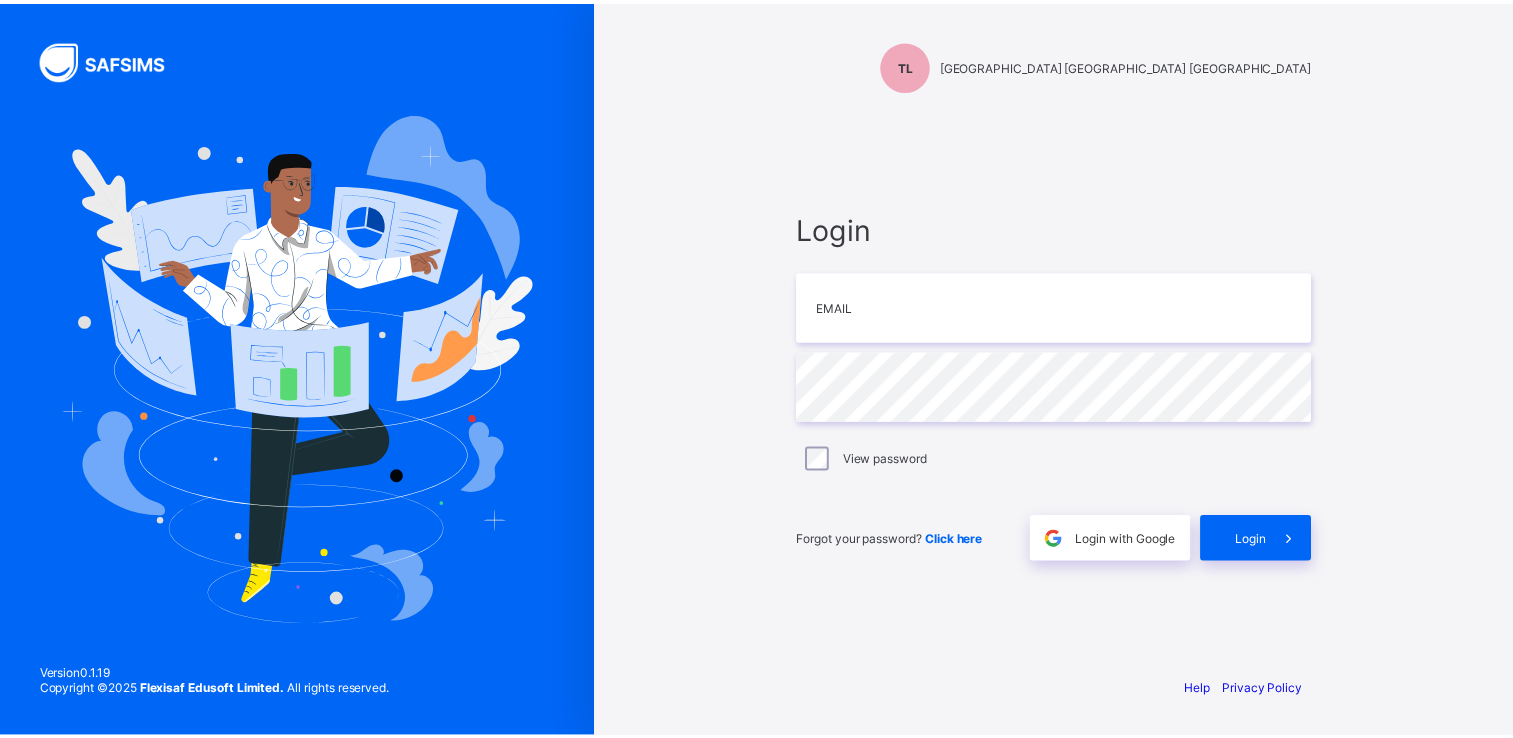 scroll, scrollTop: 0, scrollLeft: 0, axis: both 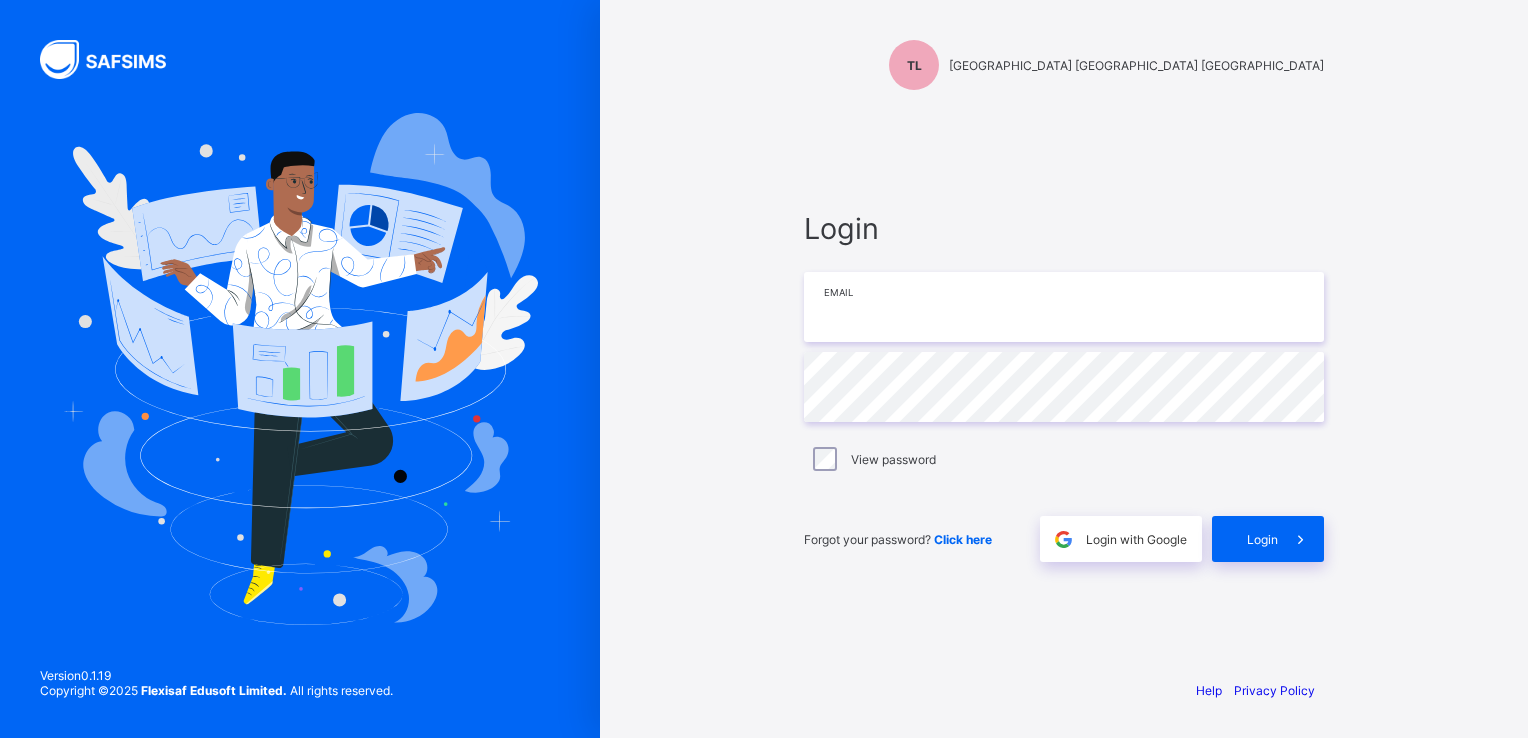 click at bounding box center (1064, 307) 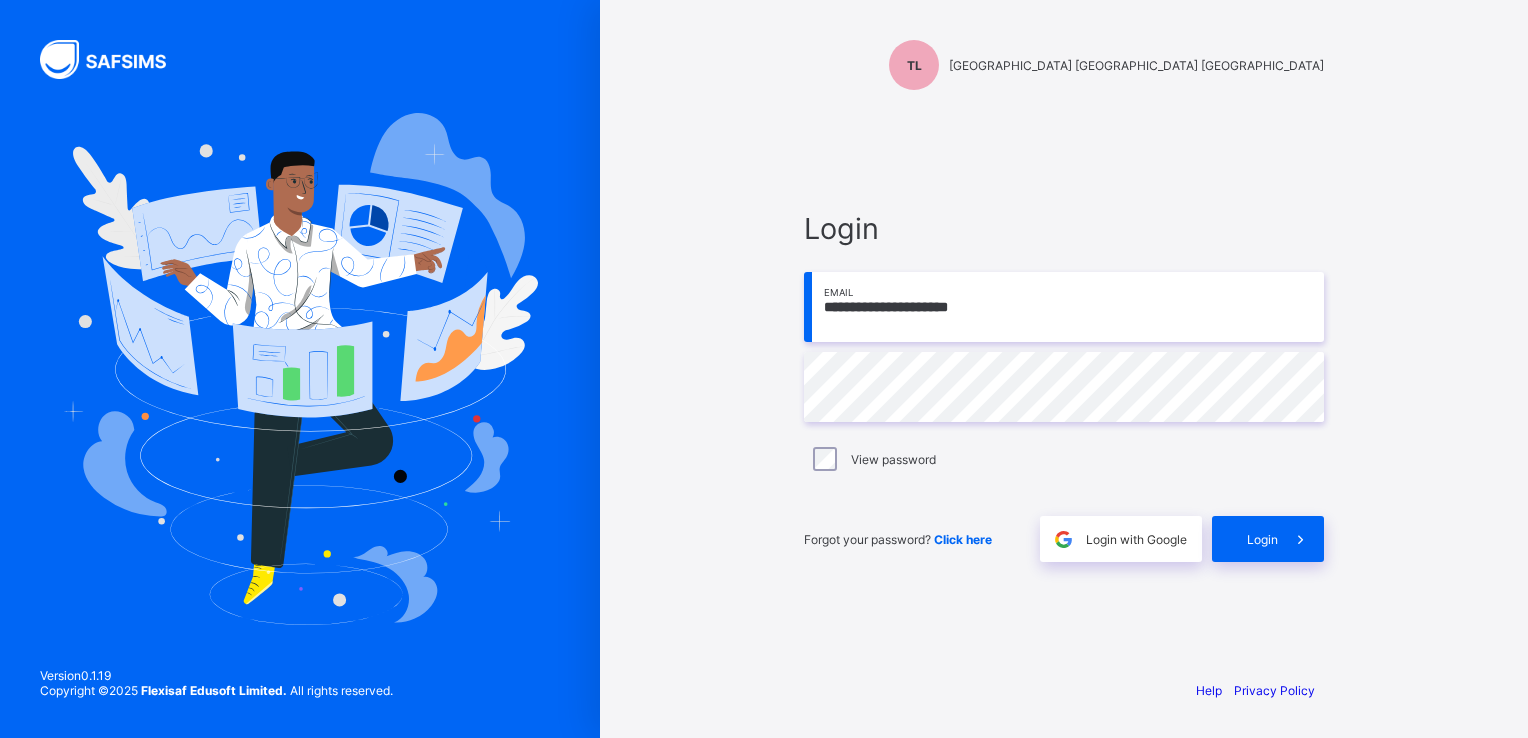 type on "**********" 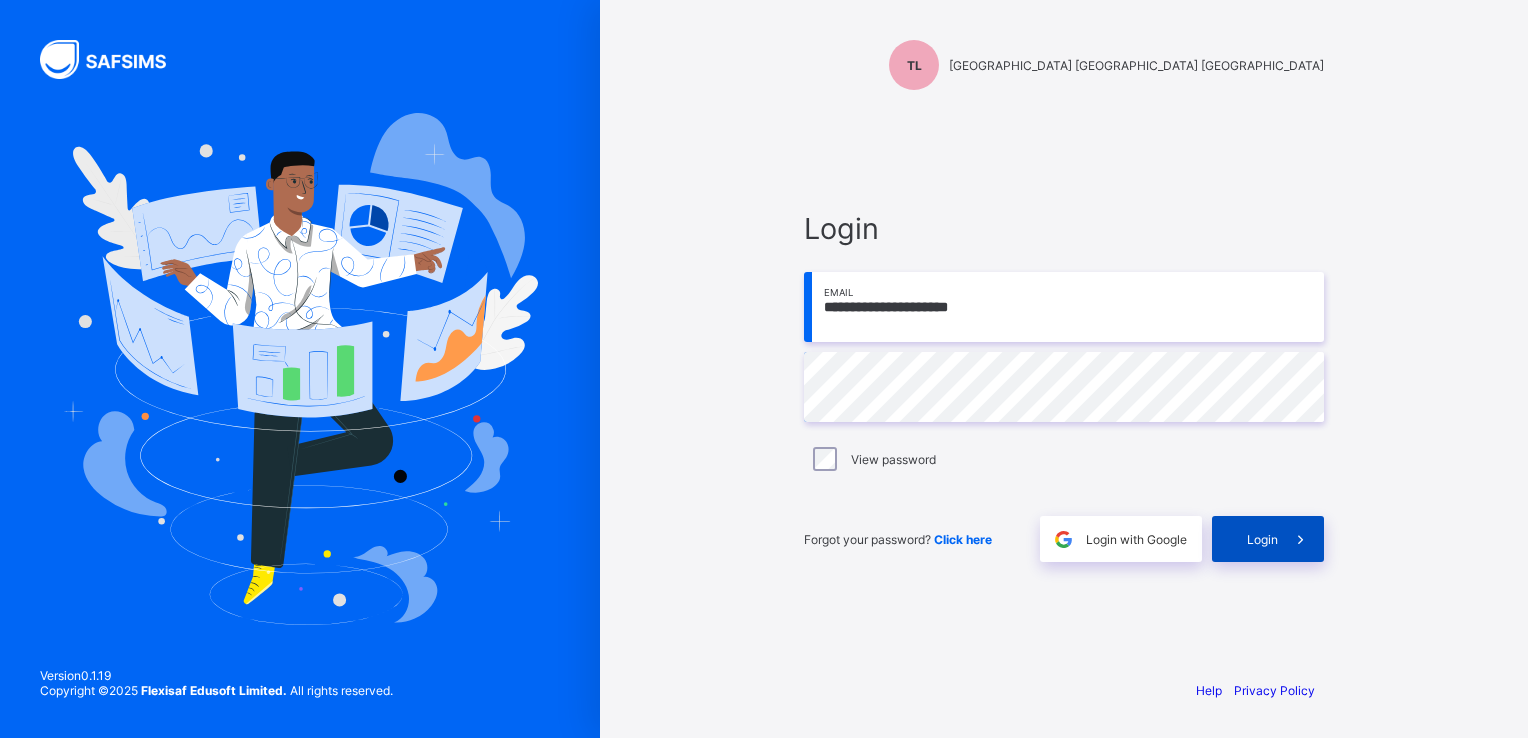 click at bounding box center (1300, 539) 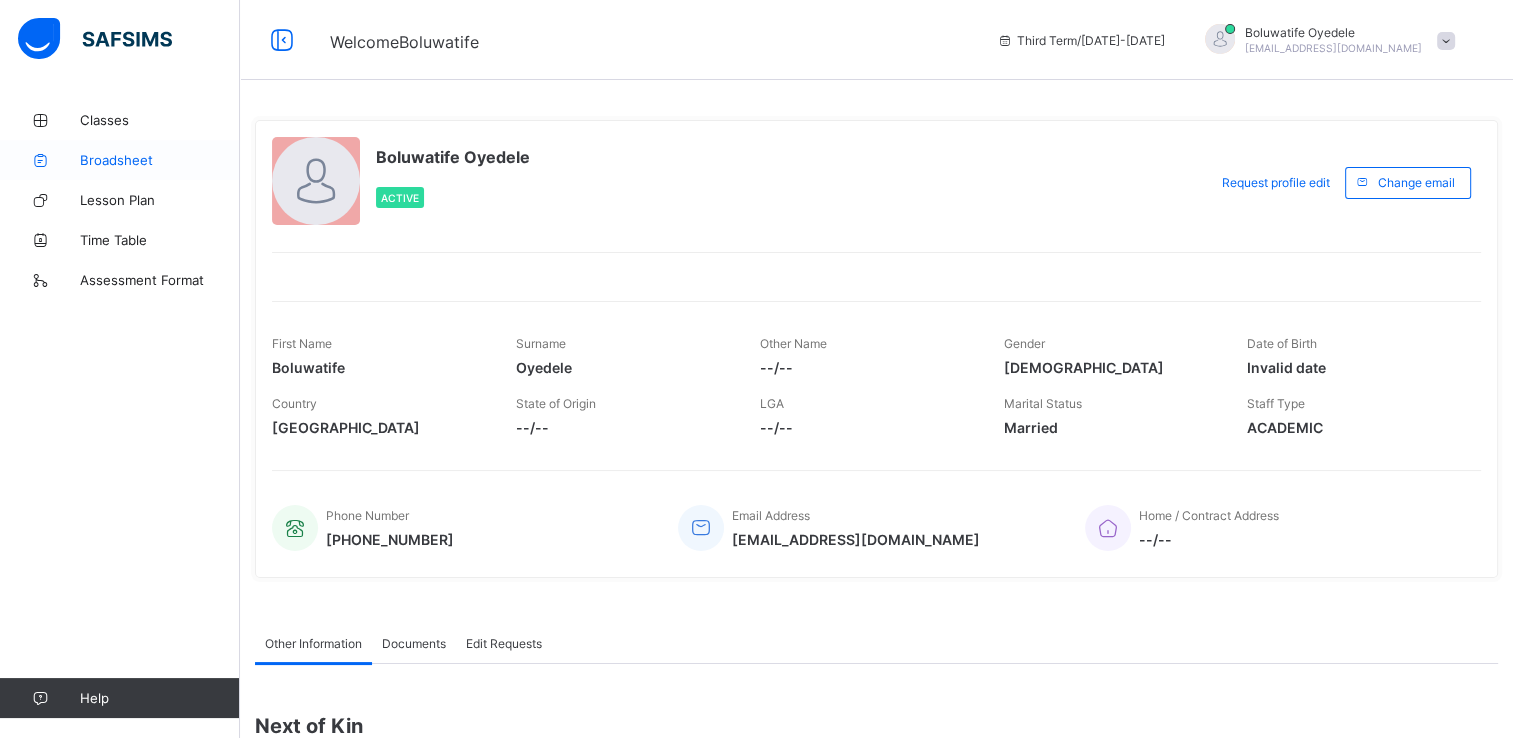 click on "Broadsheet" at bounding box center (120, 160) 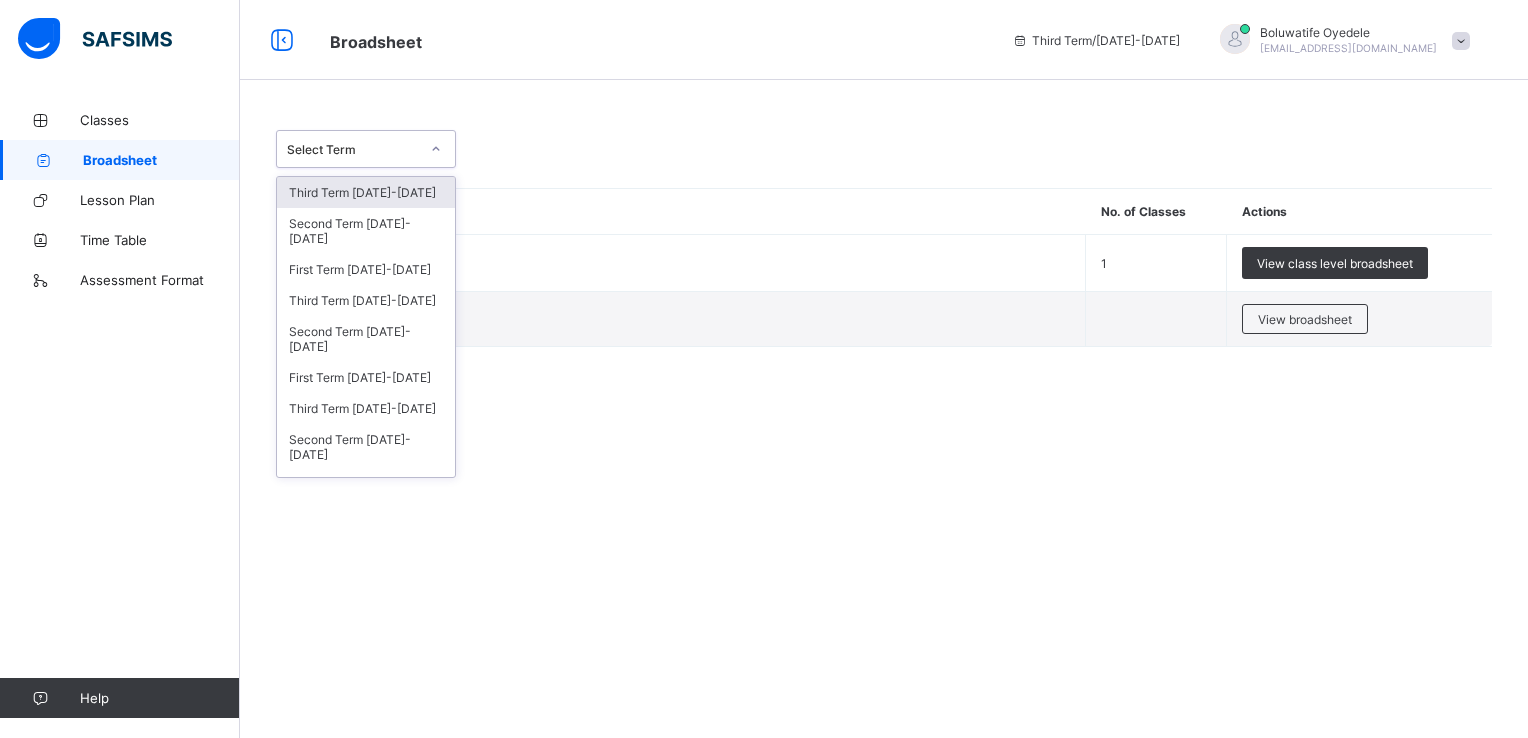 click on "Select Term" at bounding box center [353, 149] 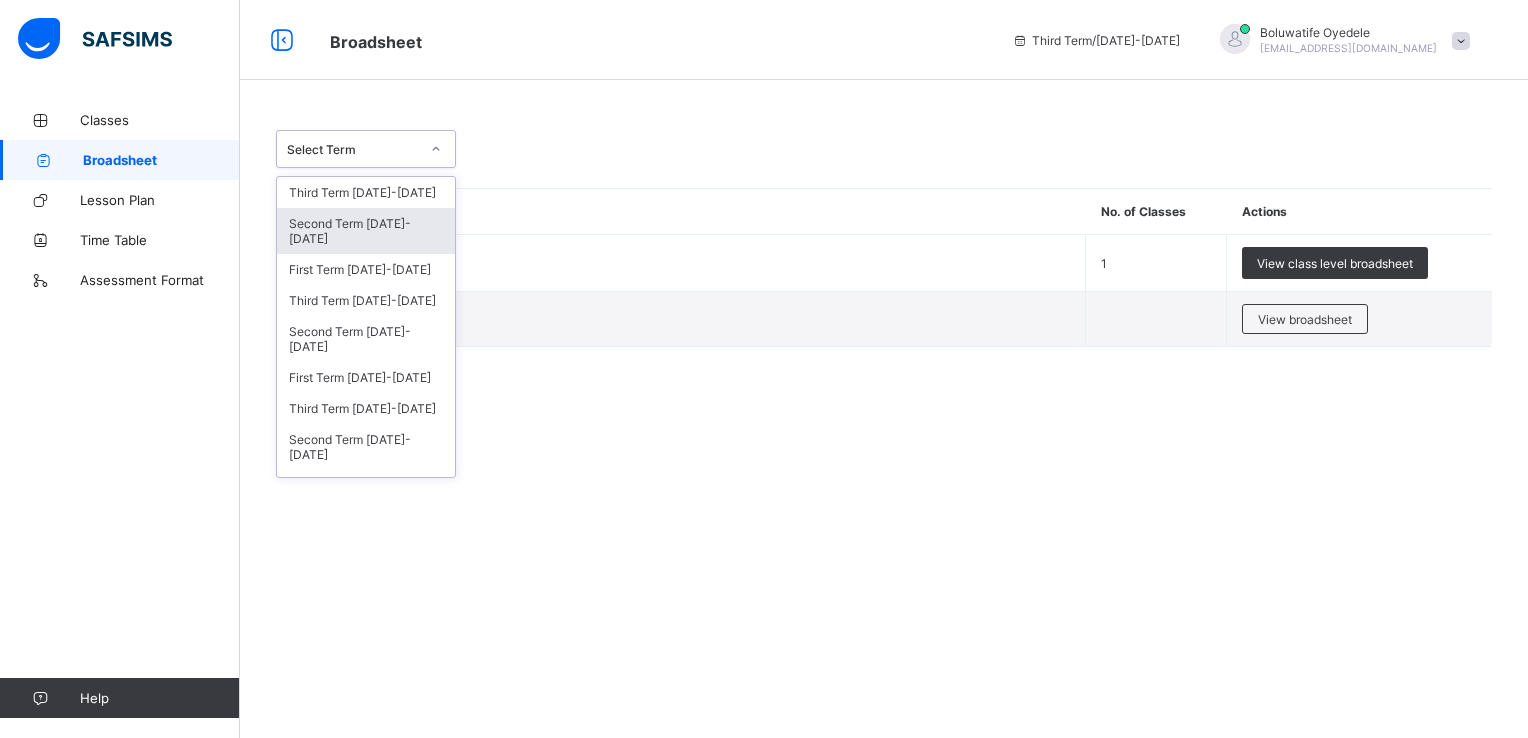click on "Second Term [DATE]-[DATE]" at bounding box center [366, 231] 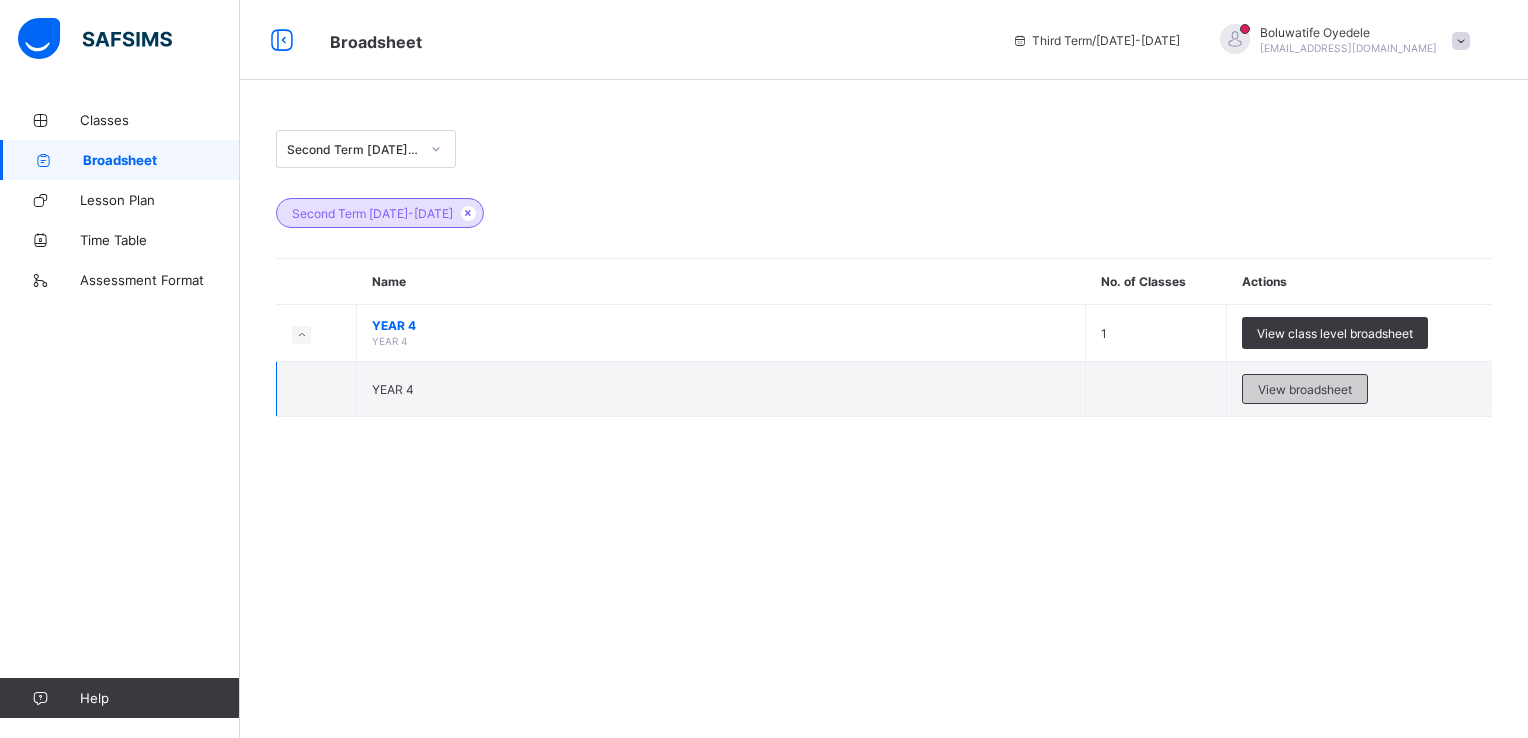 click on "View broadsheet" at bounding box center [1305, 389] 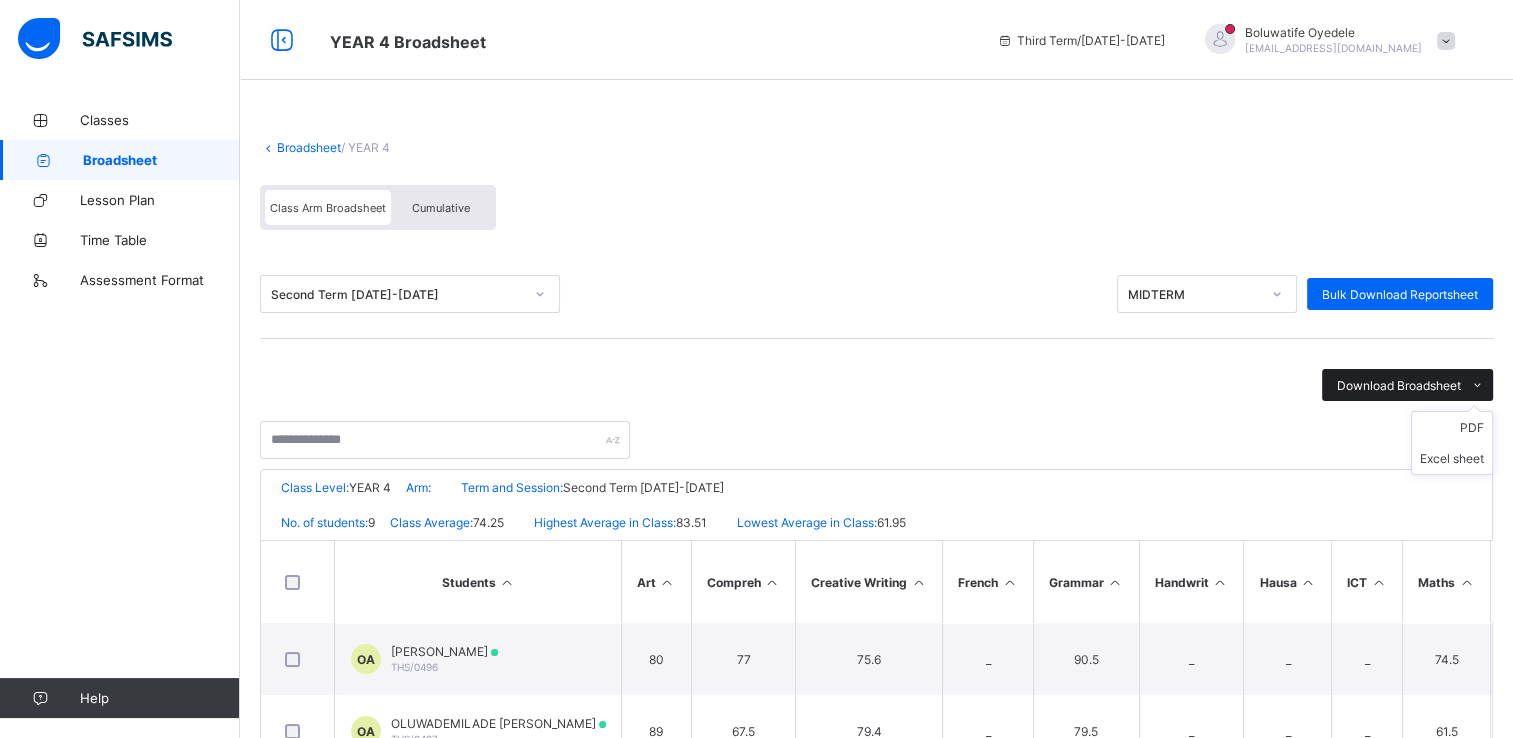 click on "Download Broadsheet" at bounding box center [1407, 385] 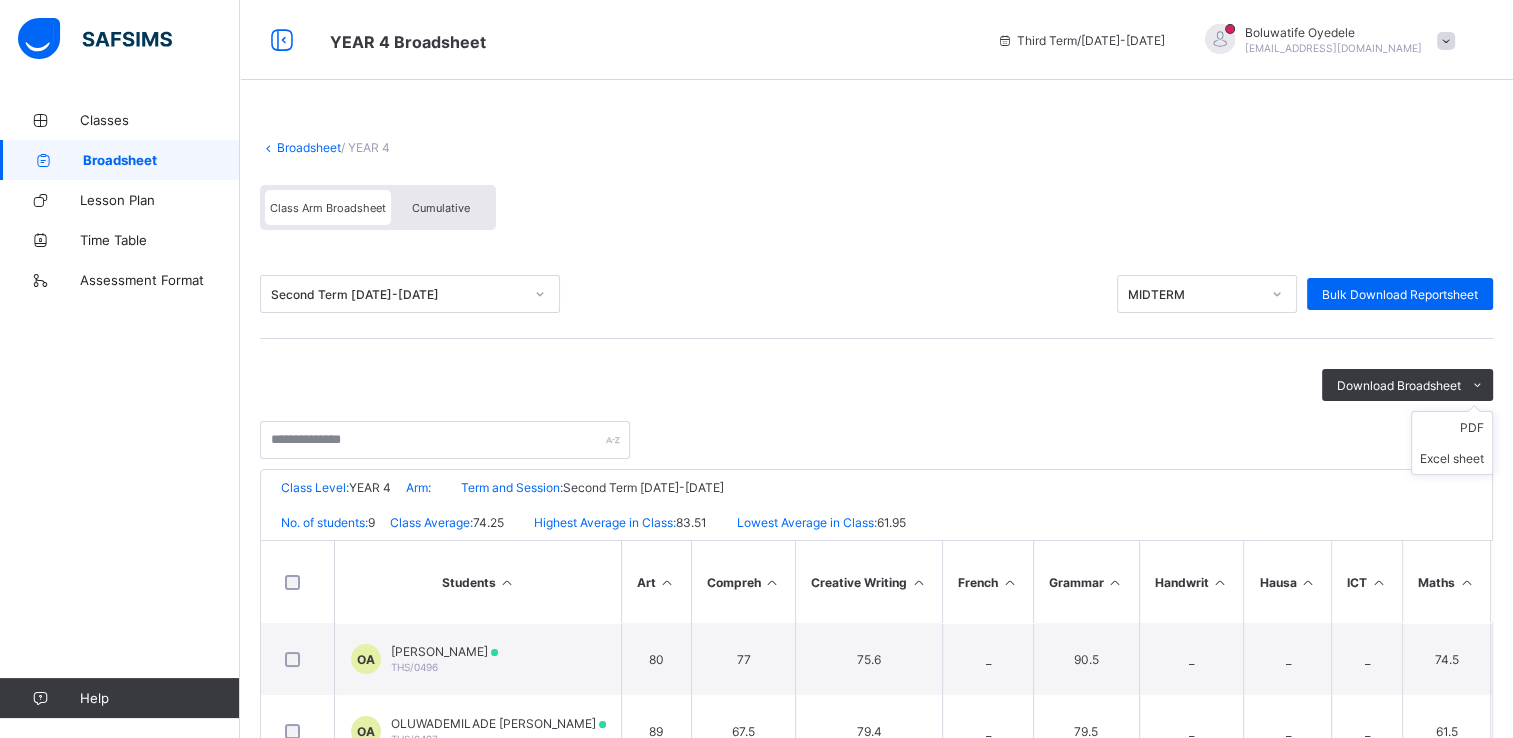 click on "PDF Excel sheet" at bounding box center (1452, 443) 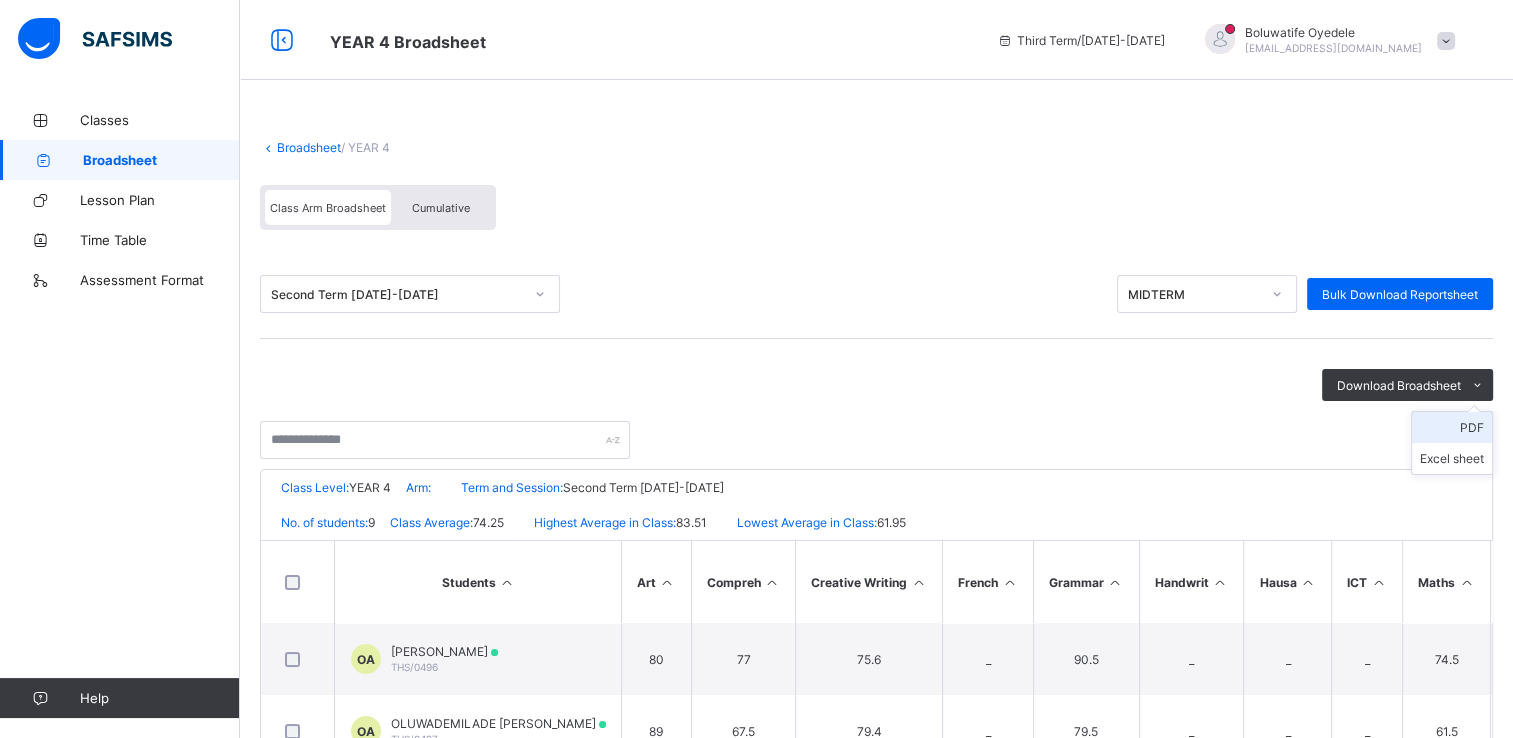 click on "PDF" at bounding box center (1452, 427) 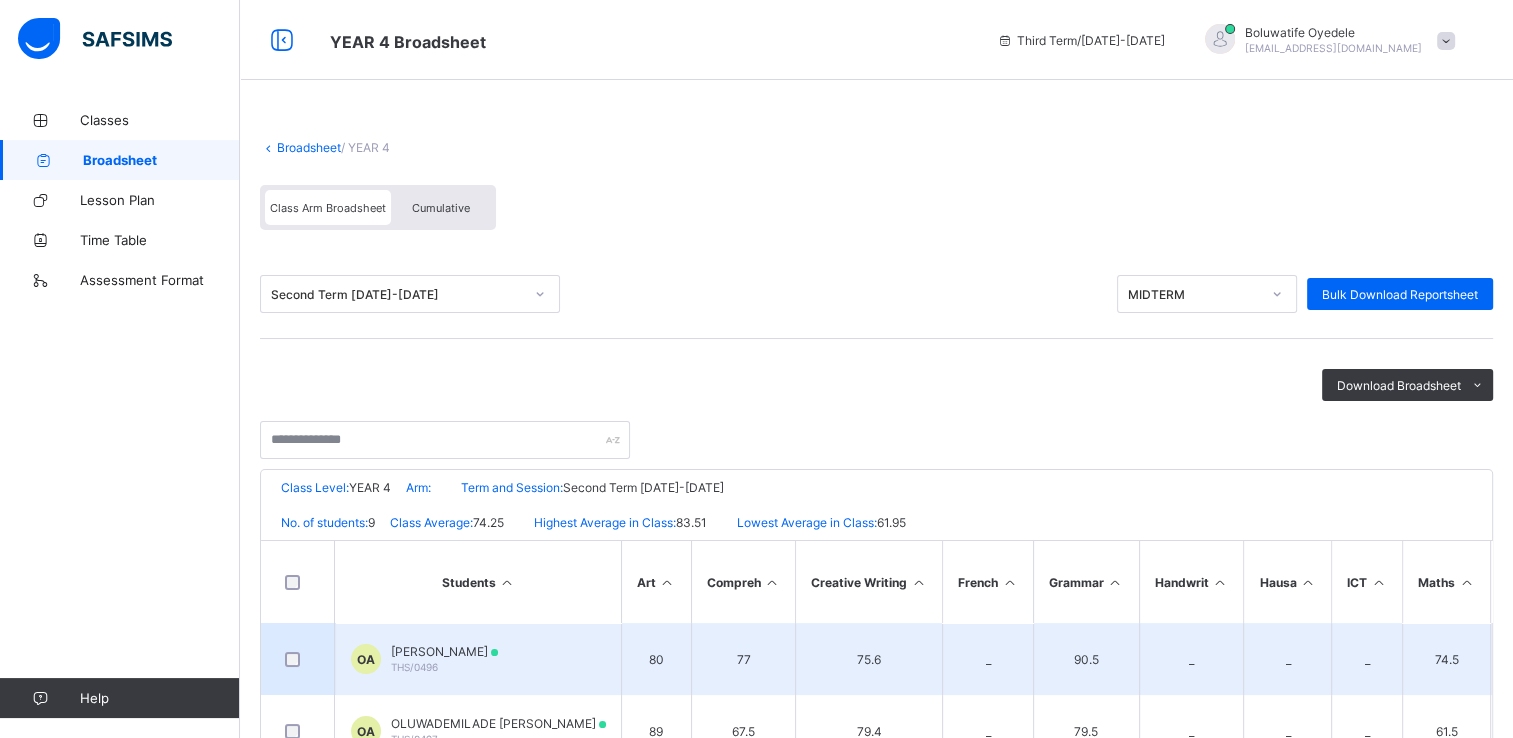 click on "OA OLUWADARASIMI [PERSON_NAME]   THS/0496" at bounding box center (424, 659) 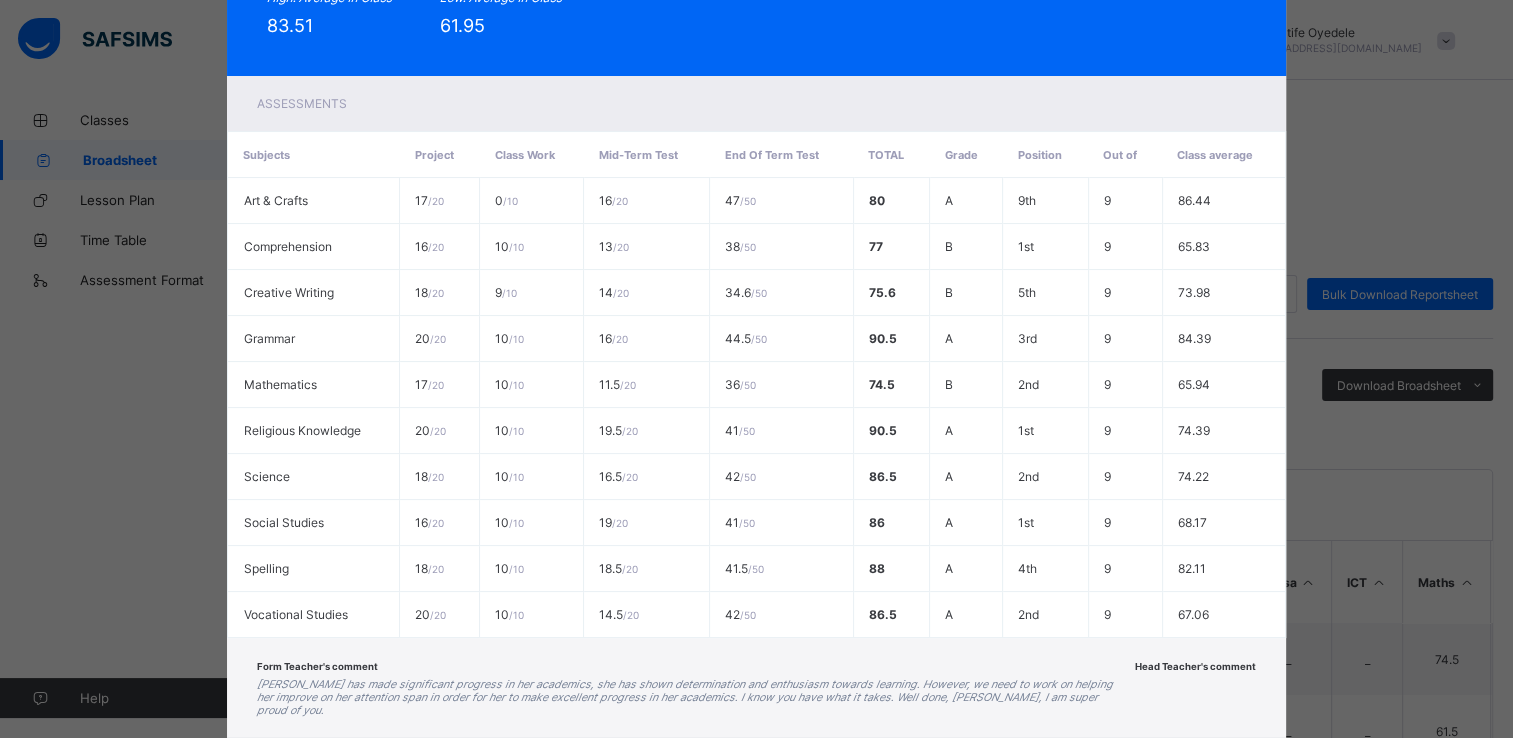 scroll, scrollTop: 304, scrollLeft: 0, axis: vertical 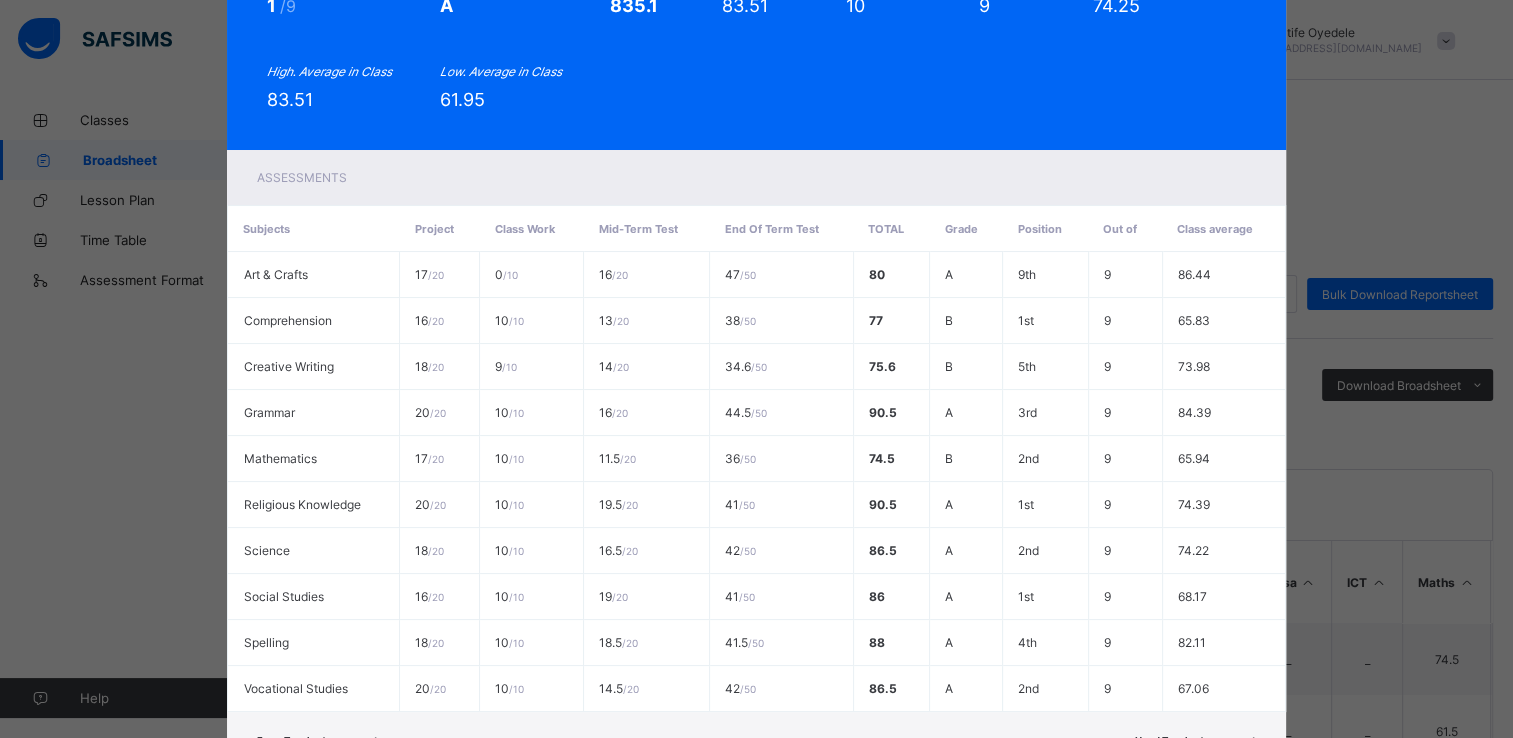drag, startPoint x: 1466, startPoint y: 678, endPoint x: 1508, endPoint y: 676, distance: 42.047592 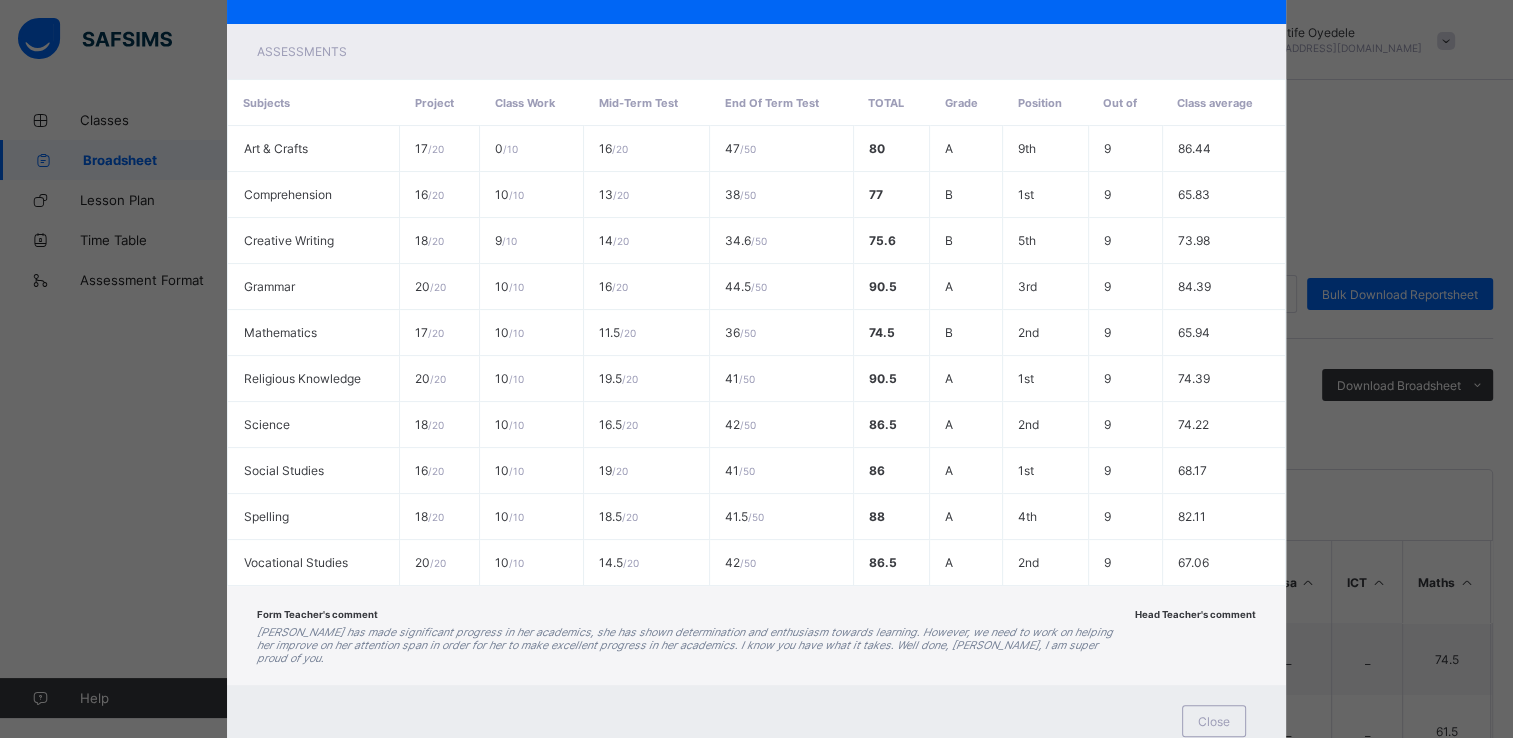 scroll, scrollTop: 411, scrollLeft: 0, axis: vertical 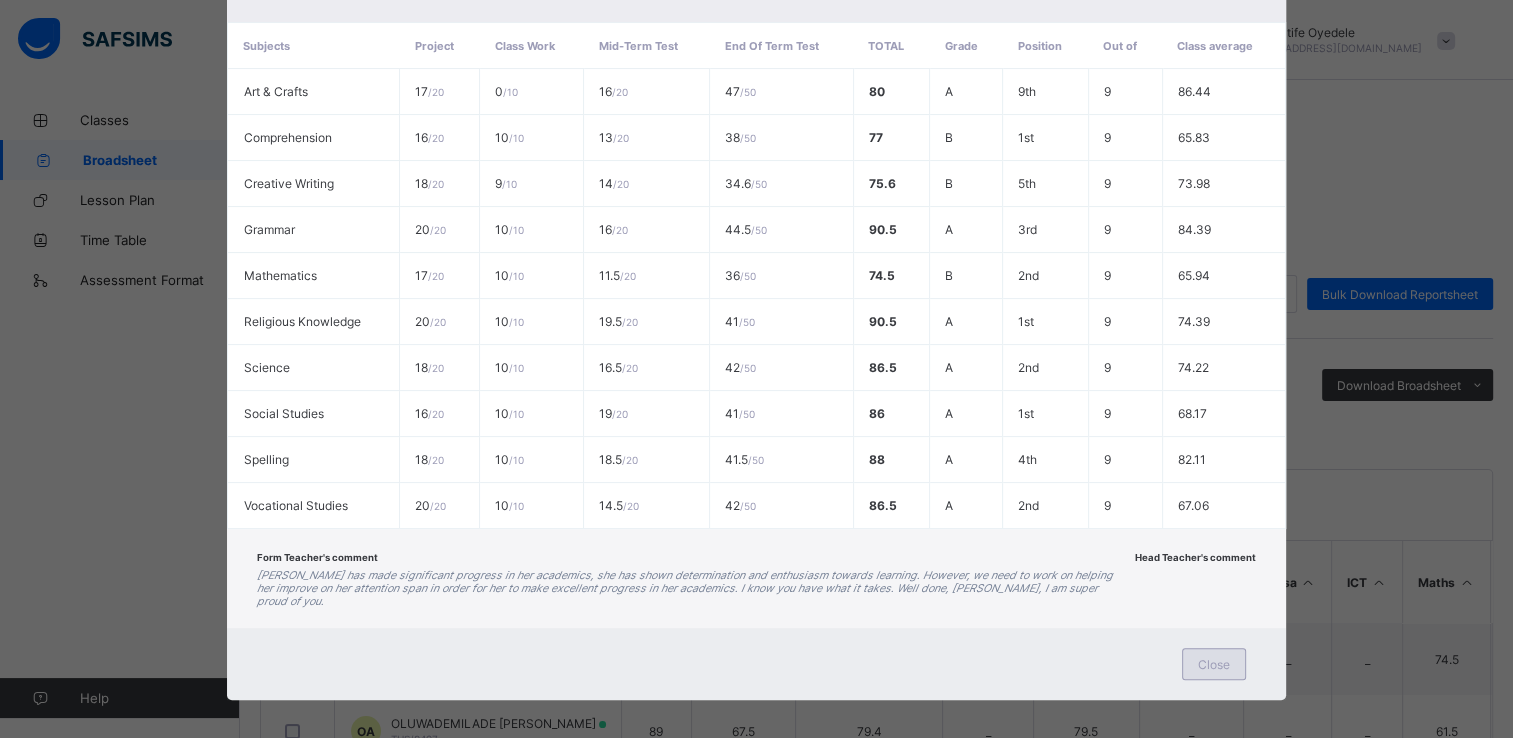 click on "Close" at bounding box center (1214, 664) 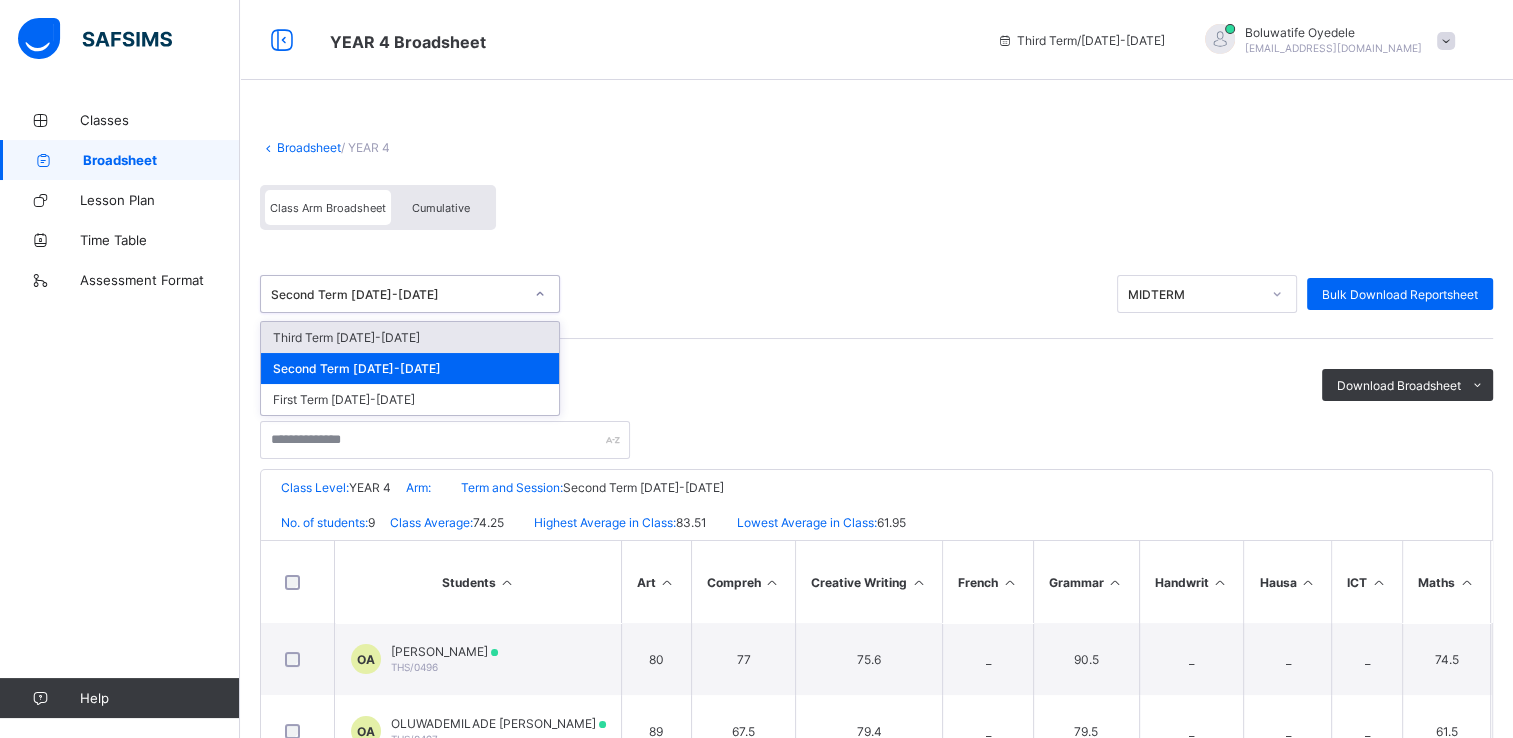drag, startPoint x: 452, startPoint y: 298, endPoint x: 458, endPoint y: 327, distance: 29.614185 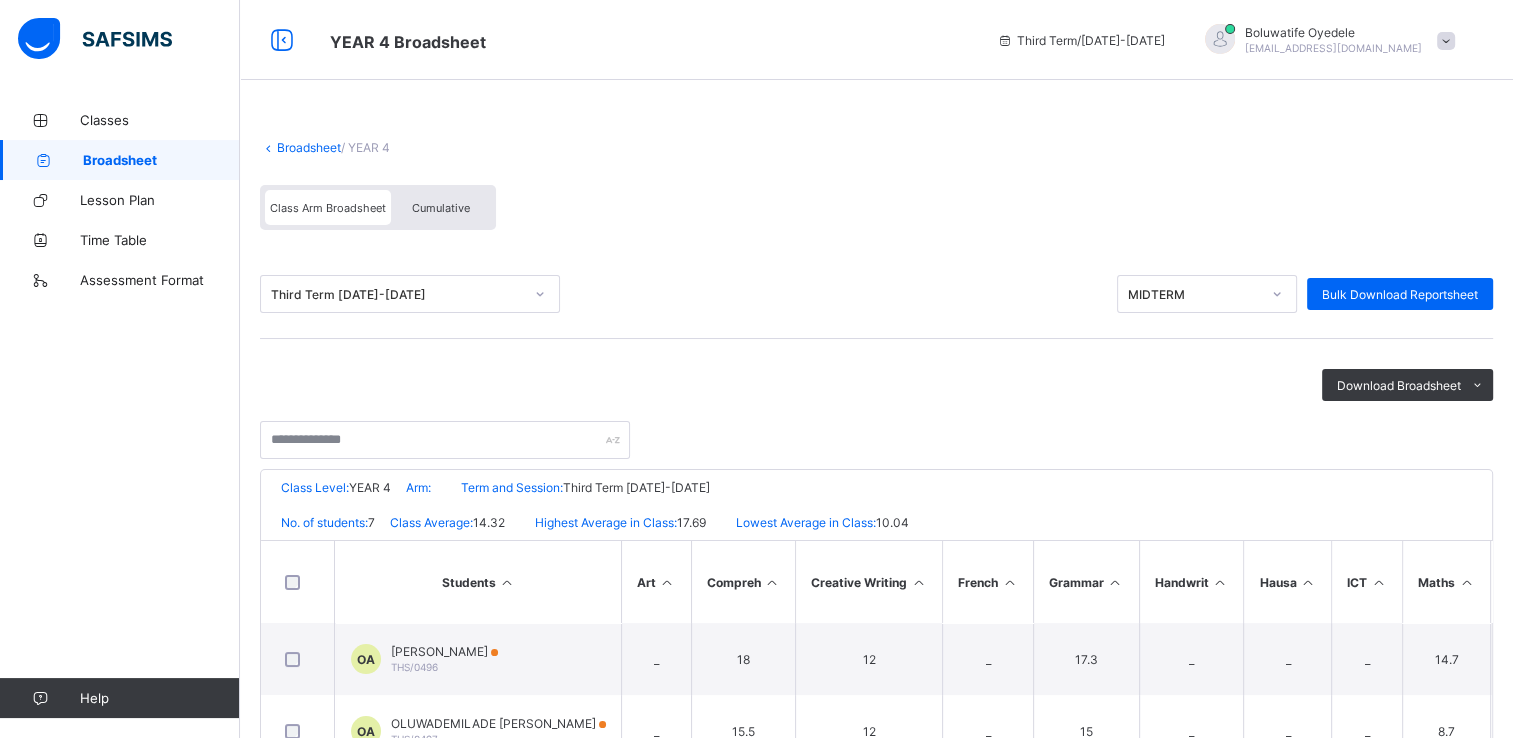 scroll, scrollTop: 343, scrollLeft: 0, axis: vertical 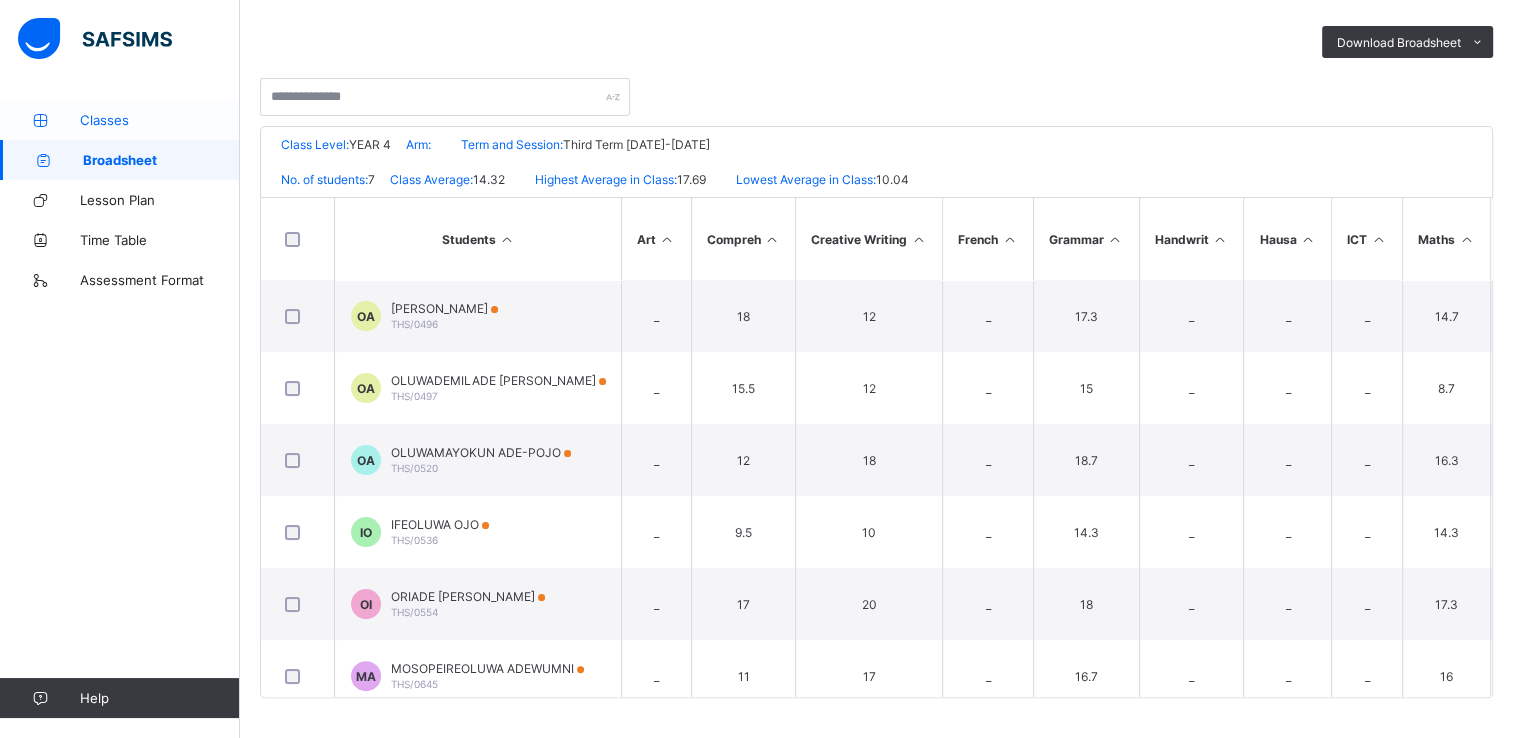 click on "Classes" at bounding box center [160, 120] 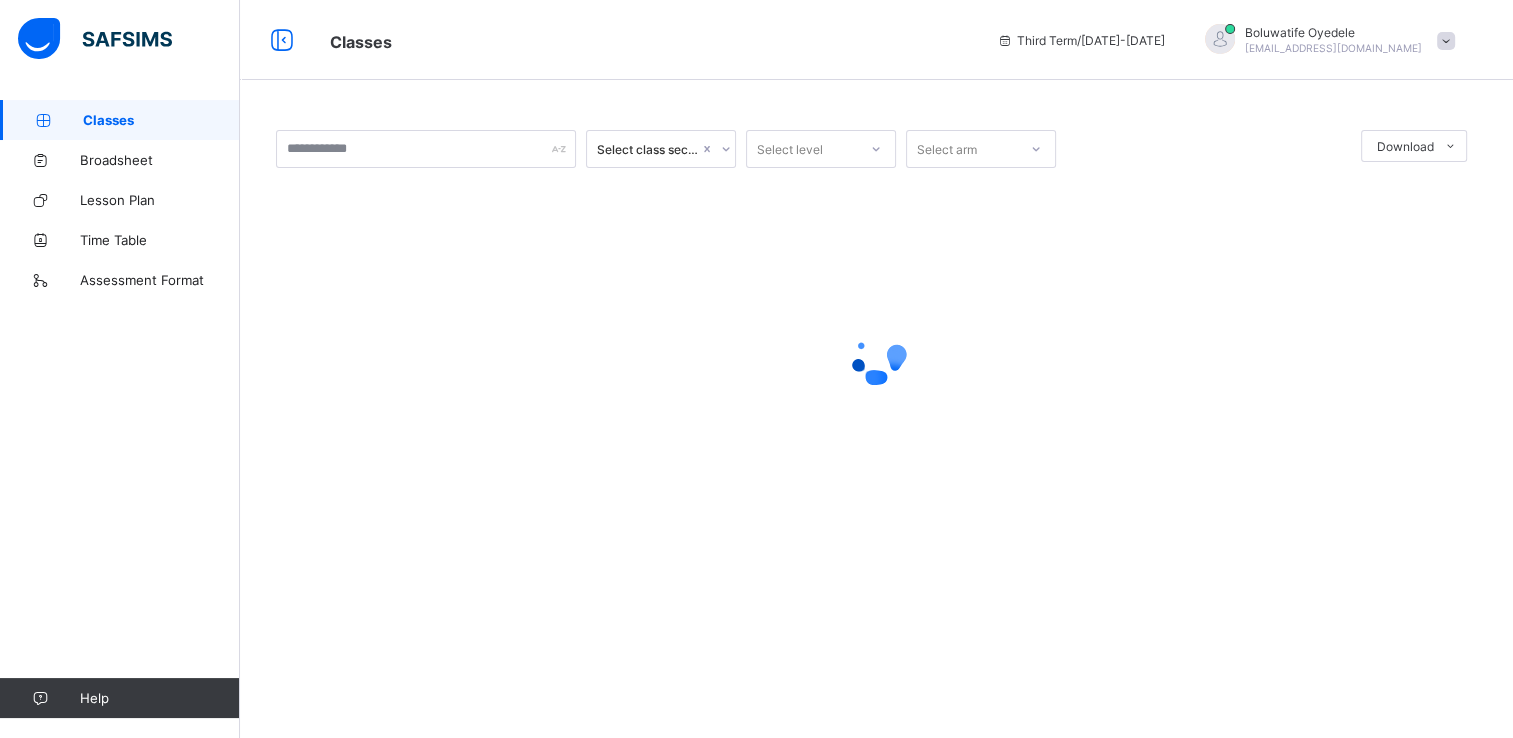 scroll, scrollTop: 0, scrollLeft: 0, axis: both 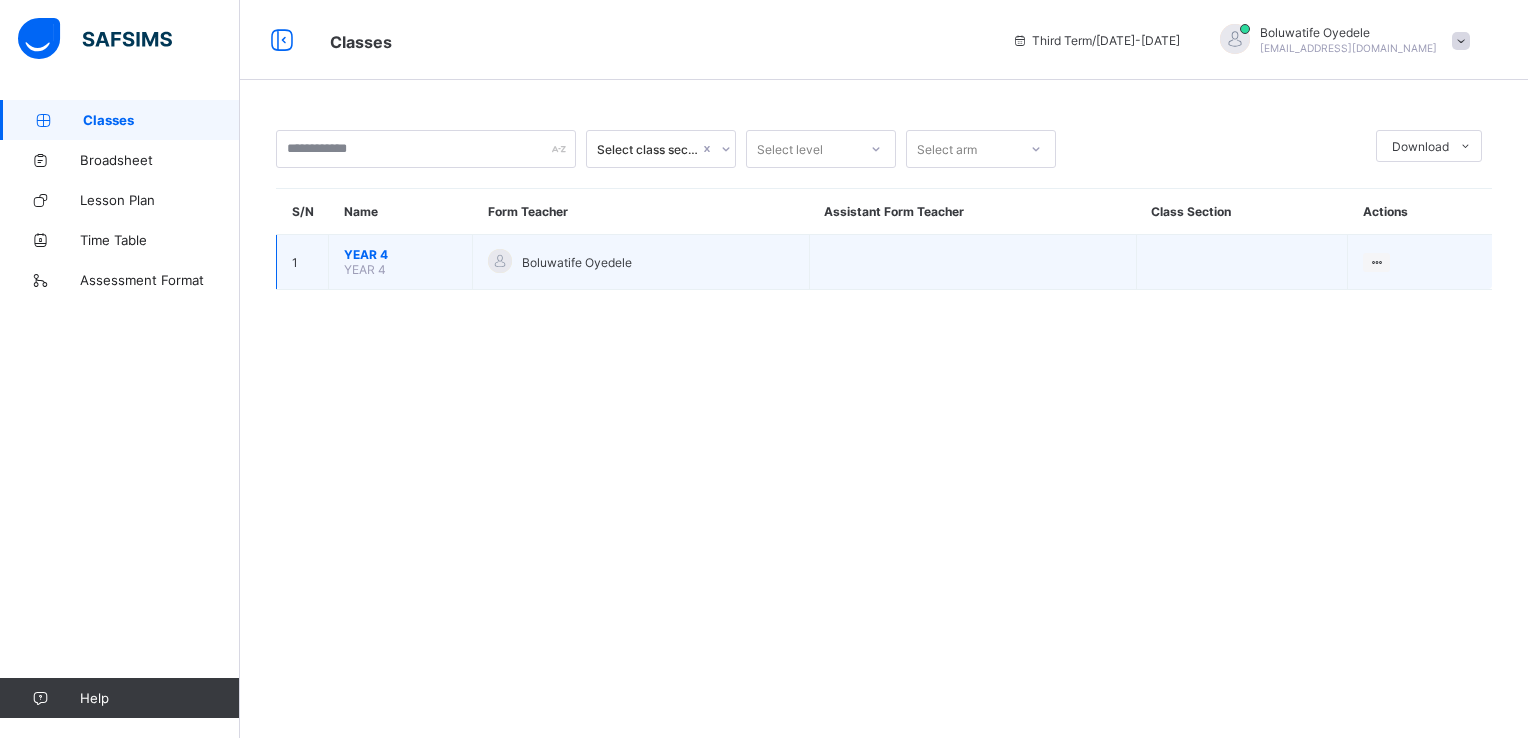 click on "View Class" at bounding box center (1420, 262) 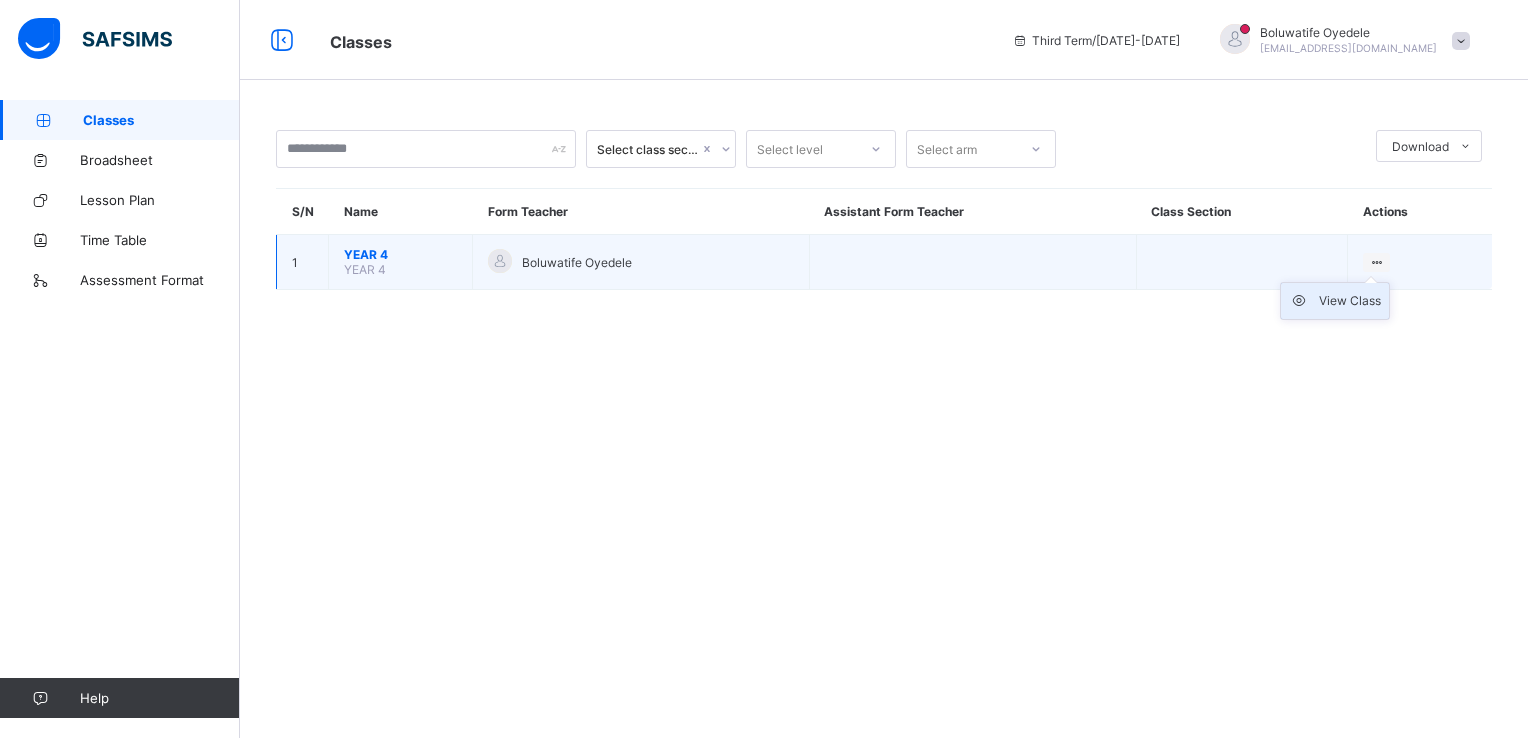 click on "View Class" at bounding box center (1350, 301) 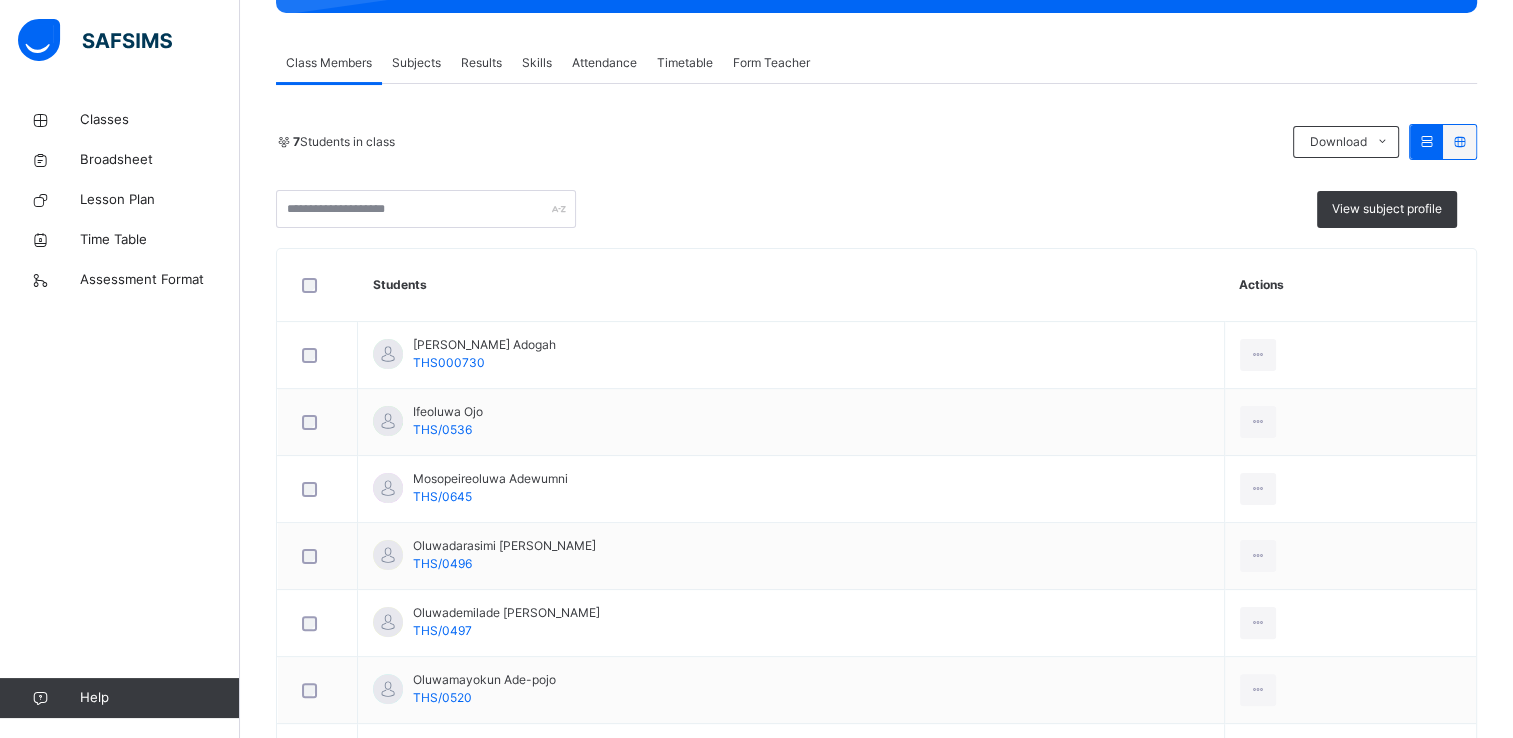 scroll, scrollTop: 340, scrollLeft: 0, axis: vertical 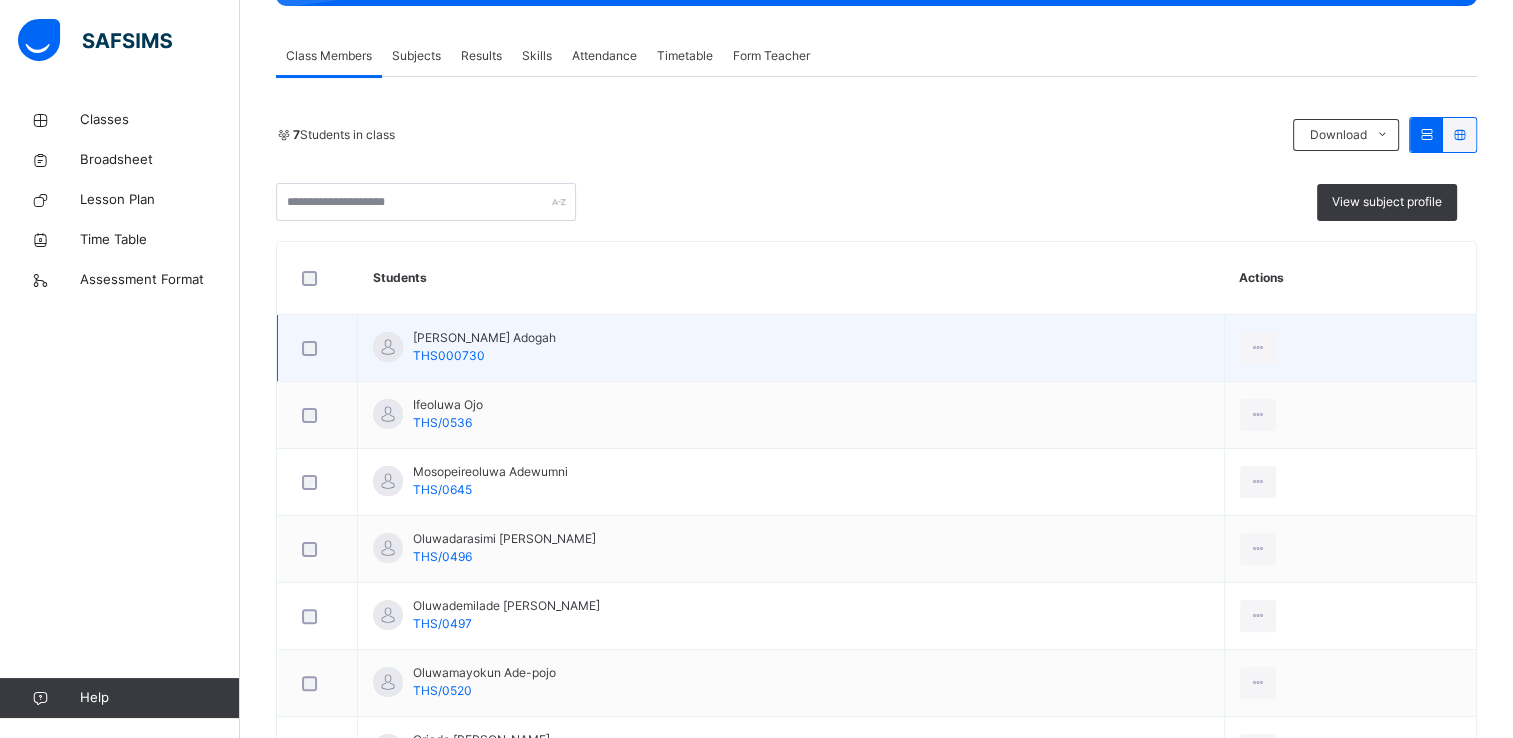 click at bounding box center [388, 347] 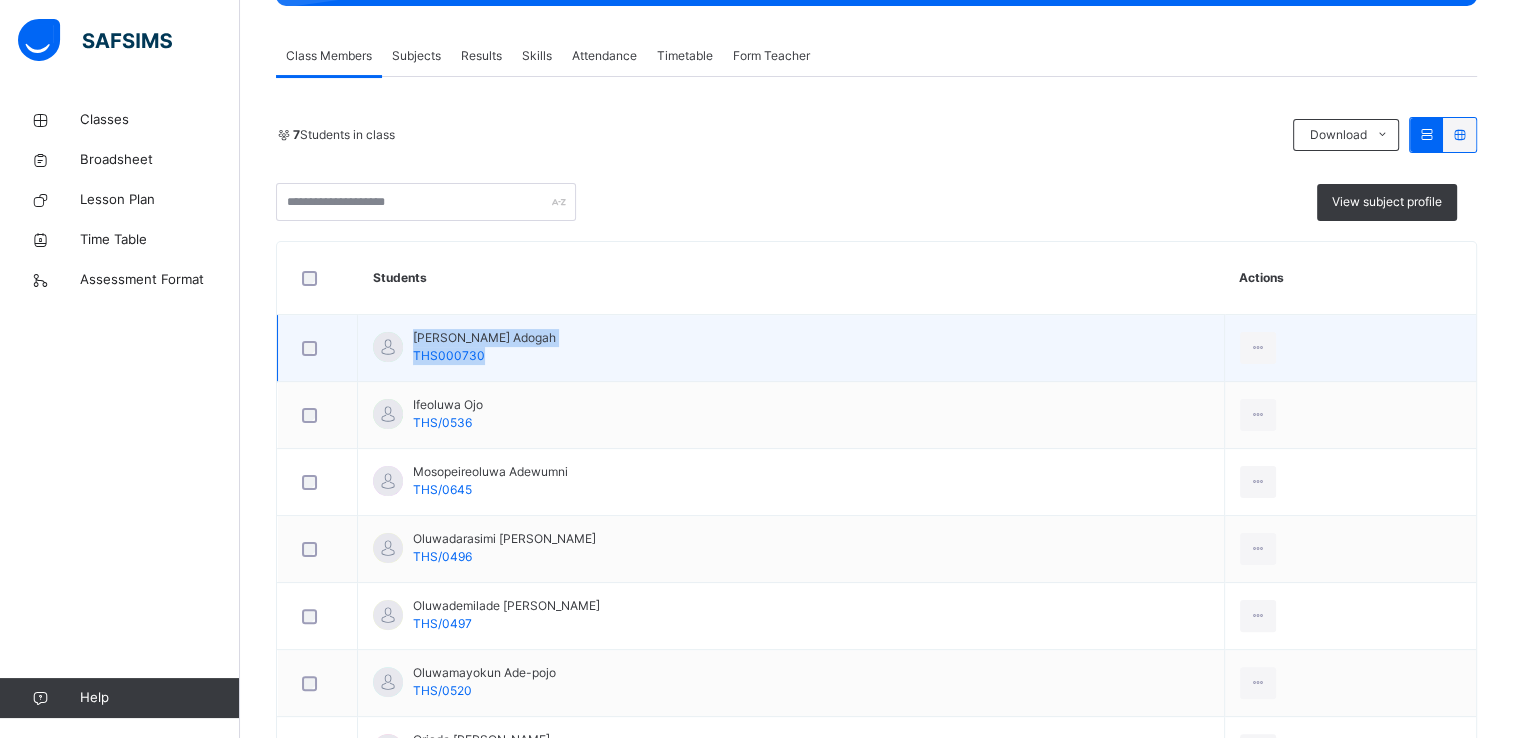 click on "[PERSON_NAME] Adogah THS000730" at bounding box center (877, 348) 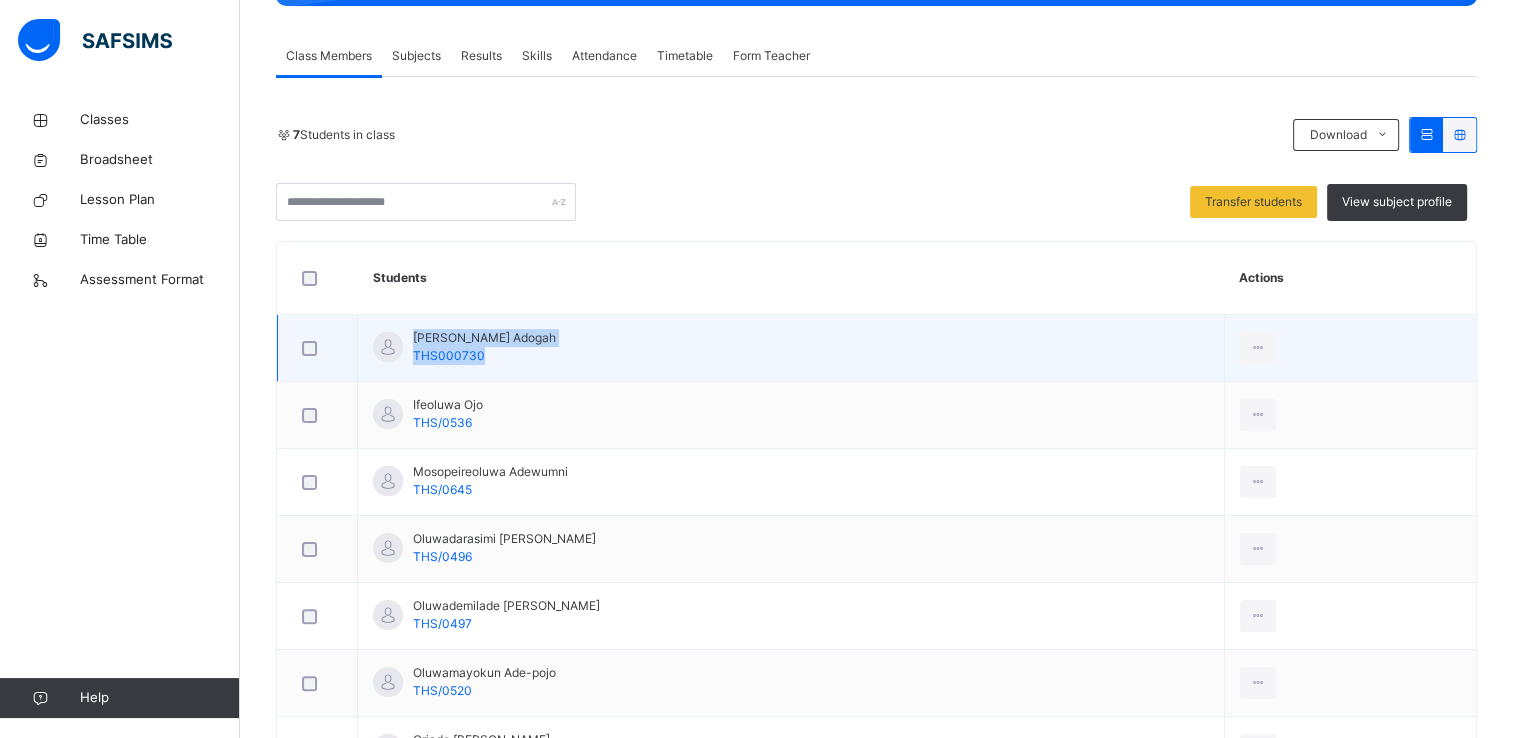 click at bounding box center [317, 348] 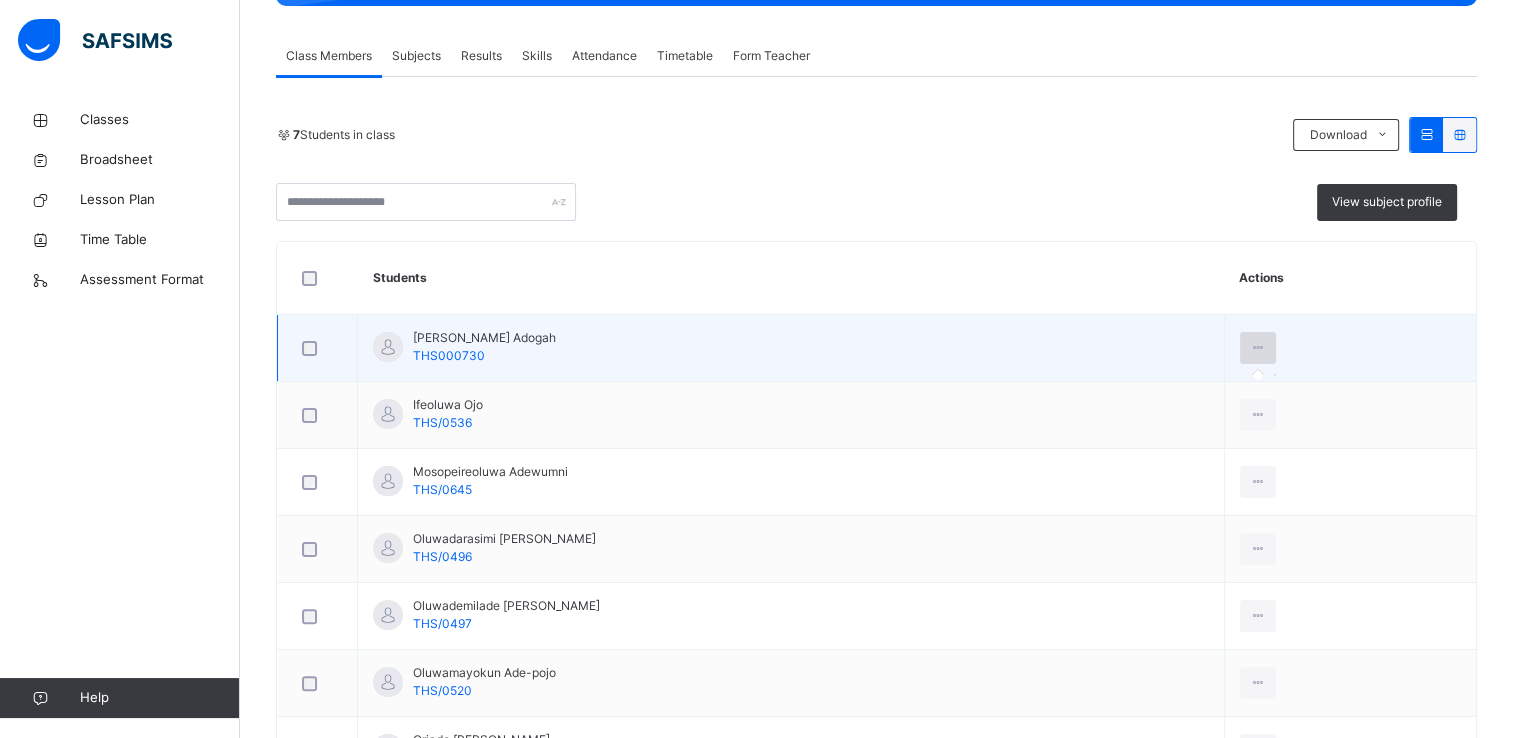 click at bounding box center (1258, 348) 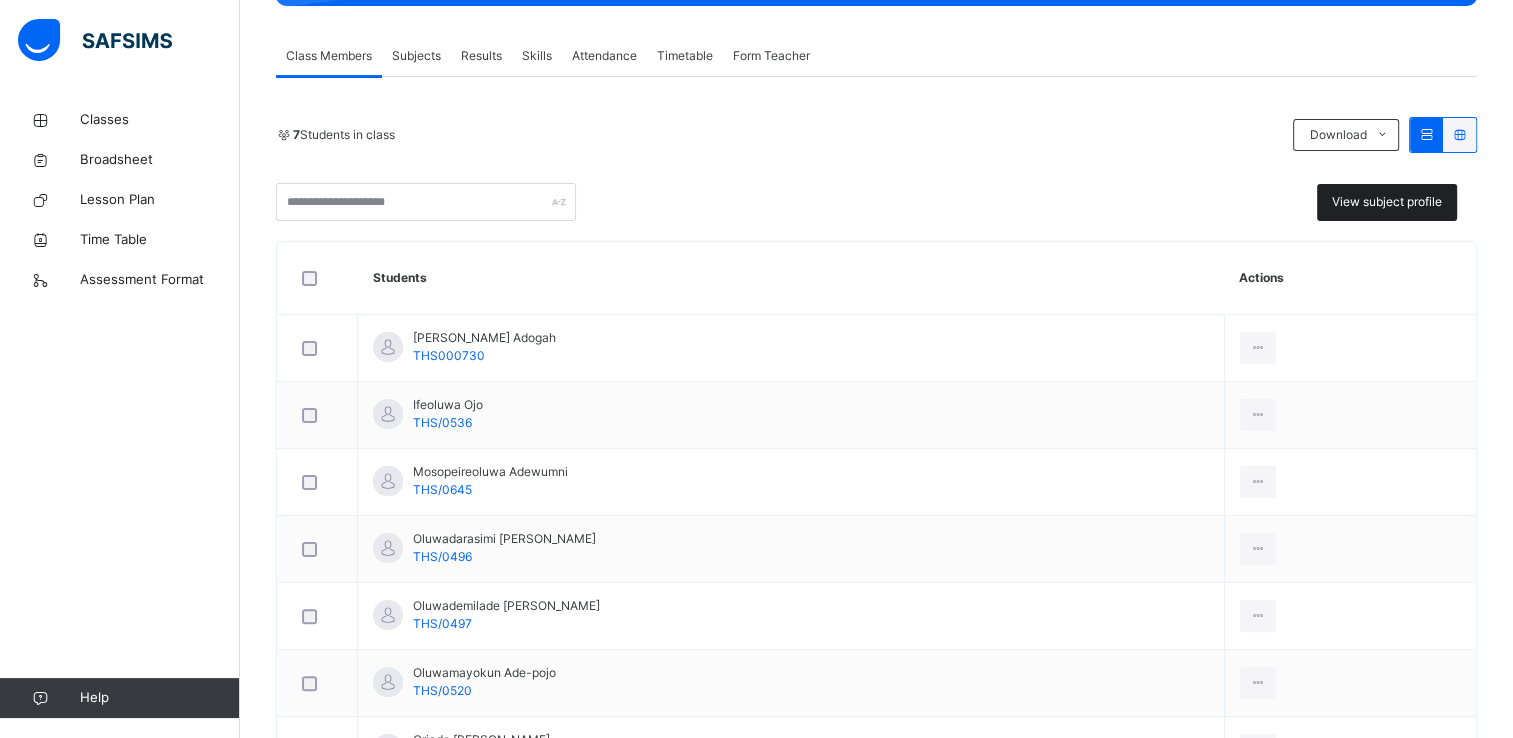 click on "View subject profile" at bounding box center [1387, 202] 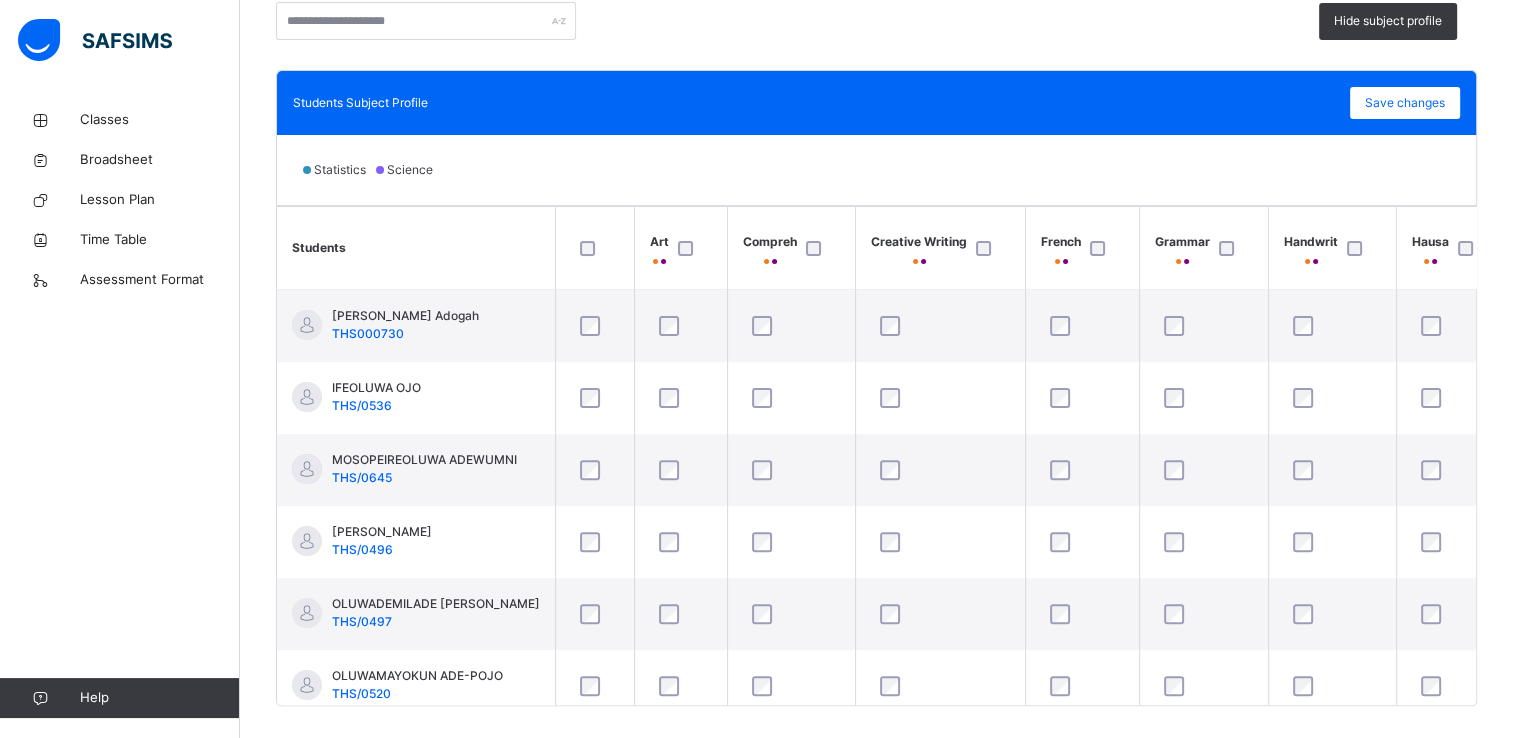 scroll, scrollTop: 544, scrollLeft: 0, axis: vertical 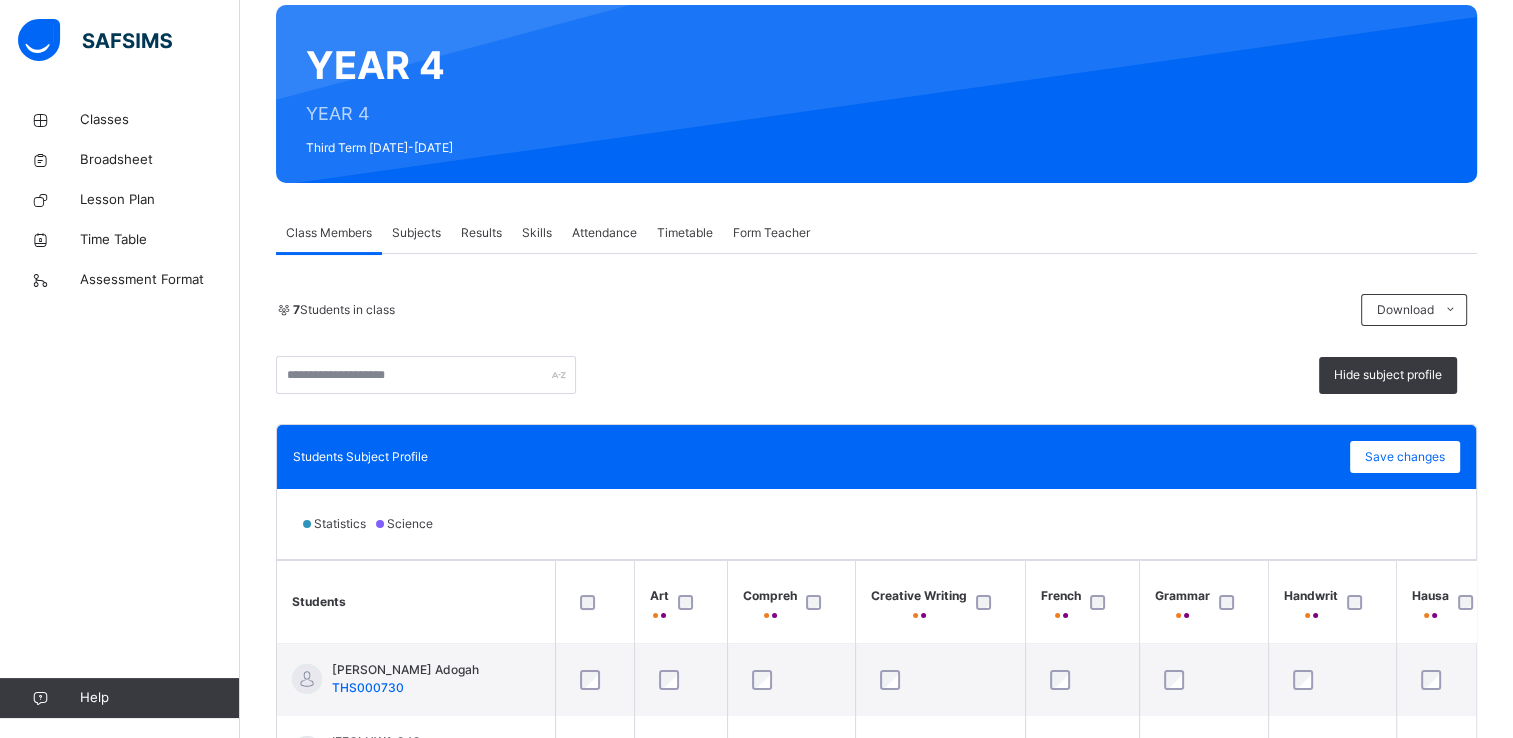click on "Results" at bounding box center (481, 233) 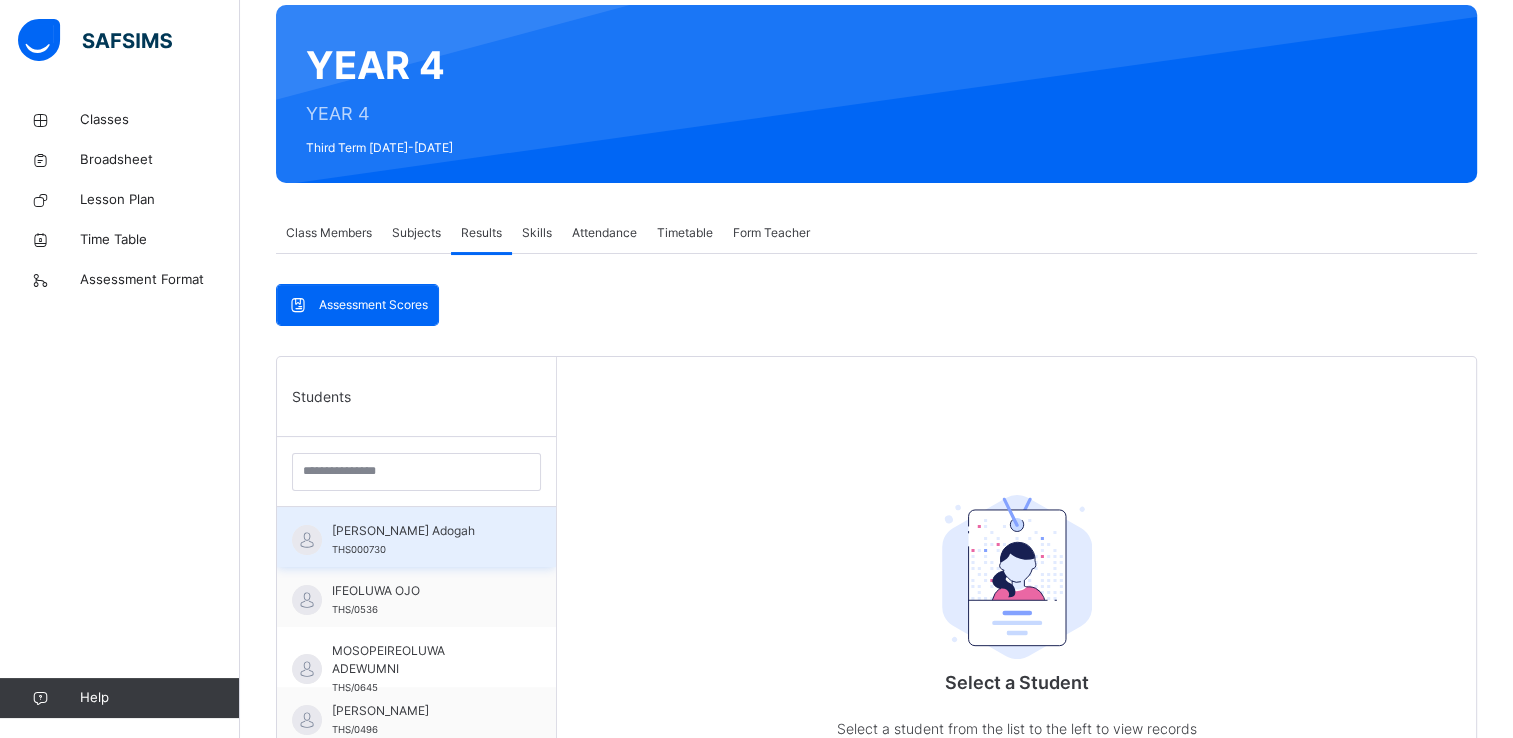 click on "[PERSON_NAME] Adogah" at bounding box center [421, 531] 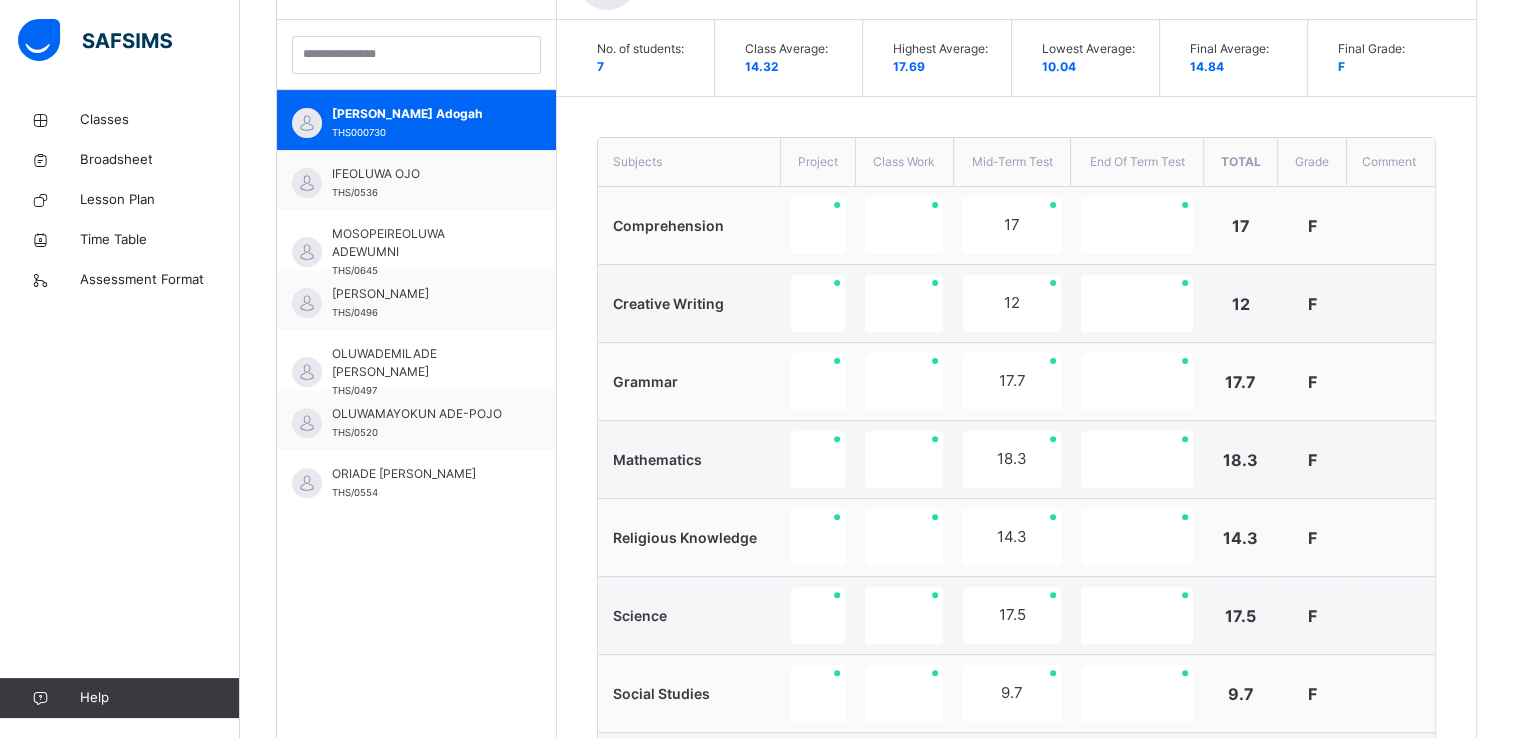 scroll, scrollTop: 564, scrollLeft: 0, axis: vertical 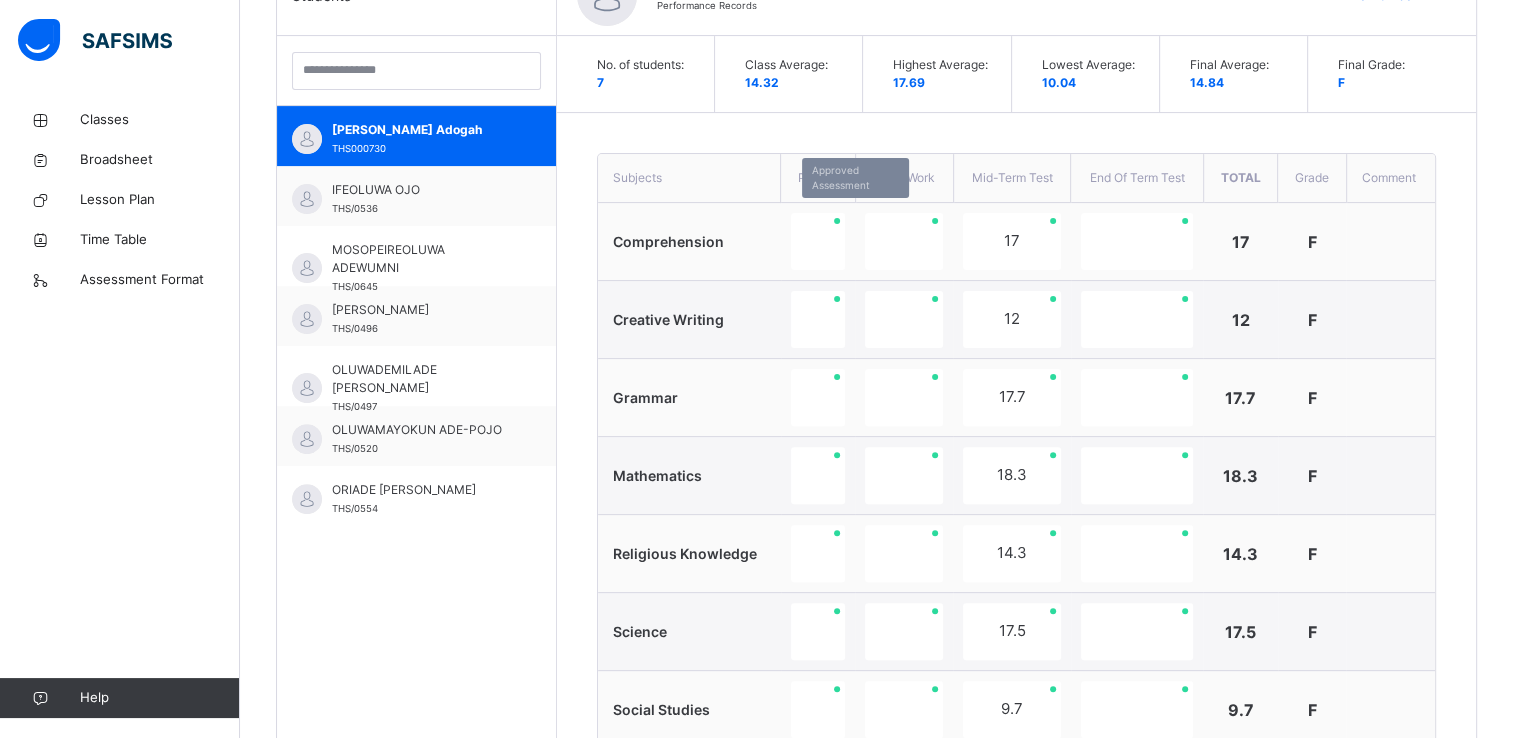click at bounding box center [818, 241] 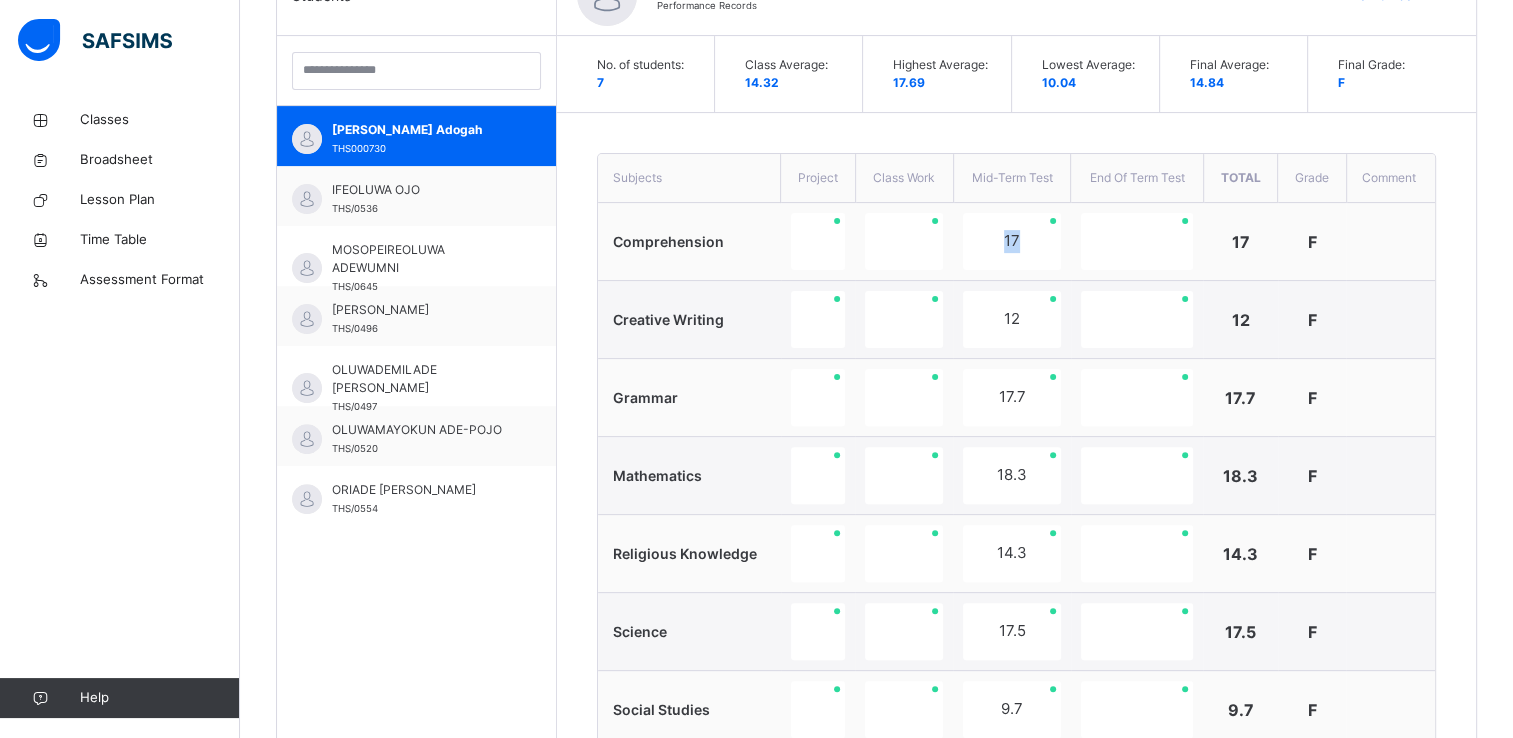 drag, startPoint x: 811, startPoint y: 244, endPoint x: 1083, endPoint y: 275, distance: 273.76083 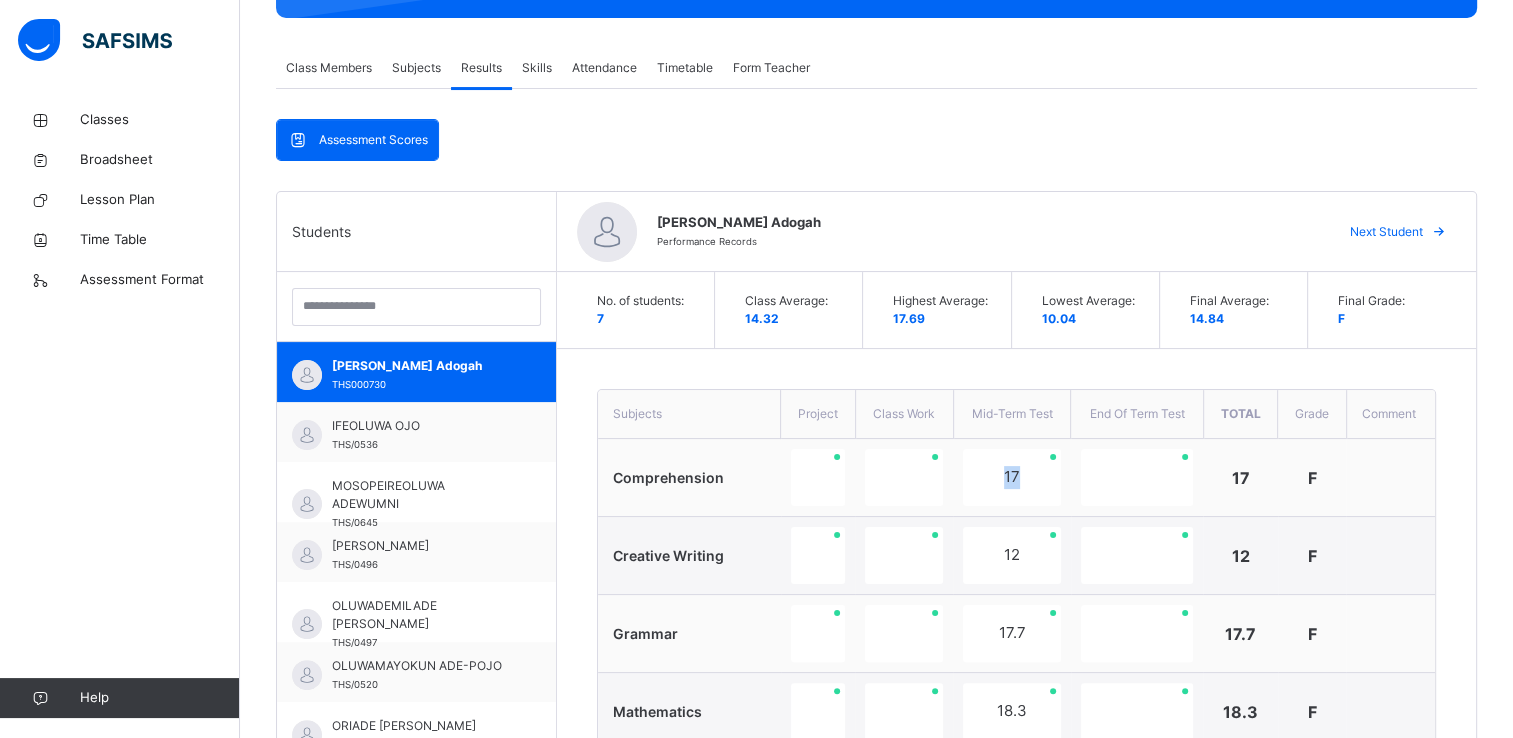scroll, scrollTop: 327, scrollLeft: 0, axis: vertical 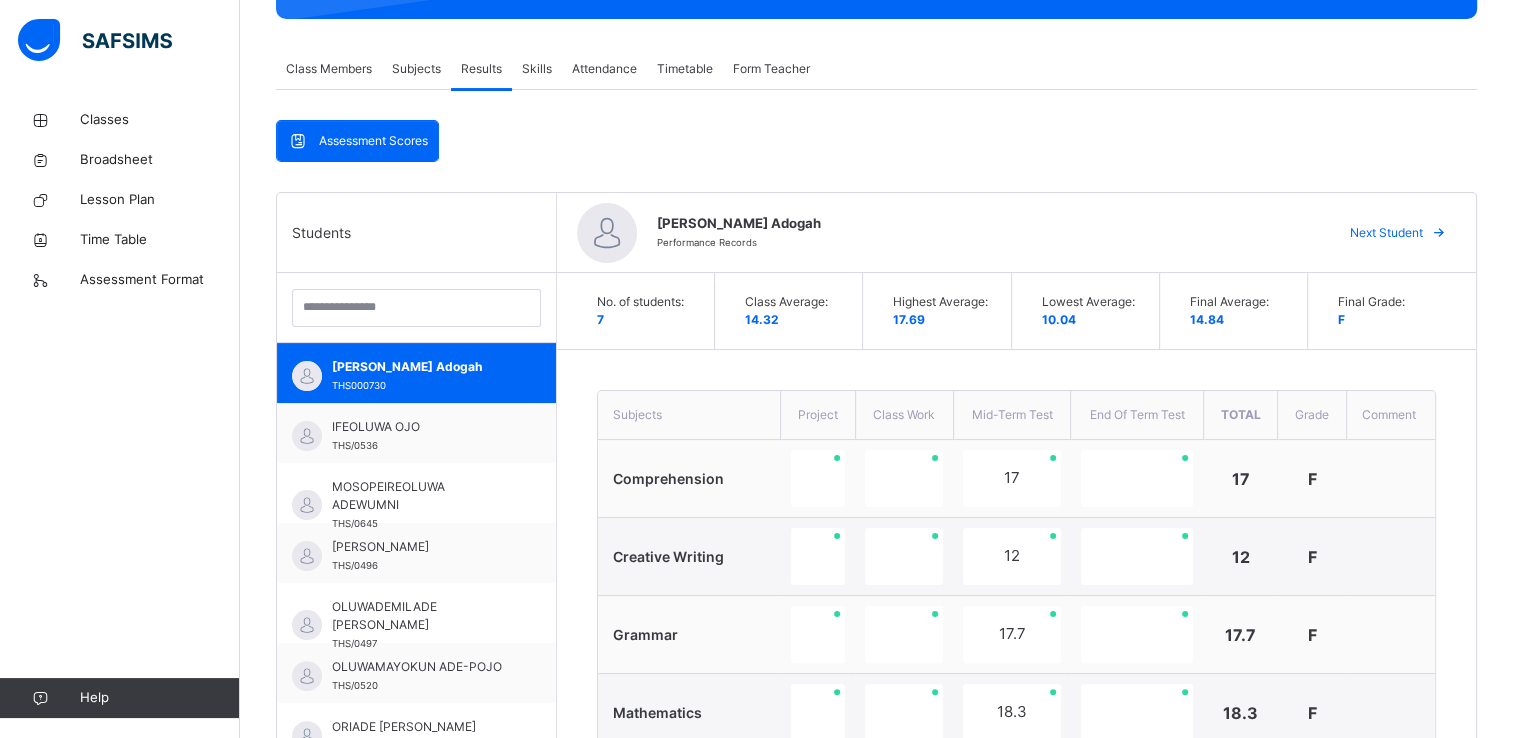 click on "Assessment Scores" at bounding box center [373, 141] 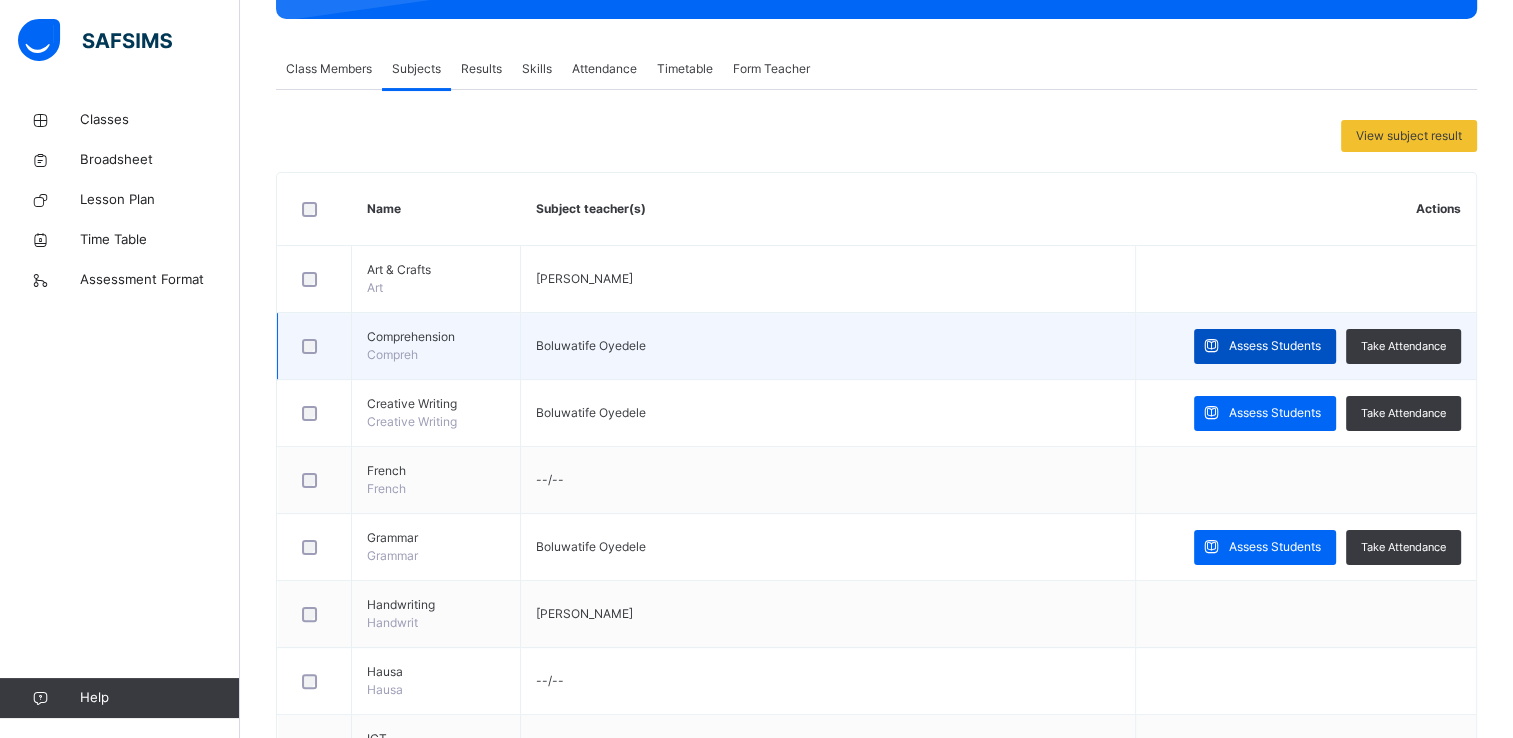 click on "Assess Students" at bounding box center (1275, 346) 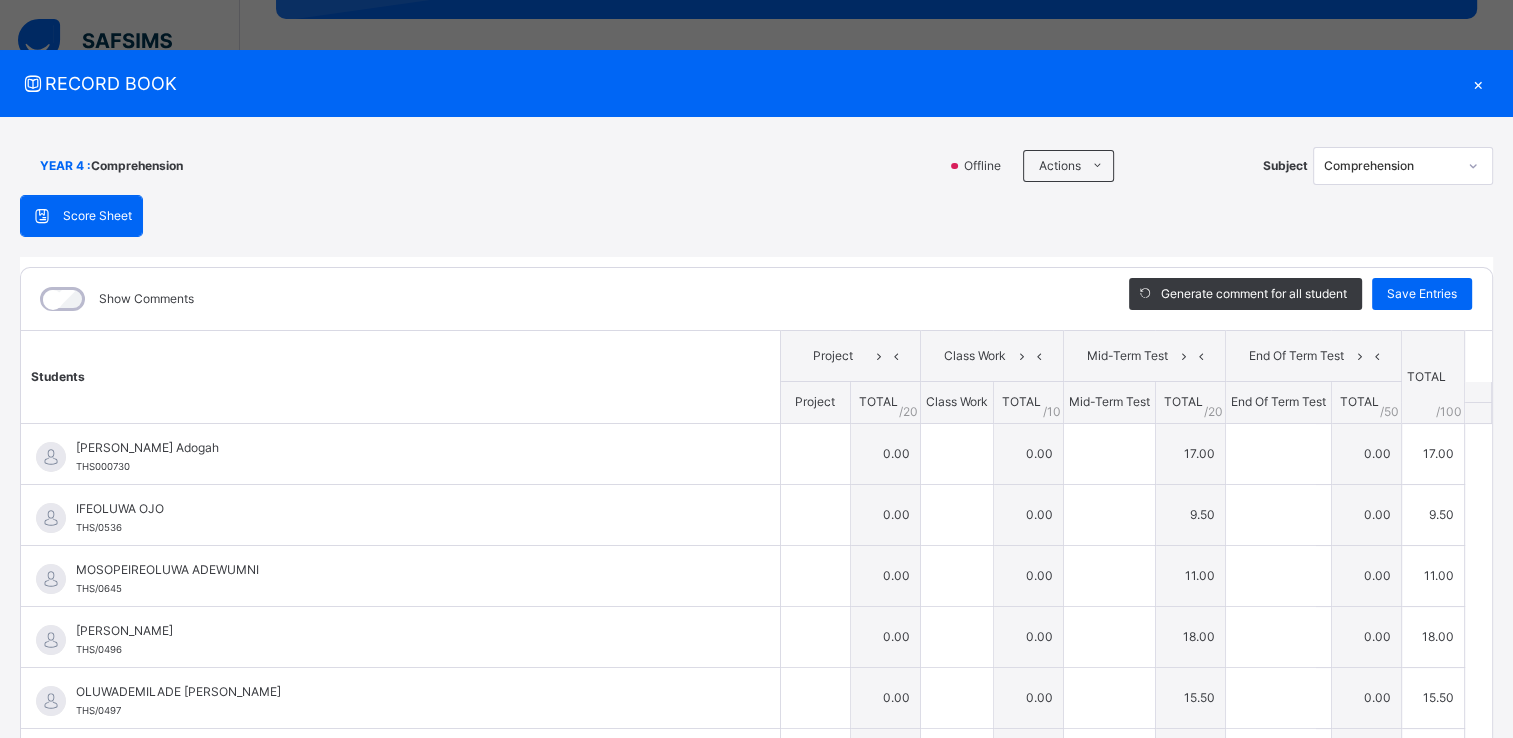 type on "**" 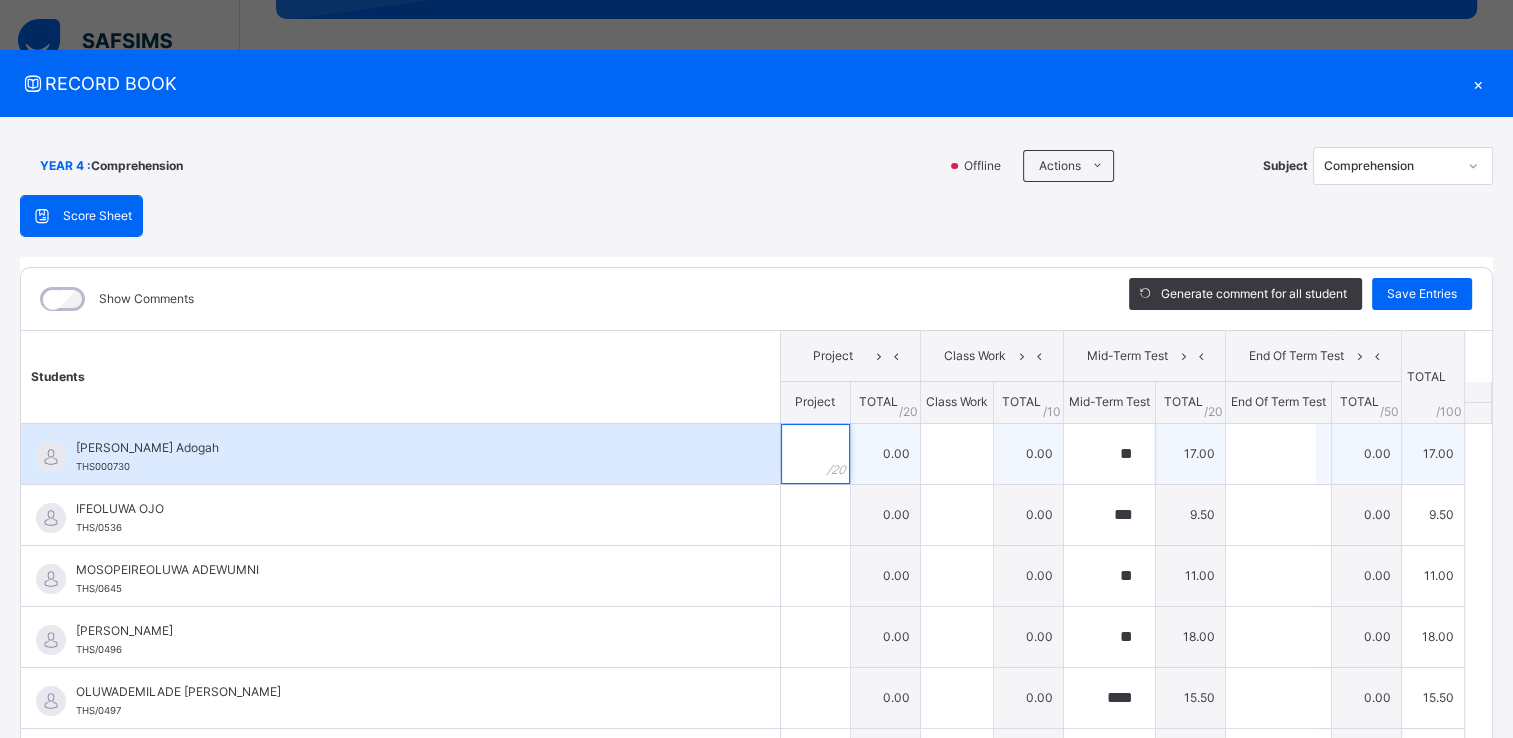 click at bounding box center (815, 454) 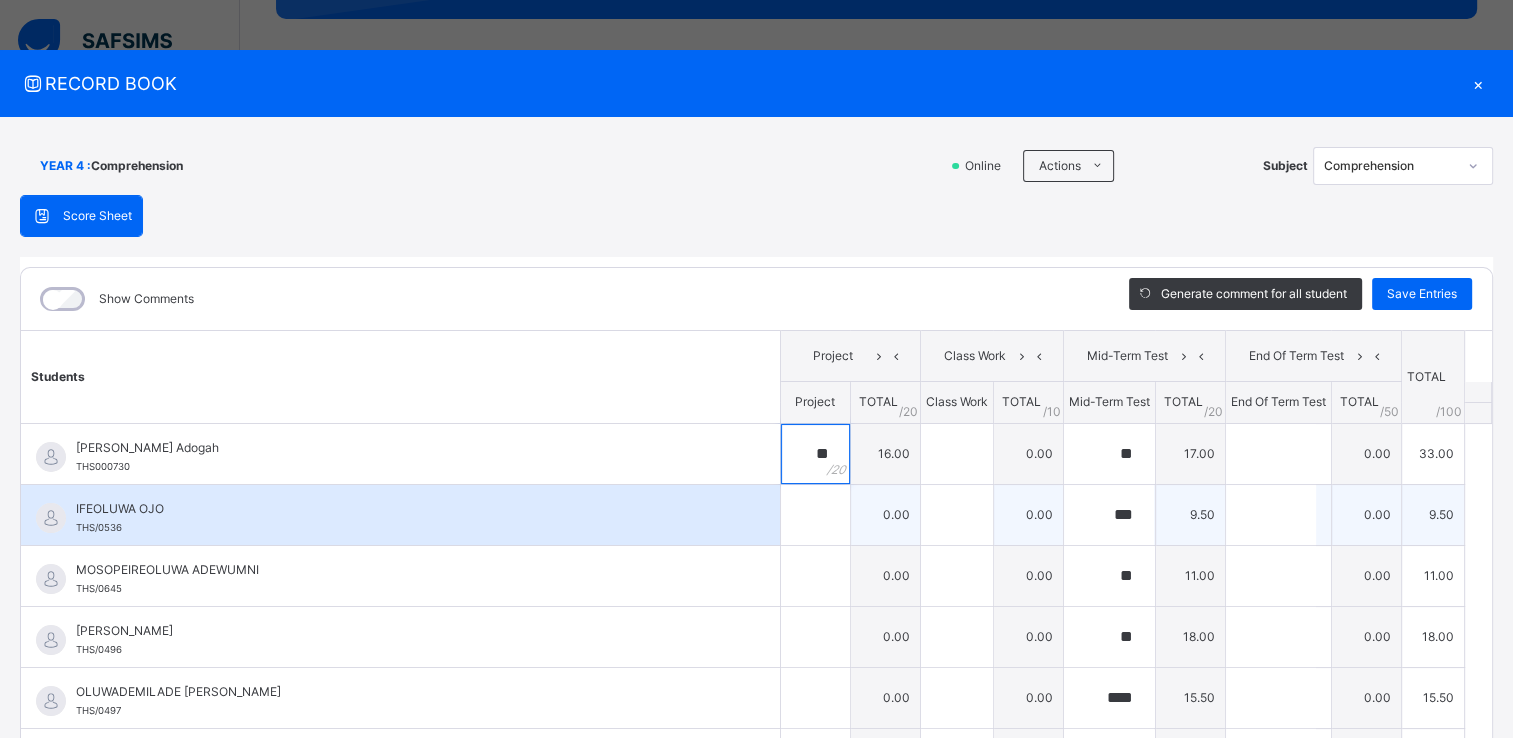 type on "**" 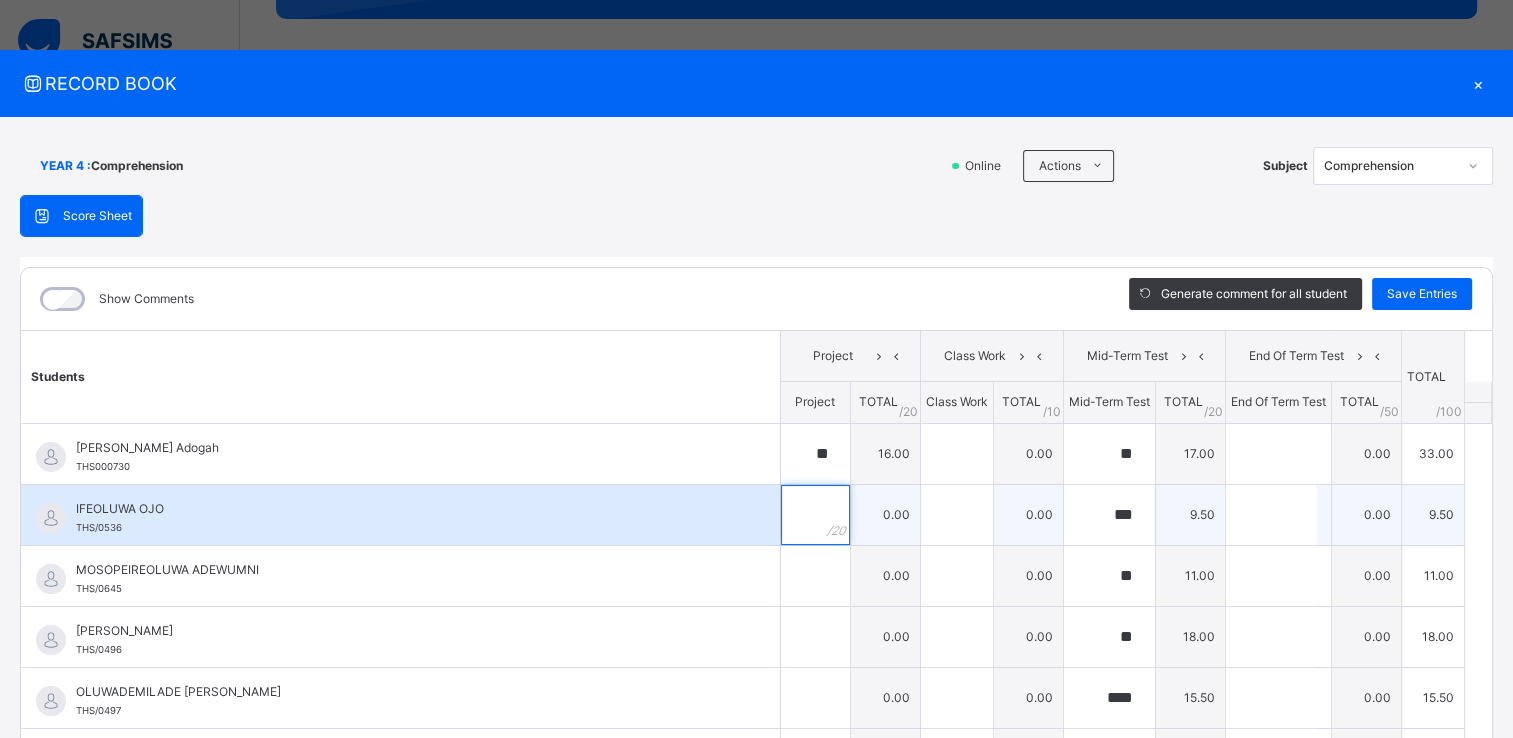 click at bounding box center (815, 515) 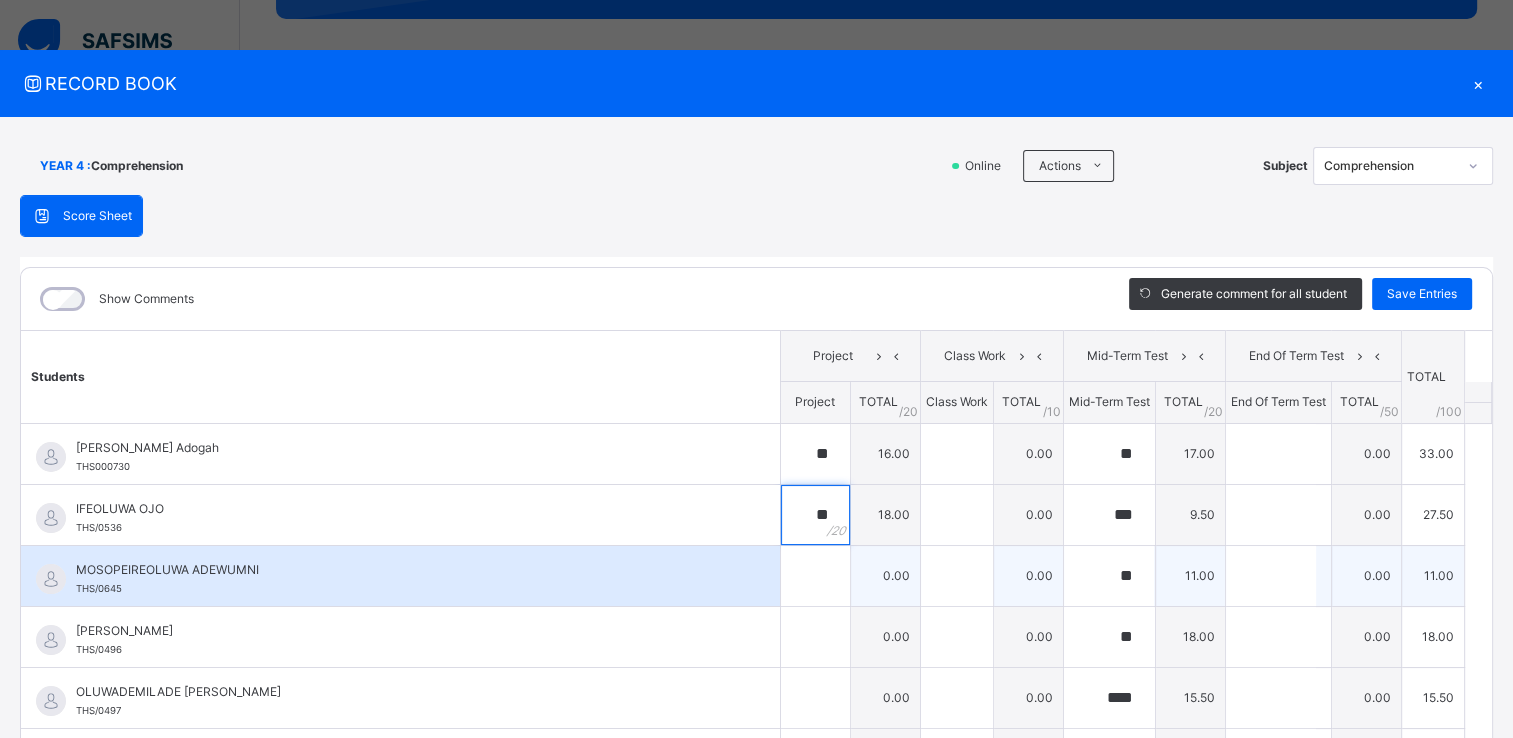 type on "**" 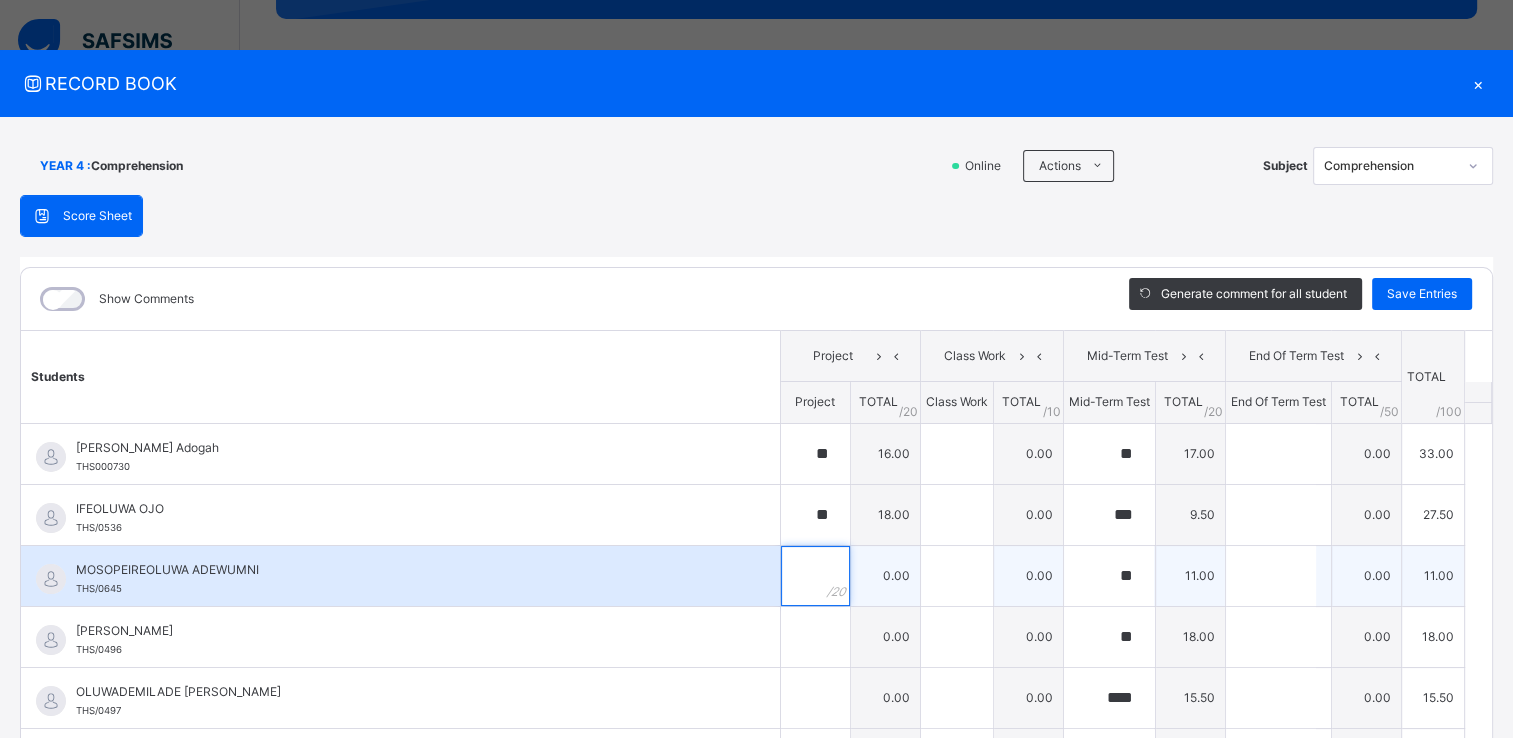click at bounding box center (815, 576) 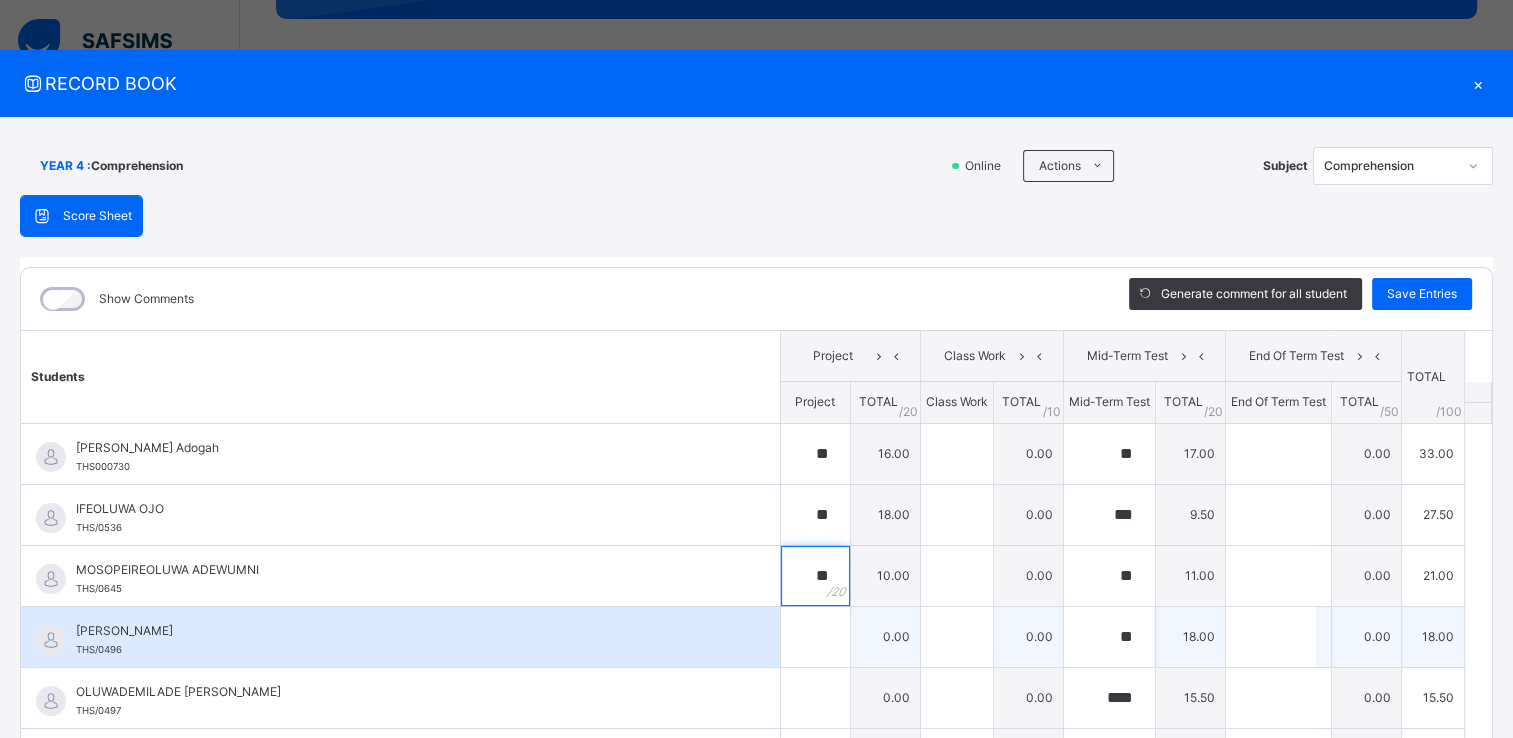 type on "**" 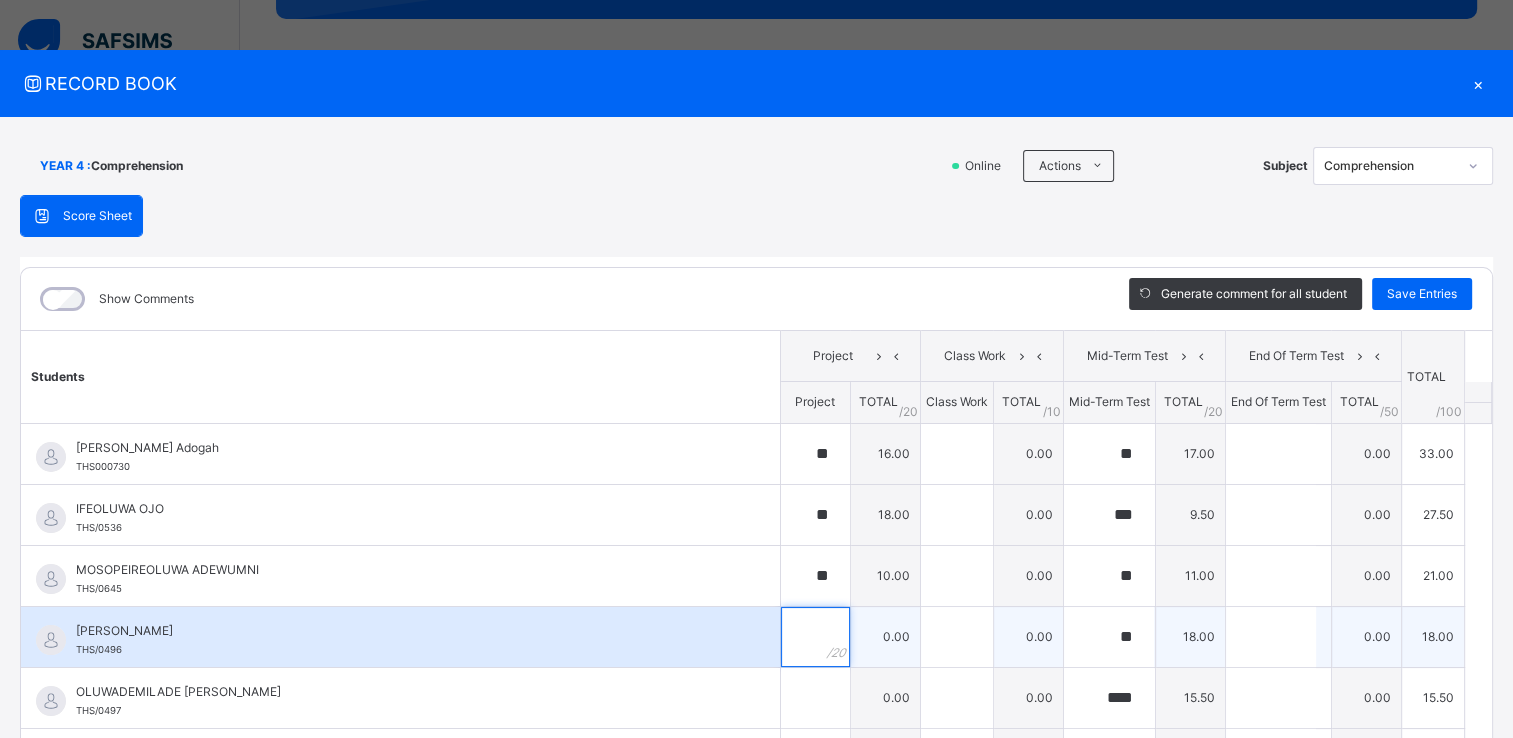 click at bounding box center [815, 637] 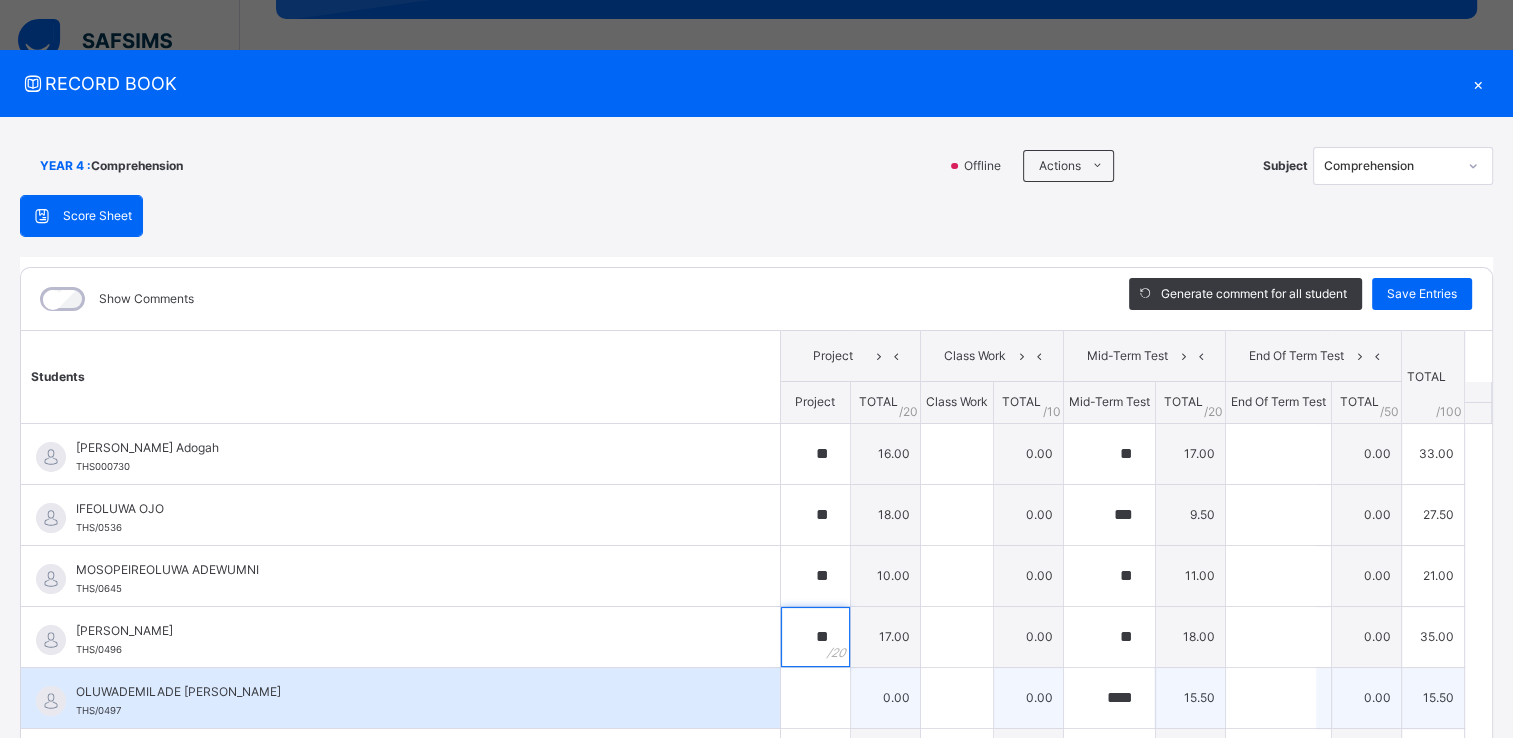 type on "**" 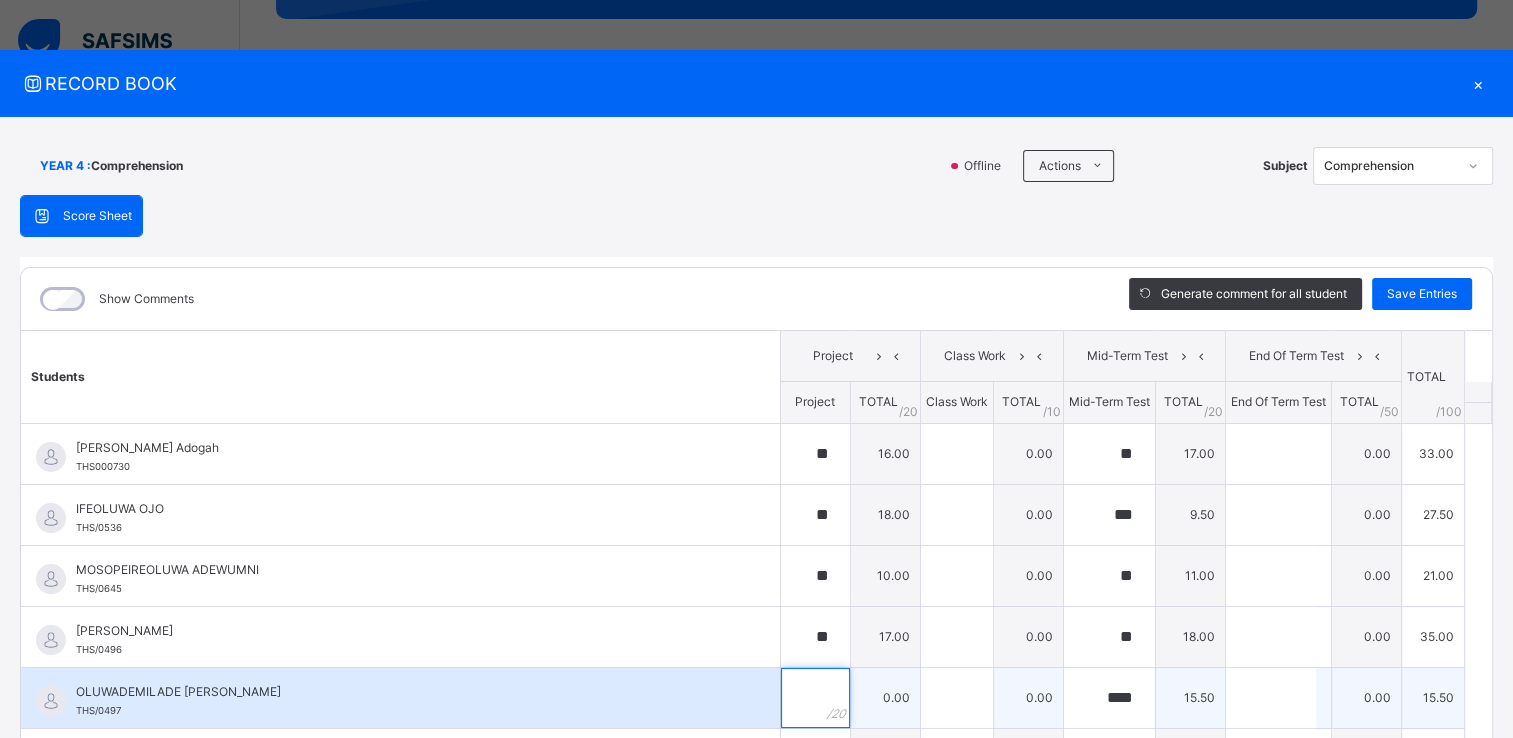click at bounding box center (815, 698) 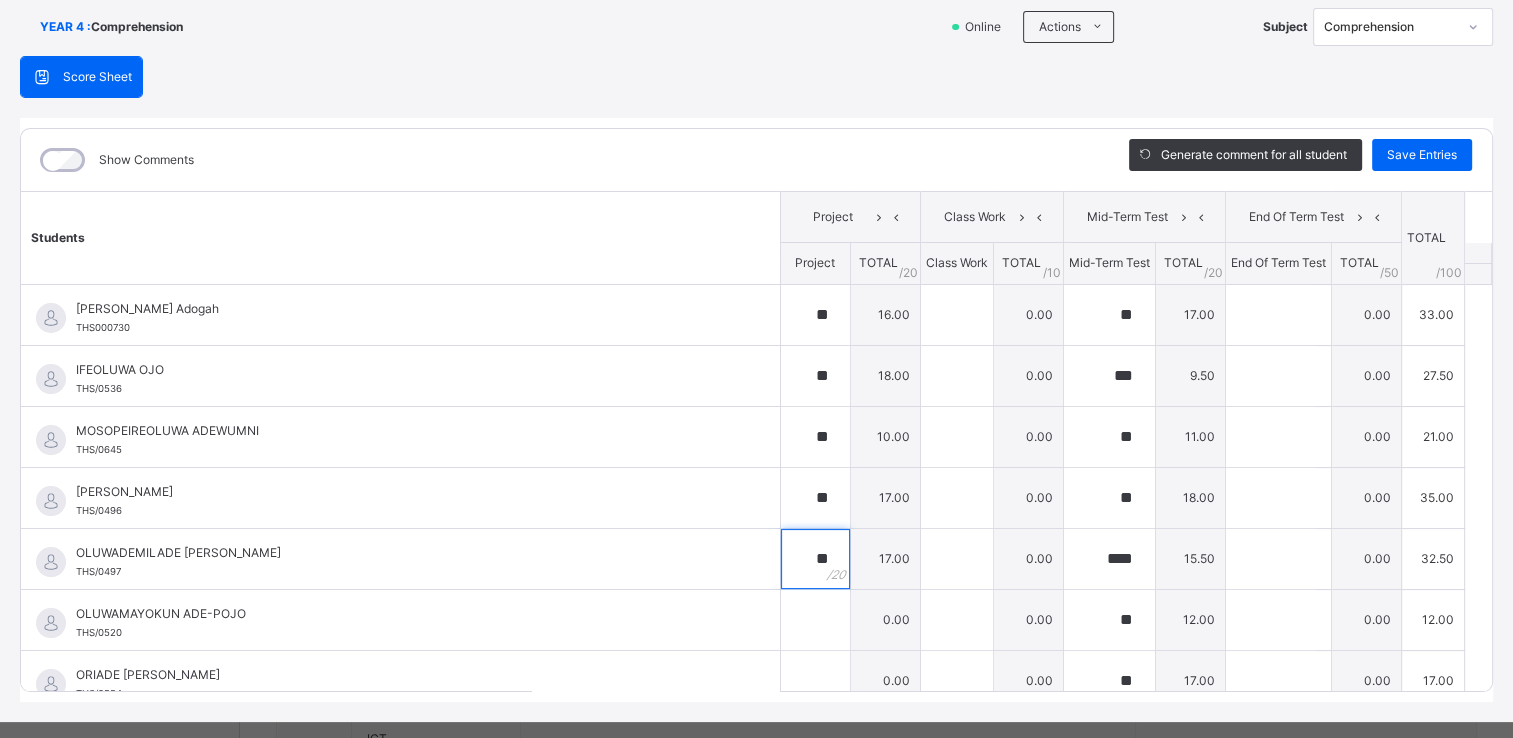 scroll, scrollTop: 172, scrollLeft: 0, axis: vertical 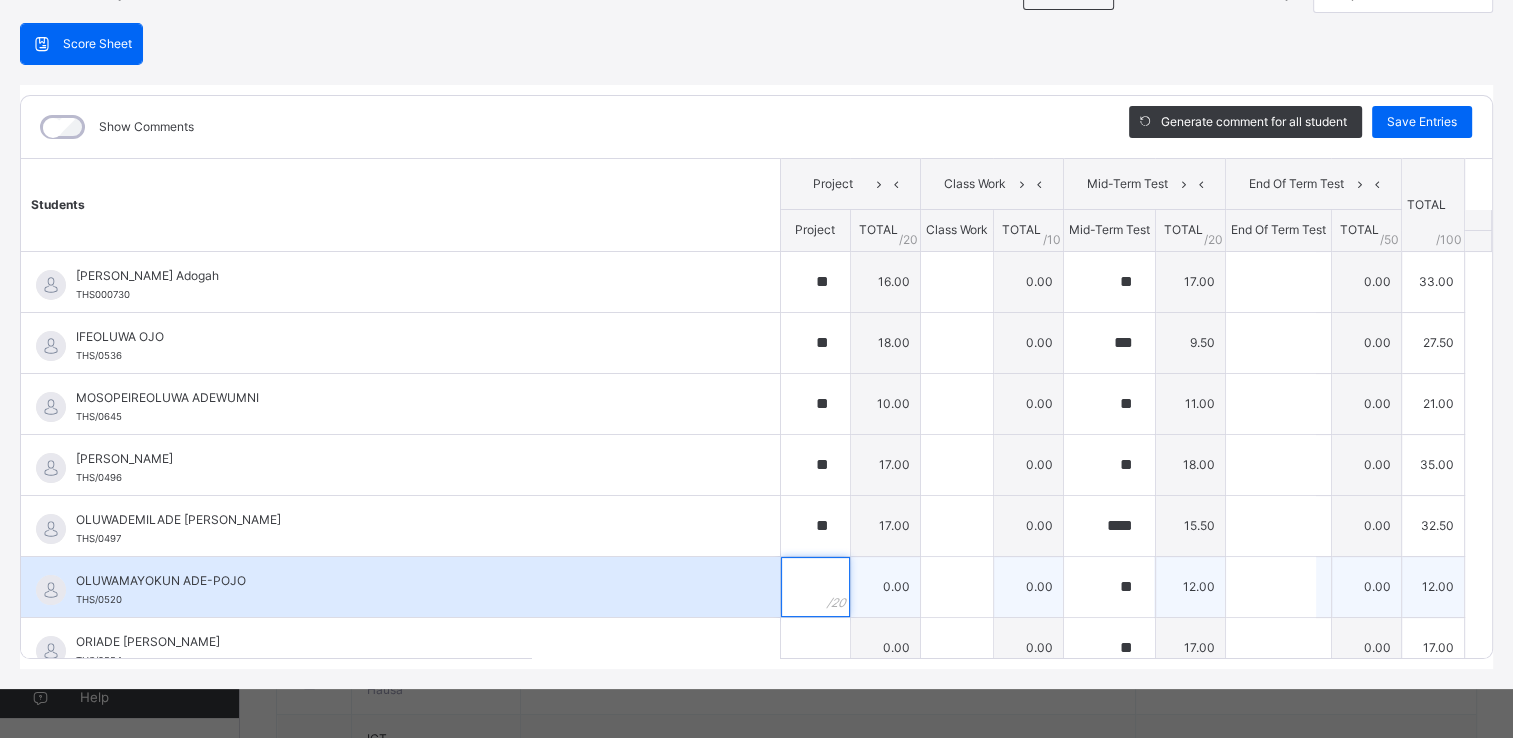 click at bounding box center [815, 587] 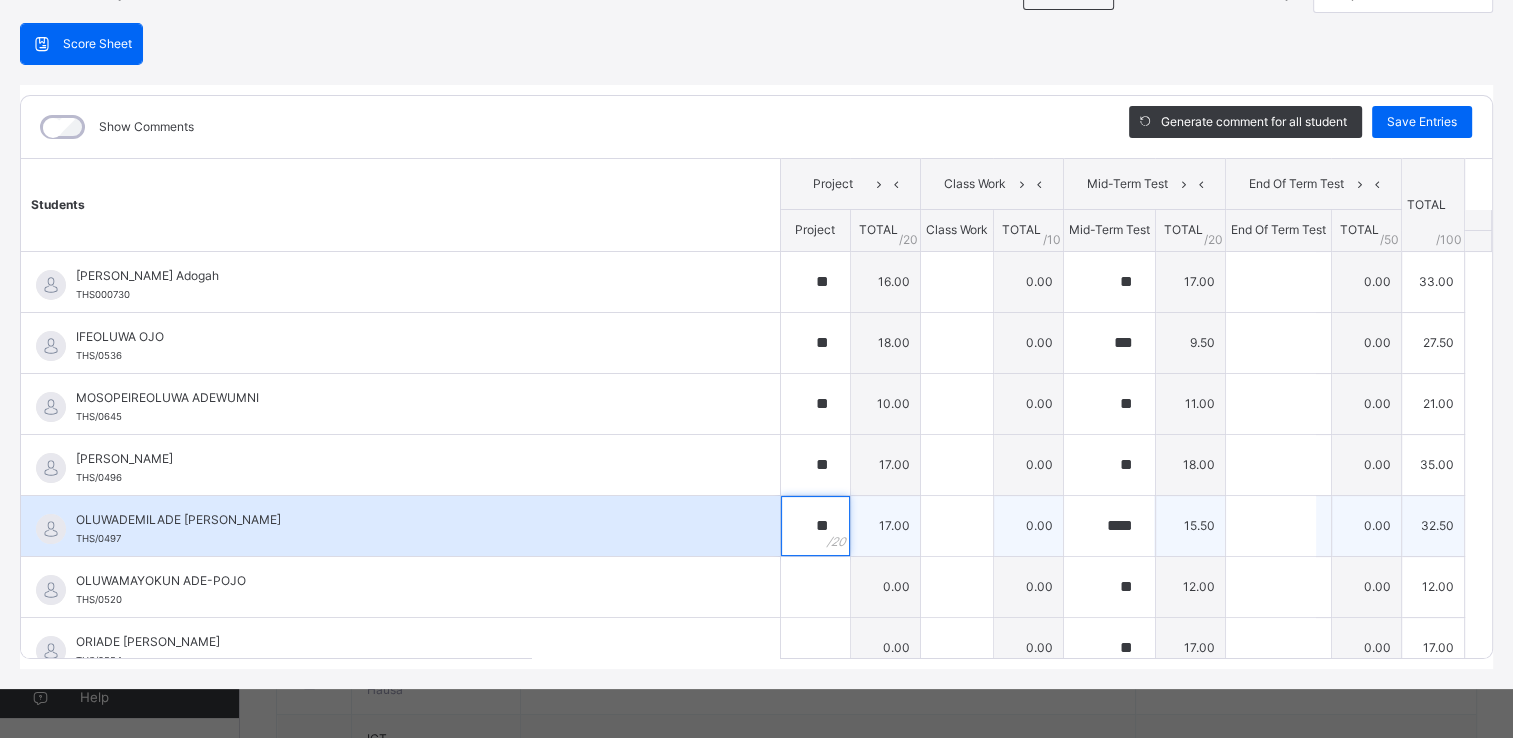 click on "**" at bounding box center [815, 526] 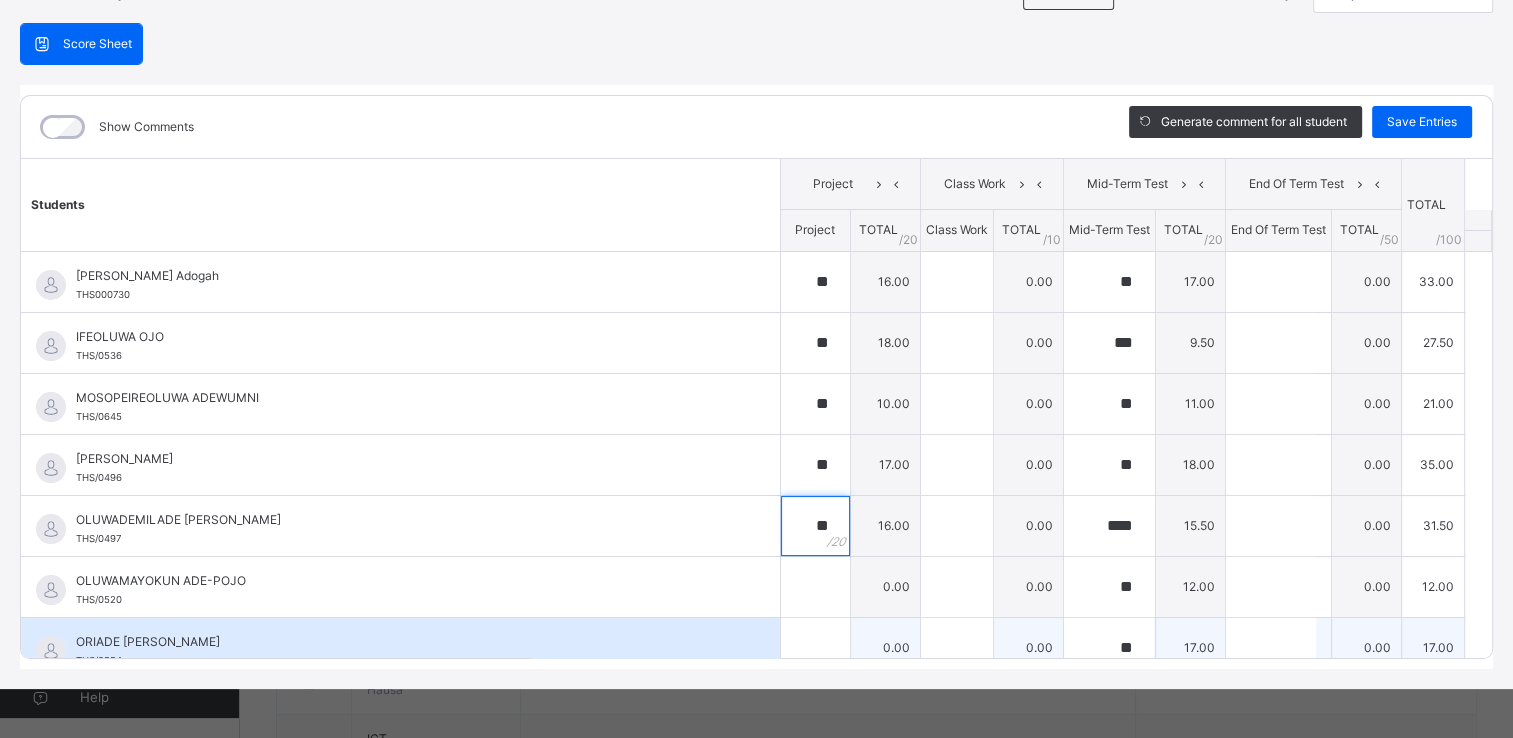 type on "**" 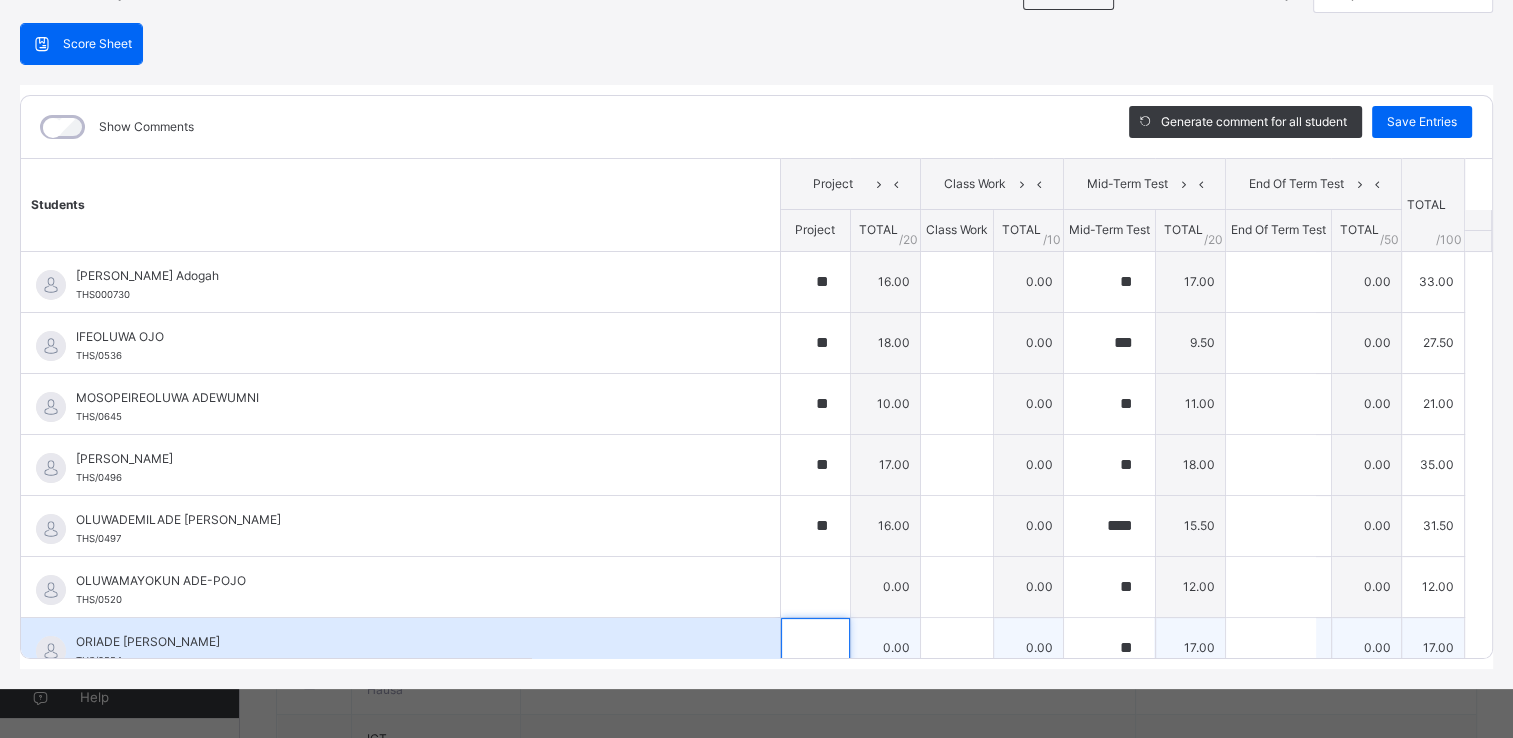 click at bounding box center [815, 648] 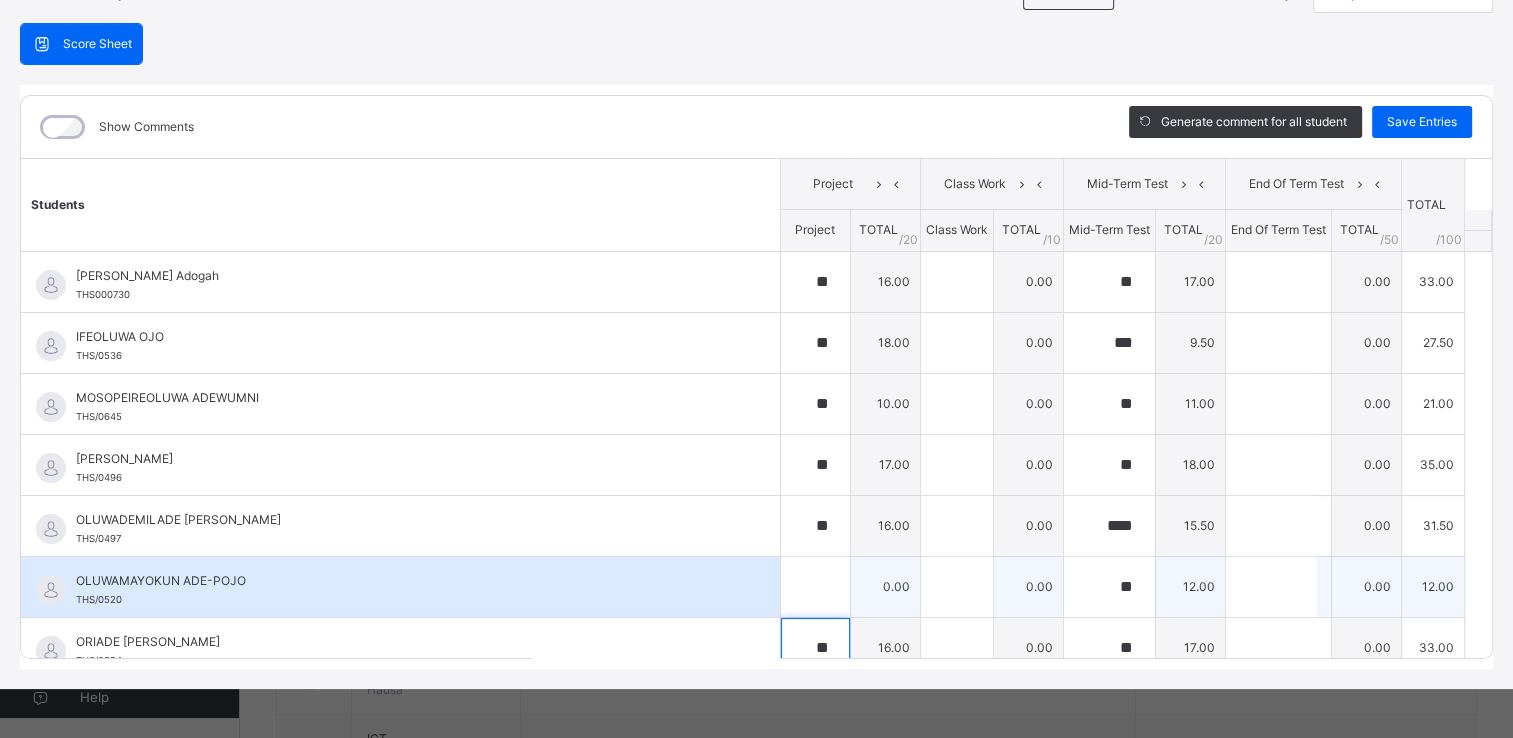 type on "**" 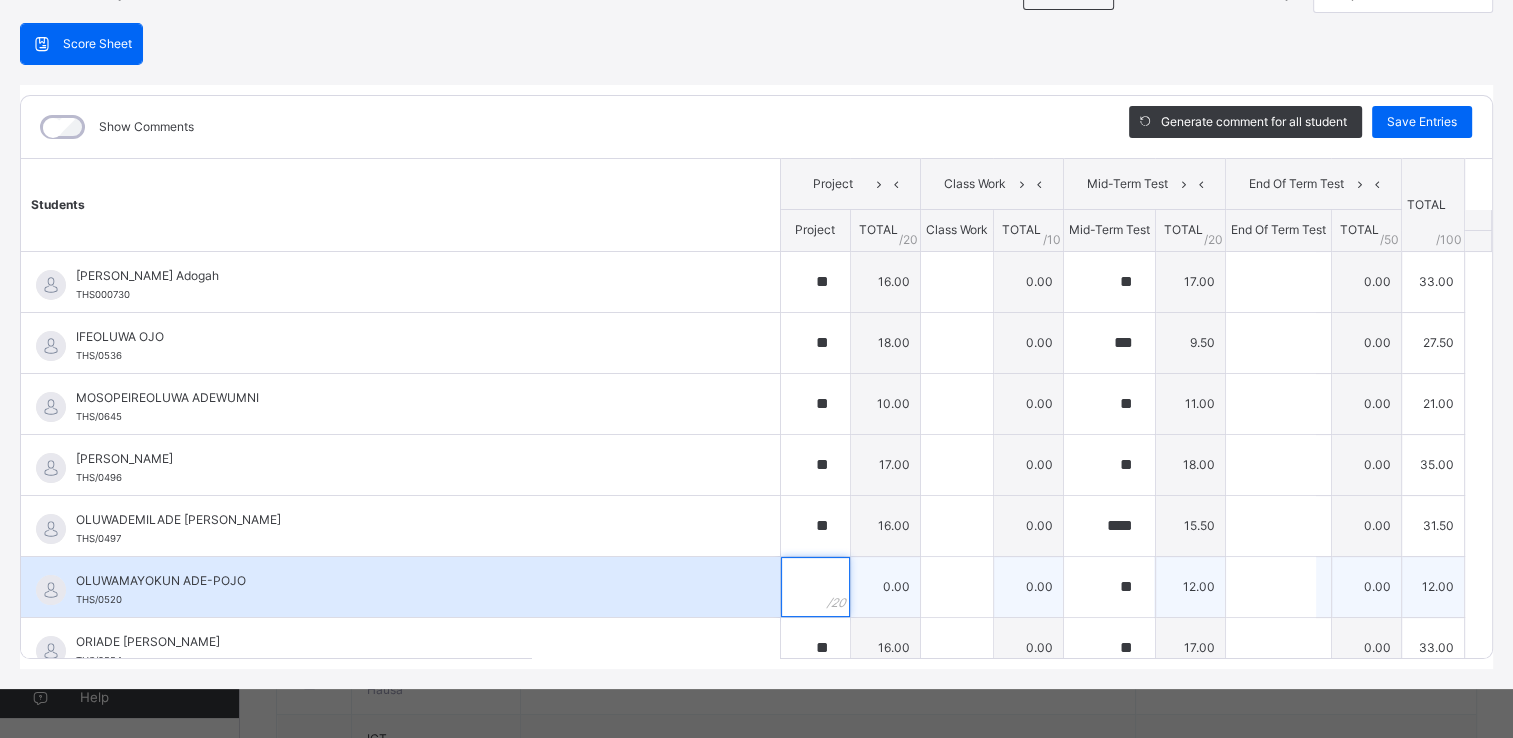 click at bounding box center [815, 587] 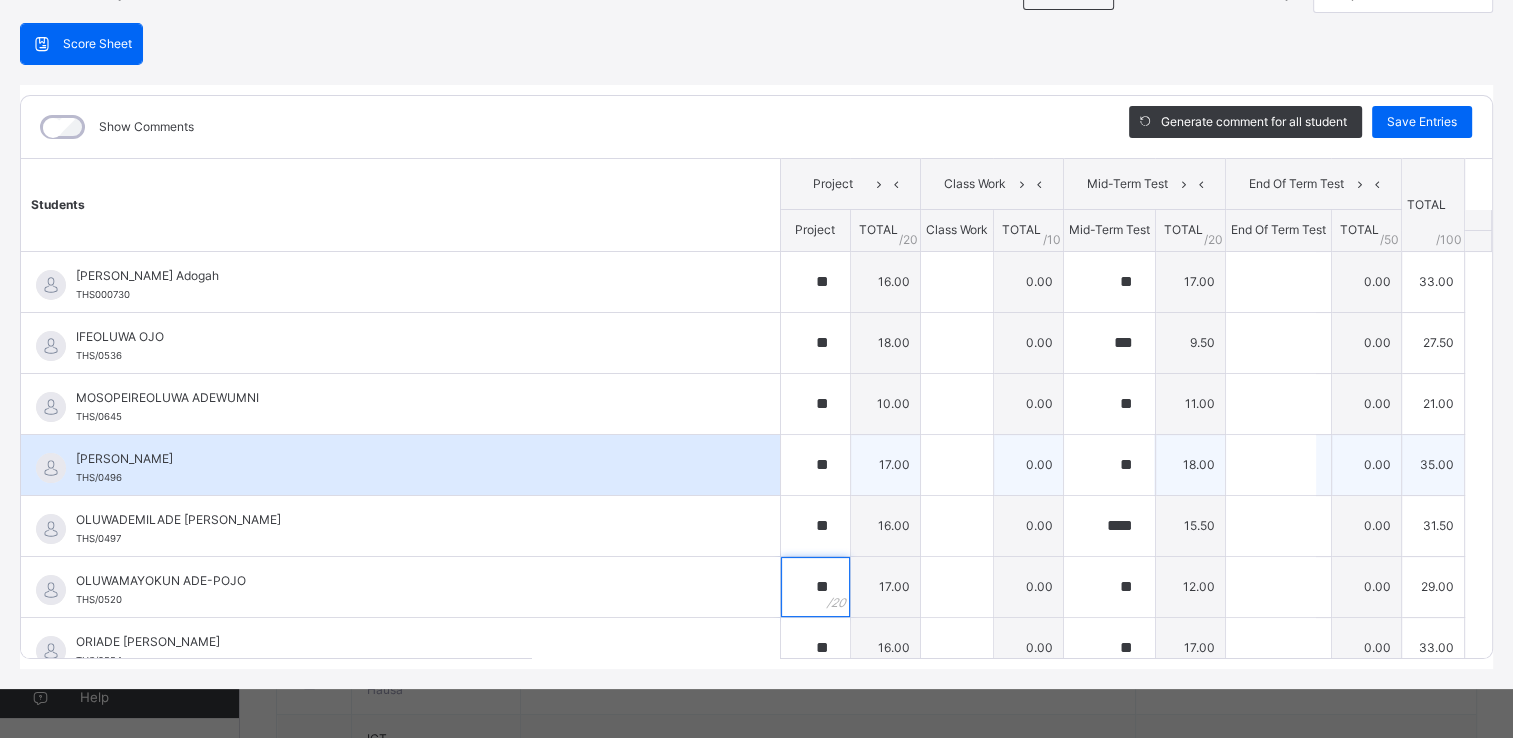 type on "**" 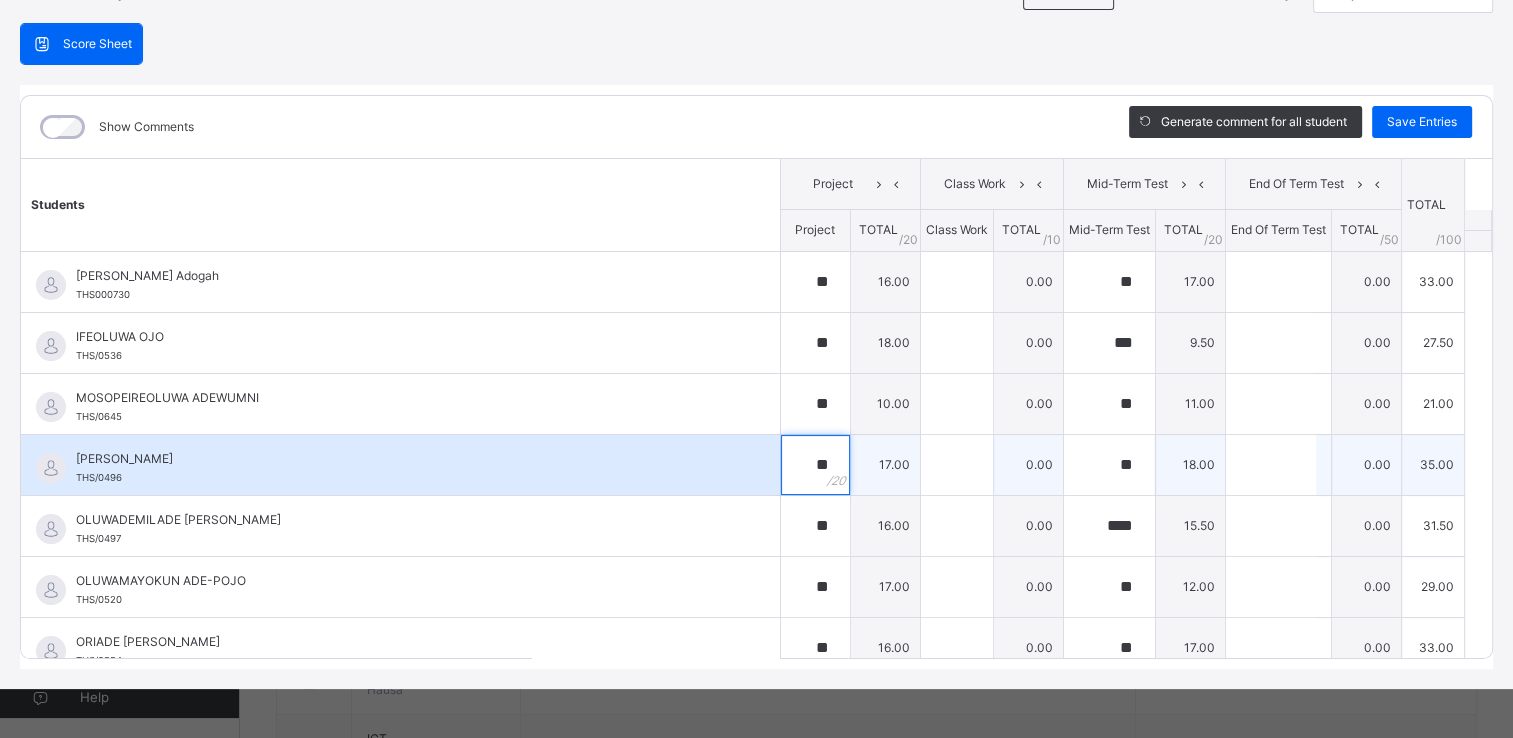 click on "**" at bounding box center (815, 465) 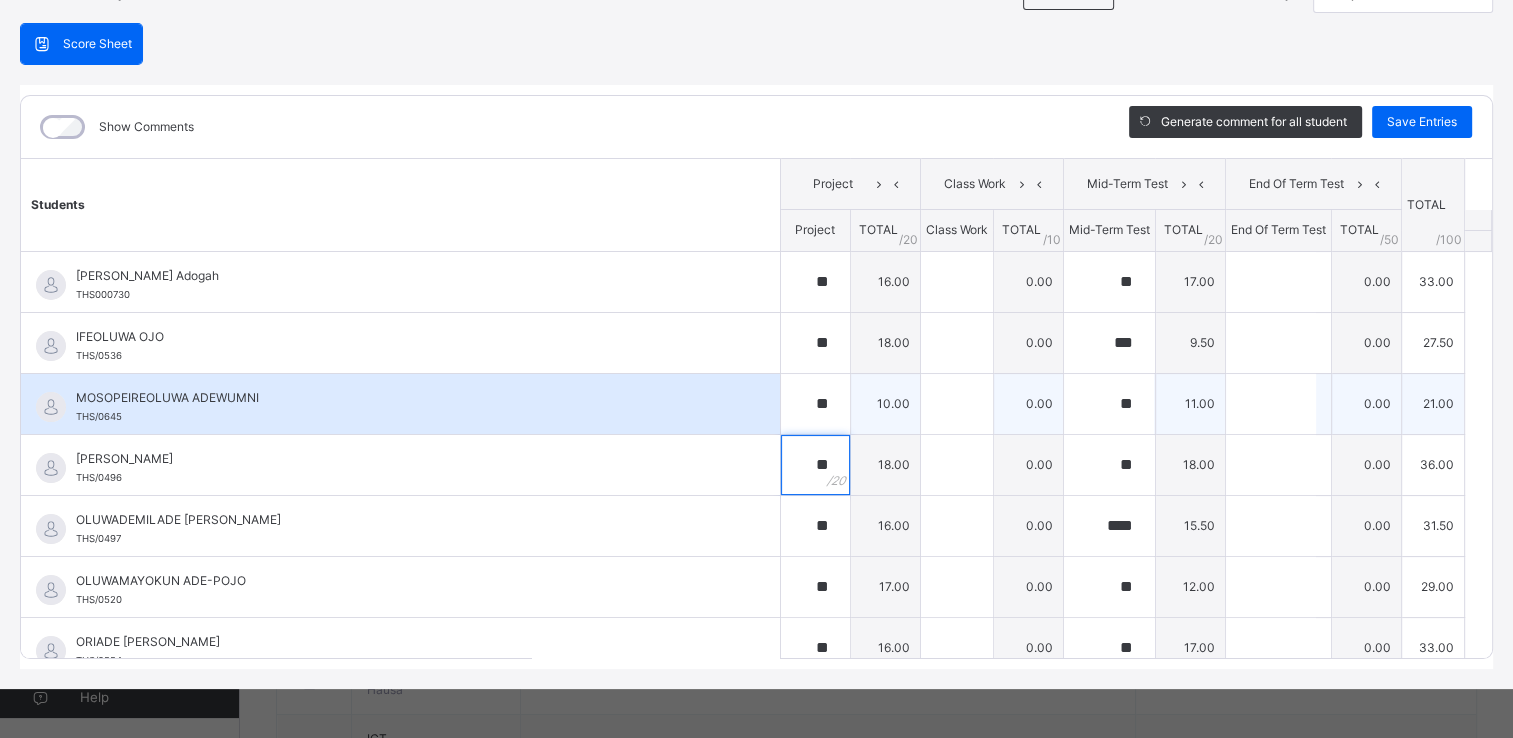 type on "**" 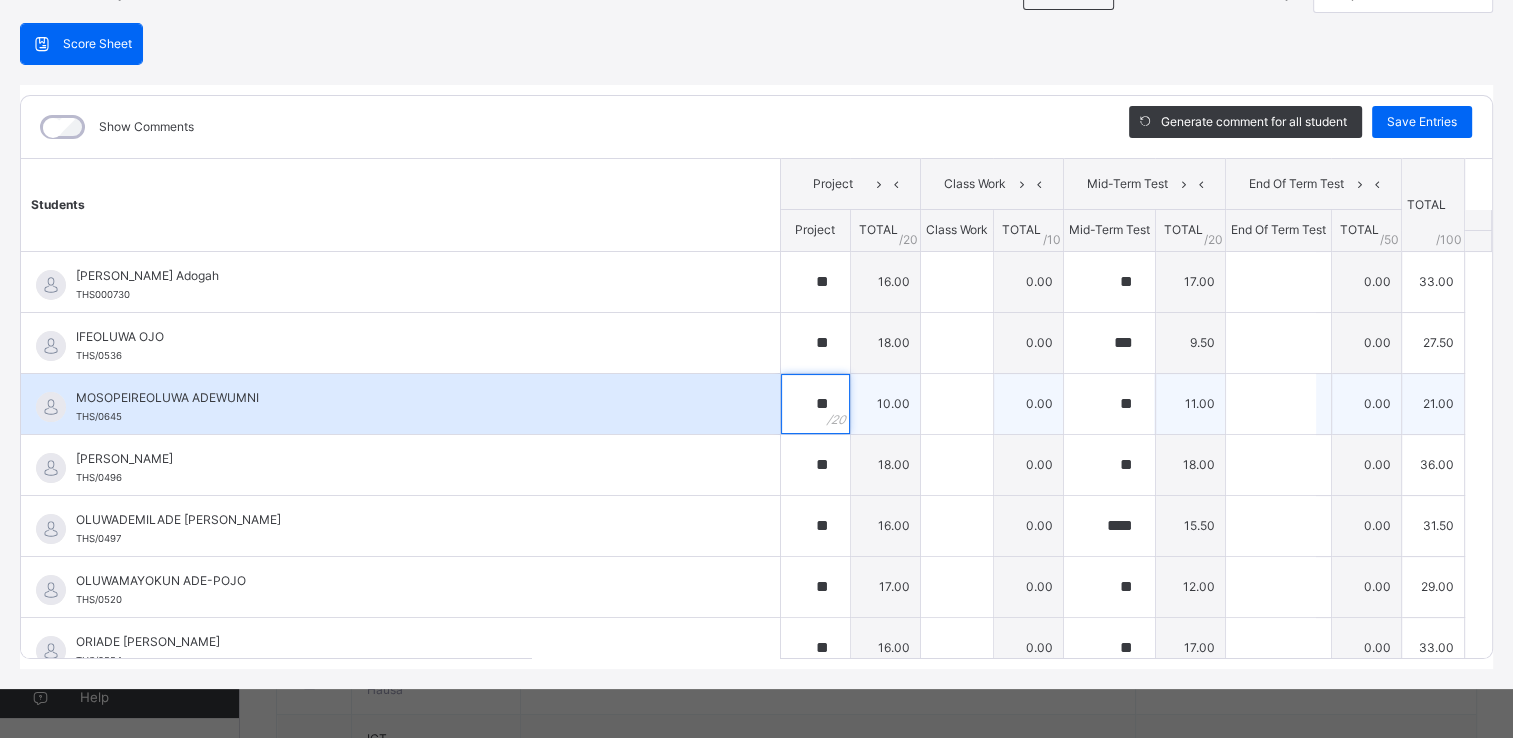 click on "**" at bounding box center [815, 404] 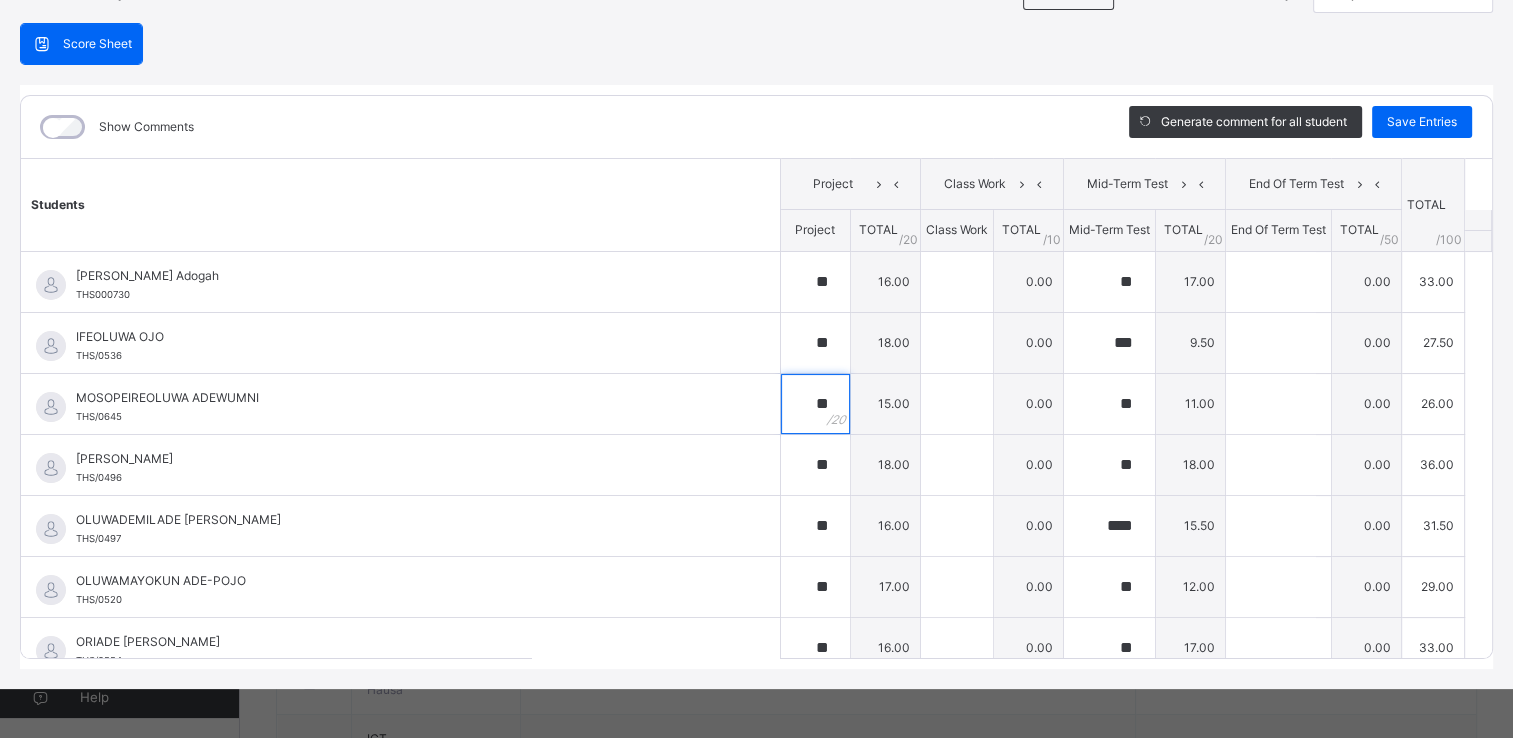 type on "**" 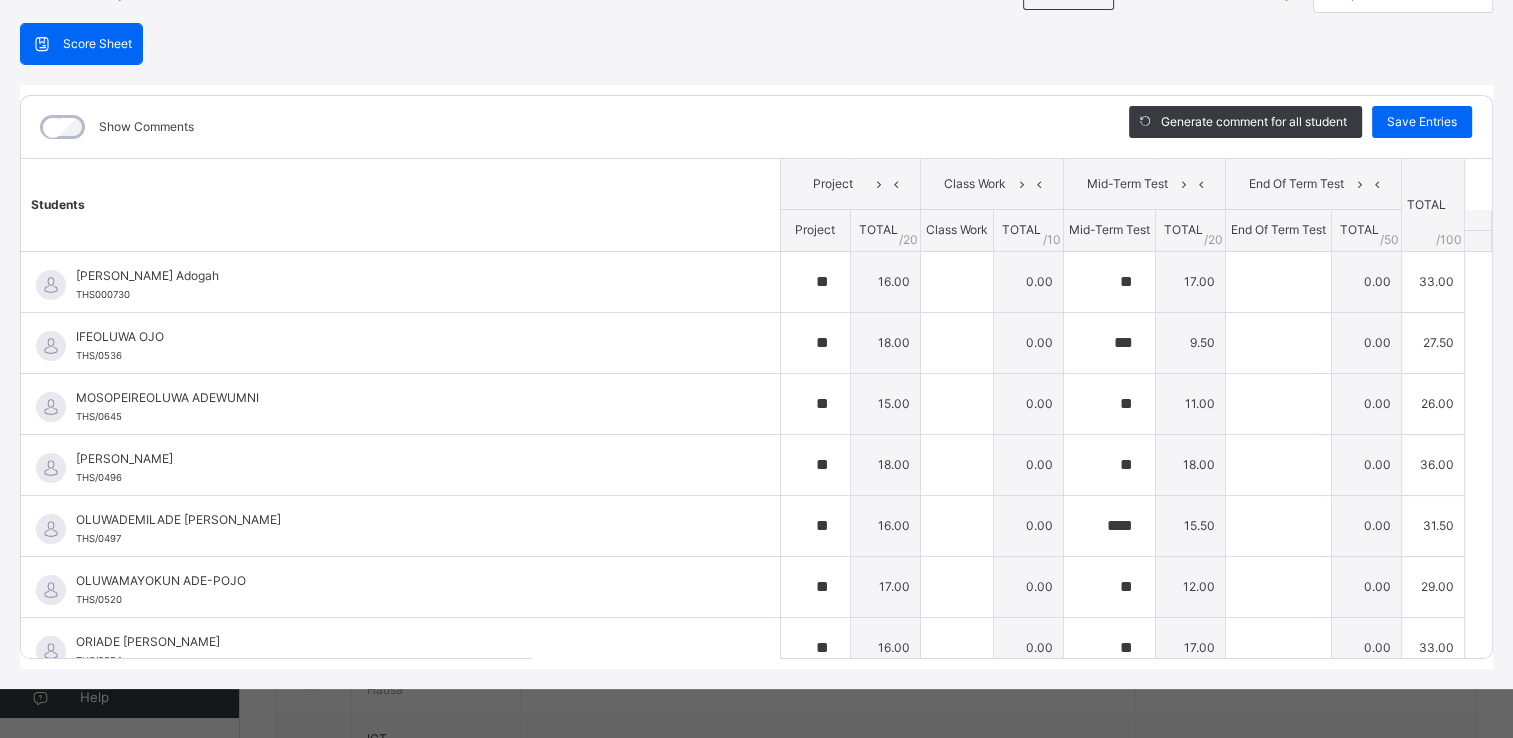 click on "YEAR 4   :   Comprehension Offline Actions  Download Empty Score Sheet  Upload/map score sheet Subject  Comprehension Treasure House Schools Ilupeju [GEOGRAPHIC_DATA] Date: [DATE] 2:16:26 pm Score Sheet Score Sheet Show Comments   Generate comment for all student   Save Entries Class Level:  YEAR 4   Subject:  Comprehension Session:  2024/2025 Session Session:  Third Term Students Project Class Work Mid-Term Test End Of Term Test TOTAL /100 Comment Project TOTAL / 20 Class Work TOTAL / 10 Mid-Term Test TOTAL / 20 End Of Term Test TOTAL / 50 Augustine Oghereh Adogah THS000730 [PERSON_NAME] Adogah THS000730 ** 16.00 0.00 ** 17.00 0.00 33.00 Generate comment 0 / 250   ×   Subject Teacher’s Comment Generate and see in full the comment developed by the AI with an option to regenerate the comment [PERSON_NAME] Adogah   THS000730   Total 33.00  / 100.00 [PERSON_NAME] Bot   Regenerate     Use this comment   IFEOLUWA  OJO THS/0536 IFEOLUWA  OJO THS/0536 ** 18.00 0.00 *** 9.50 0.00 27.50 Generate comment 0 / 250   ×" at bounding box center (756, 317) 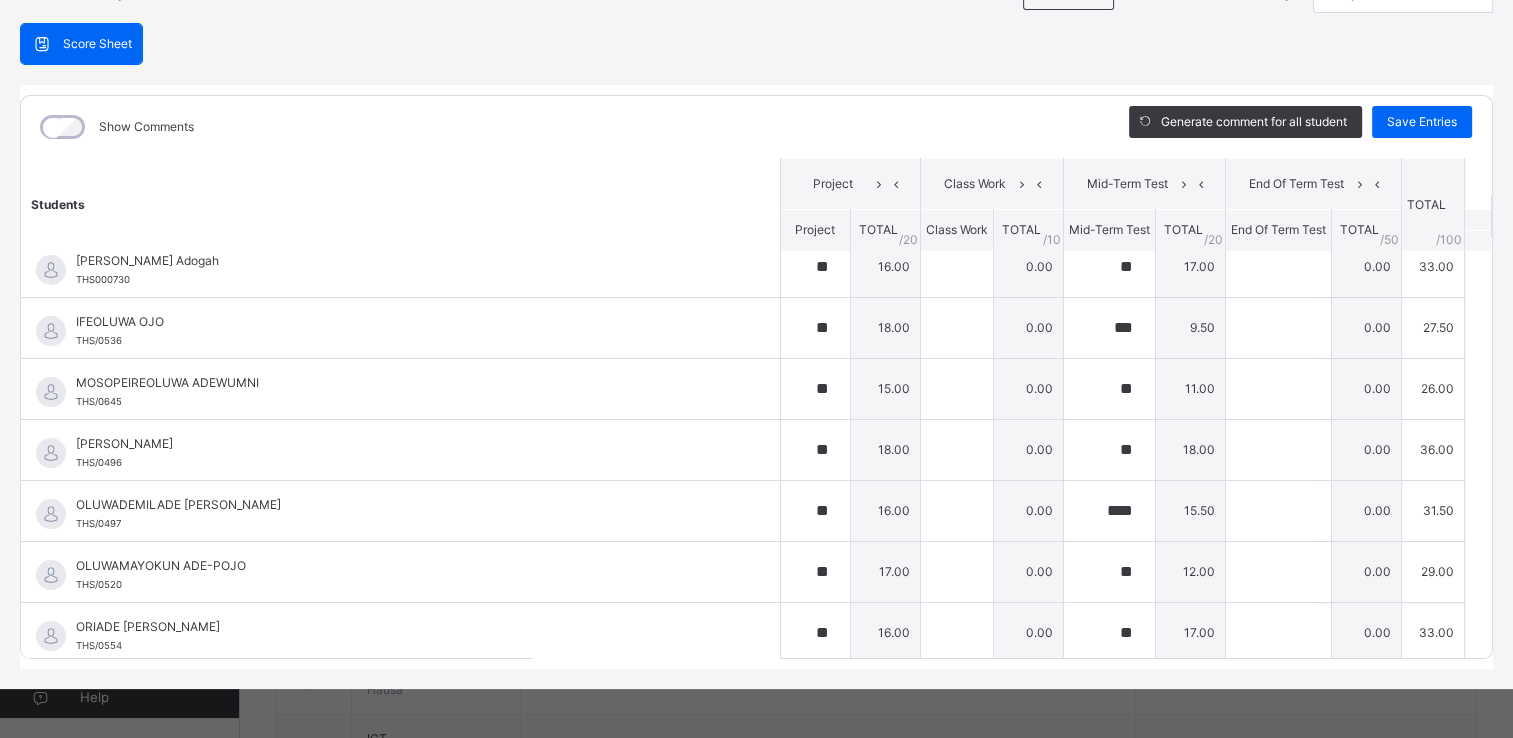scroll, scrollTop: 18, scrollLeft: 0, axis: vertical 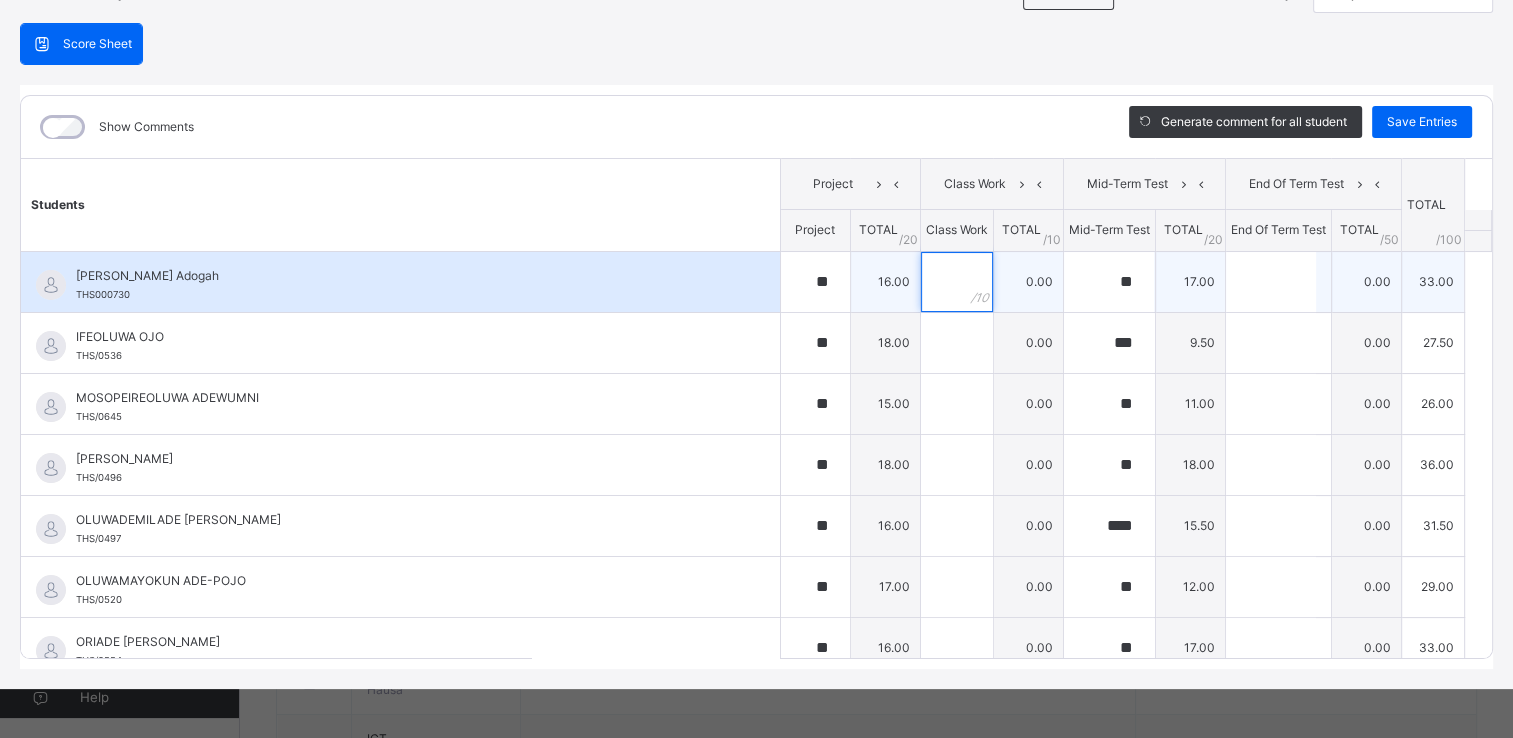 click at bounding box center (957, 282) 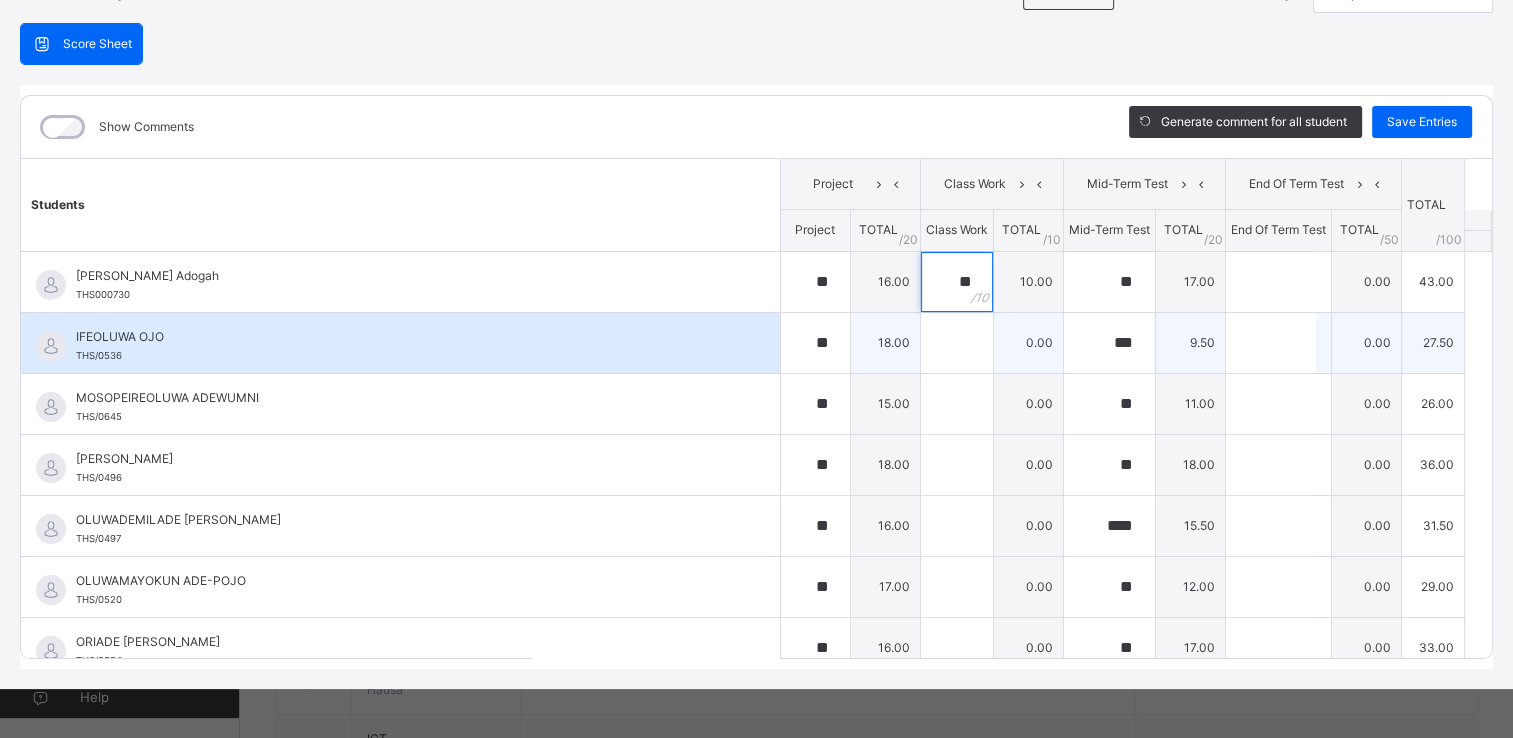 type on "**" 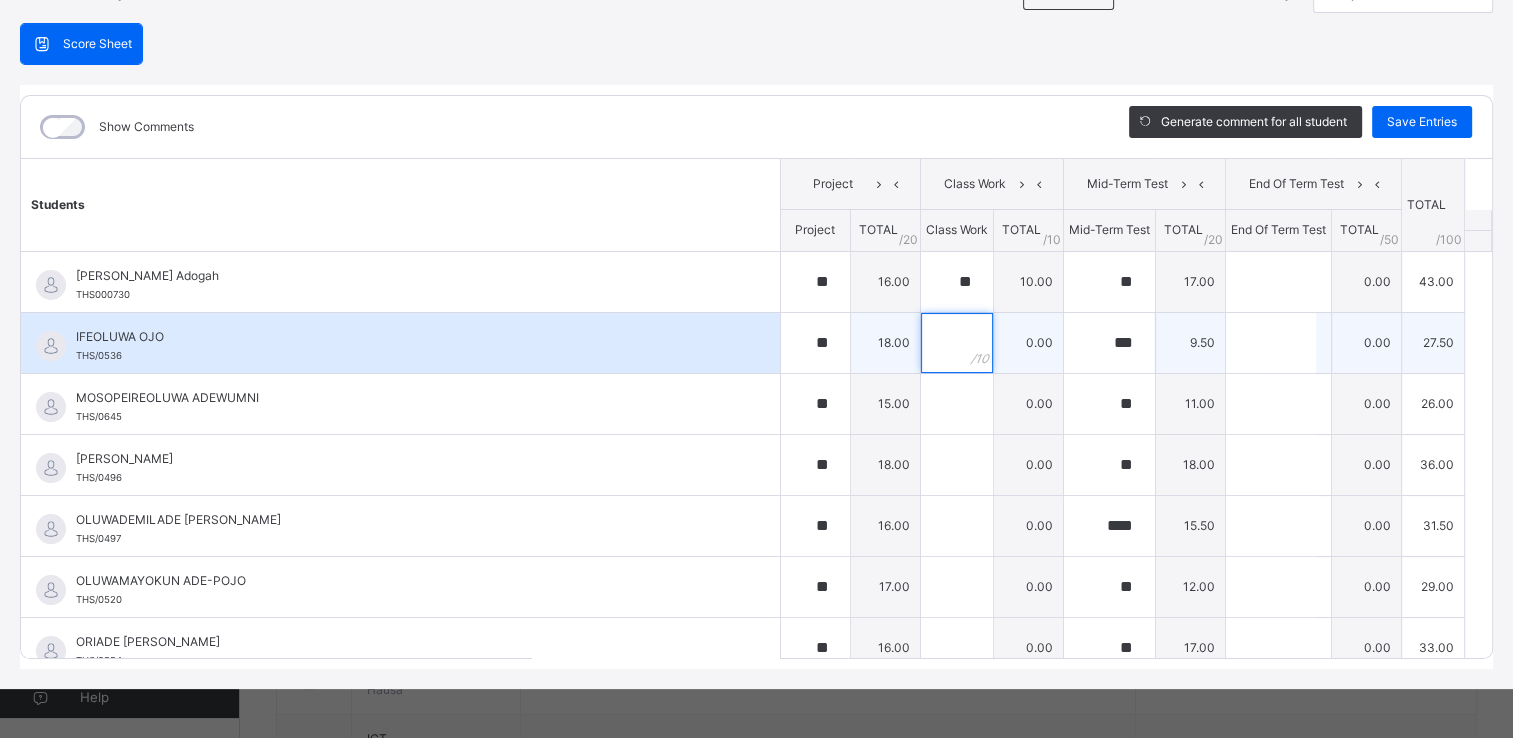 click at bounding box center (957, 343) 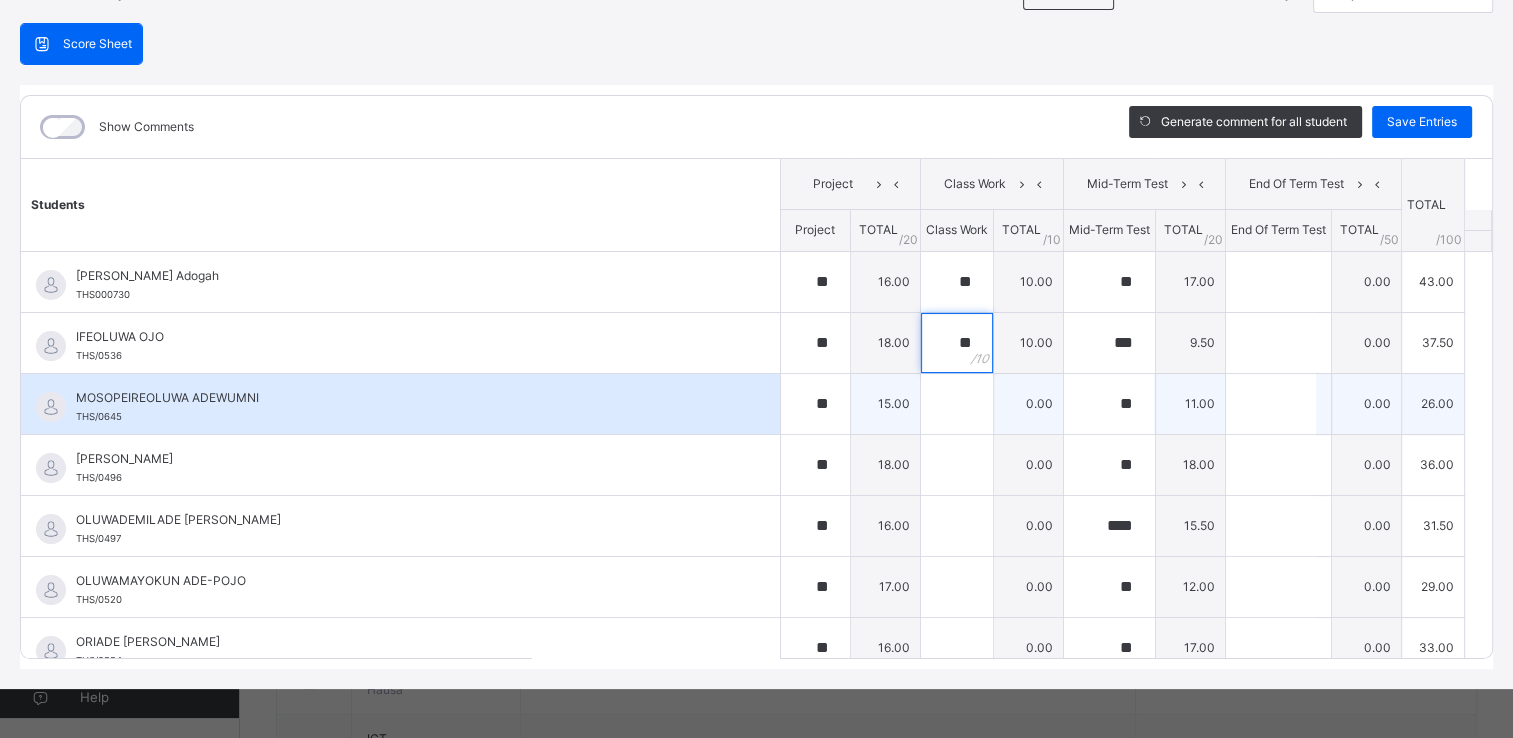 type on "**" 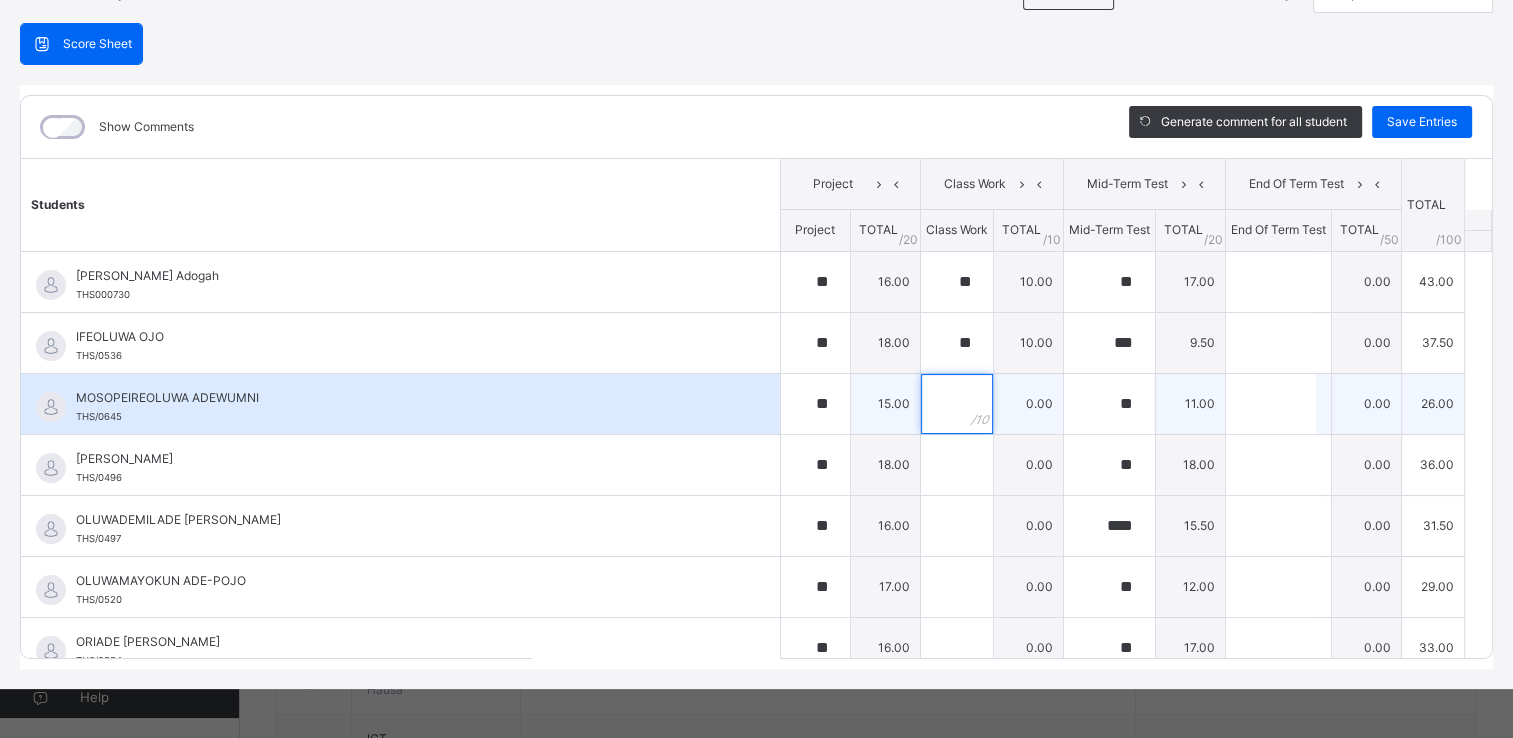click at bounding box center [957, 404] 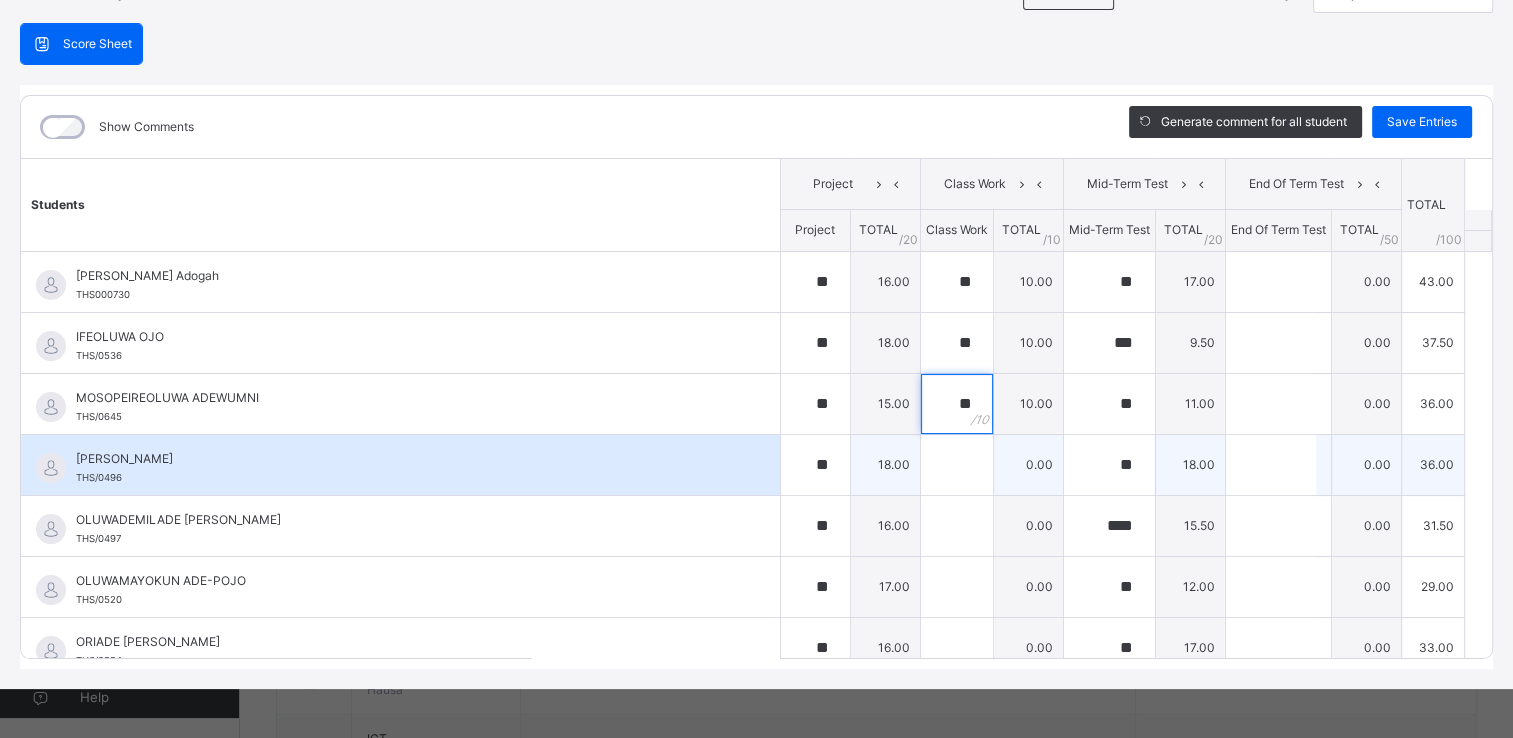 type on "**" 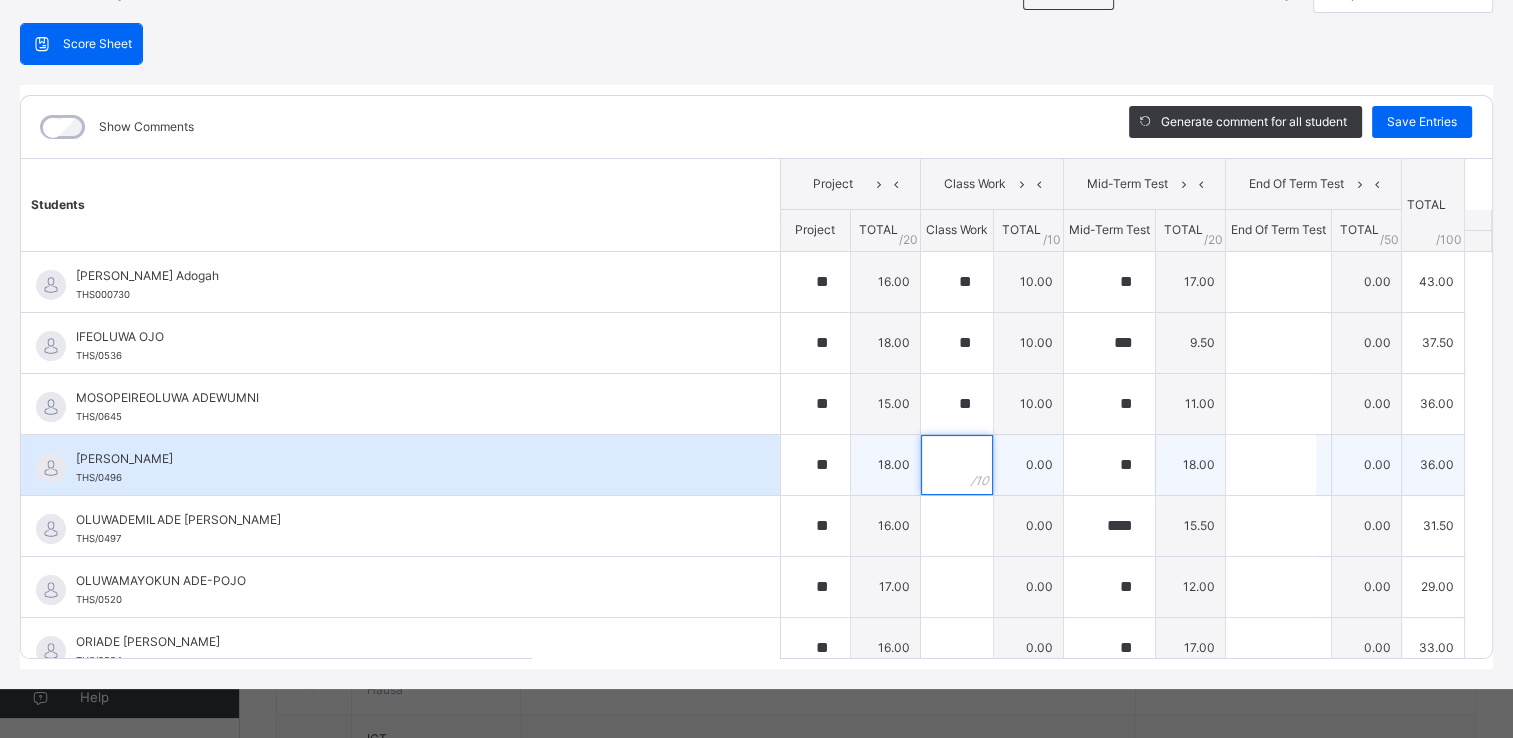 click at bounding box center [957, 465] 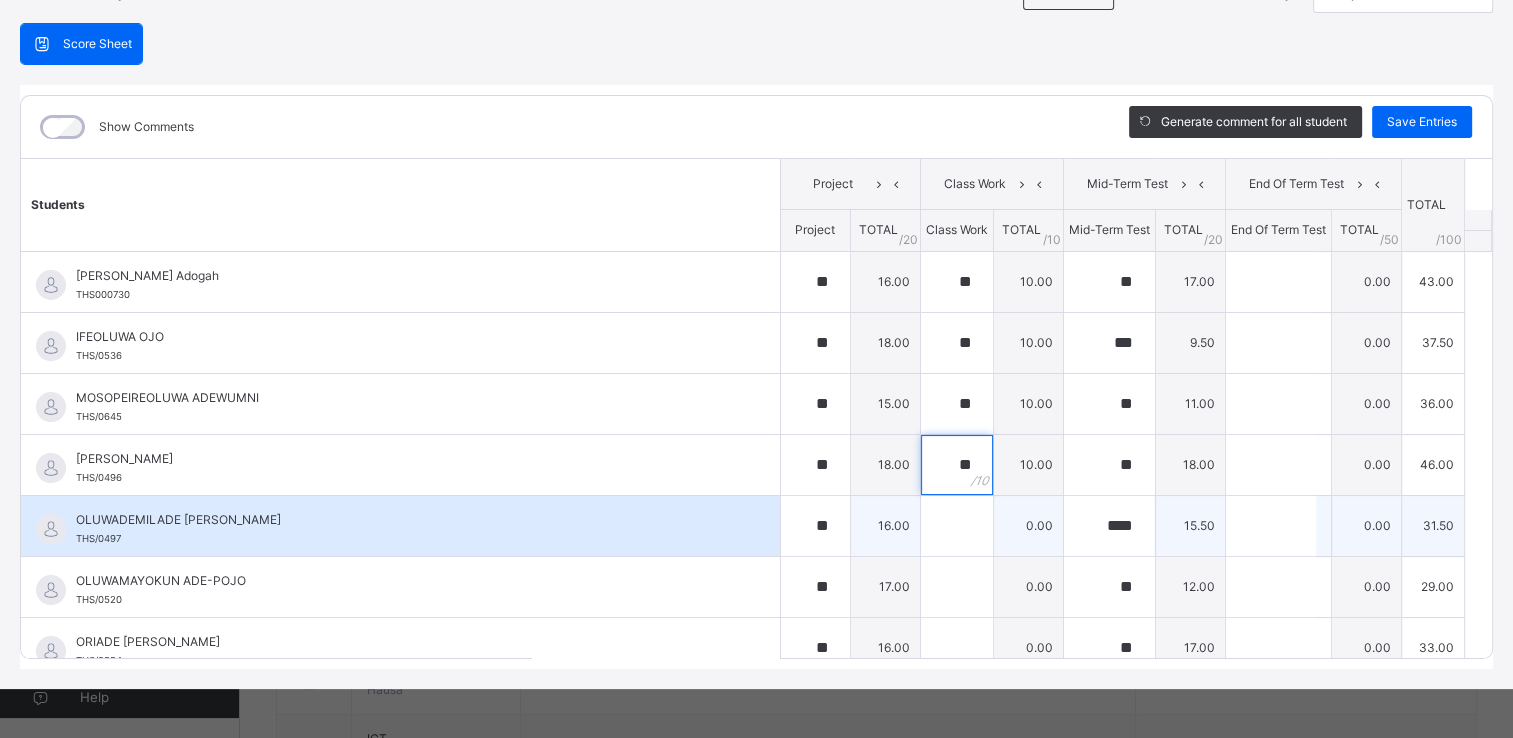 type on "**" 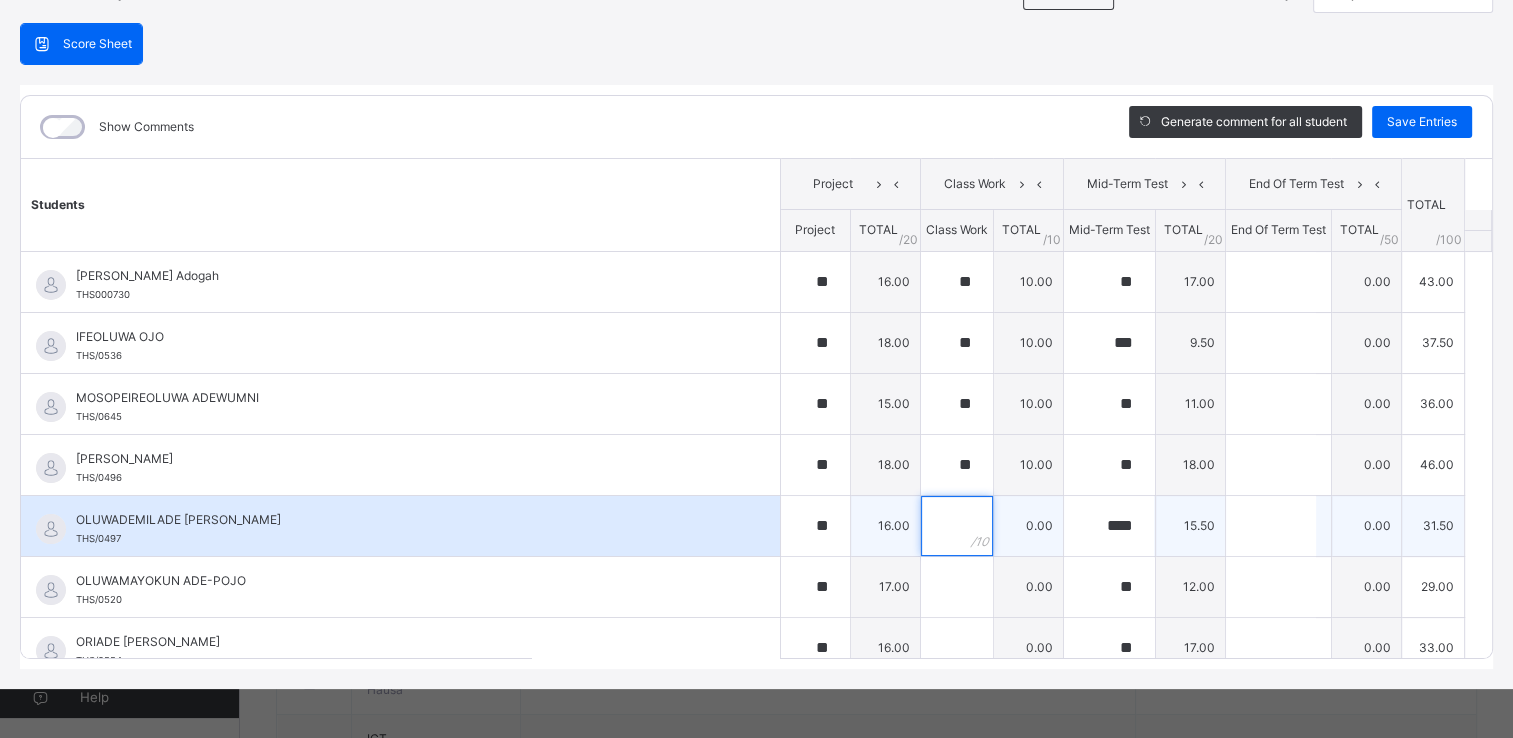 click at bounding box center [957, 526] 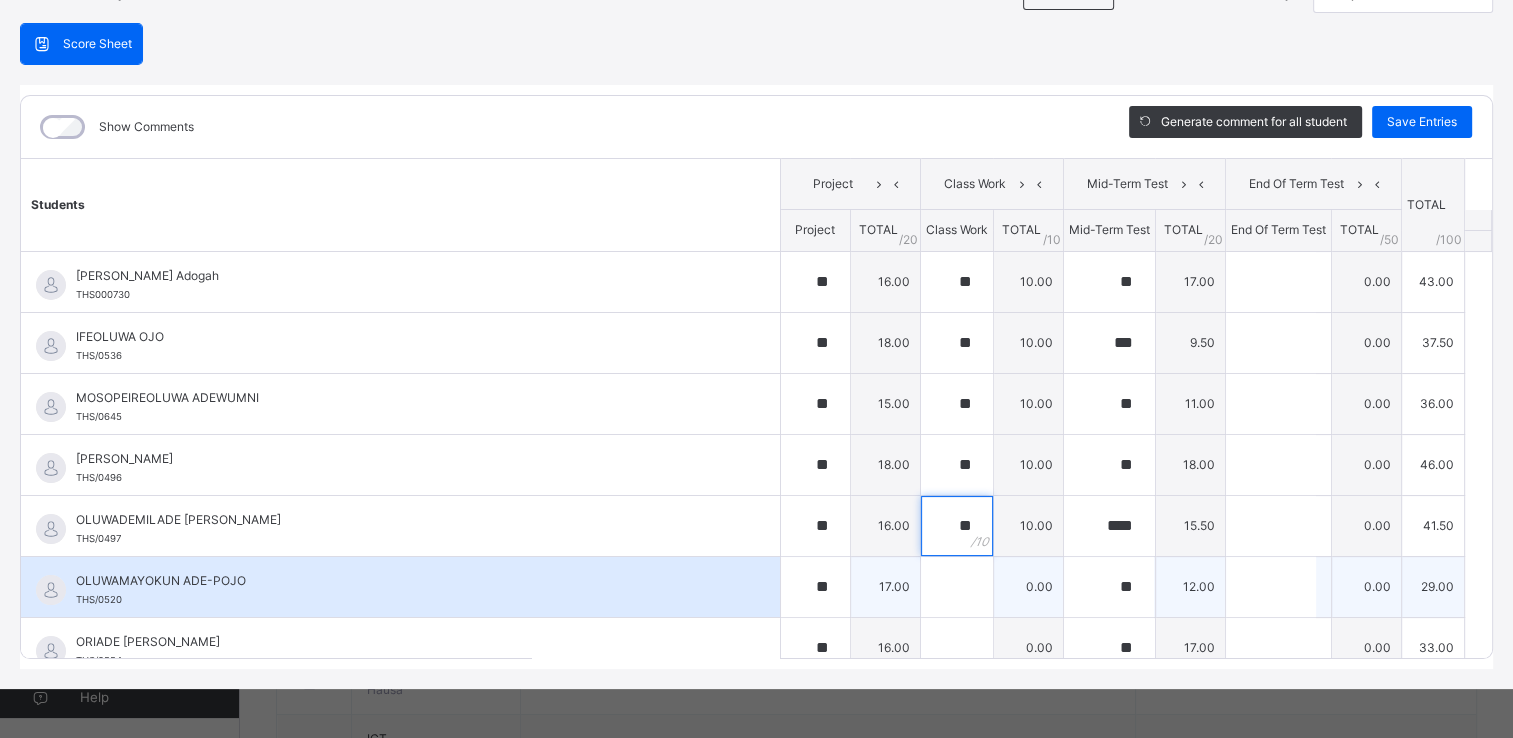 type on "**" 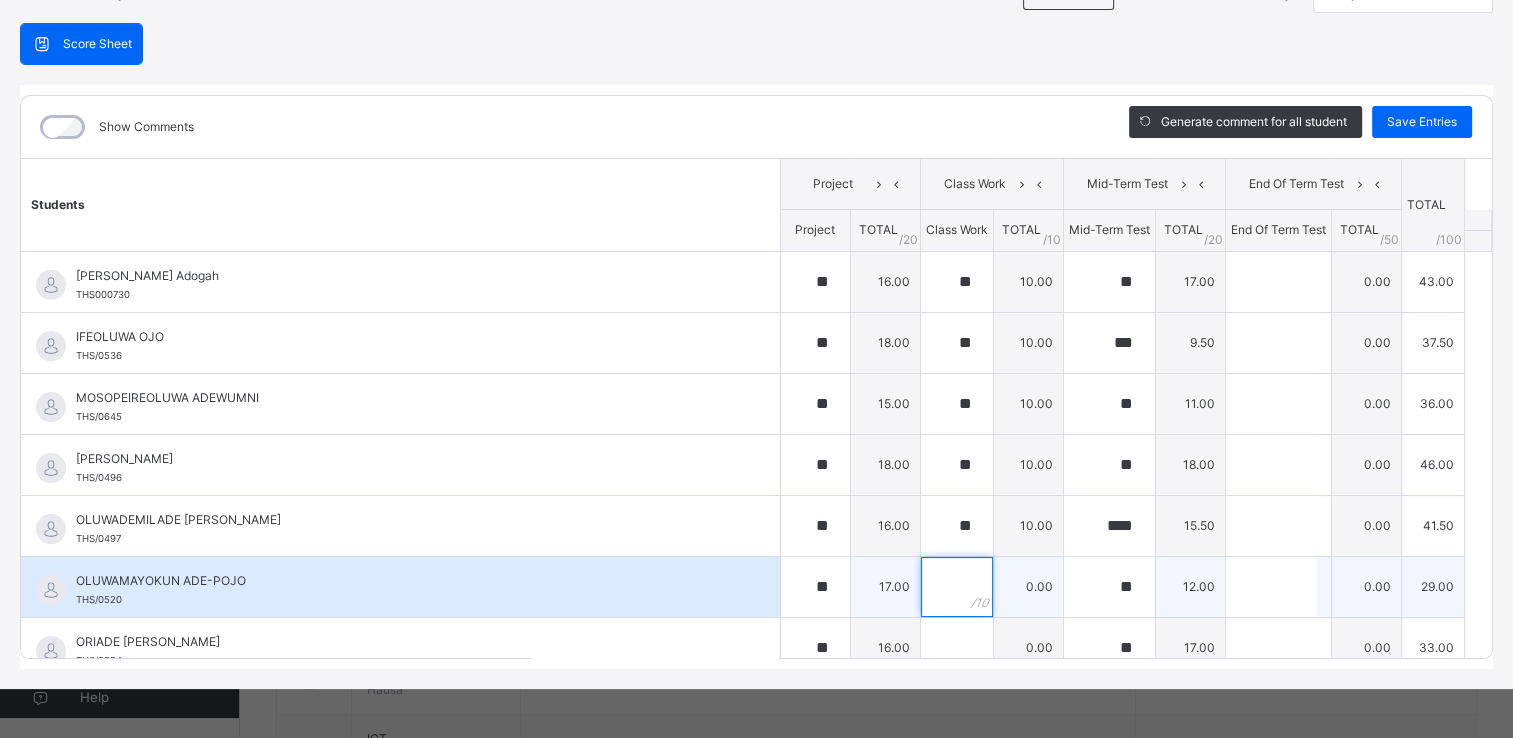 click at bounding box center (957, 587) 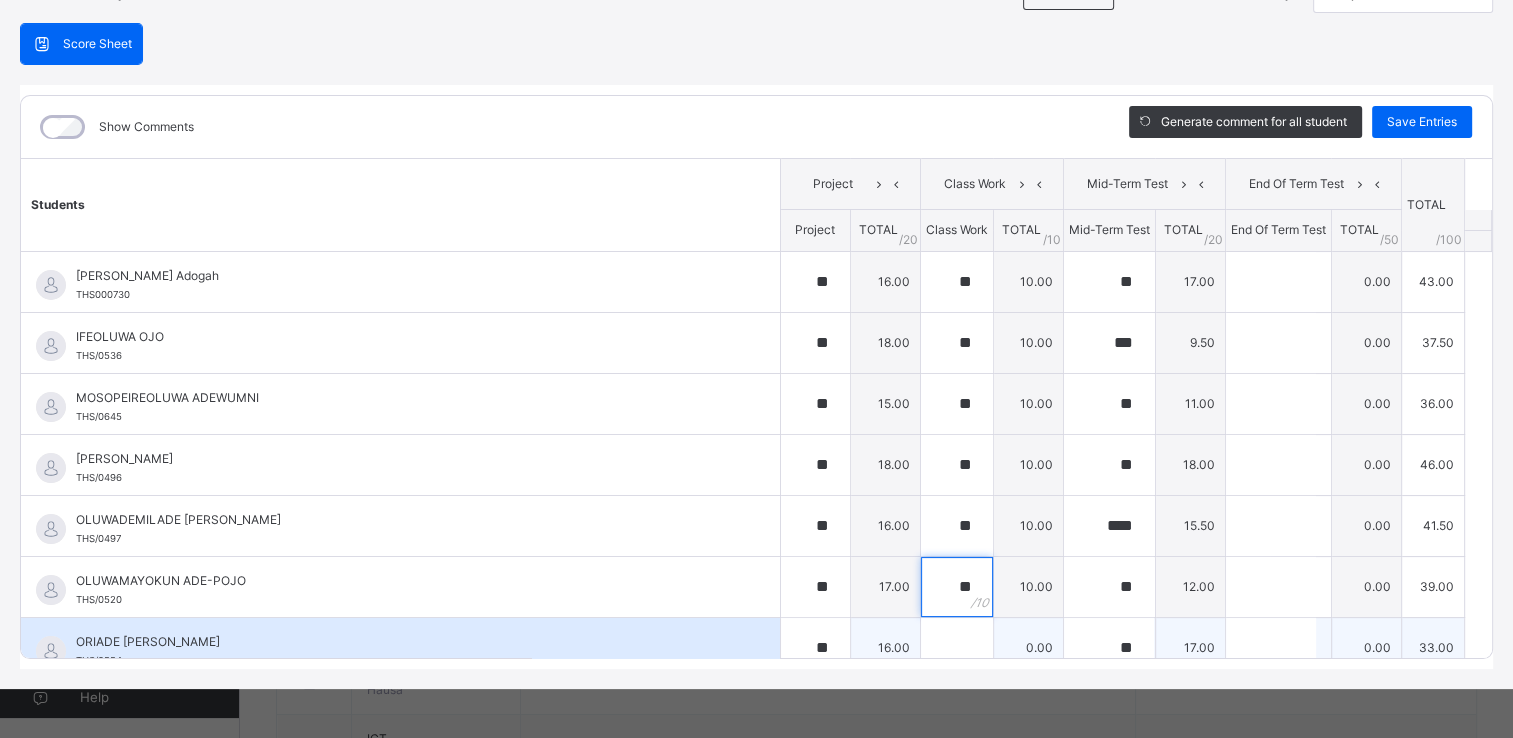 type on "**" 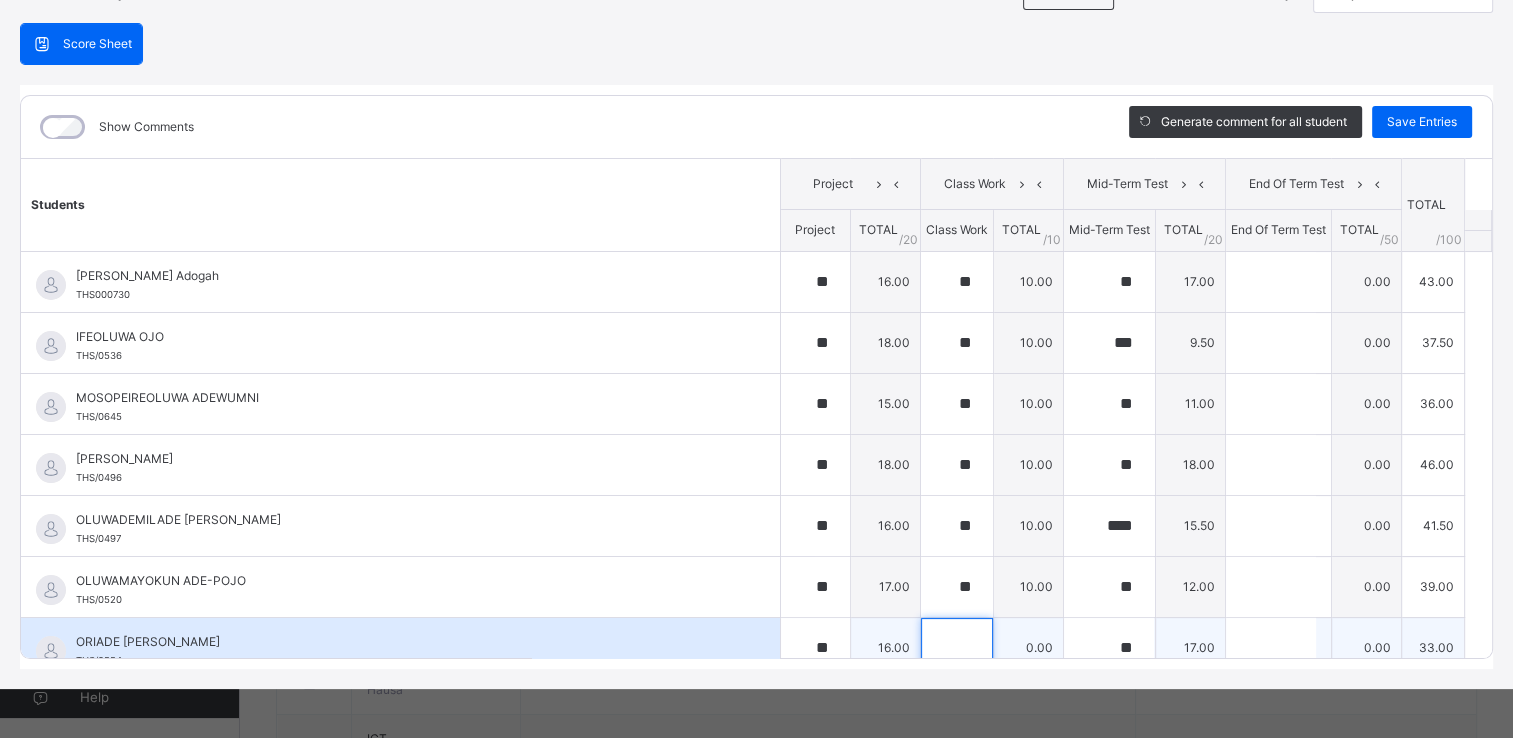 click at bounding box center [957, 648] 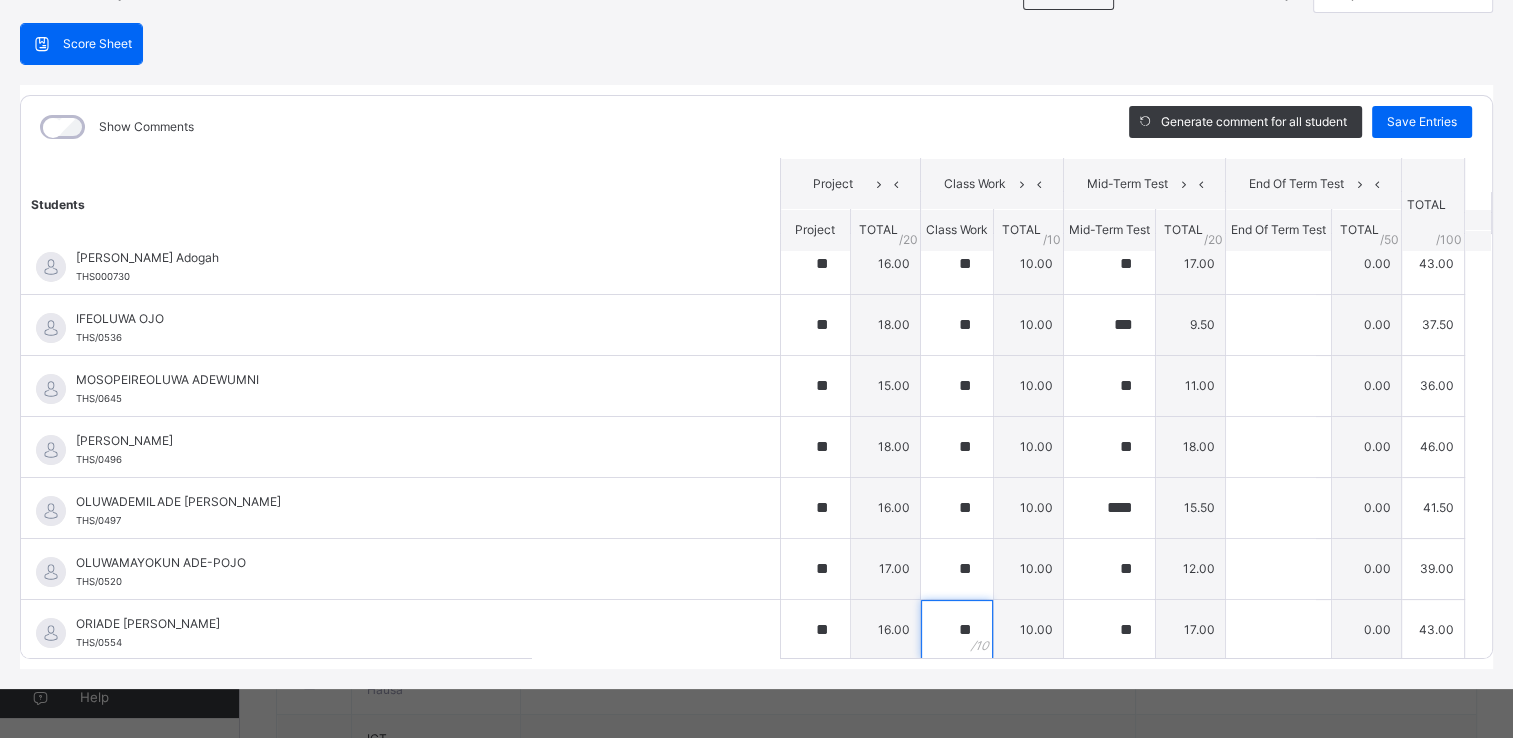 scroll, scrollTop: 0, scrollLeft: 0, axis: both 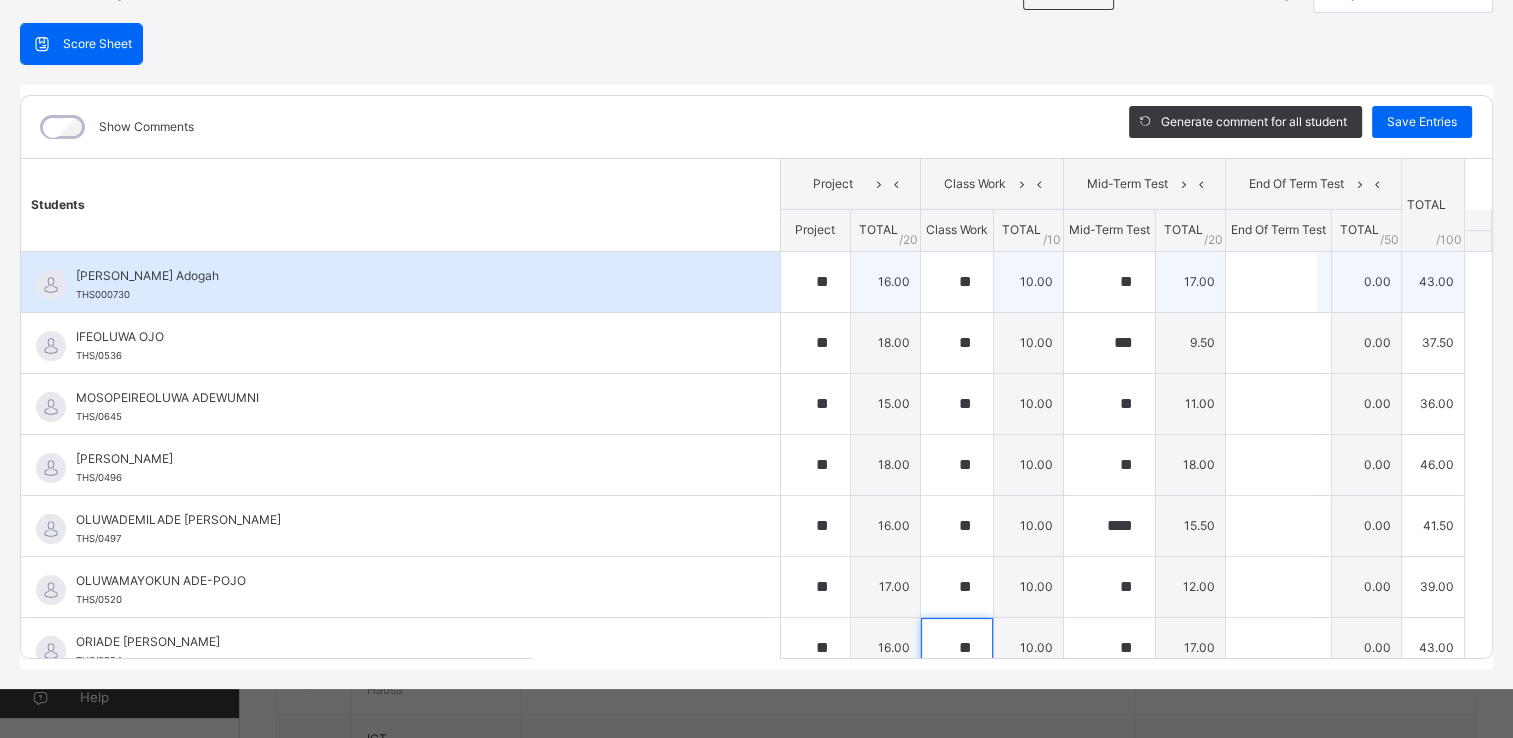 type on "**" 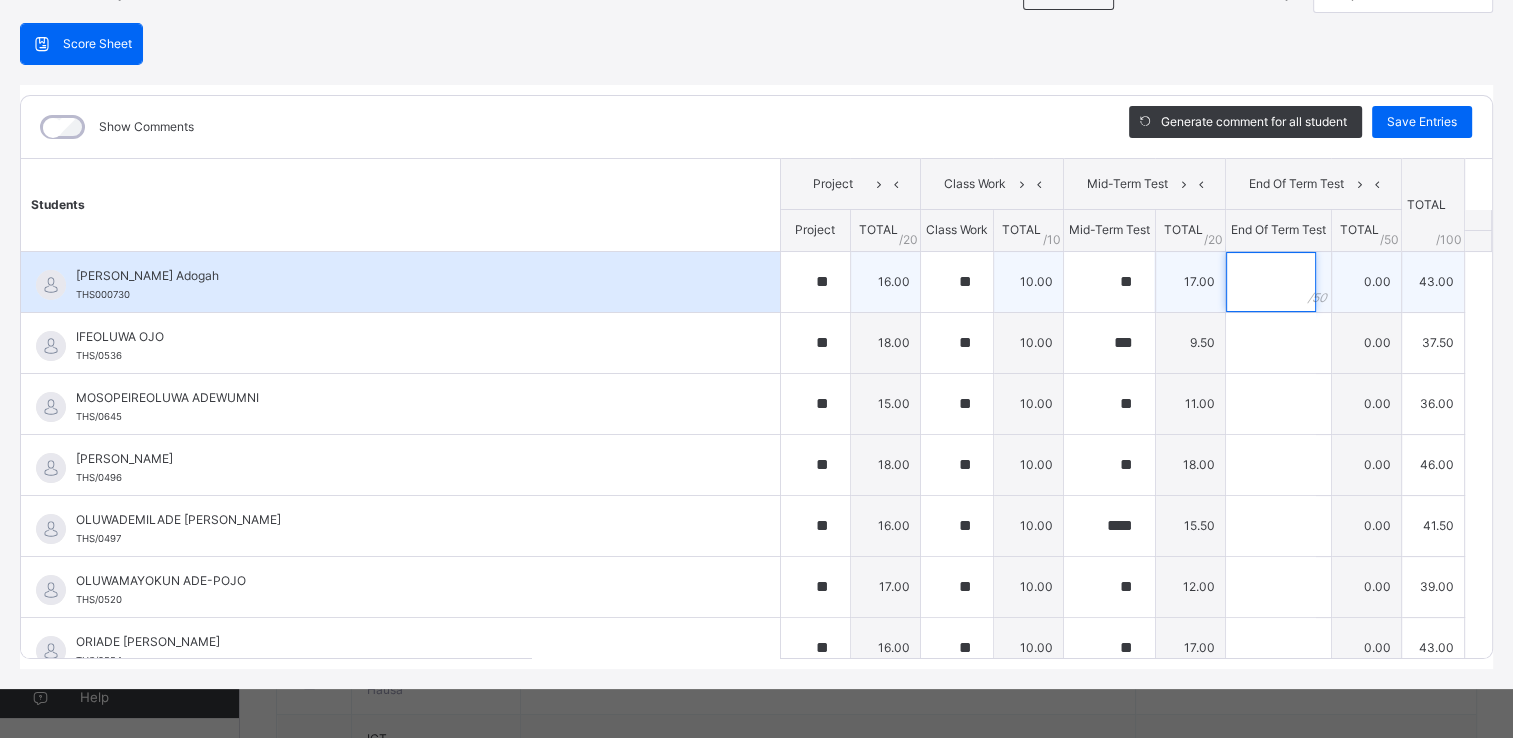 click at bounding box center [1271, 282] 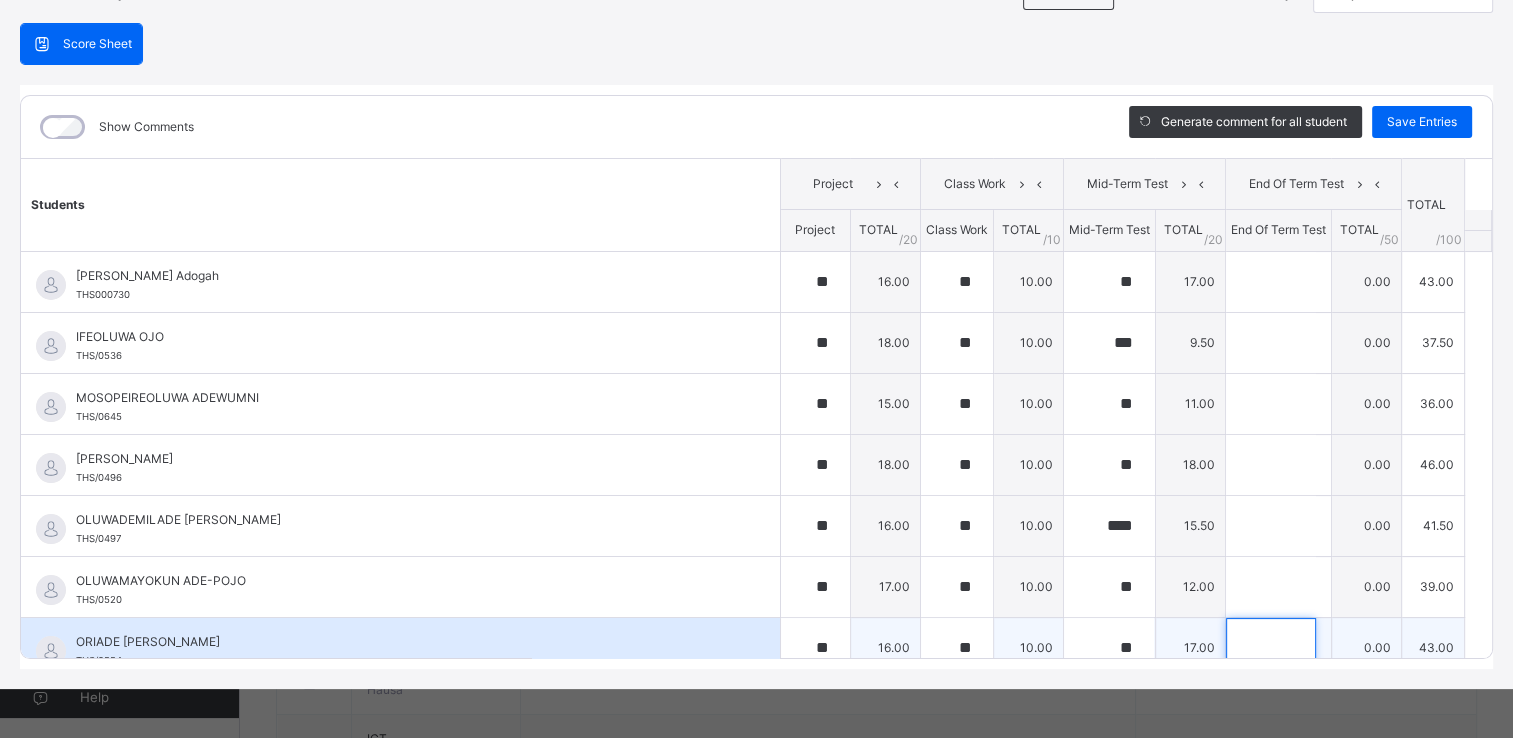click at bounding box center (1271, 648) 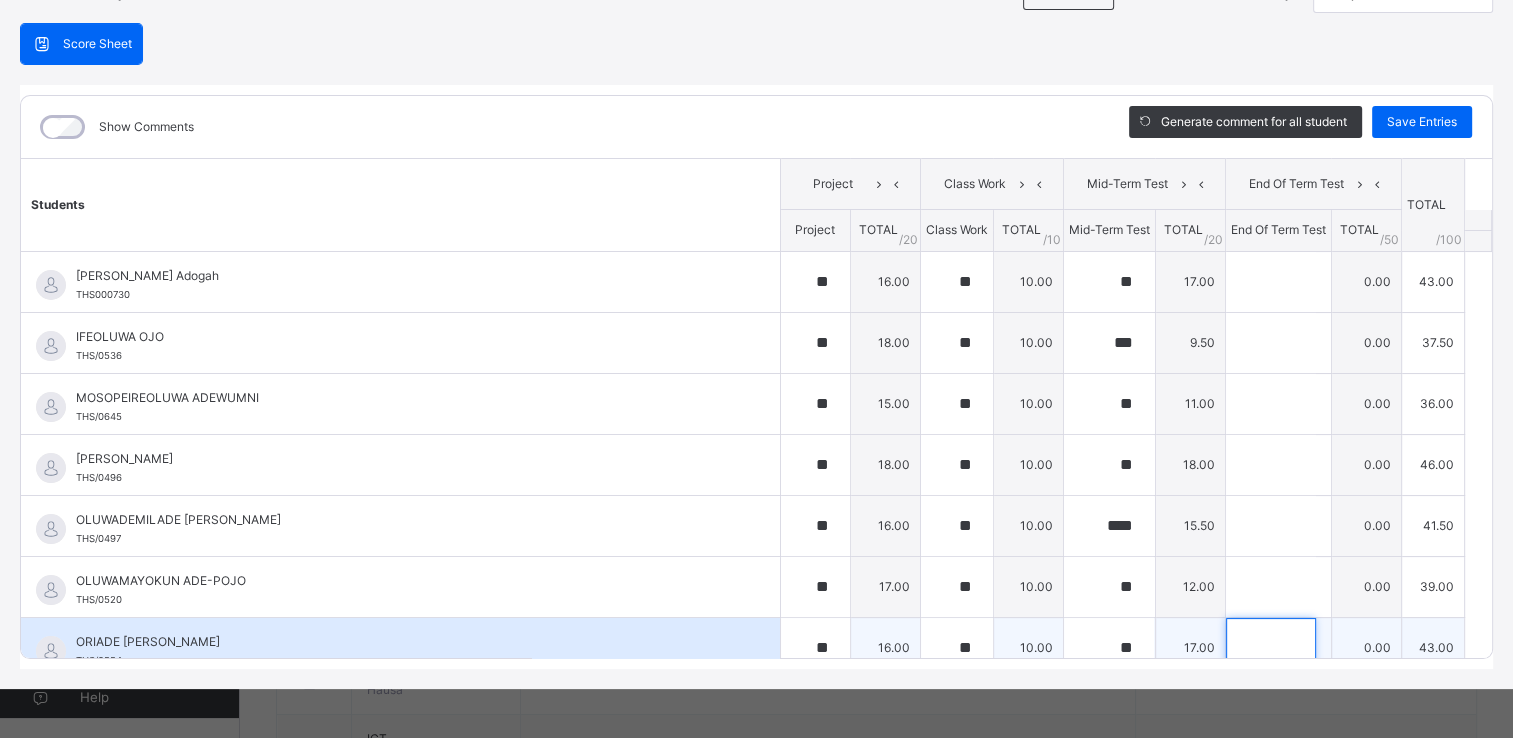 type on "*" 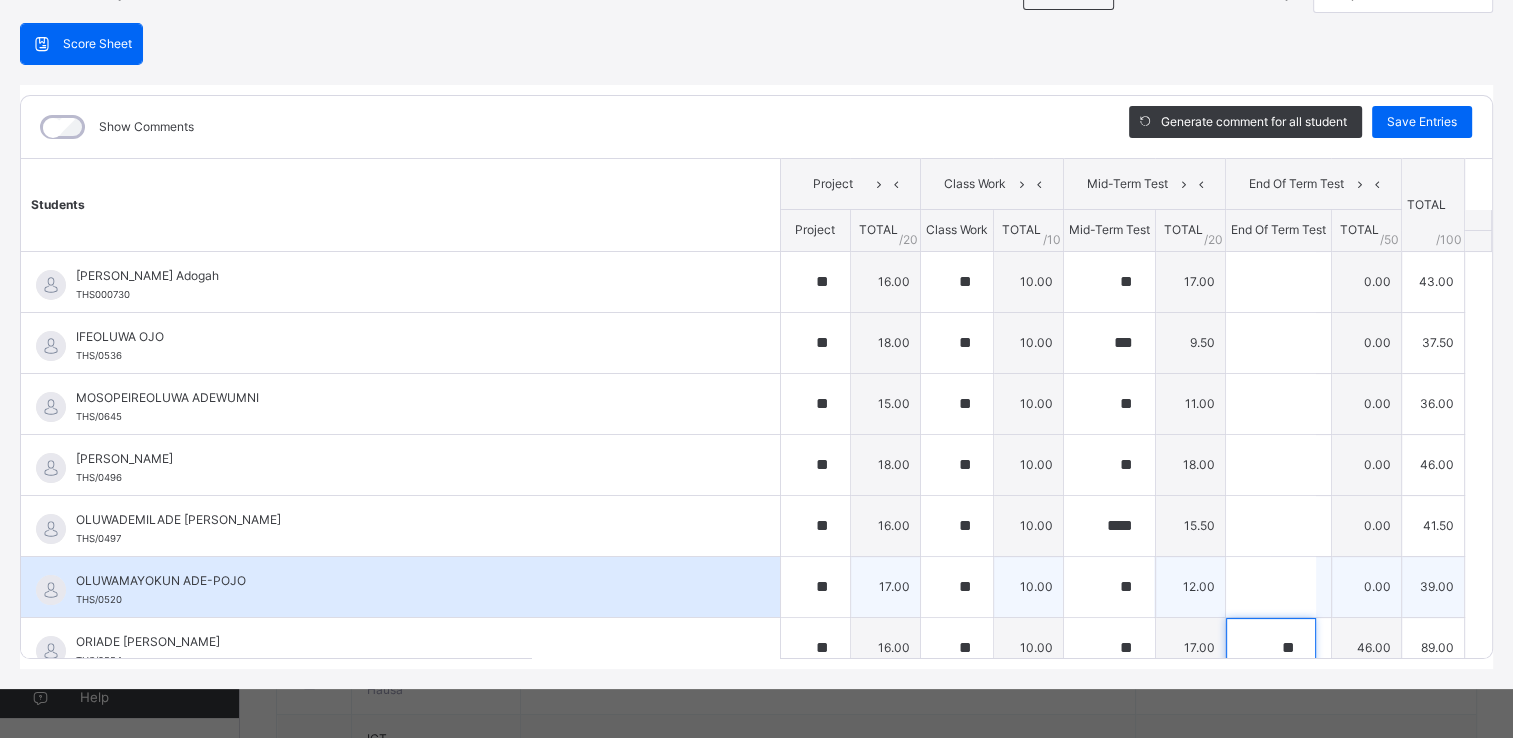 type on "**" 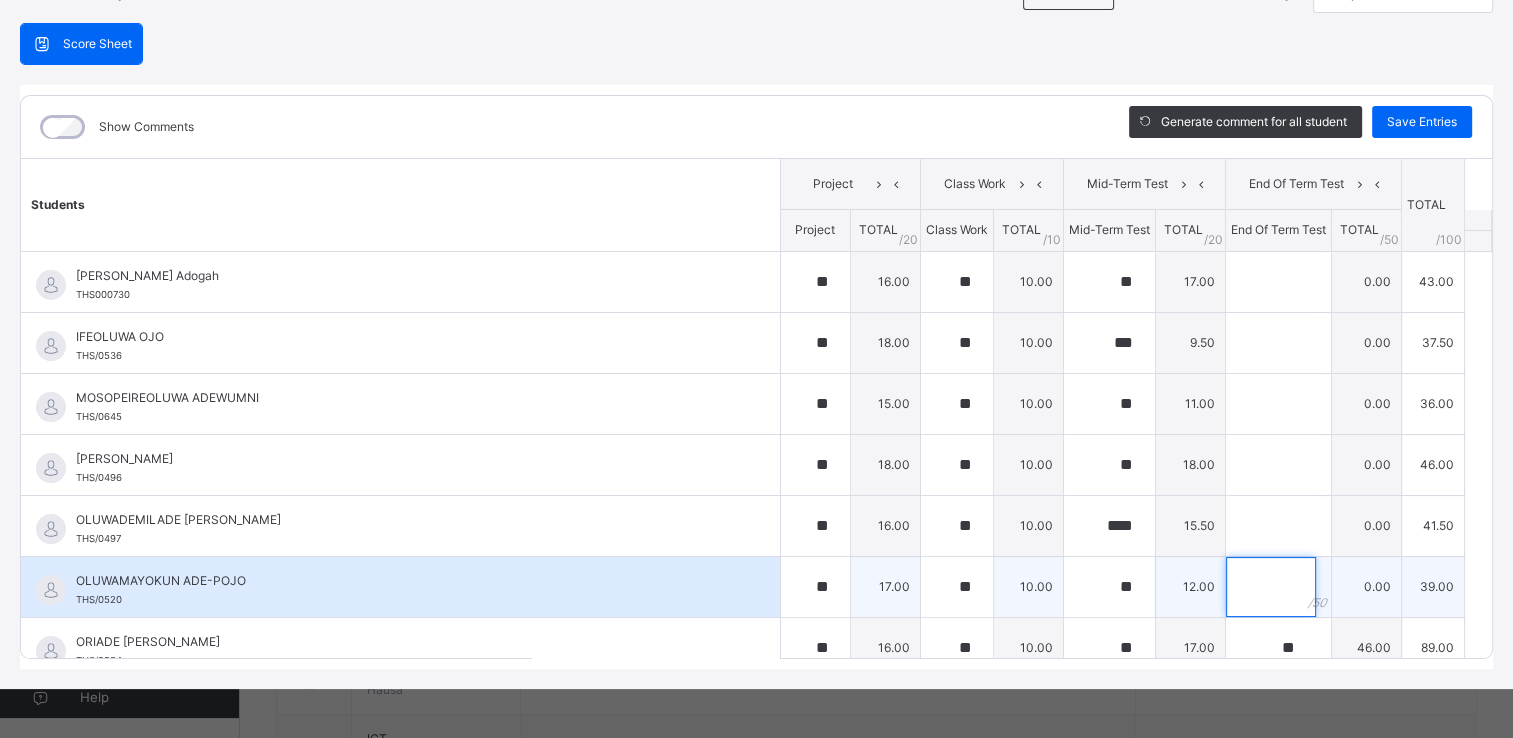 click at bounding box center [1271, 587] 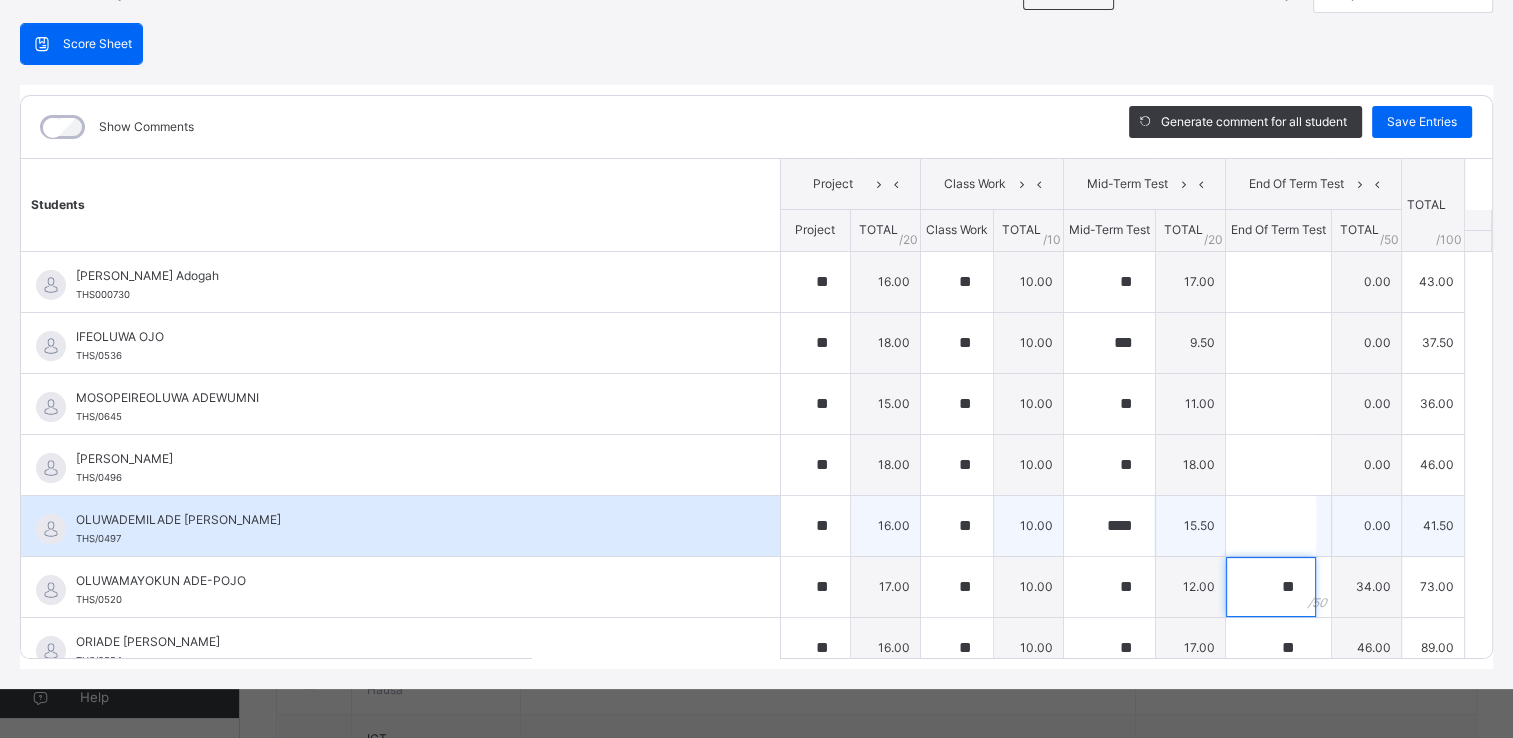 type on "**" 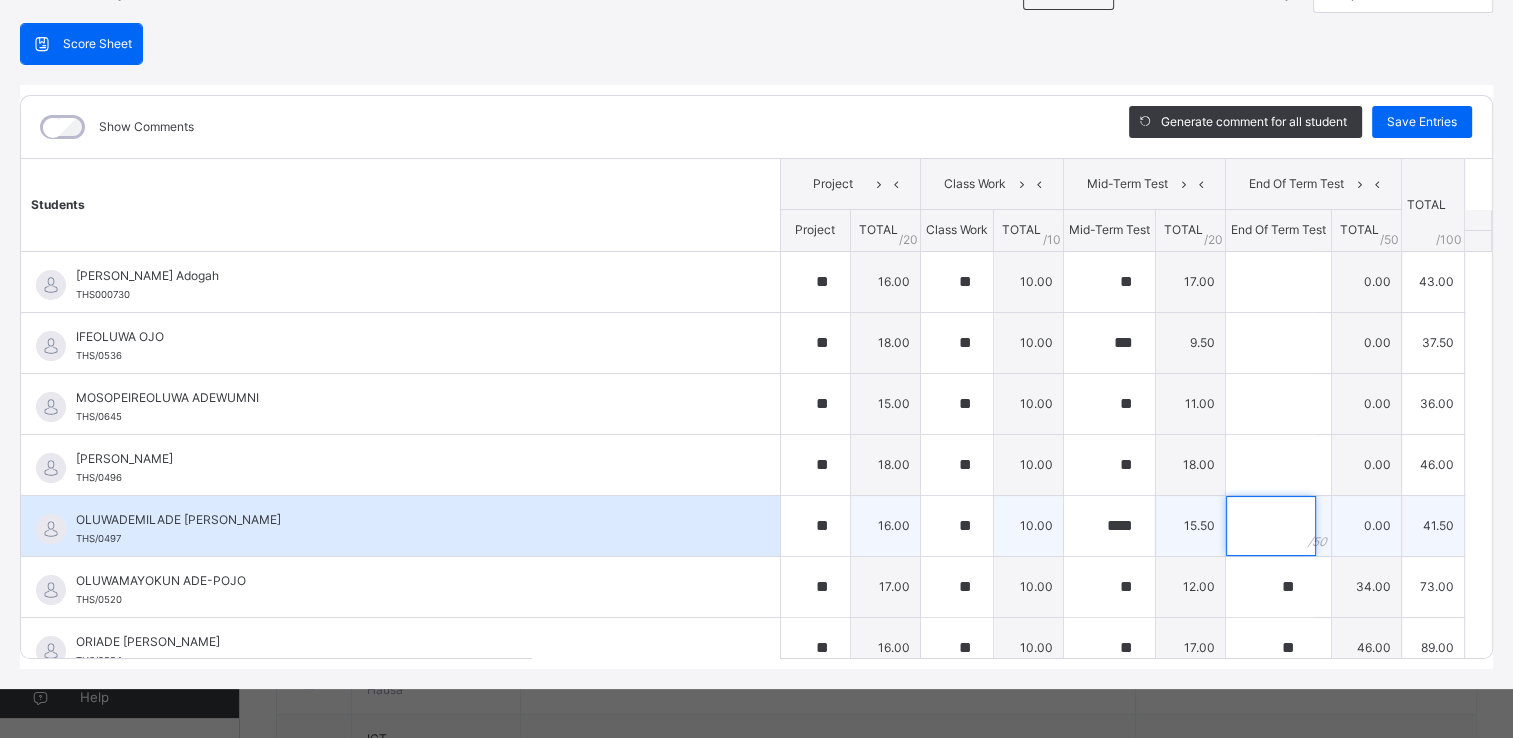 click at bounding box center (1271, 526) 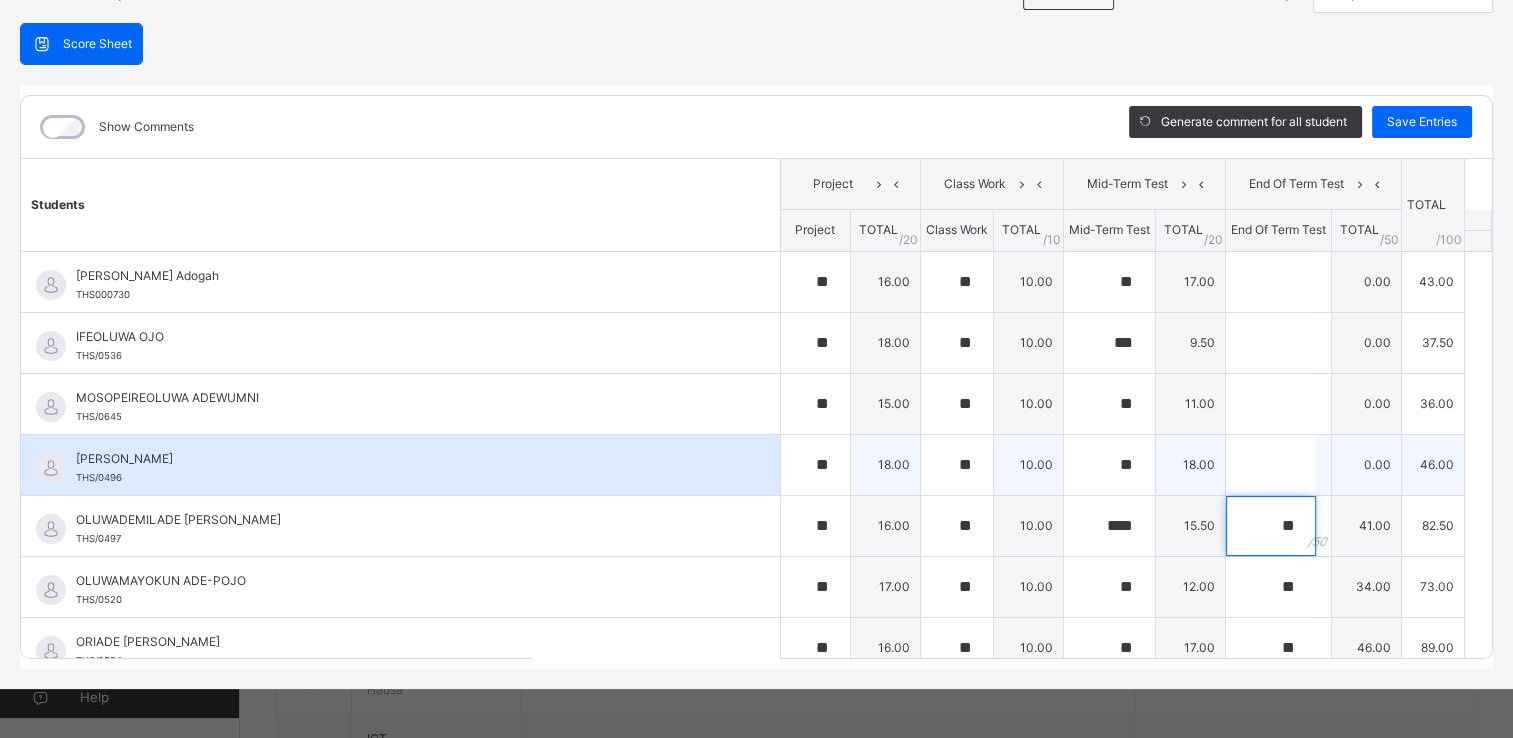type on "**" 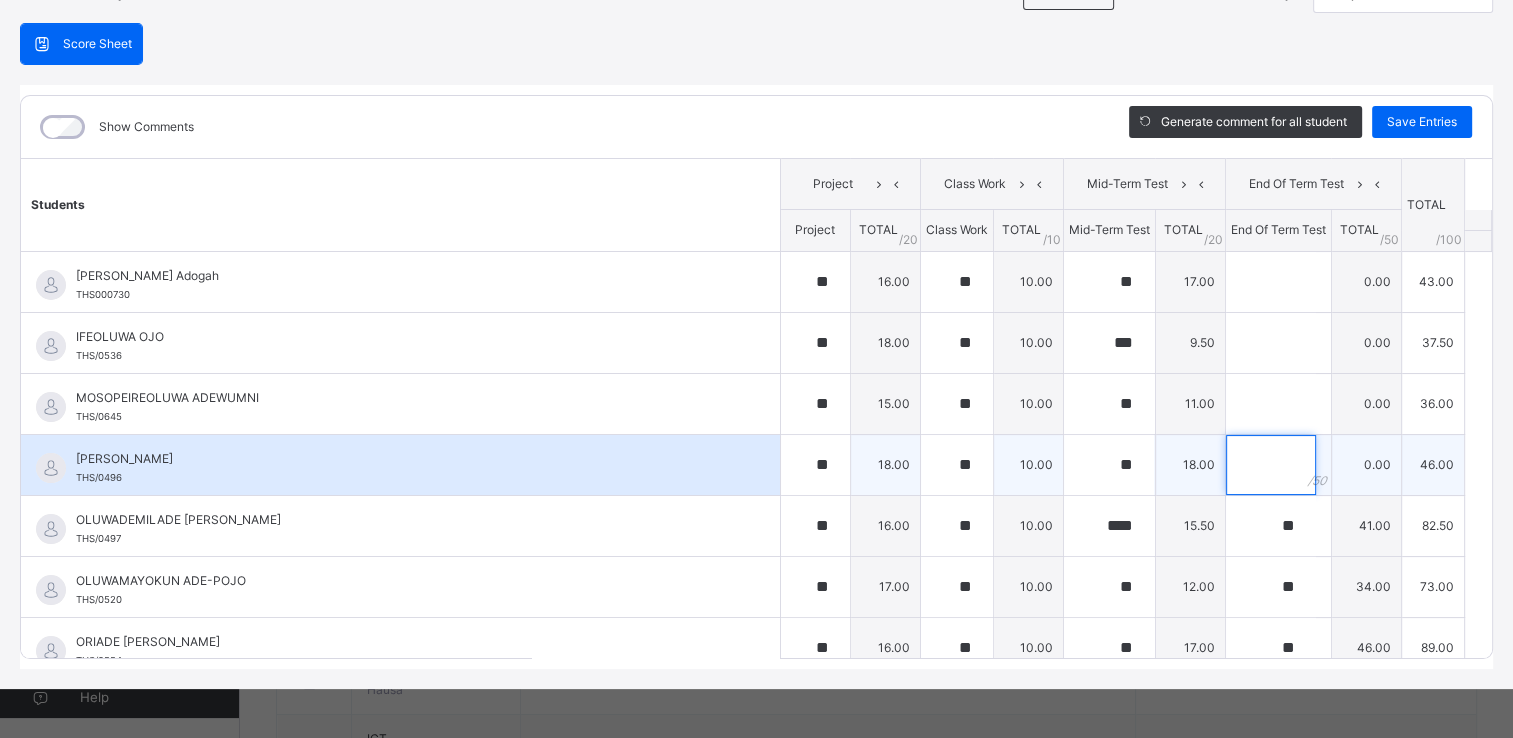 click at bounding box center [1271, 465] 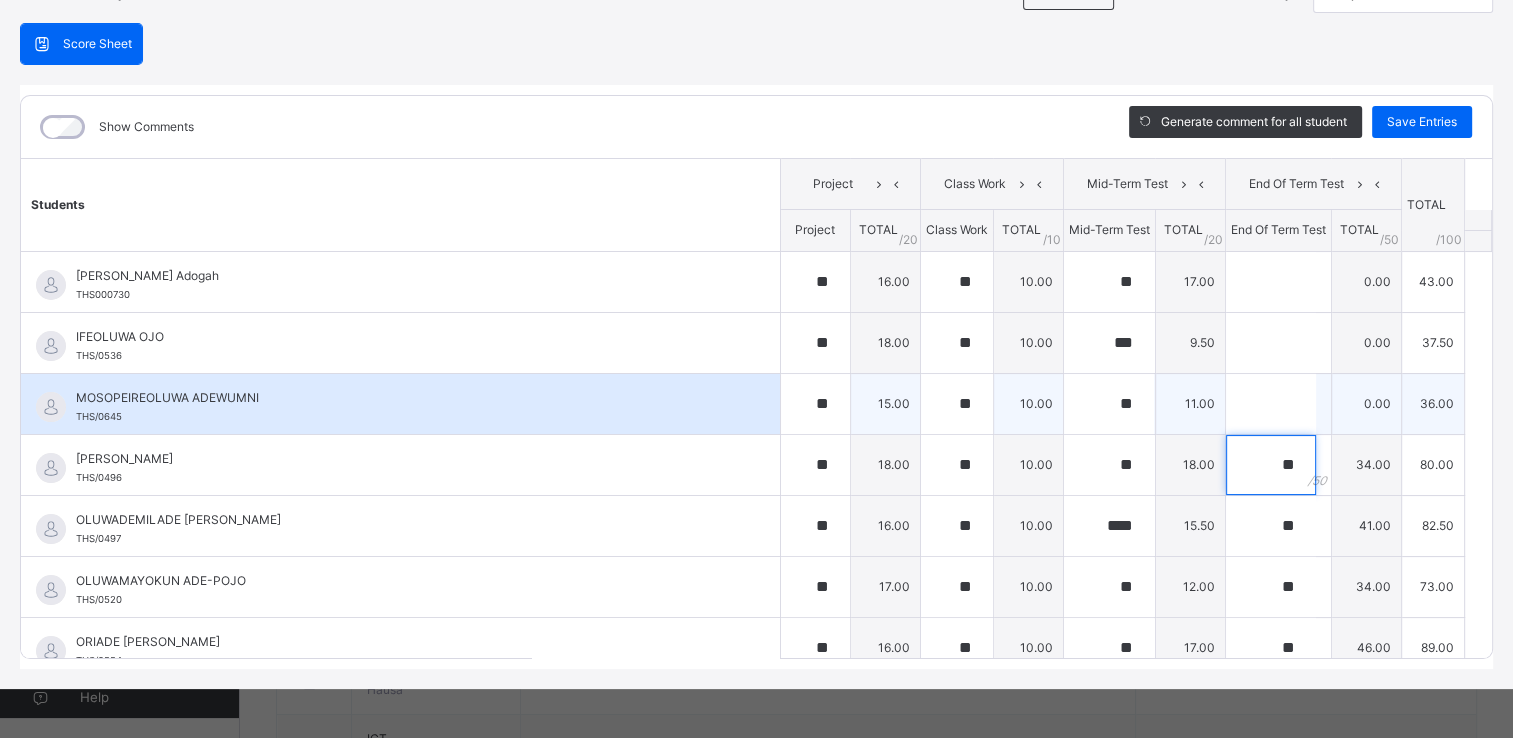 type on "**" 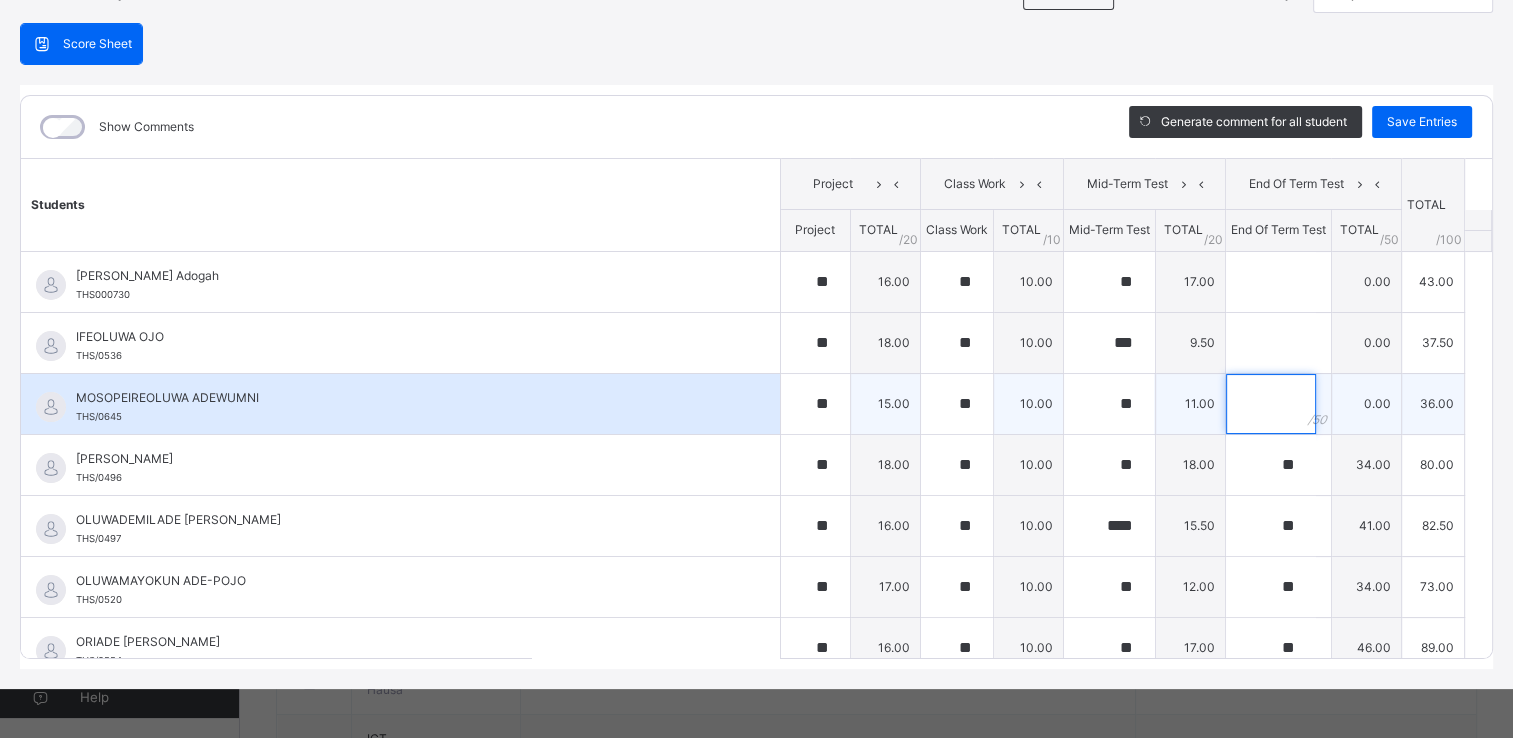 click at bounding box center (1271, 404) 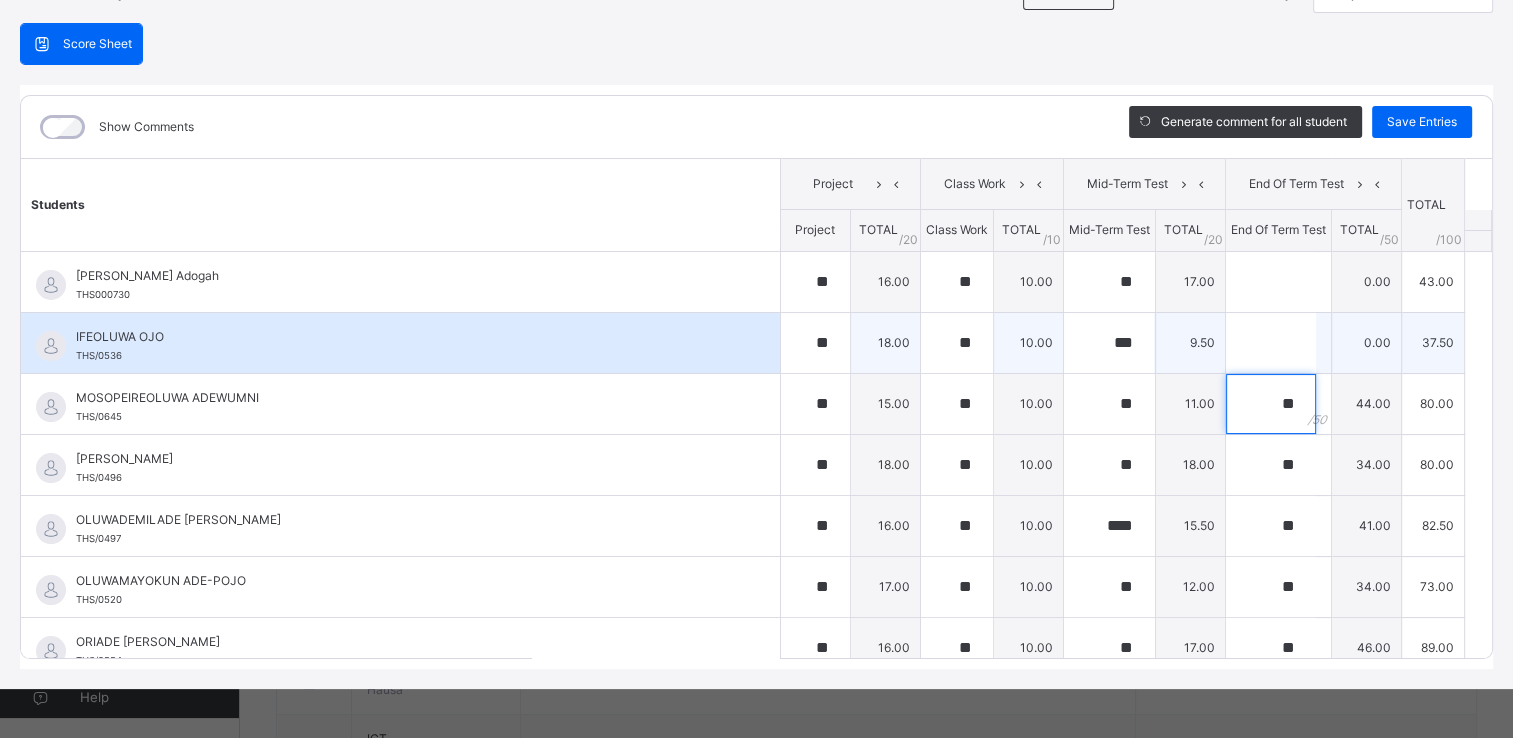 type on "**" 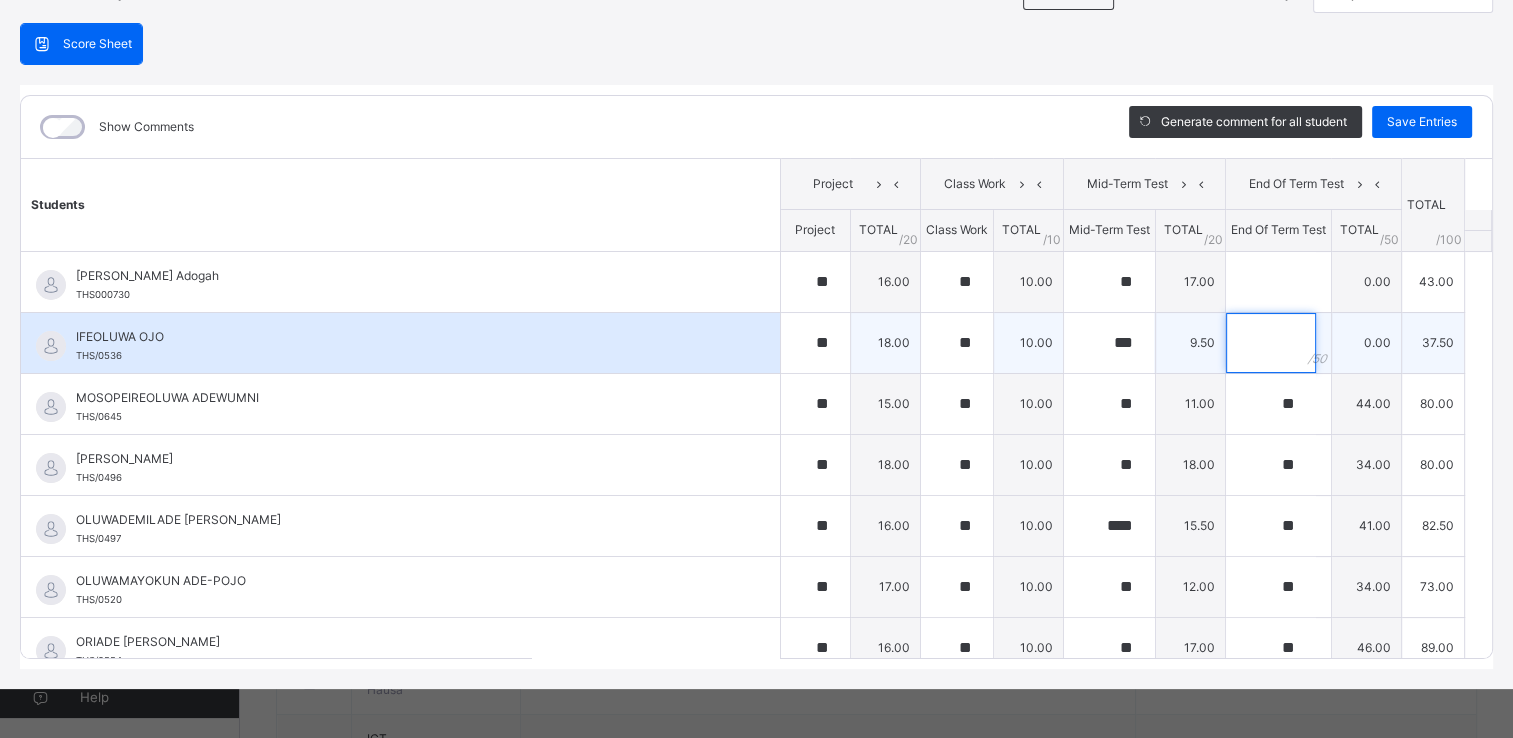 click at bounding box center (1271, 343) 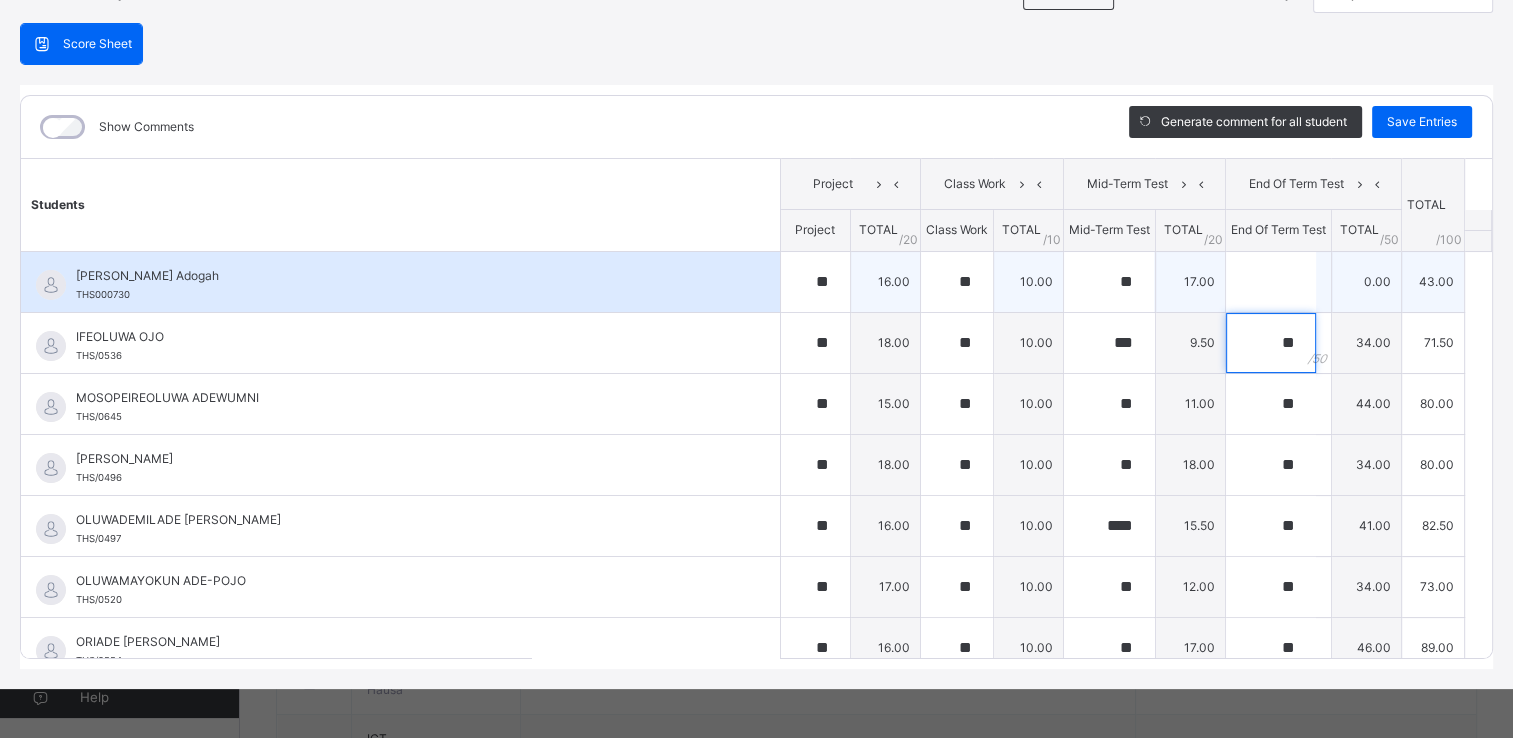 type on "**" 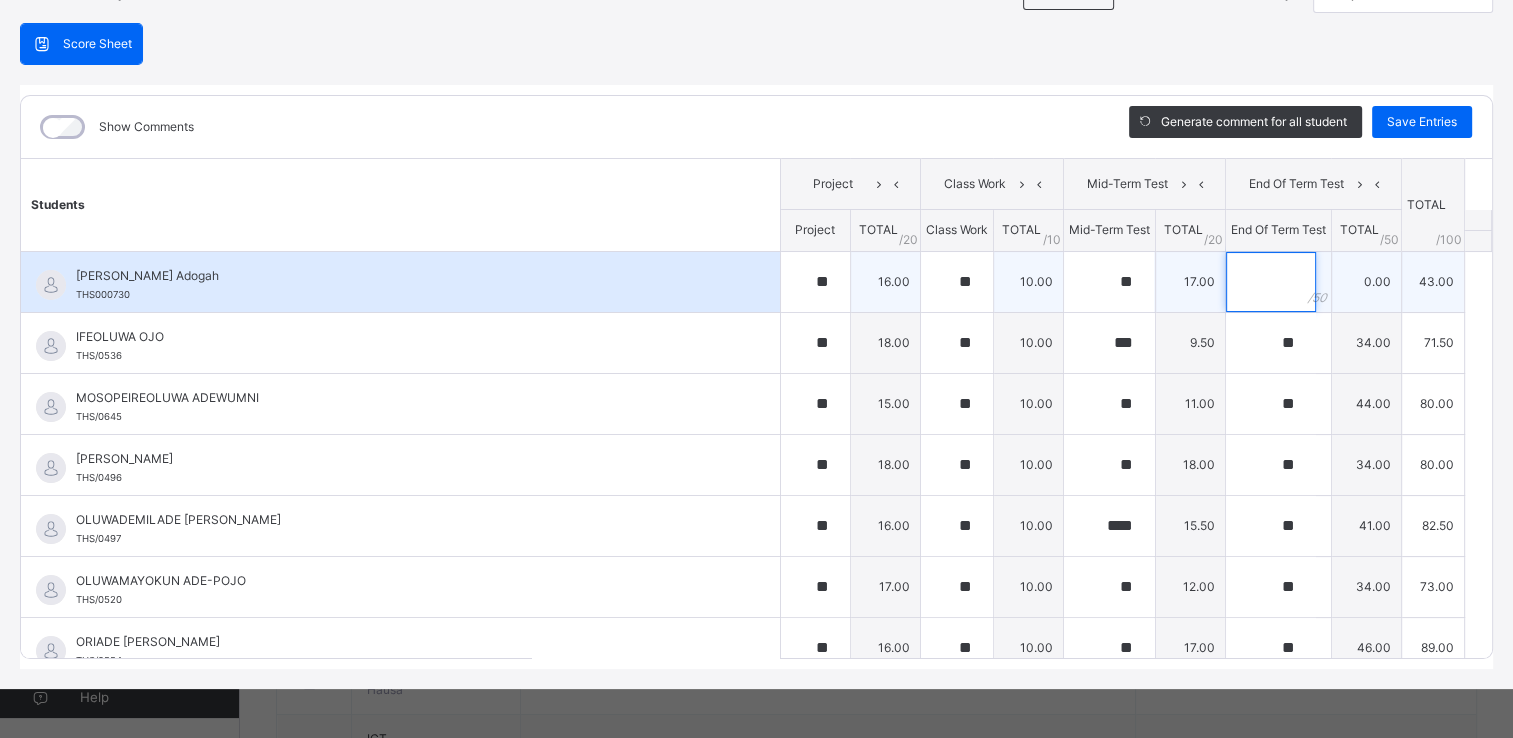 click at bounding box center [1271, 282] 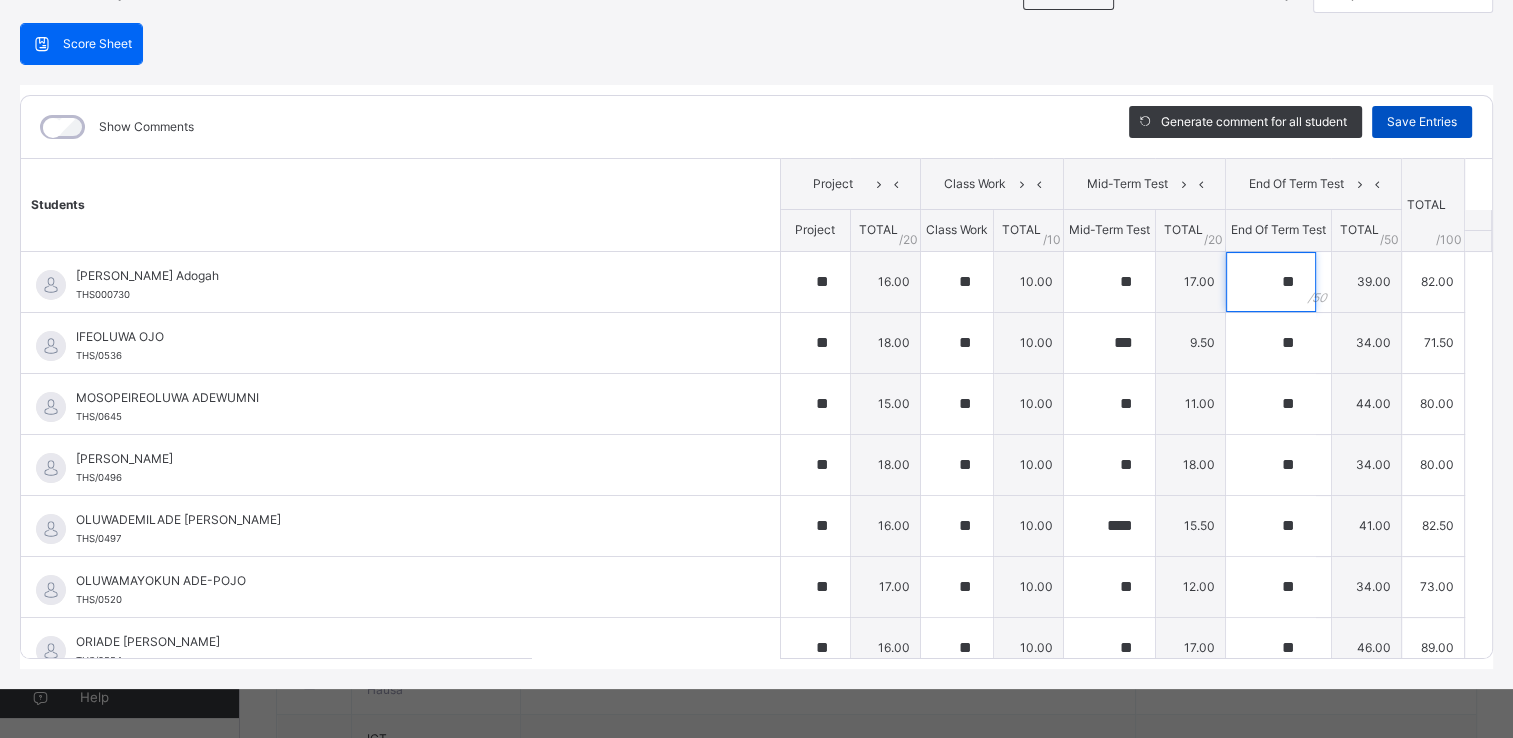 type on "**" 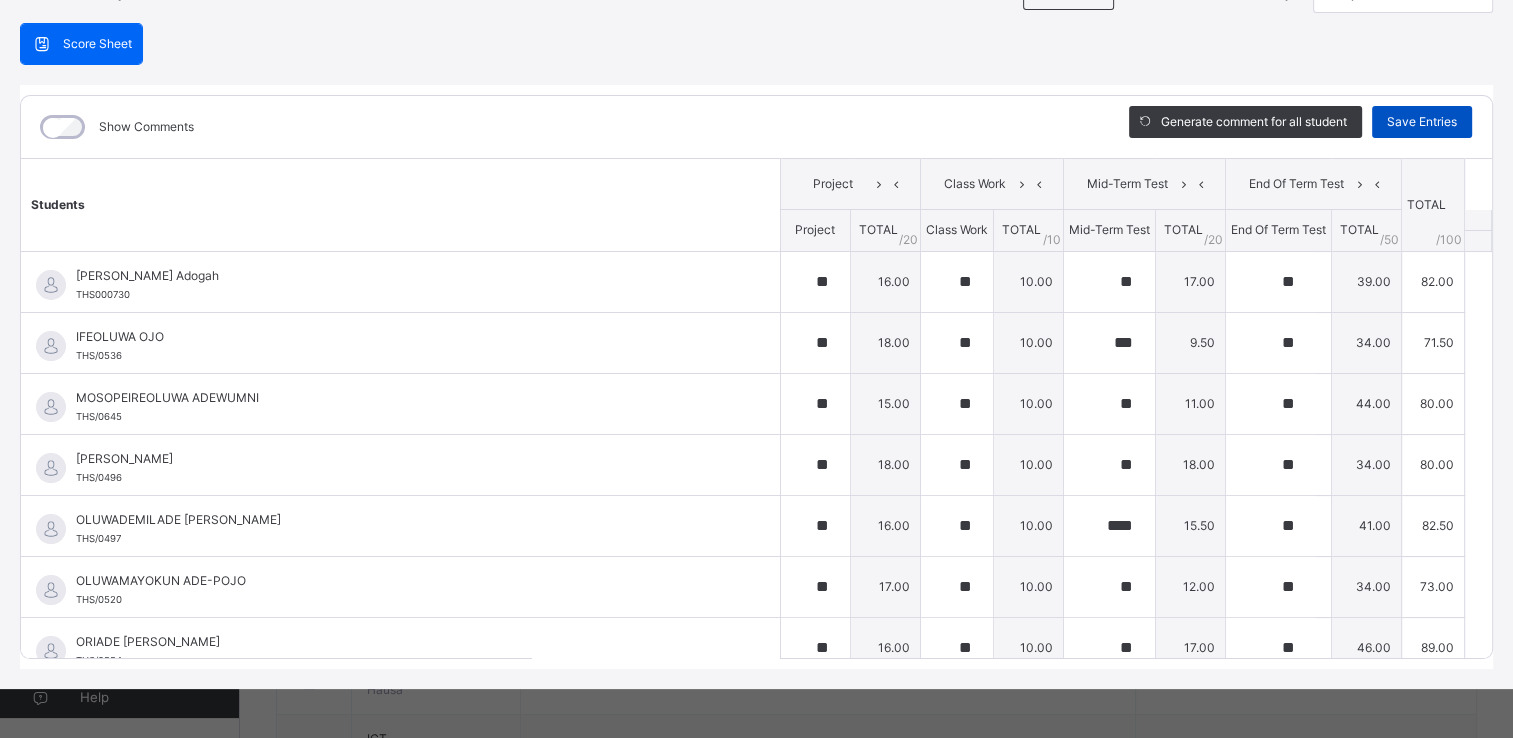 click on "Save Entries" at bounding box center [1422, 122] 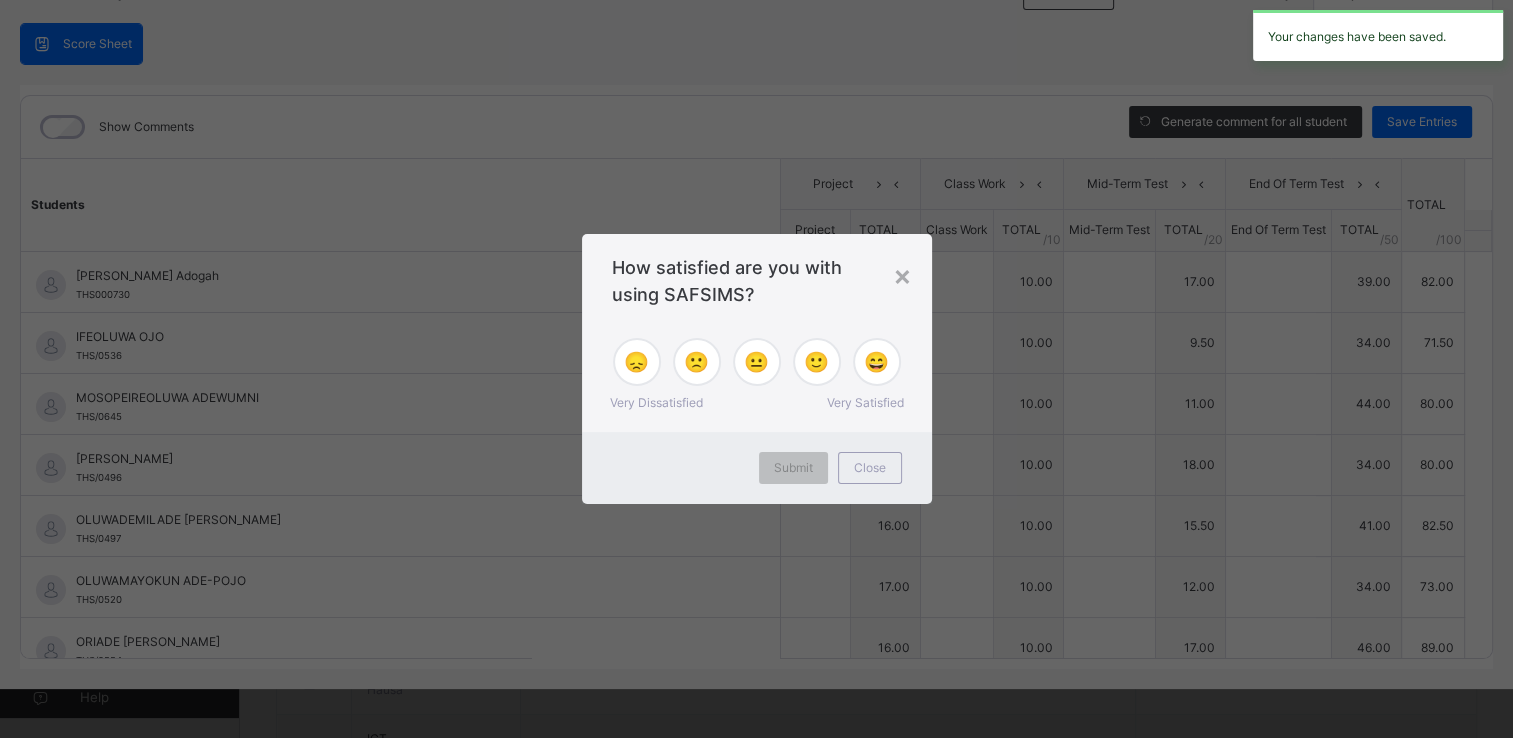 type on "**" 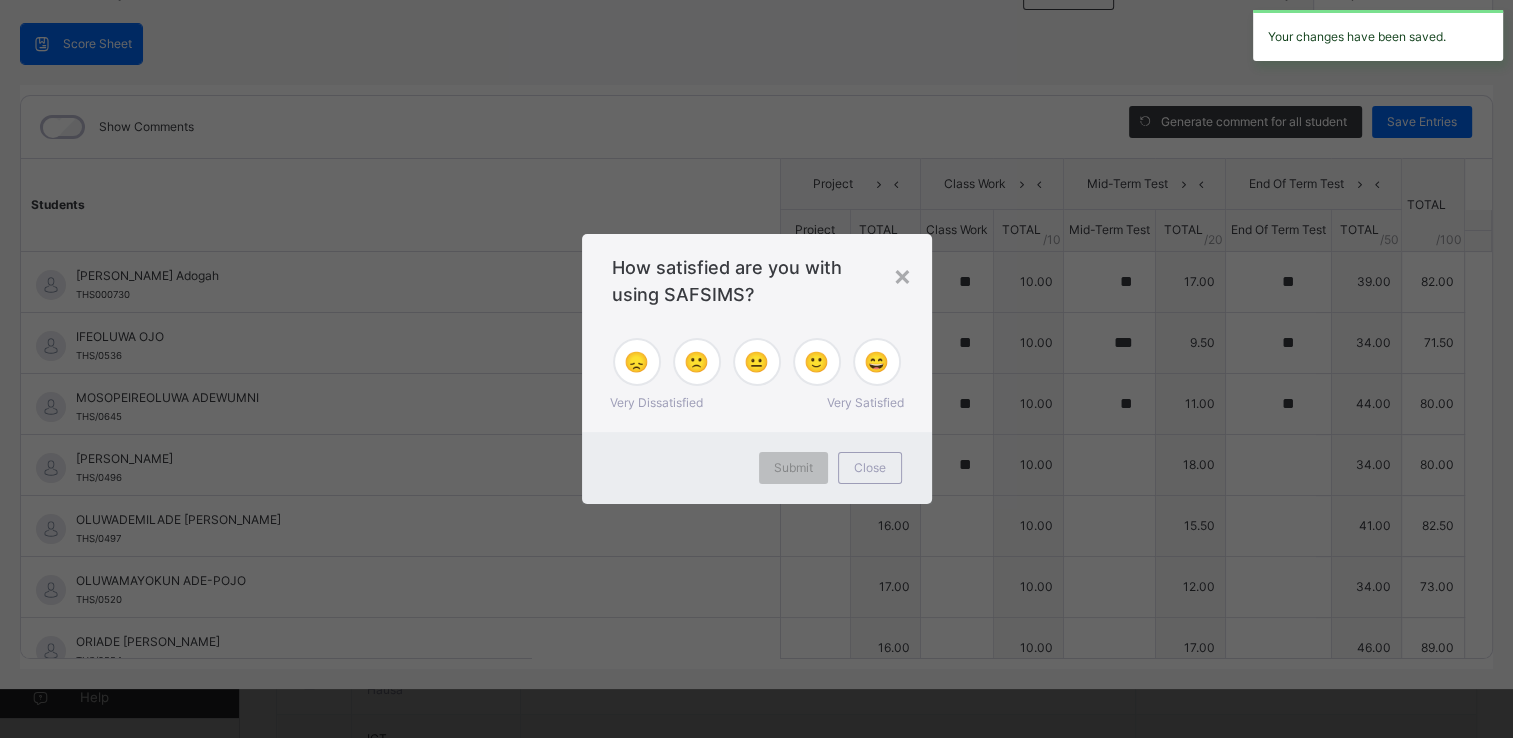 type on "**" 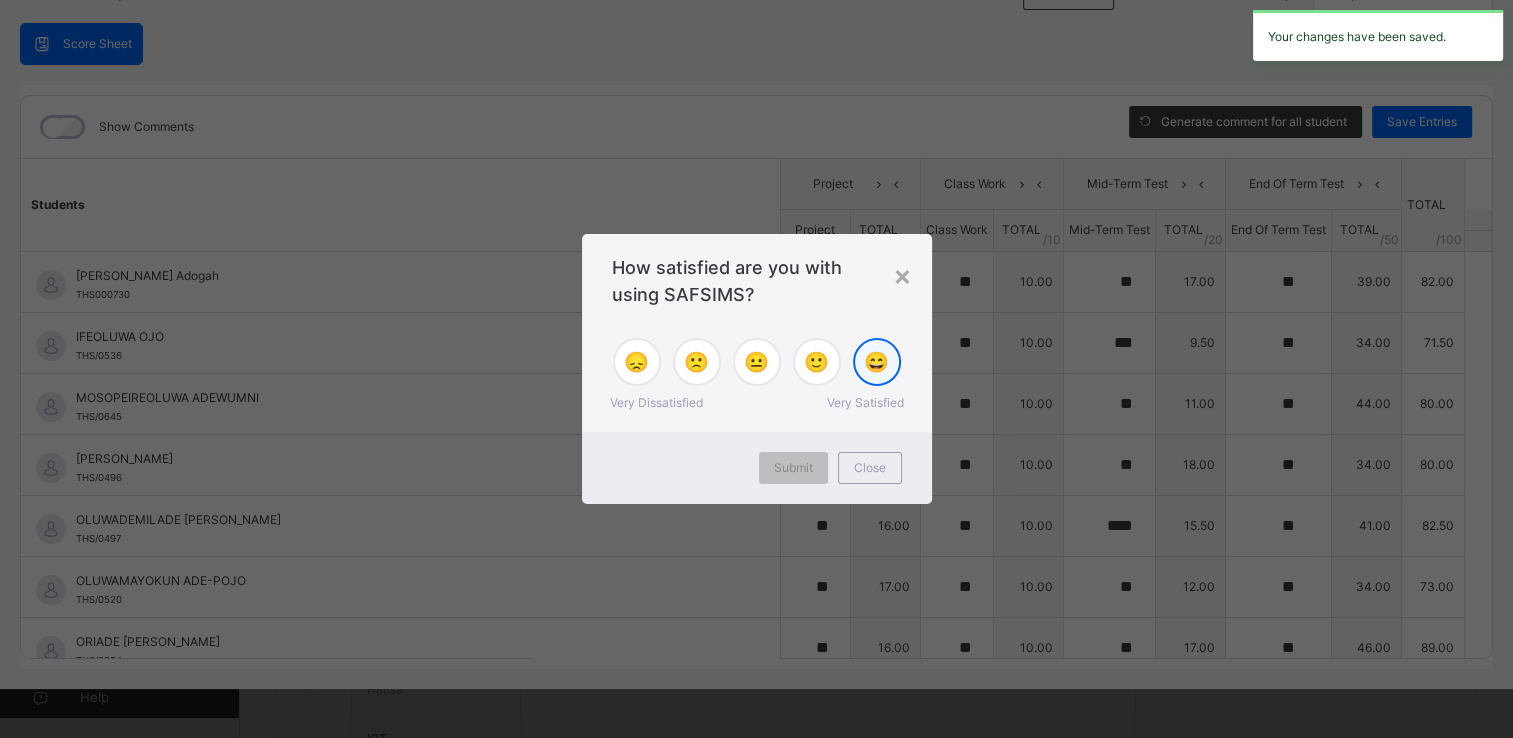 click on "😄" at bounding box center [876, 362] 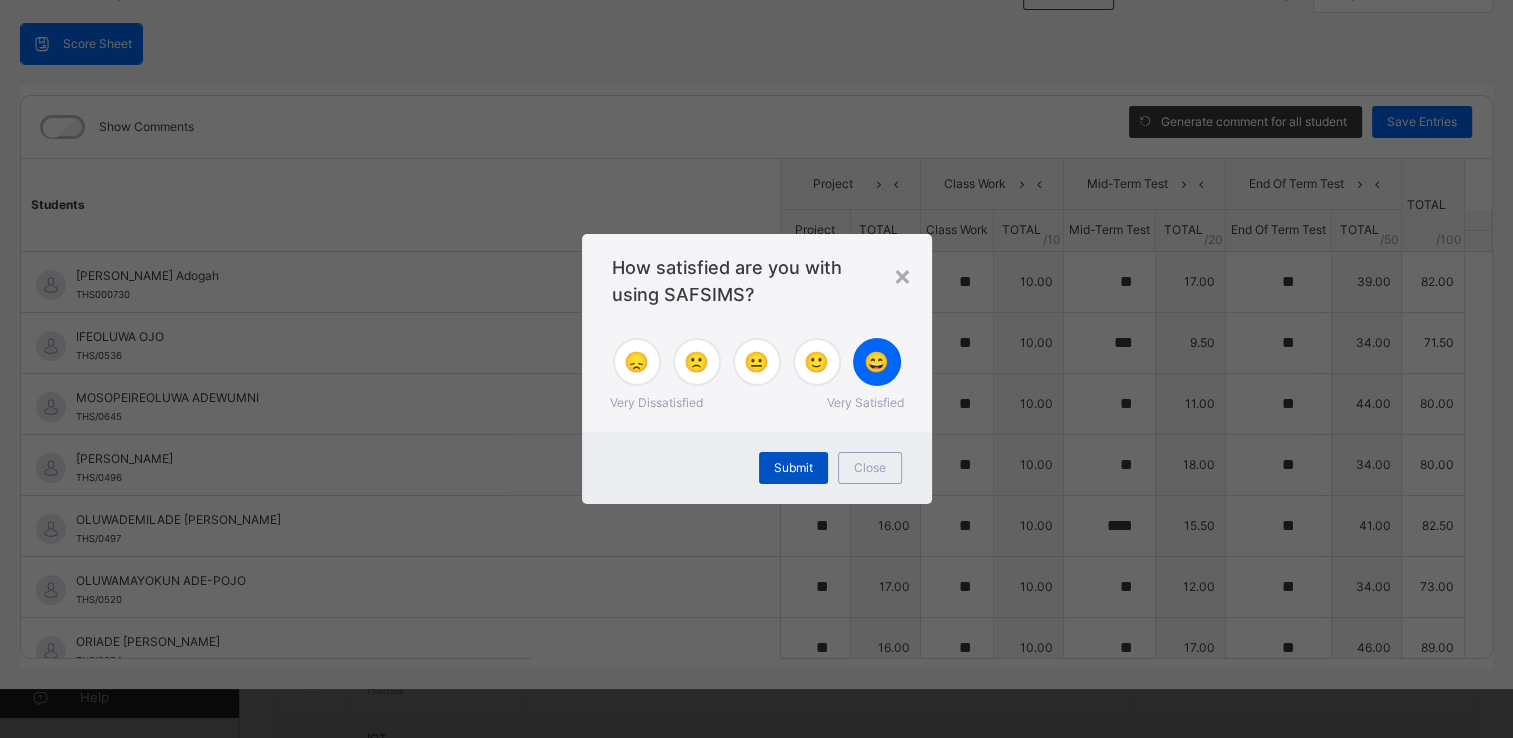 click on "Submit" at bounding box center [793, 468] 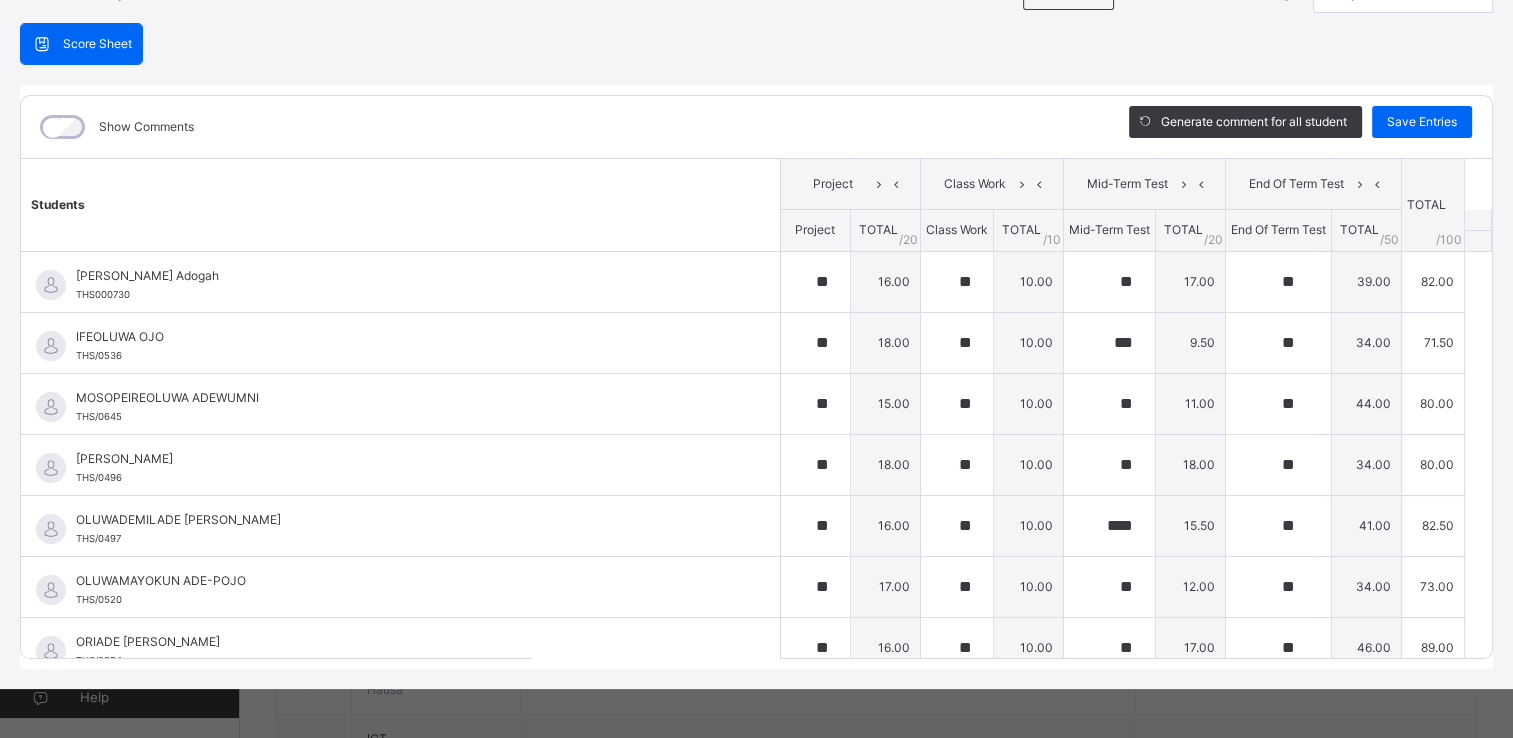 scroll, scrollTop: 18, scrollLeft: 0, axis: vertical 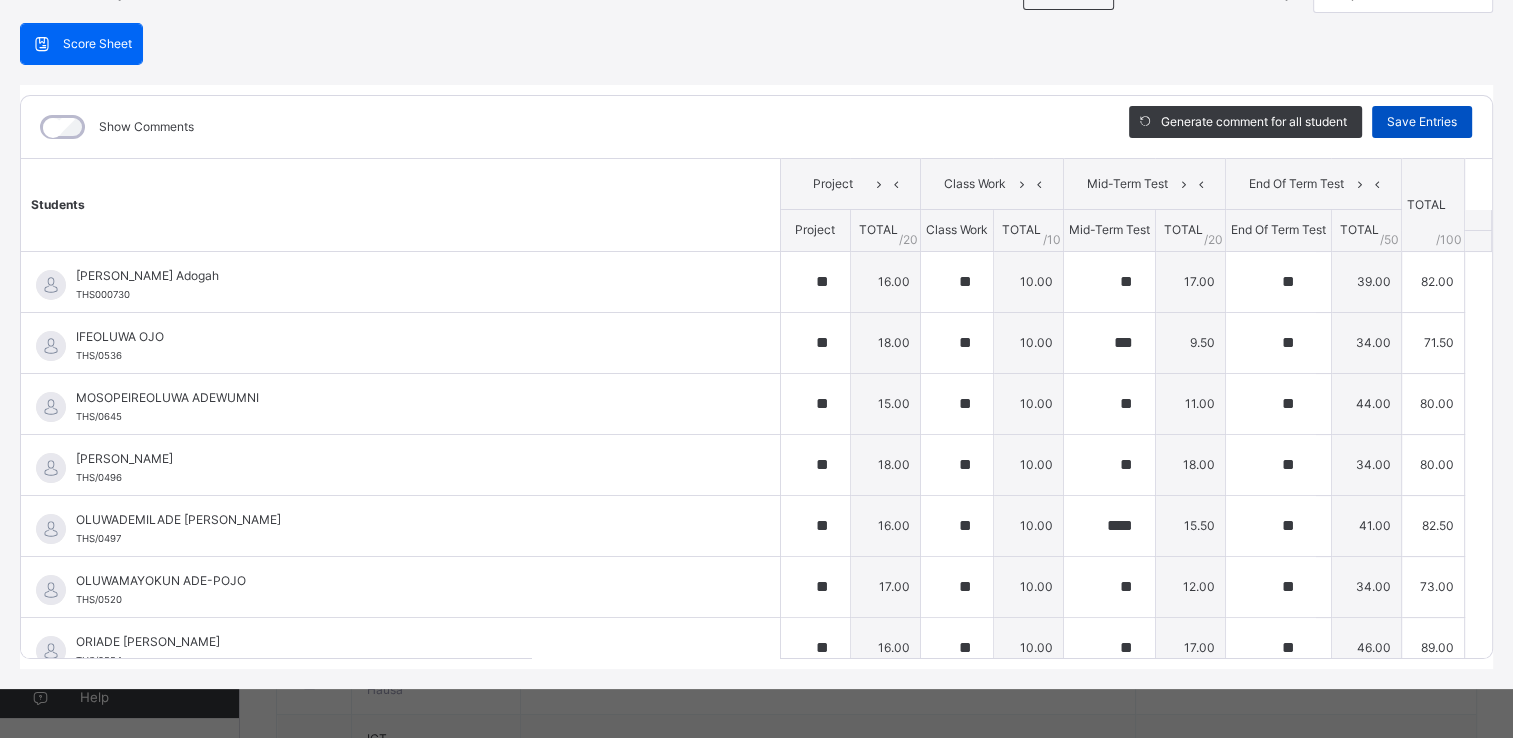 click on "Save Entries" at bounding box center [1422, 122] 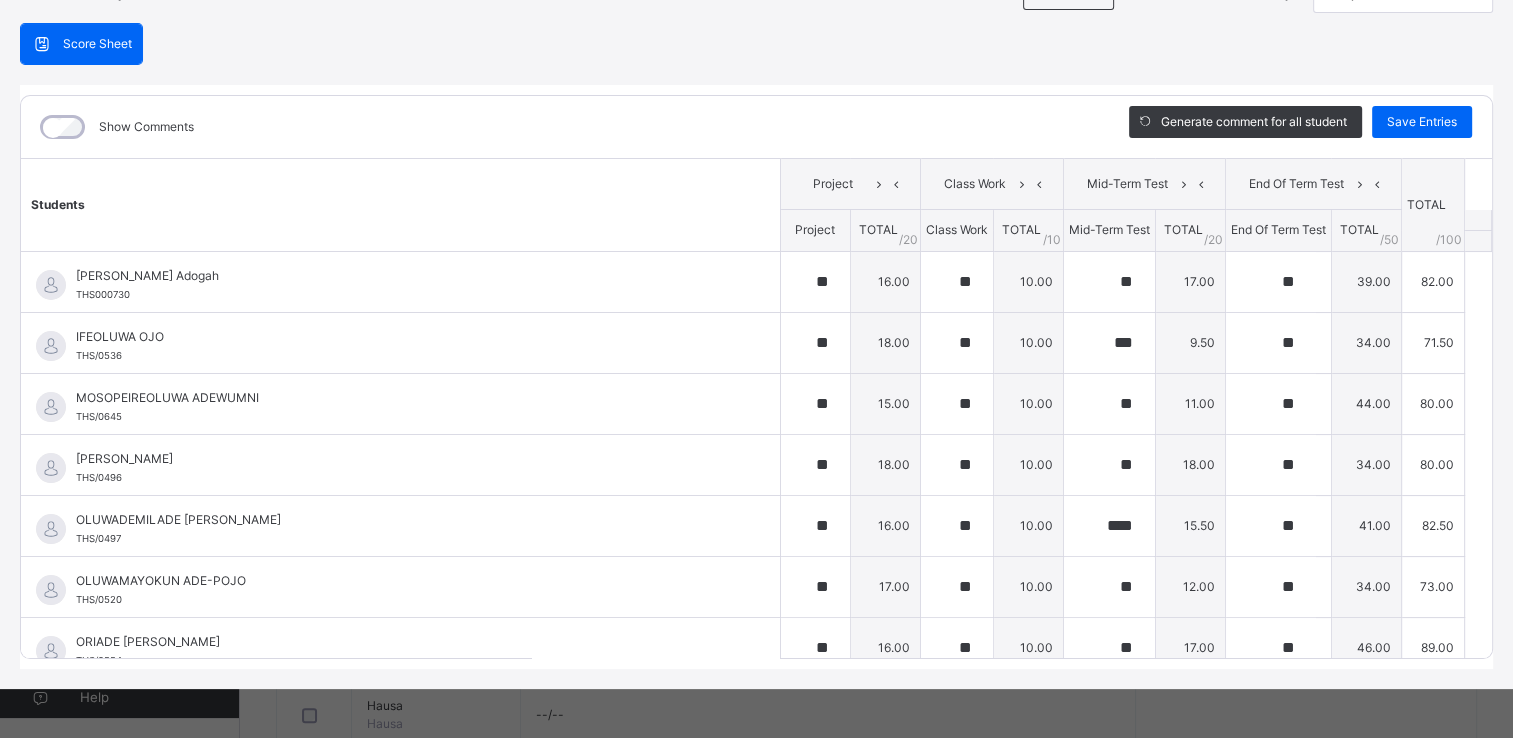 scroll, scrollTop: 0, scrollLeft: 0, axis: both 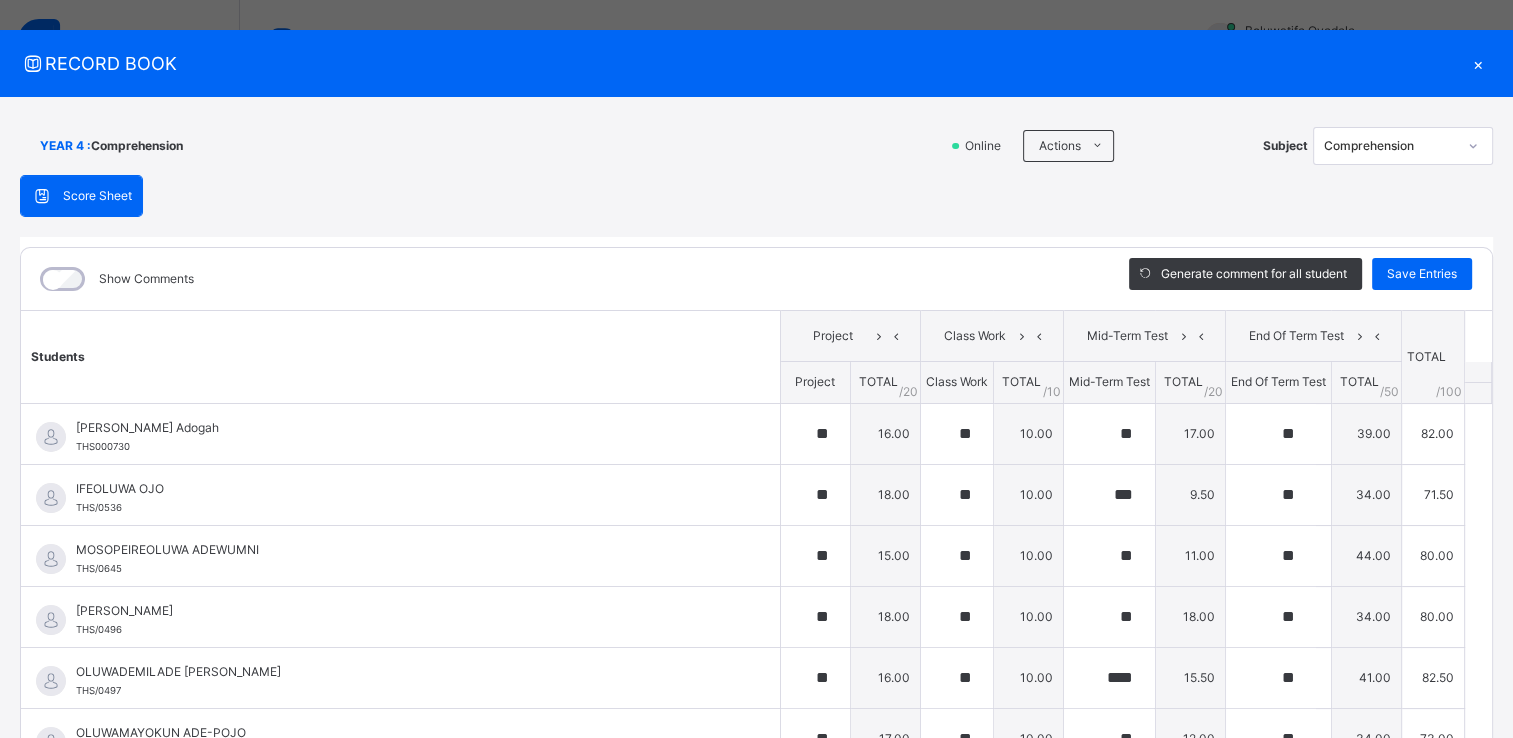 click on "×" at bounding box center [1478, 63] 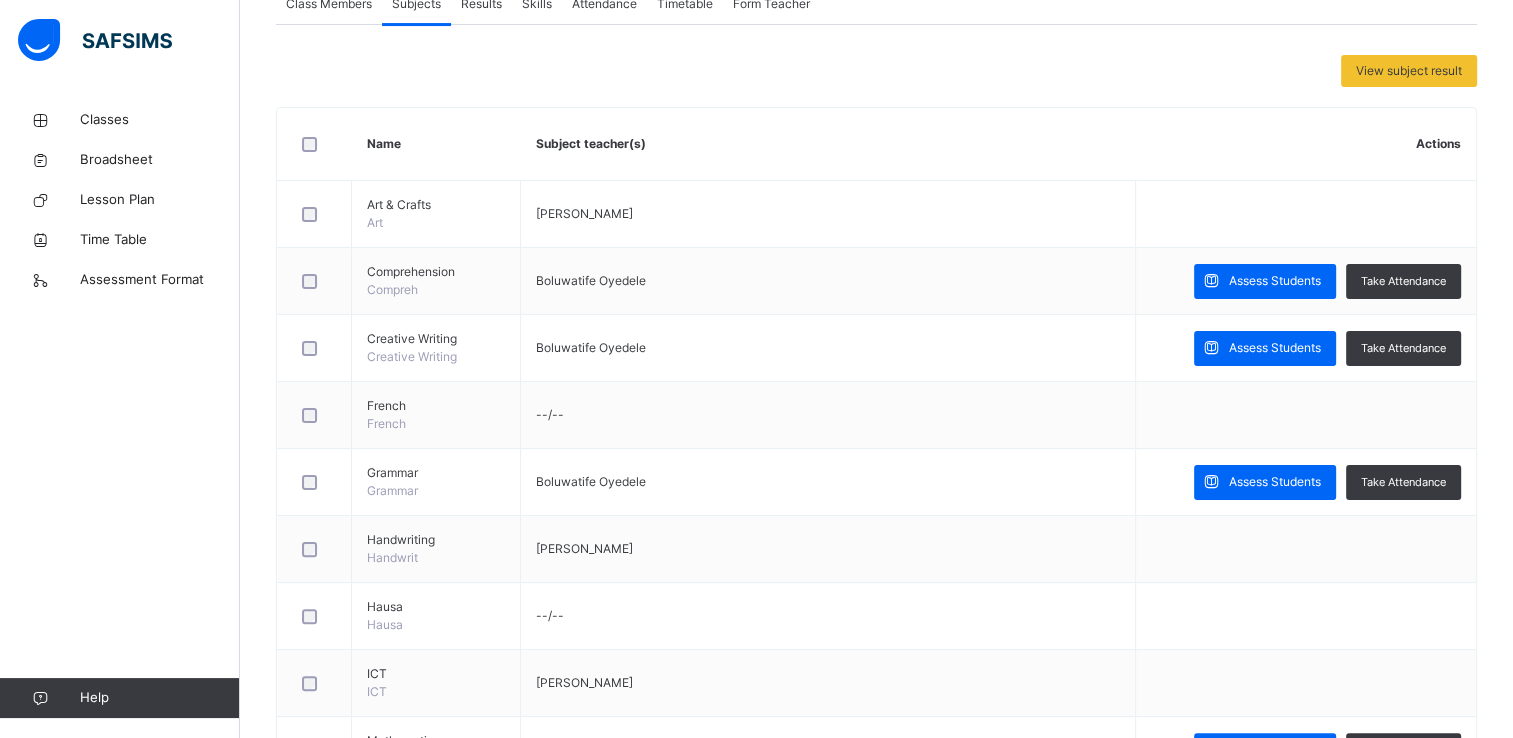 scroll, scrollTop: 474, scrollLeft: 0, axis: vertical 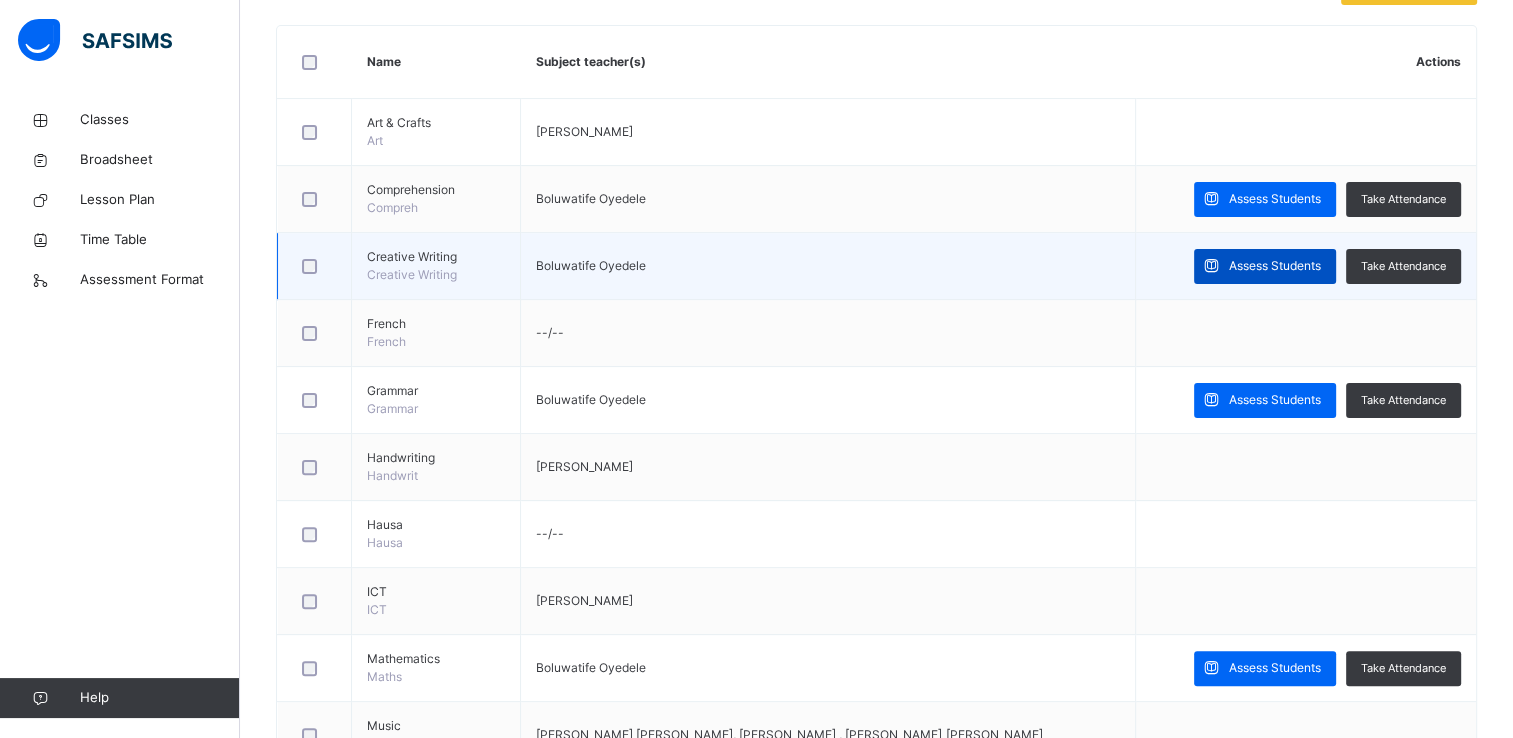click at bounding box center [1211, 266] 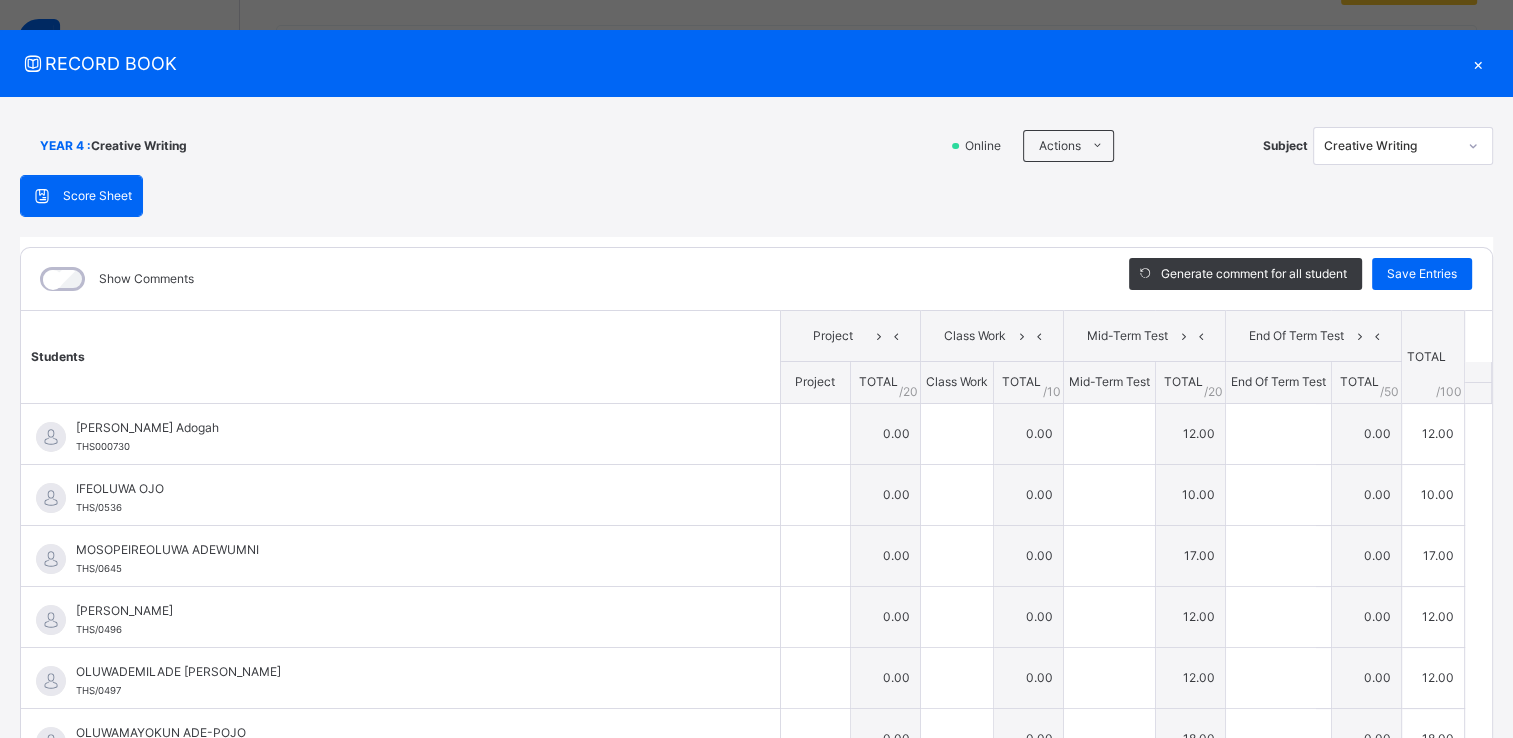 type on "**" 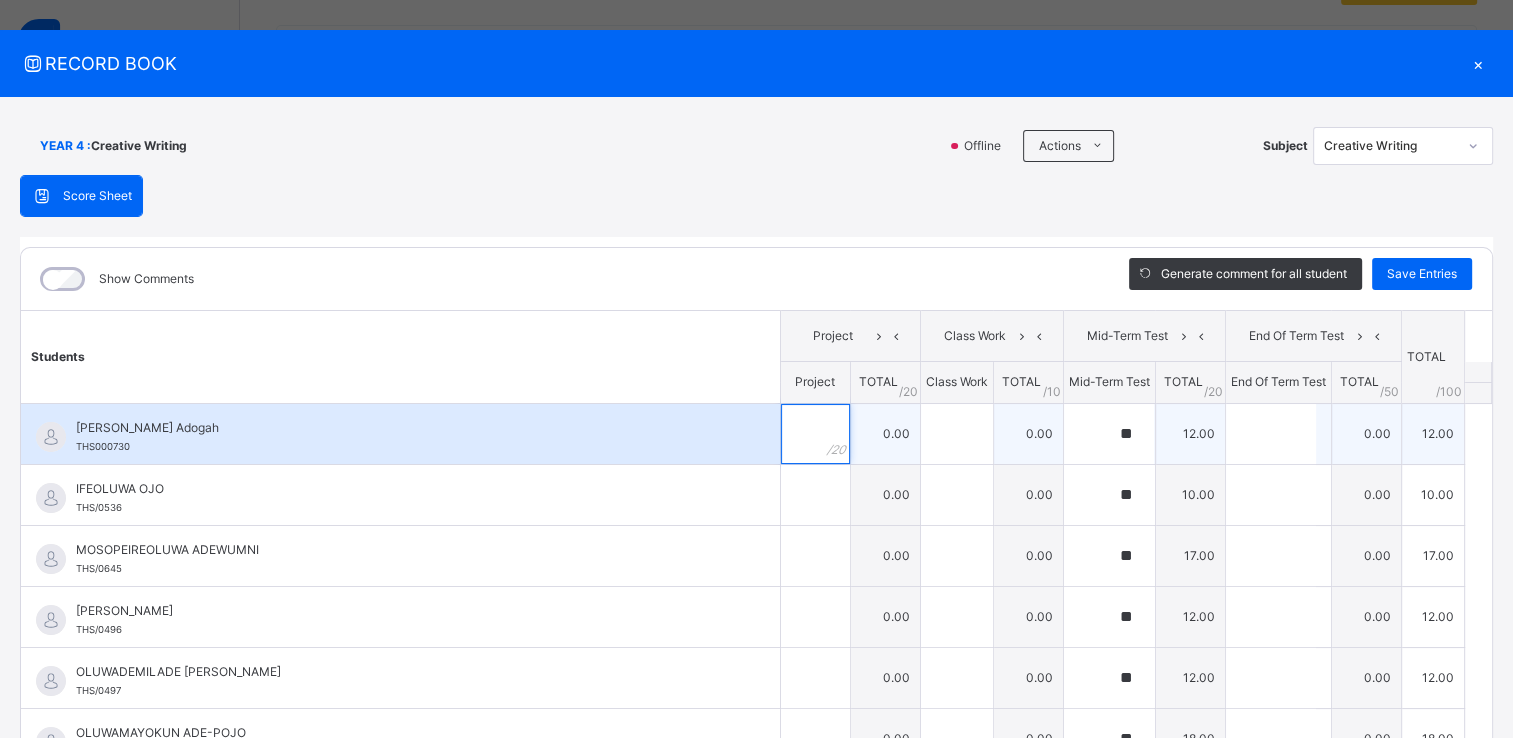 click at bounding box center [815, 434] 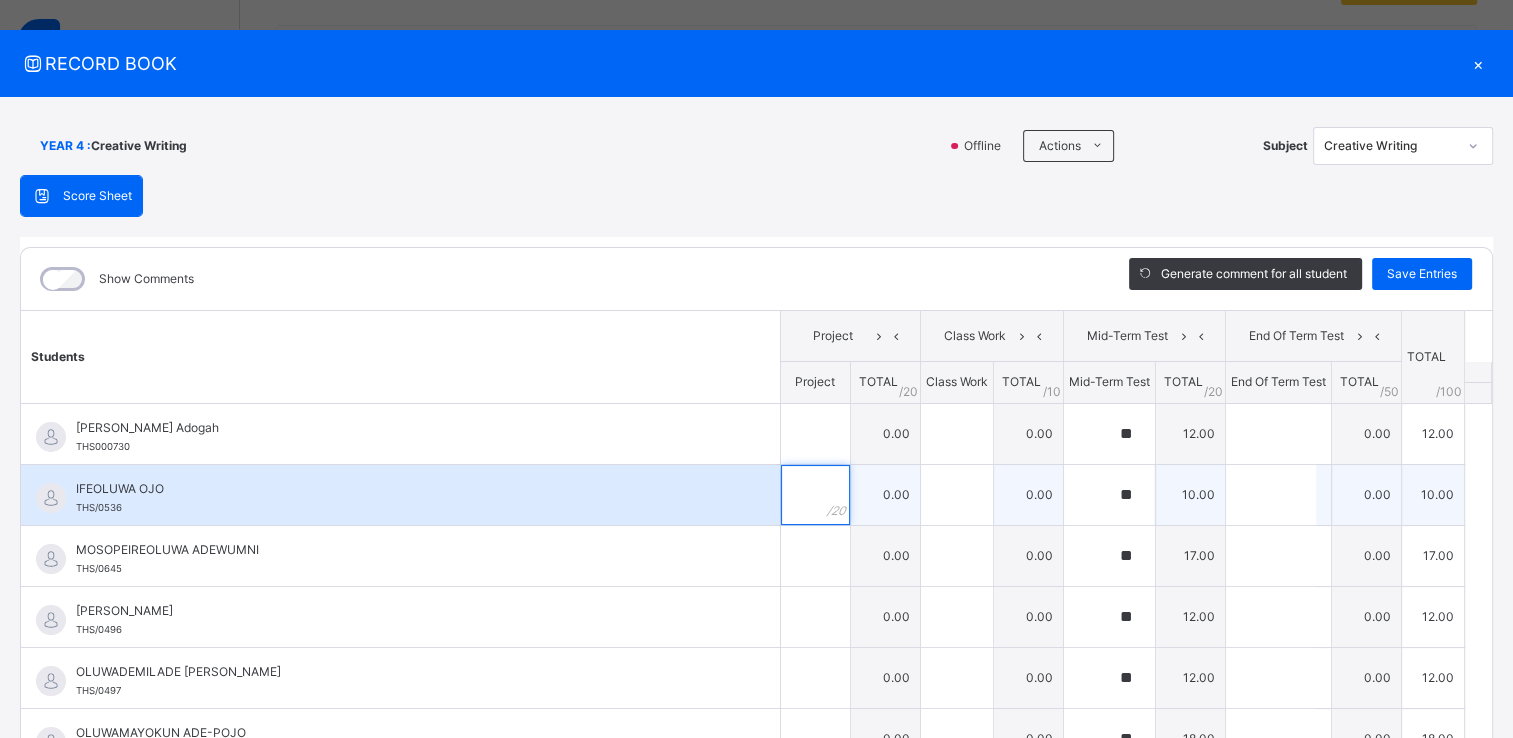 click at bounding box center (815, 495) 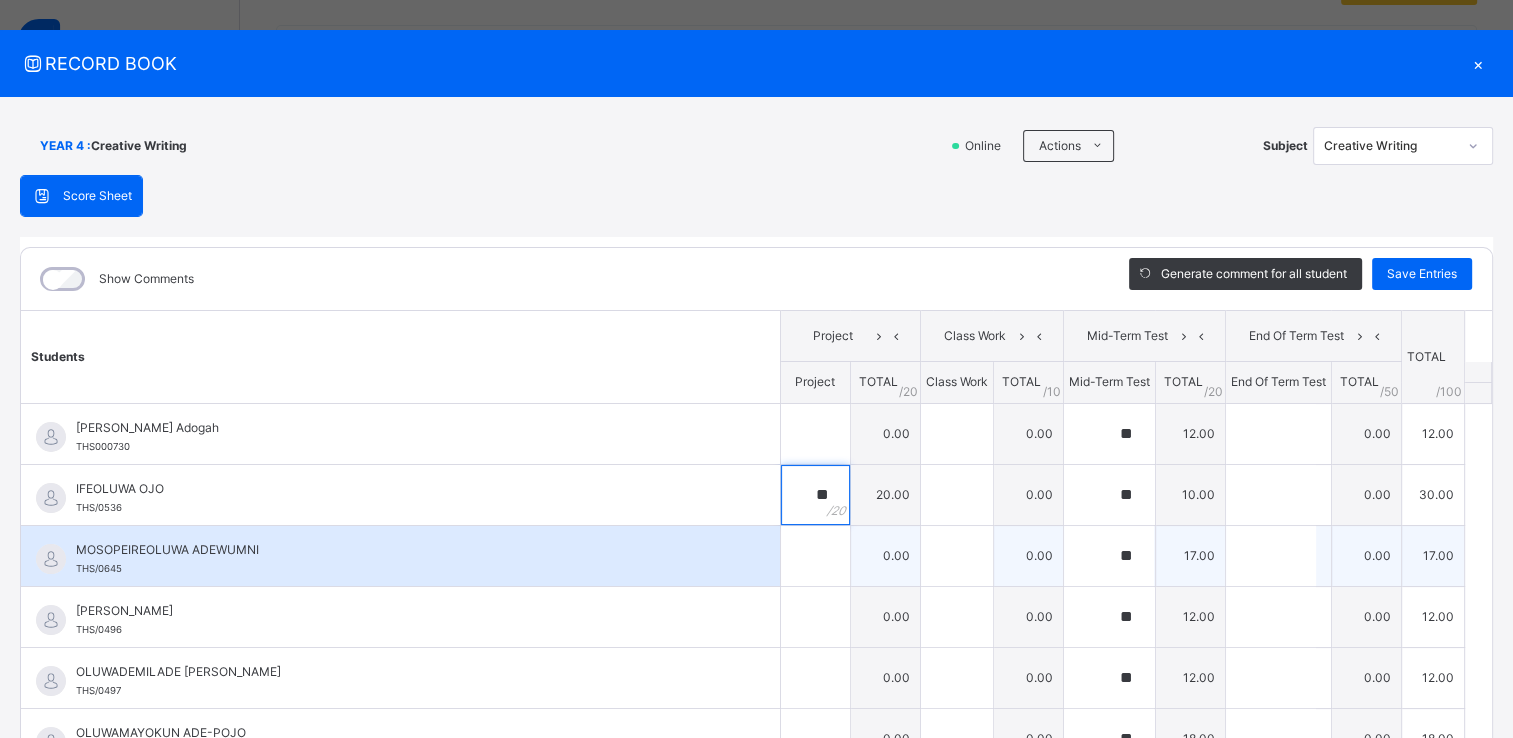 type on "**" 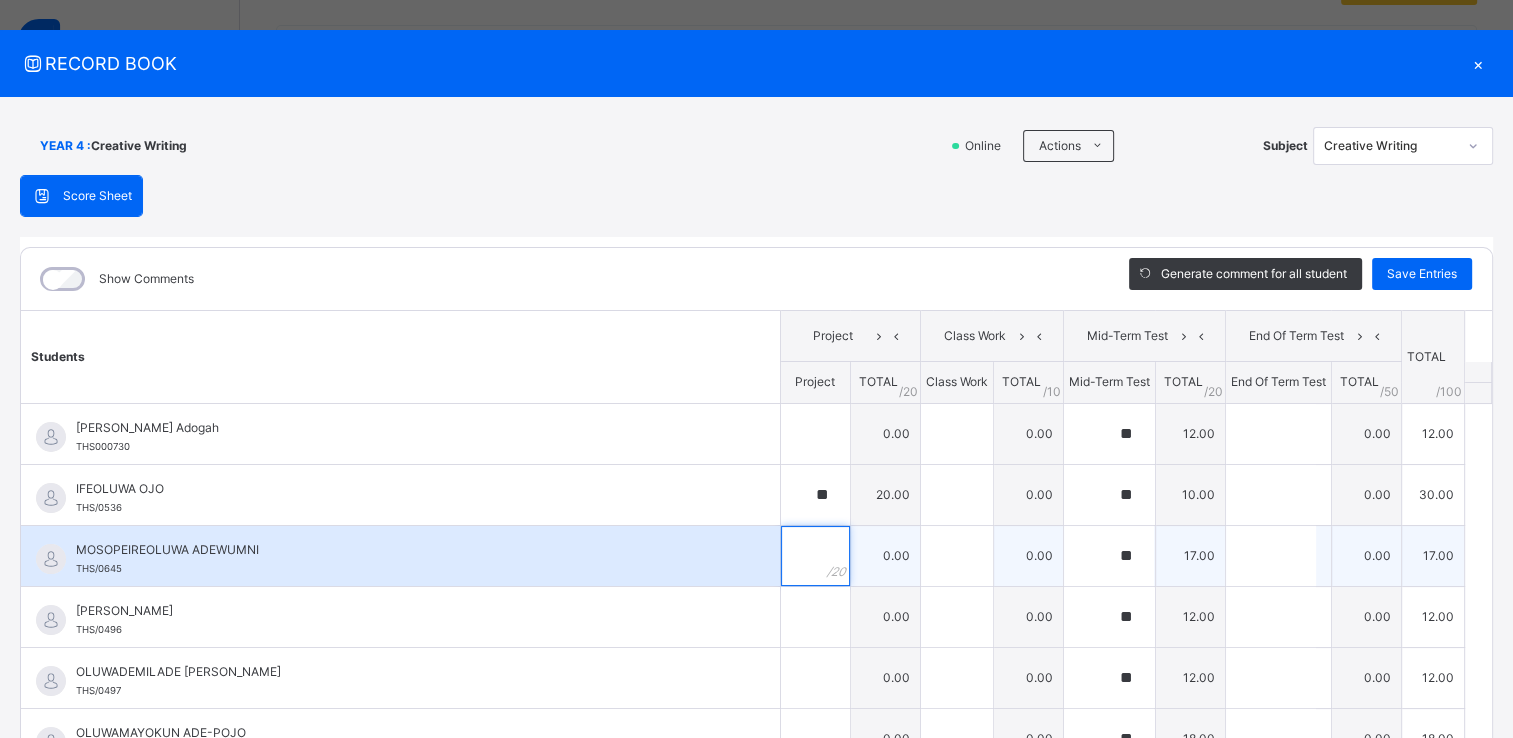 click at bounding box center [815, 556] 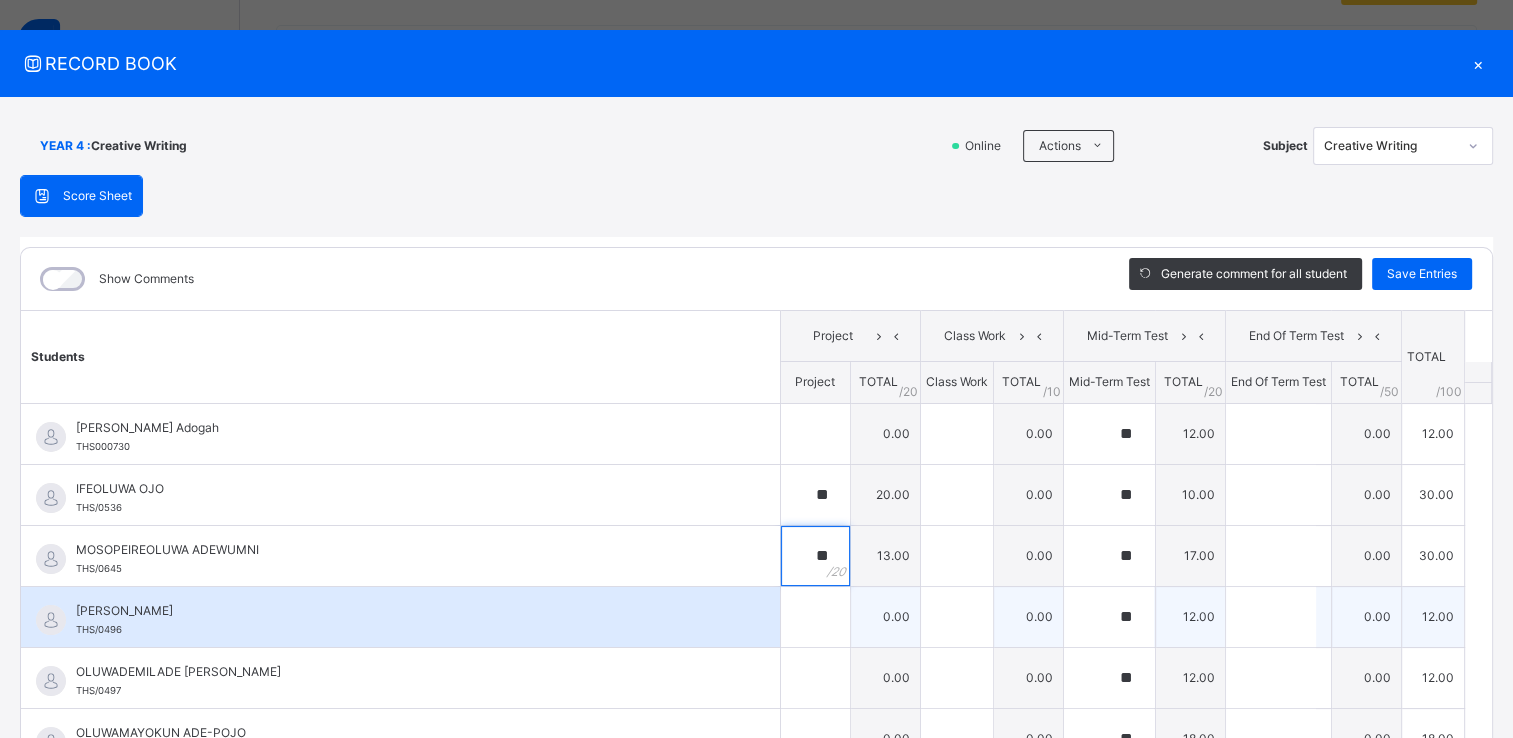 type on "**" 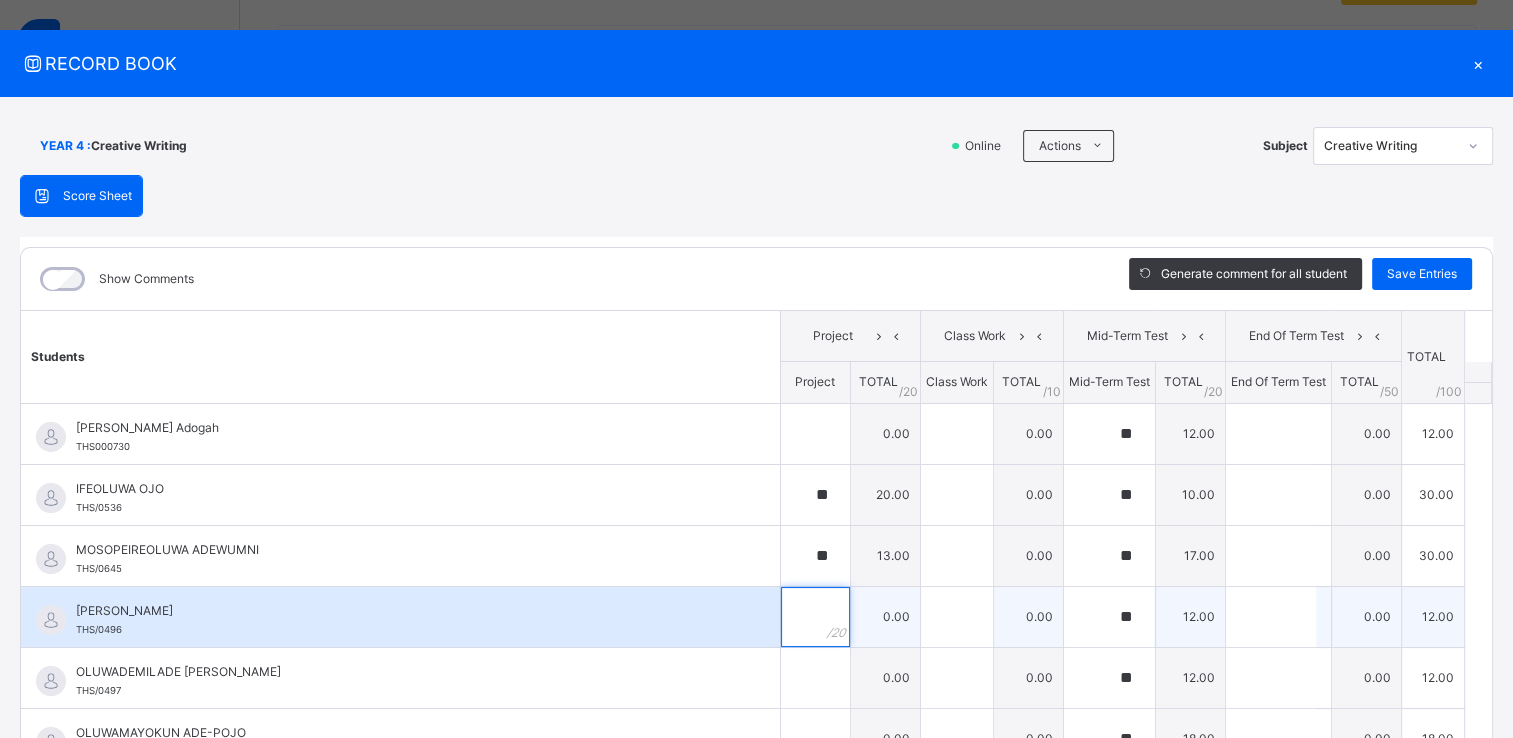 click at bounding box center [815, 617] 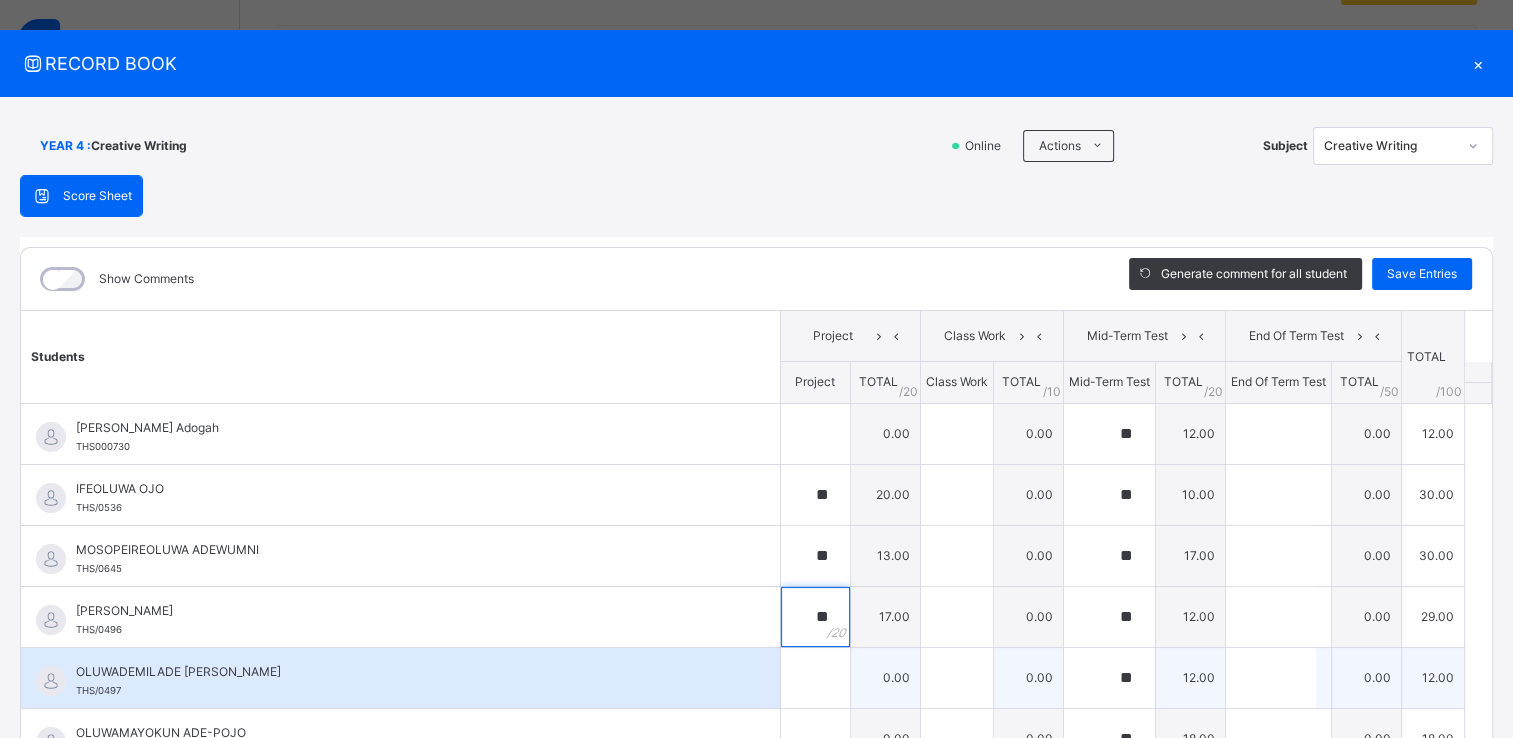 type on "**" 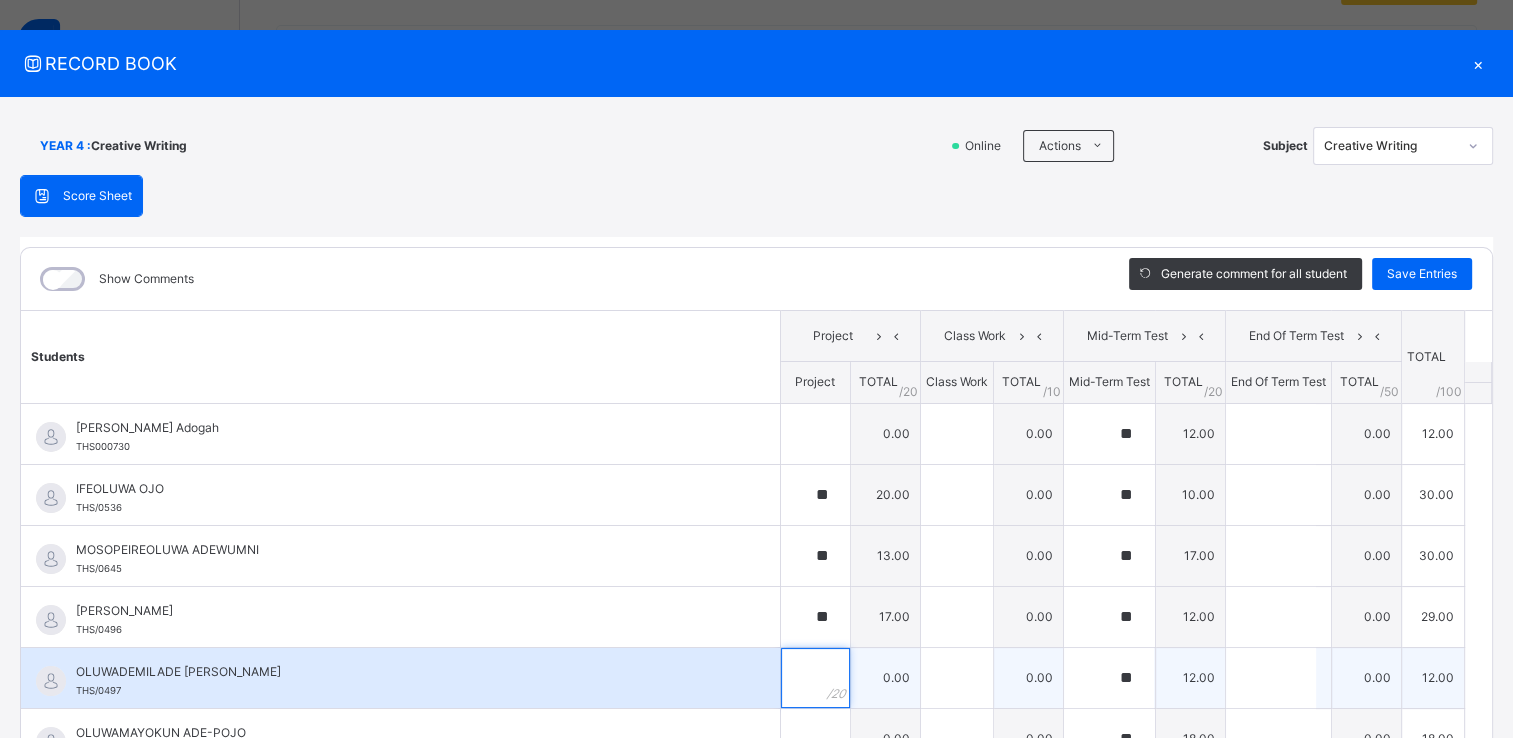 click at bounding box center [815, 678] 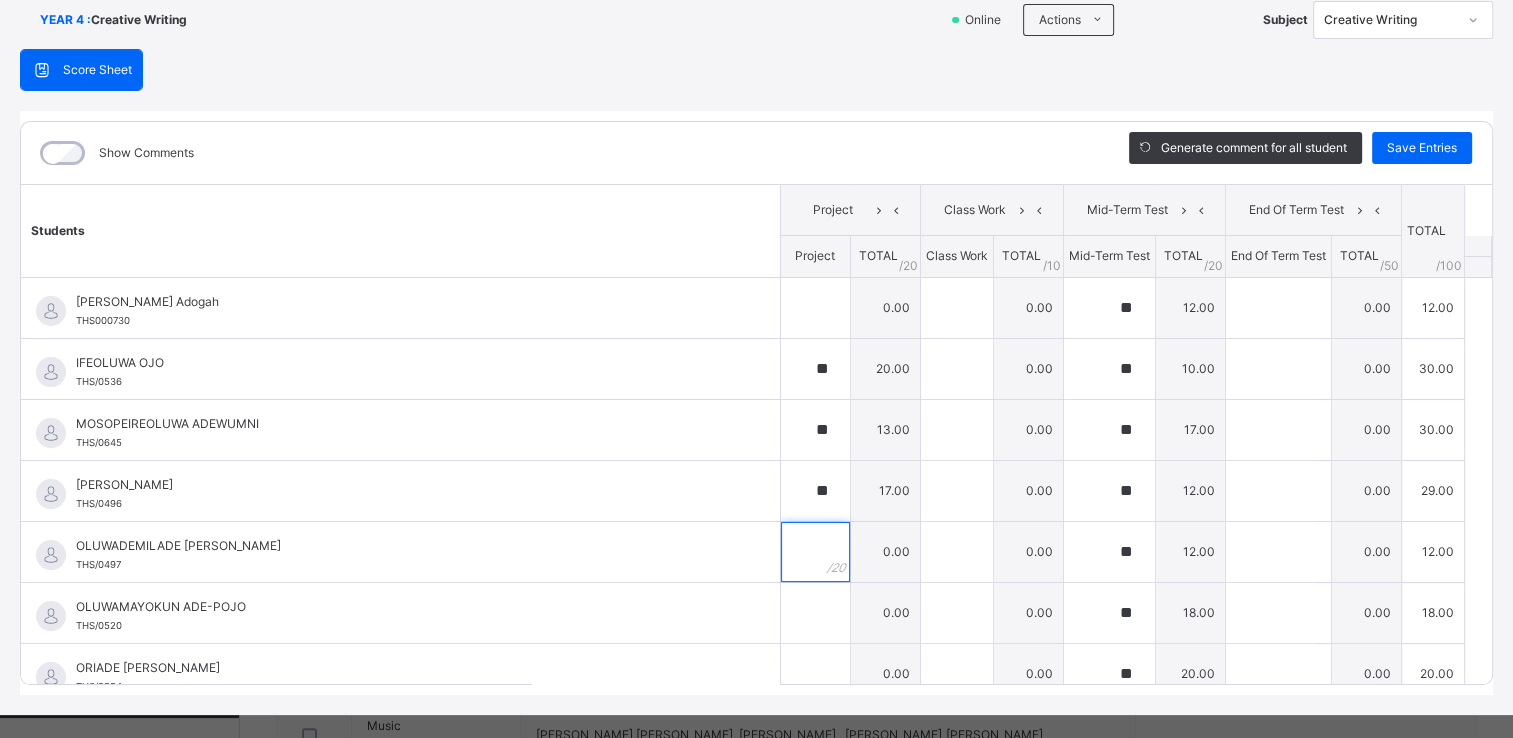 scroll, scrollTop: 160, scrollLeft: 0, axis: vertical 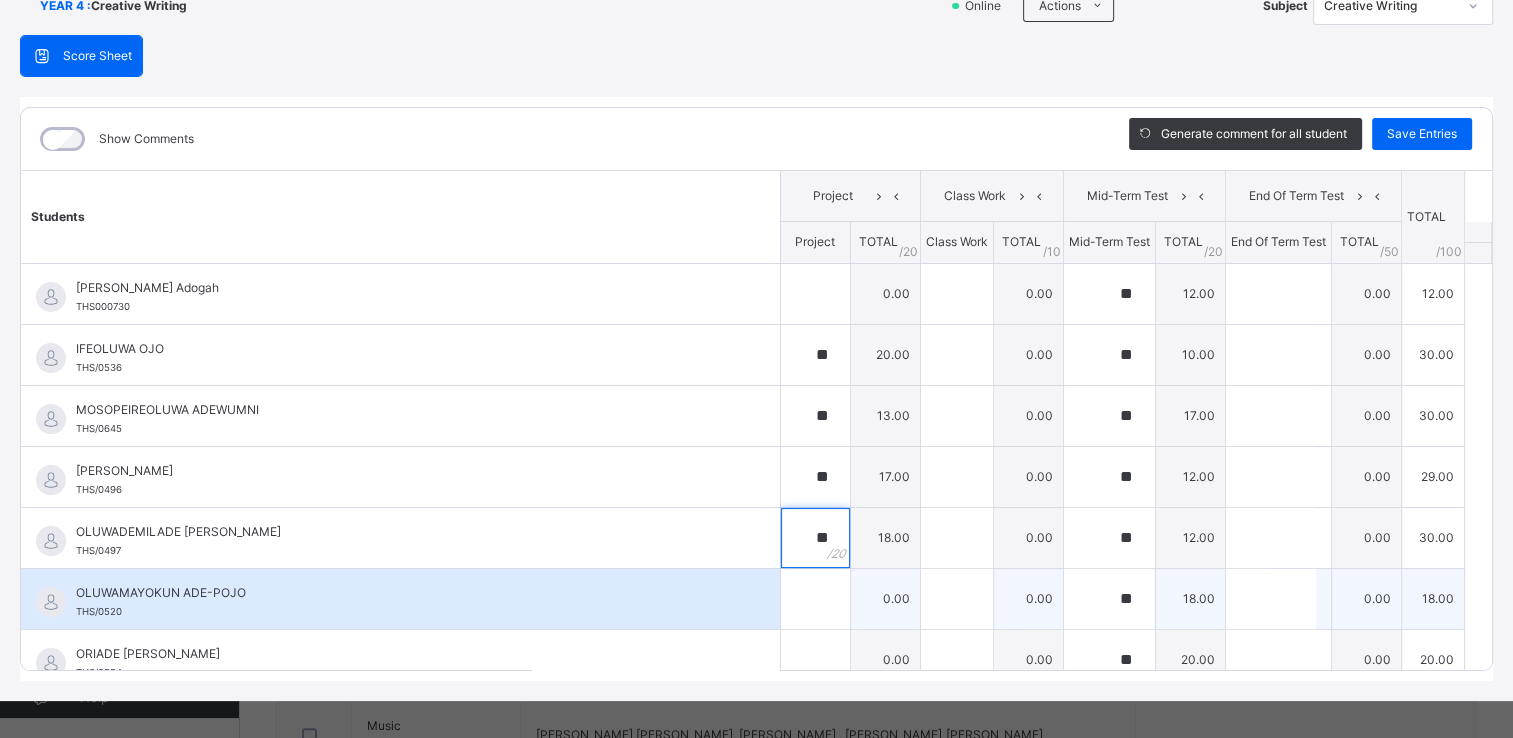 type on "**" 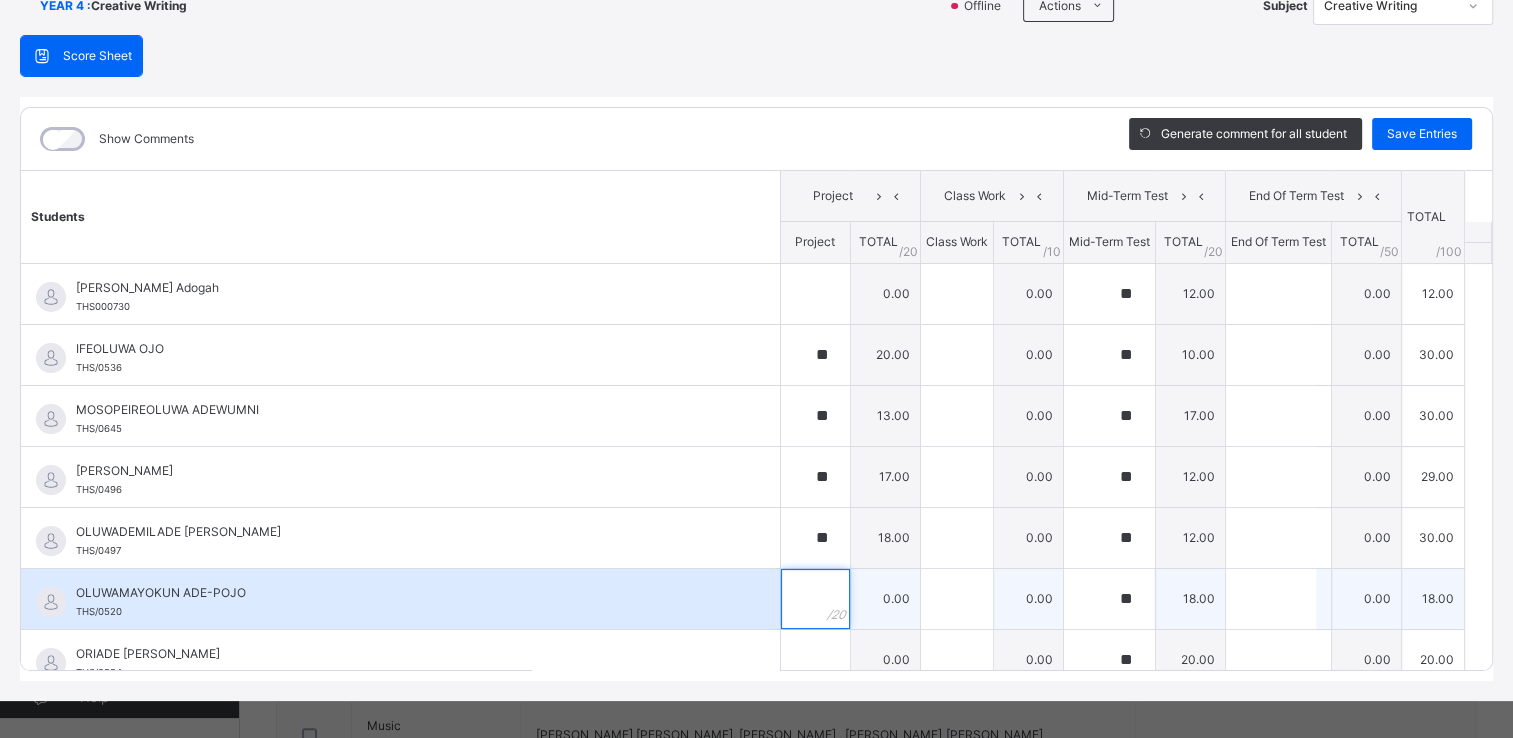 click at bounding box center (815, 599) 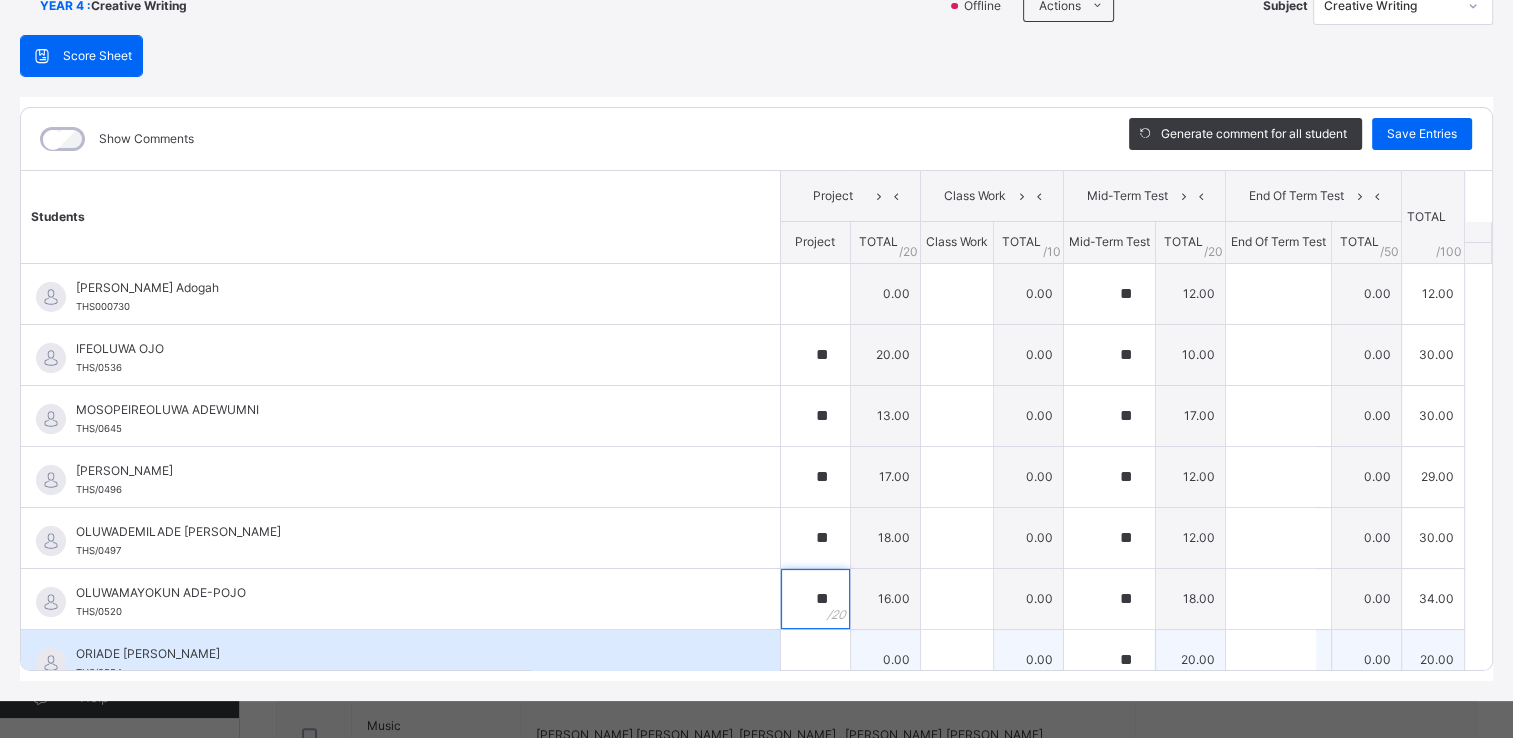 type on "**" 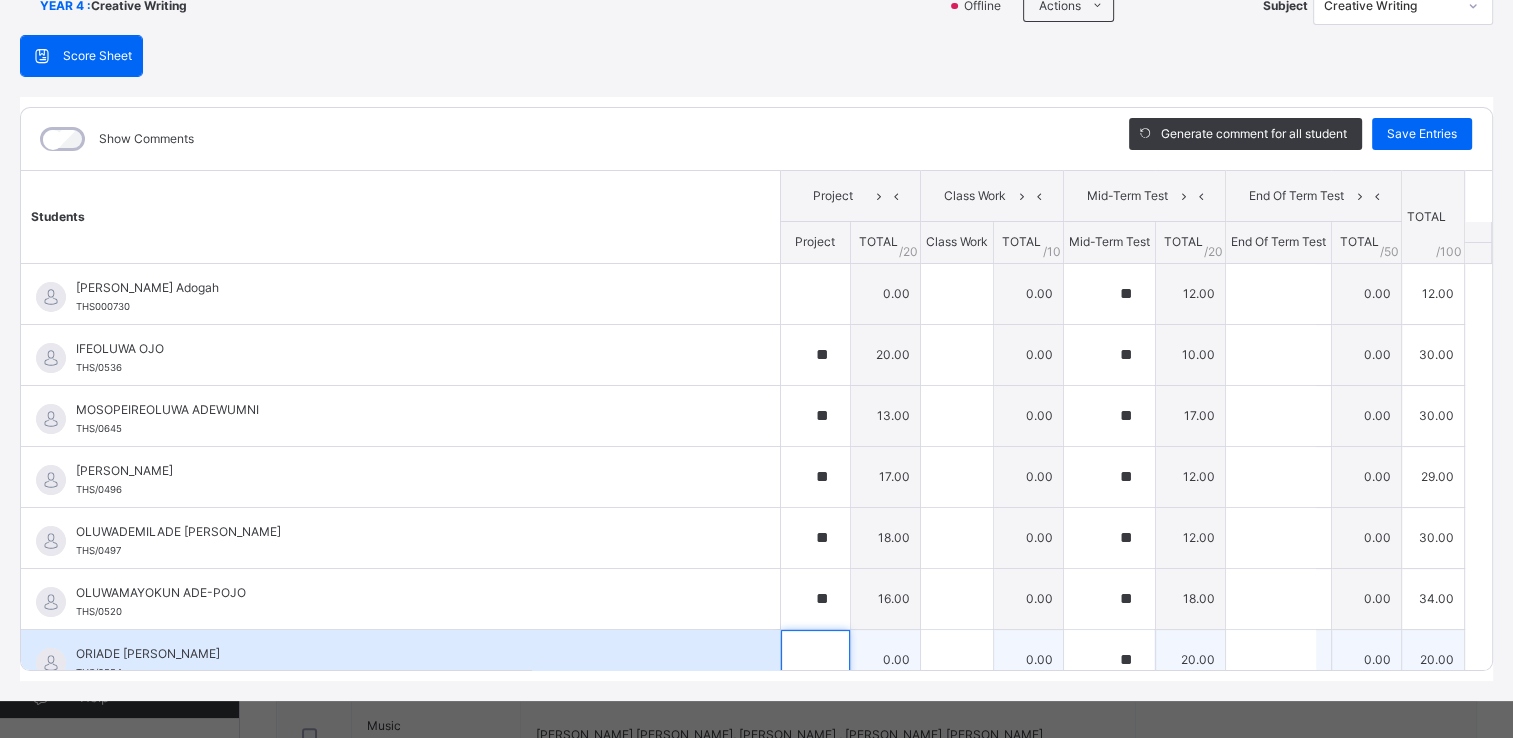 click at bounding box center [815, 660] 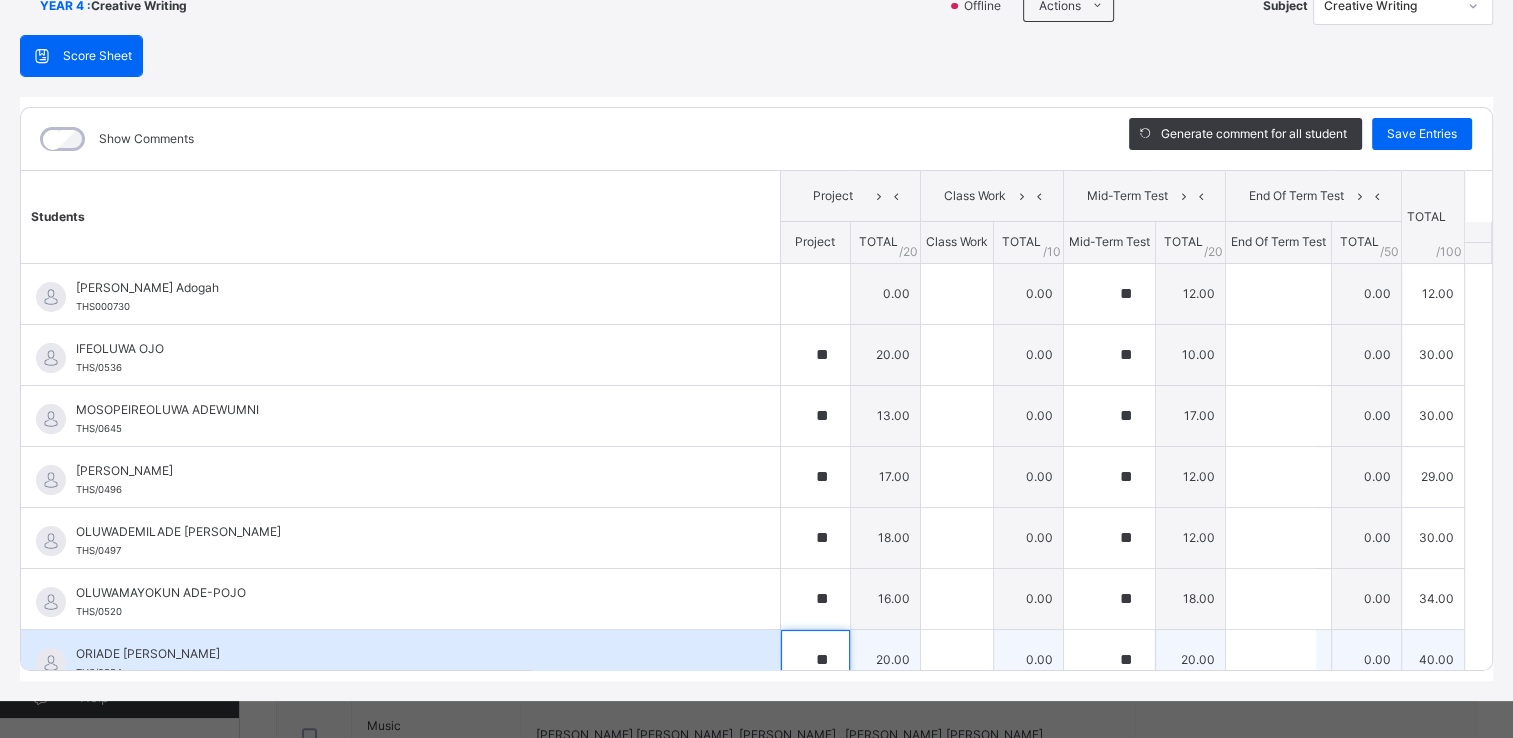 type on "**" 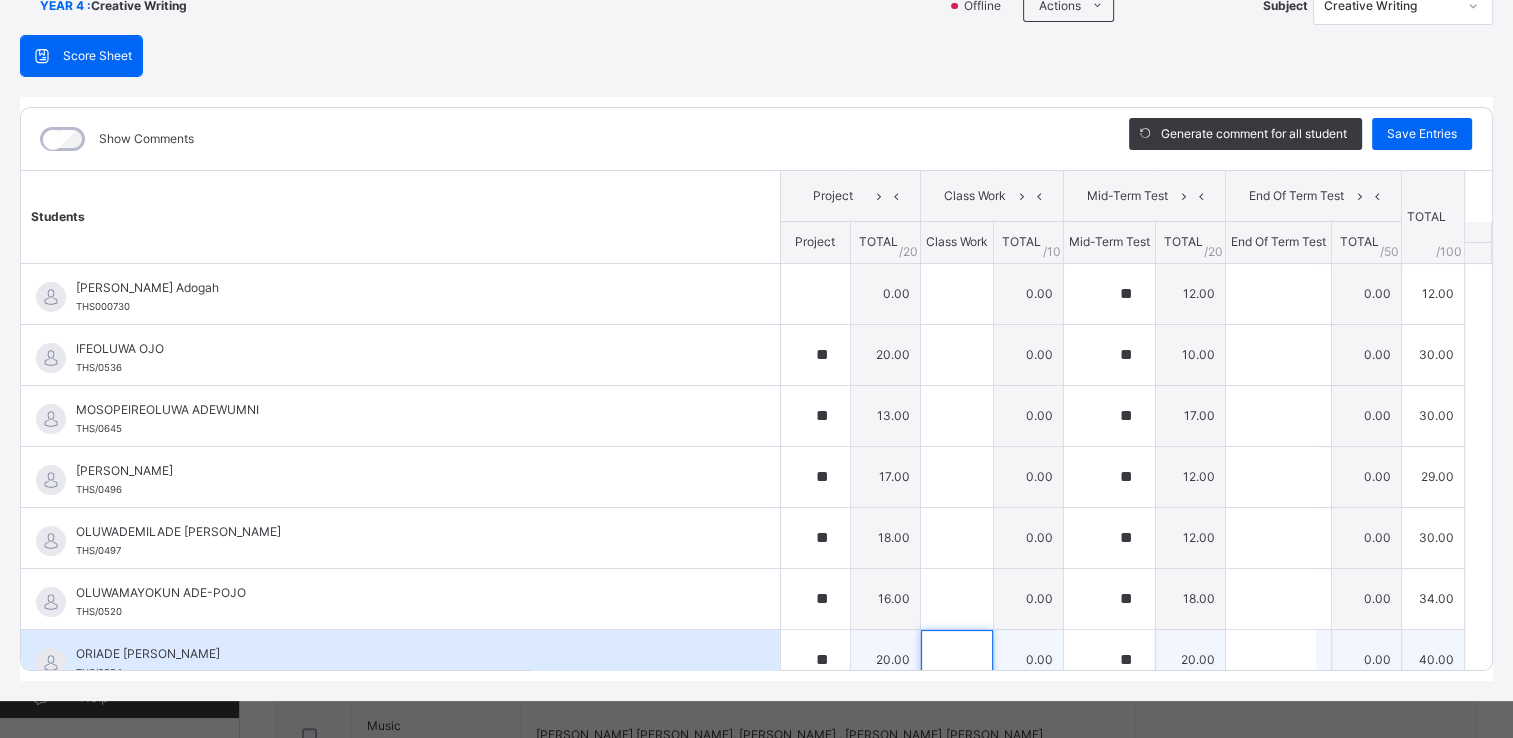click at bounding box center (957, 660) 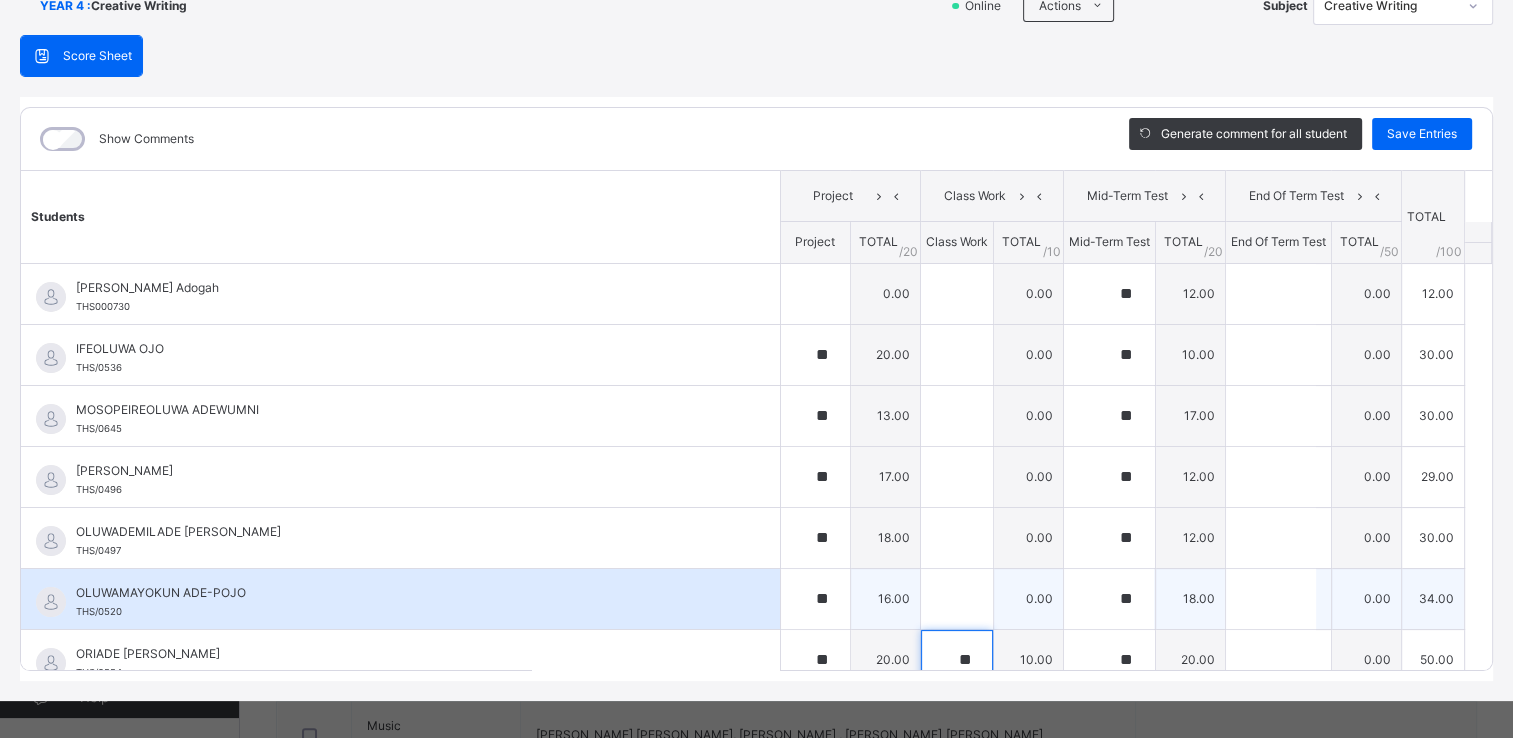 type on "**" 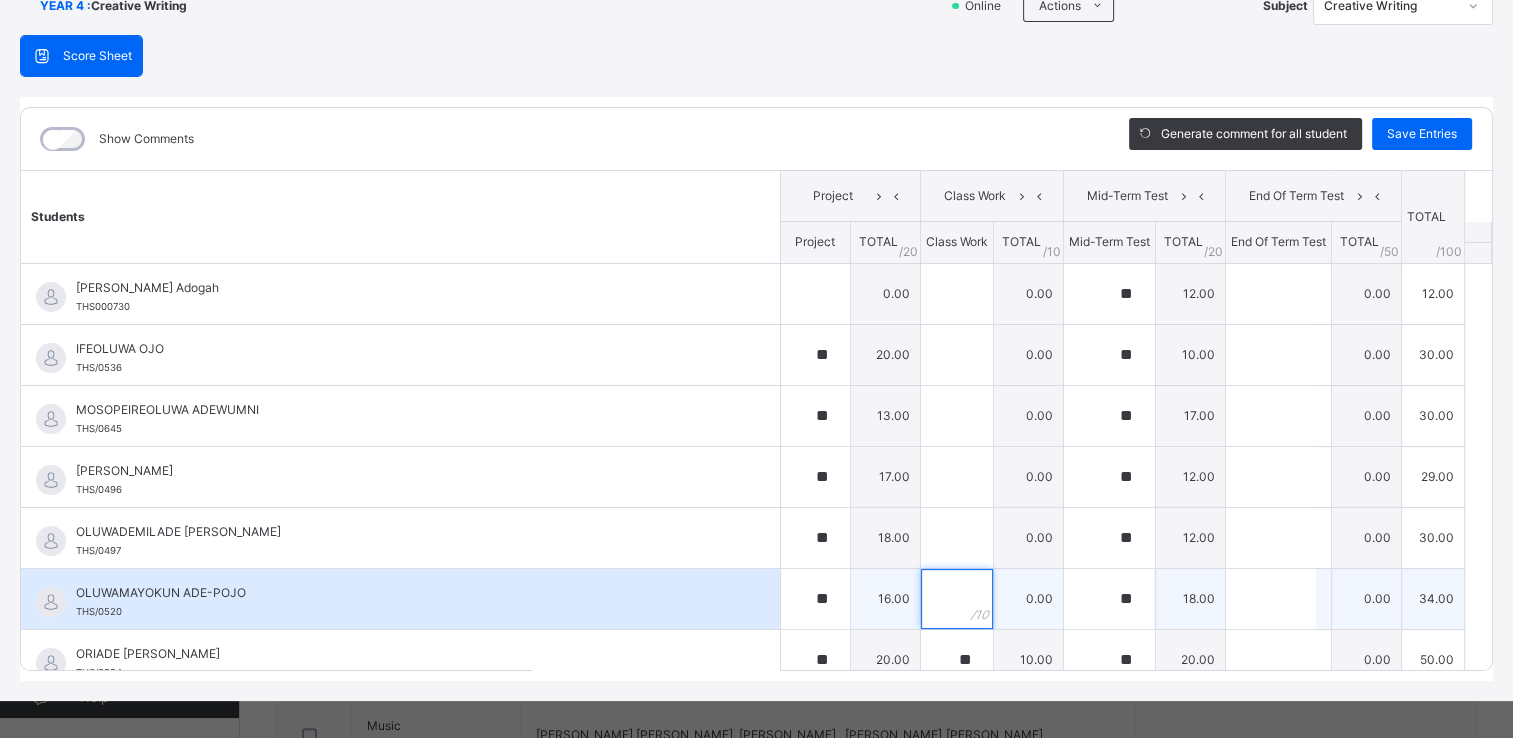 click at bounding box center (957, 599) 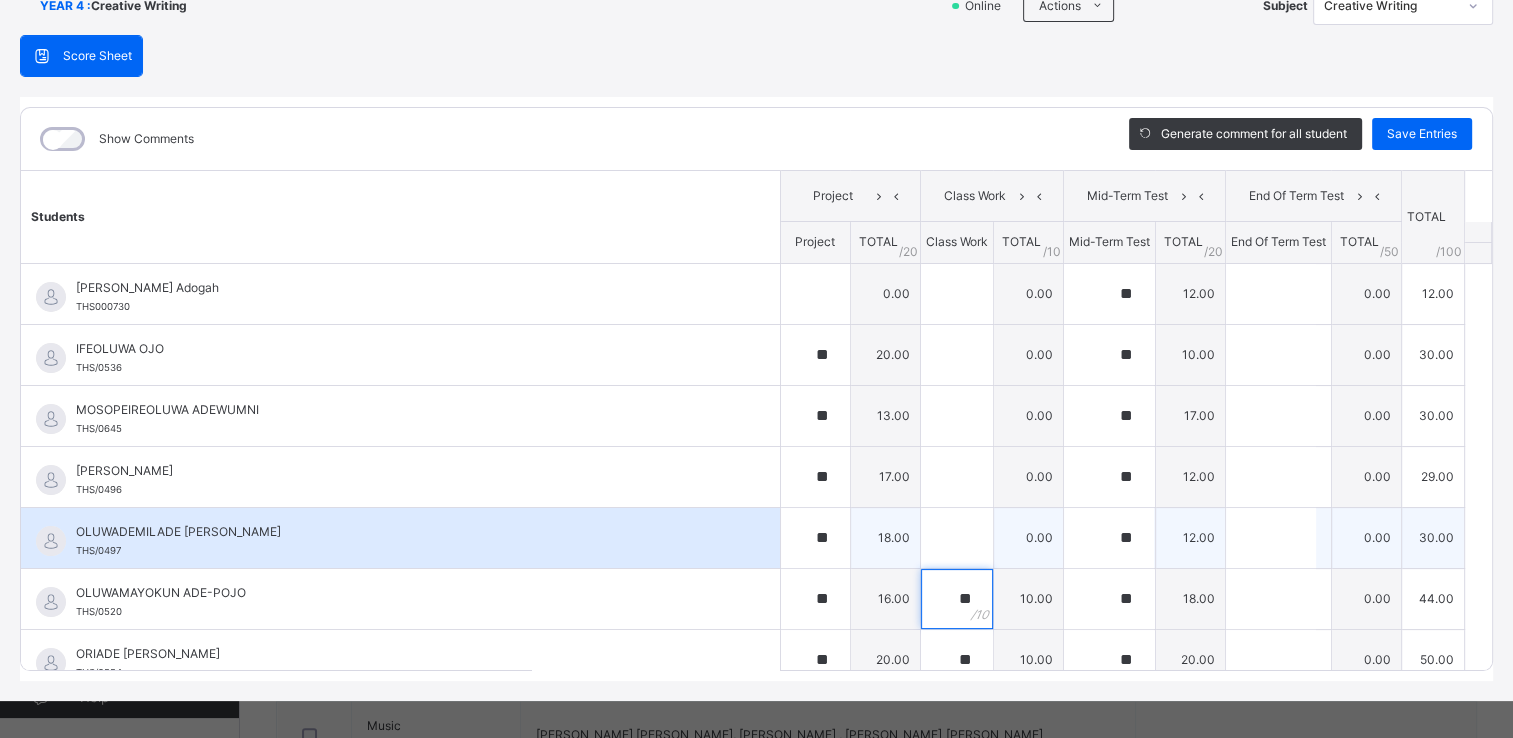type on "**" 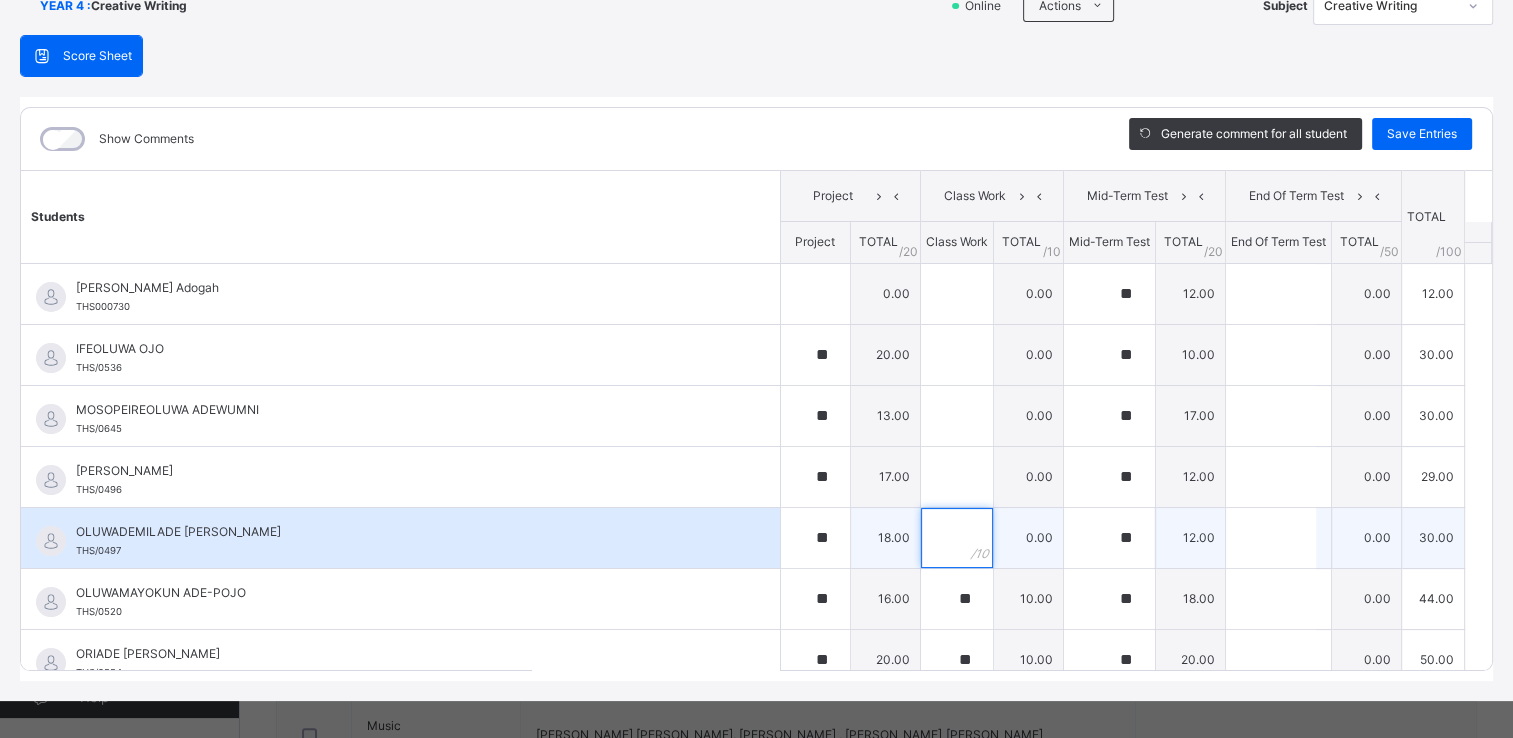 click at bounding box center (957, 538) 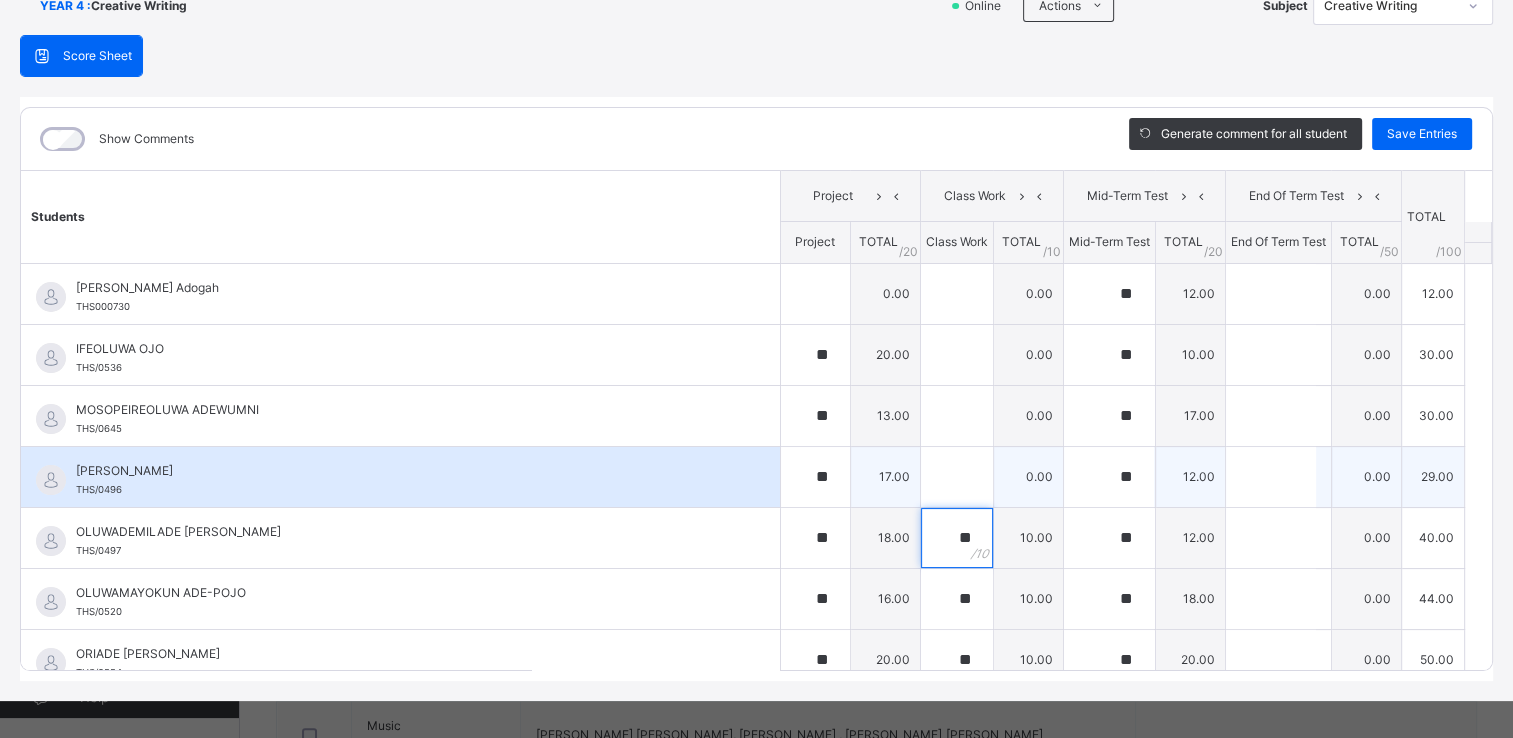 type on "**" 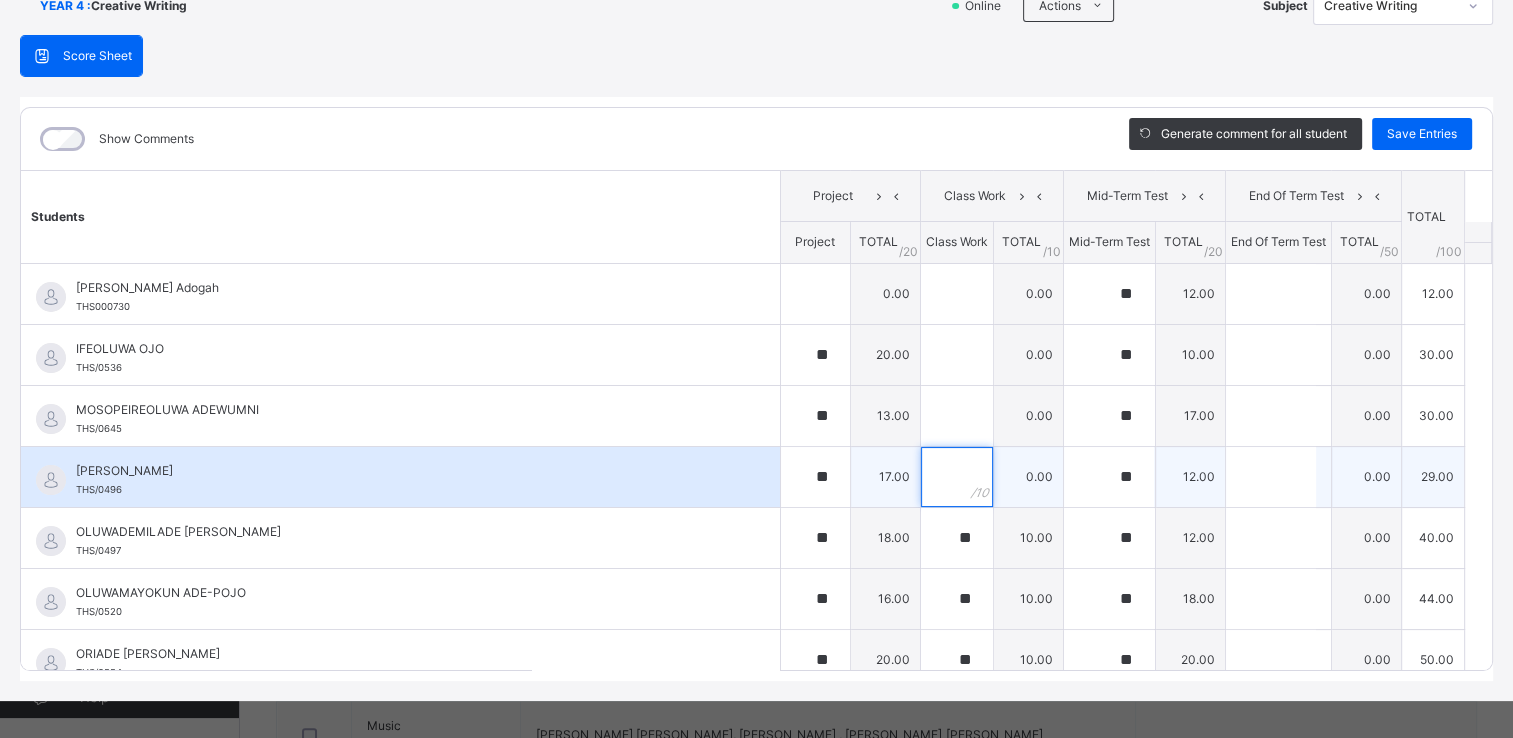 click at bounding box center [957, 477] 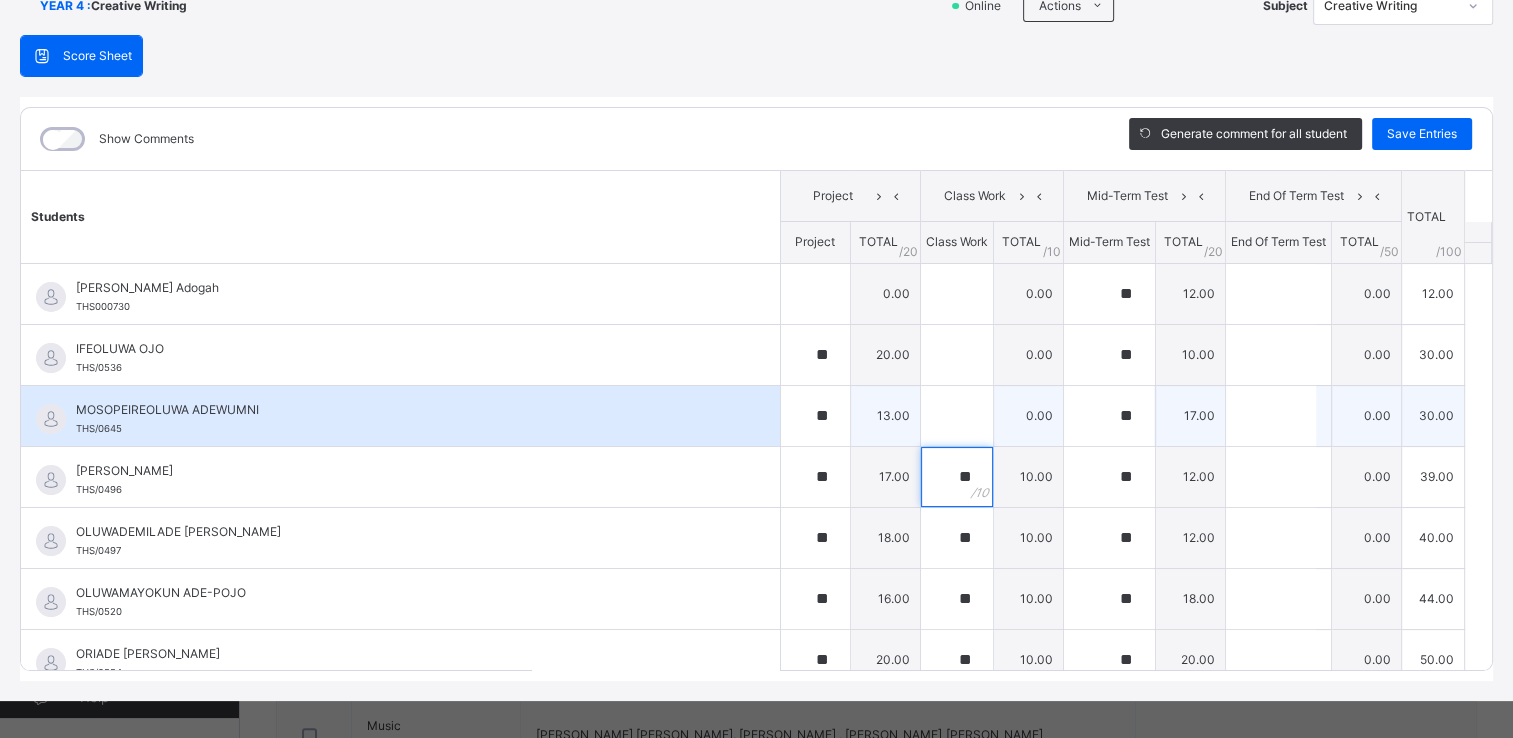 type on "**" 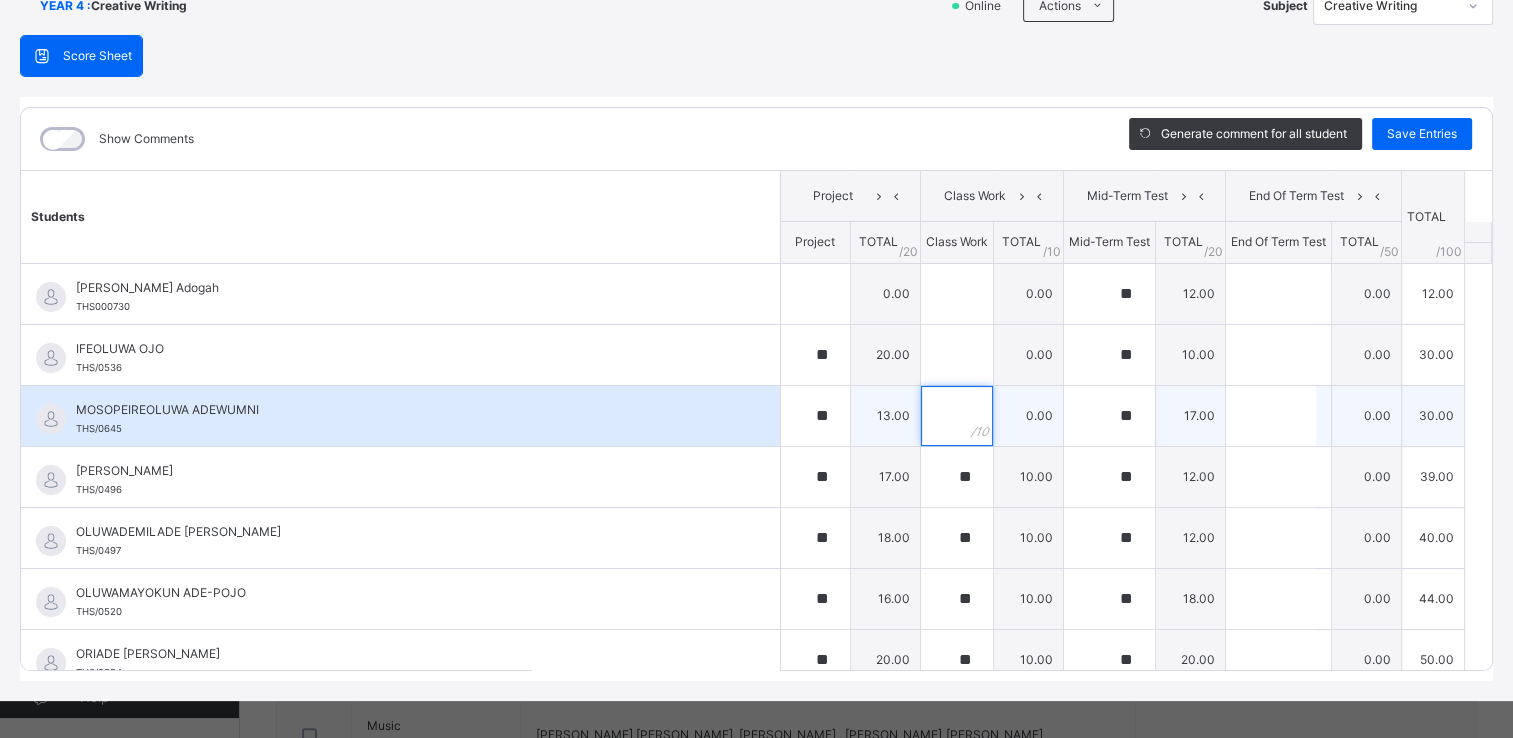 click at bounding box center [957, 416] 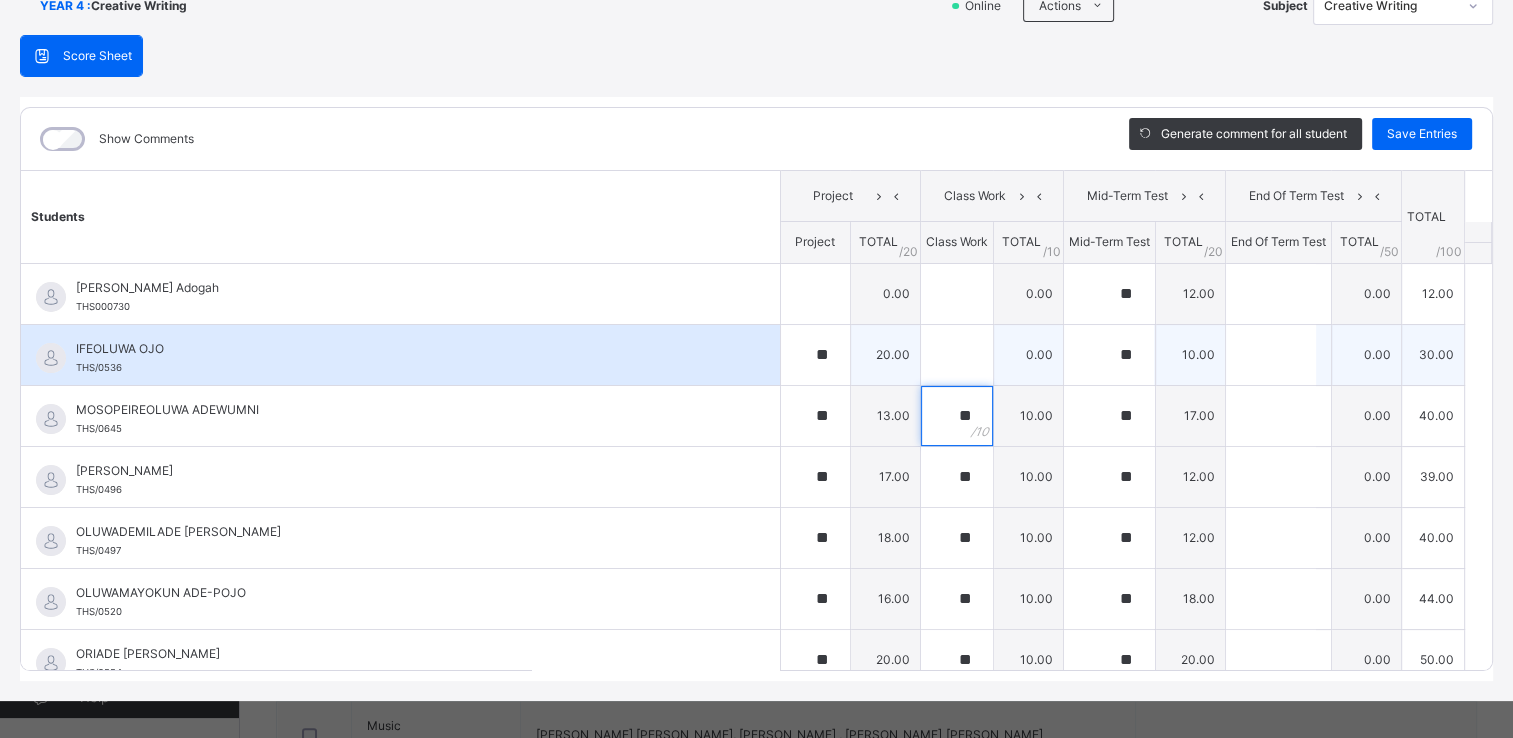 type on "**" 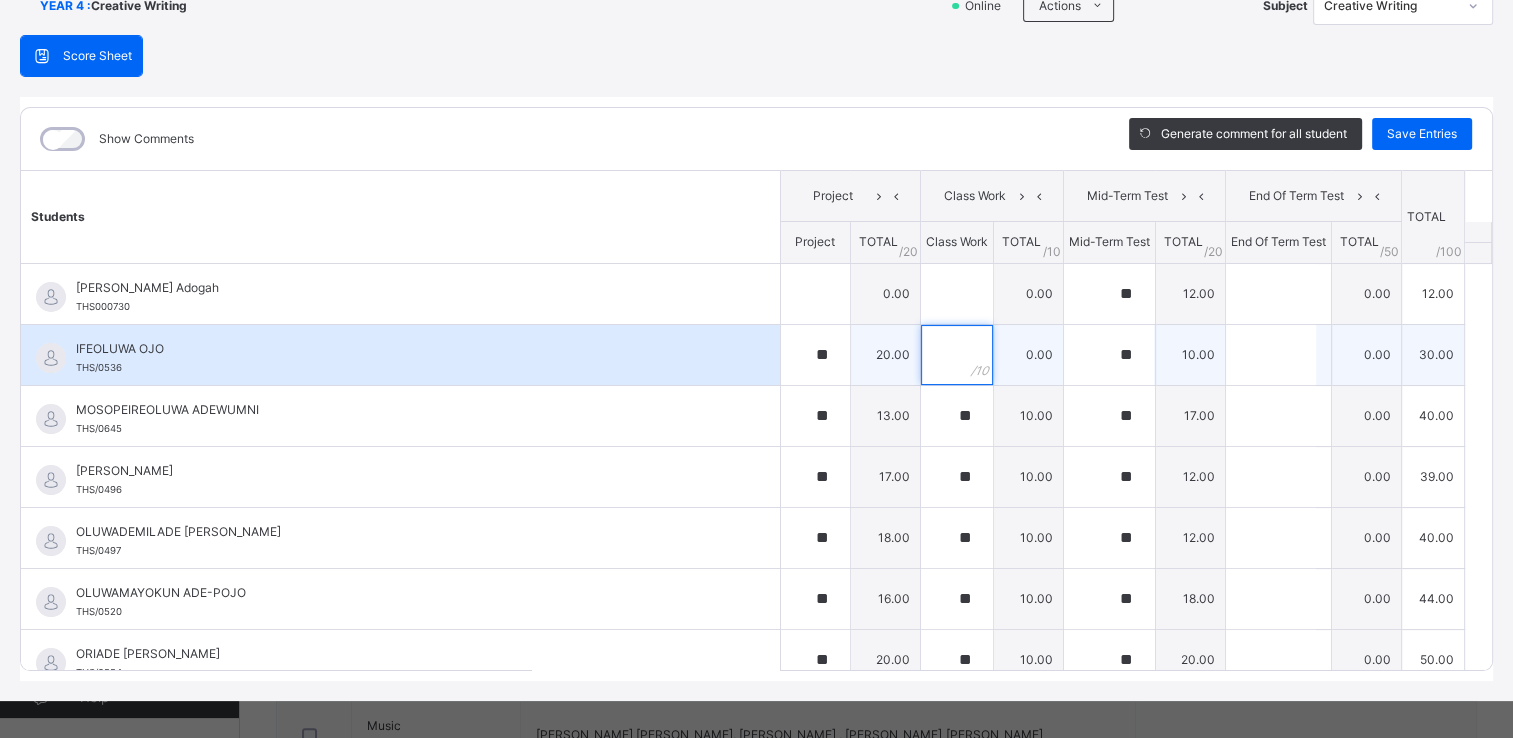 click at bounding box center (957, 355) 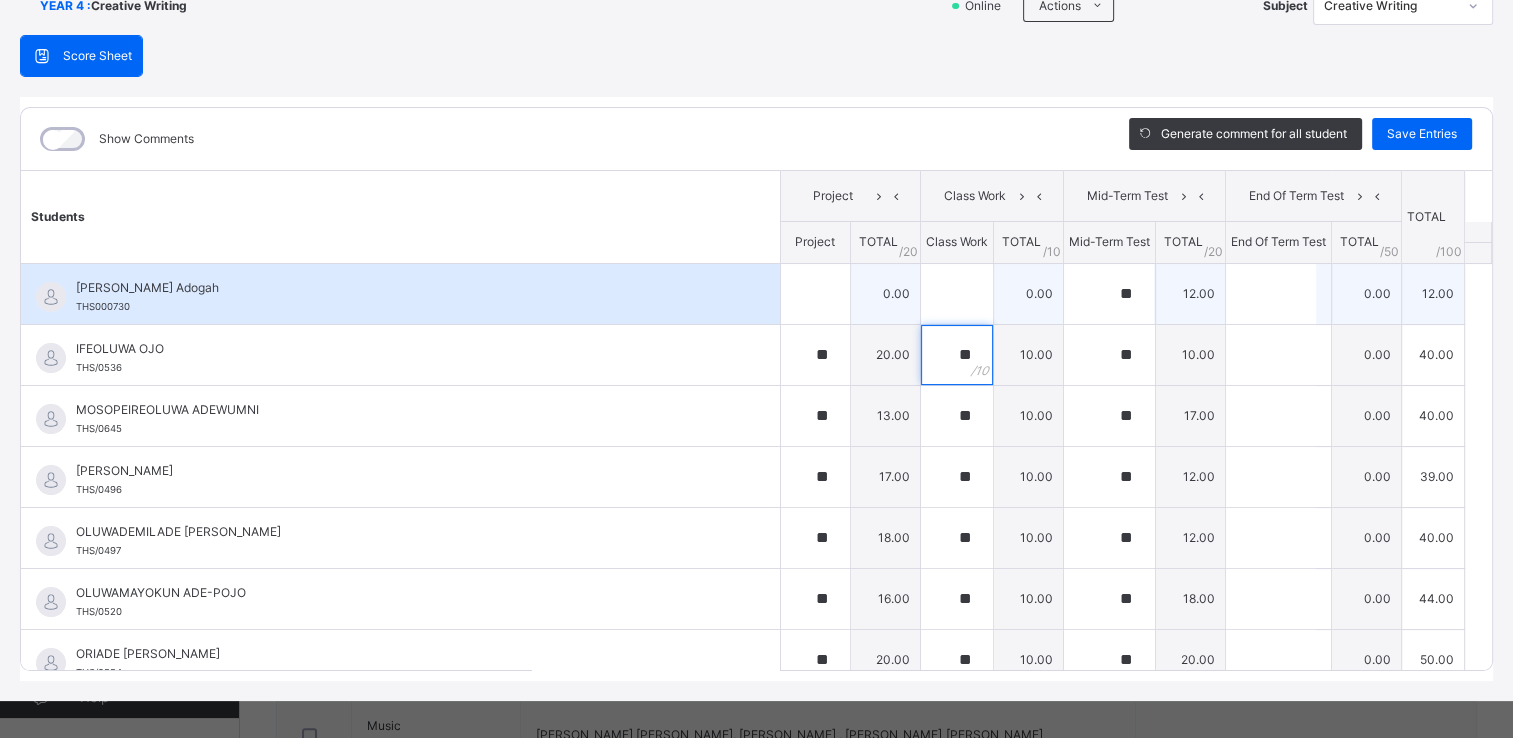 type on "**" 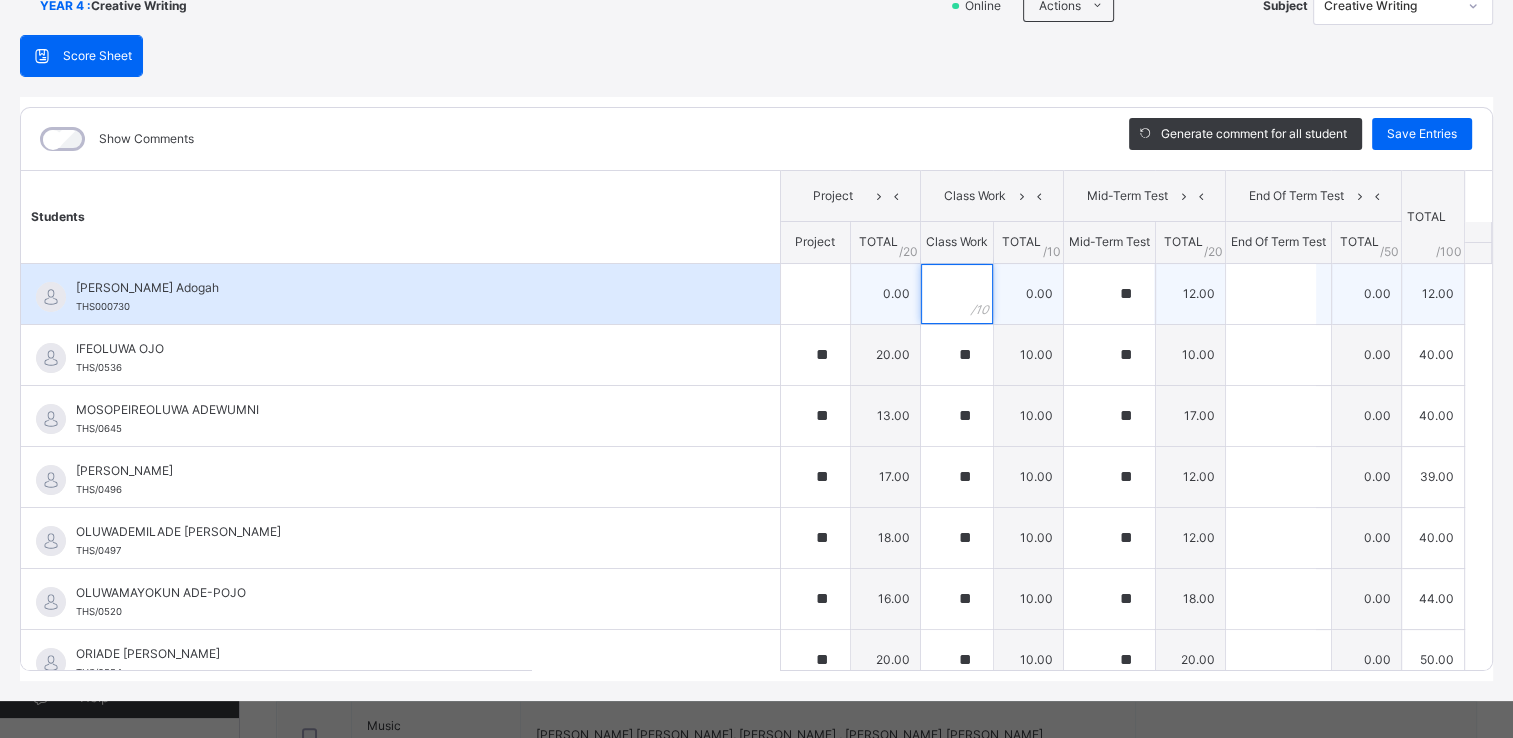 click at bounding box center [957, 294] 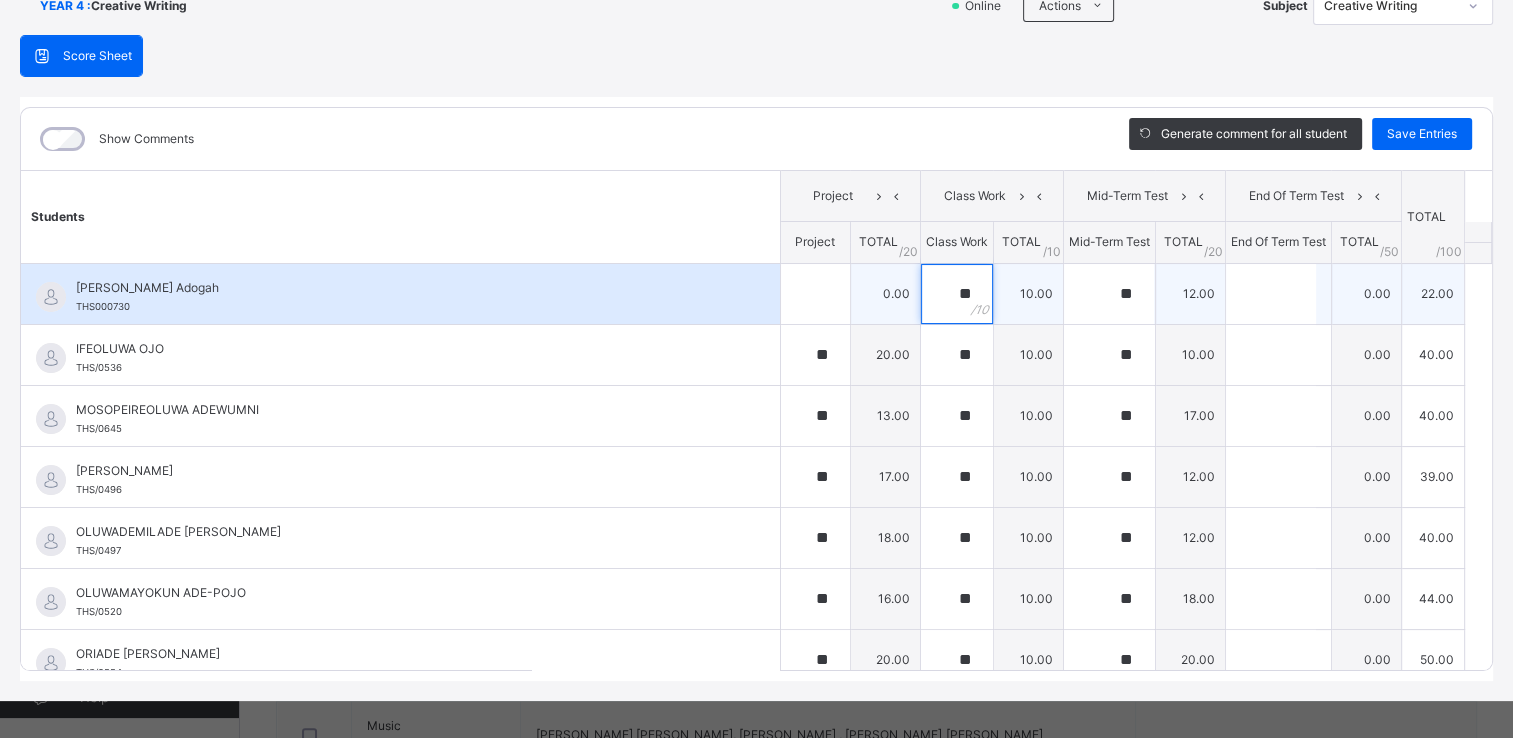type on "**" 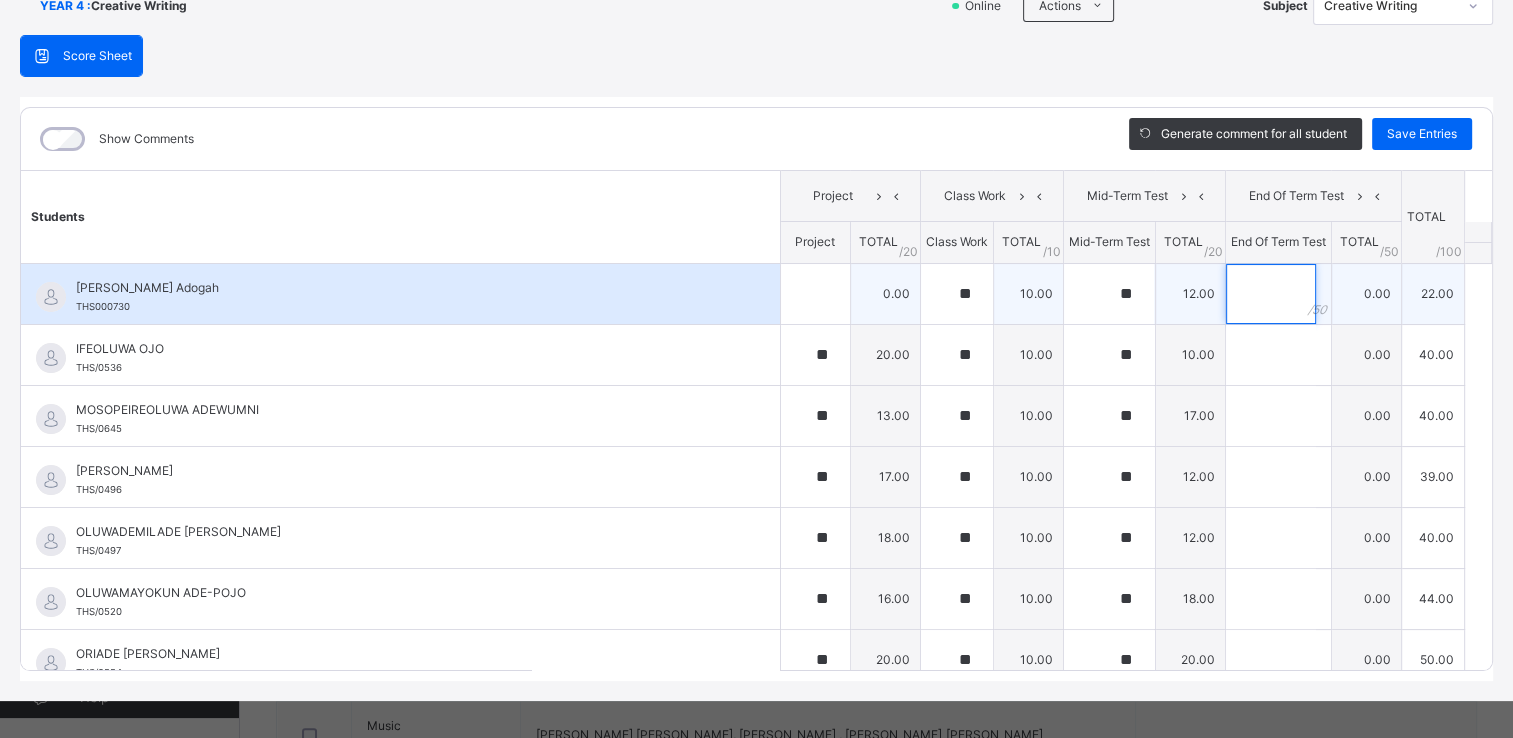 click at bounding box center [1271, 294] 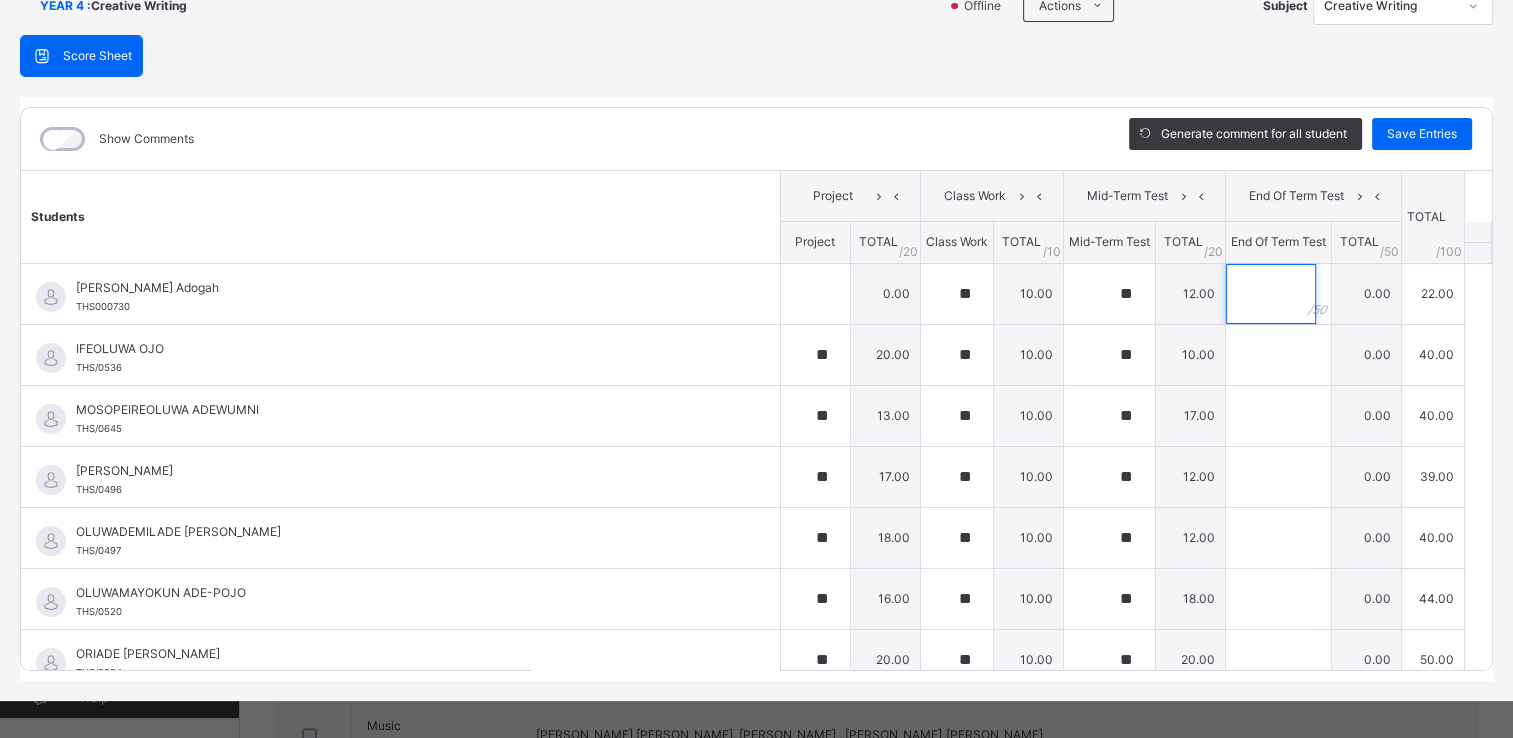scroll, scrollTop: 172, scrollLeft: 0, axis: vertical 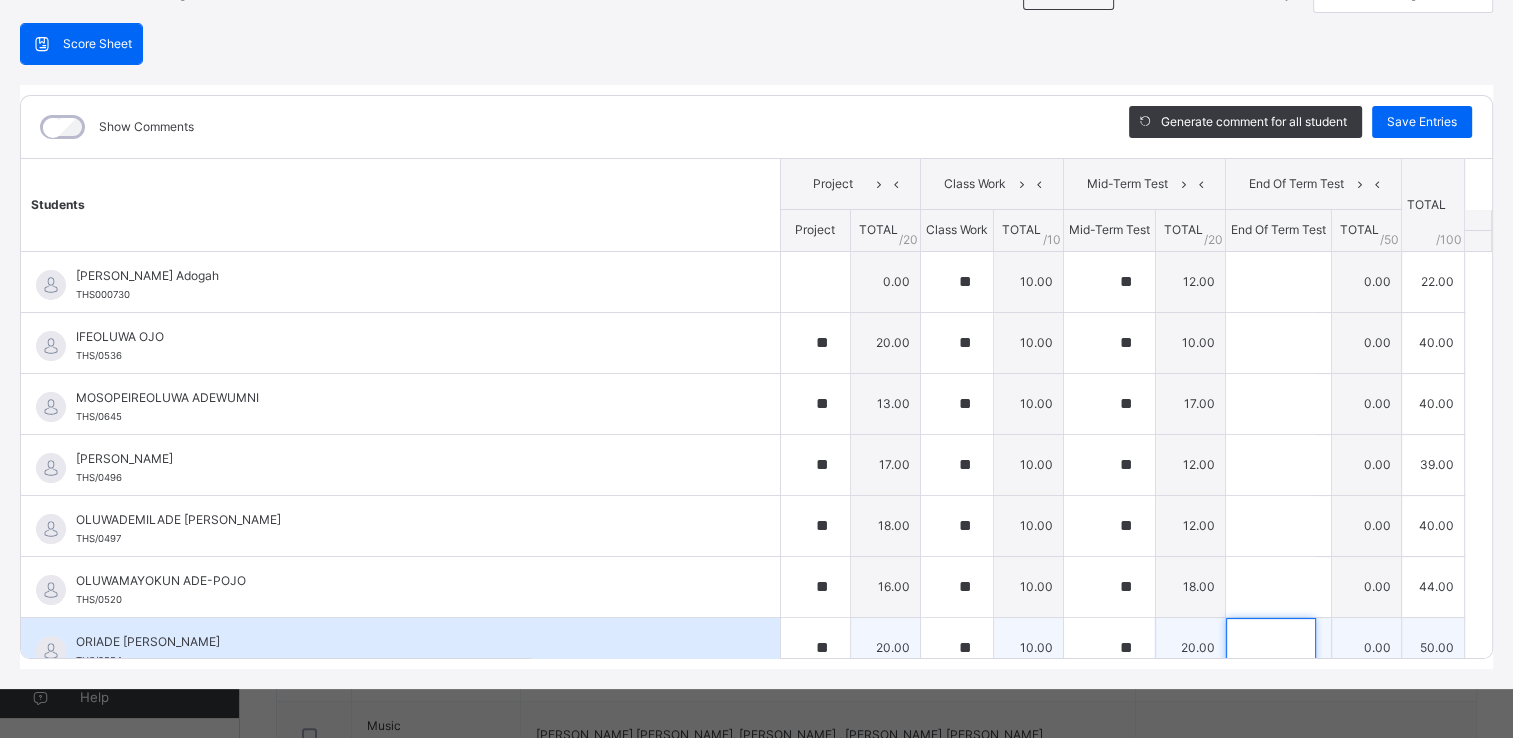 click at bounding box center [1271, 648] 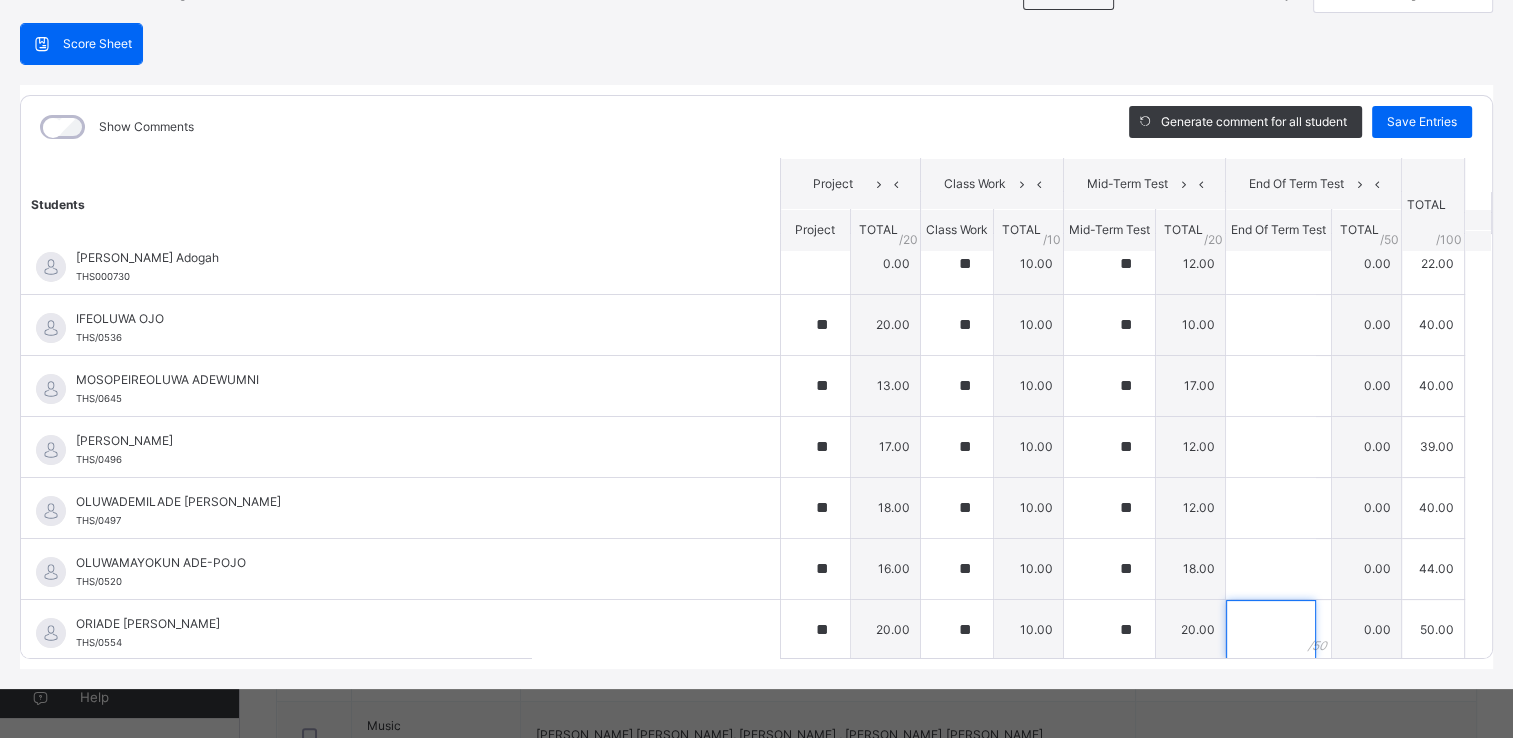 scroll, scrollTop: 12, scrollLeft: 0, axis: vertical 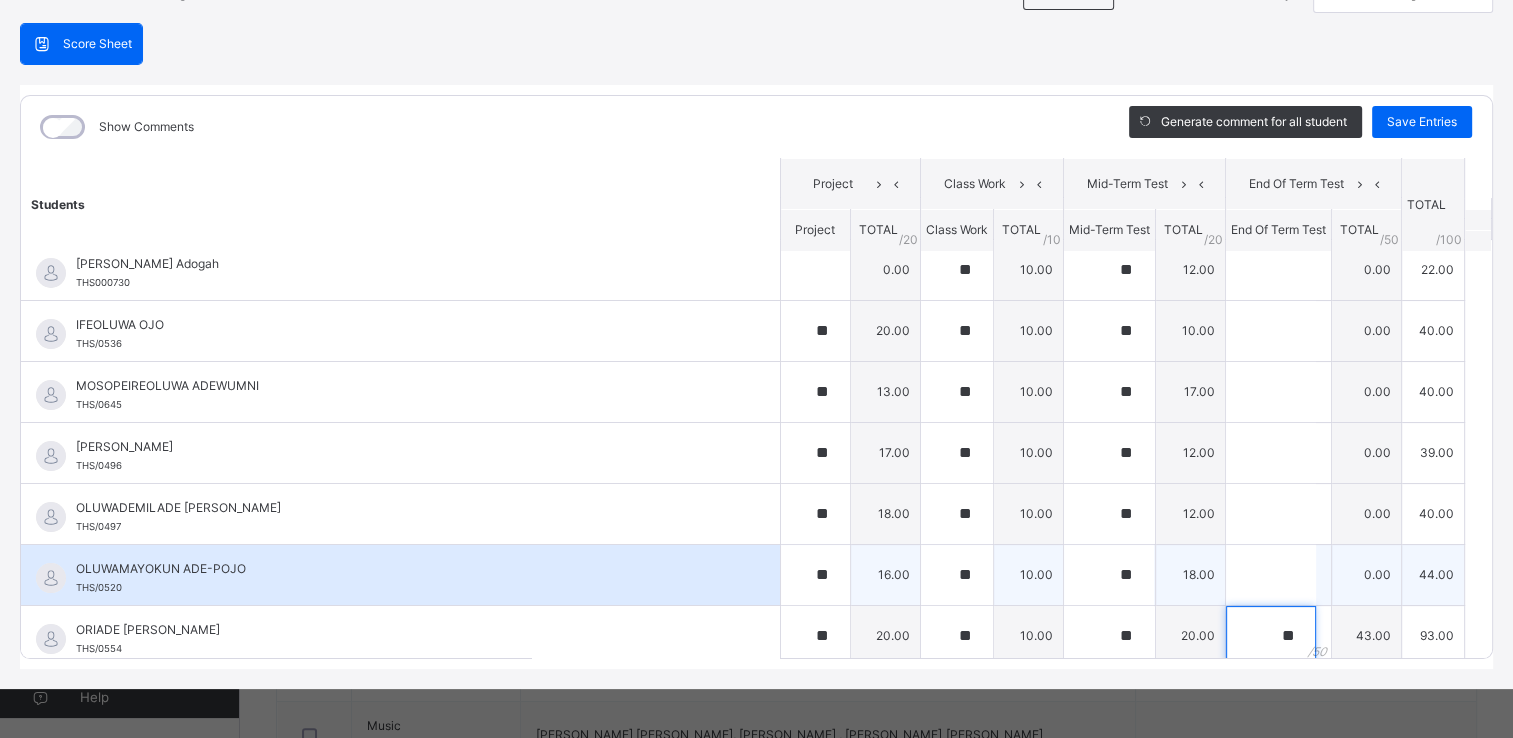 type on "**" 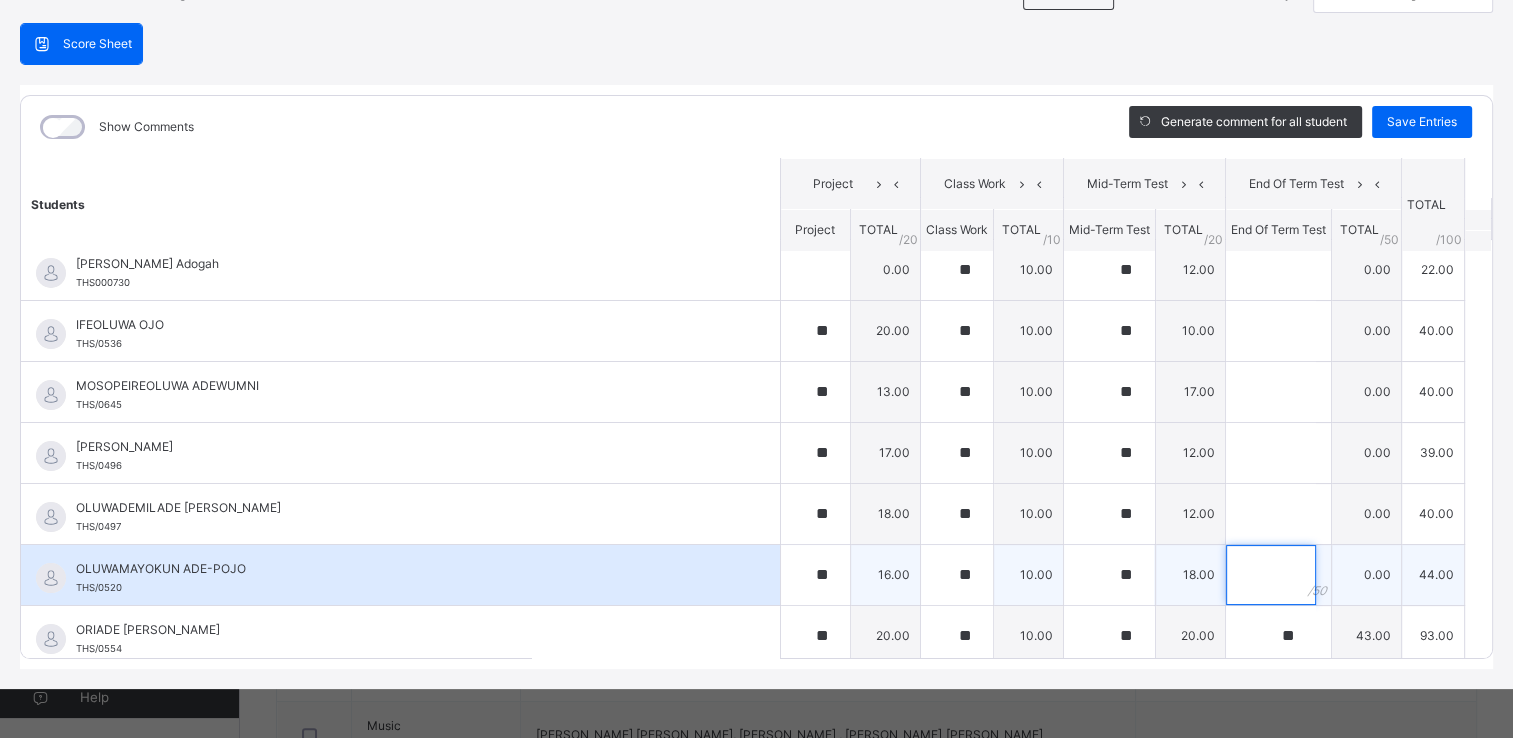click at bounding box center (1271, 575) 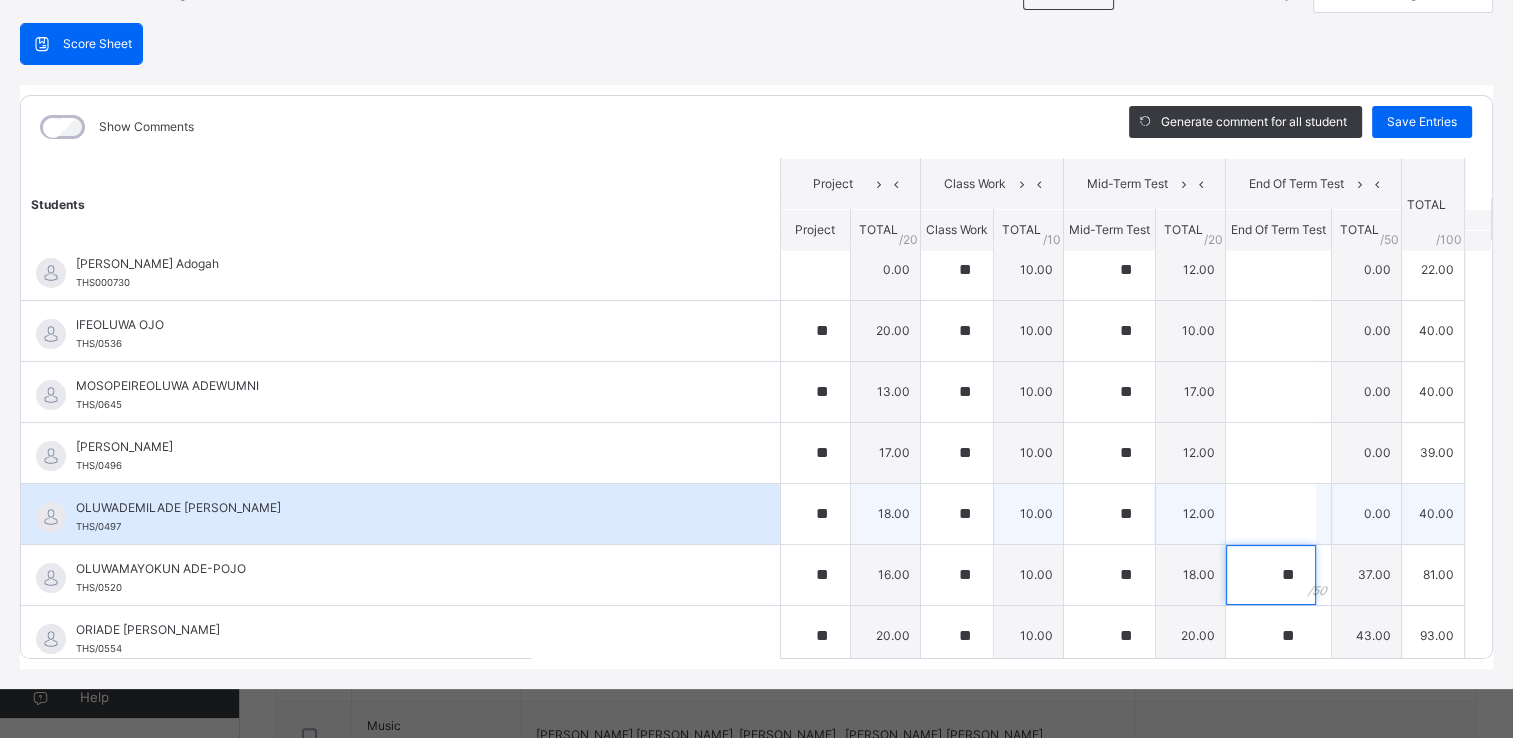 type on "**" 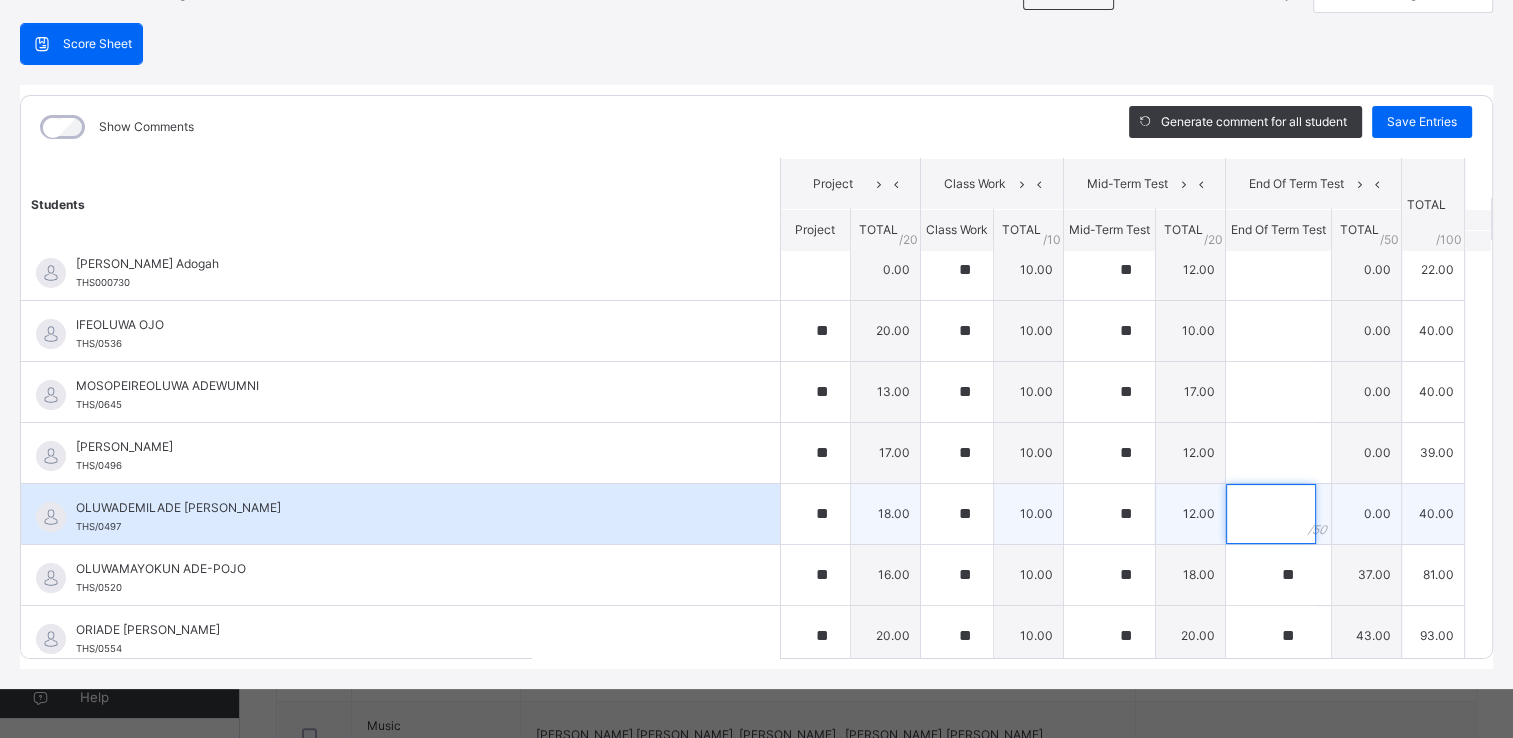 click at bounding box center [1271, 514] 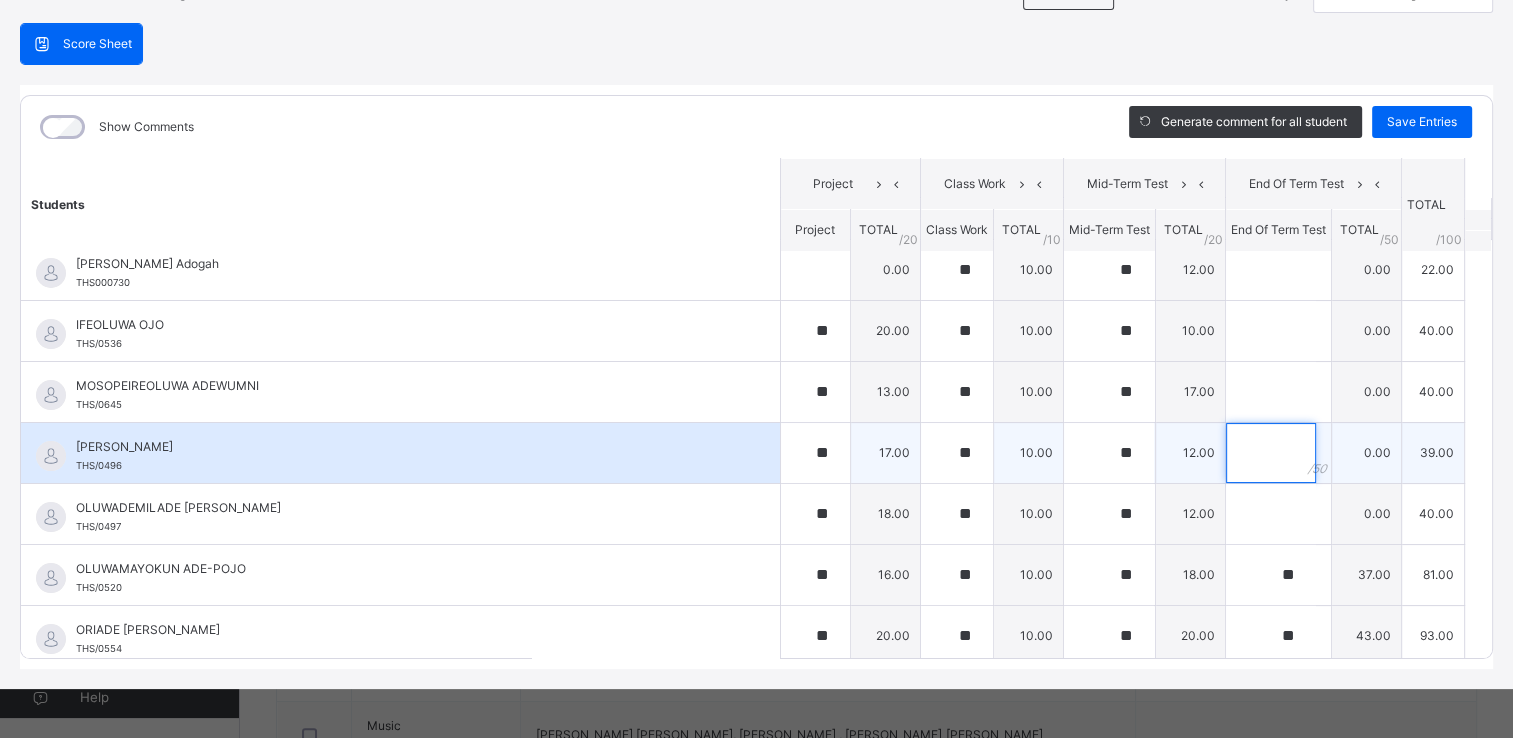 click at bounding box center [1271, 453] 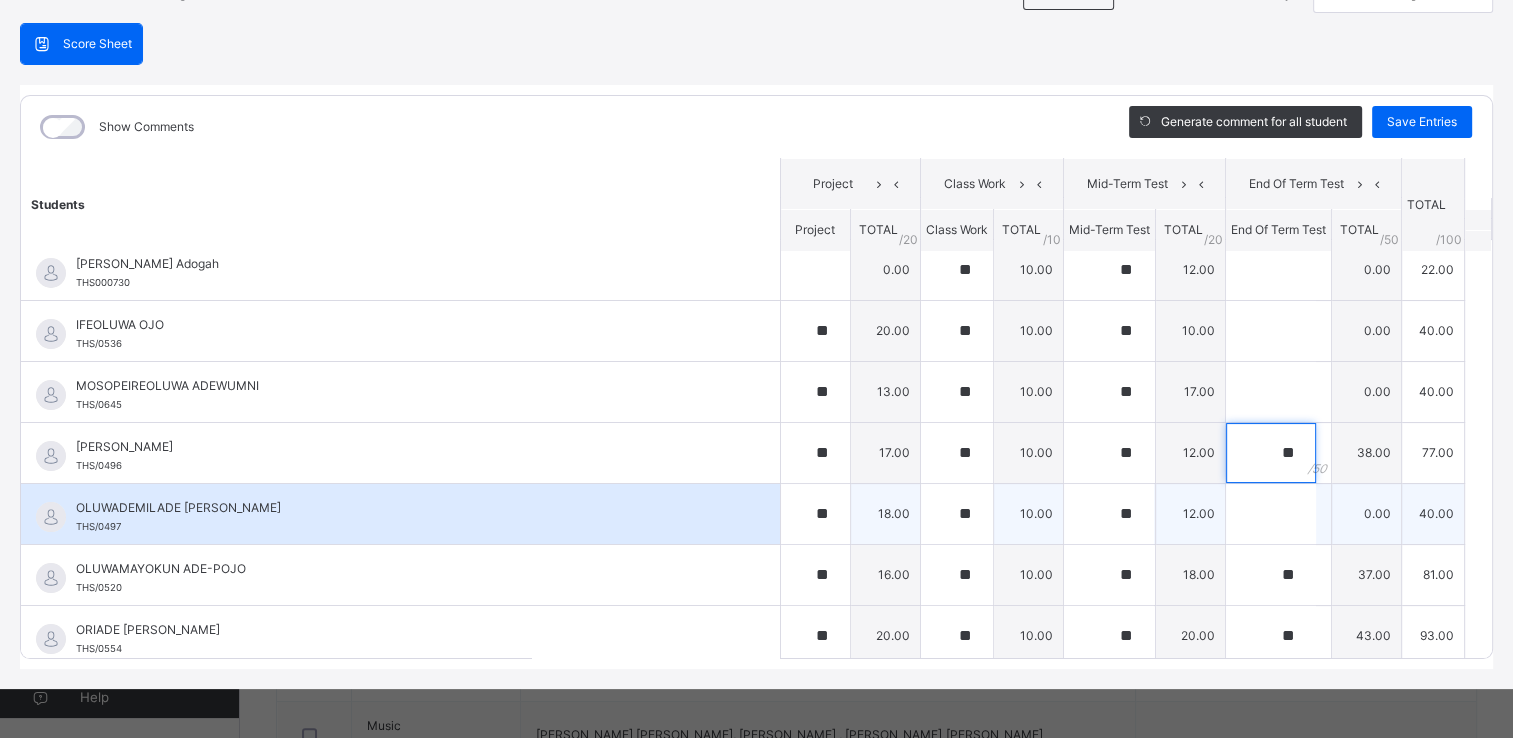 type on "**" 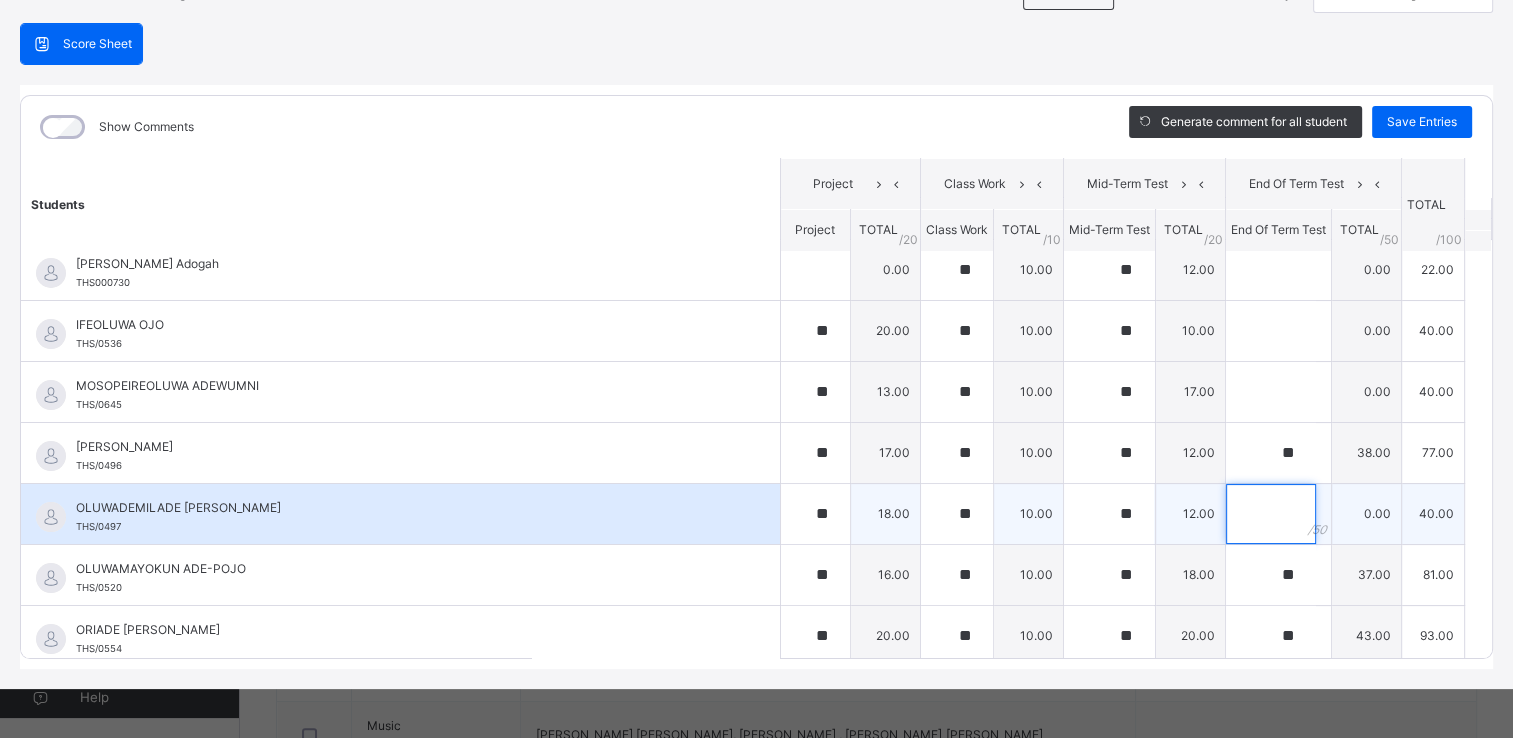 click at bounding box center [1271, 514] 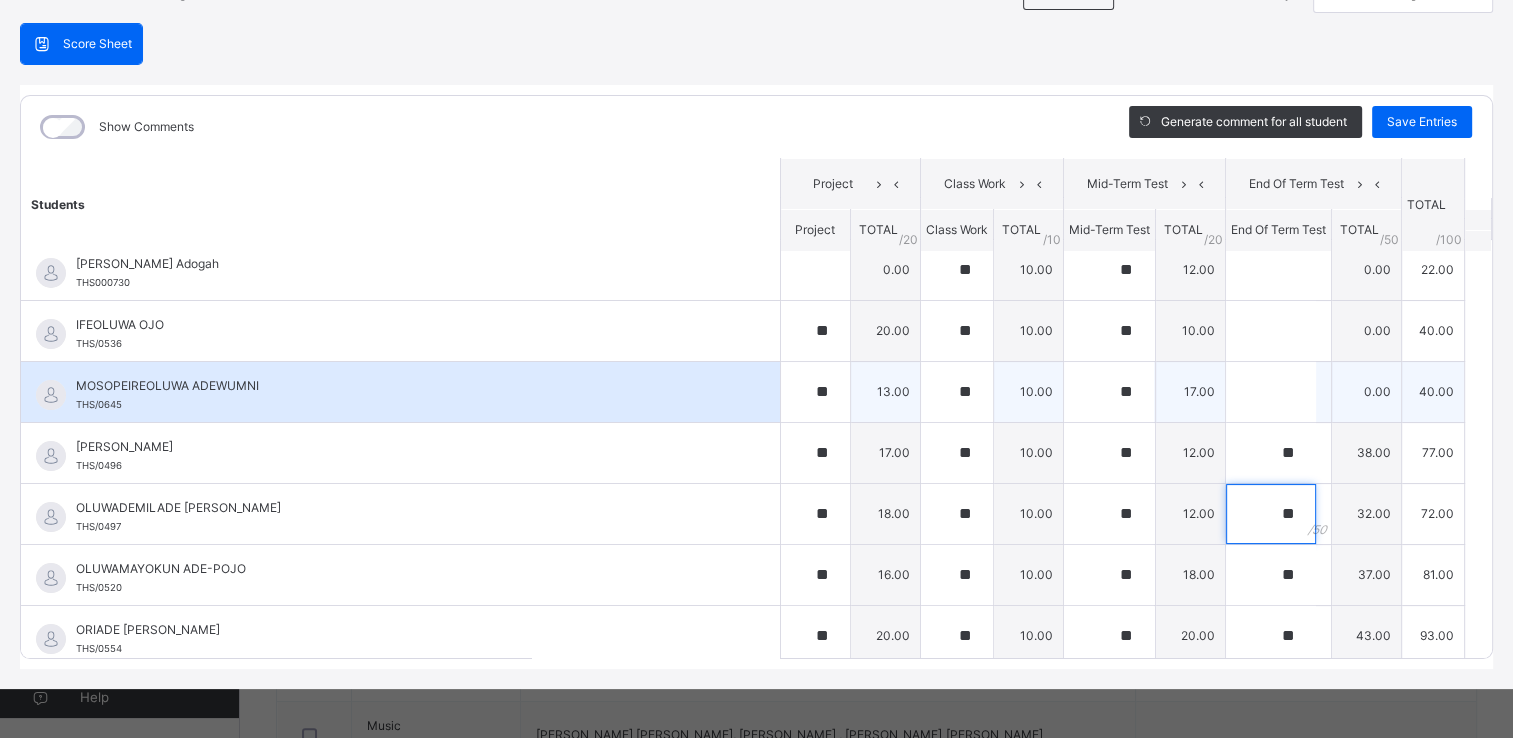 type on "**" 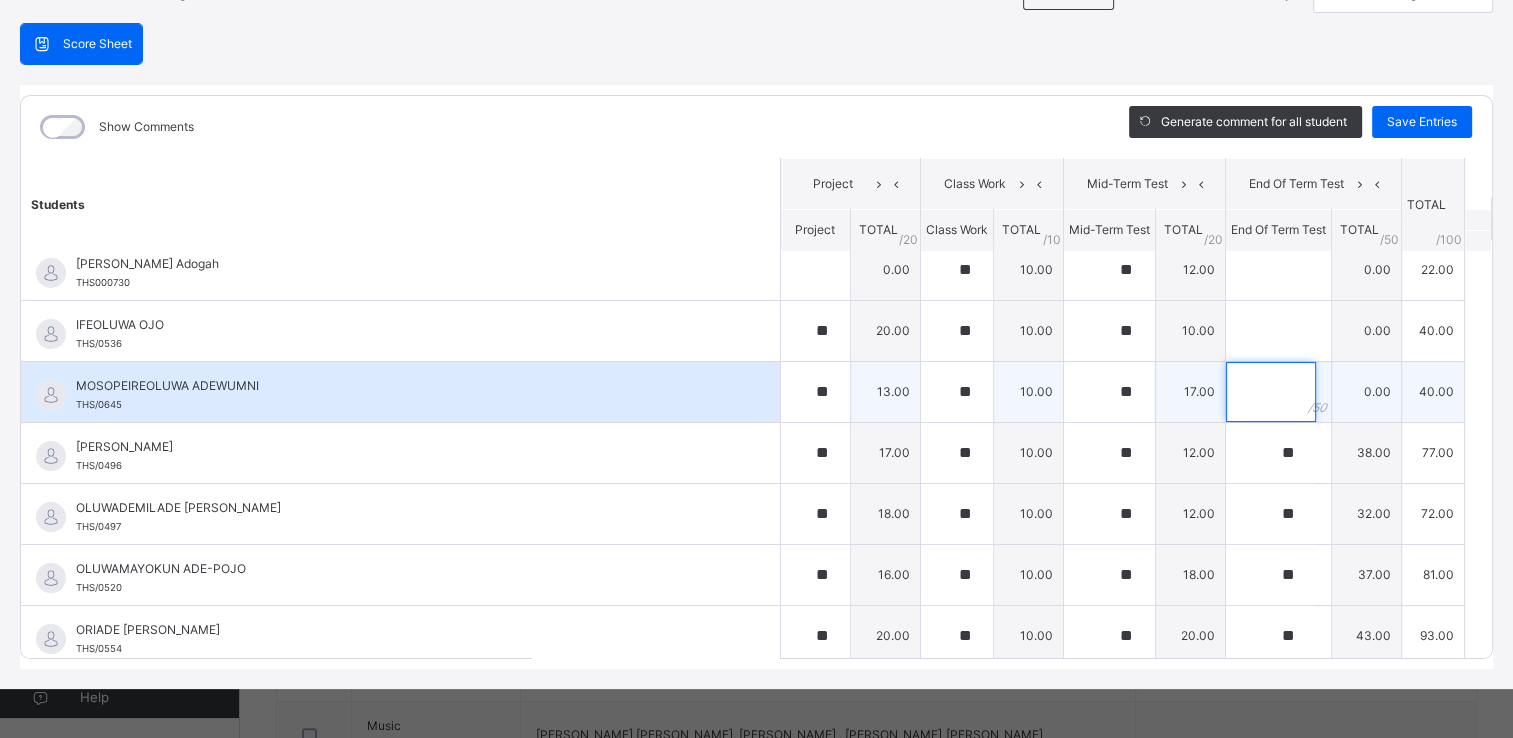 click at bounding box center [1271, 392] 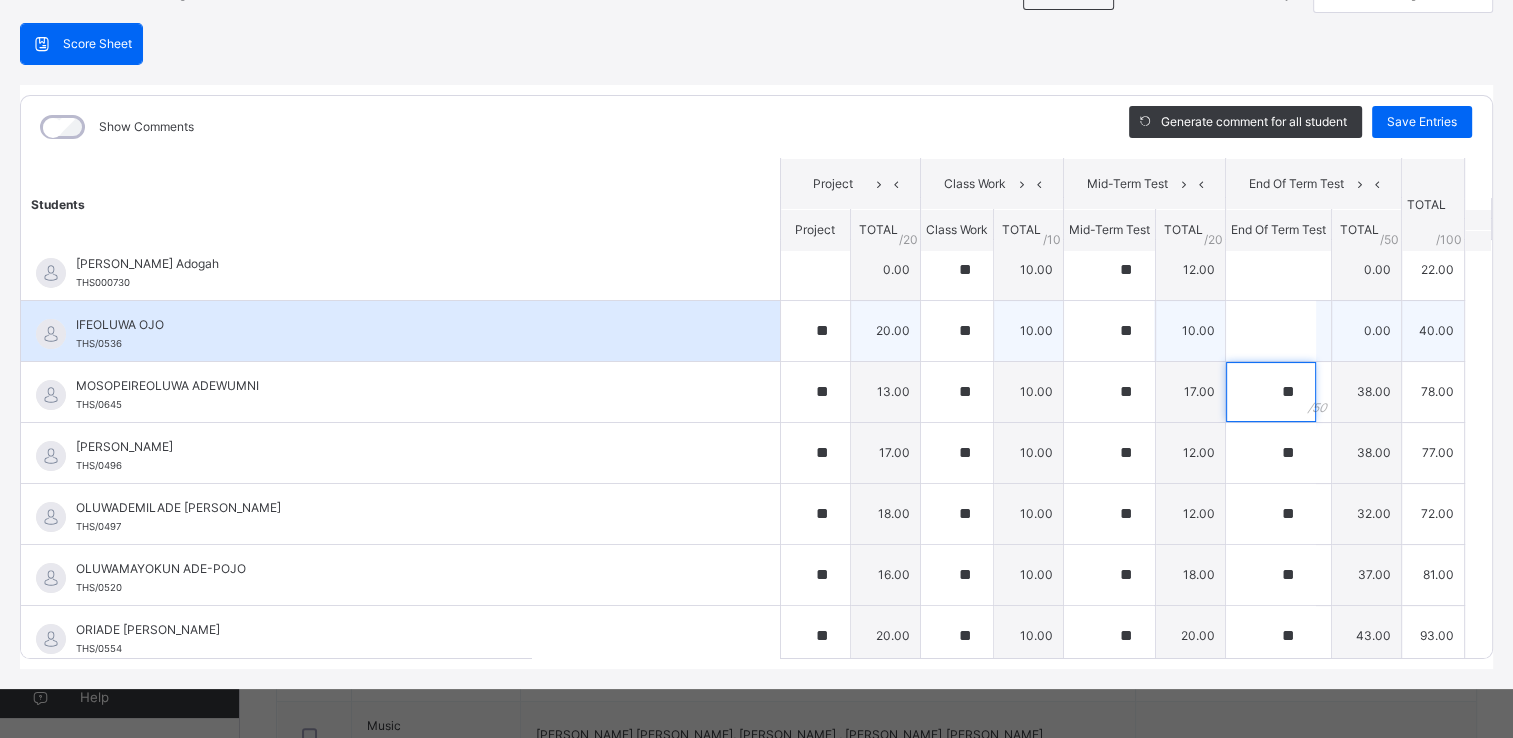 type on "**" 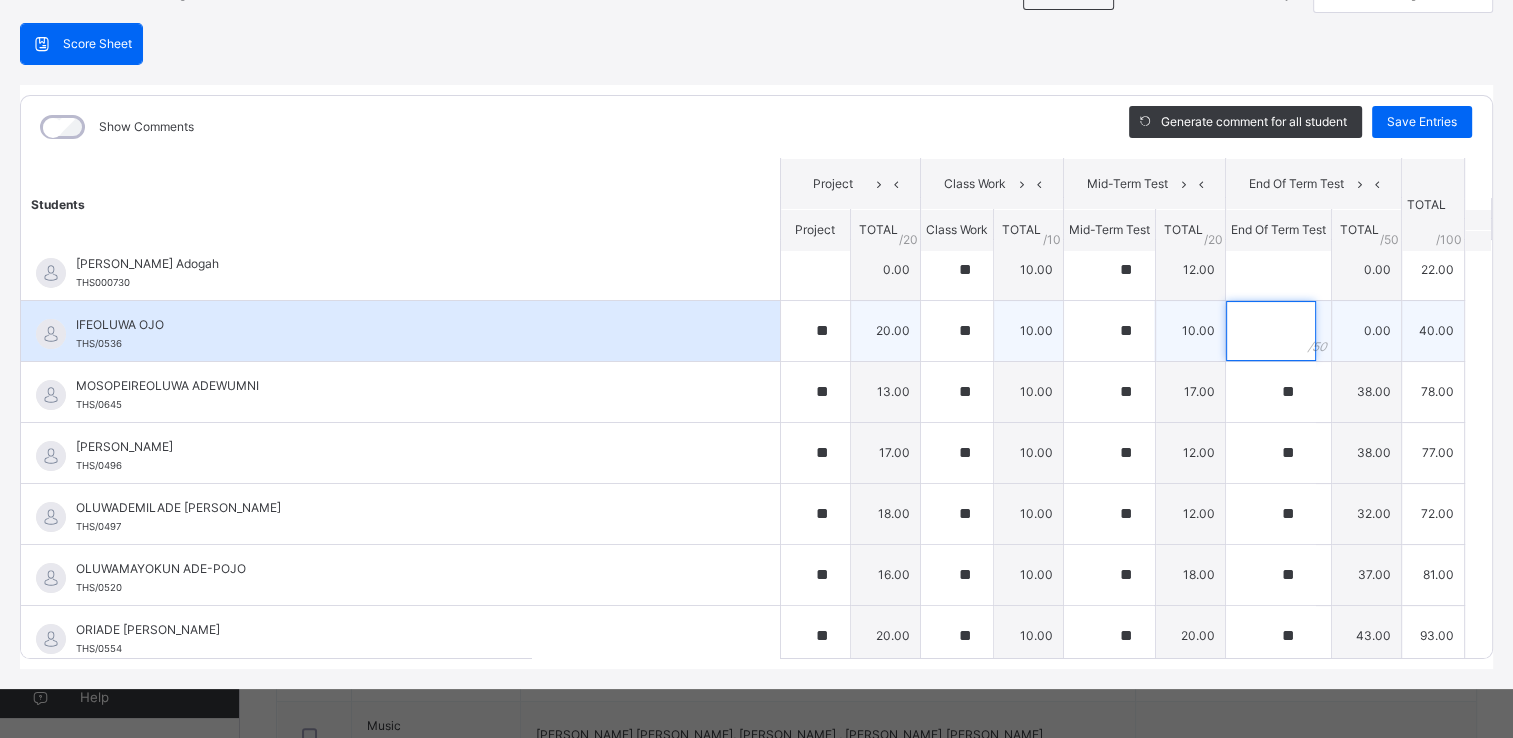 click at bounding box center [1271, 331] 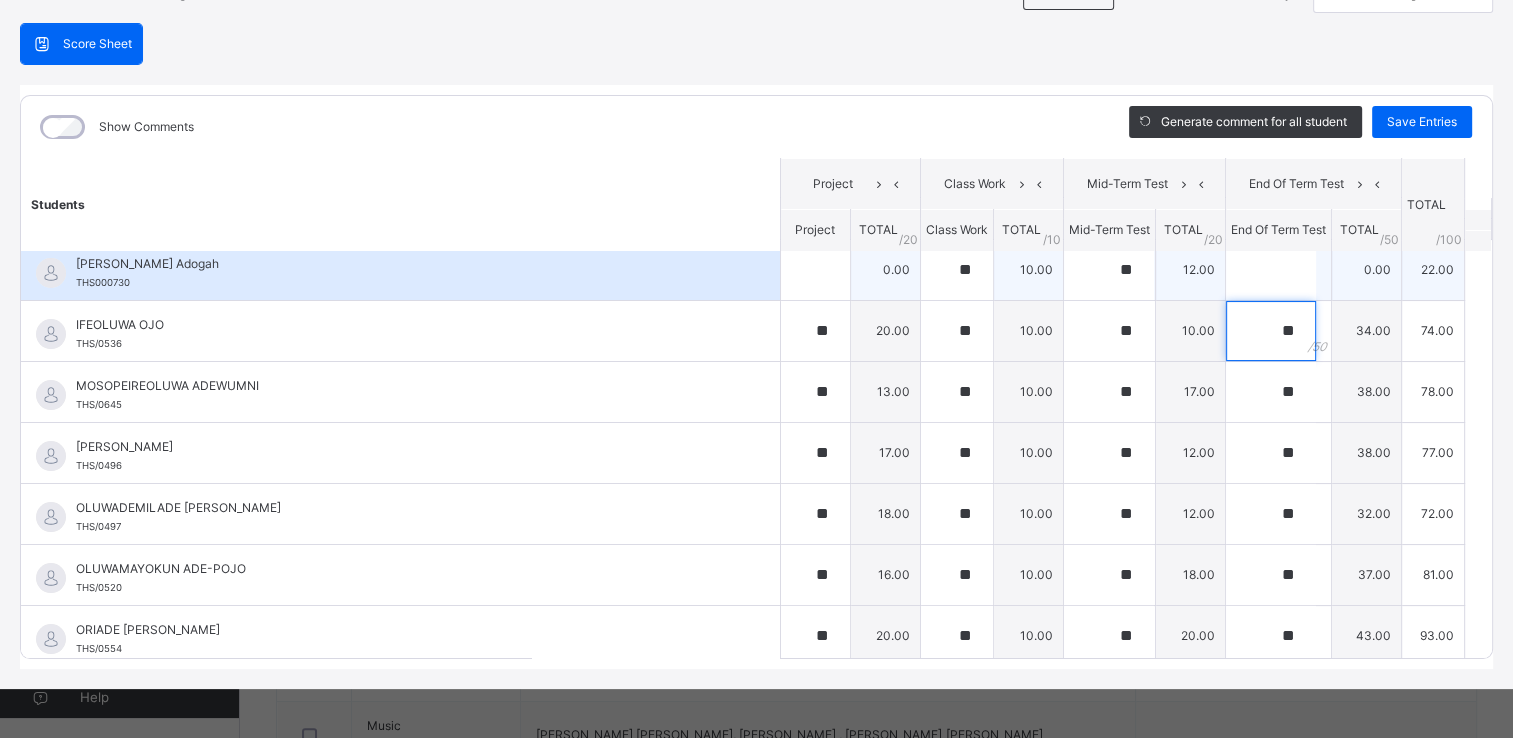 type on "**" 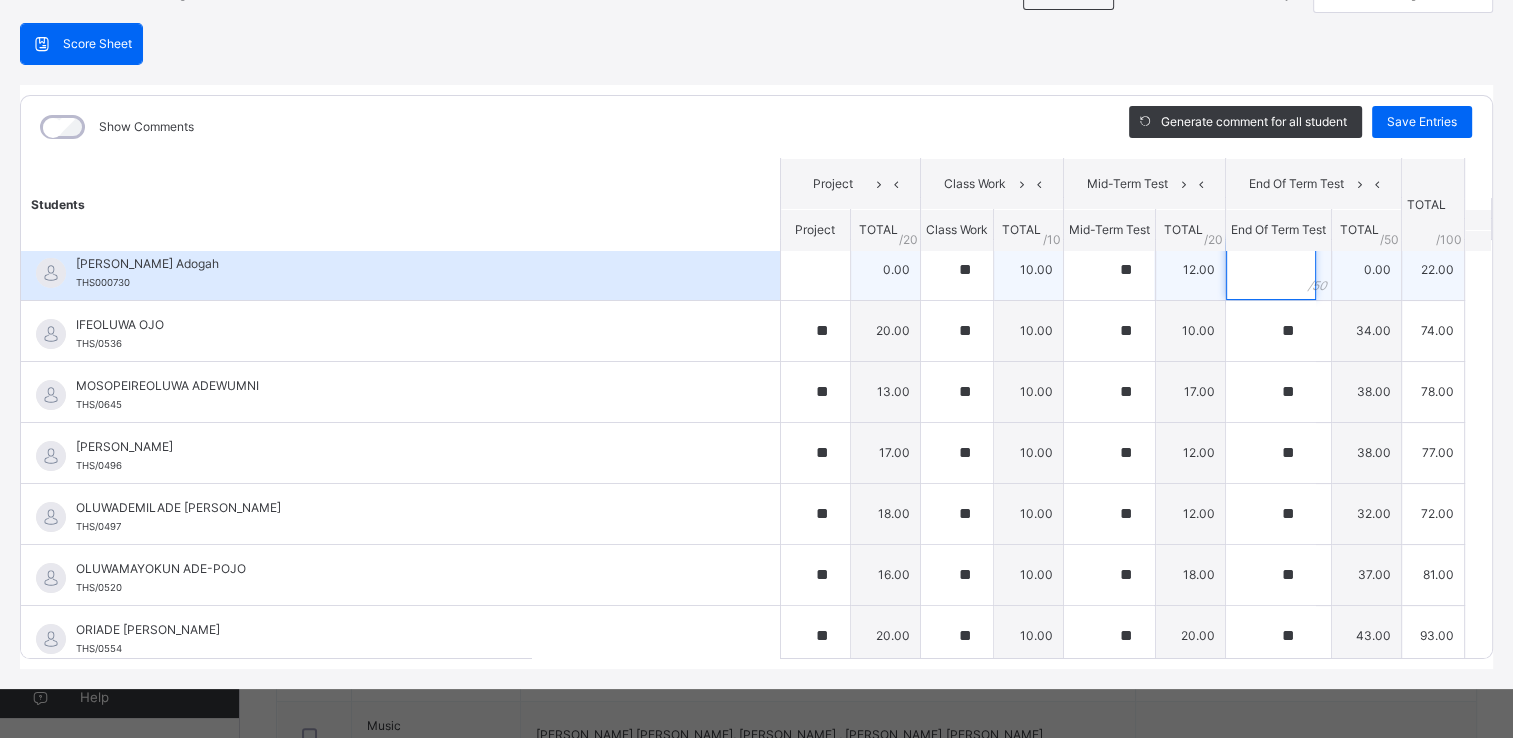 click at bounding box center [1271, 270] 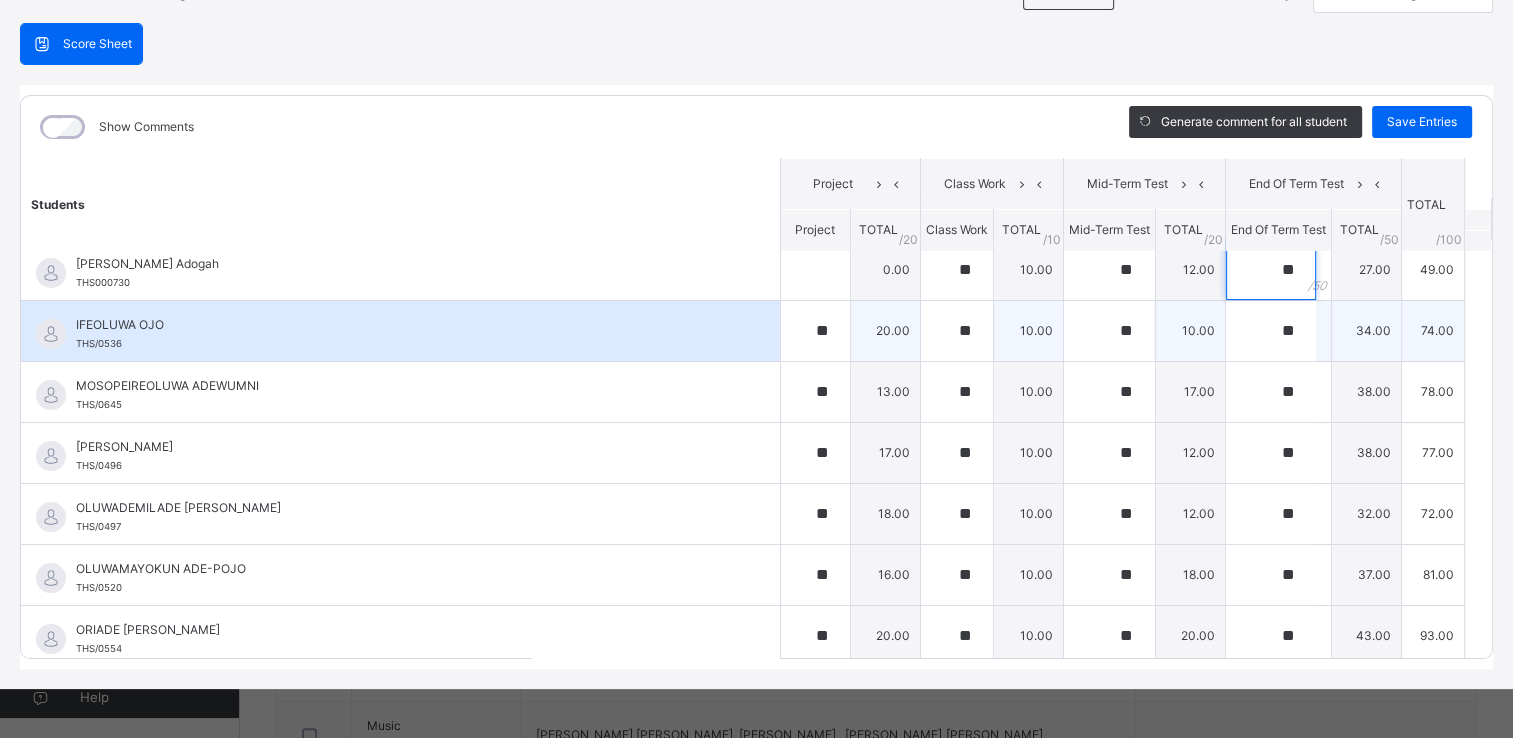 type on "**" 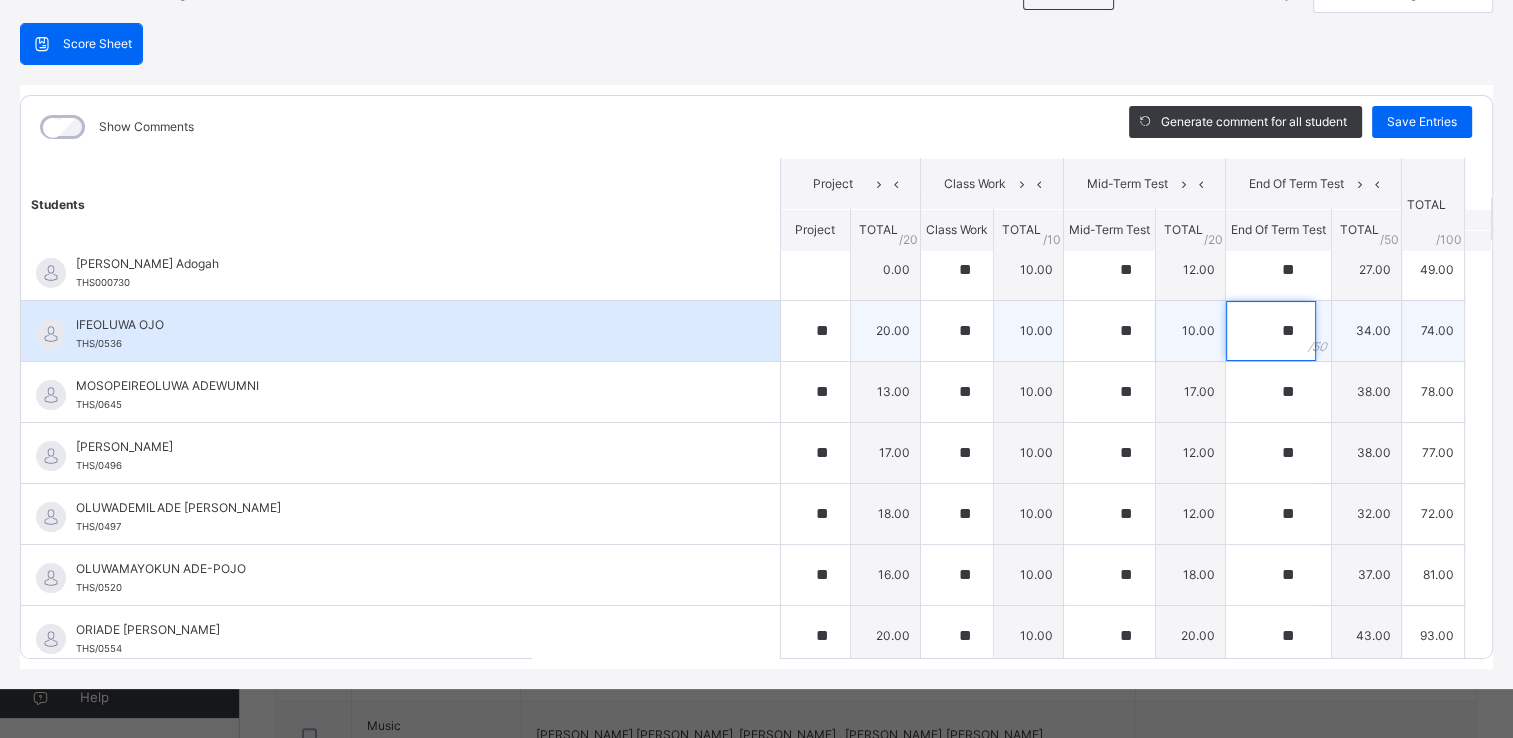 click on "**" at bounding box center (1271, 331) 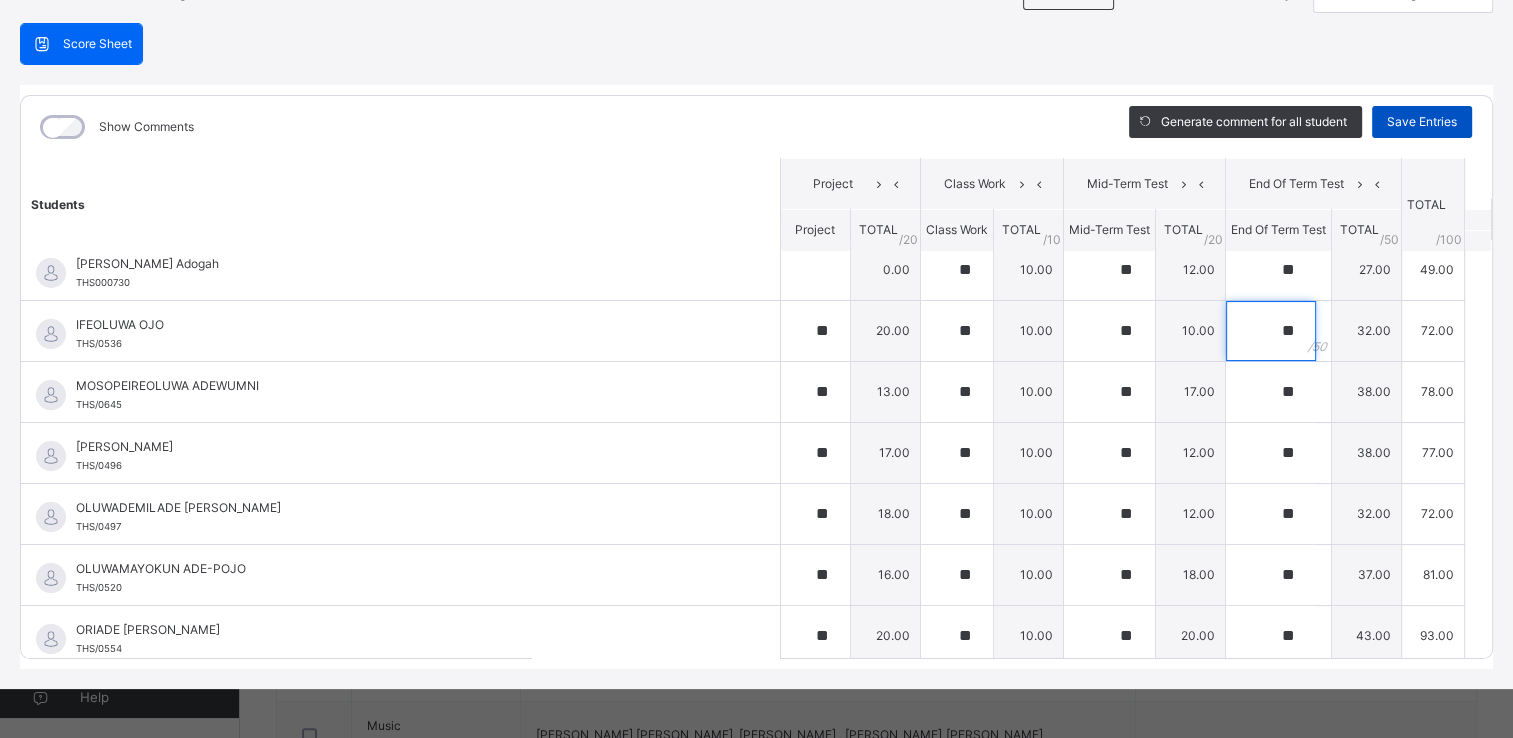 type on "**" 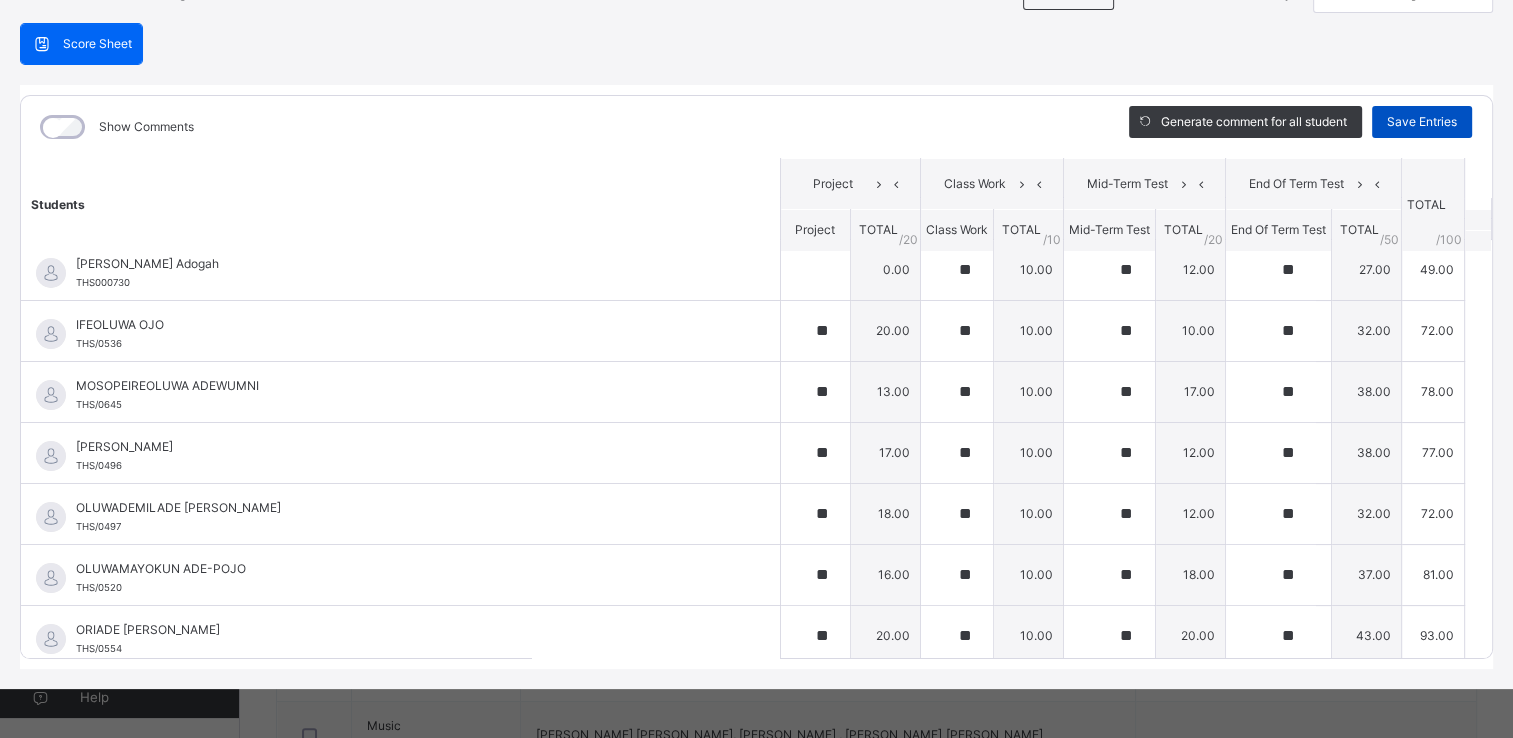 click on "Save Entries" at bounding box center (1422, 122) 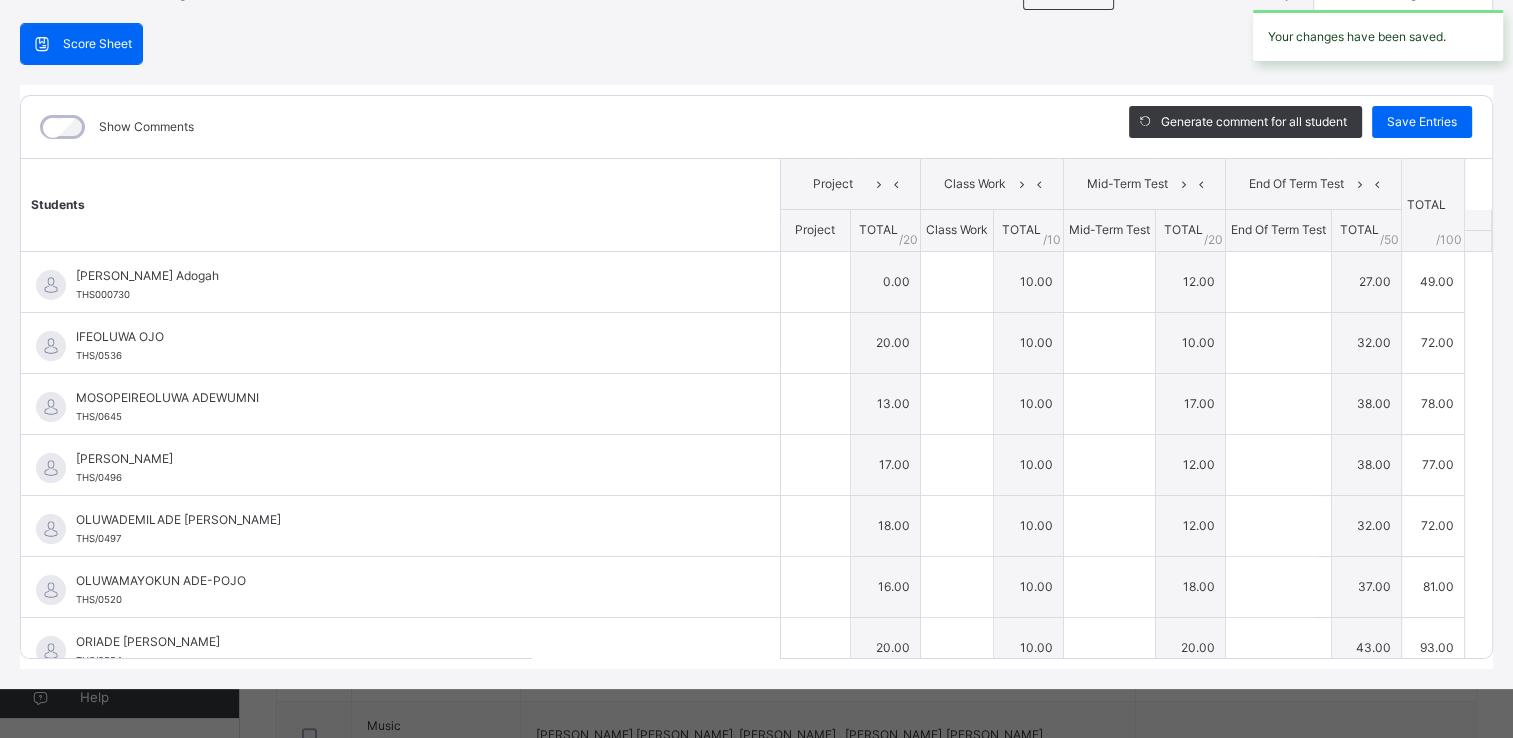 type on "**" 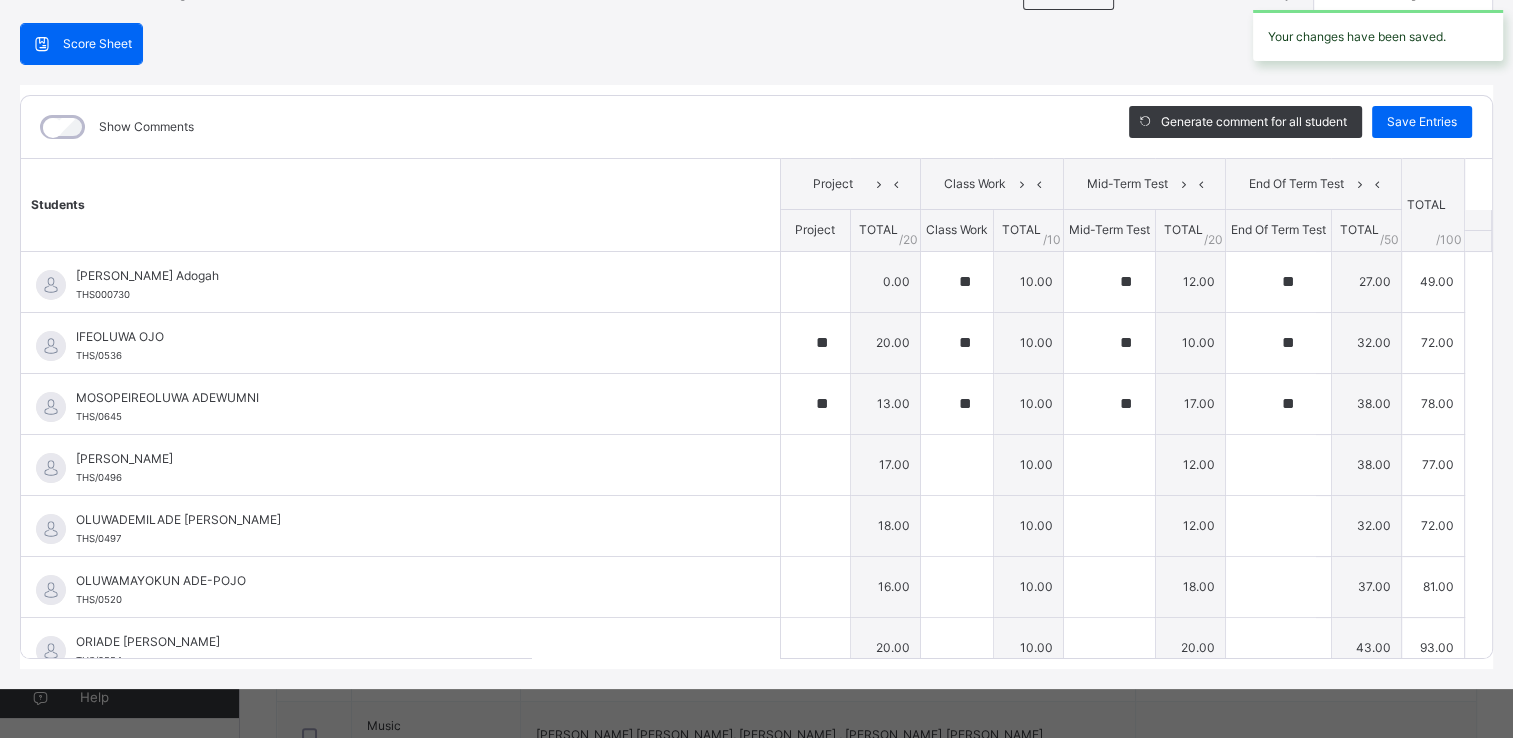 type on "**" 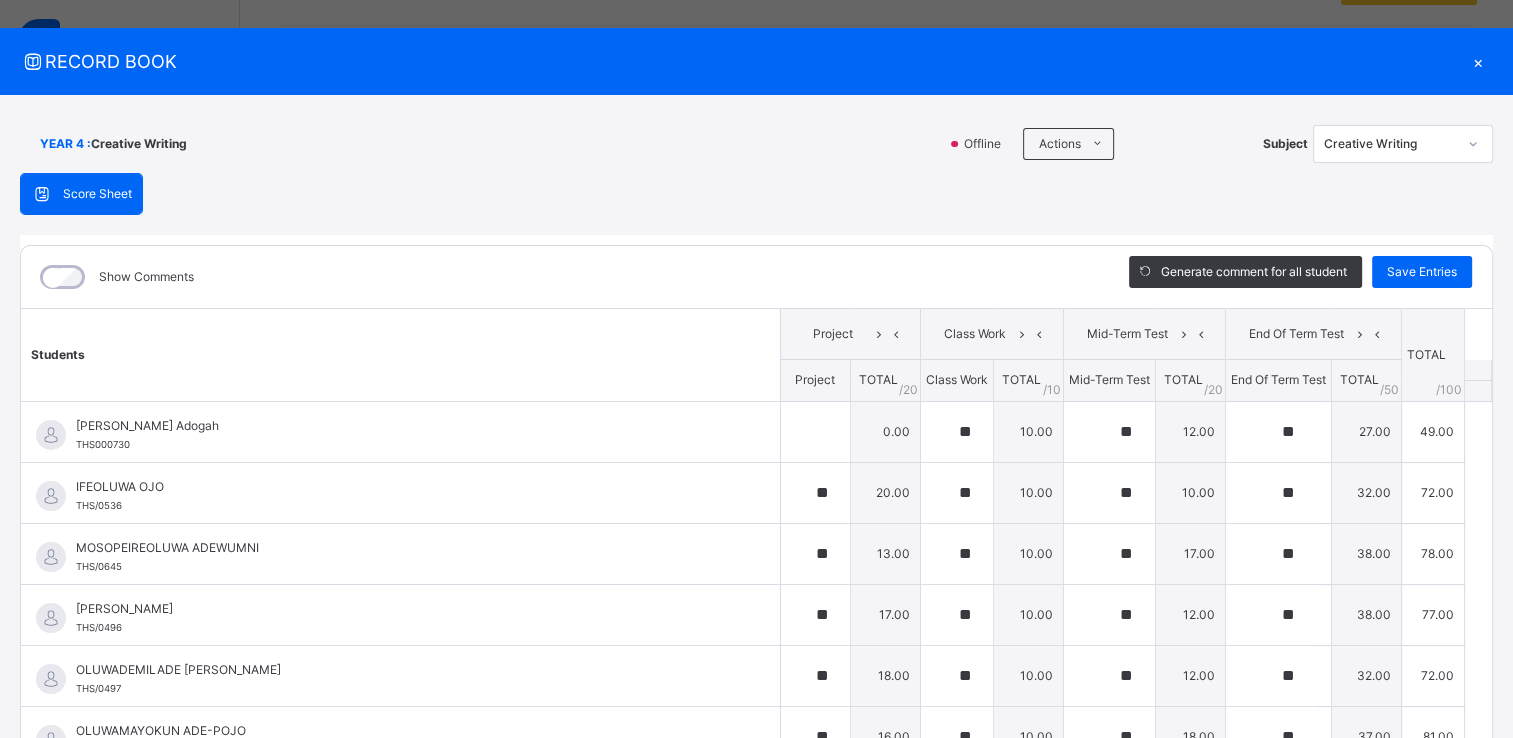 scroll, scrollTop: 20, scrollLeft: 0, axis: vertical 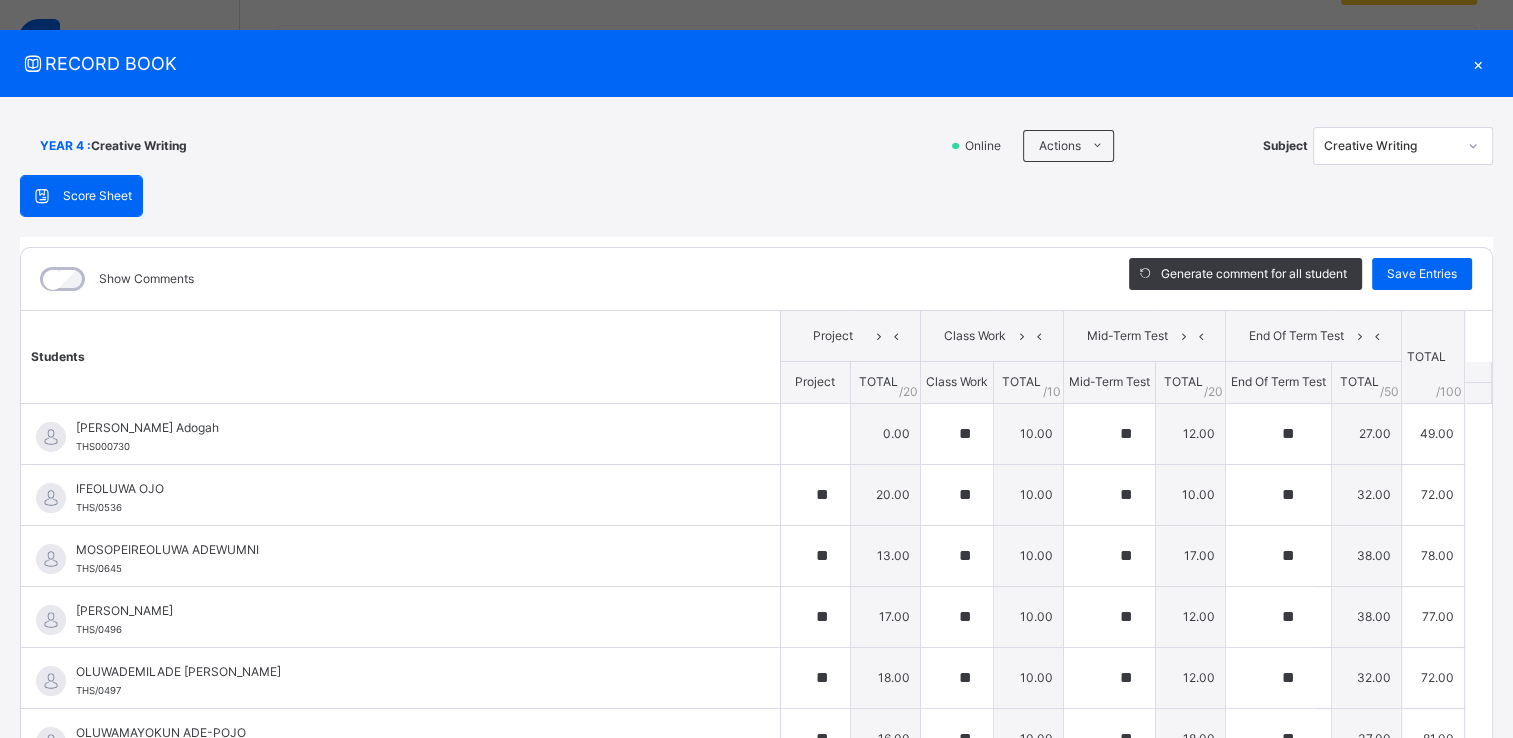 click on "×" at bounding box center (1478, 63) 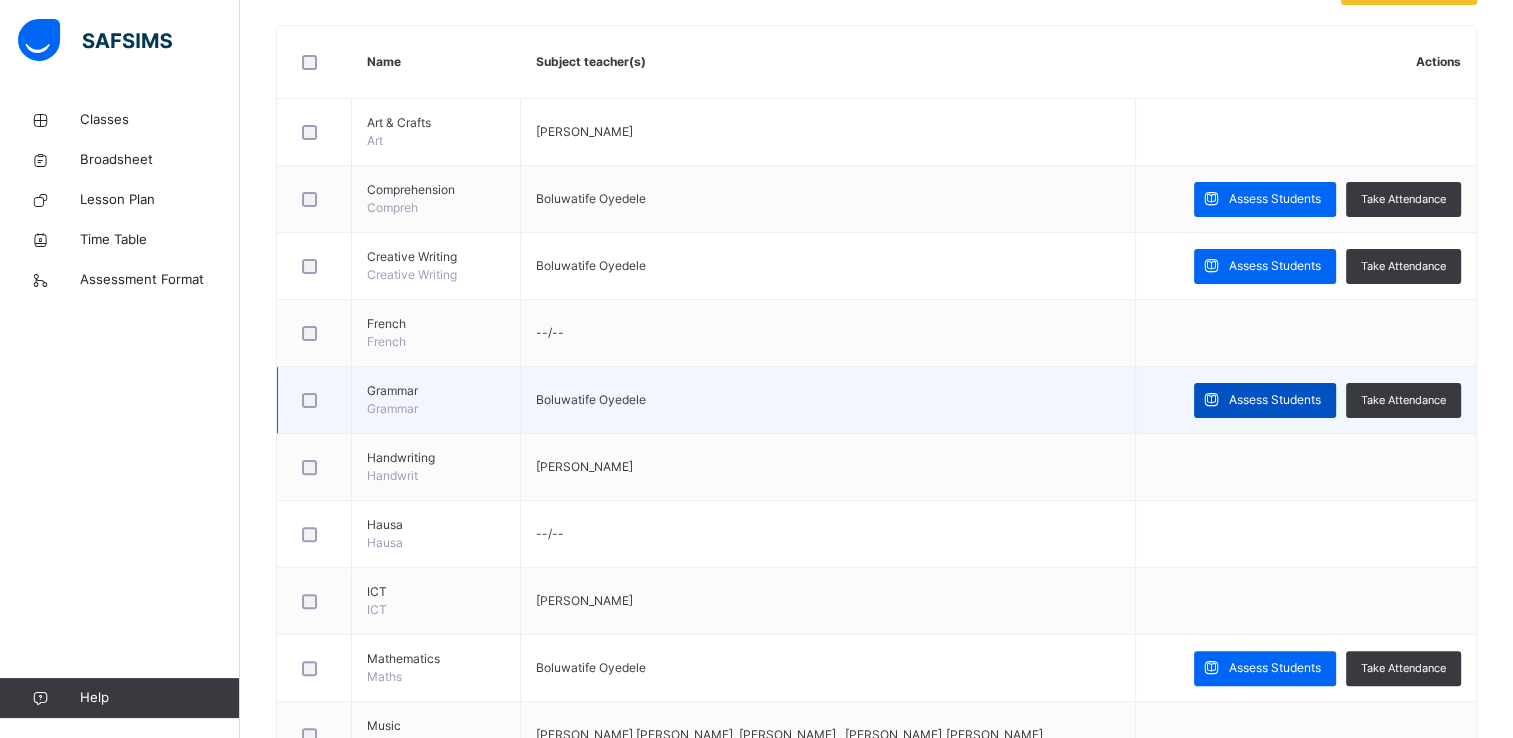 click on "Assess Students" at bounding box center (1265, 400) 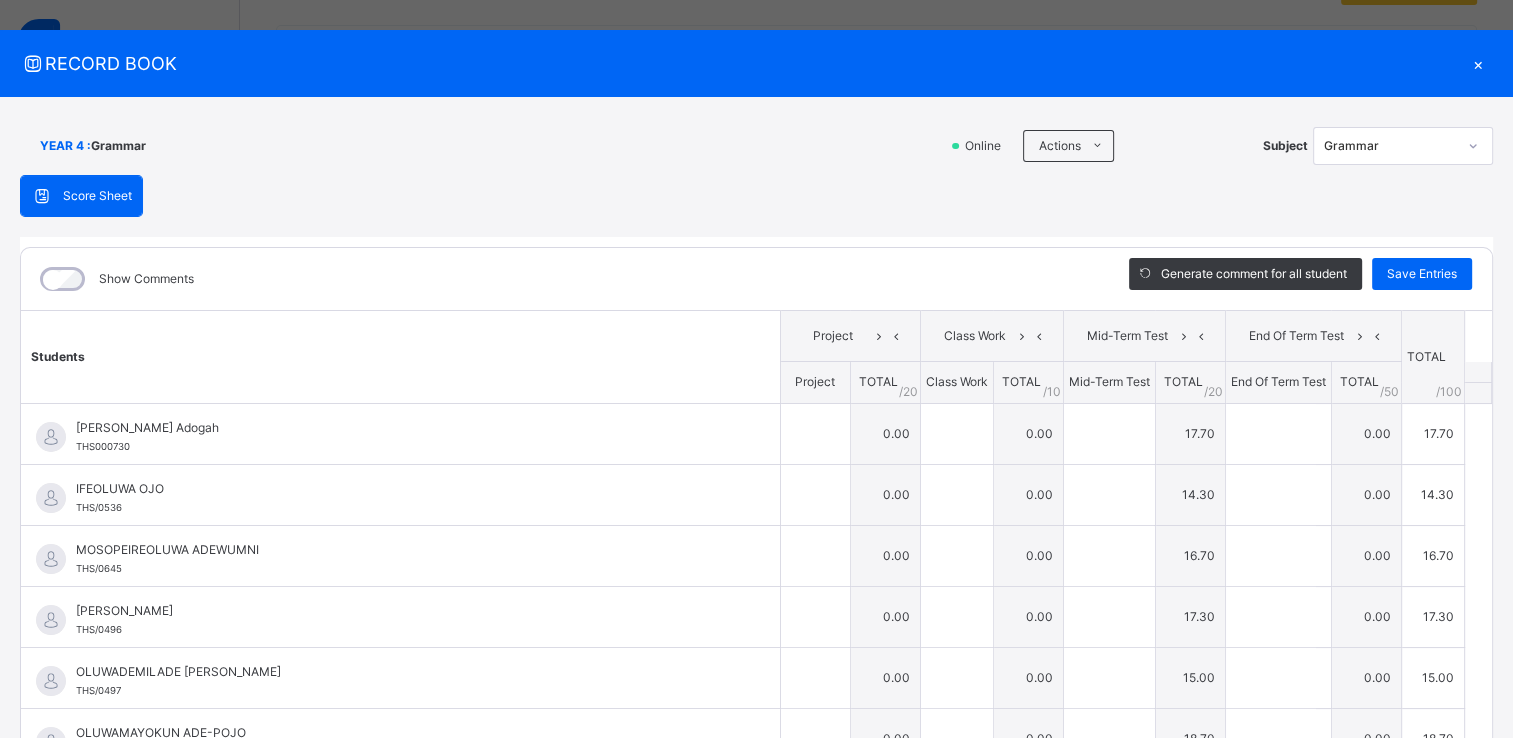 type on "****" 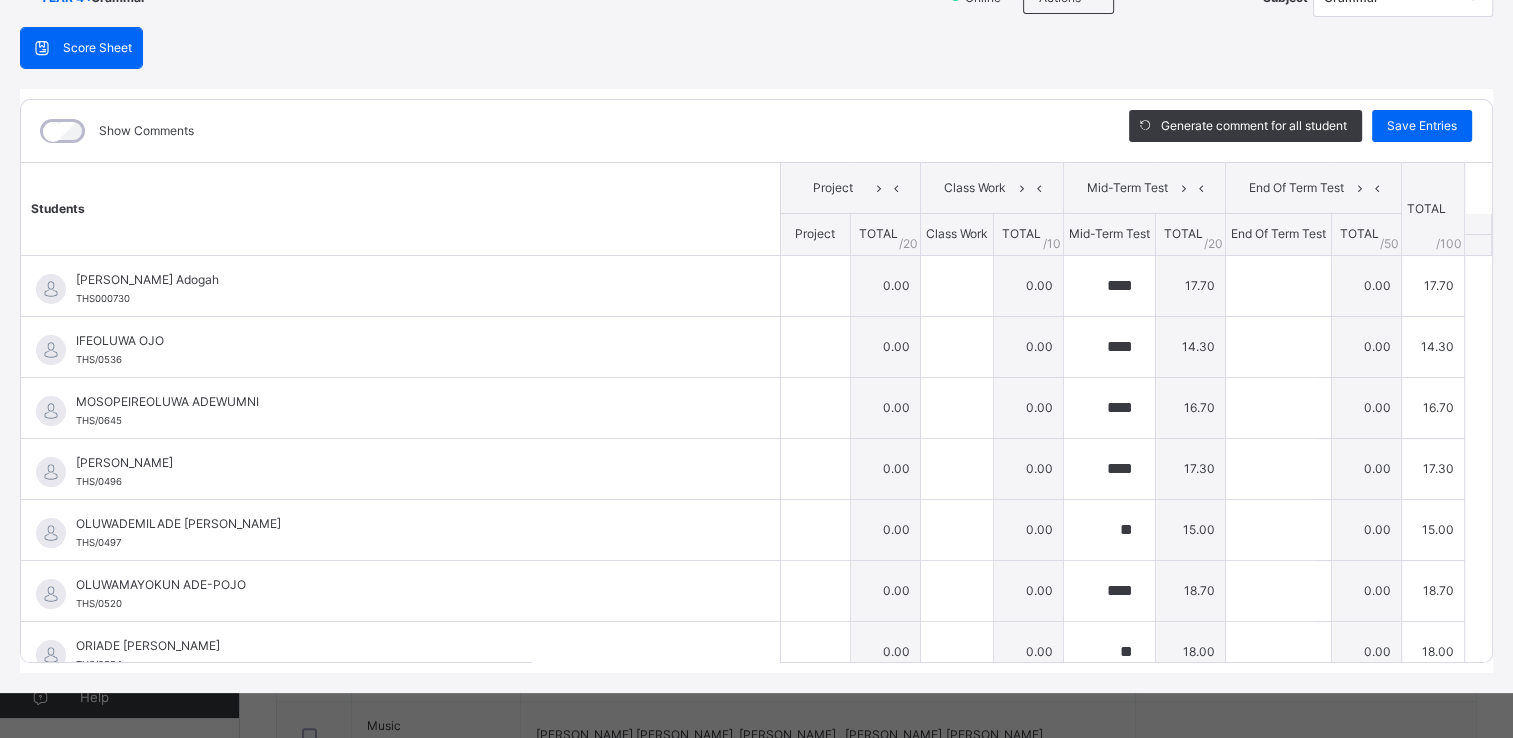 scroll, scrollTop: 172, scrollLeft: 0, axis: vertical 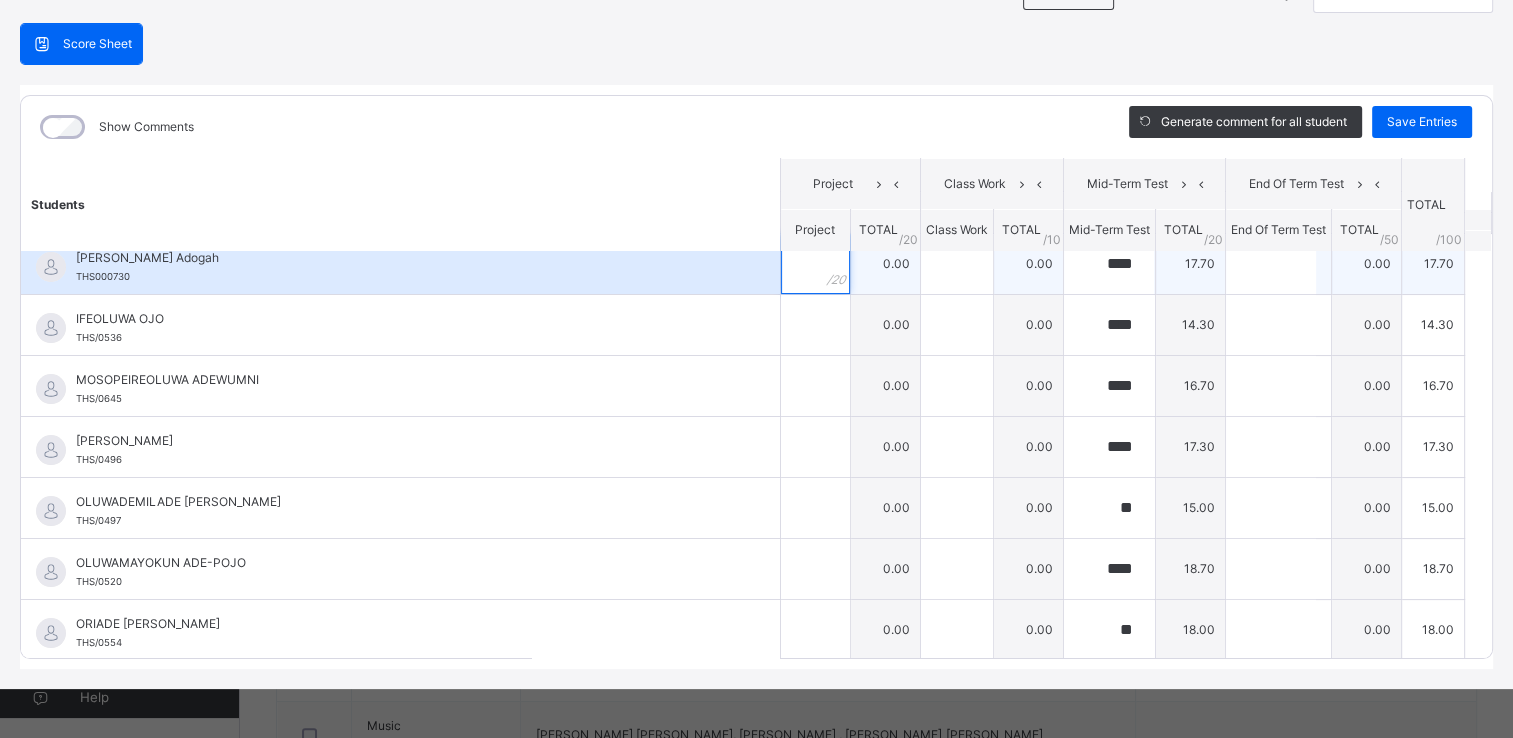 click at bounding box center (815, 264) 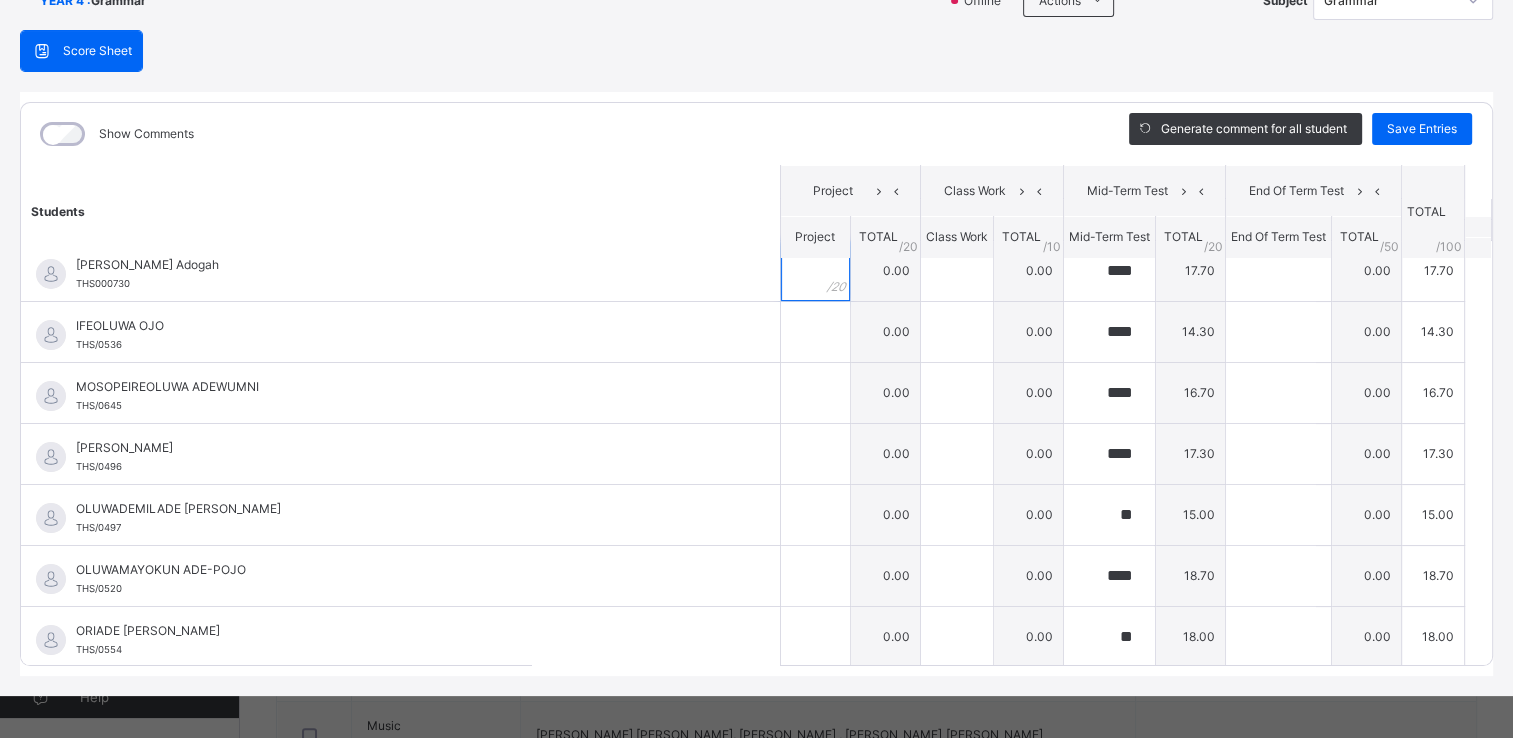 scroll, scrollTop: 172, scrollLeft: 0, axis: vertical 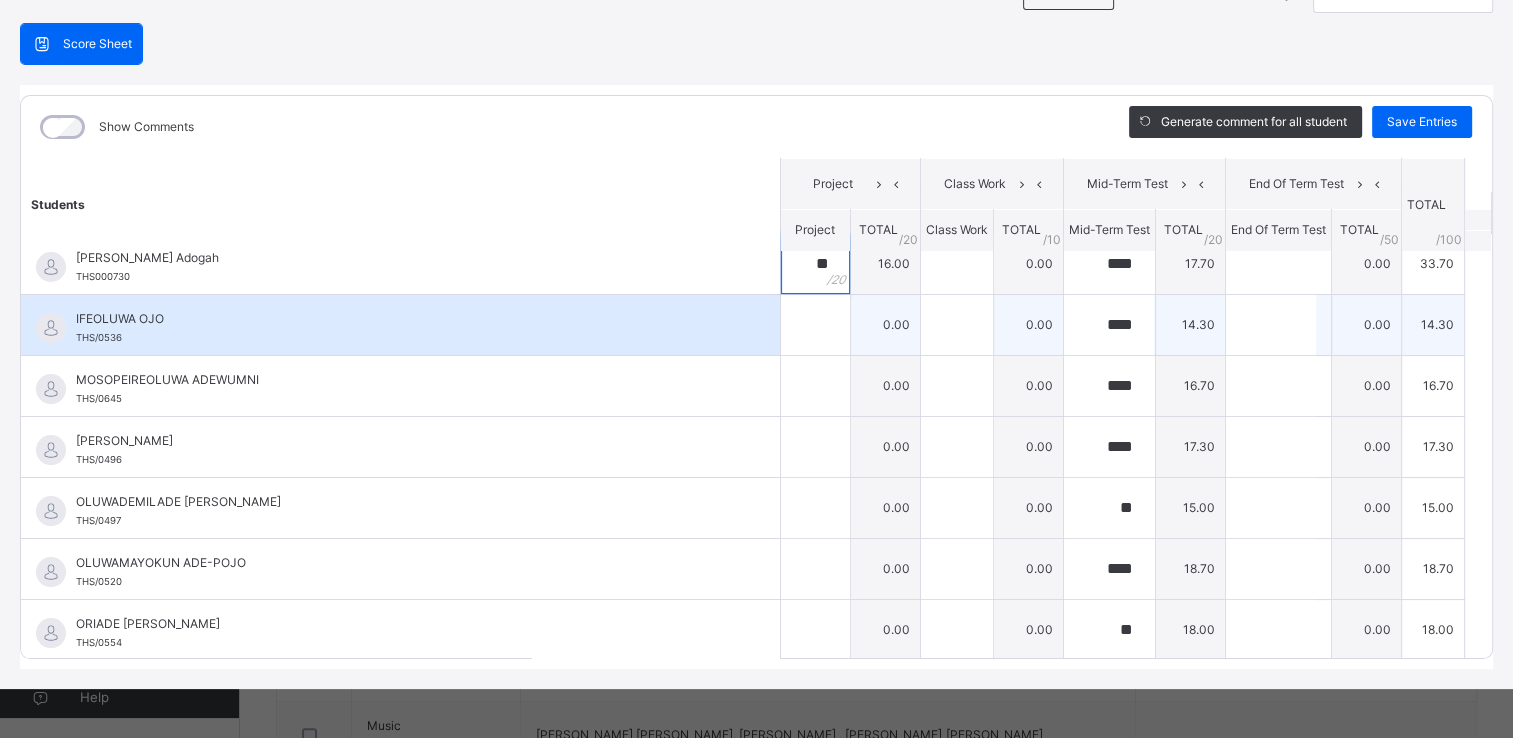 type on "**" 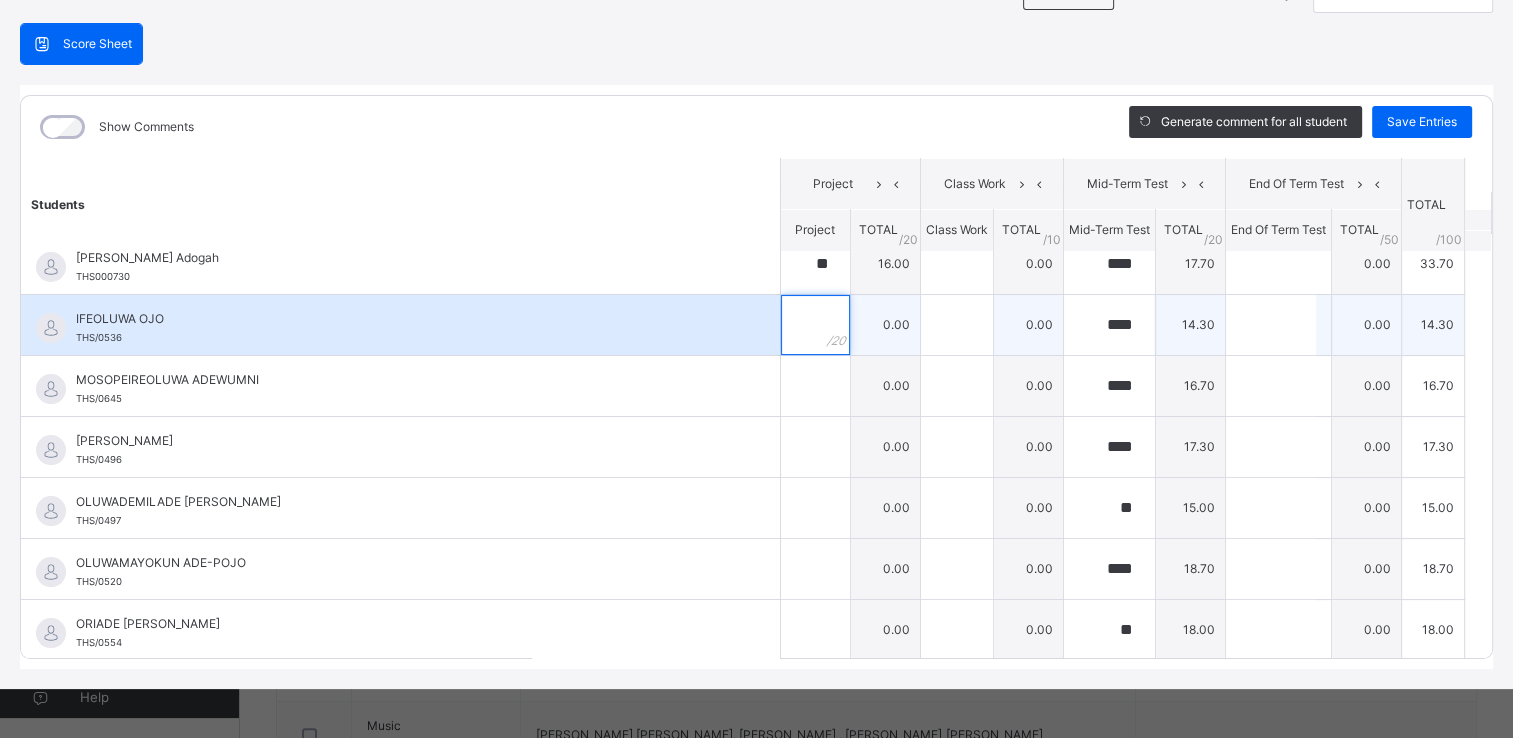 click at bounding box center [815, 325] 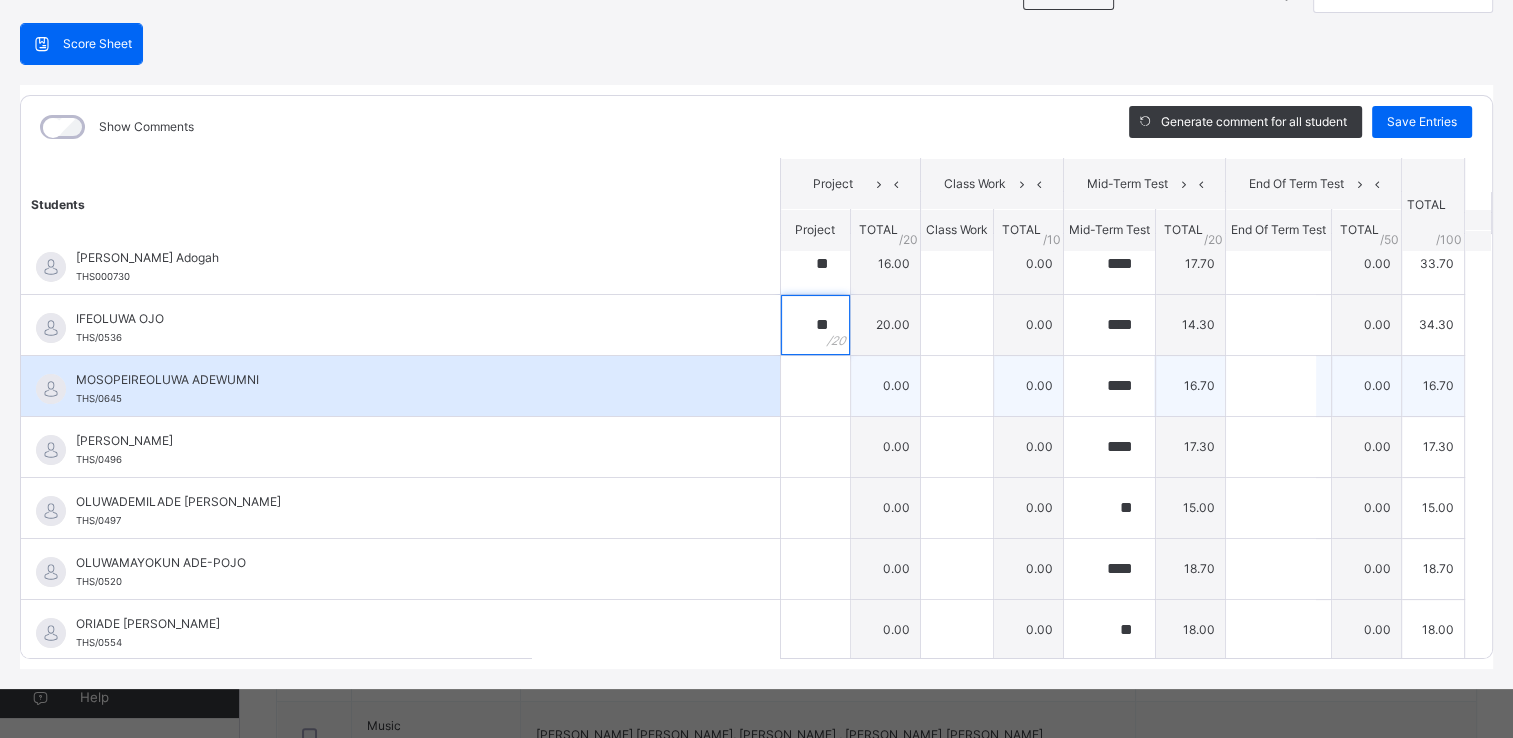 type on "**" 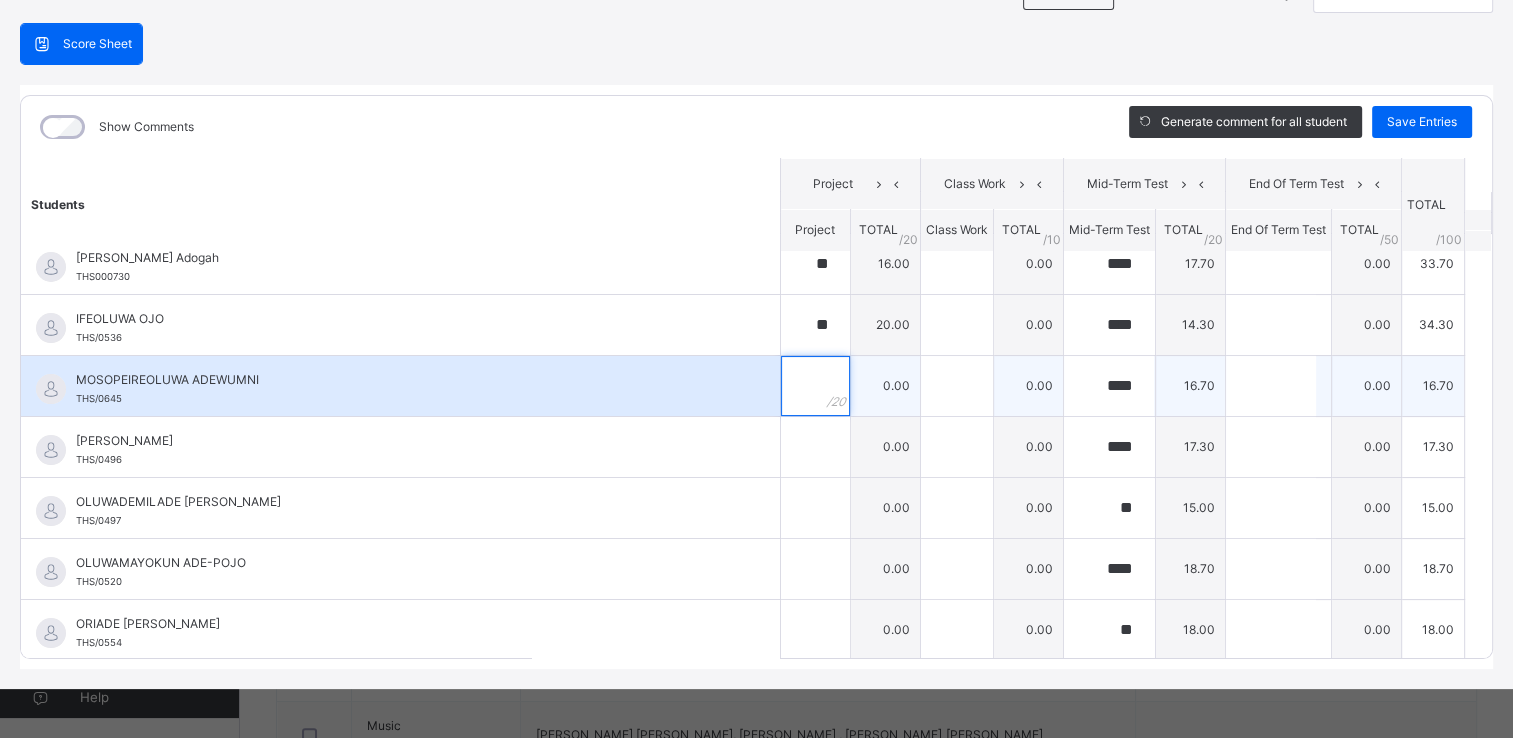 click at bounding box center (815, 386) 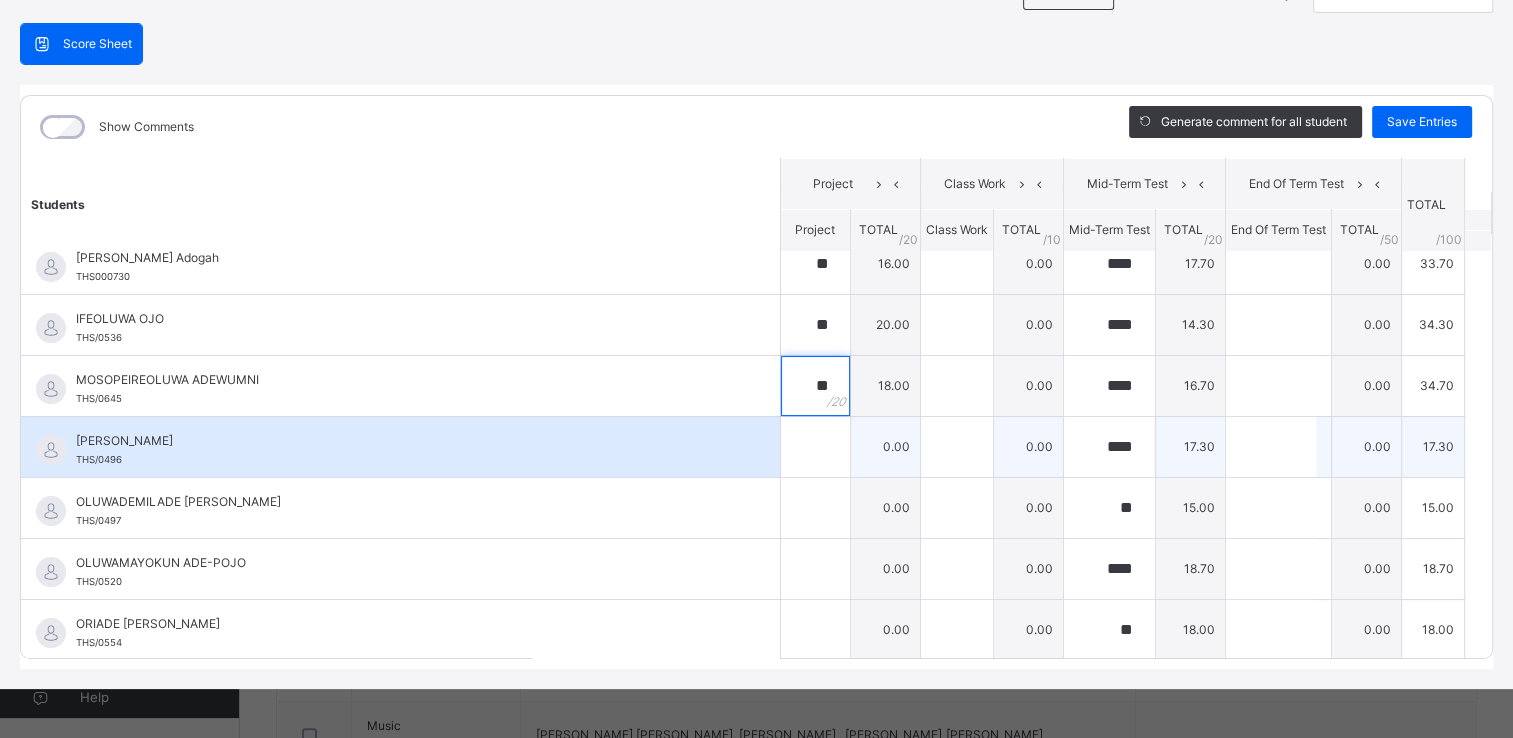 type on "**" 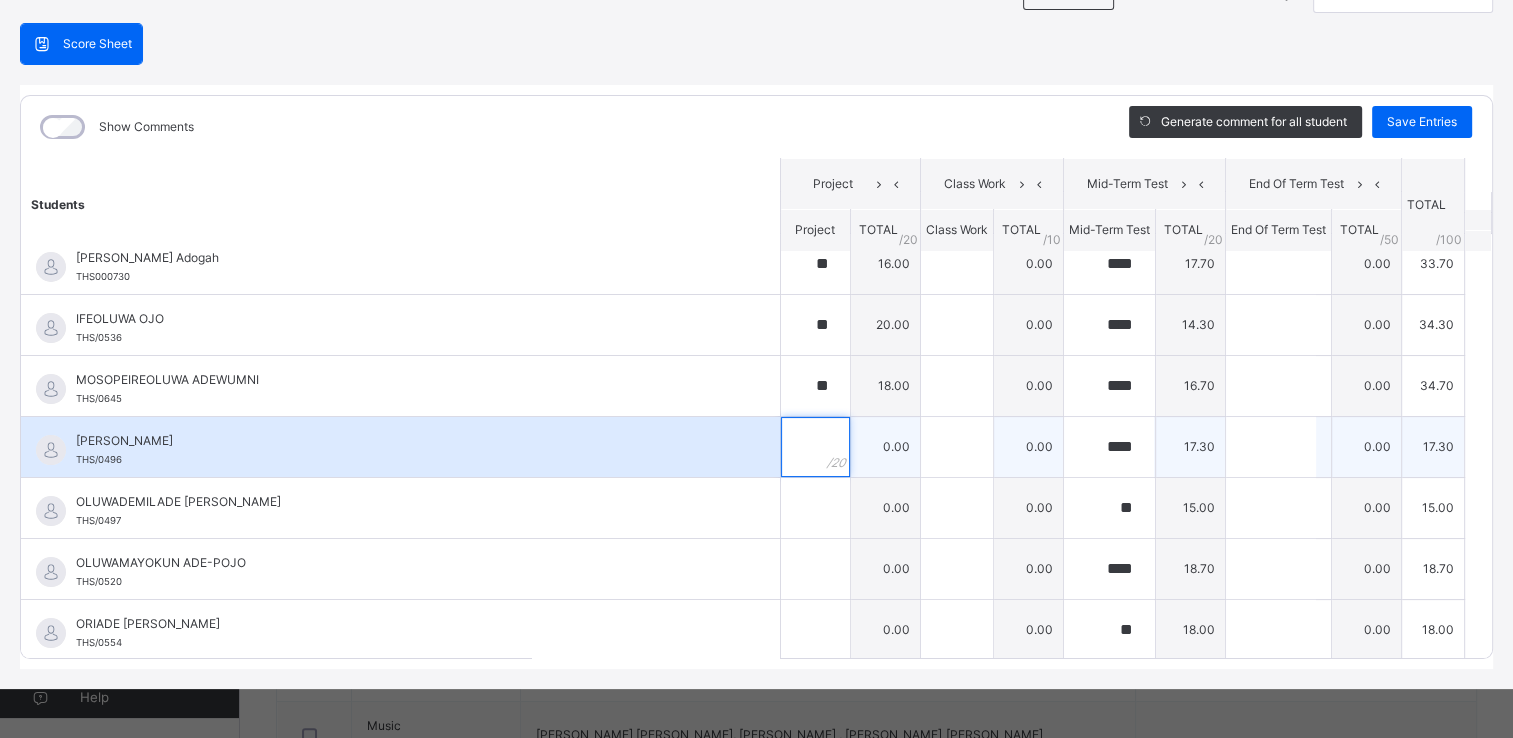 click at bounding box center (815, 447) 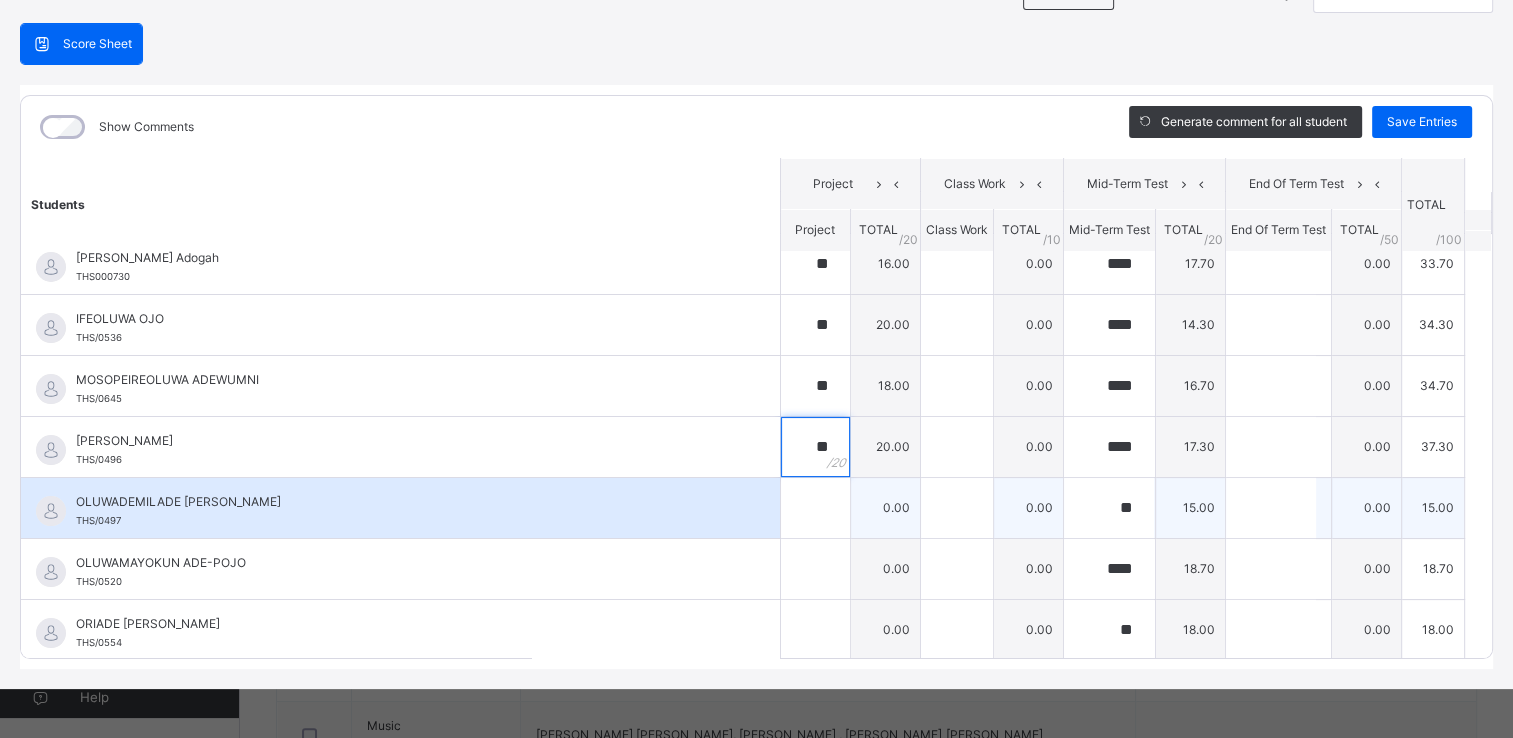 type on "**" 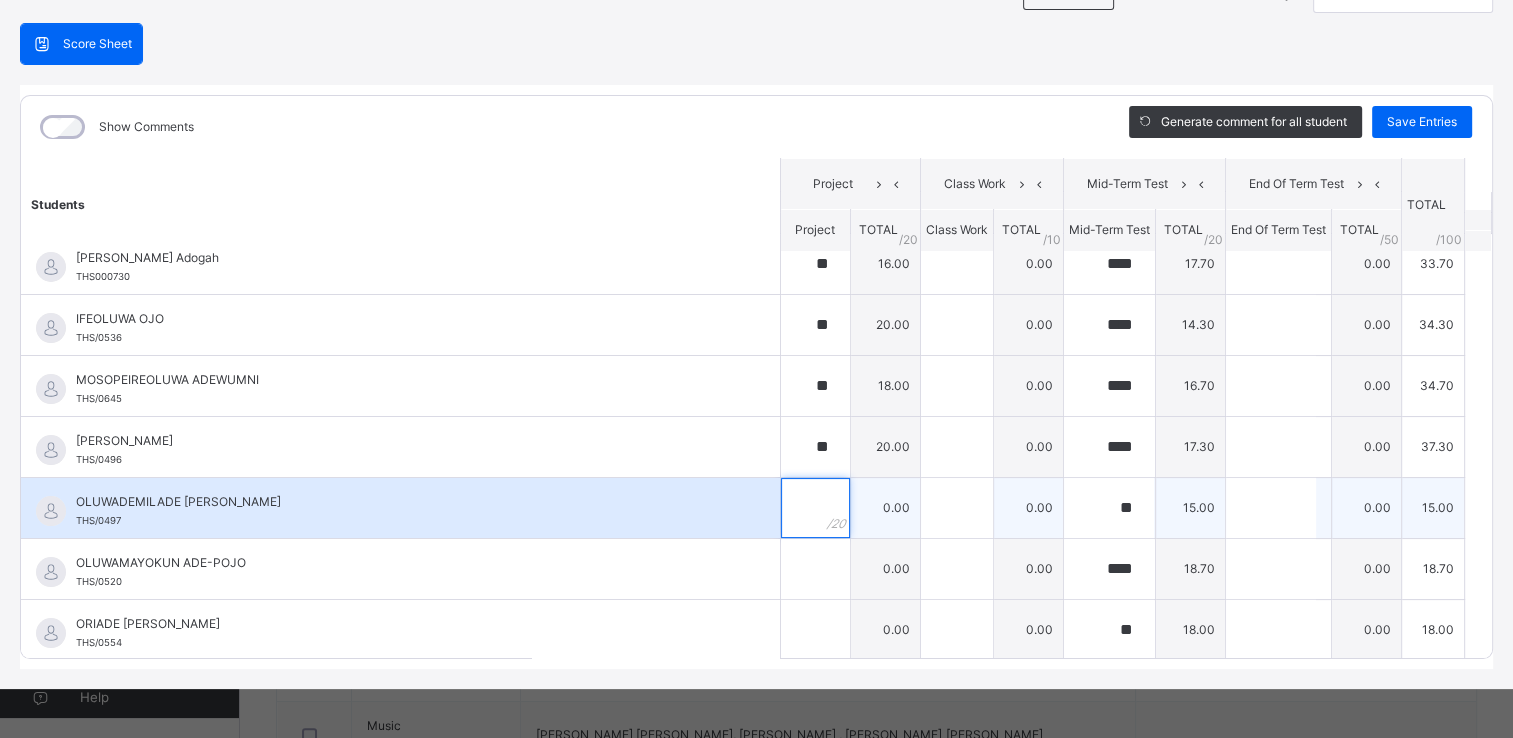 click at bounding box center (815, 508) 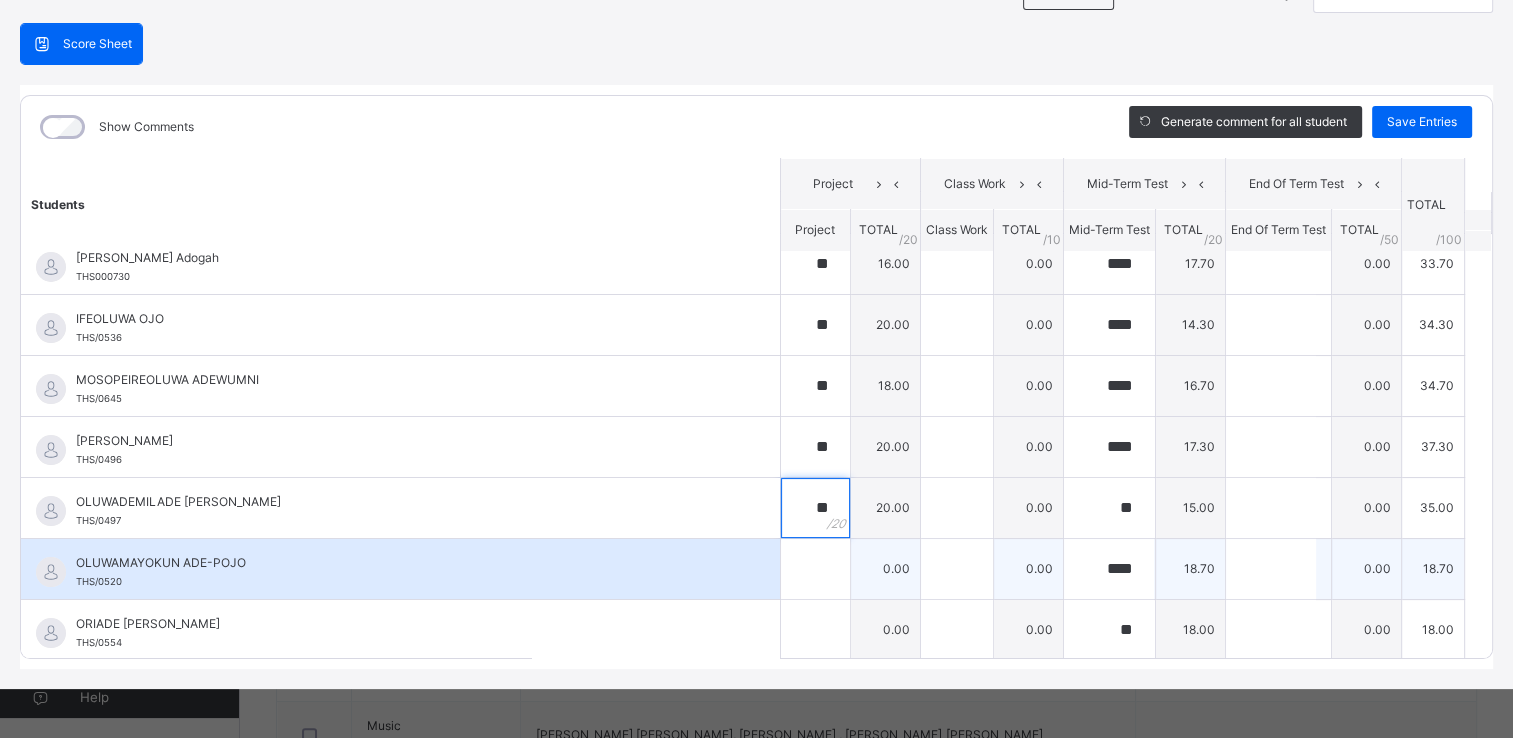 type on "**" 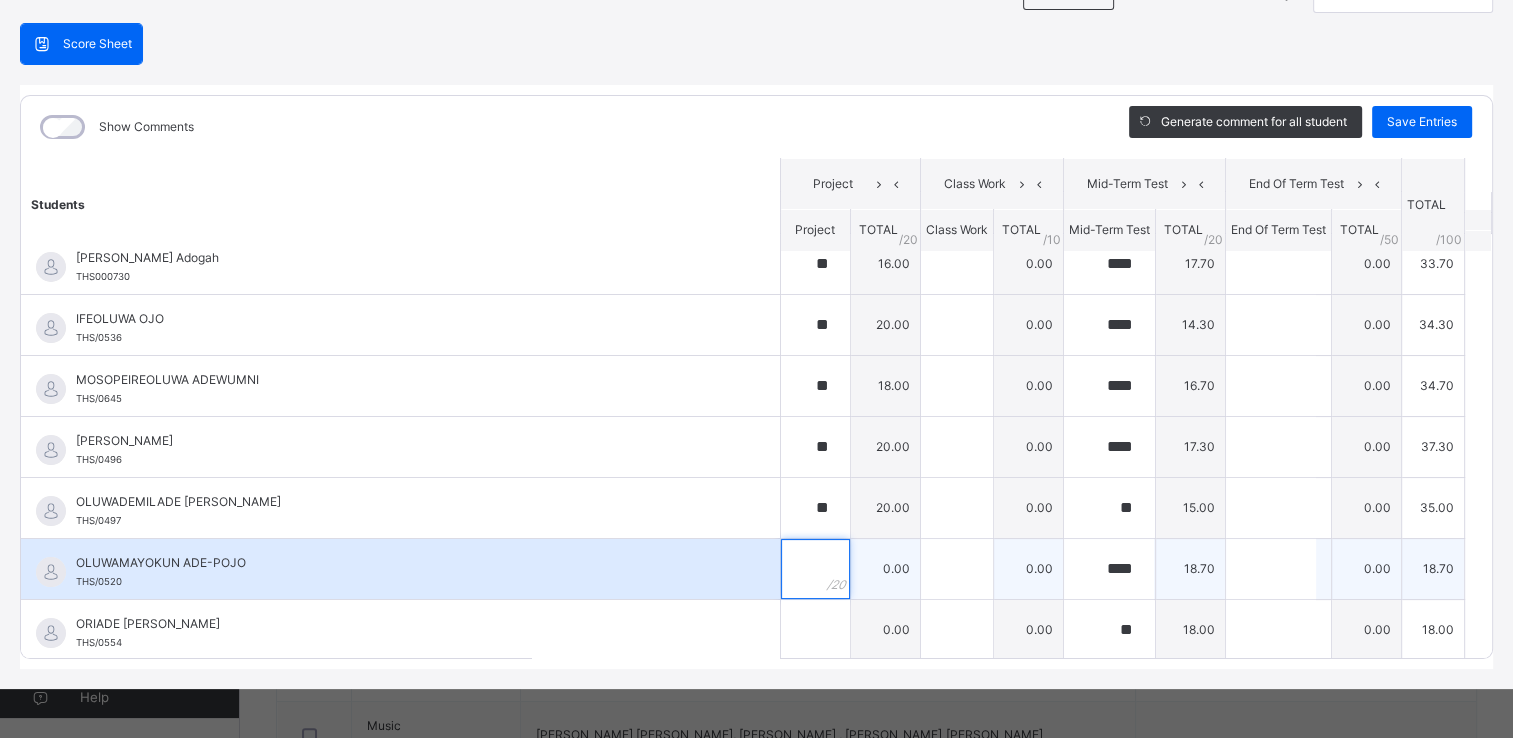 click at bounding box center [815, 569] 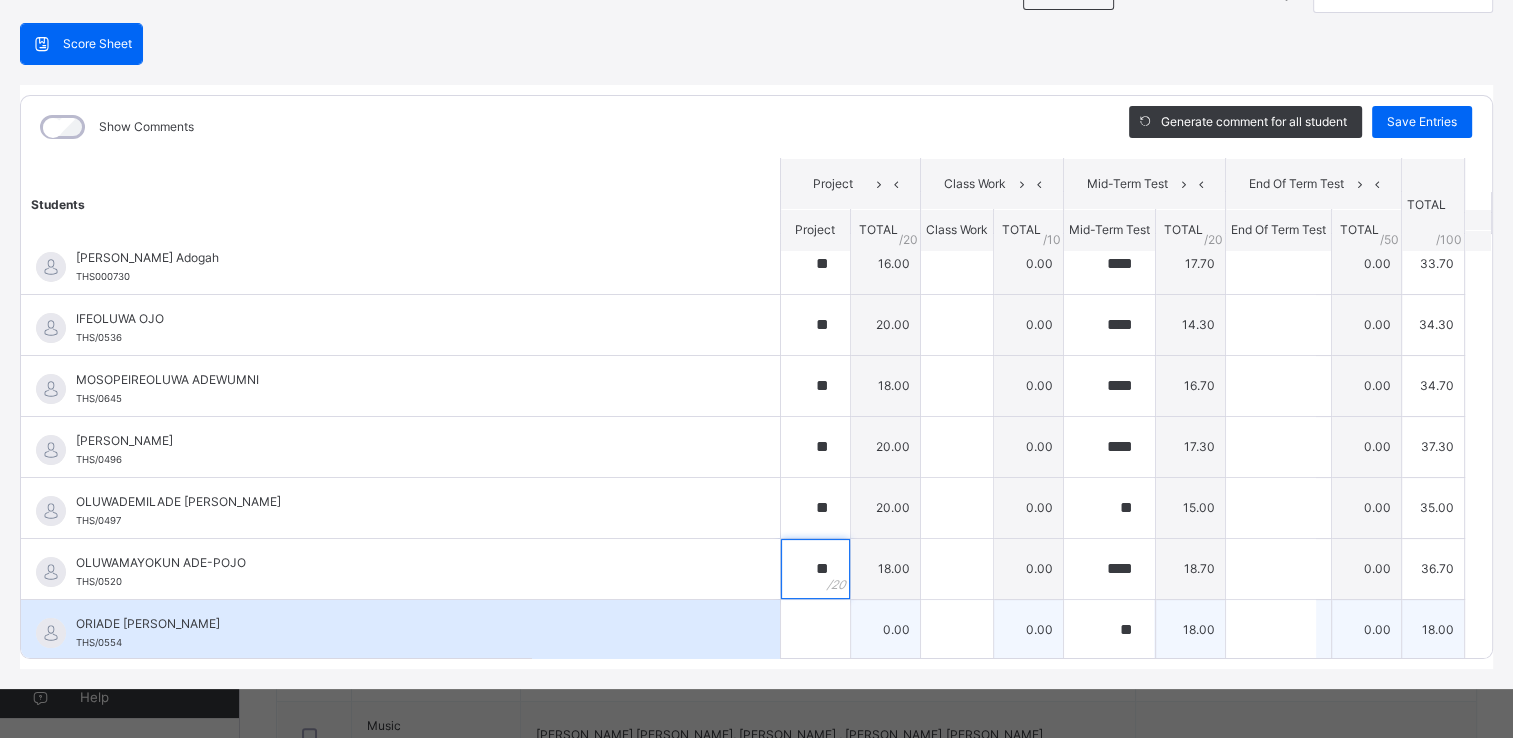 type on "**" 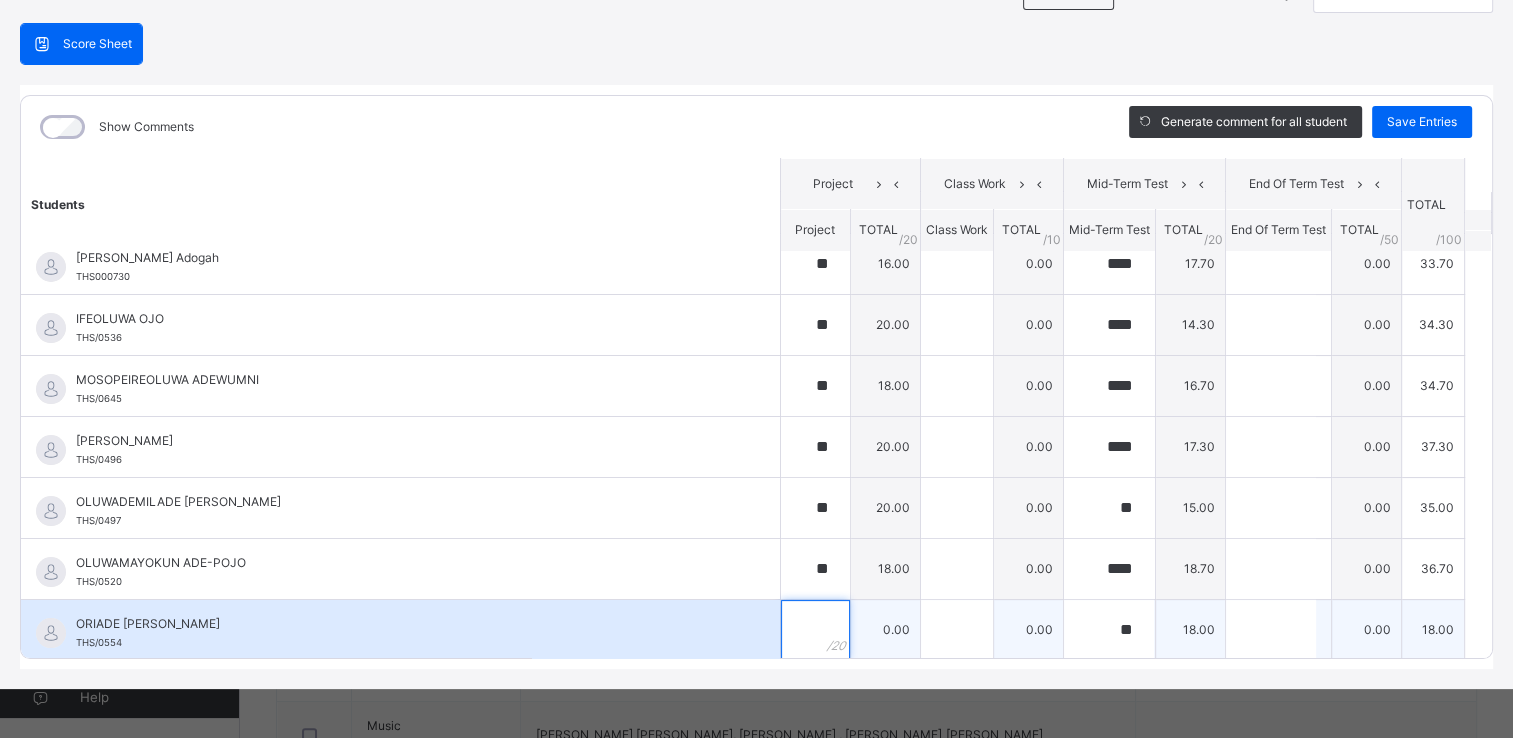 click at bounding box center (815, 630) 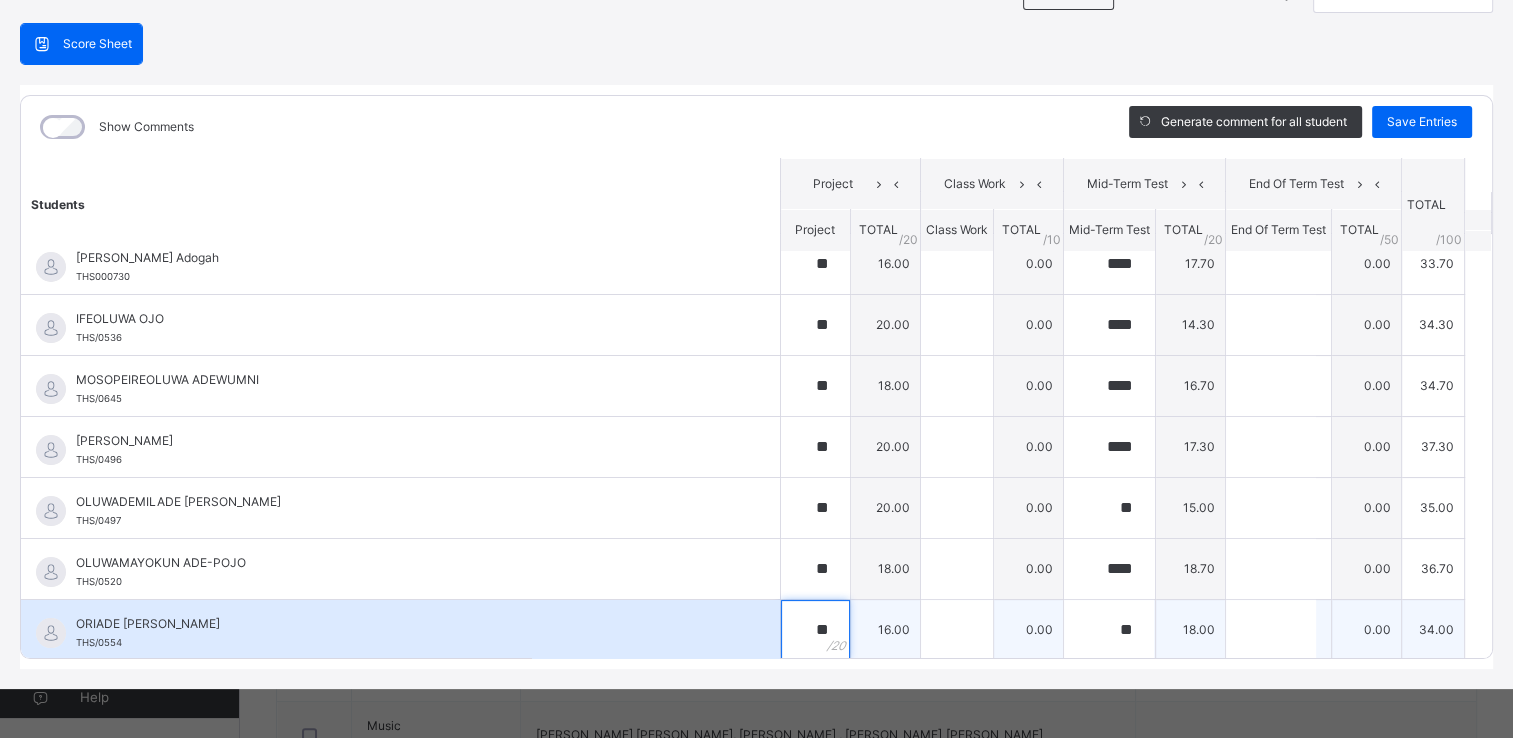 type on "**" 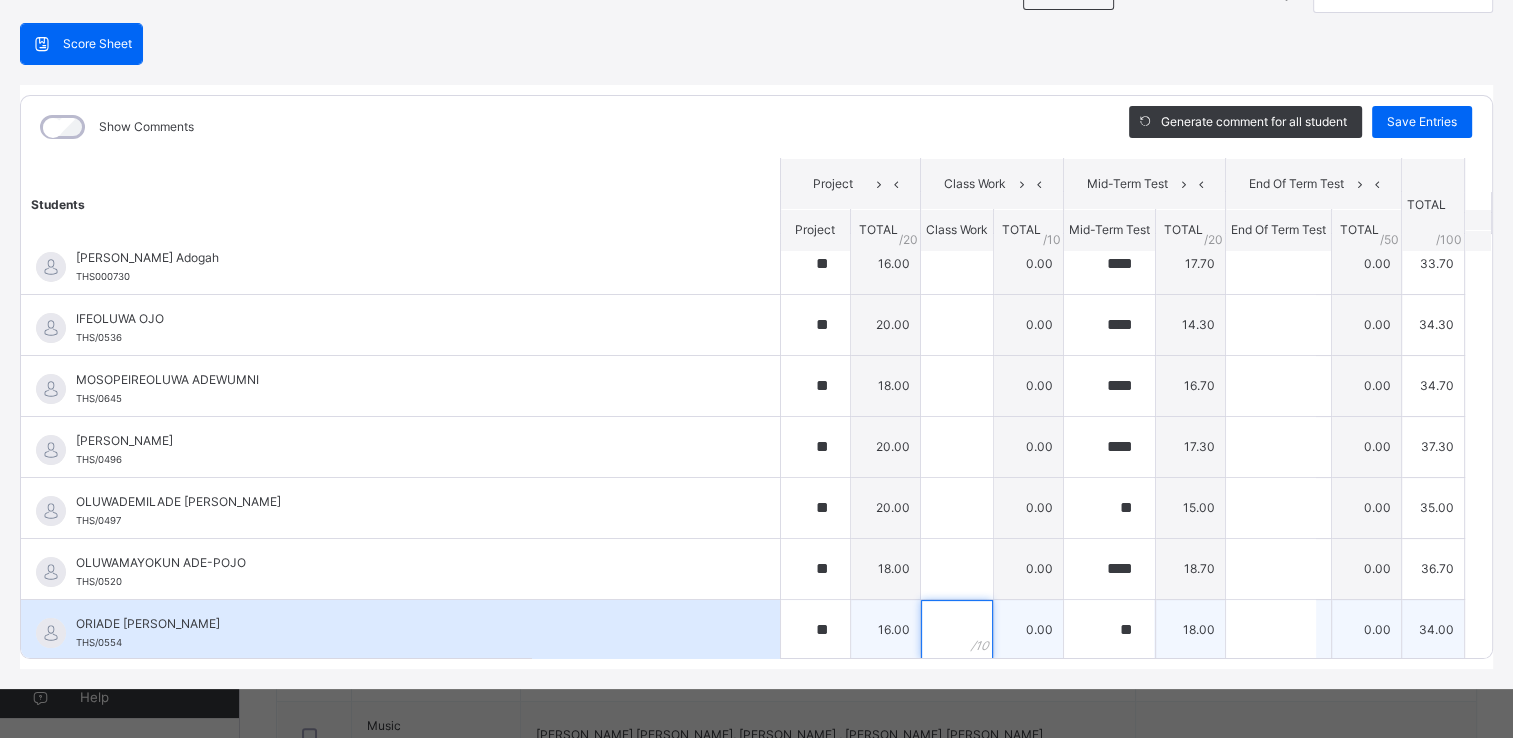 click at bounding box center [957, 630] 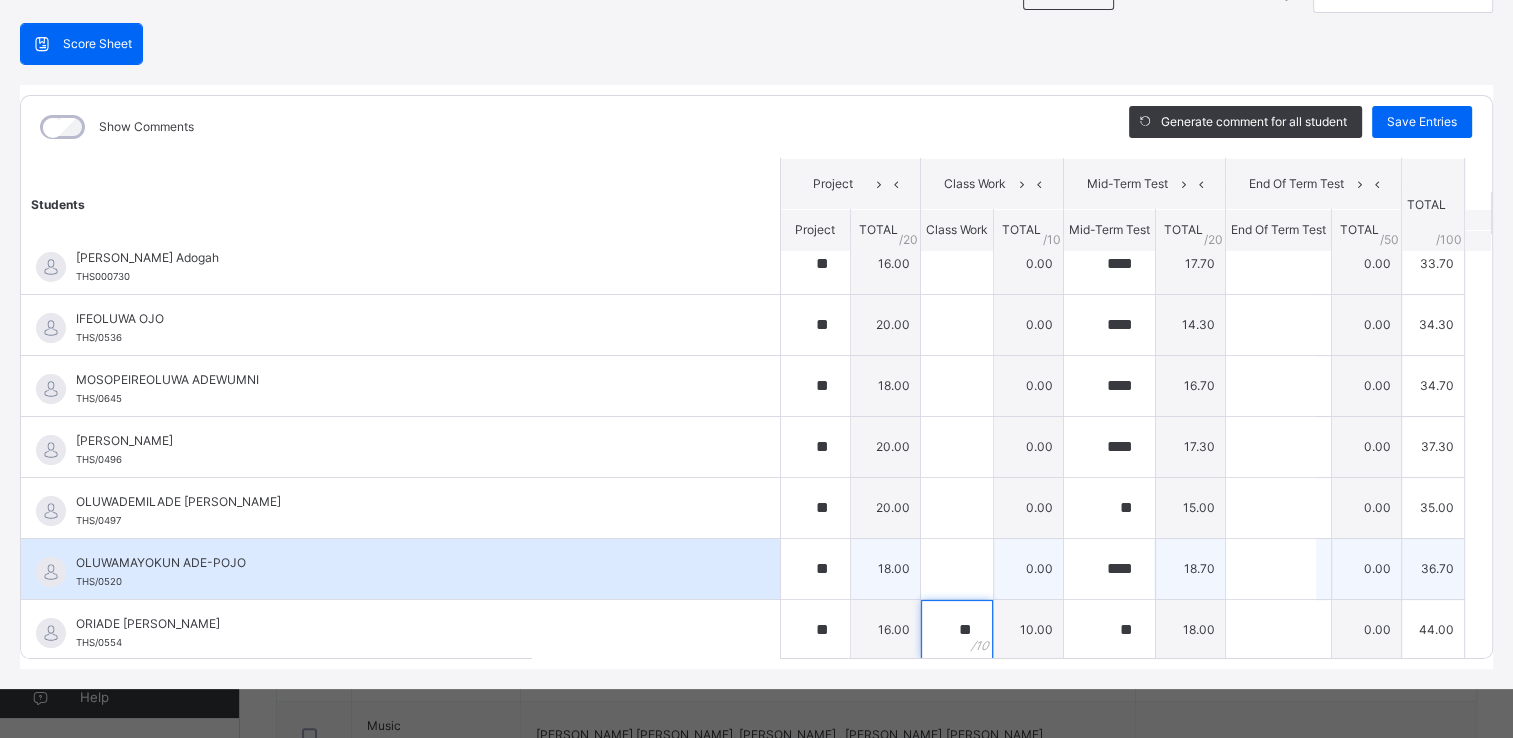 type on "**" 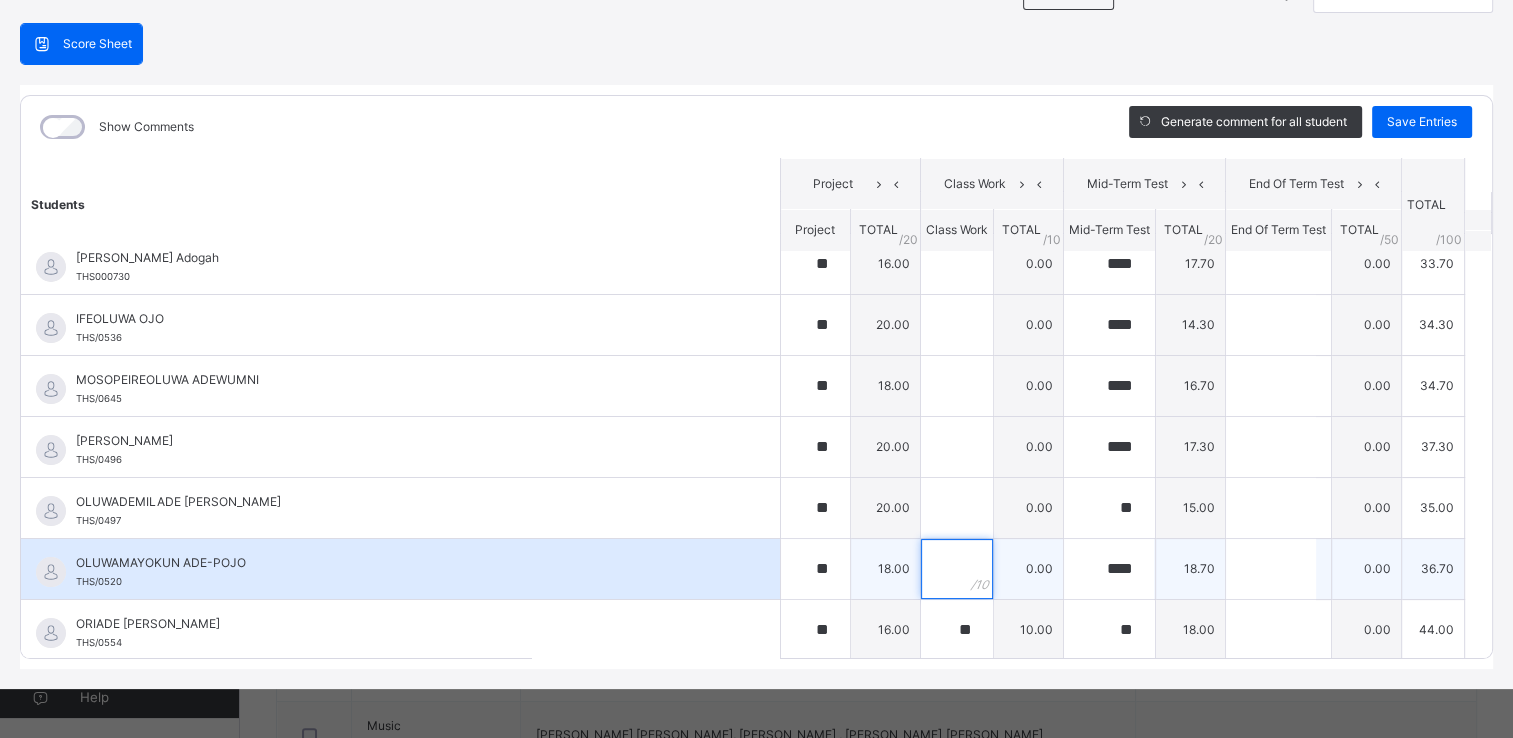 click at bounding box center [957, 569] 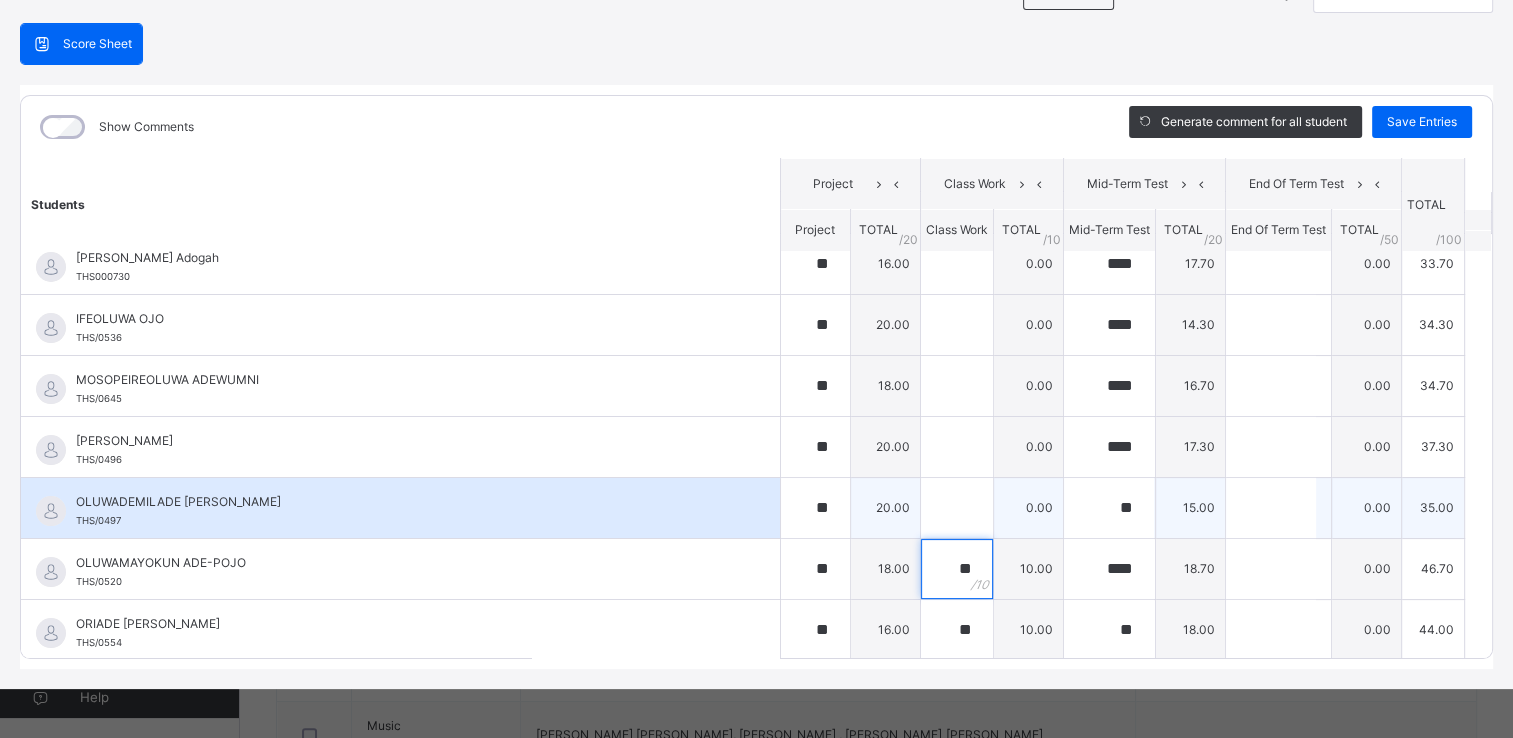 type on "**" 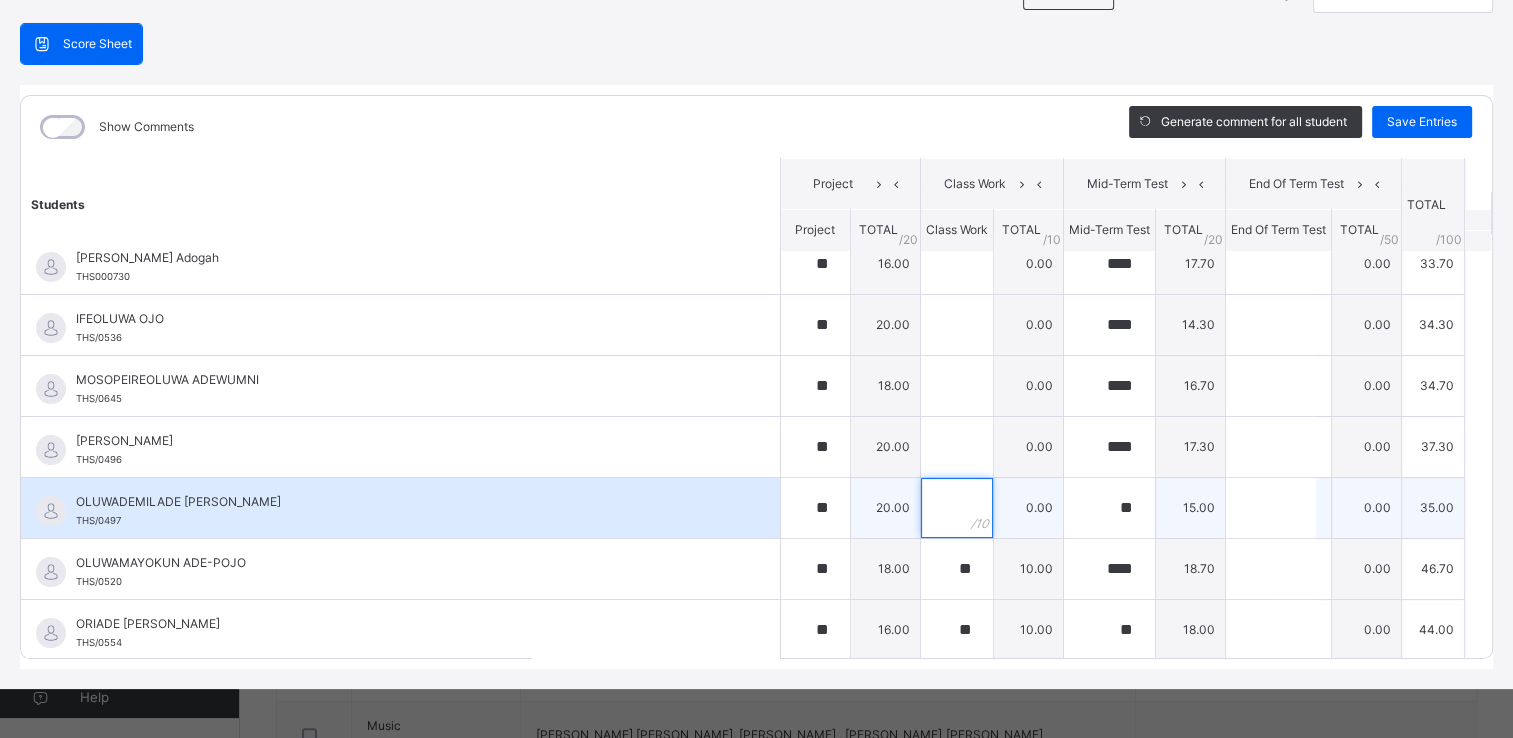 click at bounding box center (957, 508) 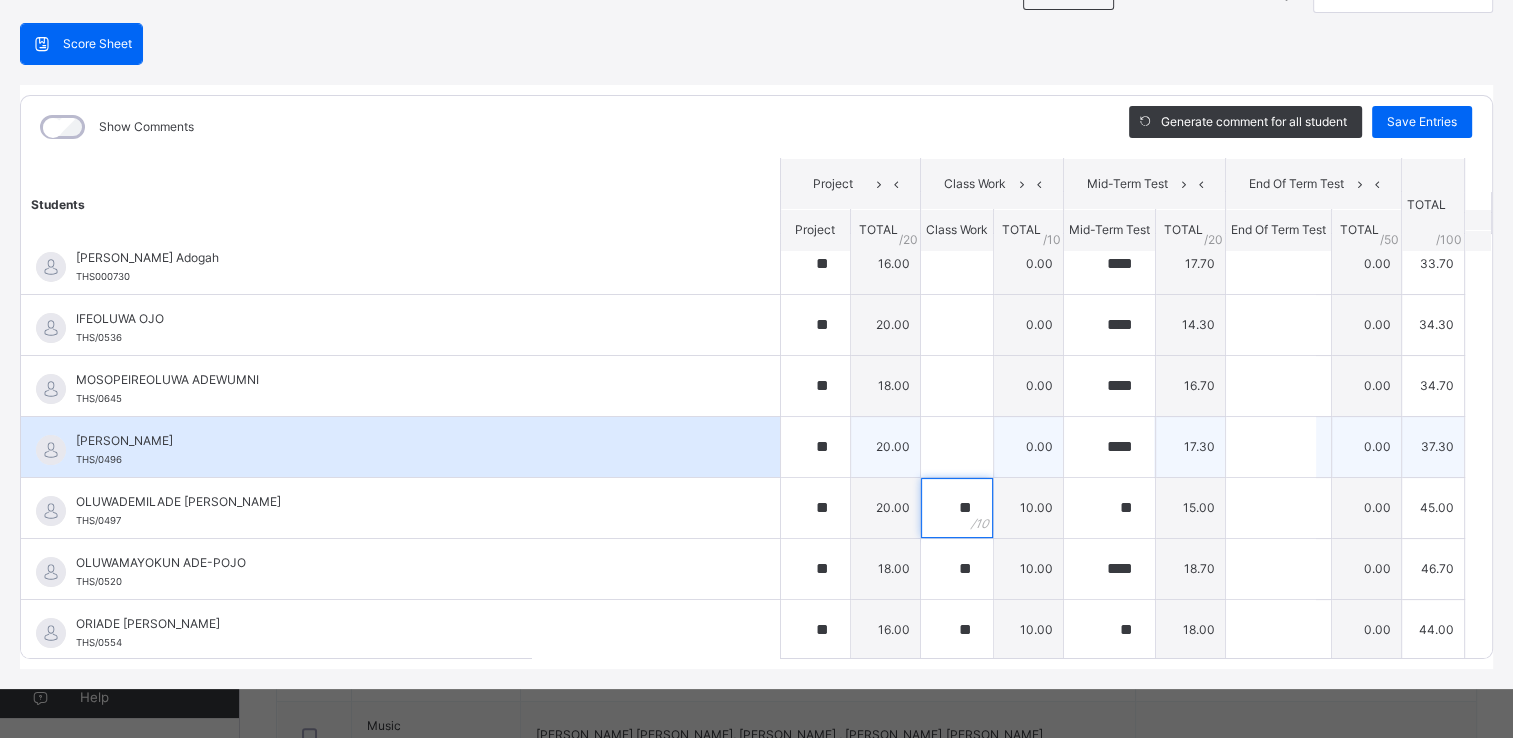 type on "**" 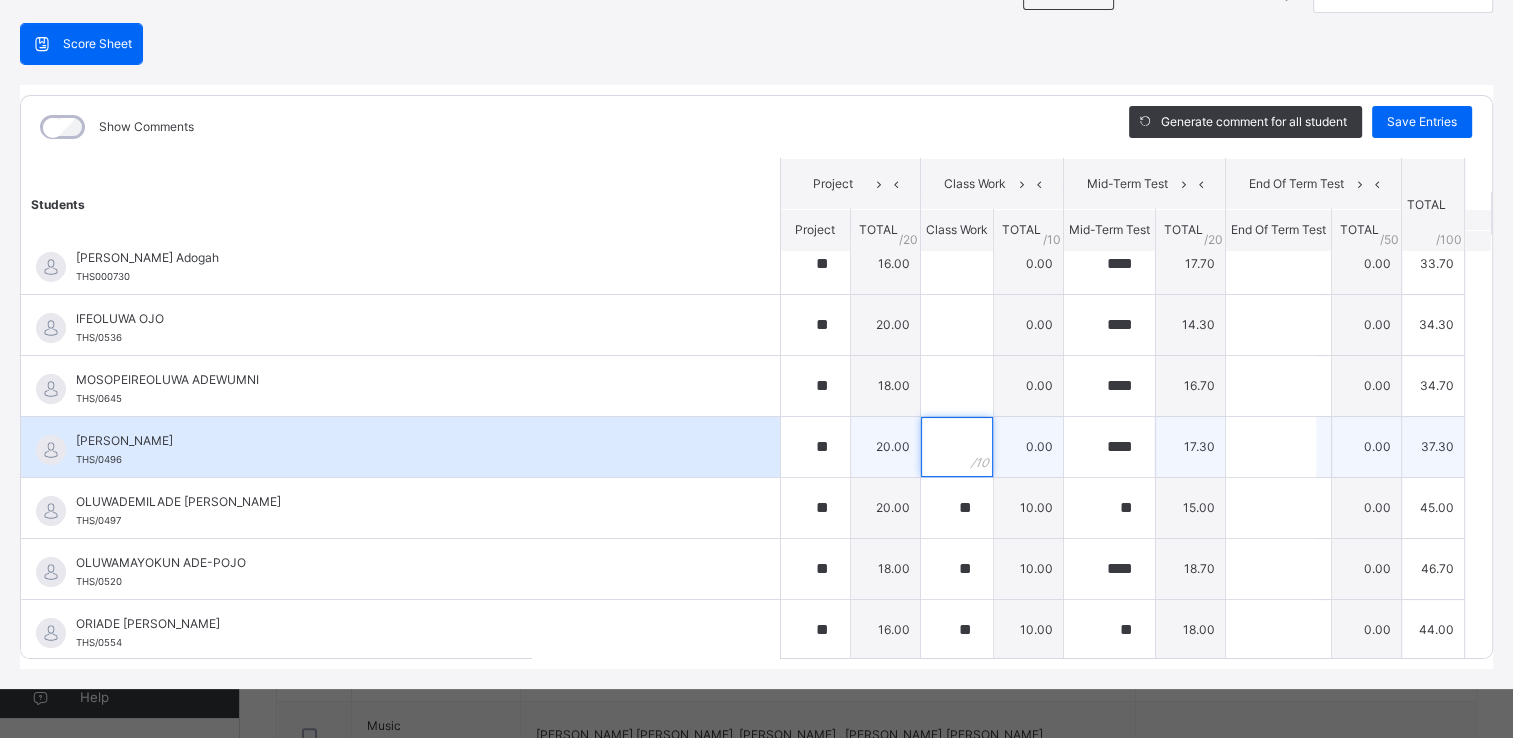 click at bounding box center (957, 447) 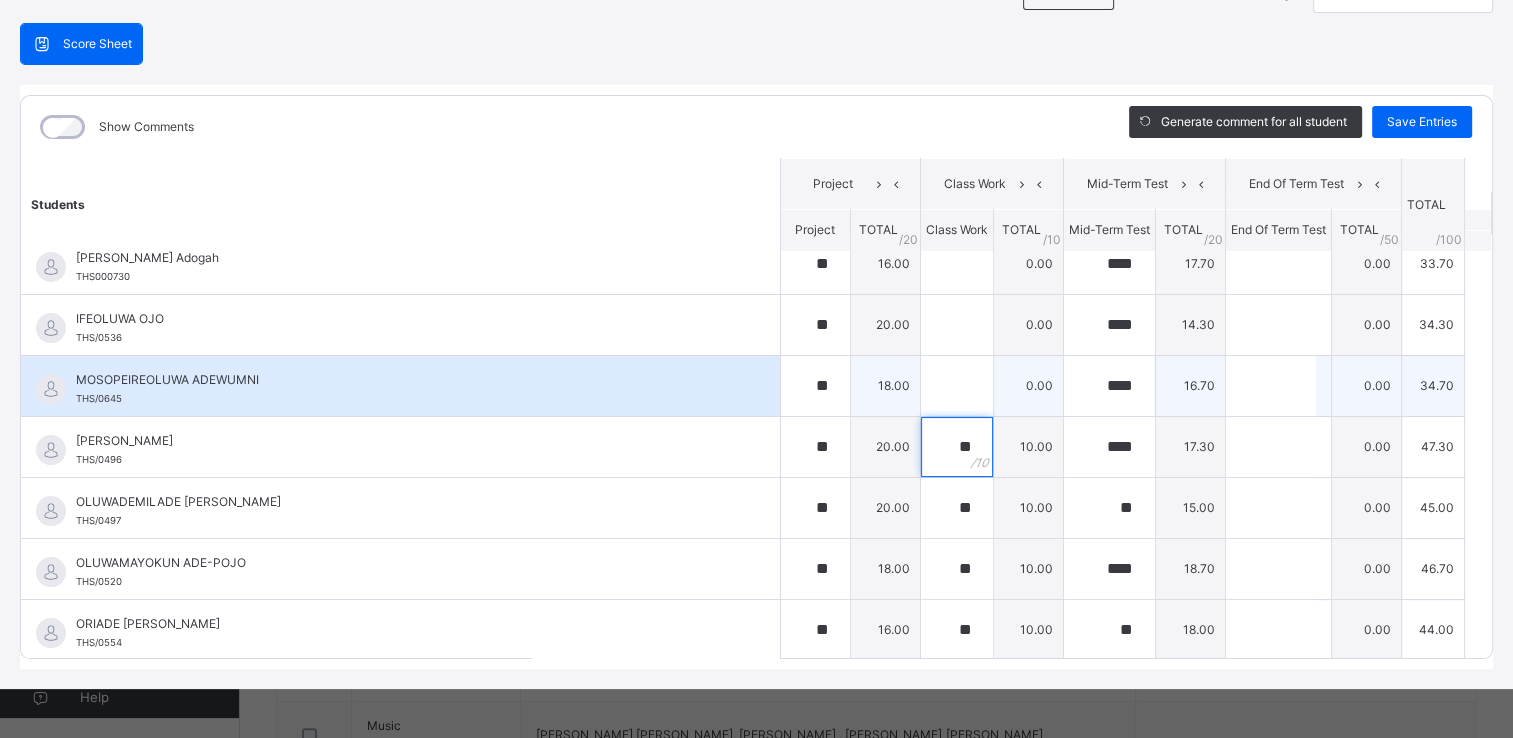 type on "**" 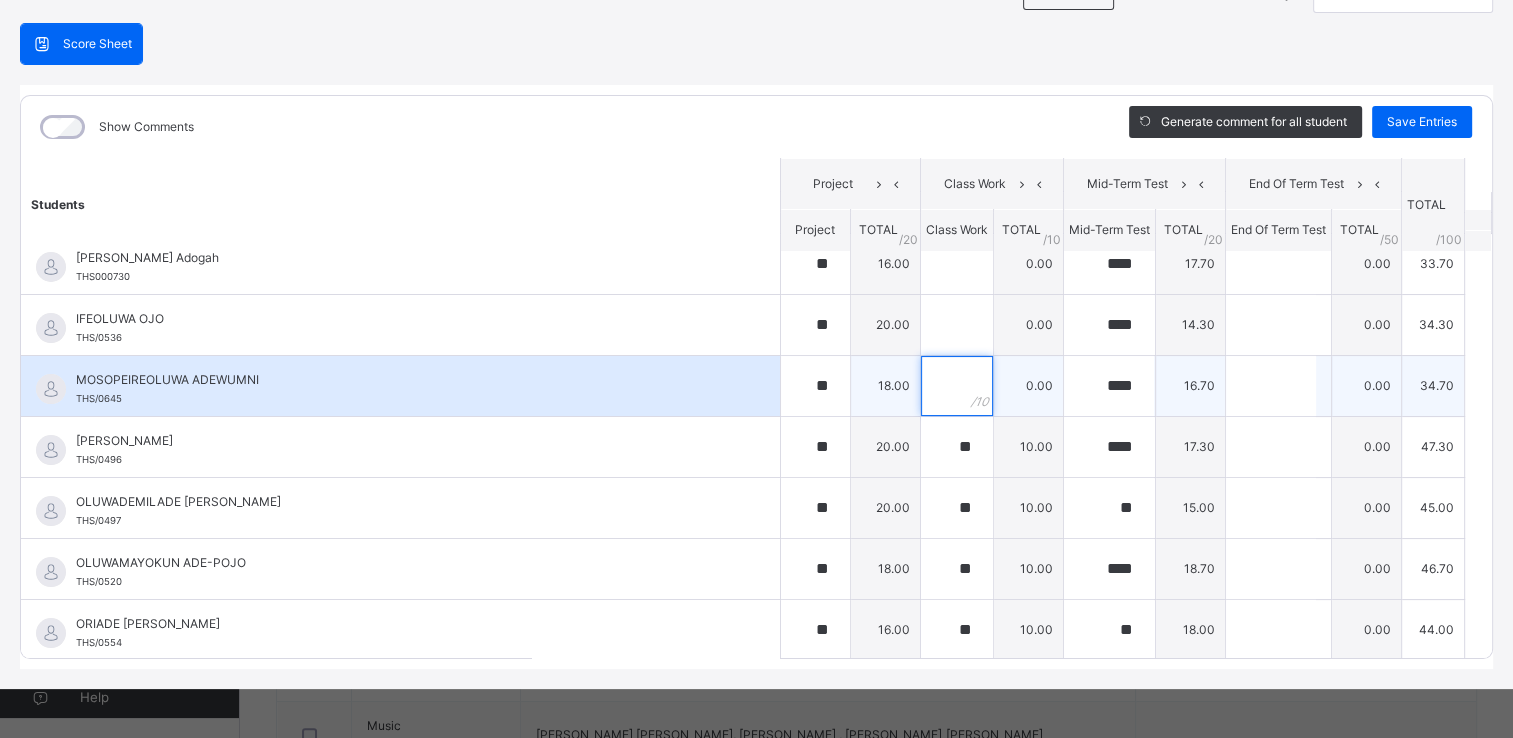 click at bounding box center (957, 386) 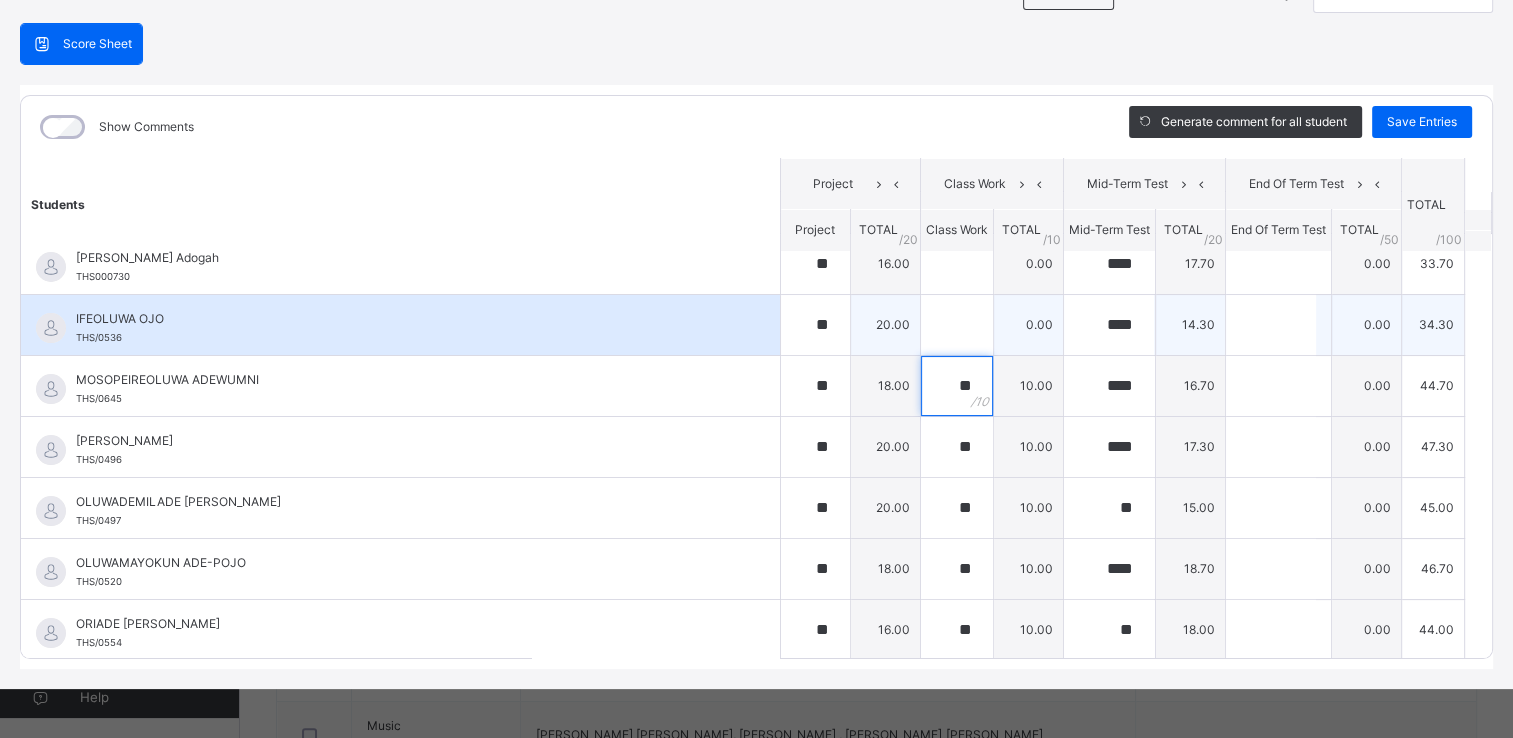 type on "**" 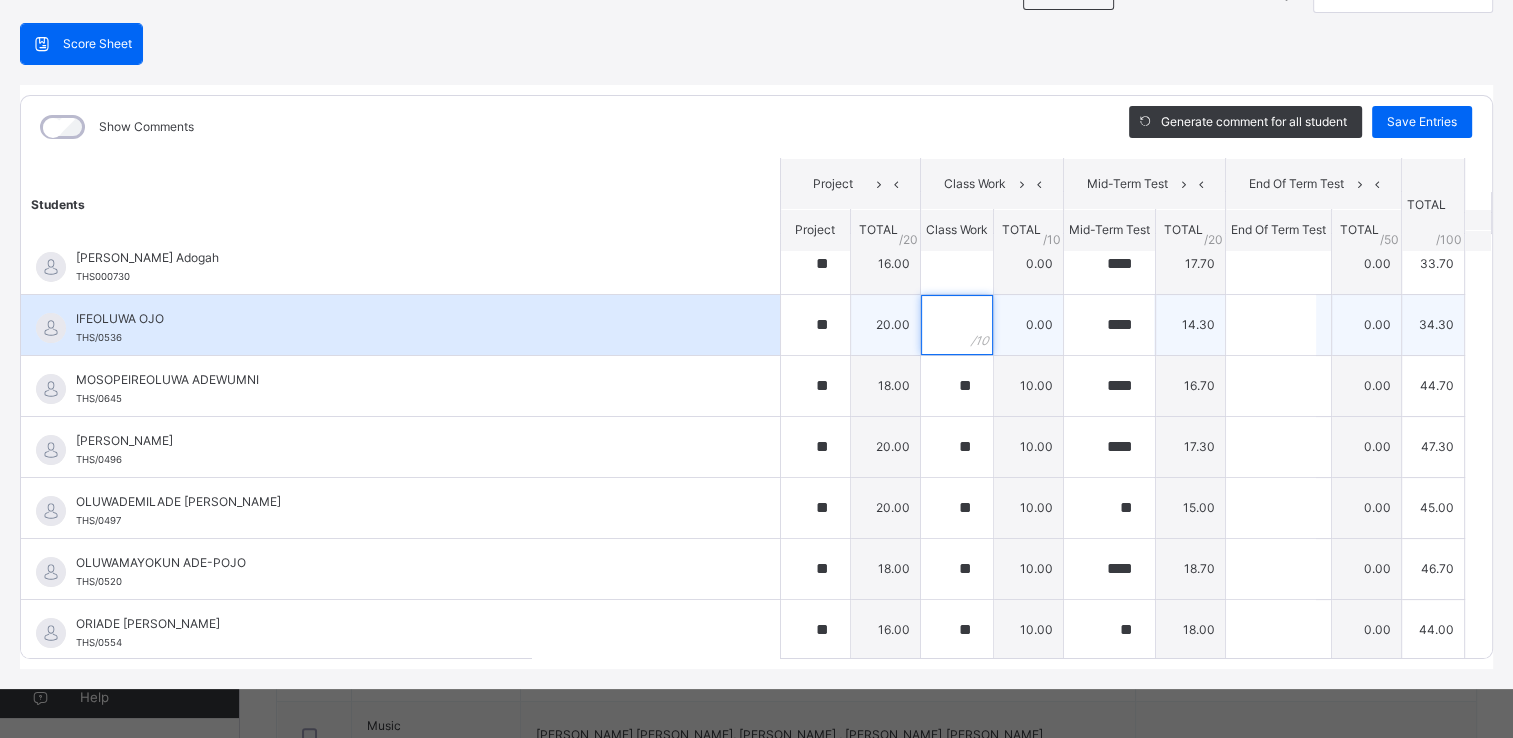 click at bounding box center (957, 325) 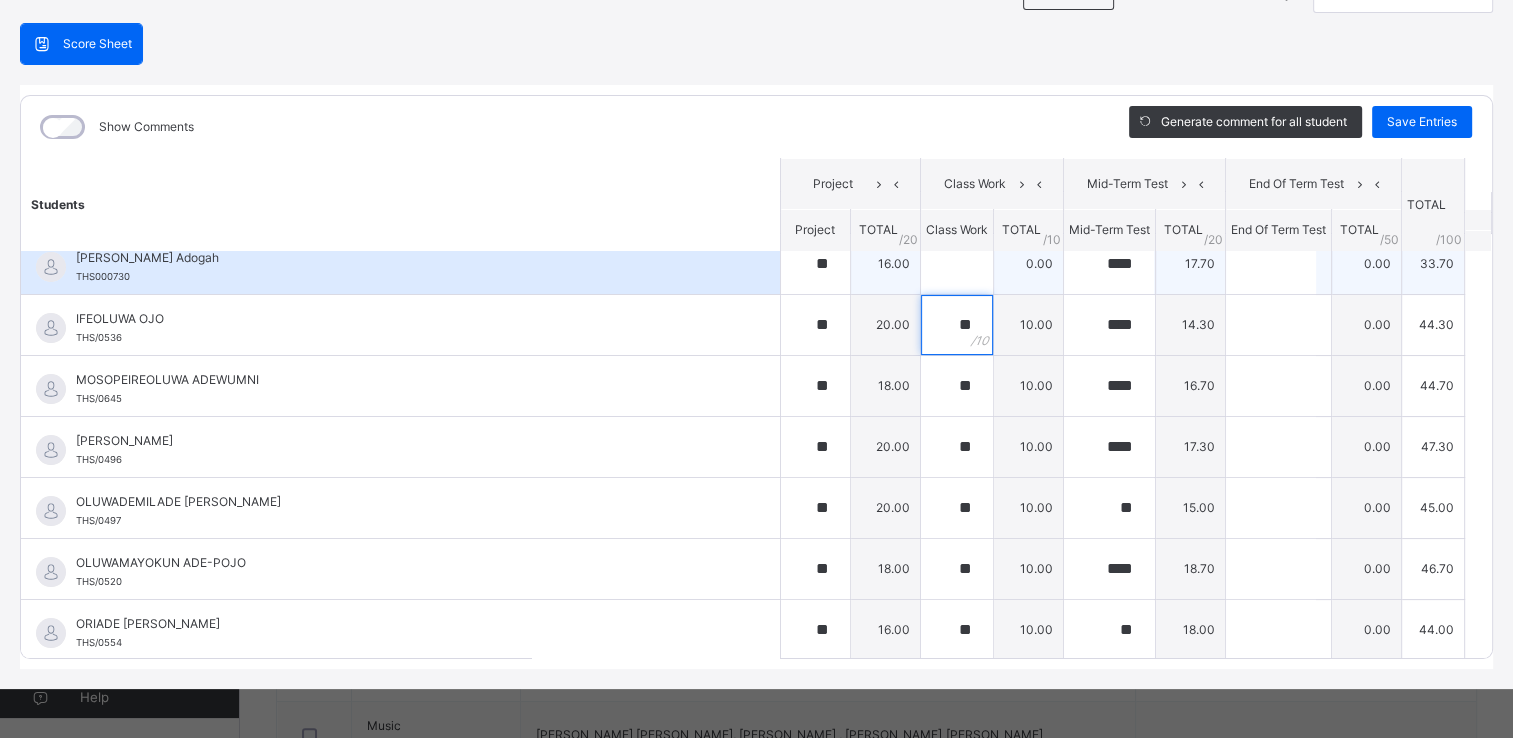 type on "**" 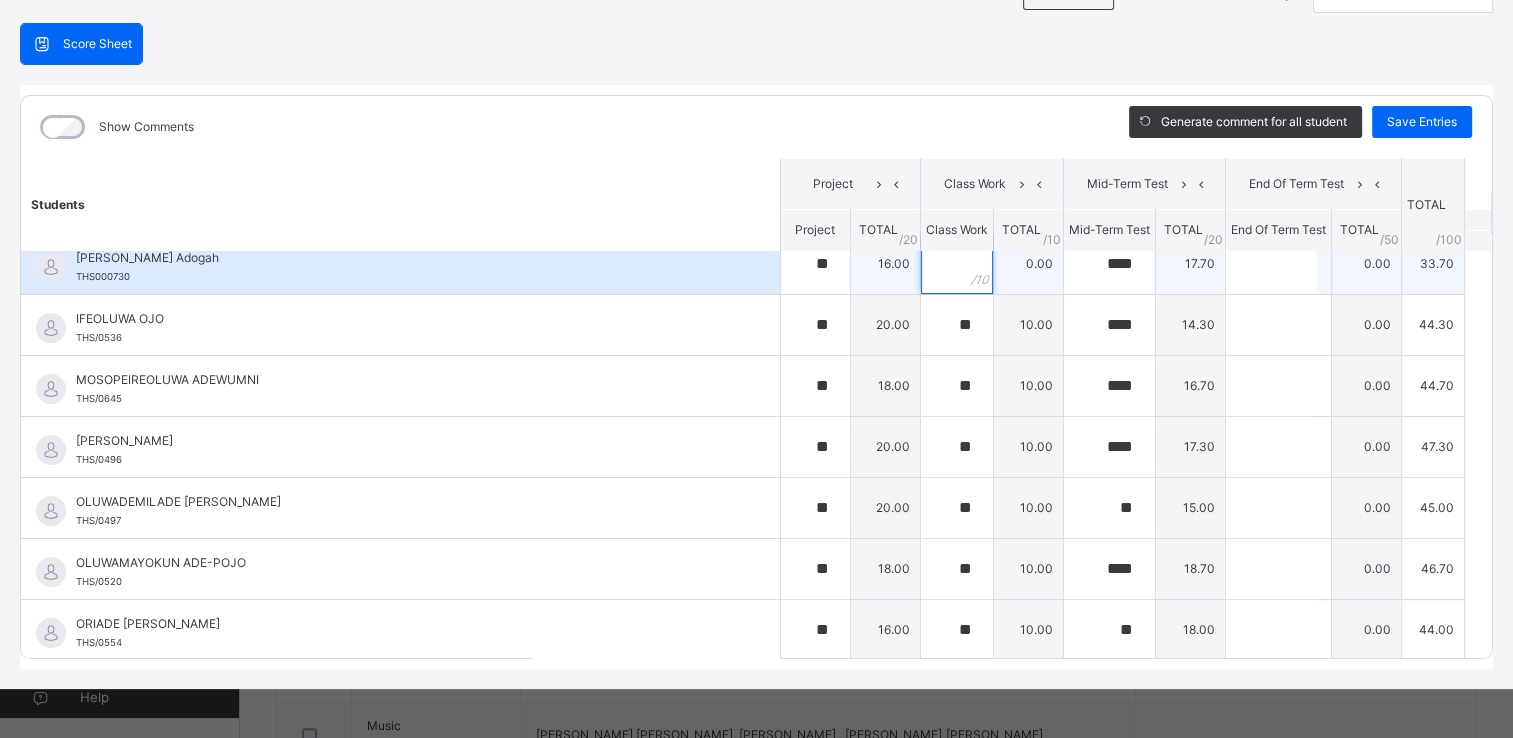 click at bounding box center [957, 264] 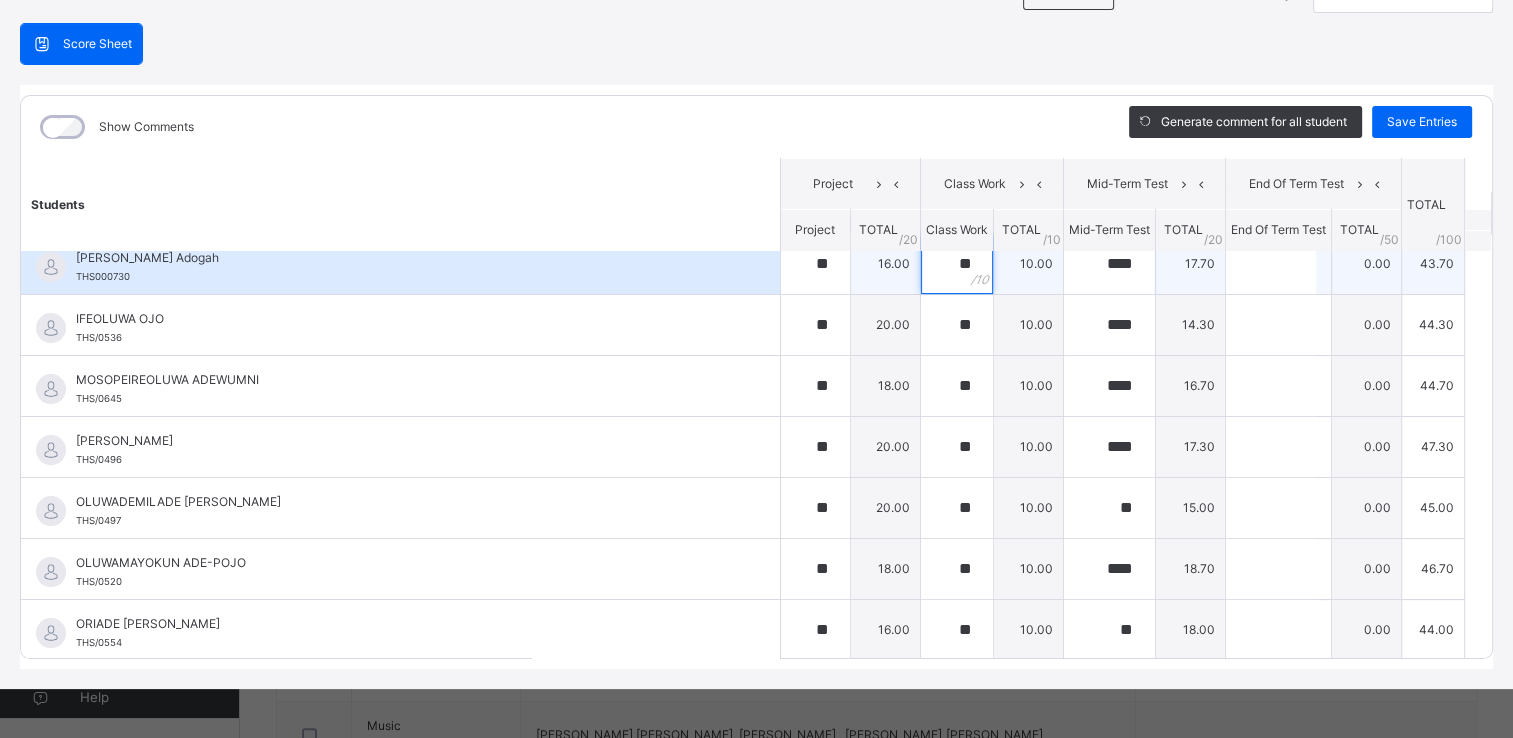type on "**" 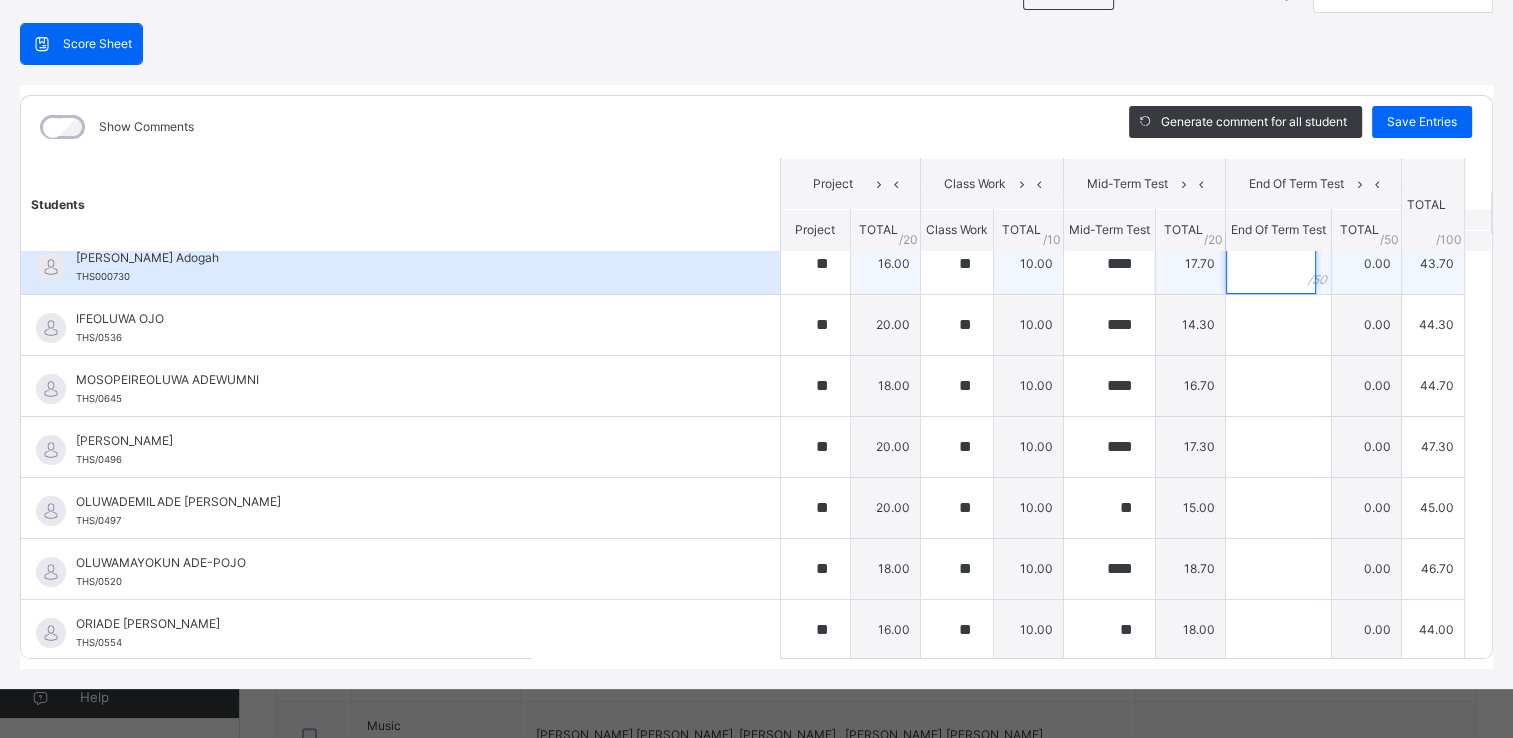 click at bounding box center [1271, 264] 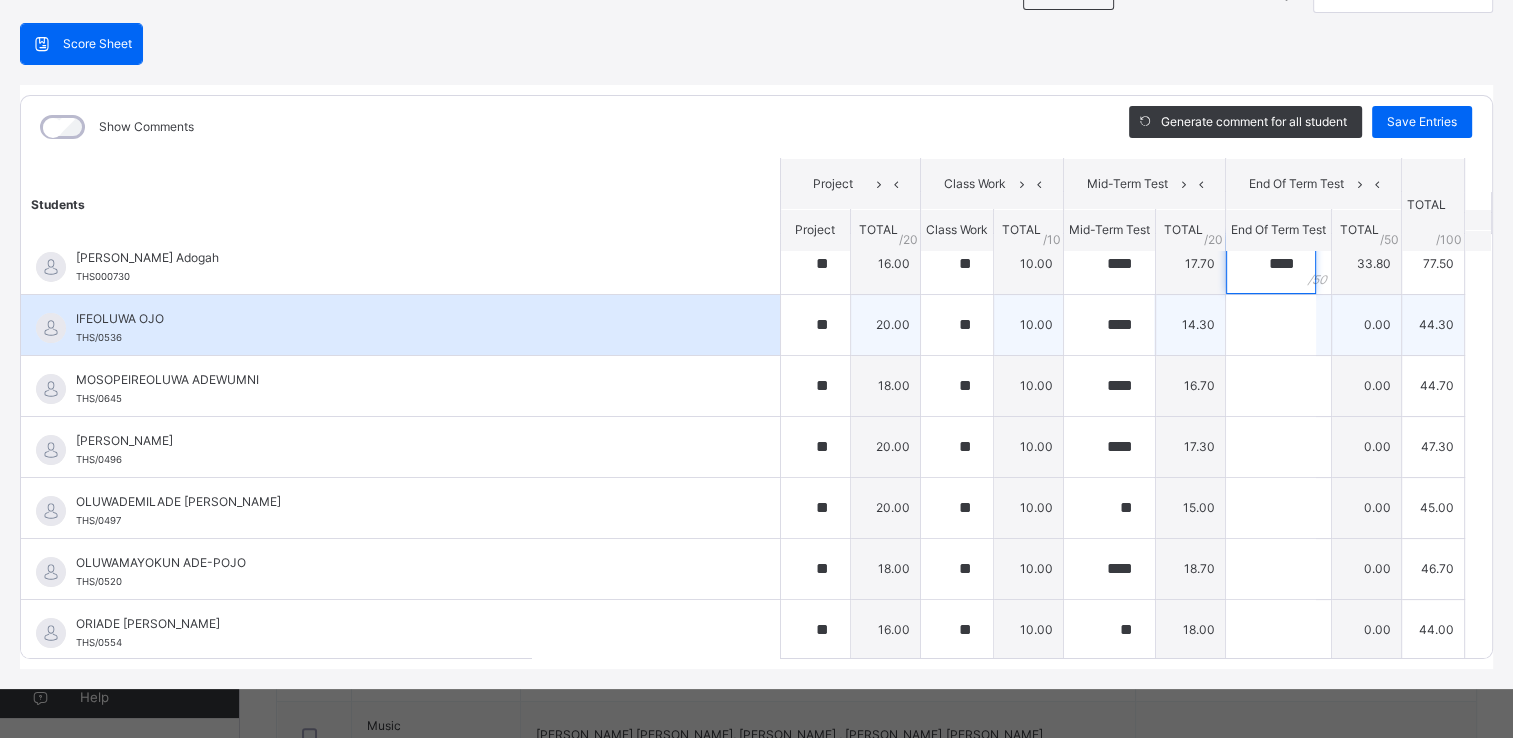 type on "****" 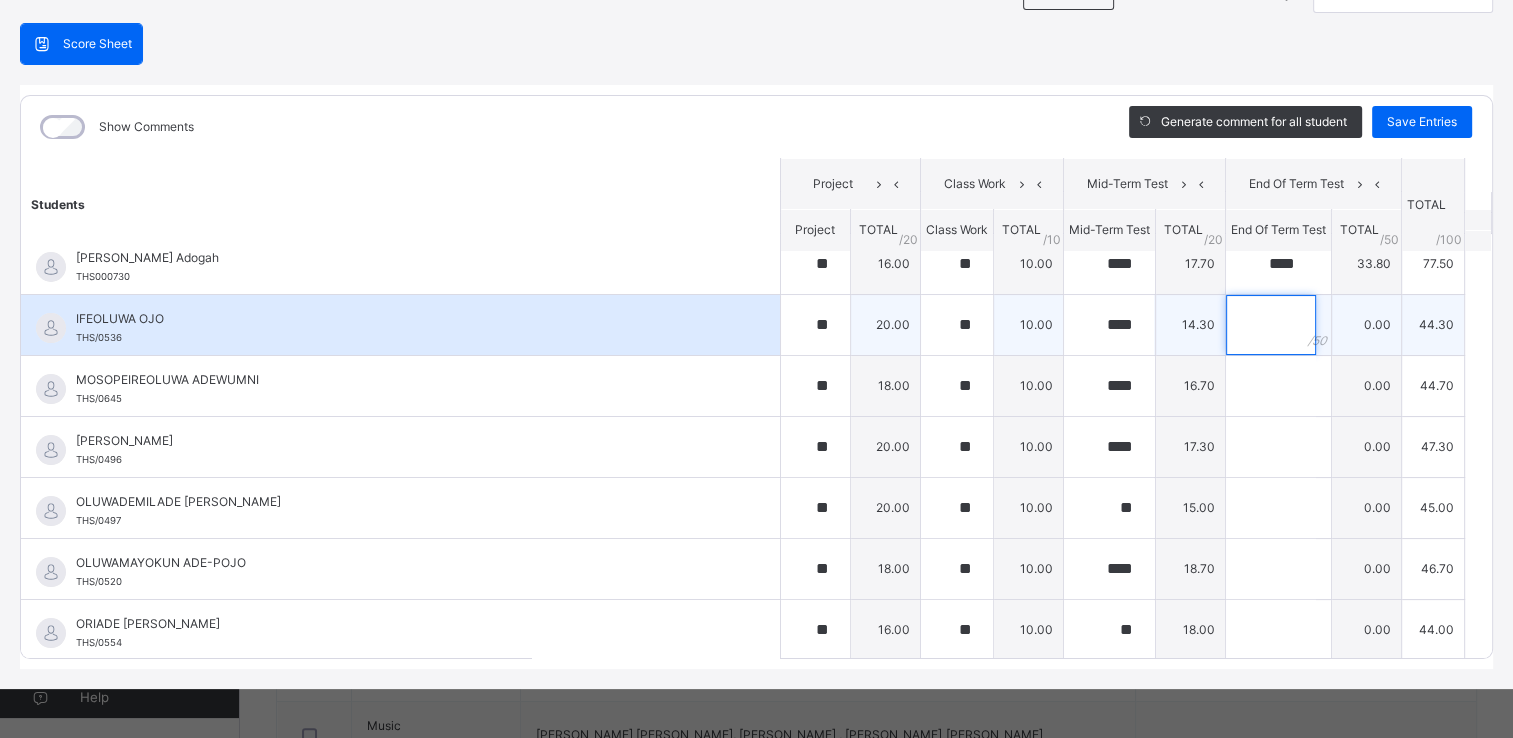 click at bounding box center (1271, 325) 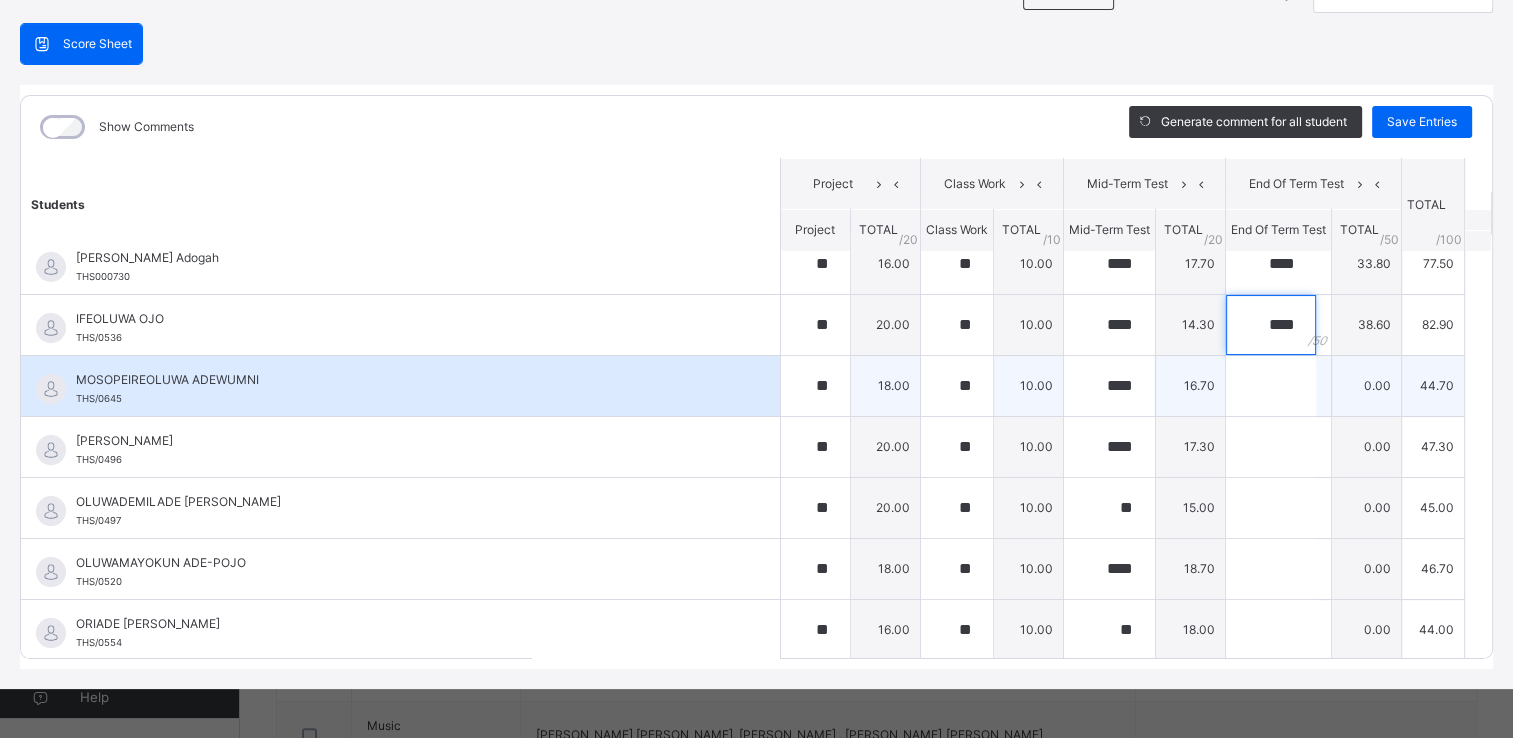 type on "****" 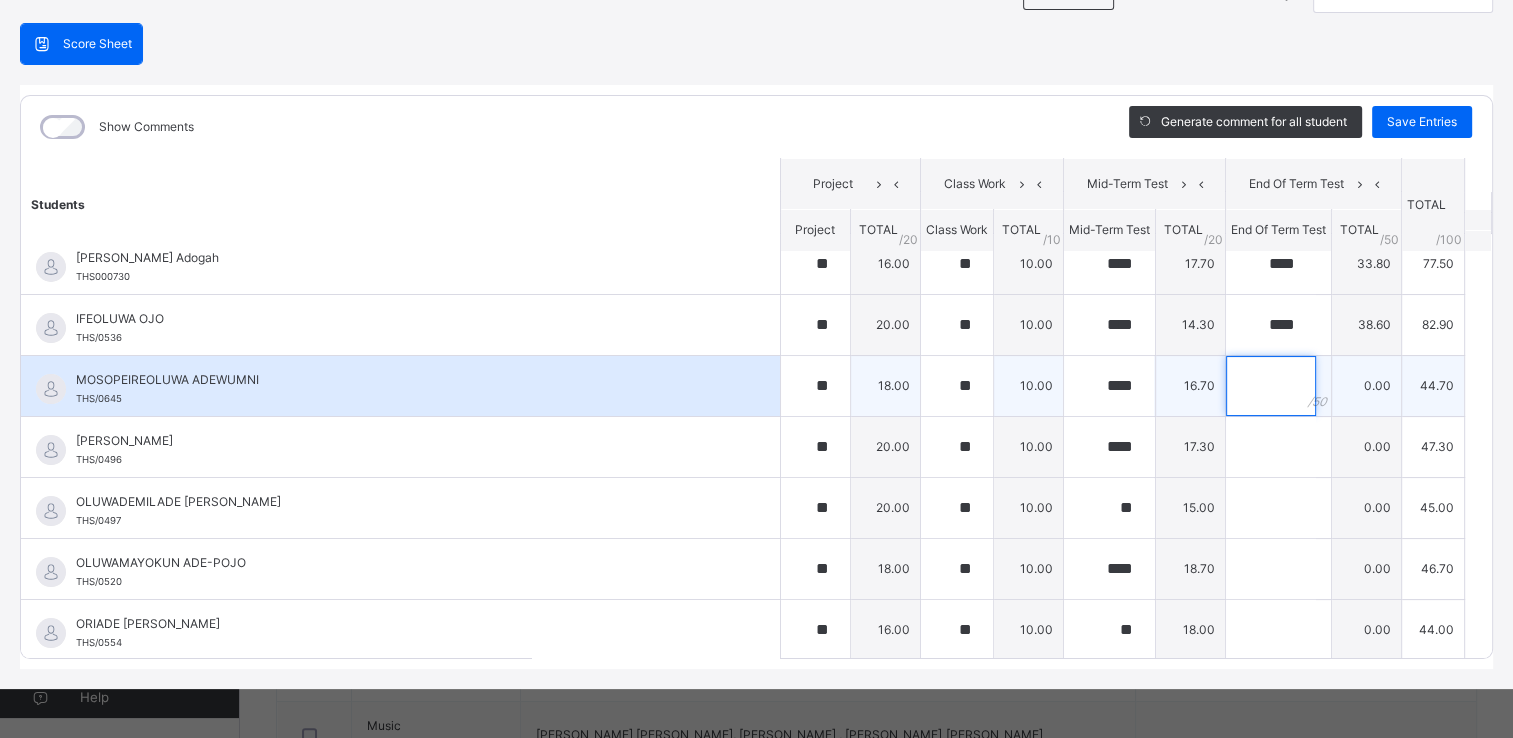 click at bounding box center (1271, 386) 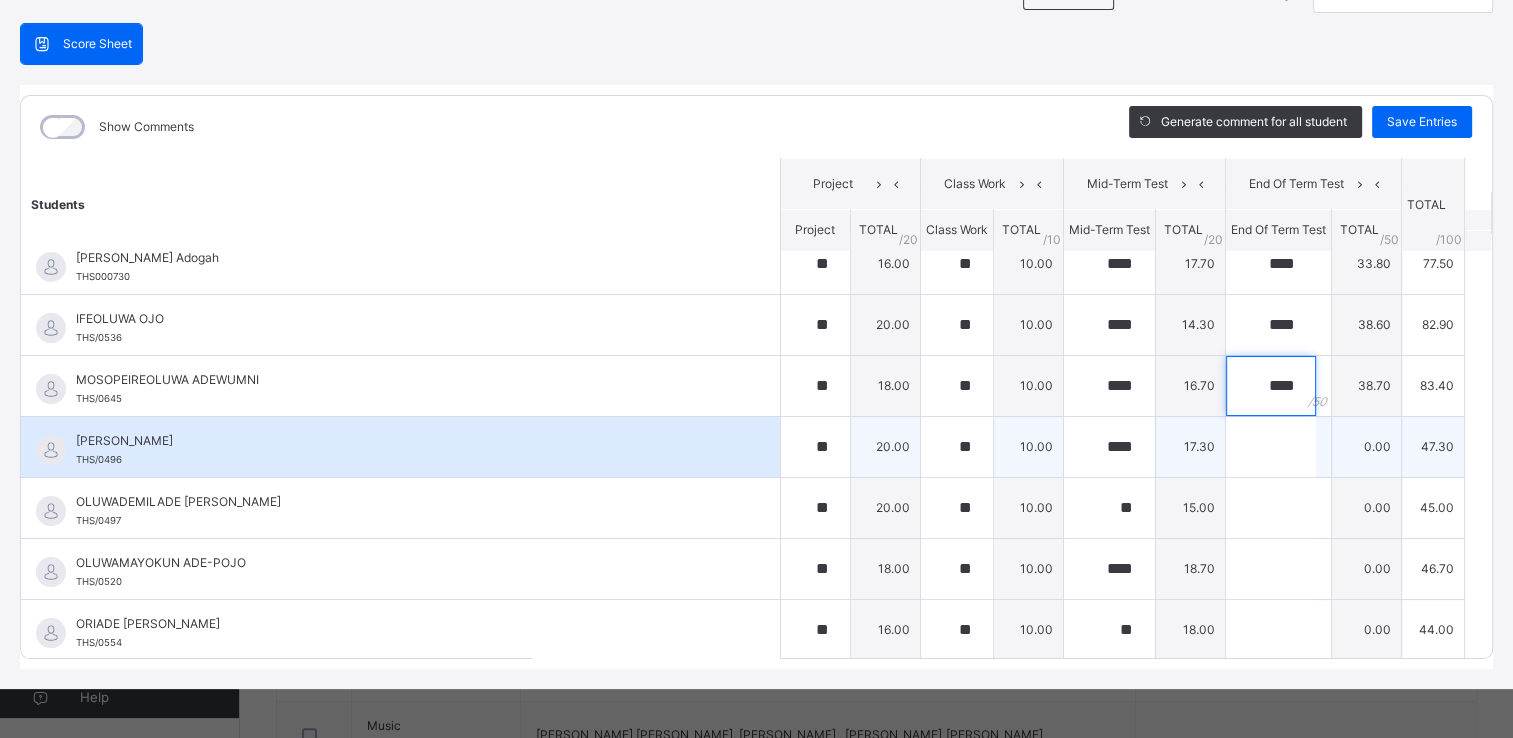 type on "****" 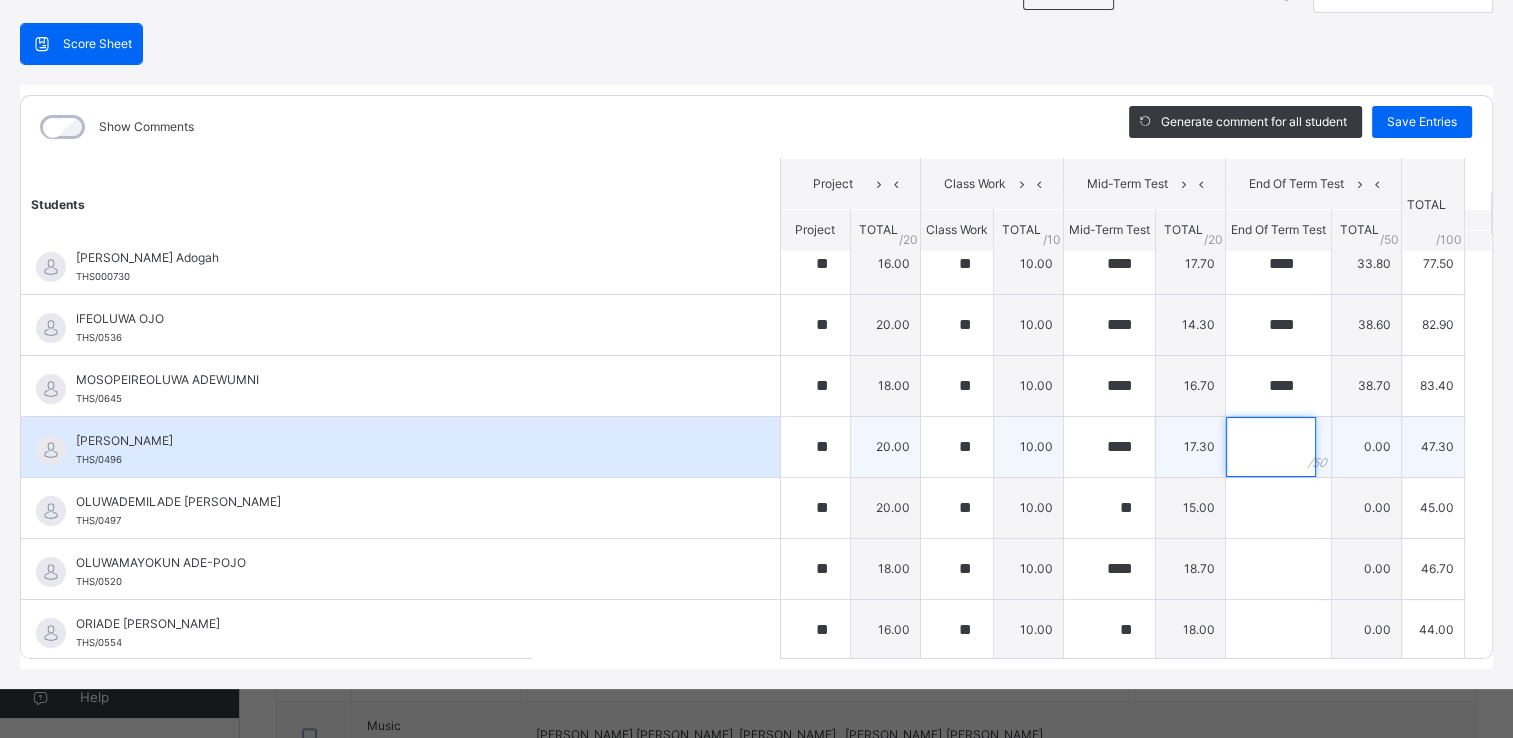 click at bounding box center [1271, 447] 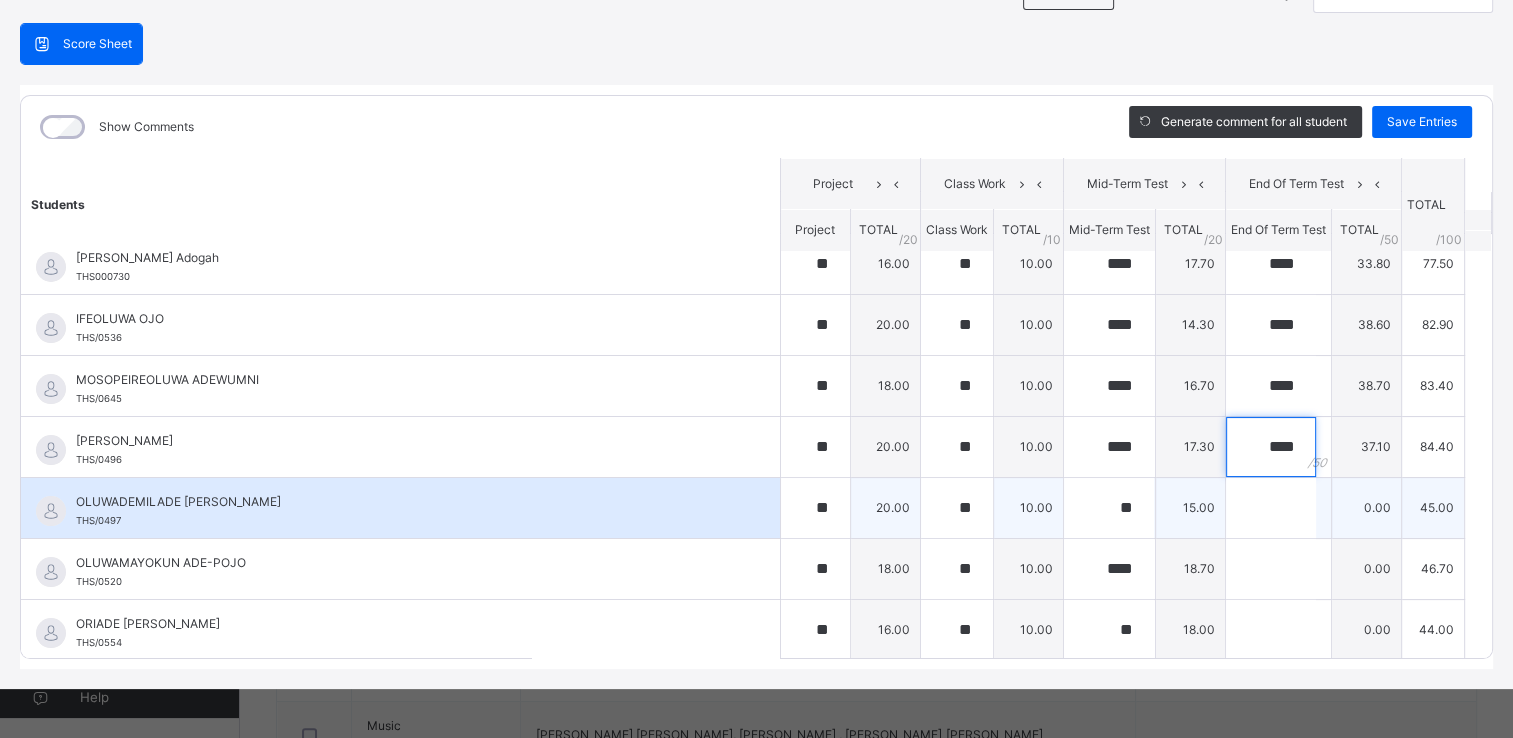 type on "****" 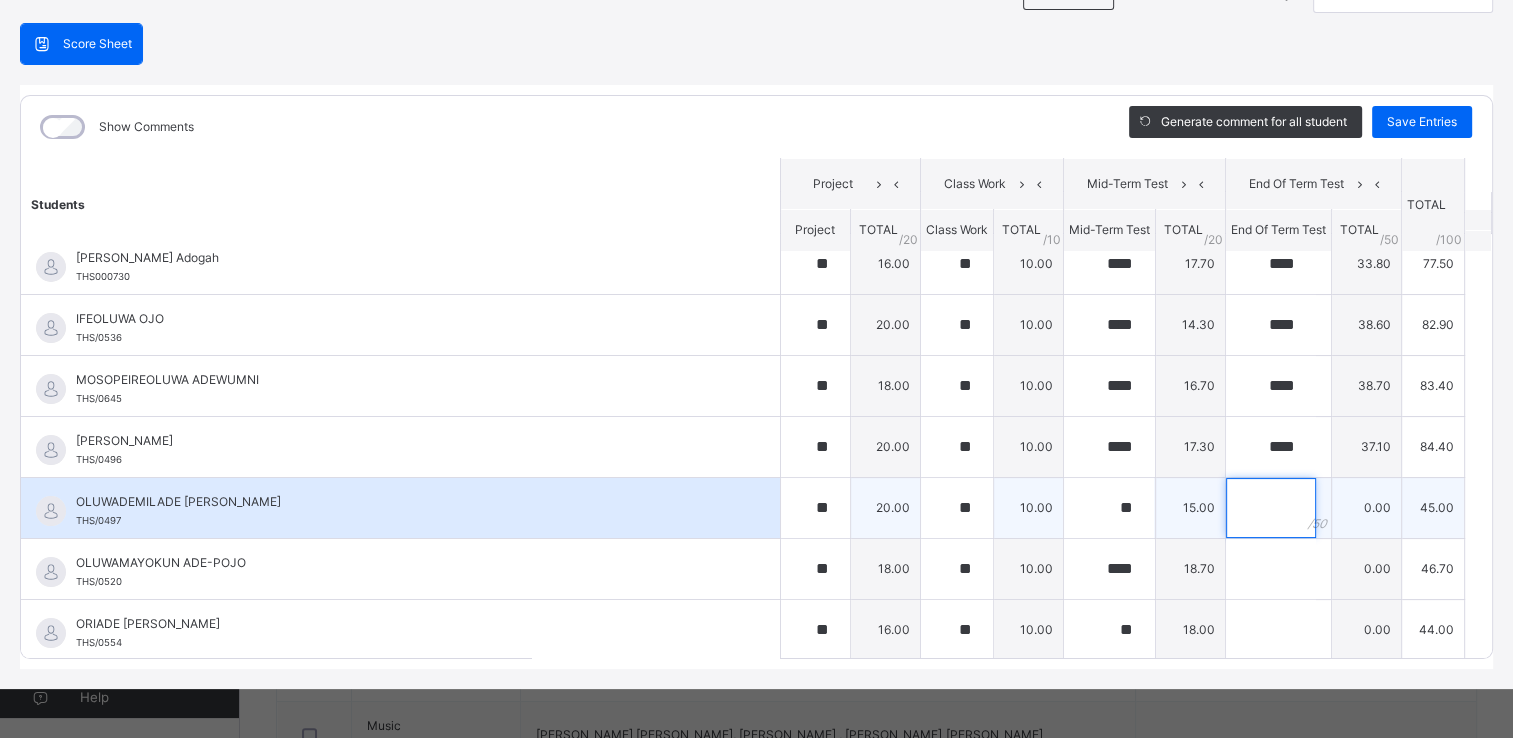 click at bounding box center (1271, 508) 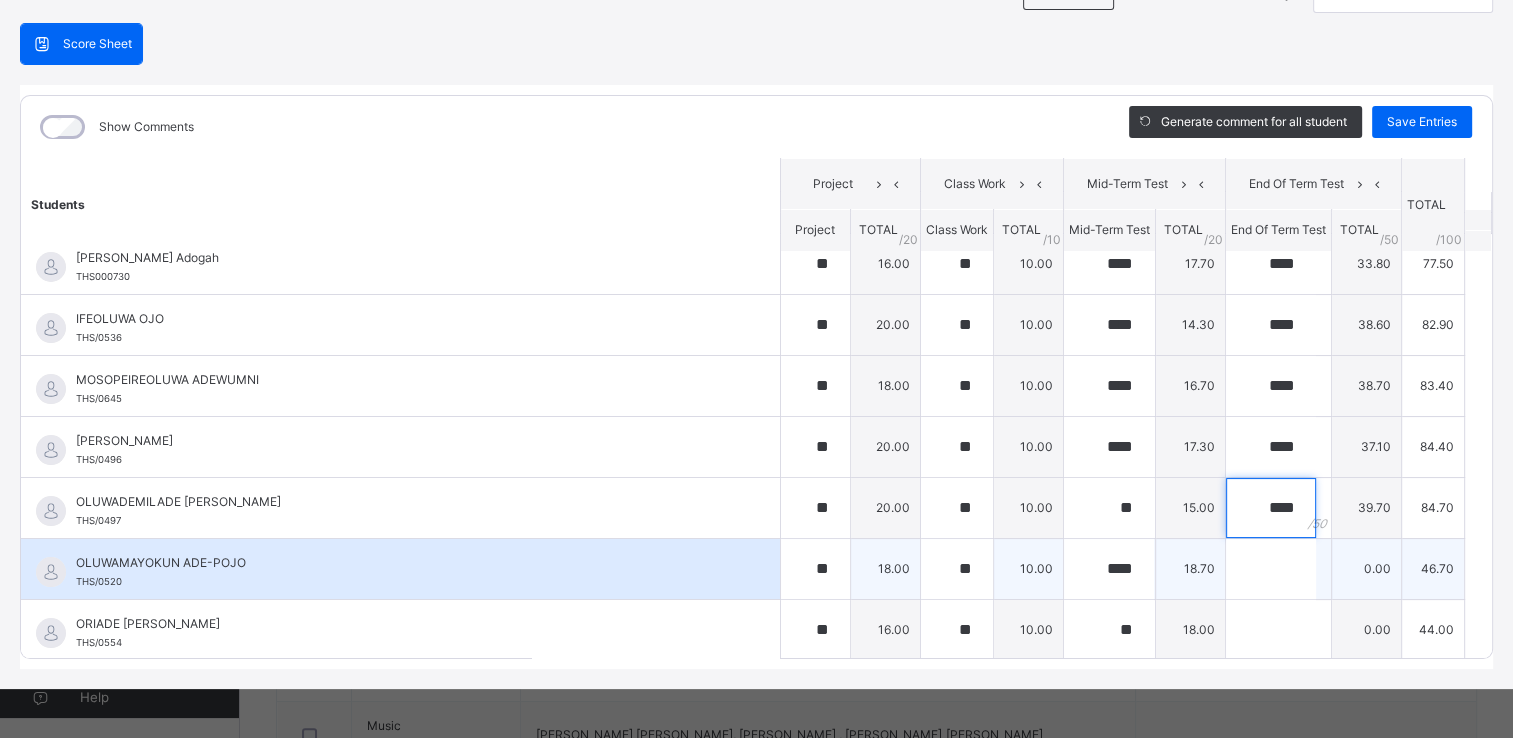 type on "****" 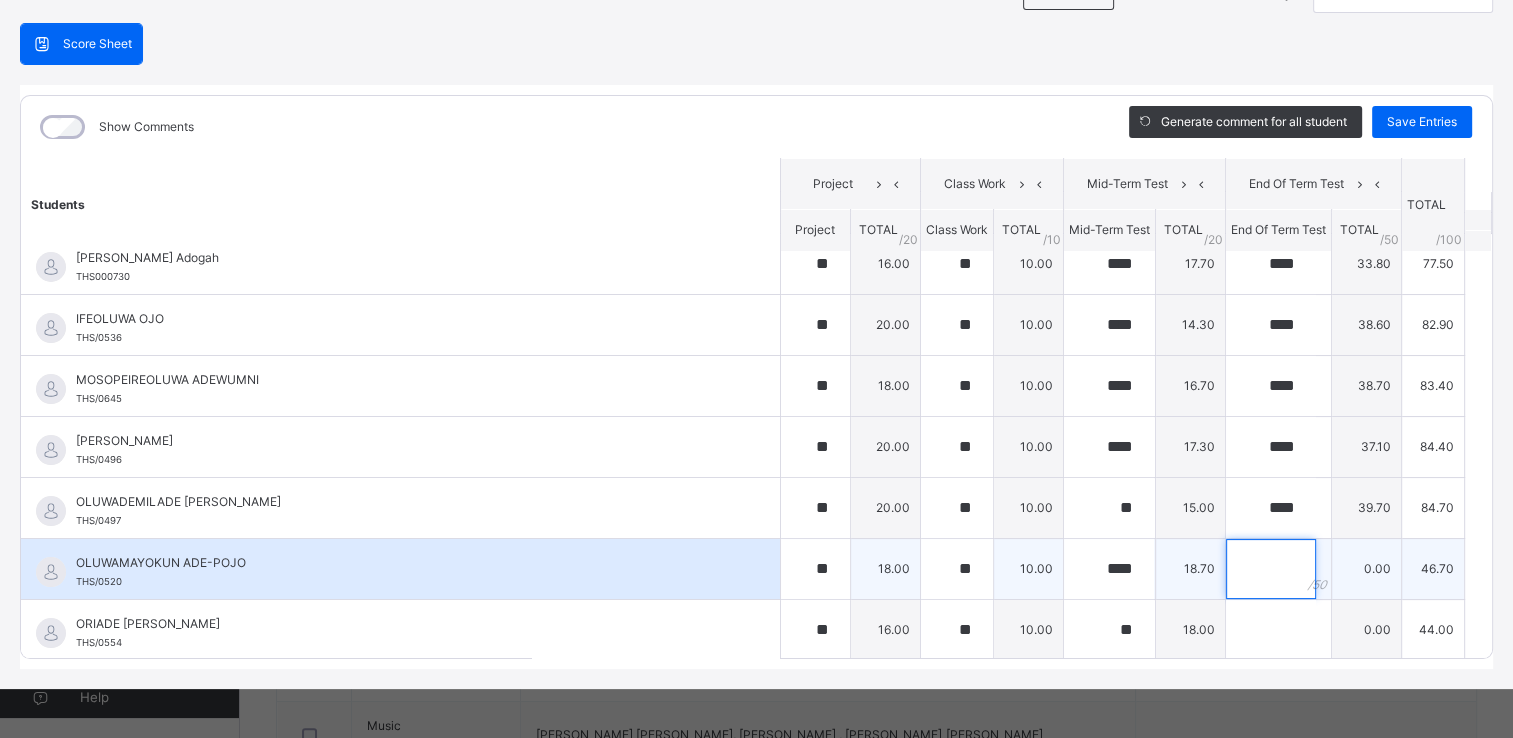 click at bounding box center [1271, 569] 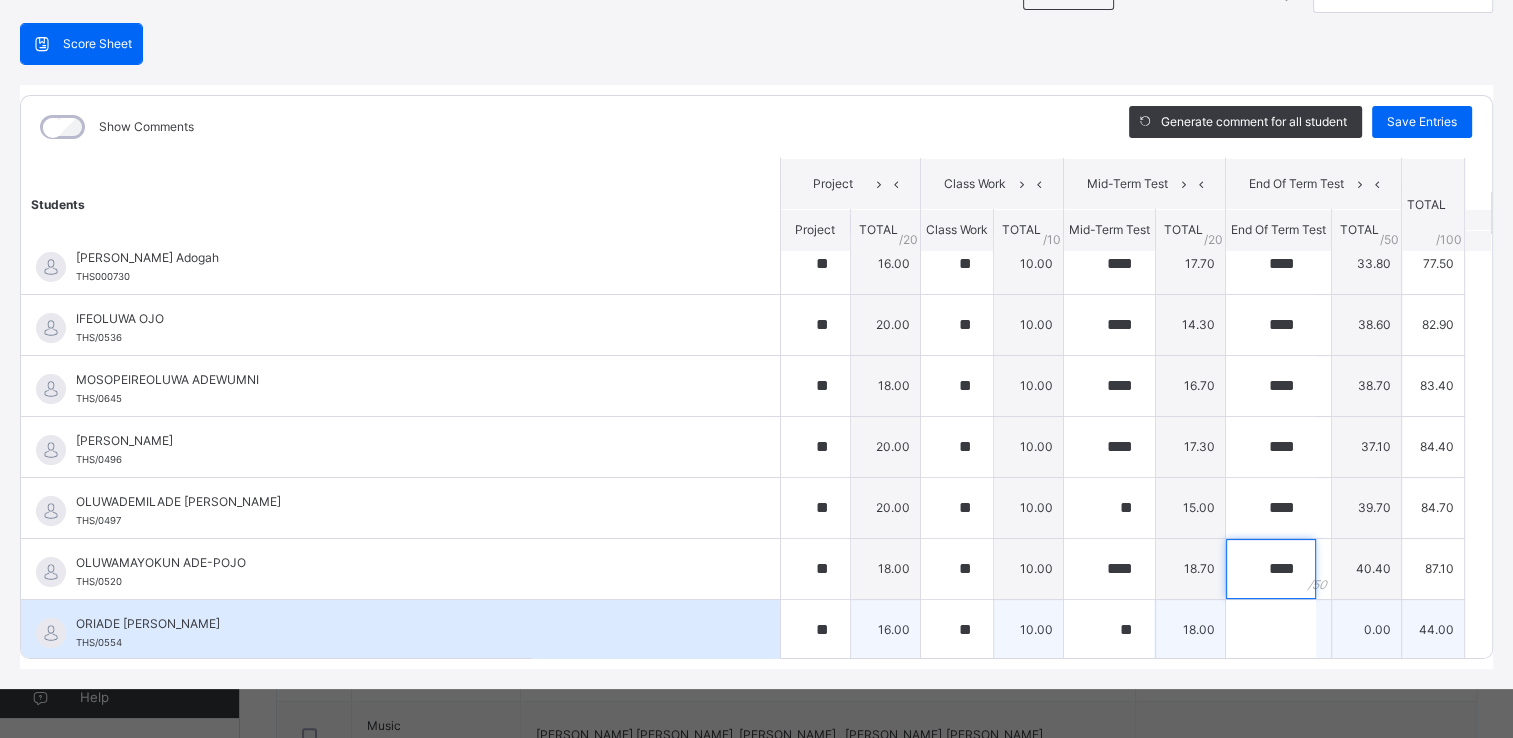type on "****" 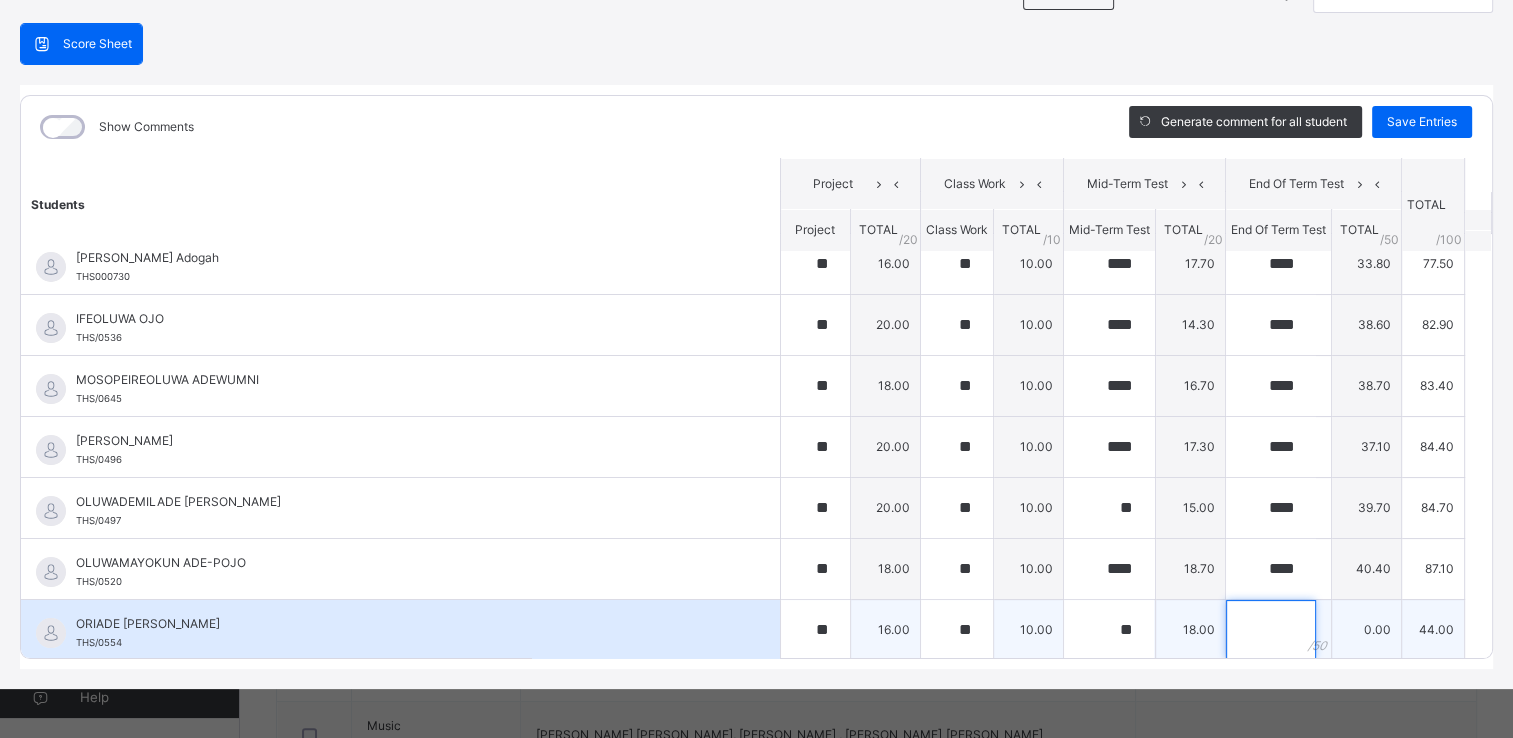 click at bounding box center (1271, 630) 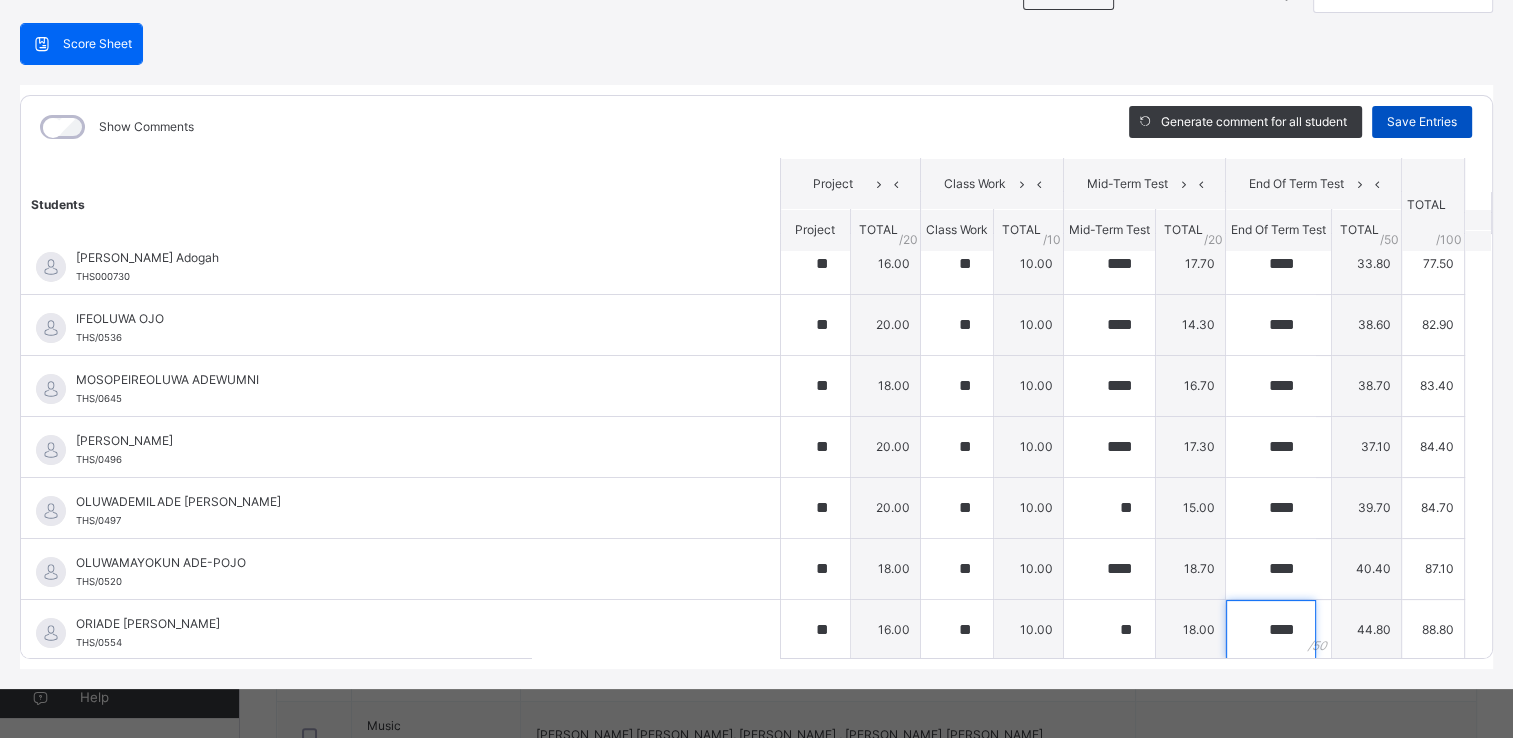 type on "****" 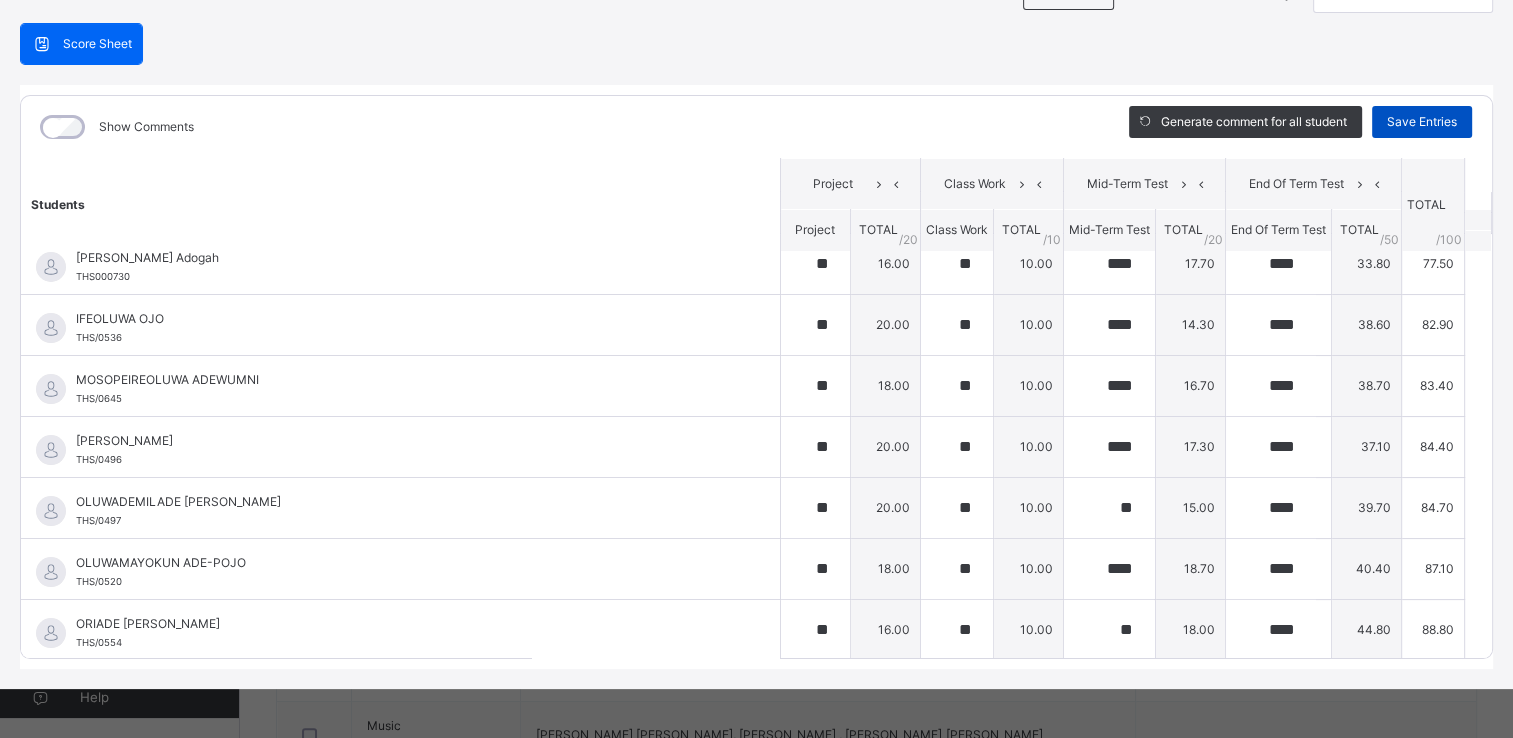 click on "Save Entries" at bounding box center [1422, 122] 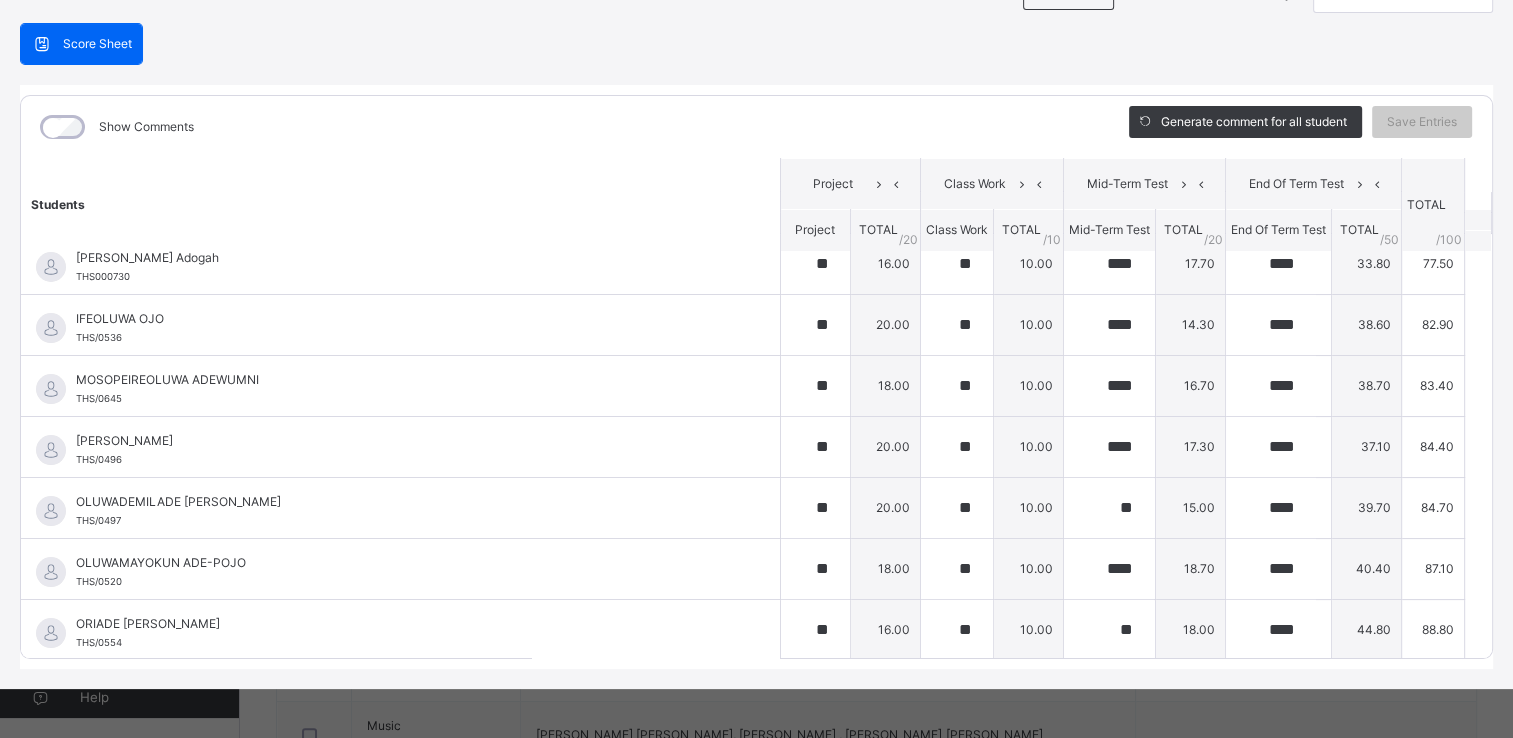 scroll, scrollTop: 0, scrollLeft: 0, axis: both 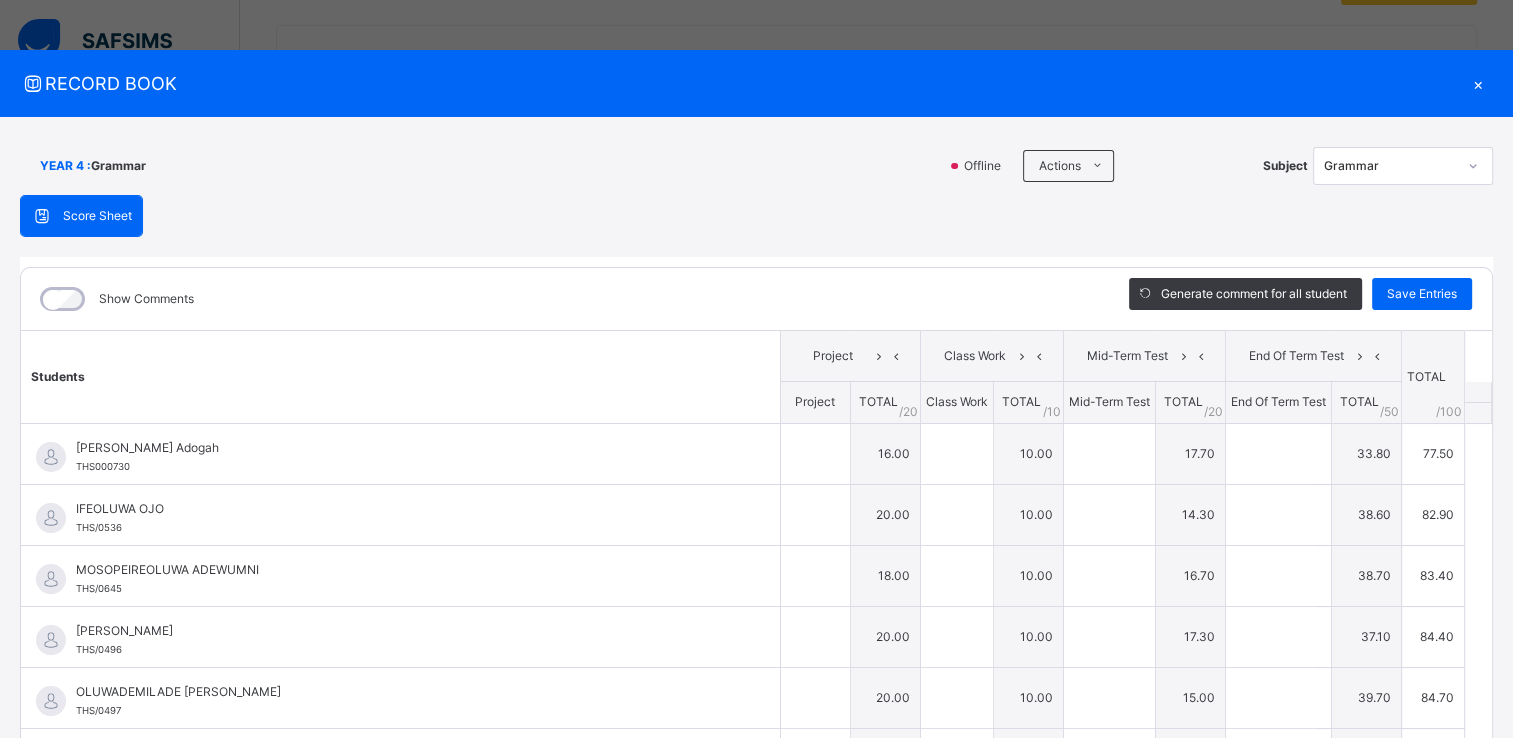 type on "**" 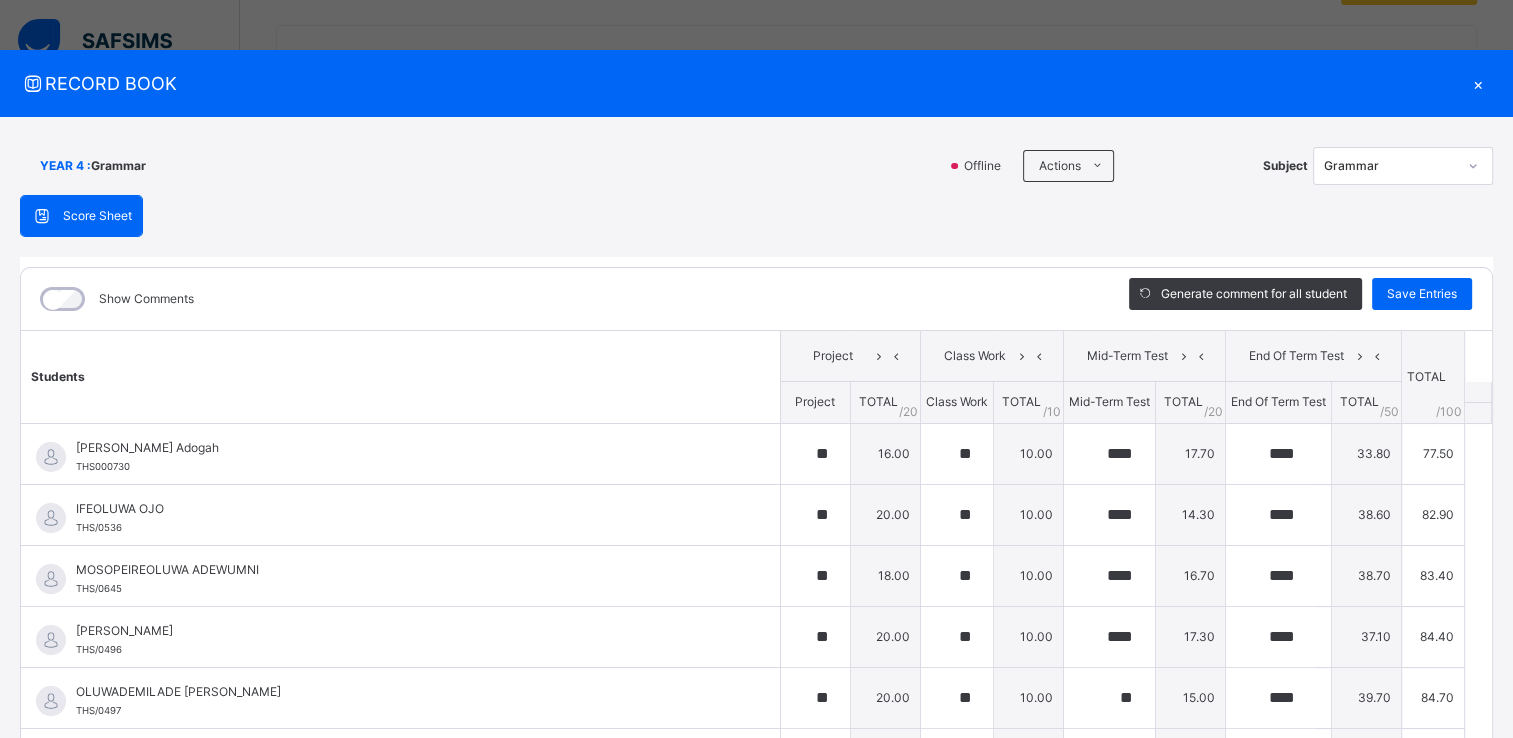 click on "×" at bounding box center [1478, 83] 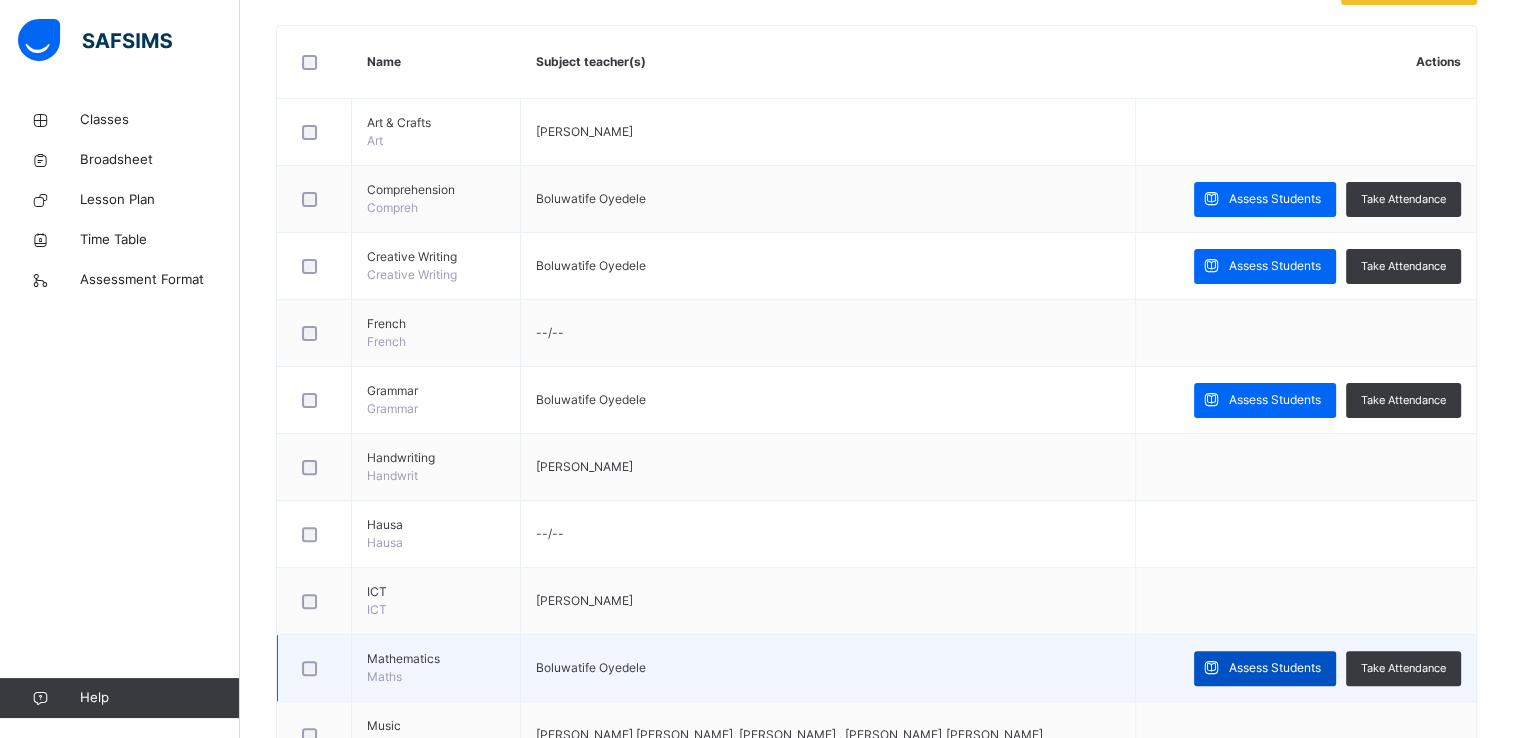 click on "Assess Students" at bounding box center [1265, 668] 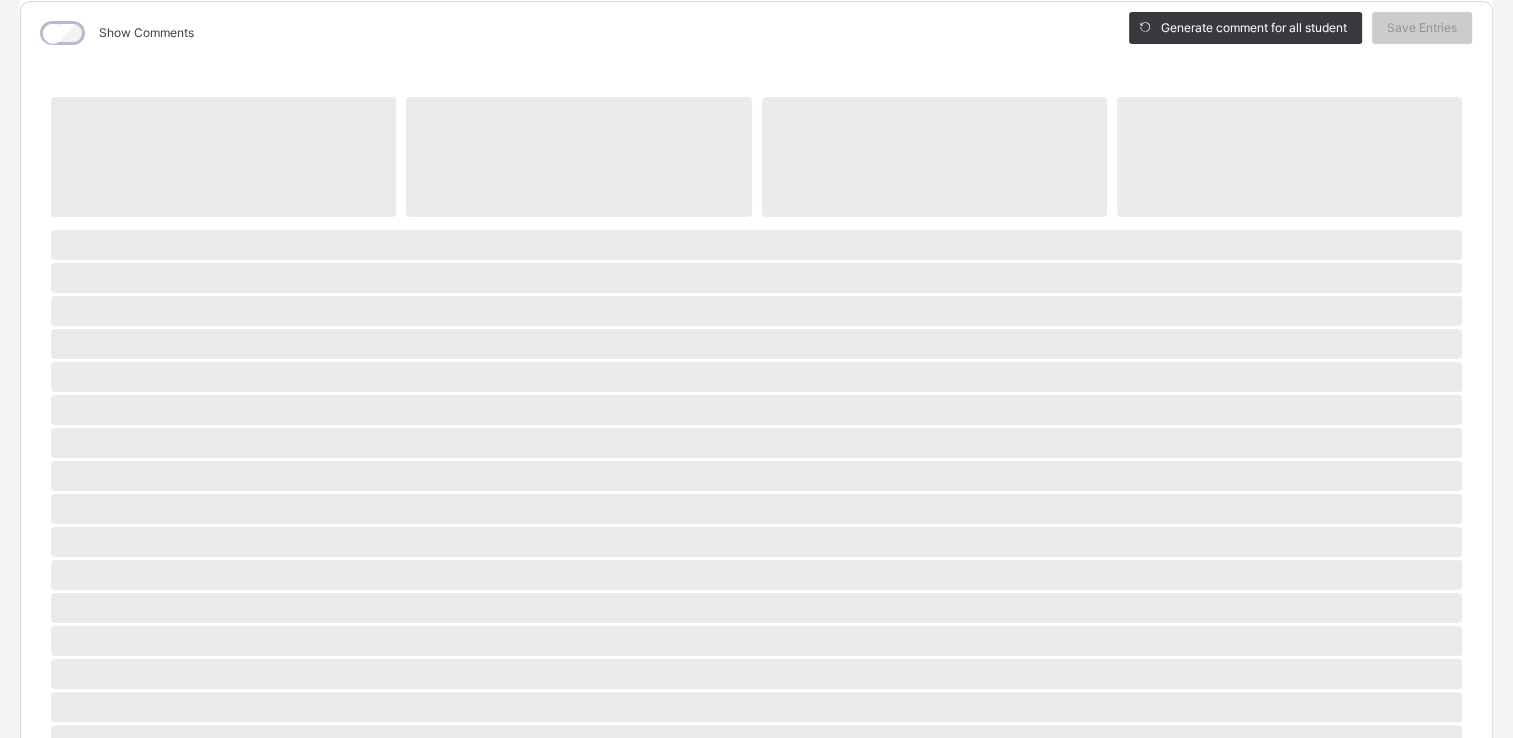 scroll, scrollTop: 269, scrollLeft: 0, axis: vertical 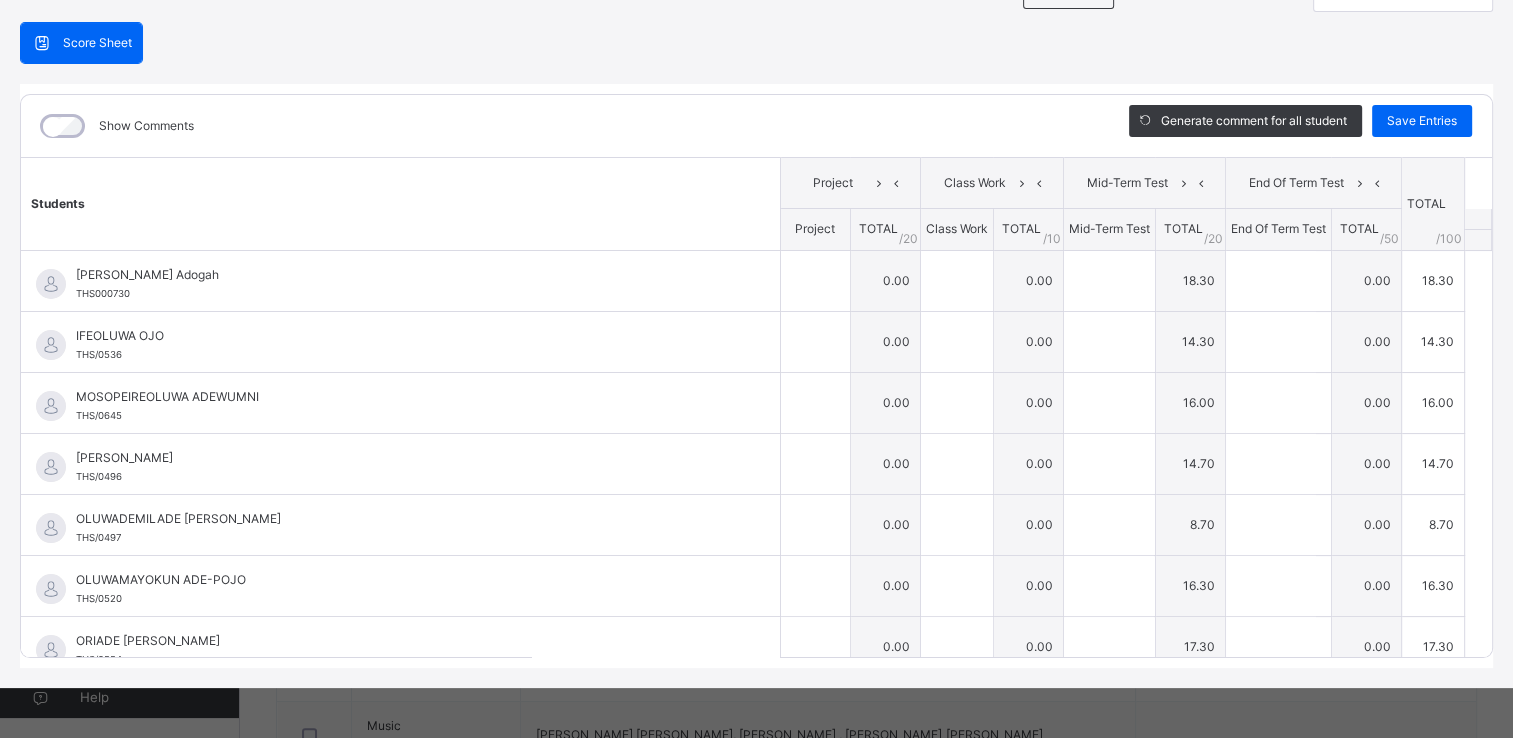 type on "****" 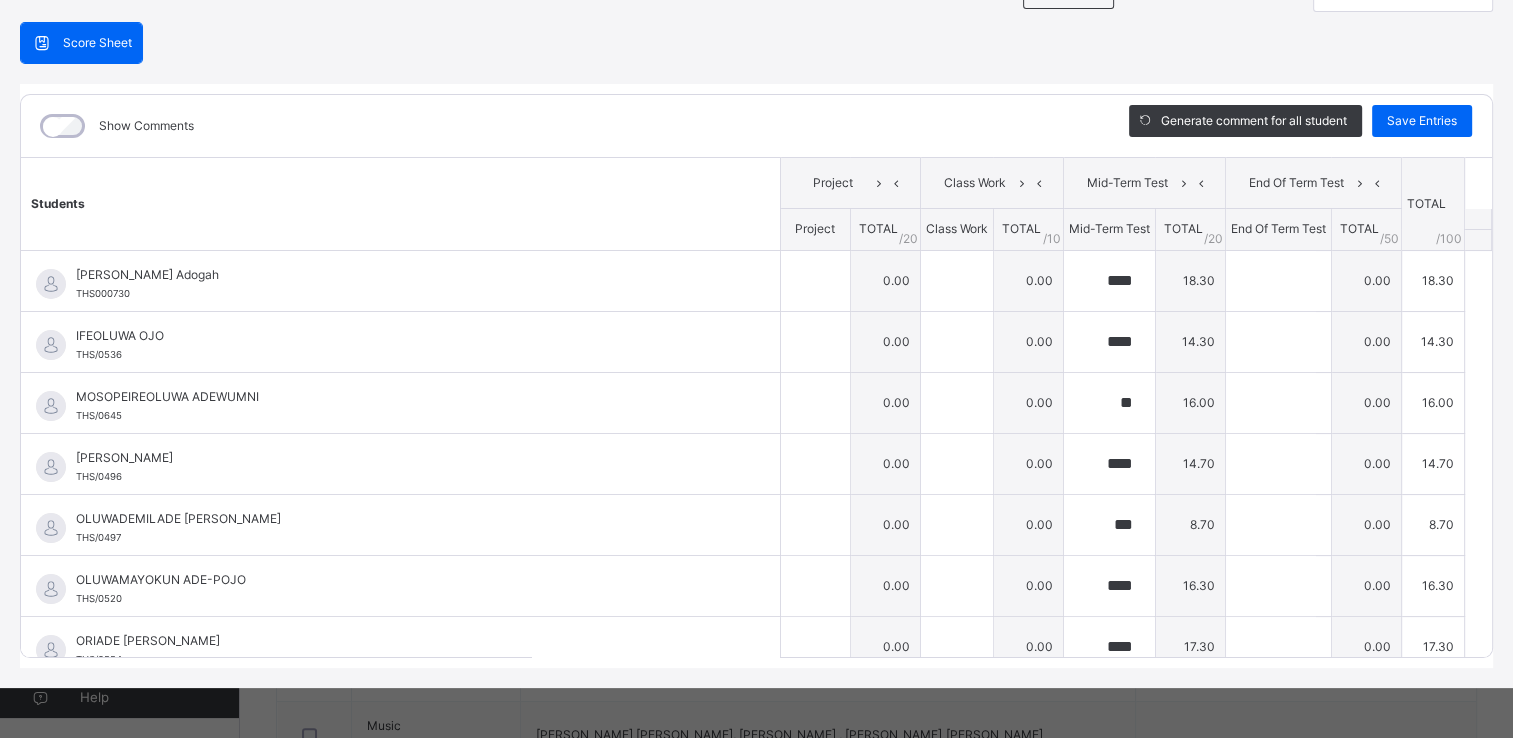 scroll, scrollTop: 172, scrollLeft: 0, axis: vertical 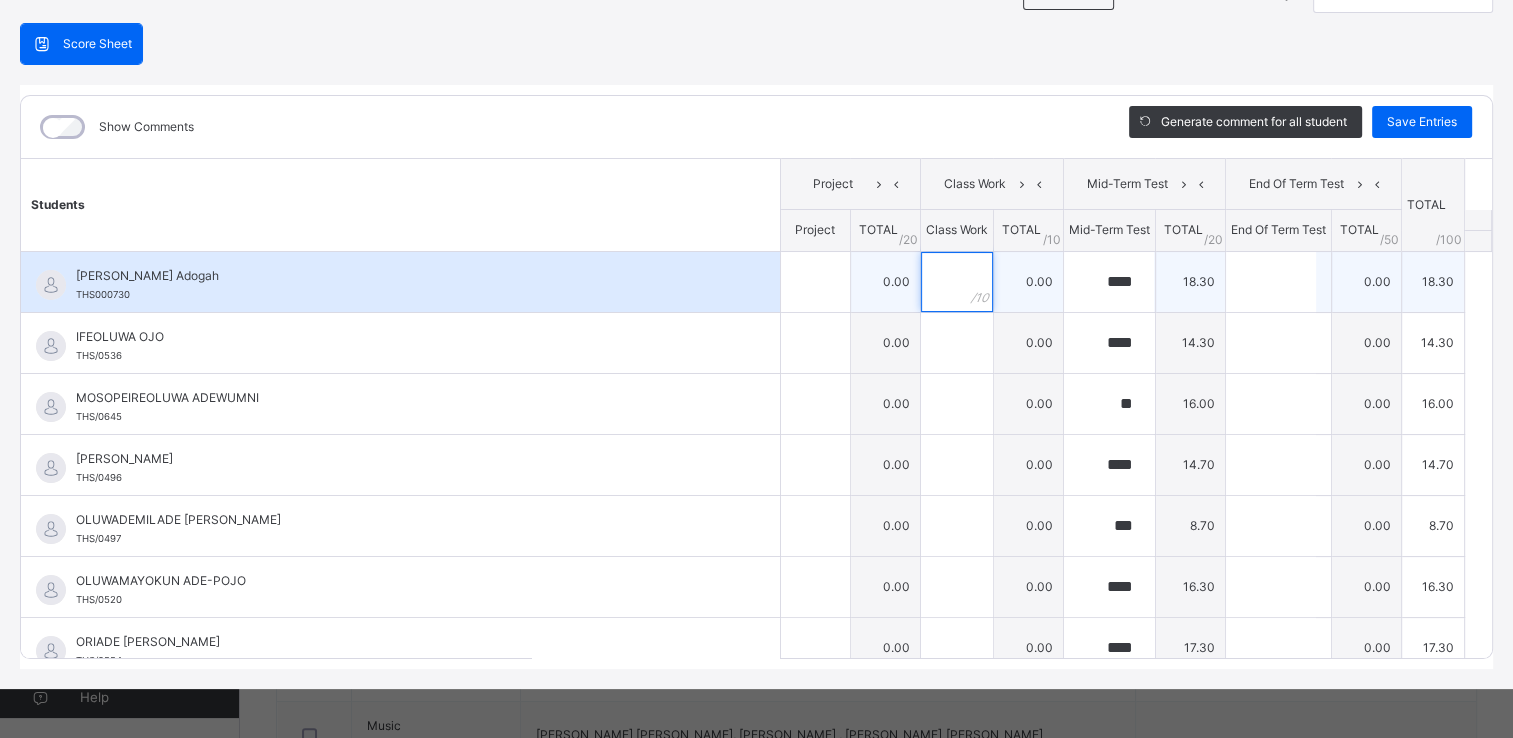 click at bounding box center (957, 282) 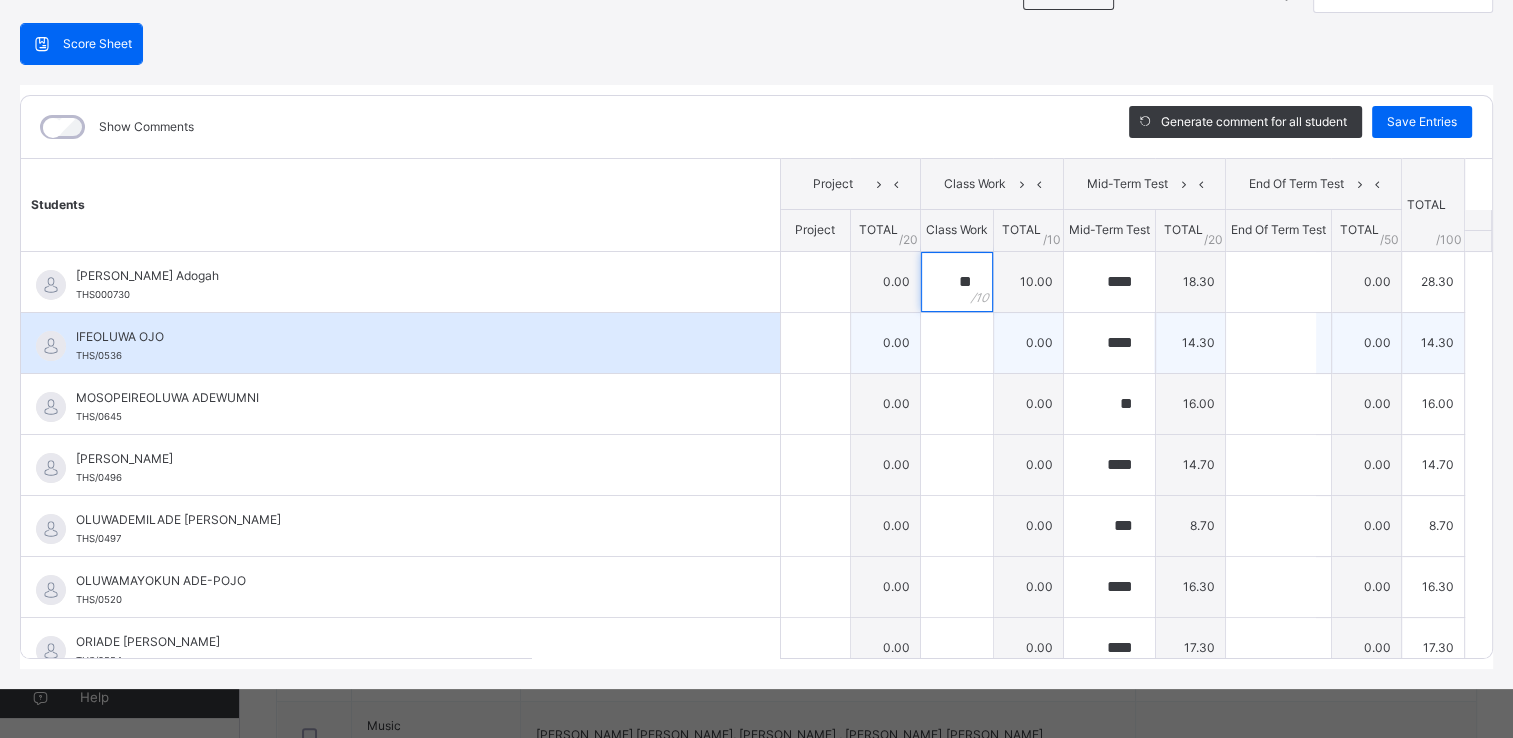 type on "**" 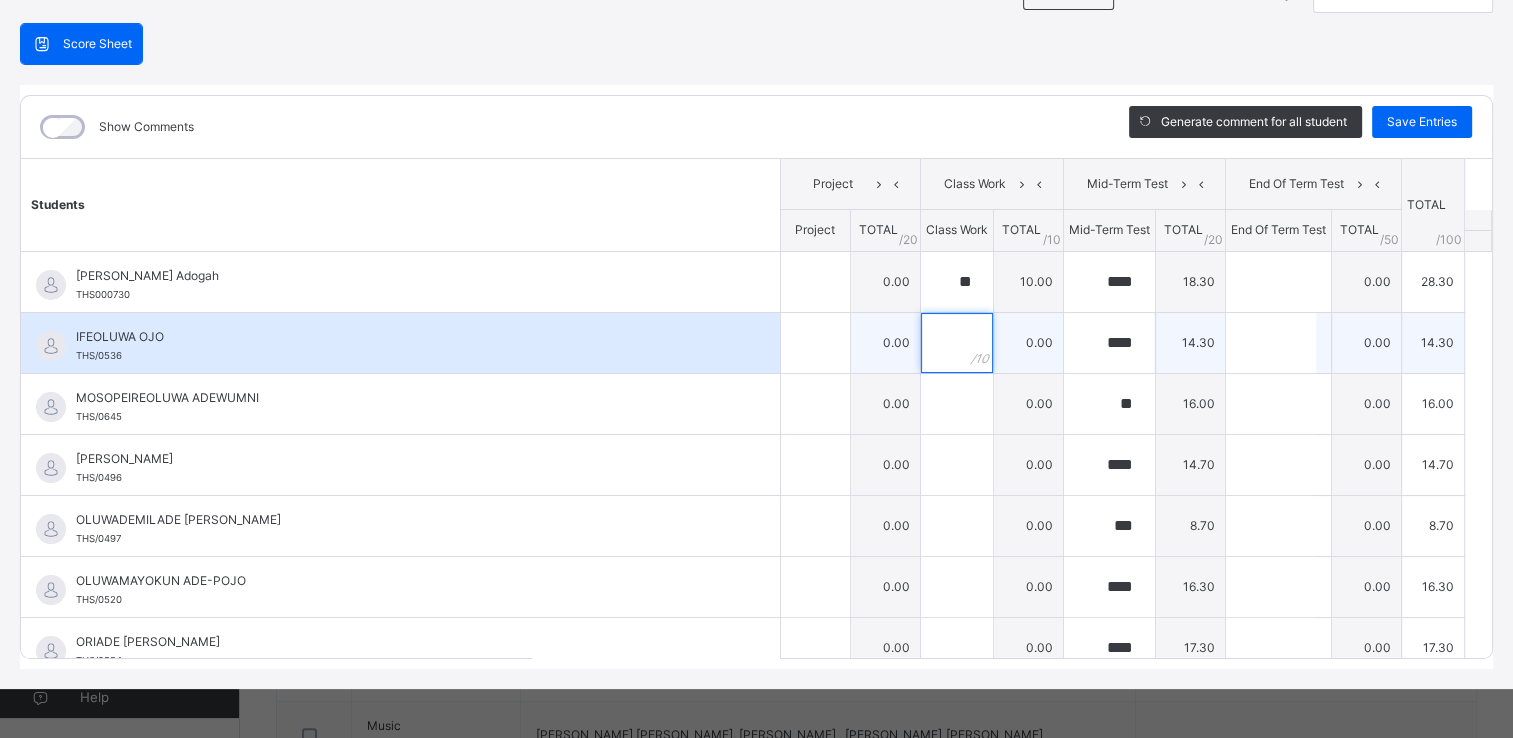 click at bounding box center (957, 343) 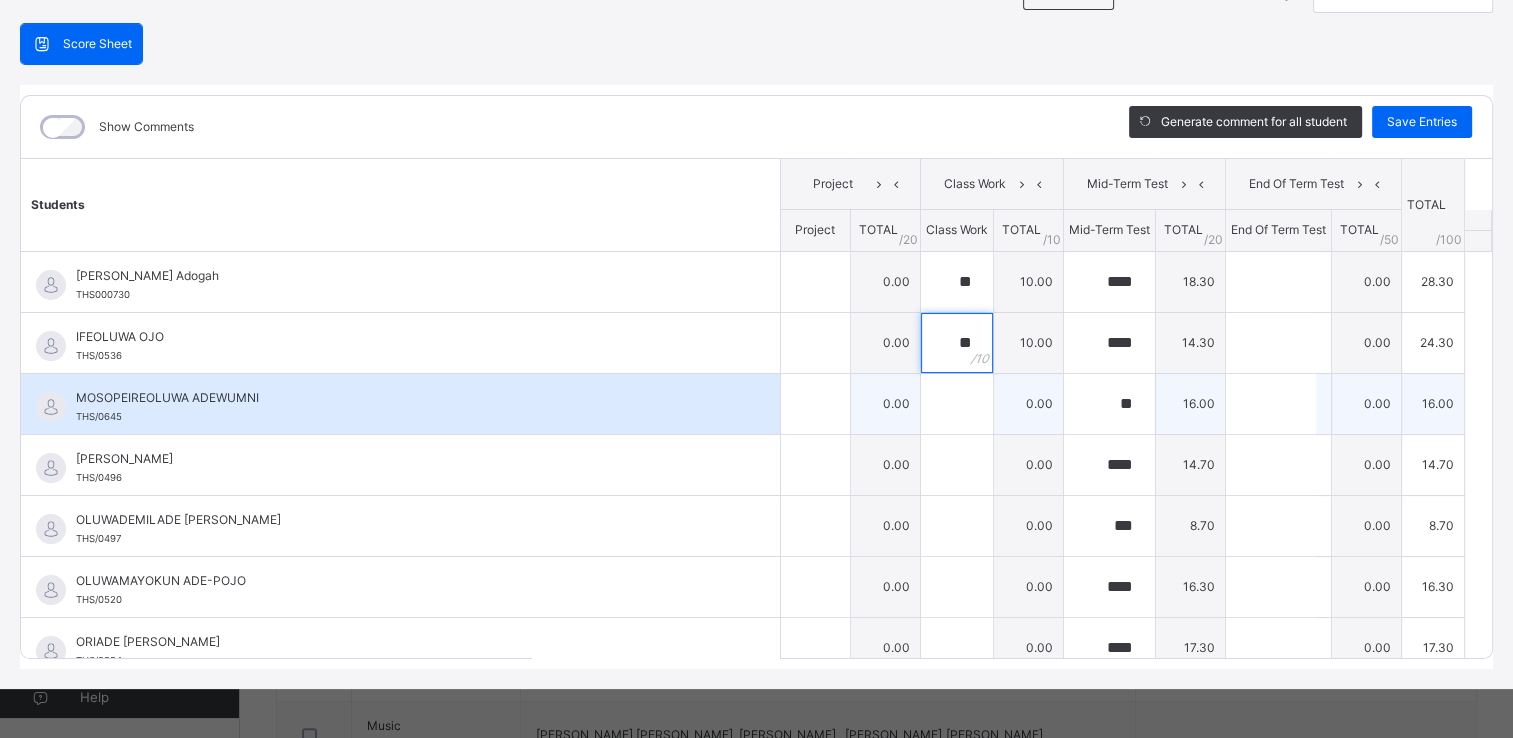type on "**" 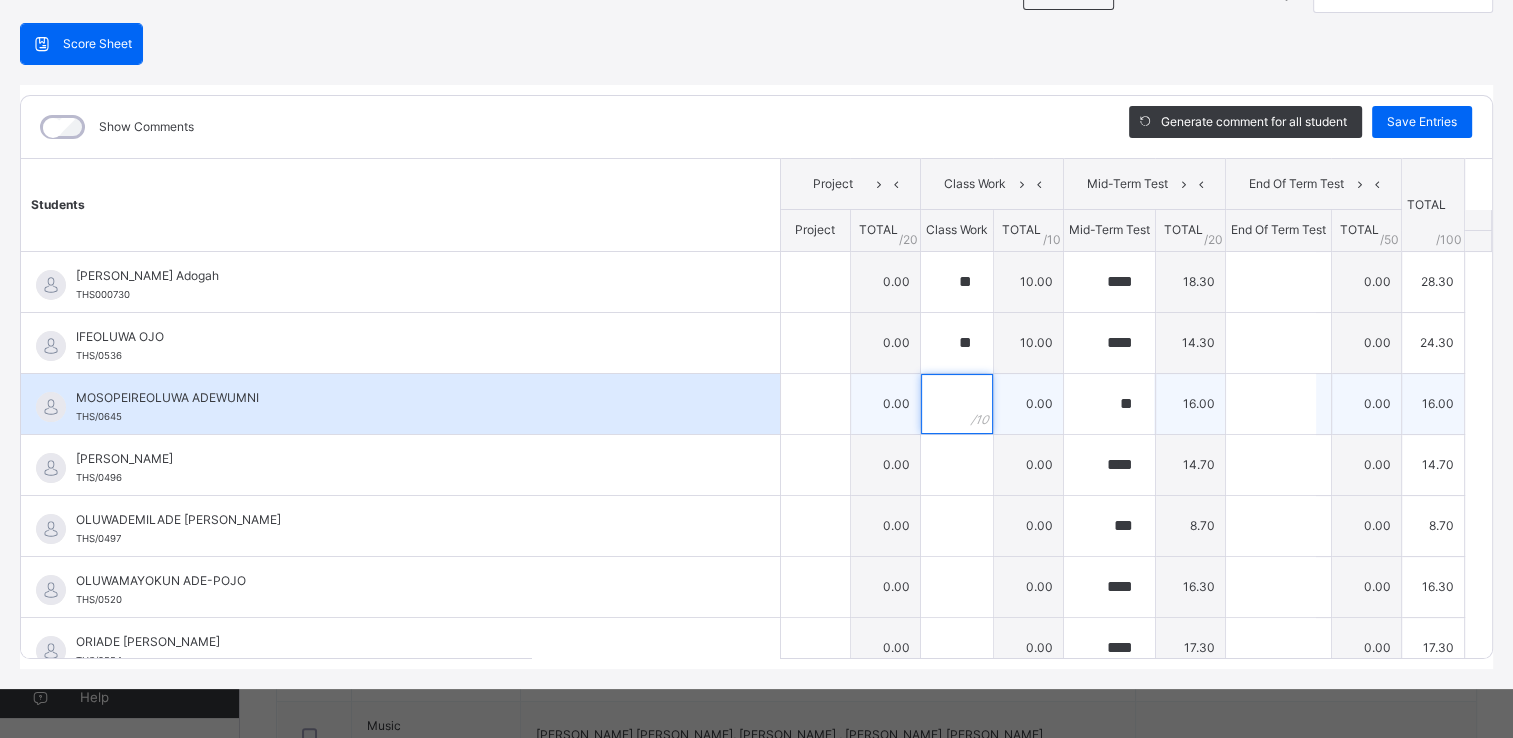 click at bounding box center (957, 404) 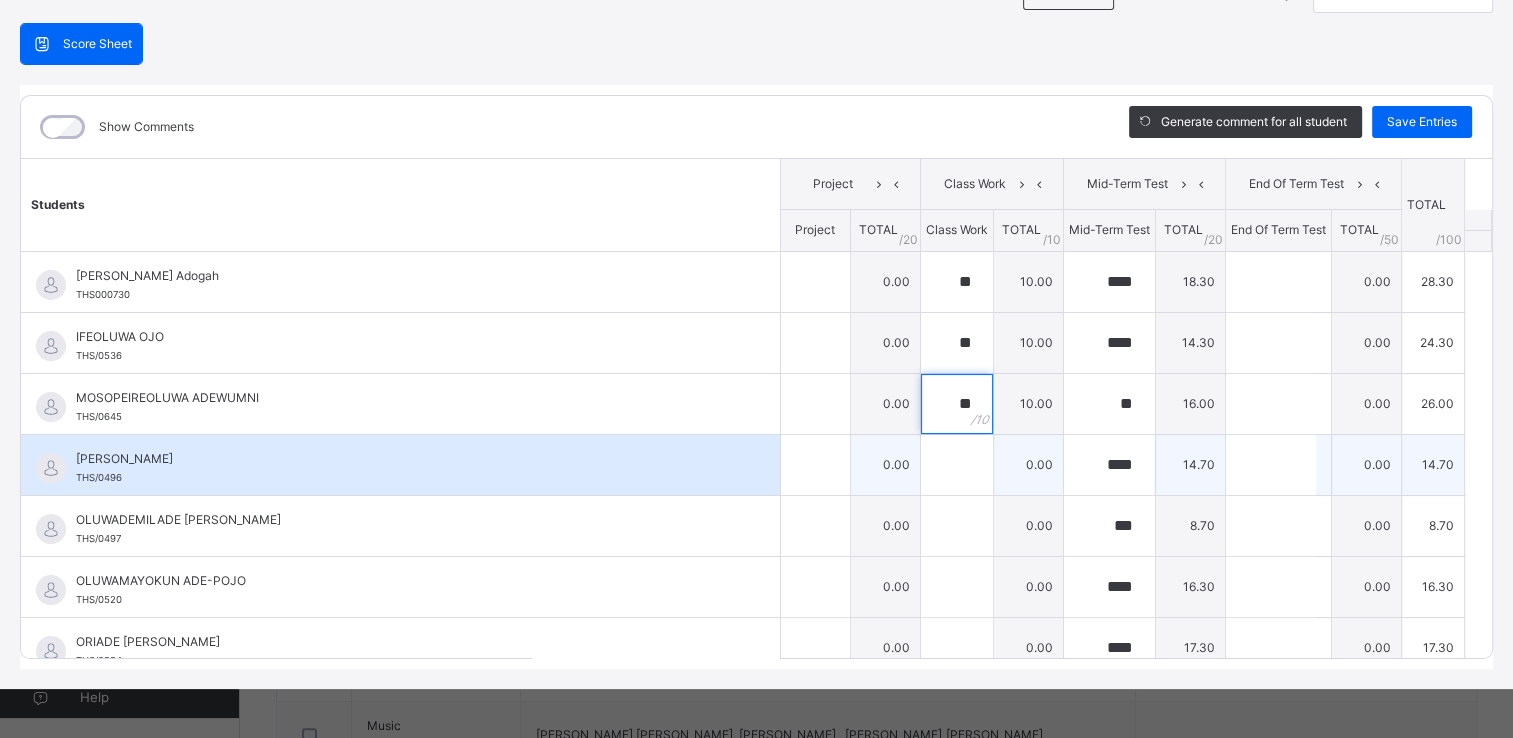 type on "**" 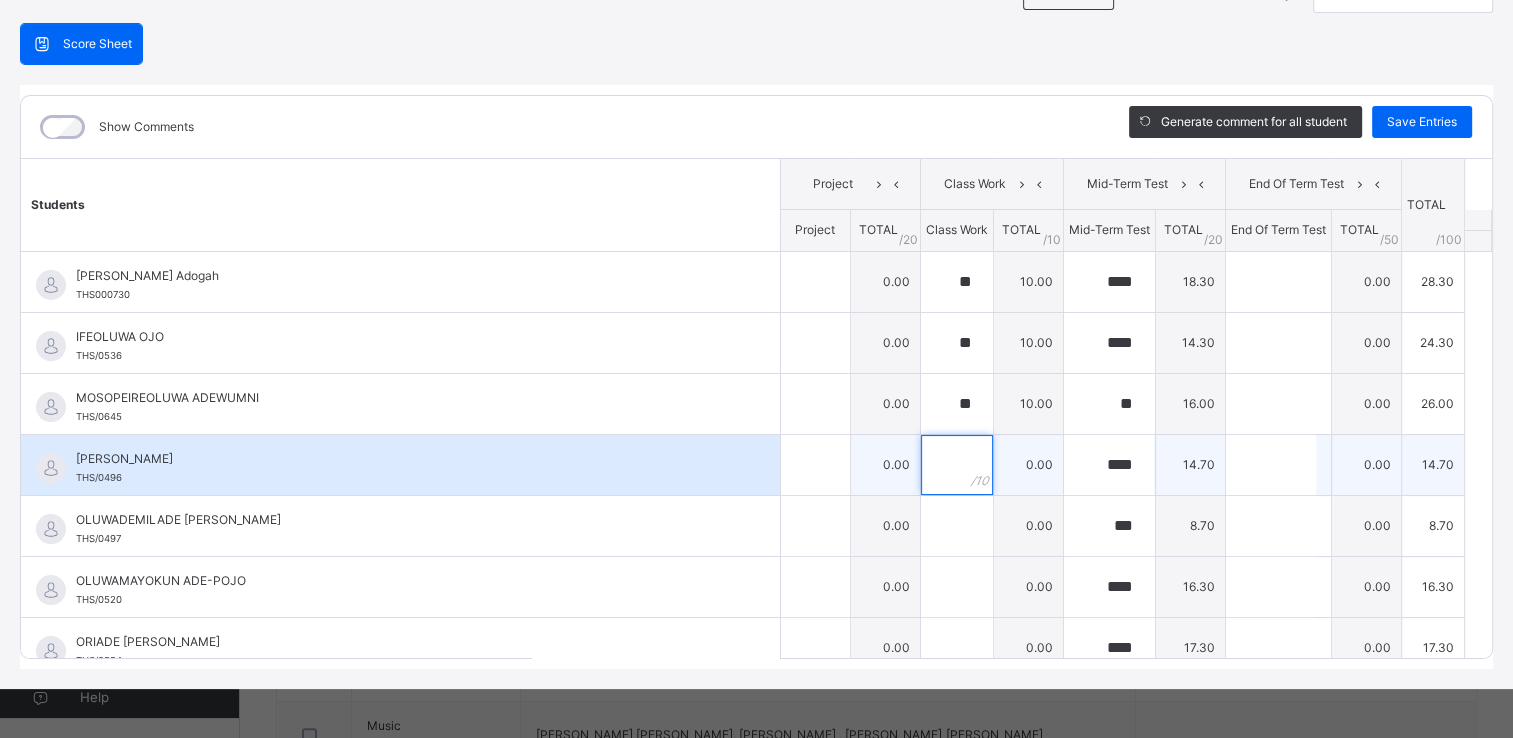 click at bounding box center [957, 465] 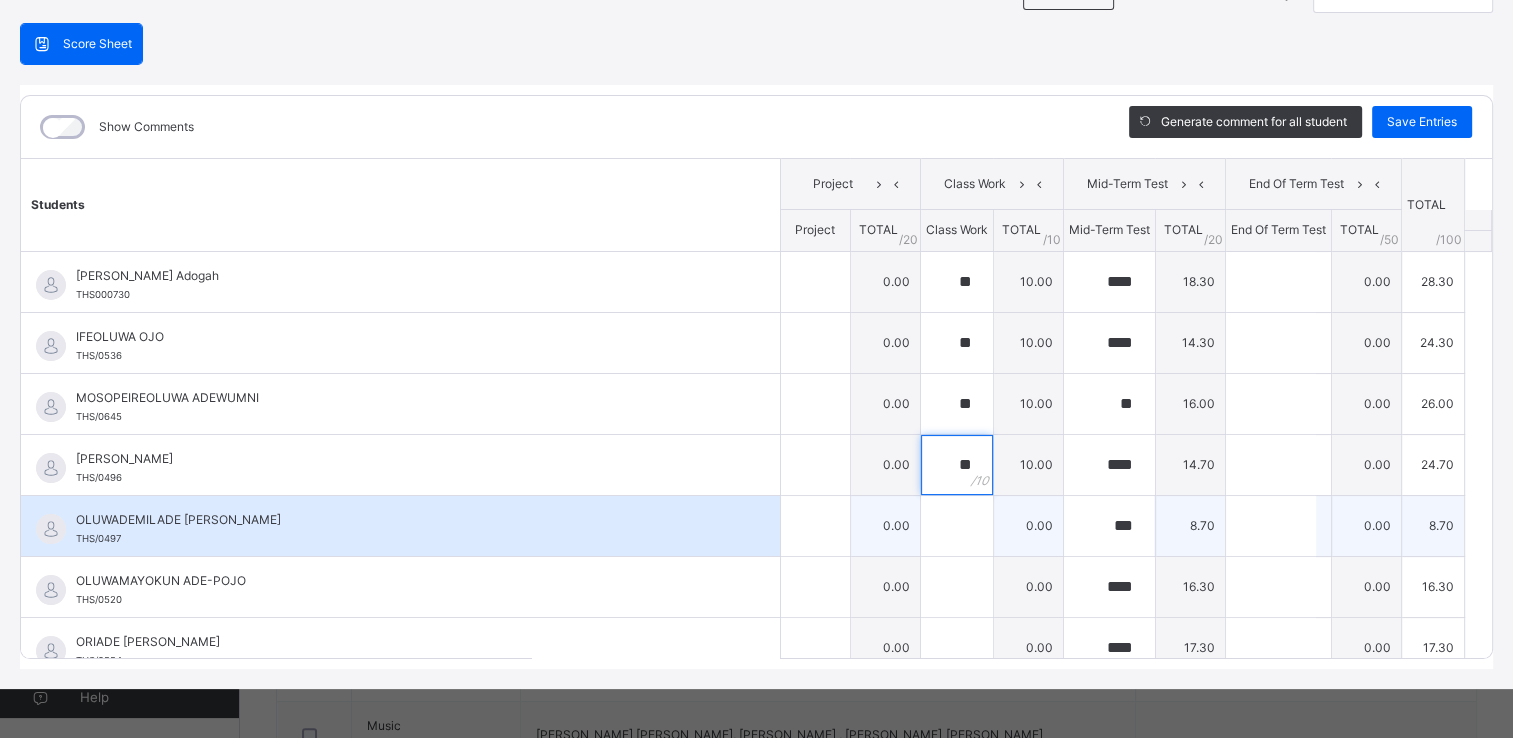 type on "**" 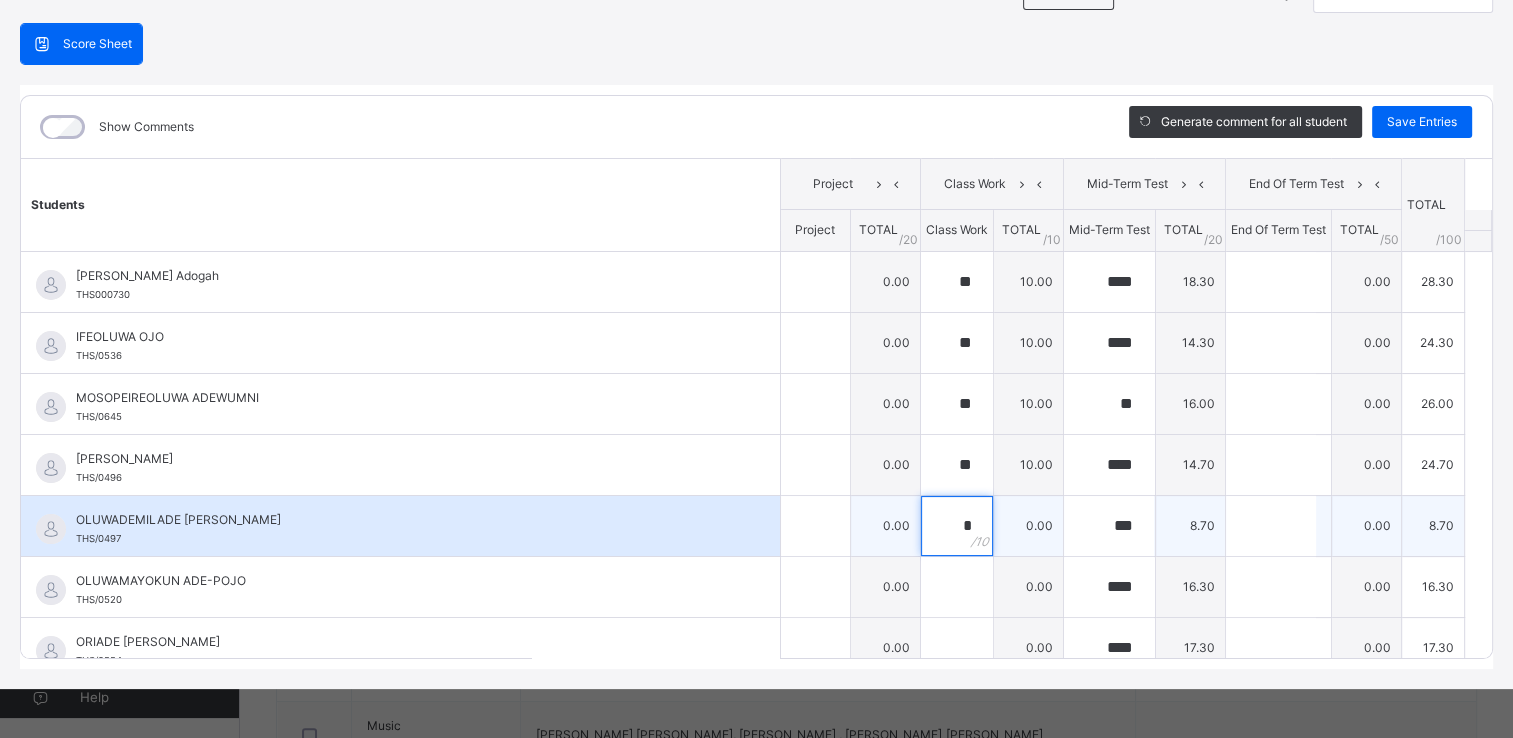 click at bounding box center [957, 526] 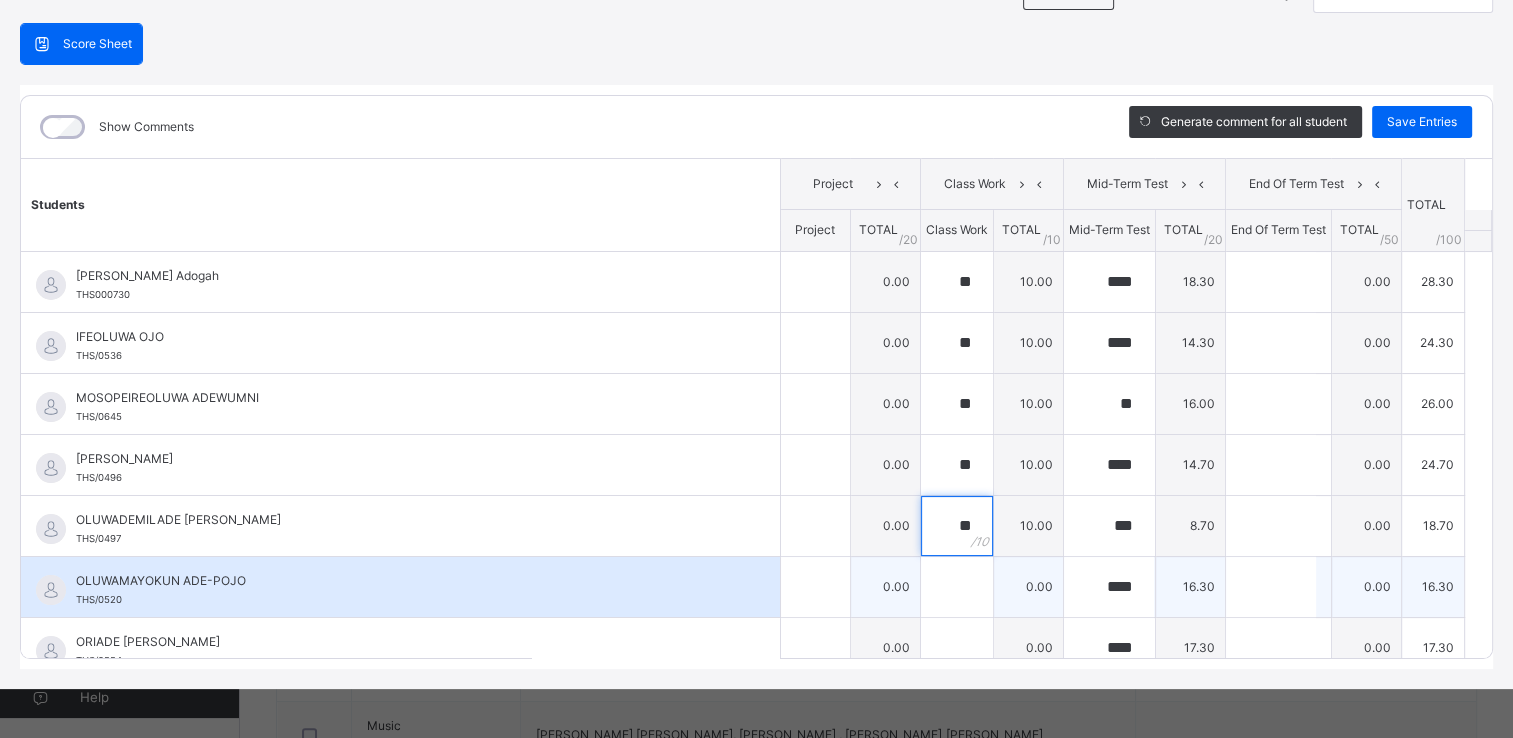 type on "**" 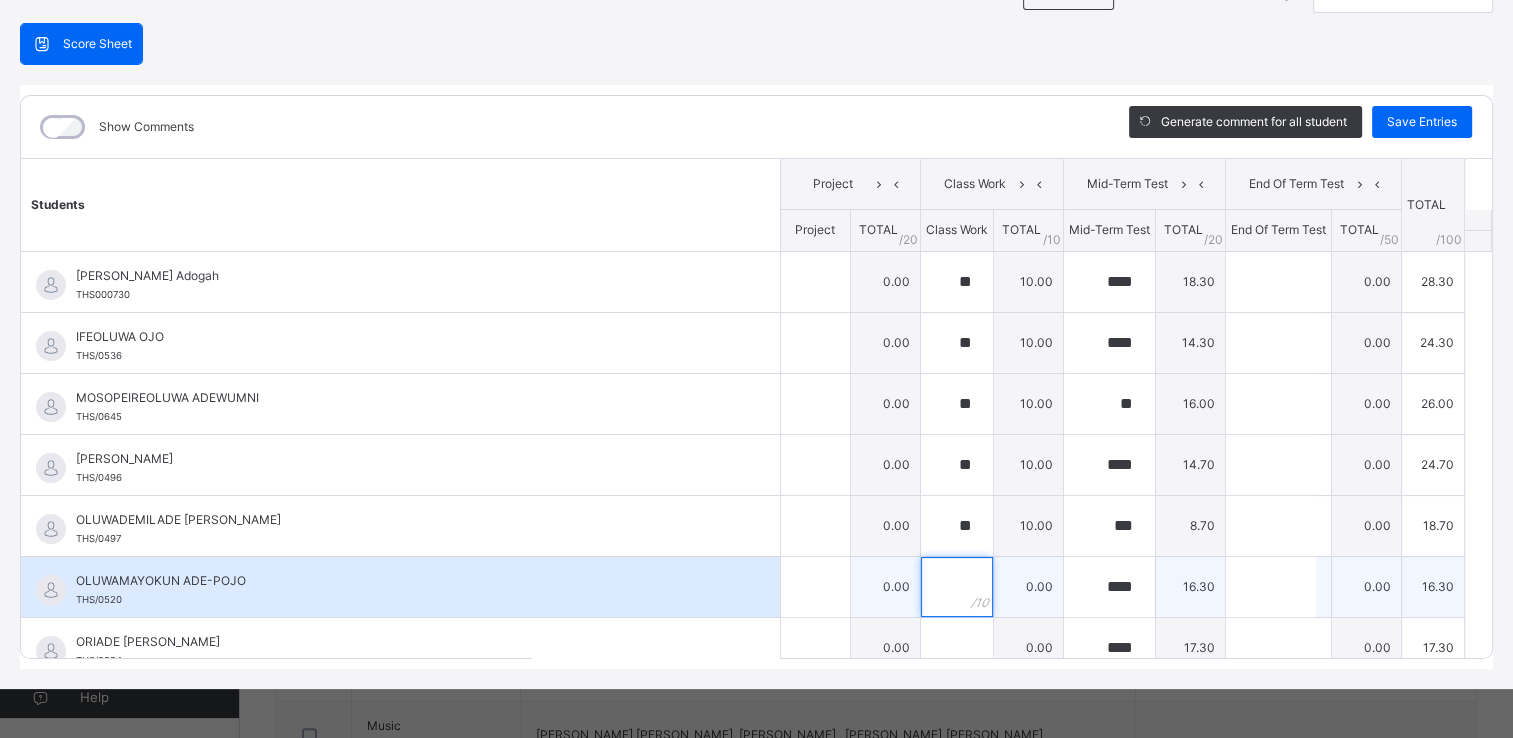 click at bounding box center [957, 587] 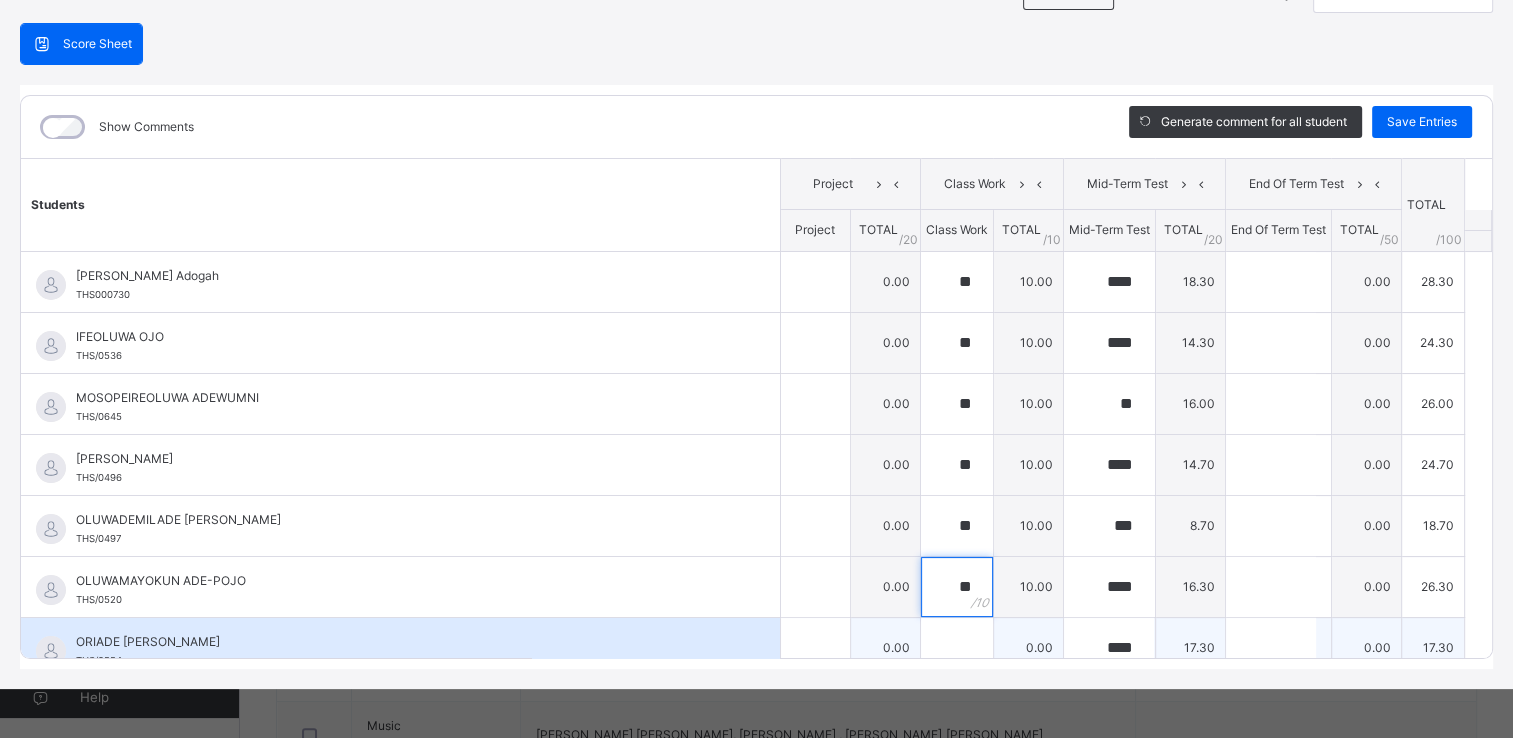 type on "**" 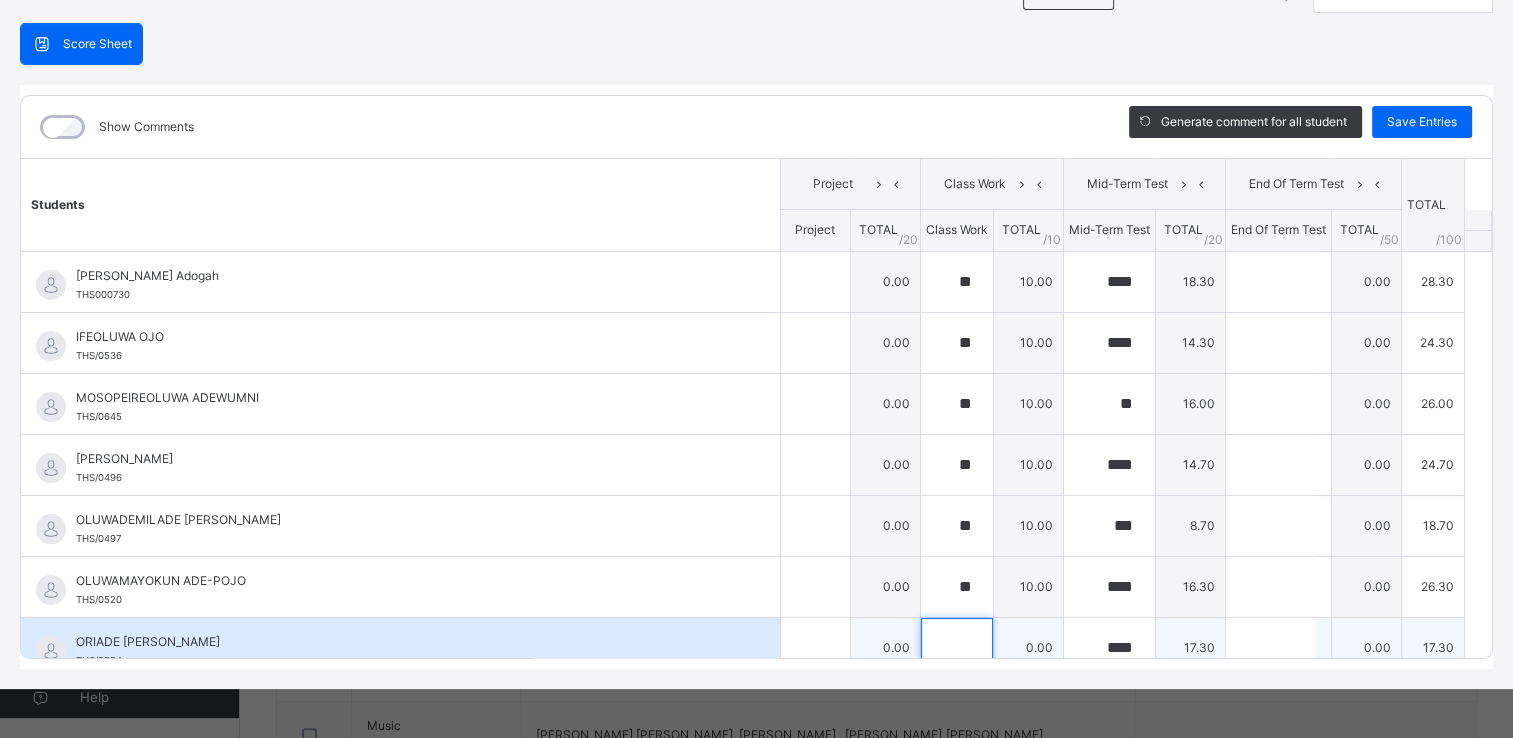 click at bounding box center [957, 648] 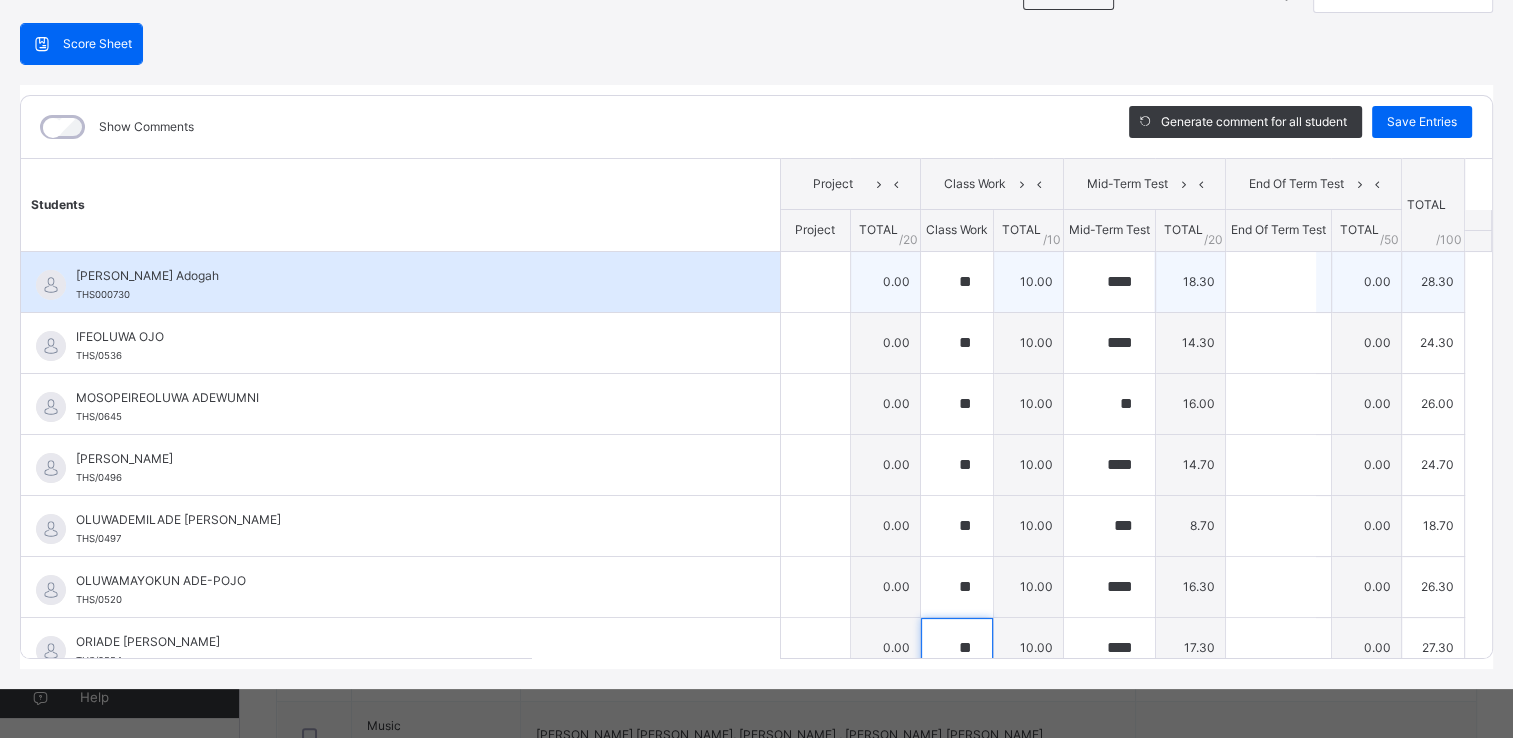 type on "**" 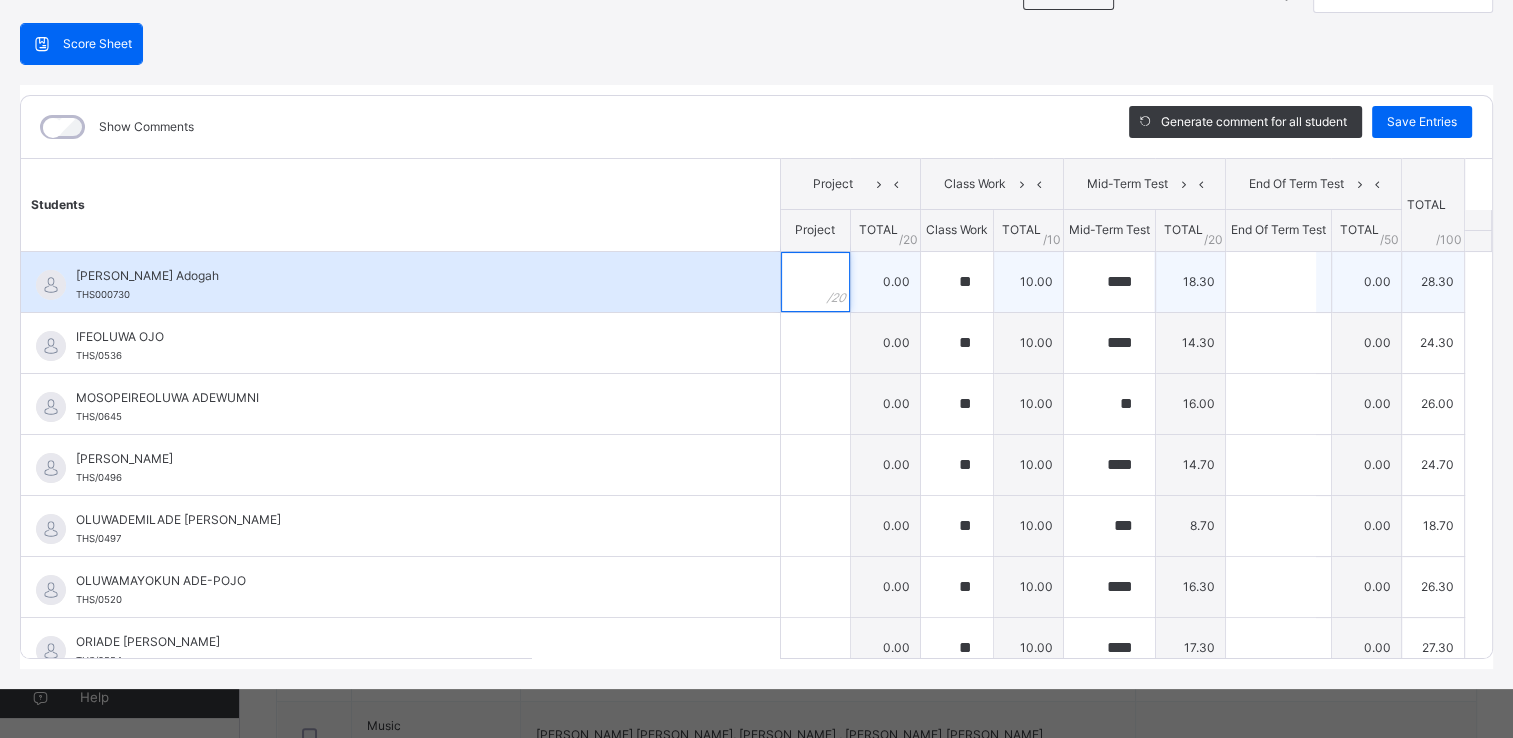 click at bounding box center (815, 282) 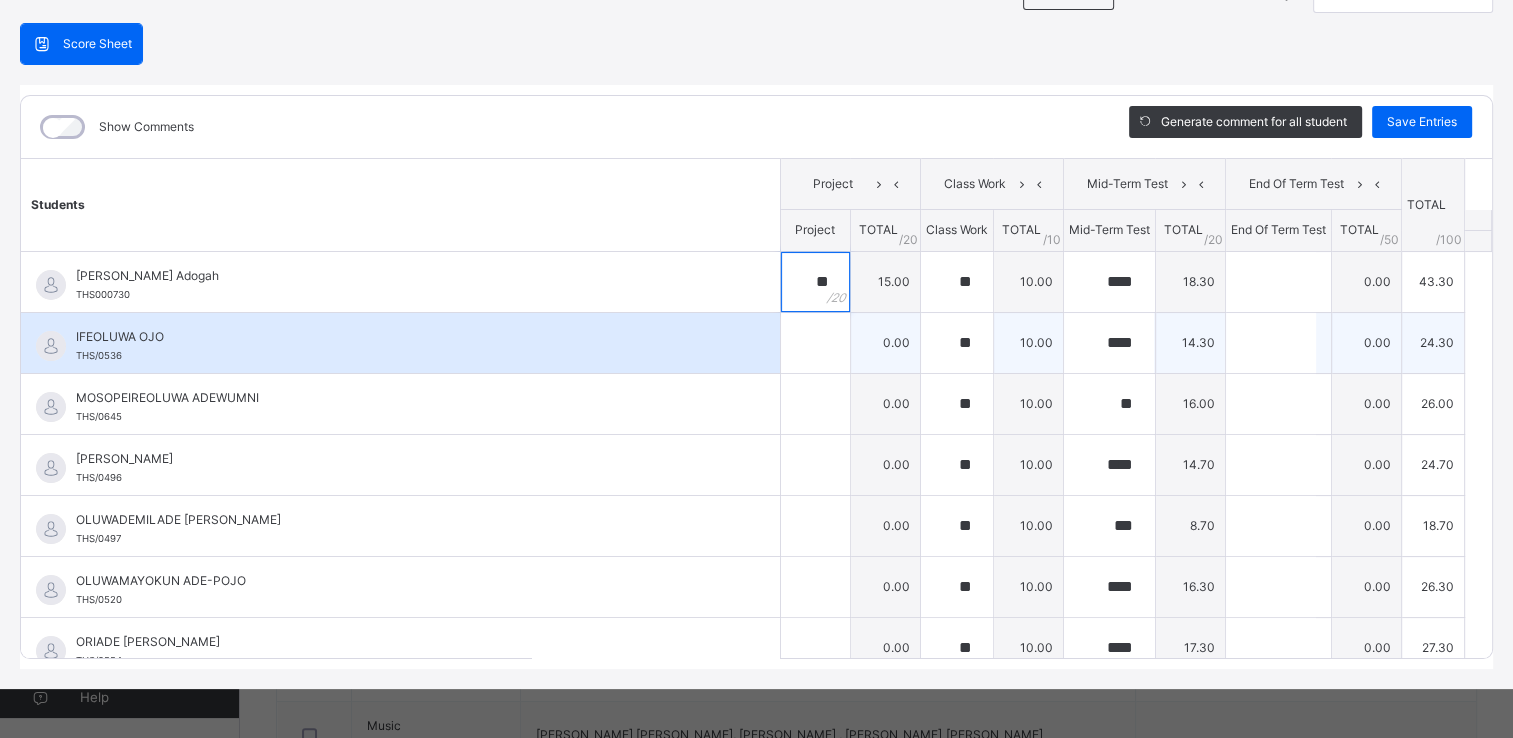 type on "**" 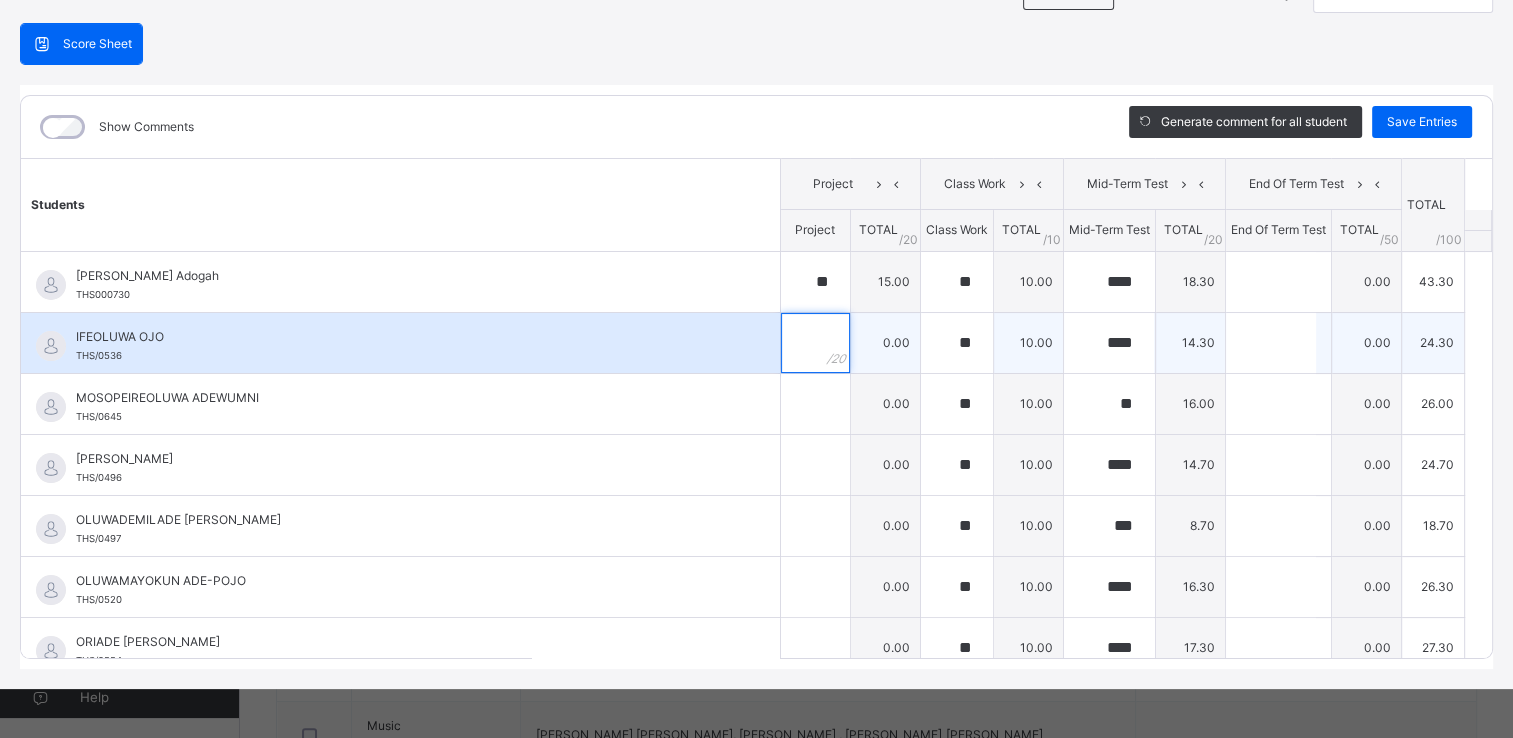 click at bounding box center [815, 343] 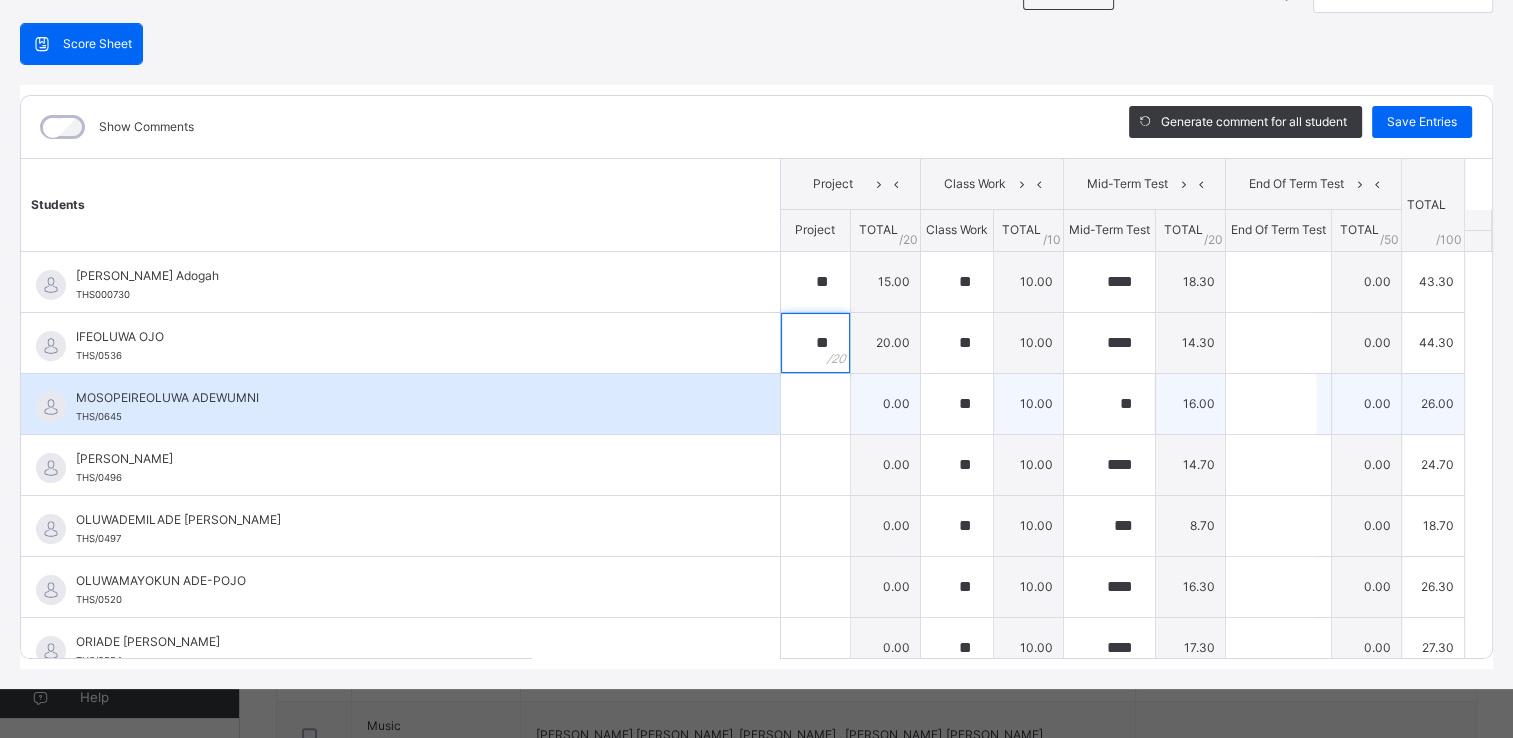 type on "**" 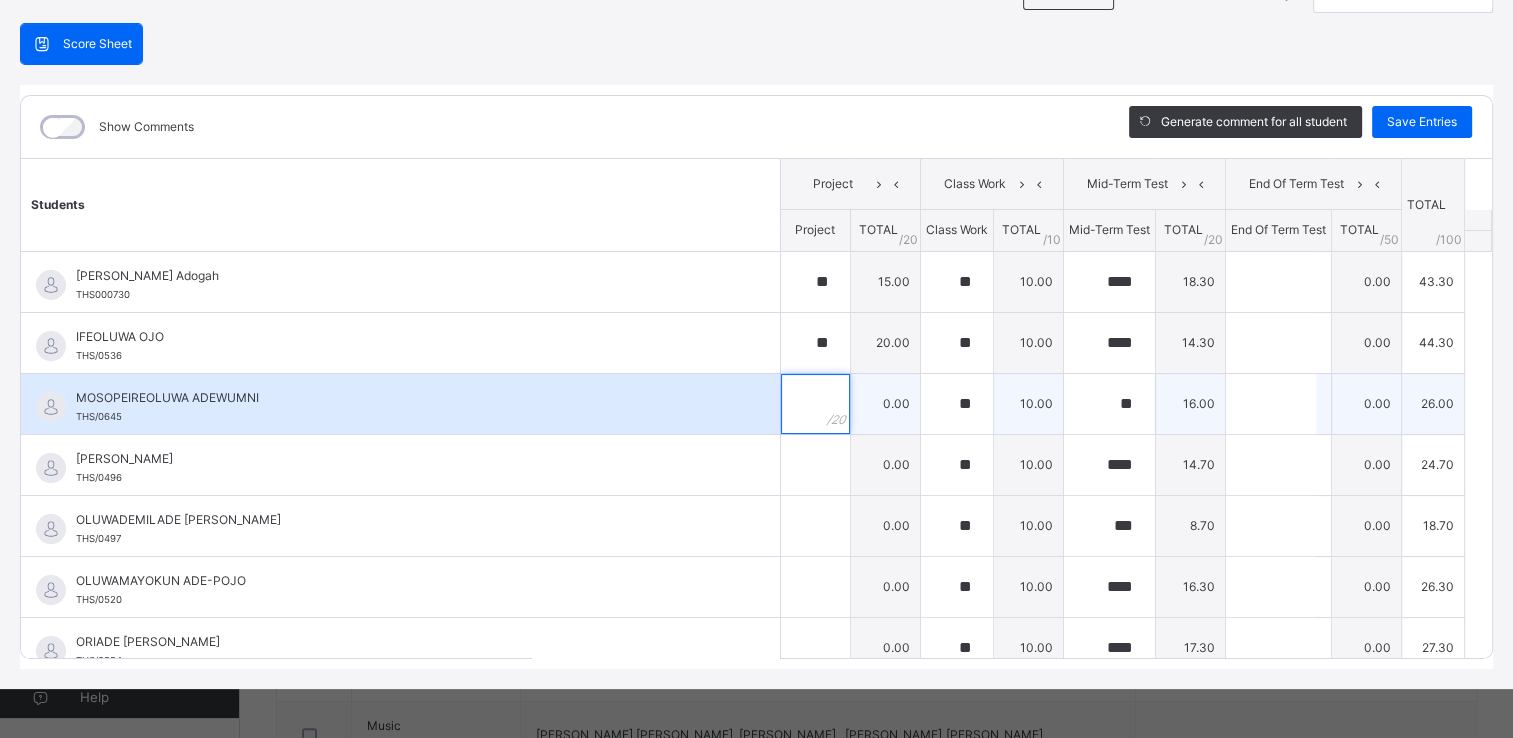 click at bounding box center (815, 404) 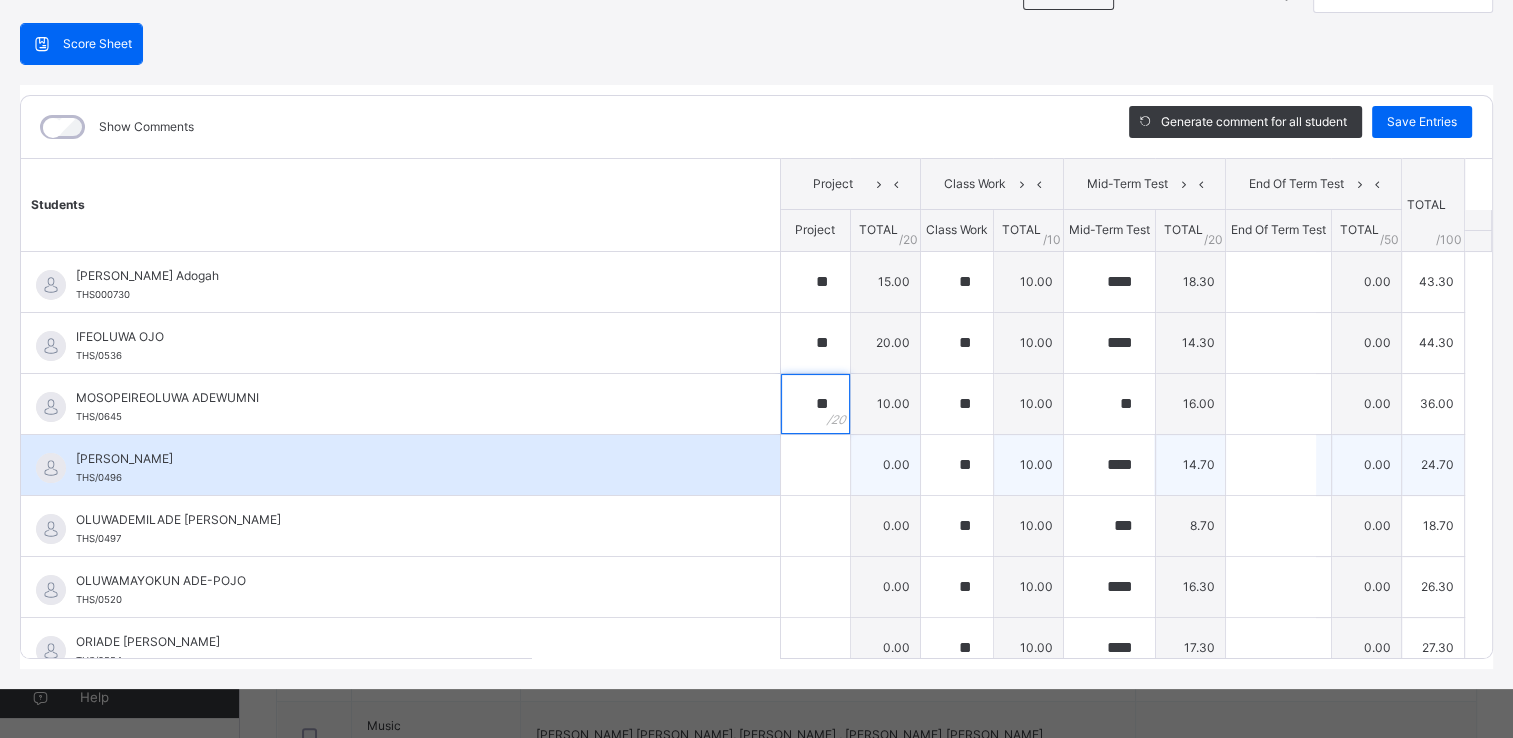 type on "**" 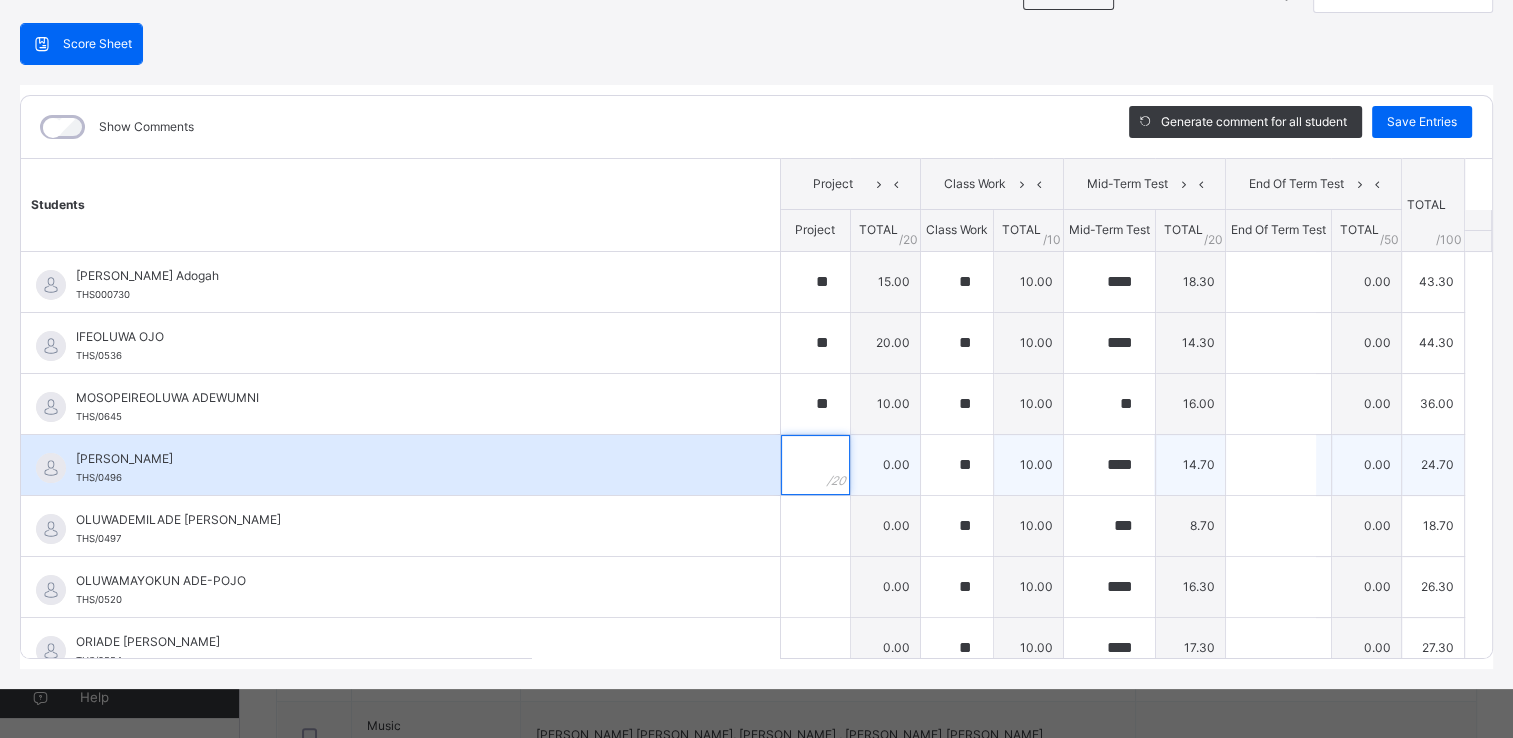 click at bounding box center [815, 465] 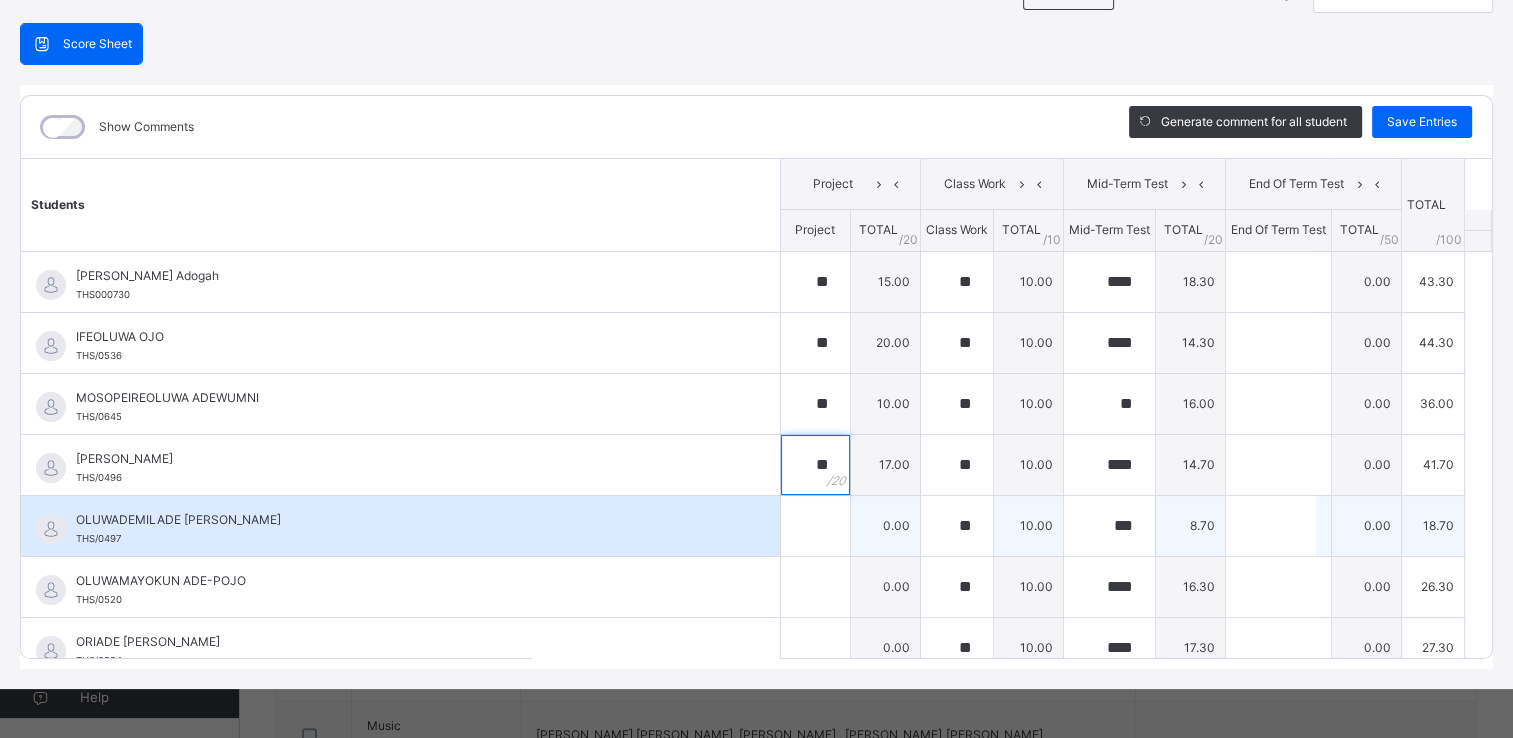 type on "**" 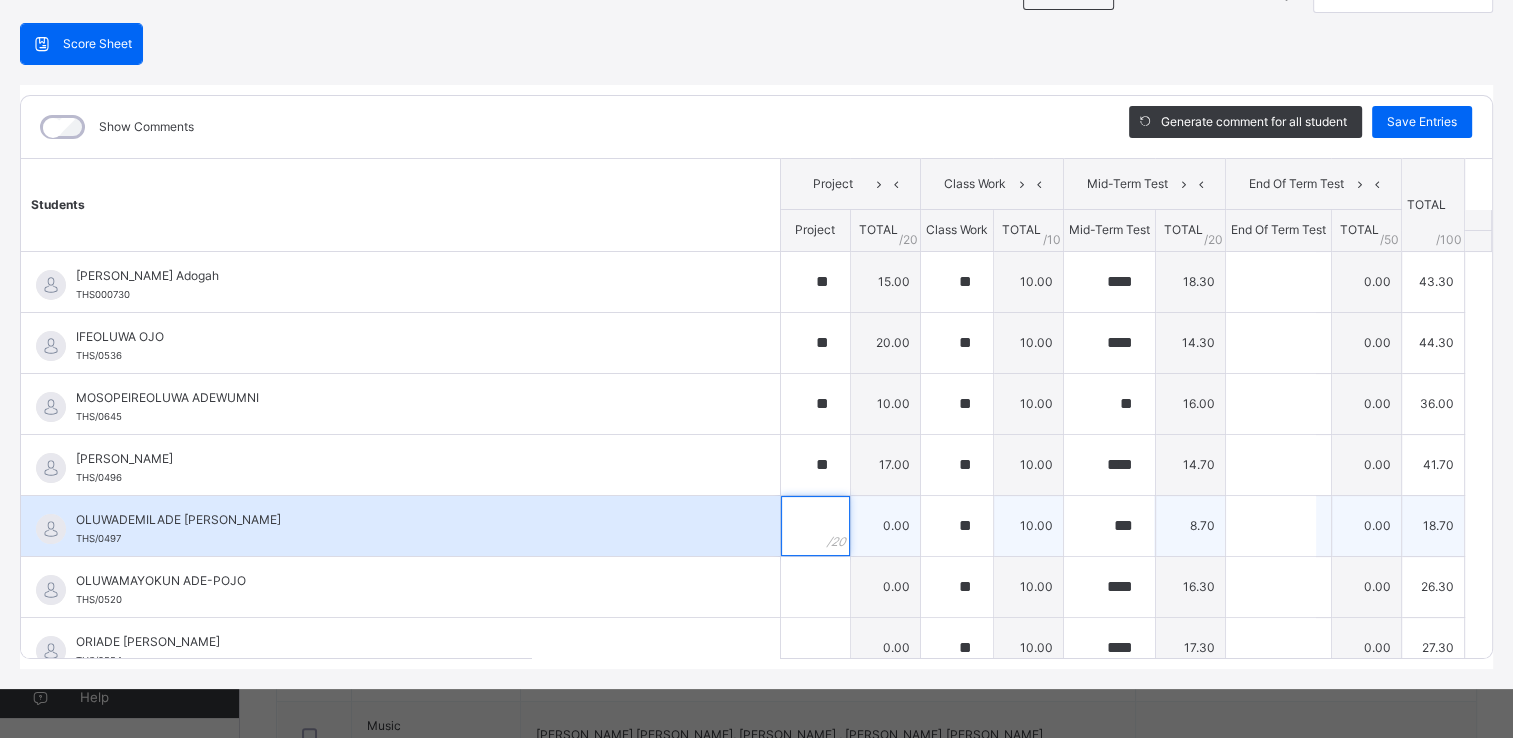 click at bounding box center (815, 526) 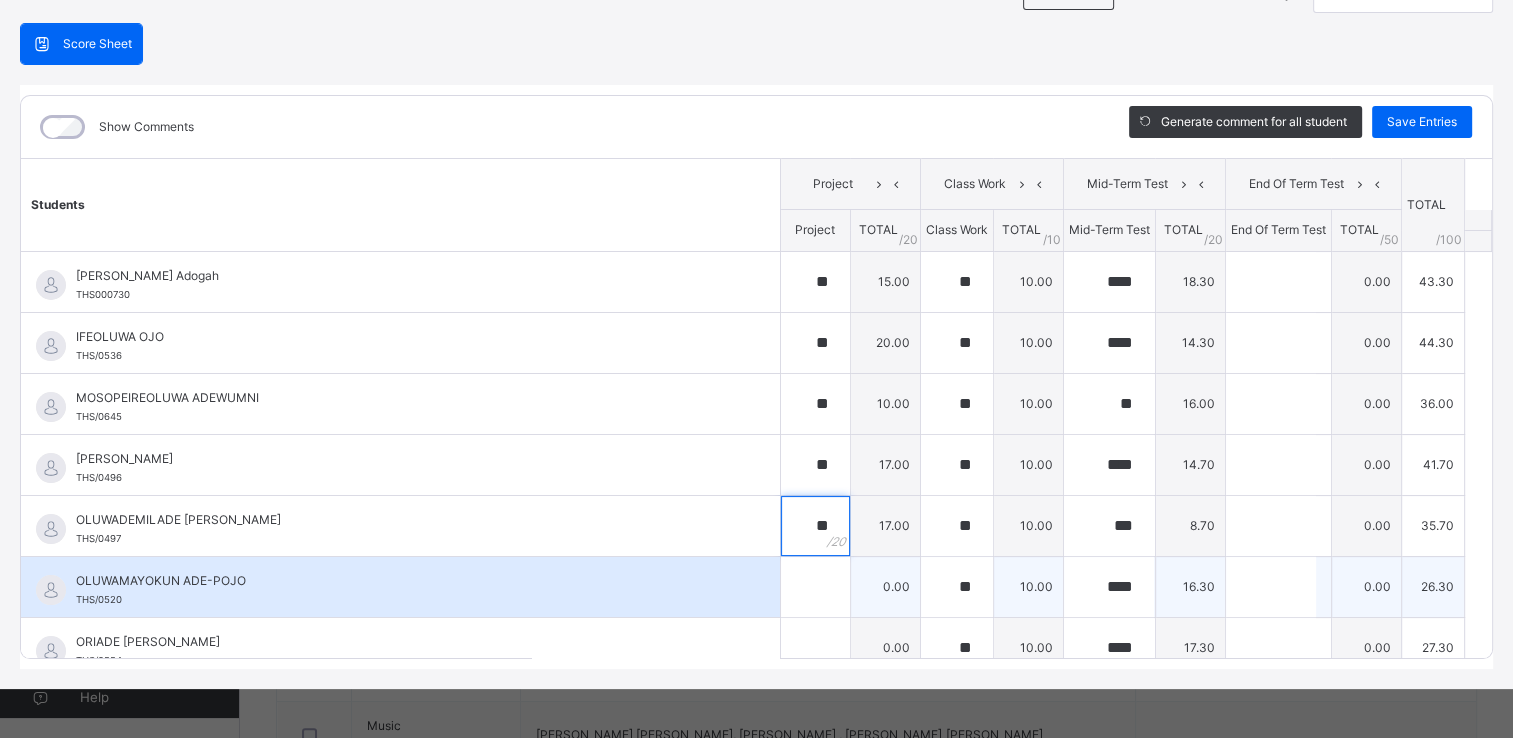 type on "**" 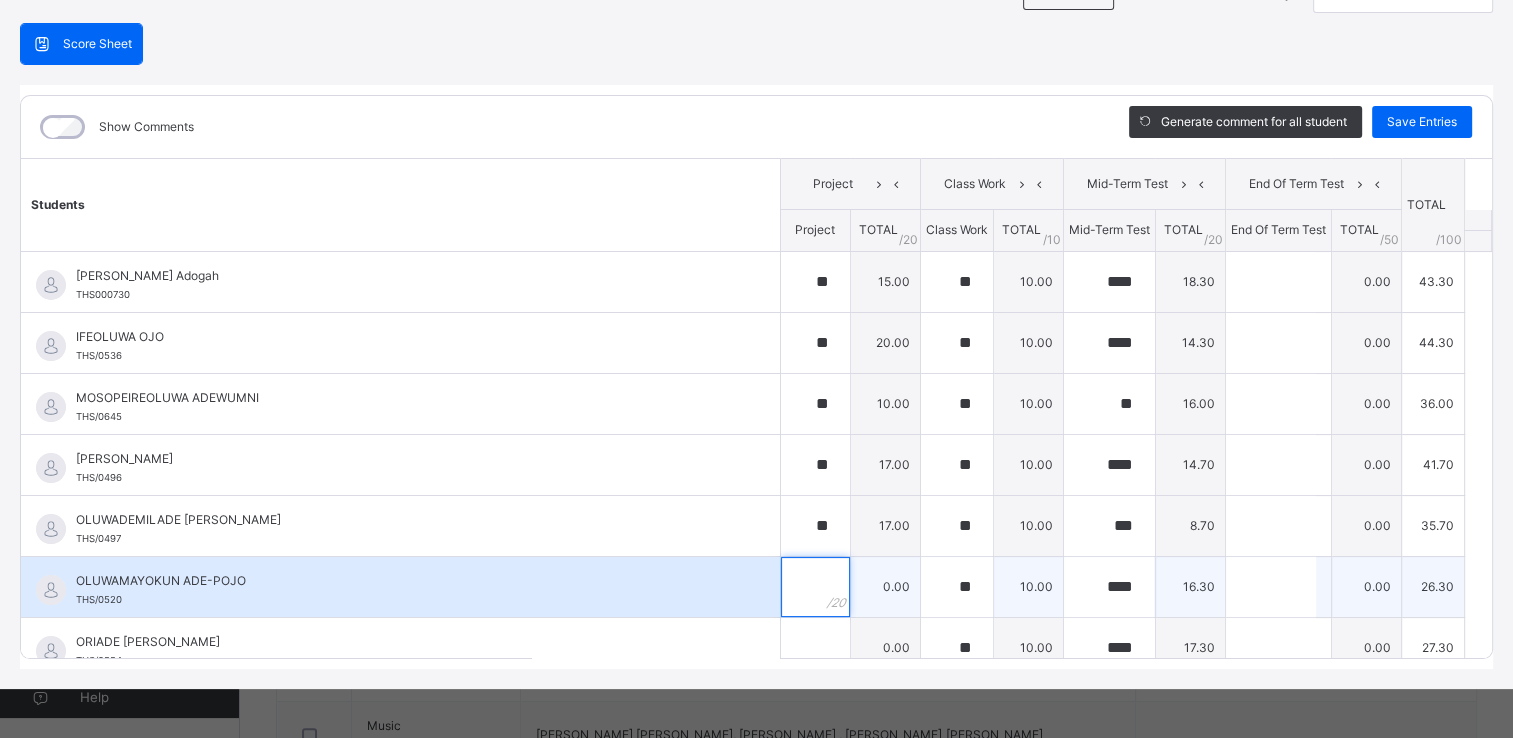 click at bounding box center (815, 587) 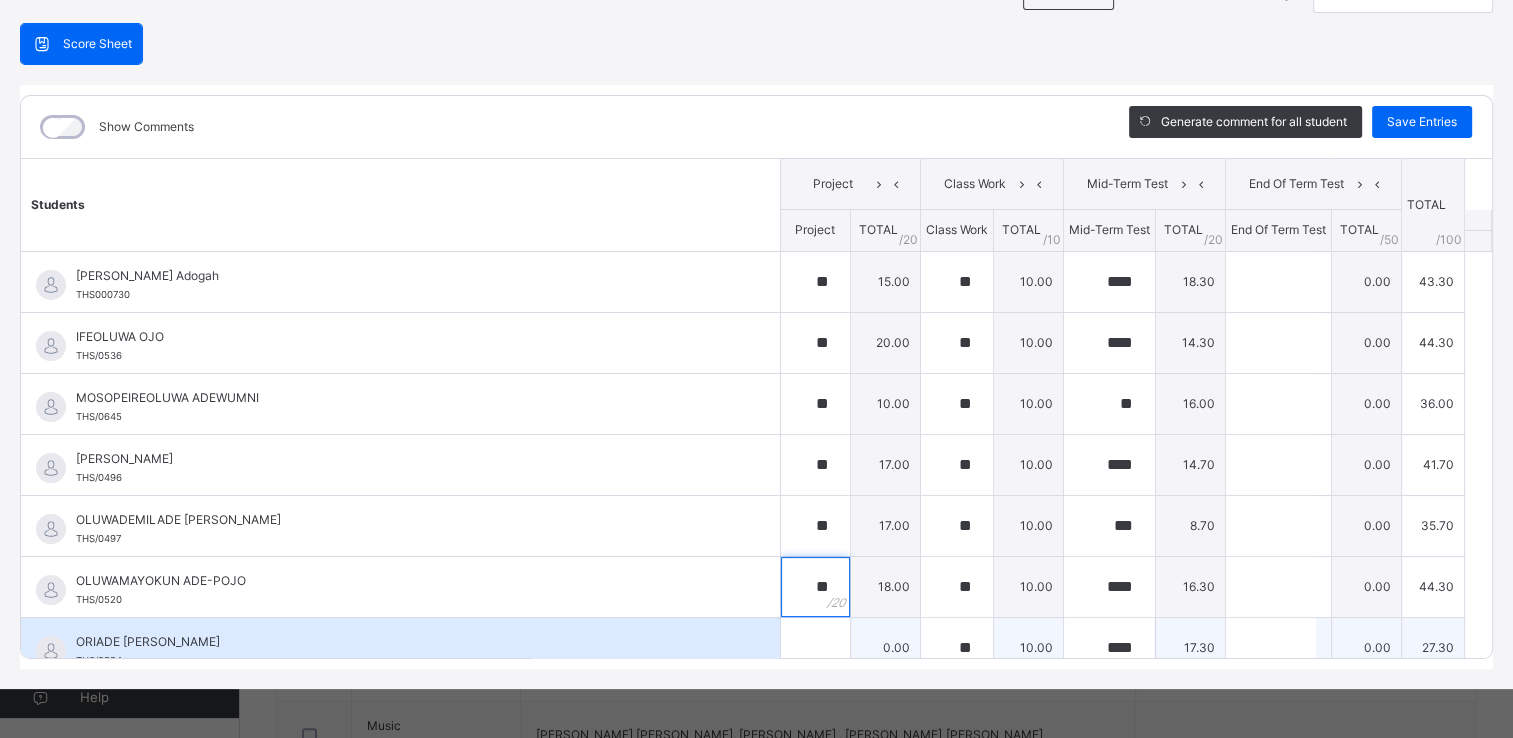 type on "**" 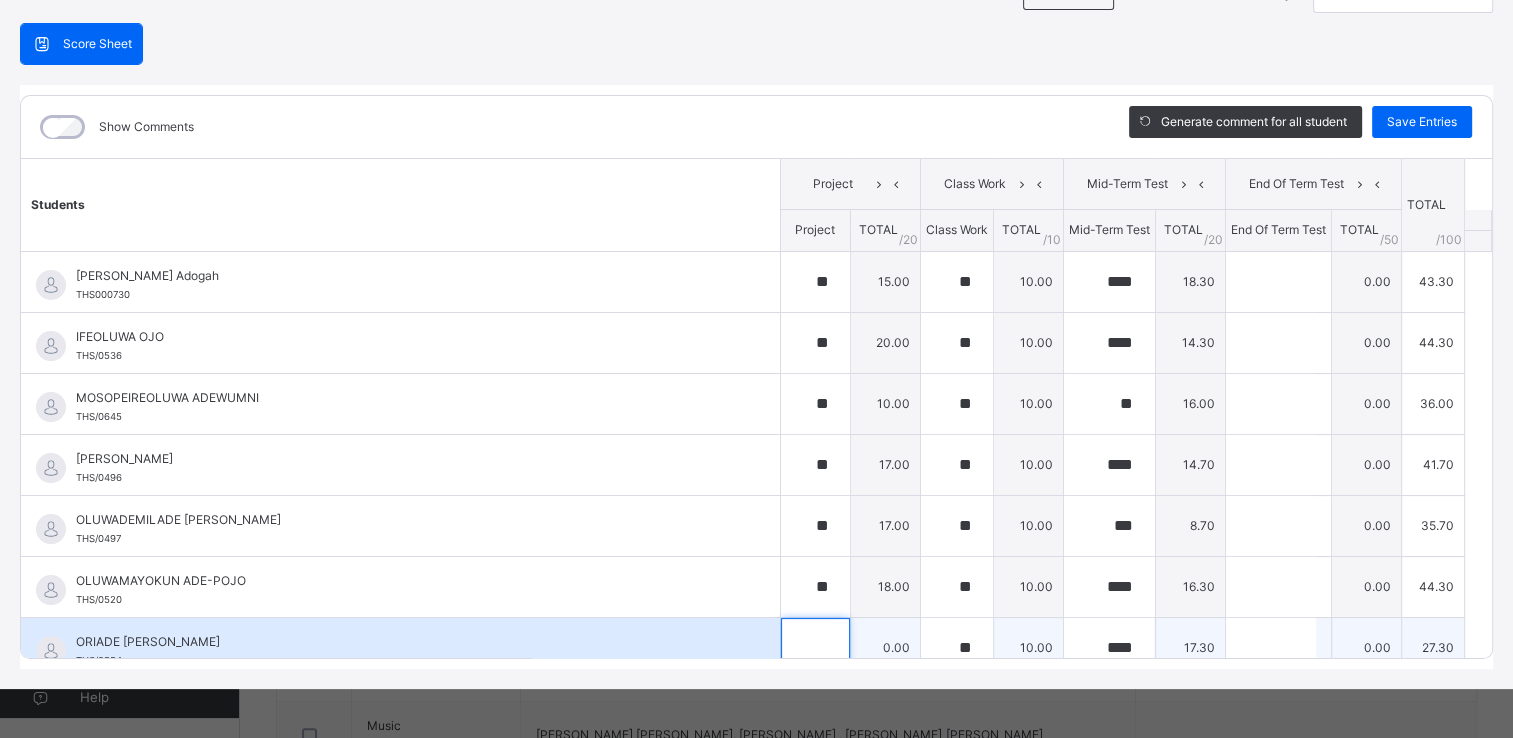 click at bounding box center (815, 648) 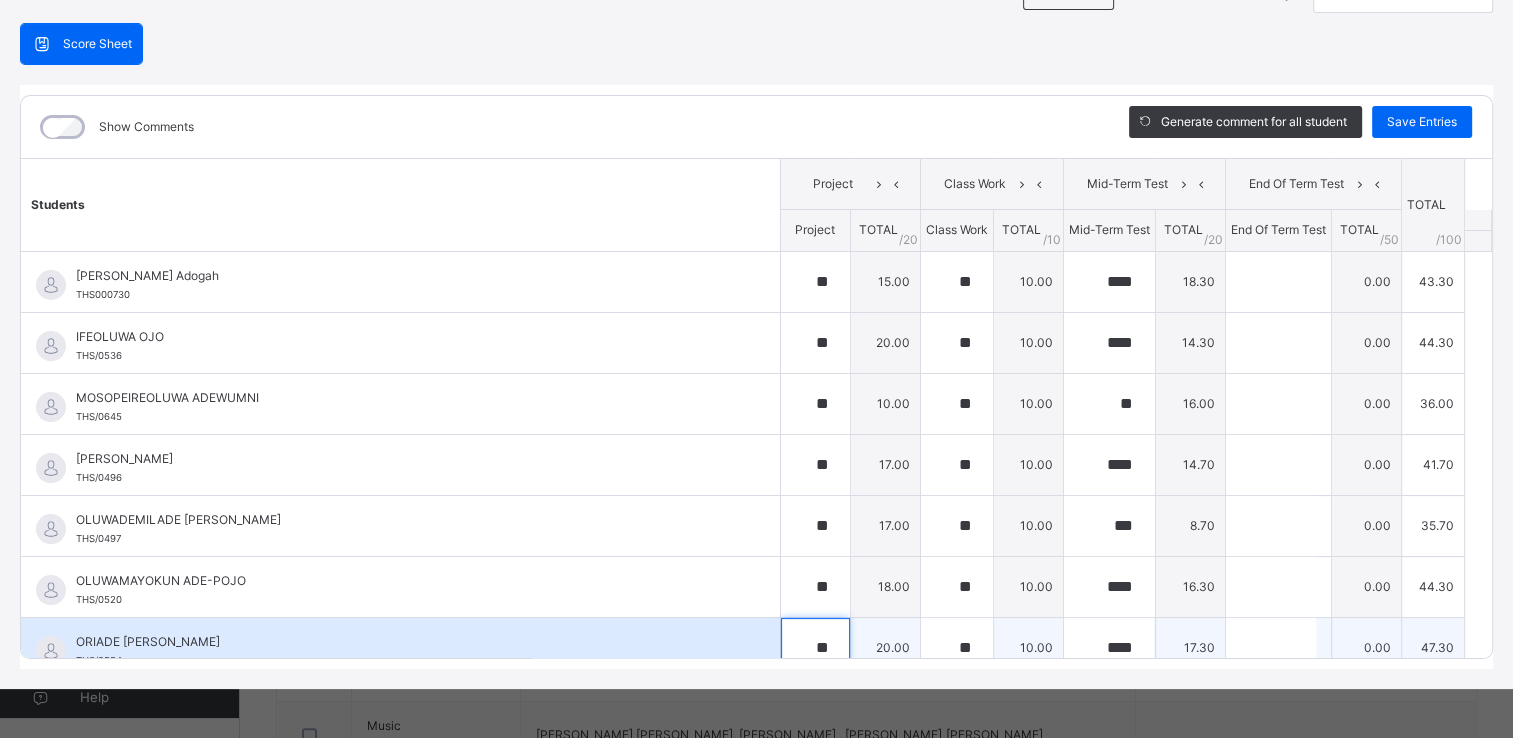 type on "**" 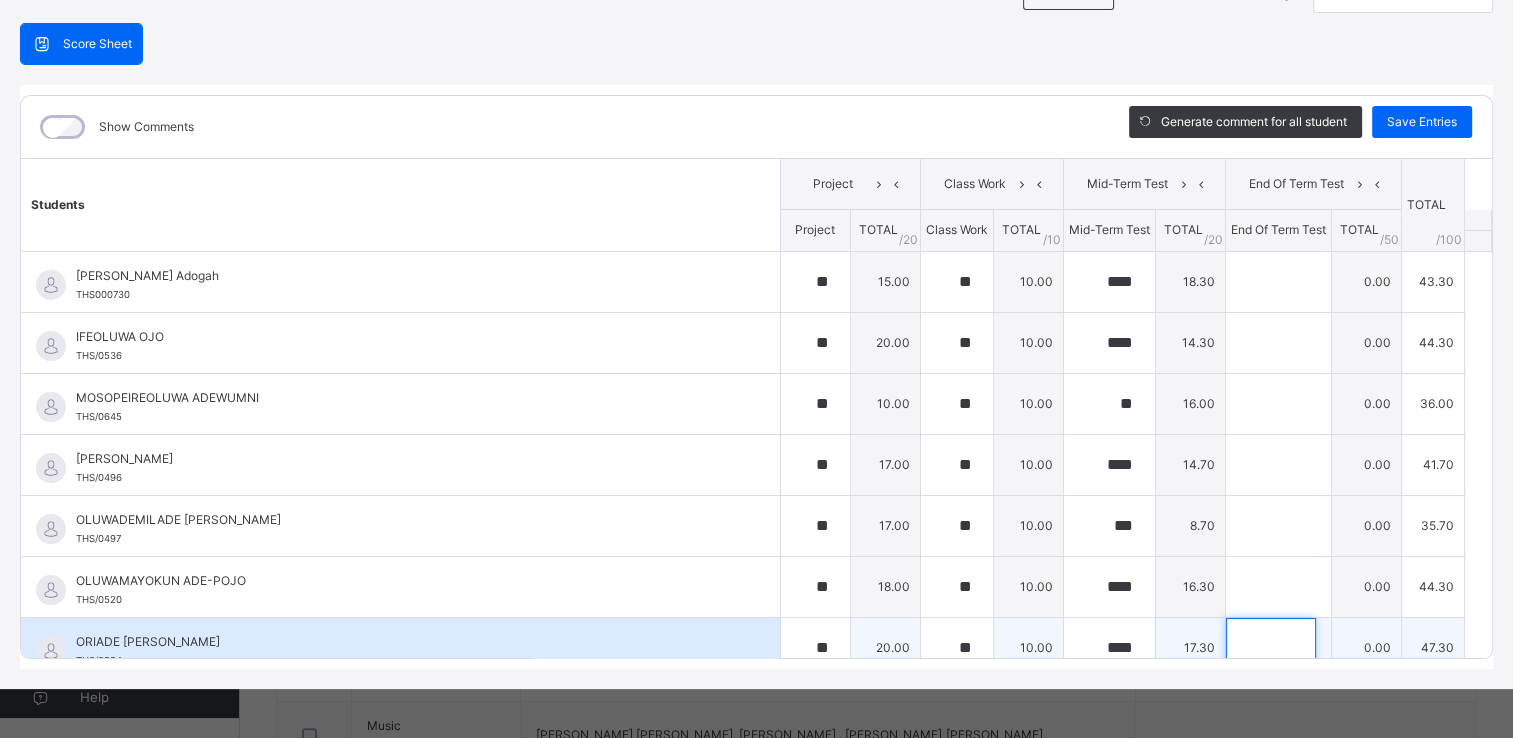 click at bounding box center [1271, 648] 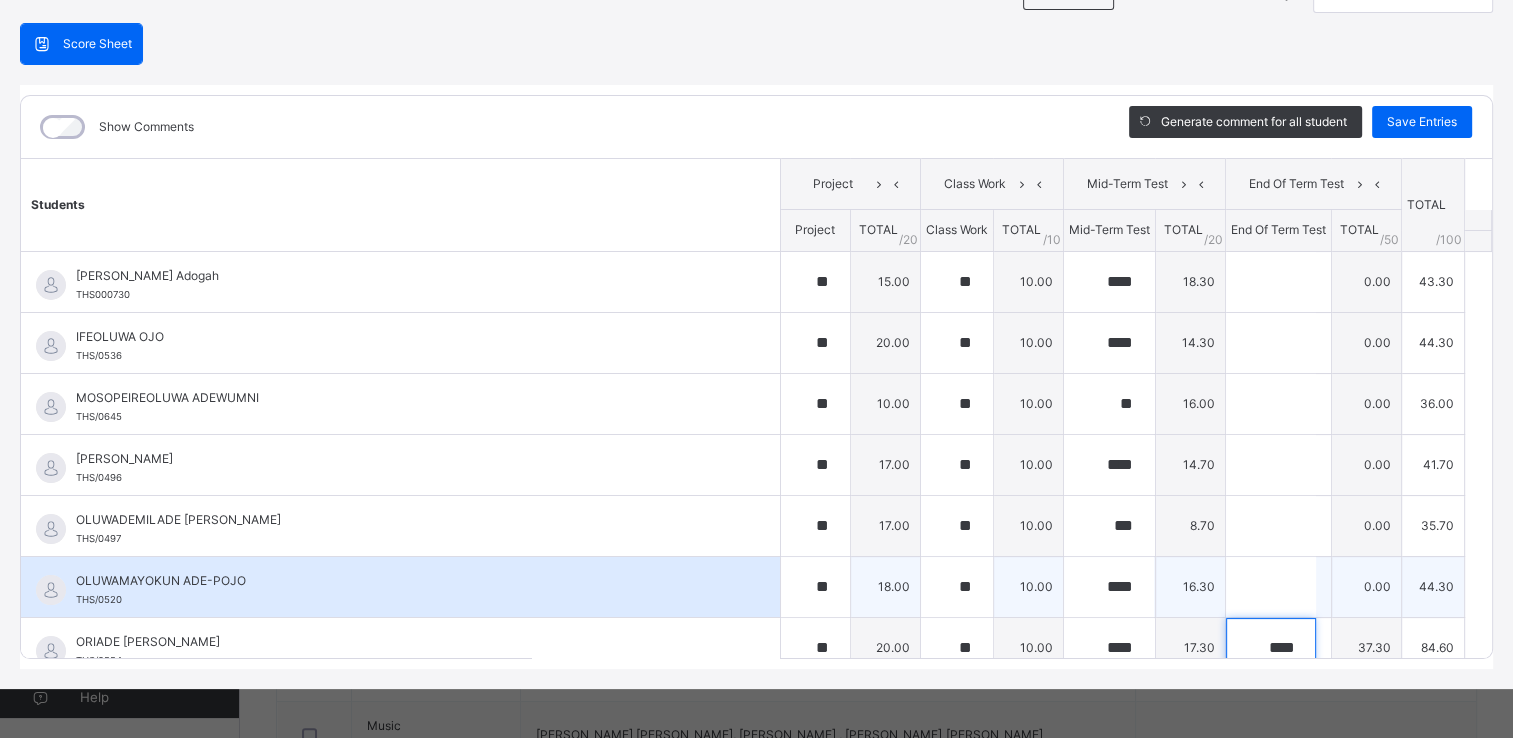 type on "****" 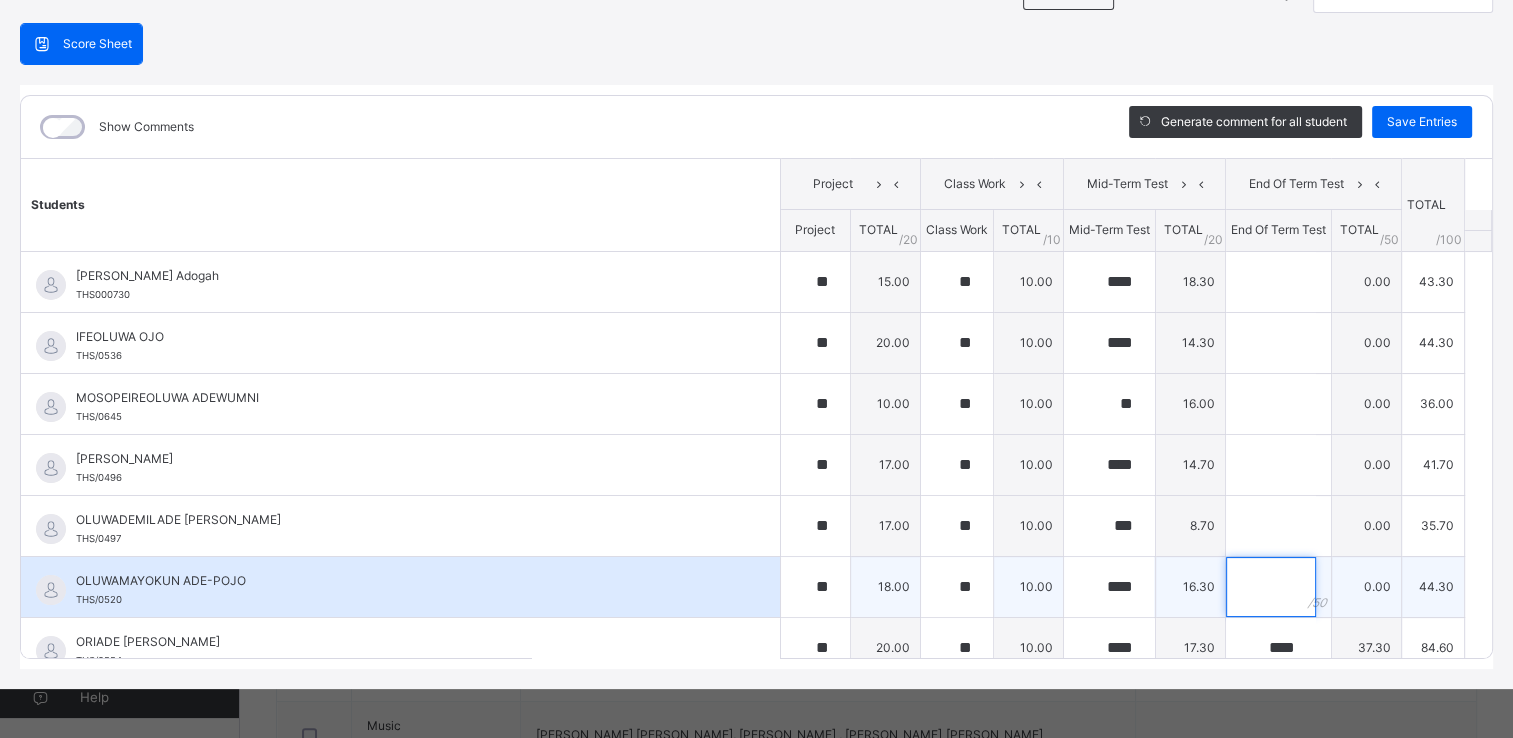 click at bounding box center [1271, 587] 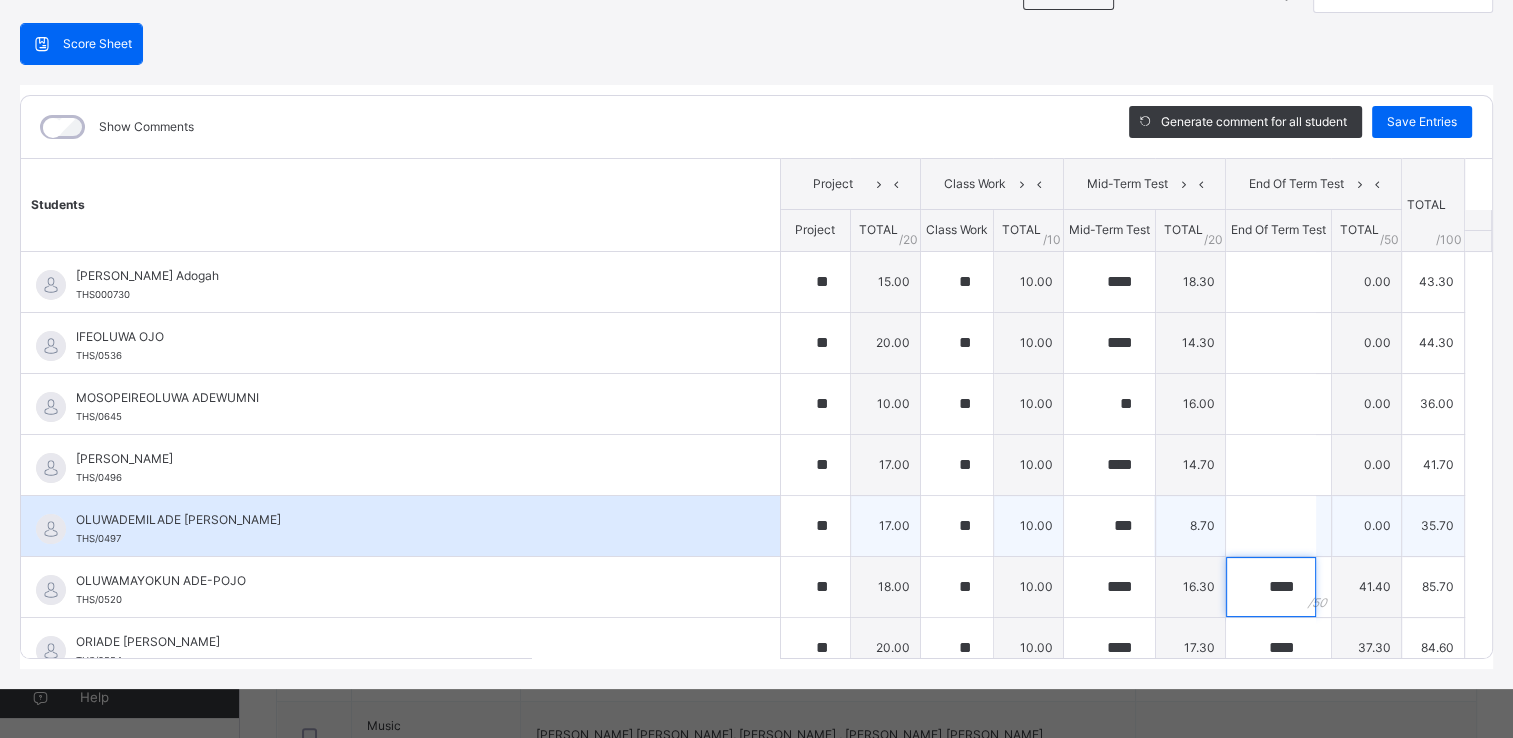 type on "****" 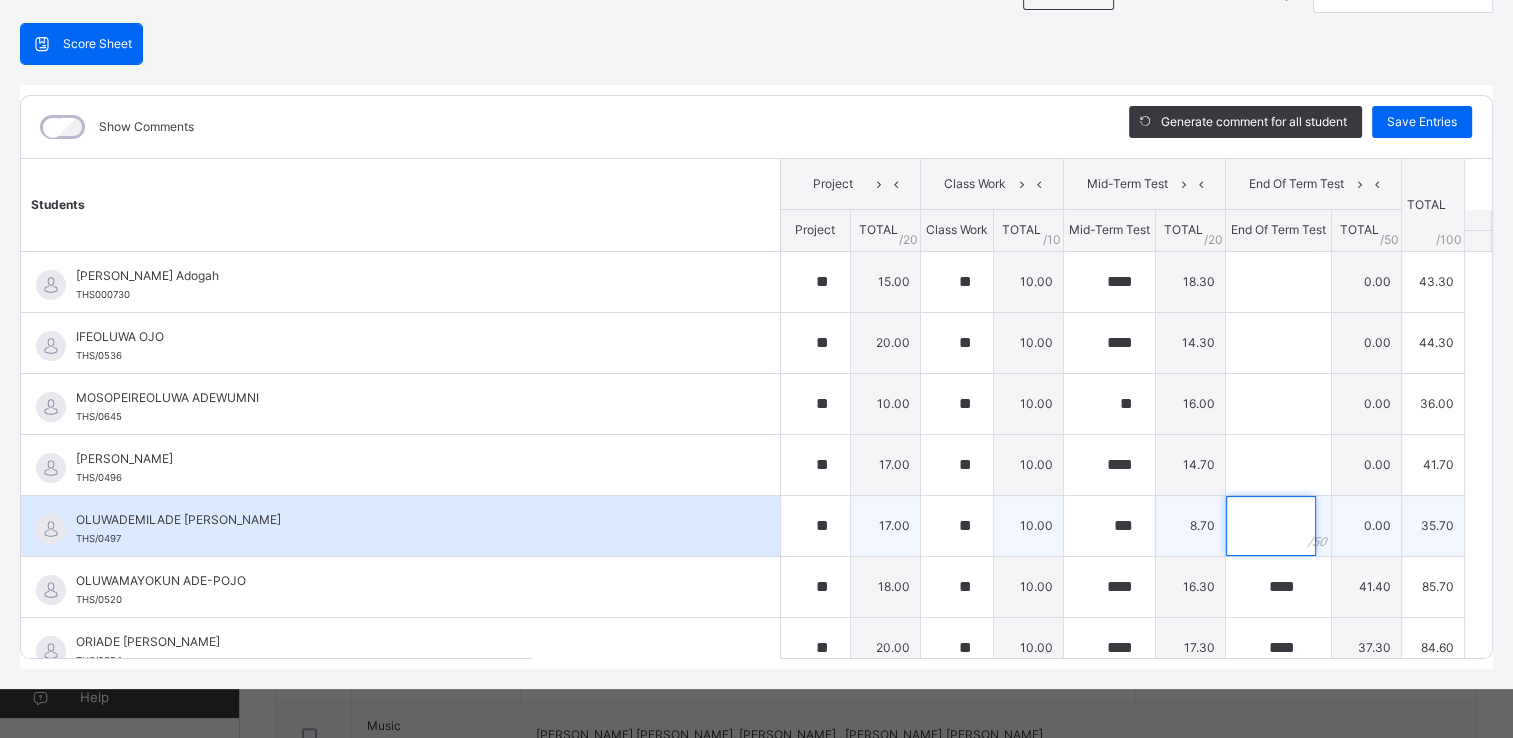 click at bounding box center (1271, 526) 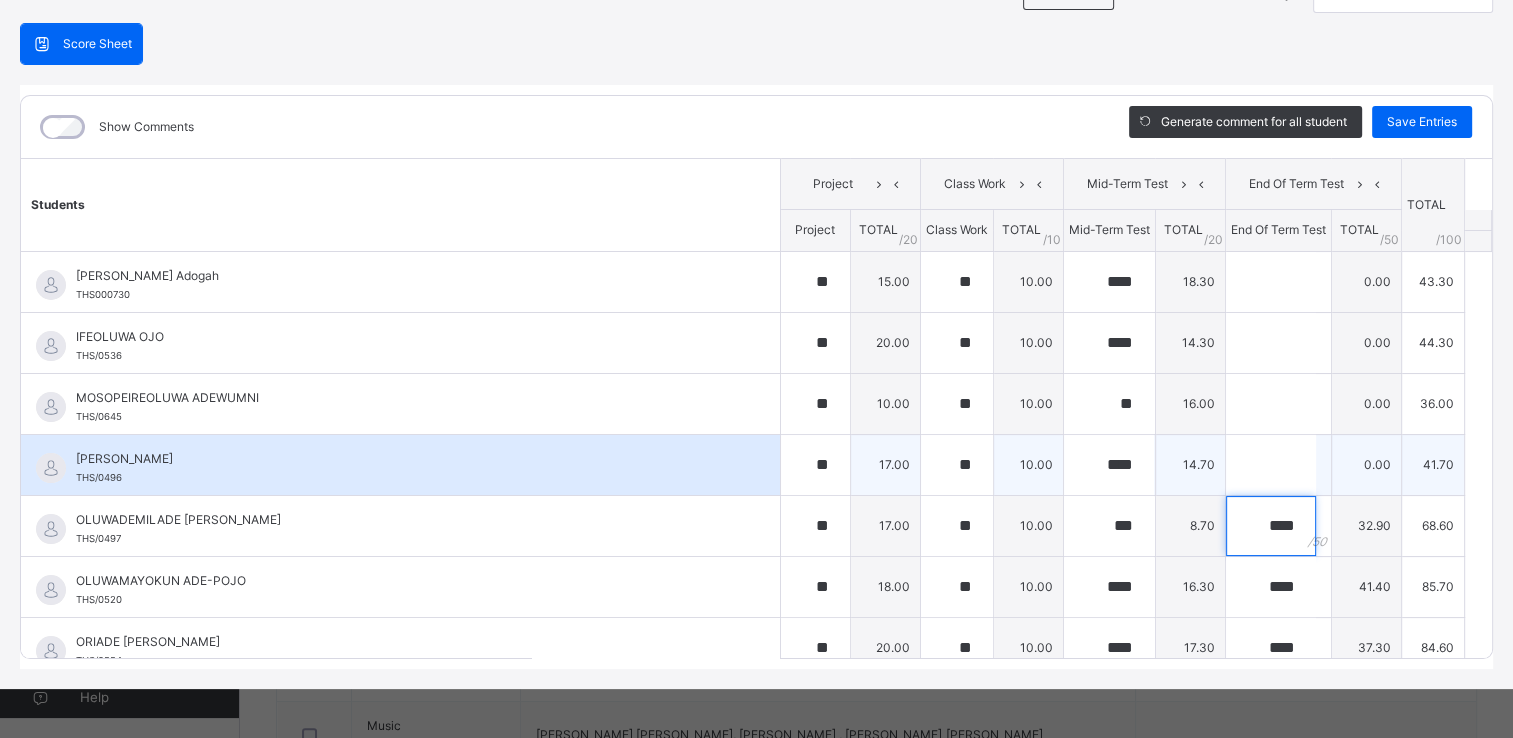 type on "****" 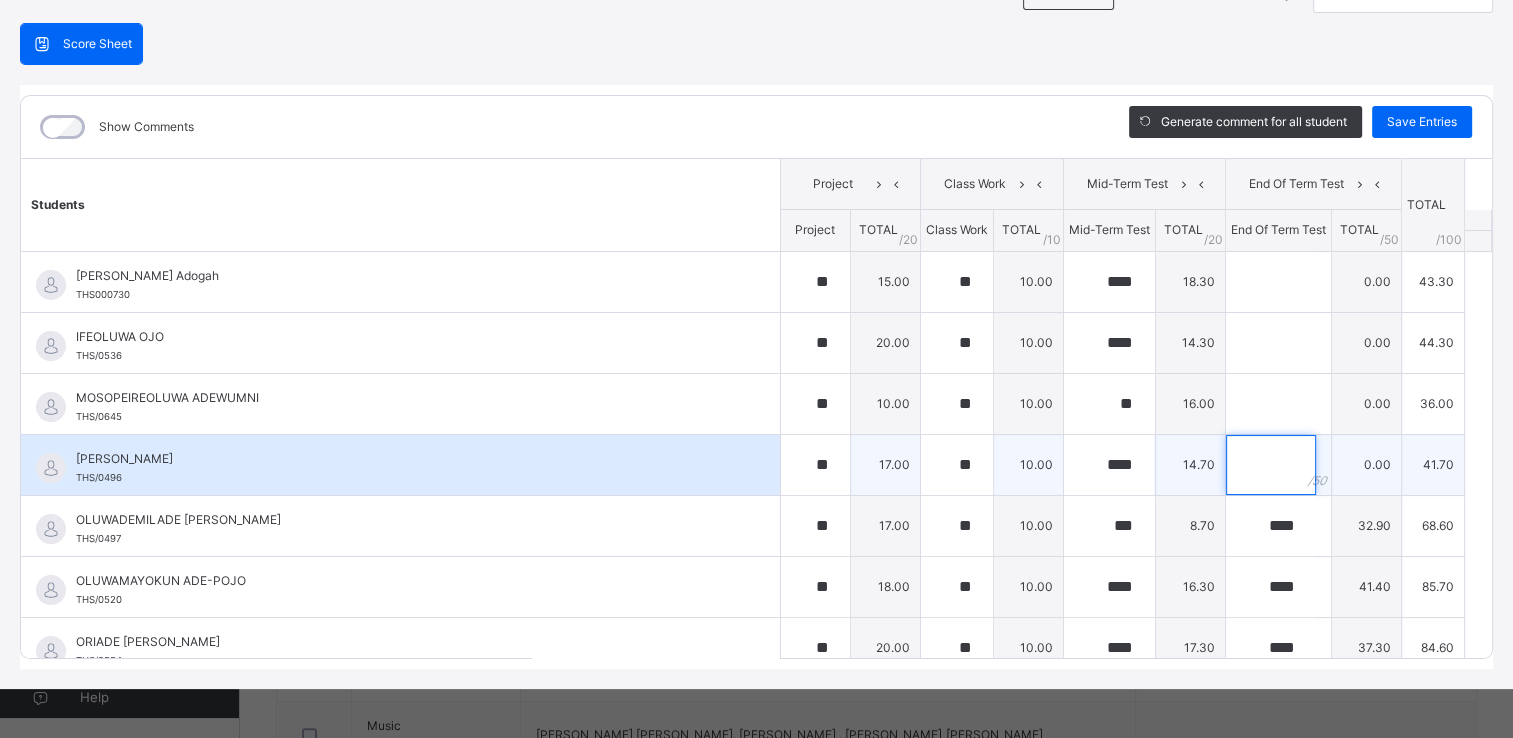 click at bounding box center [1271, 465] 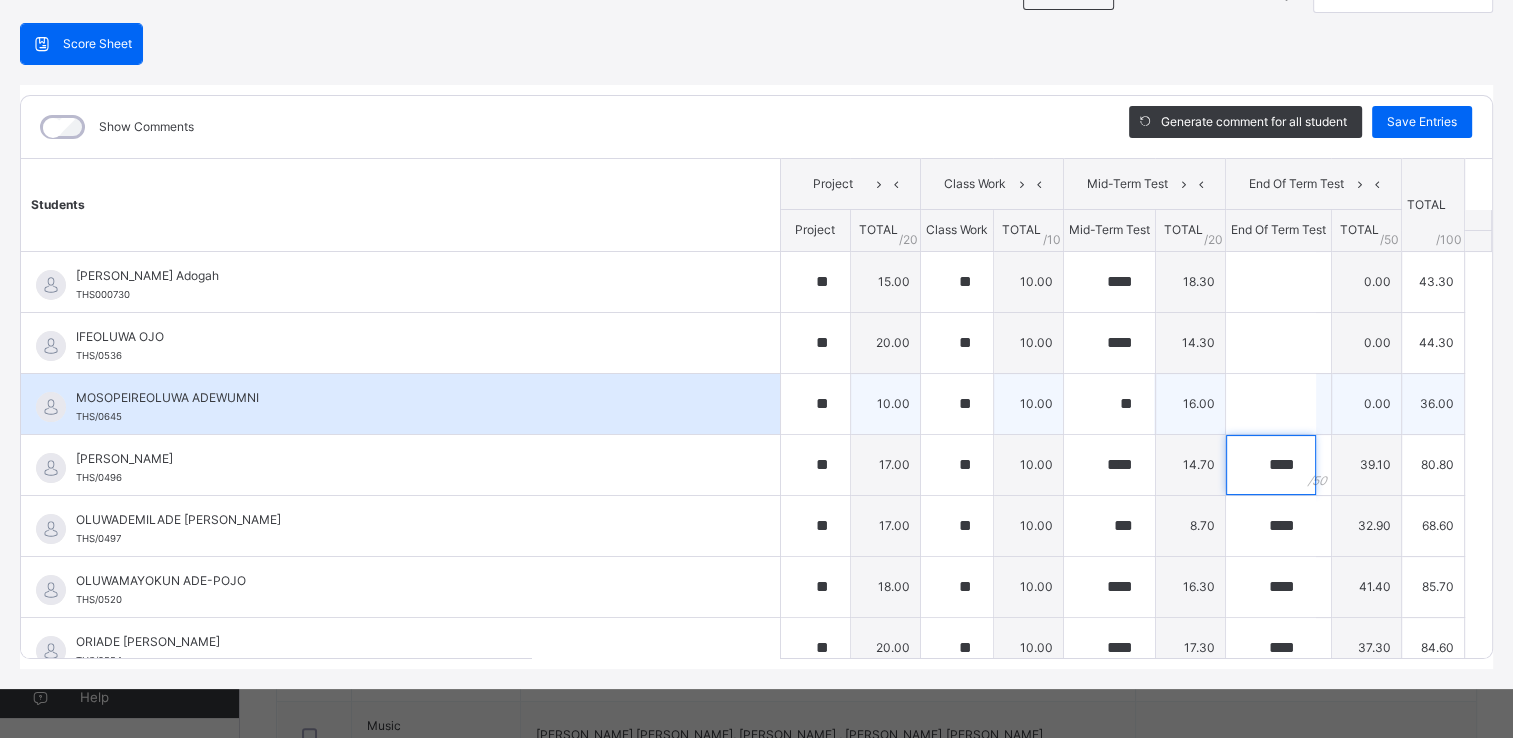type on "****" 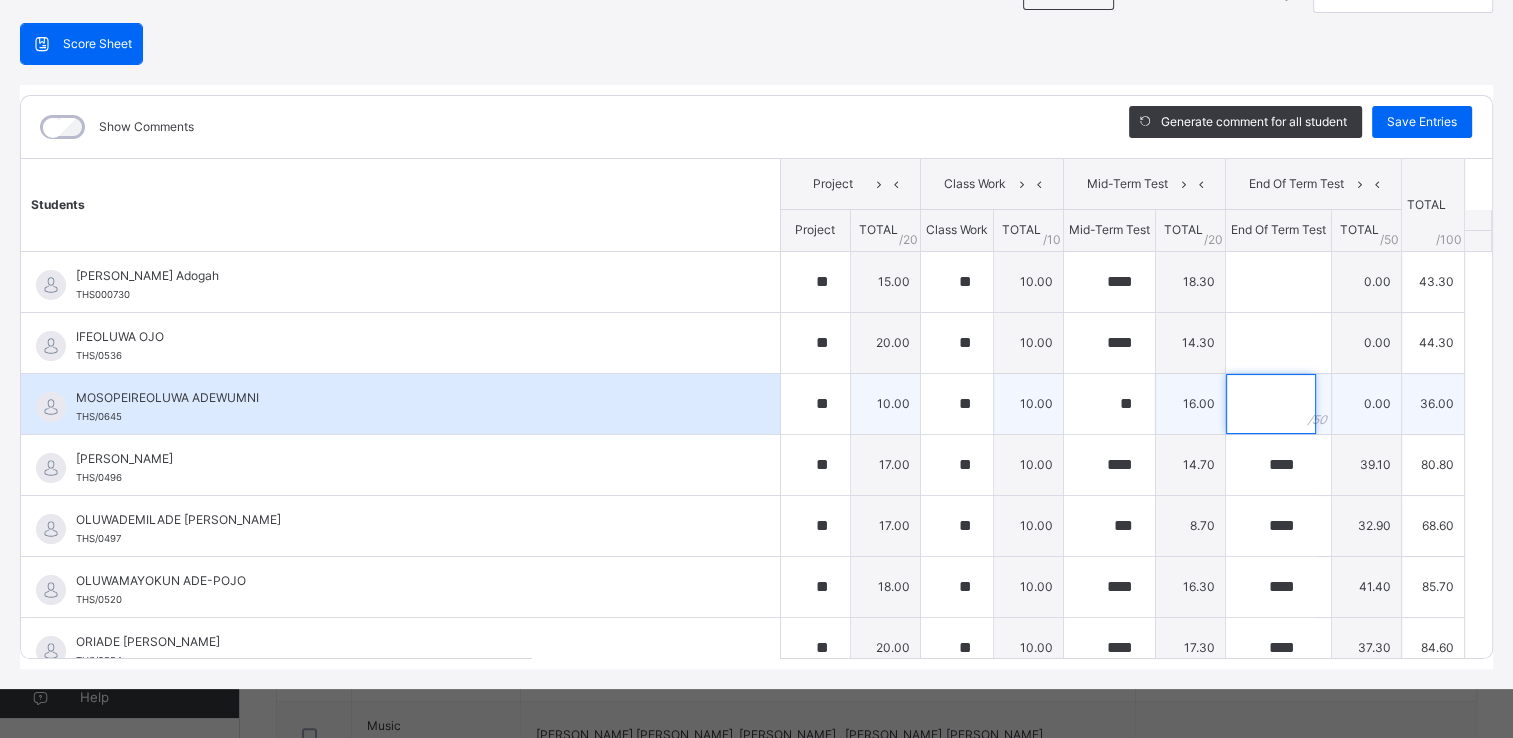 click at bounding box center [1271, 404] 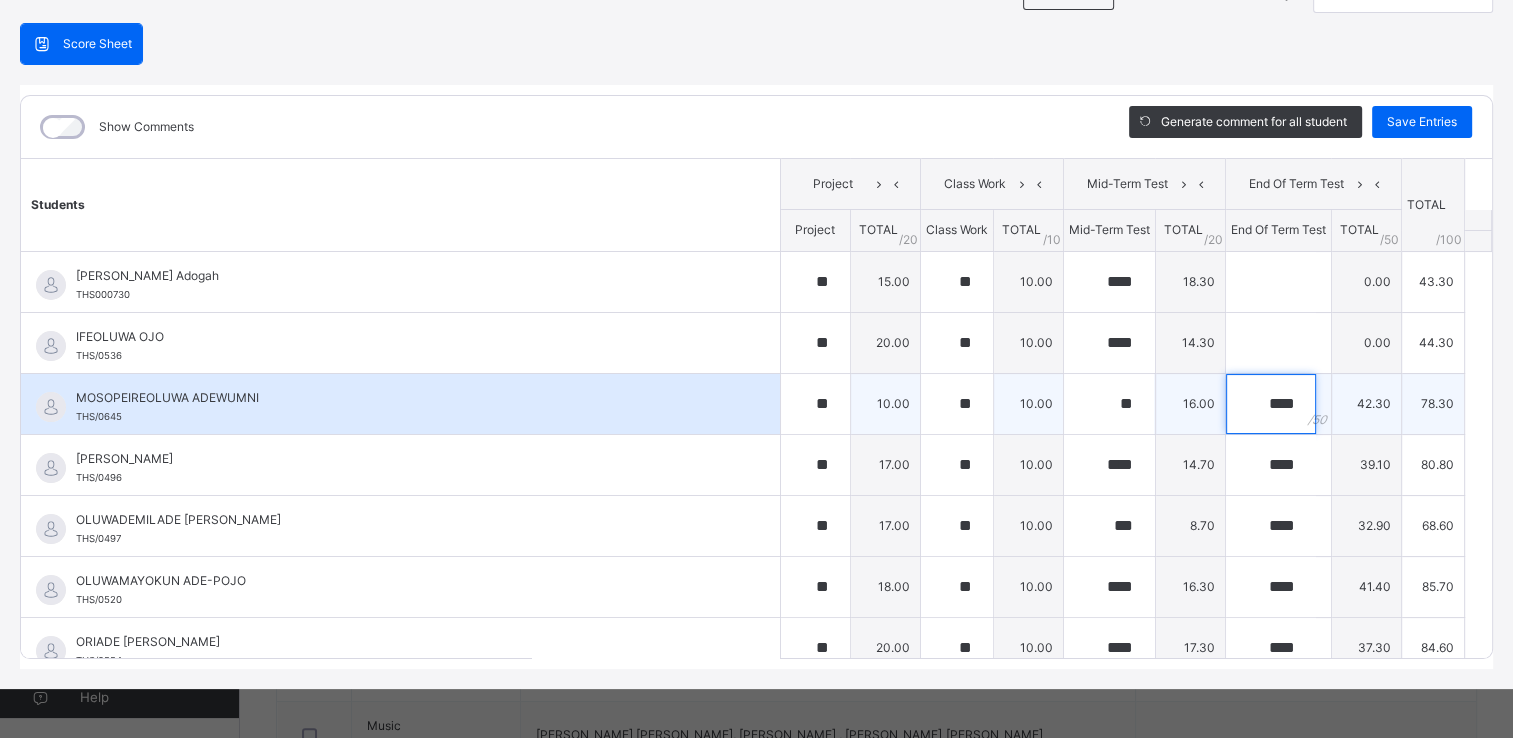 type on "**" 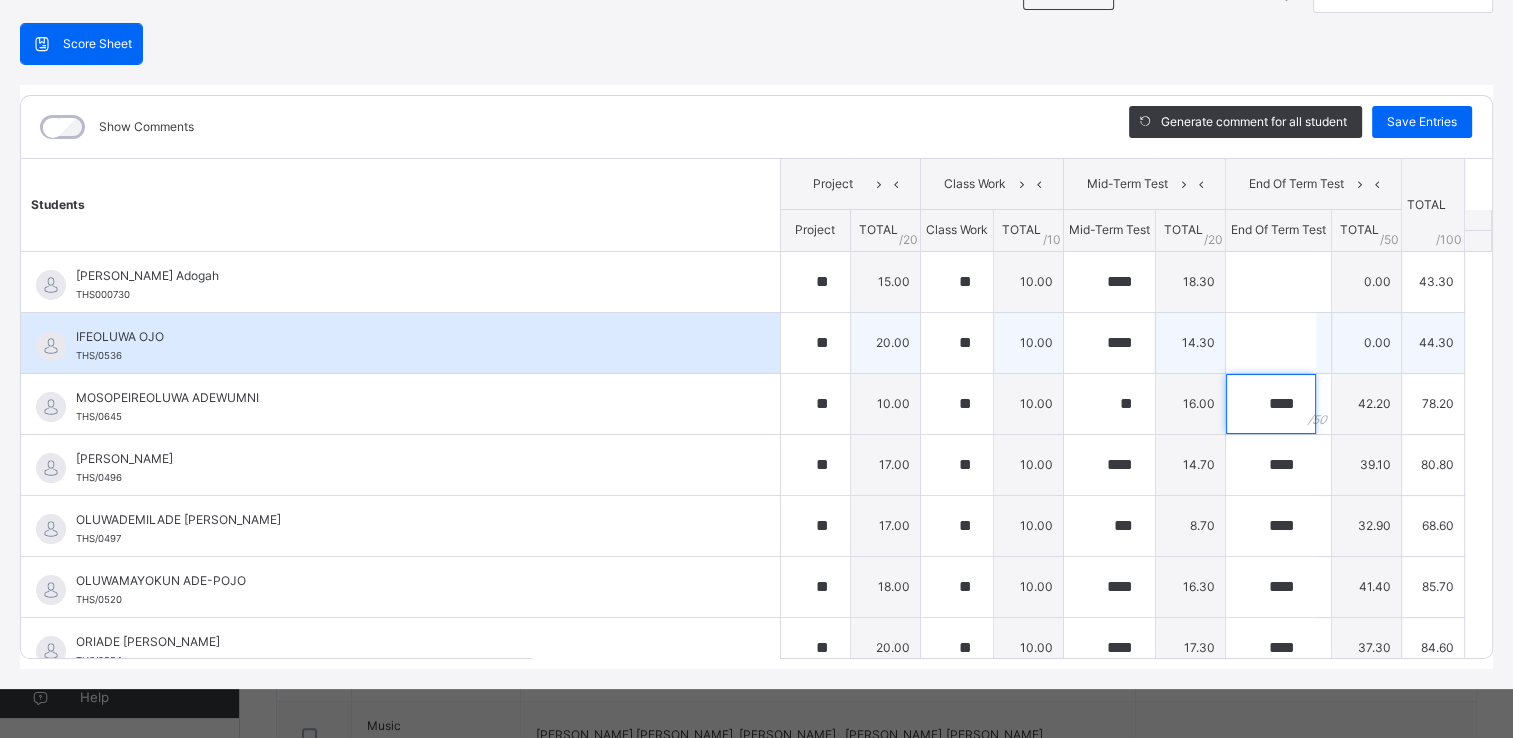 type on "****" 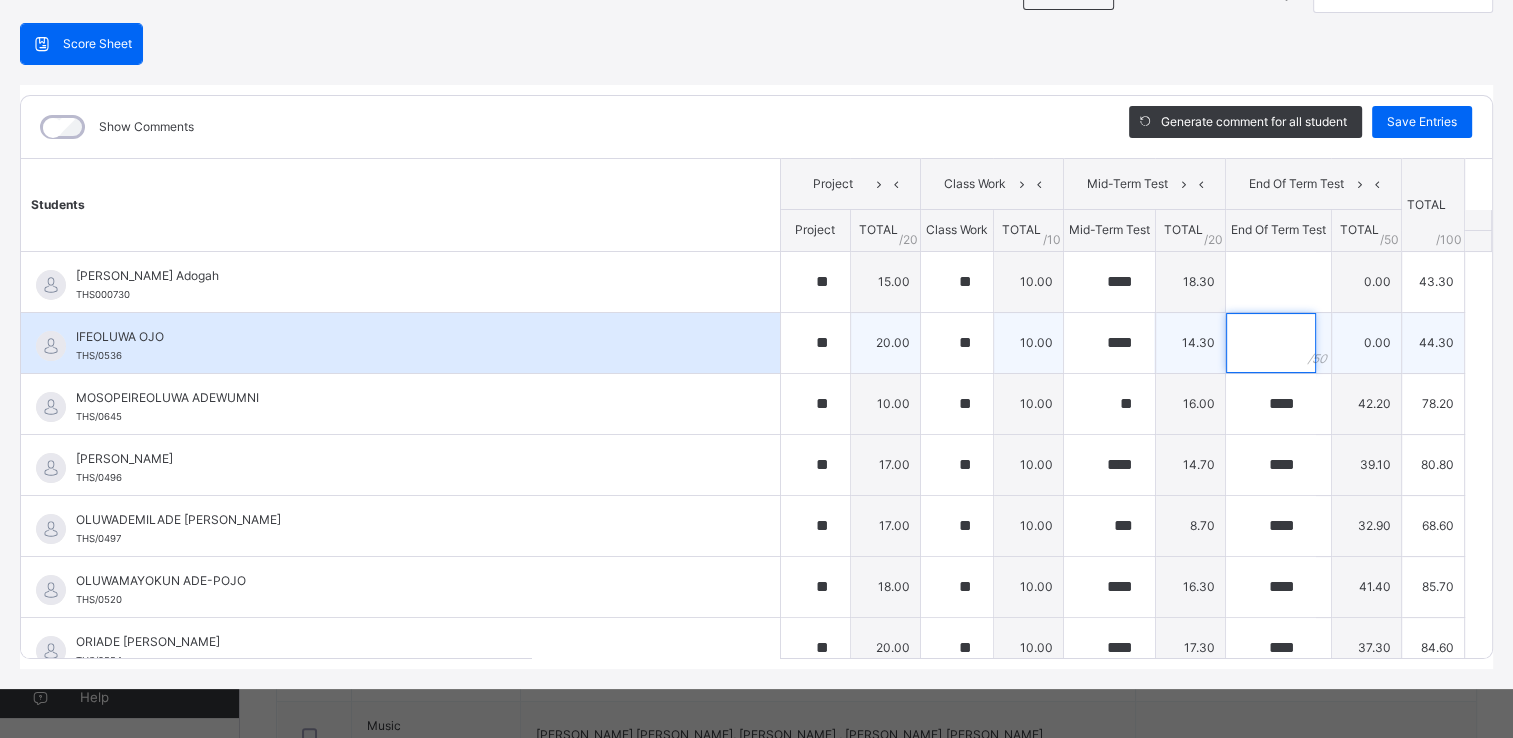 click at bounding box center (1271, 343) 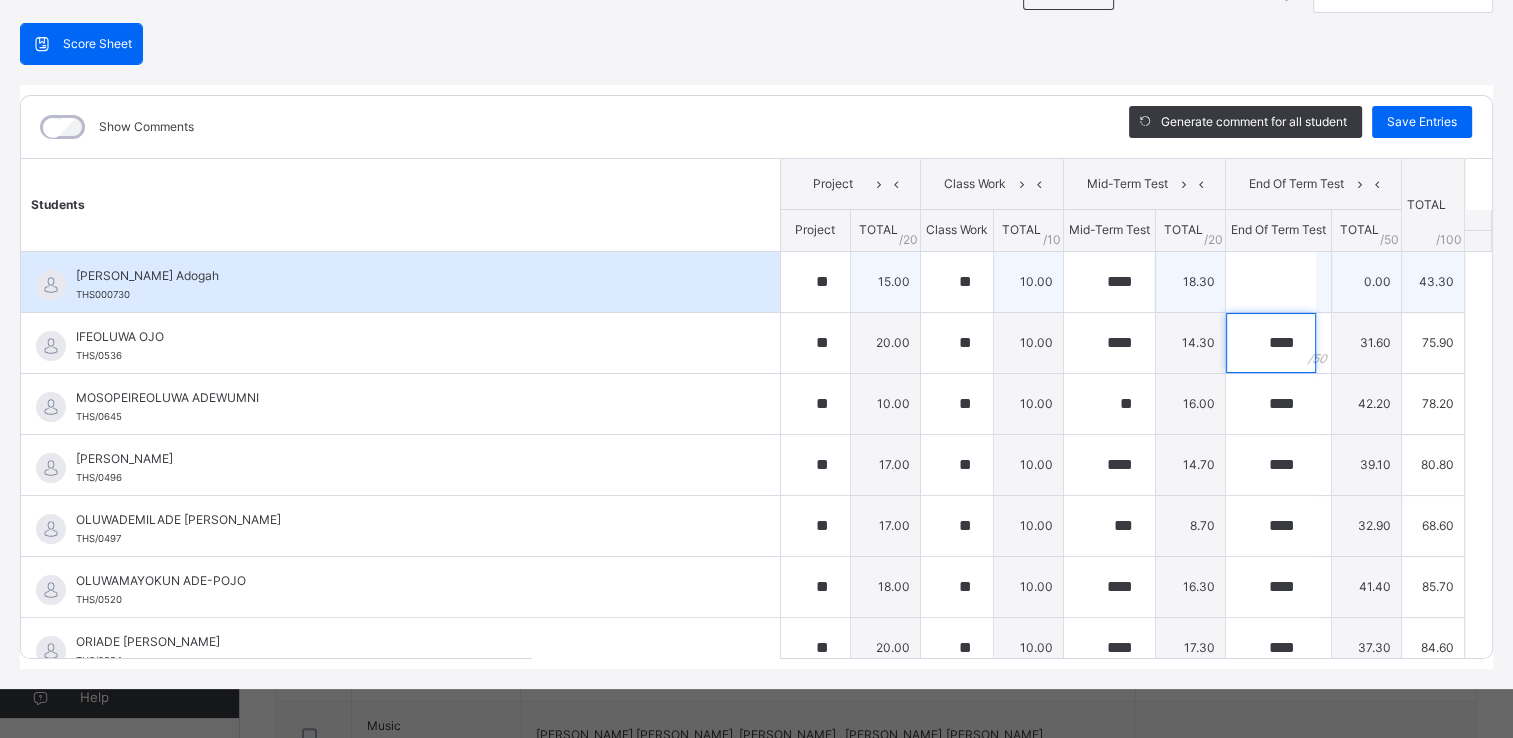 type on "****" 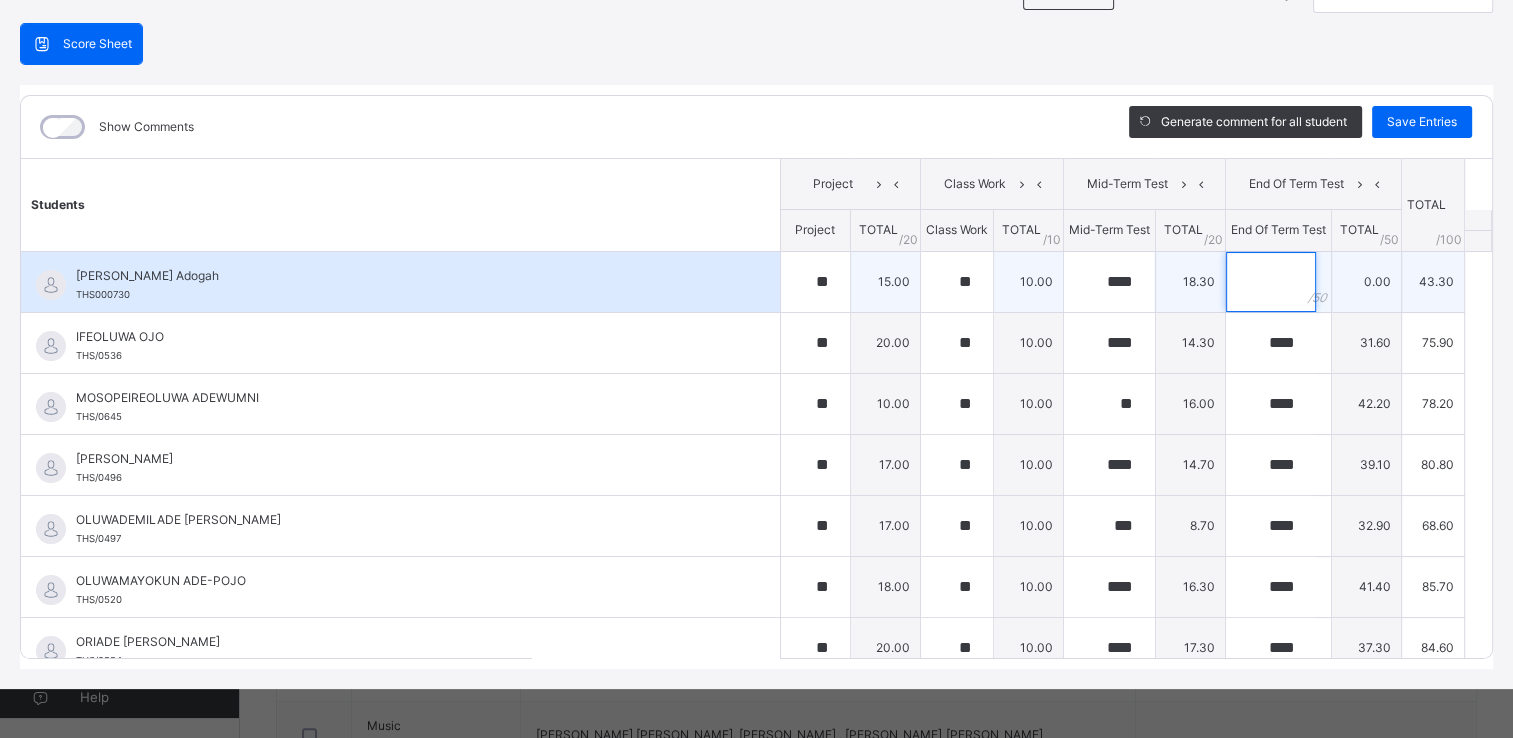 click at bounding box center [1271, 282] 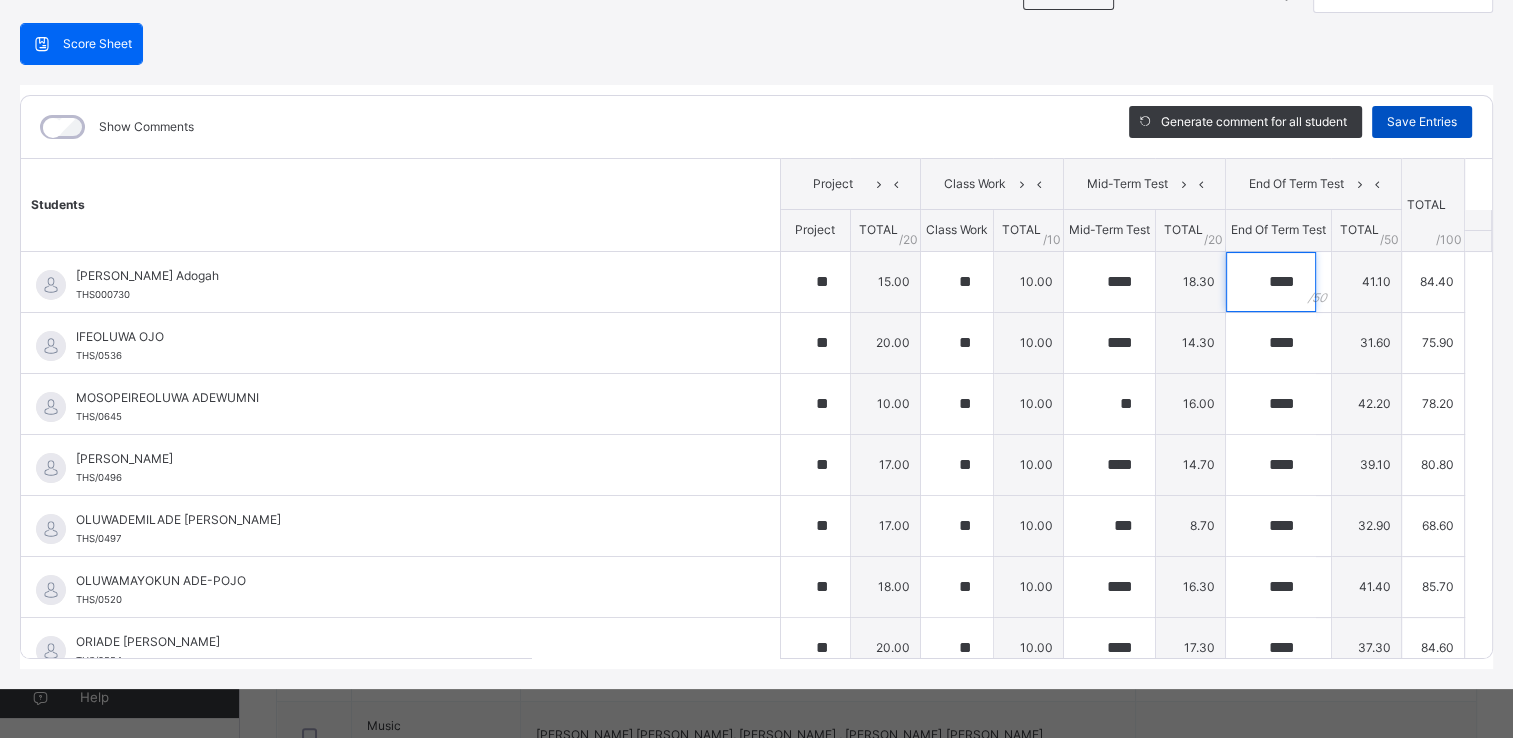type on "****" 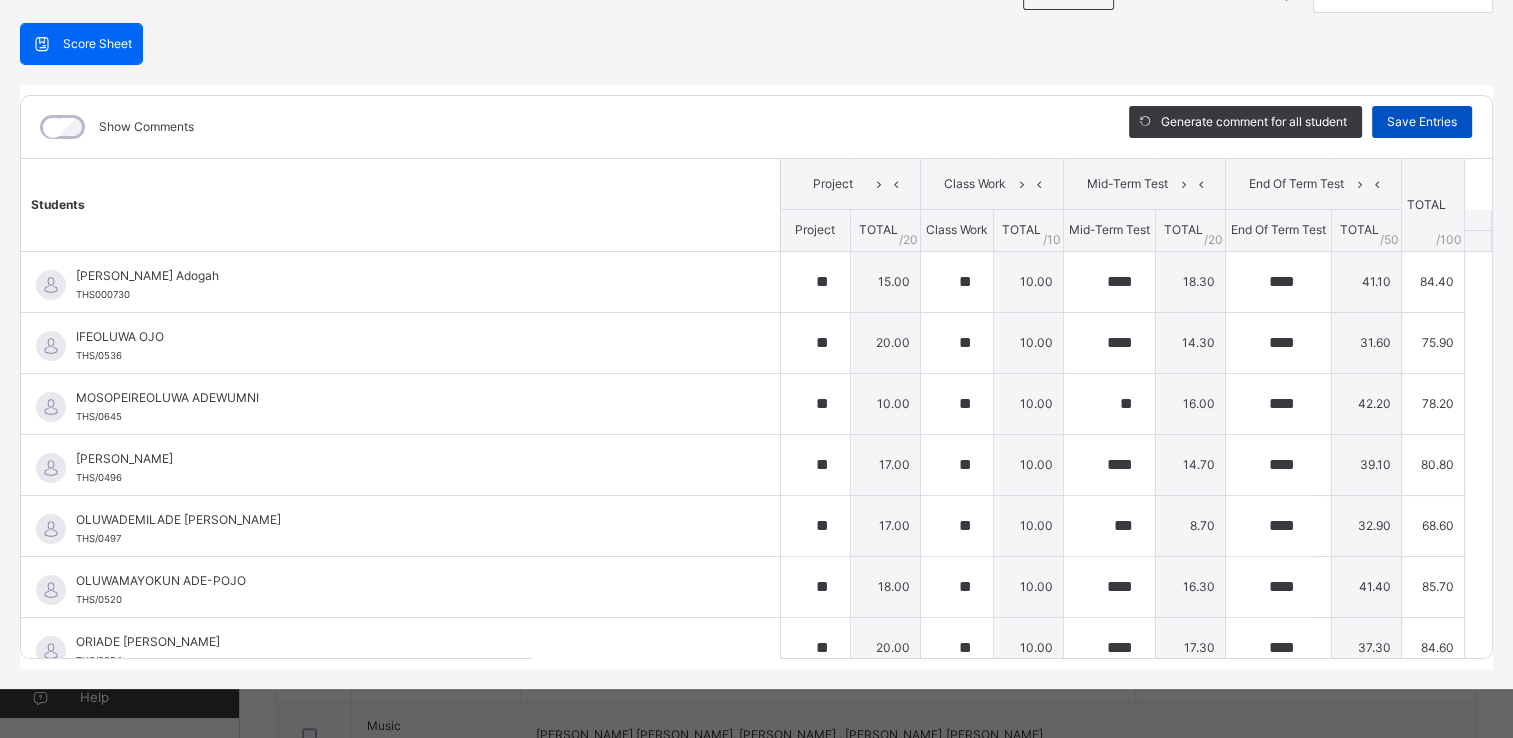click on "Save Entries" at bounding box center [1422, 122] 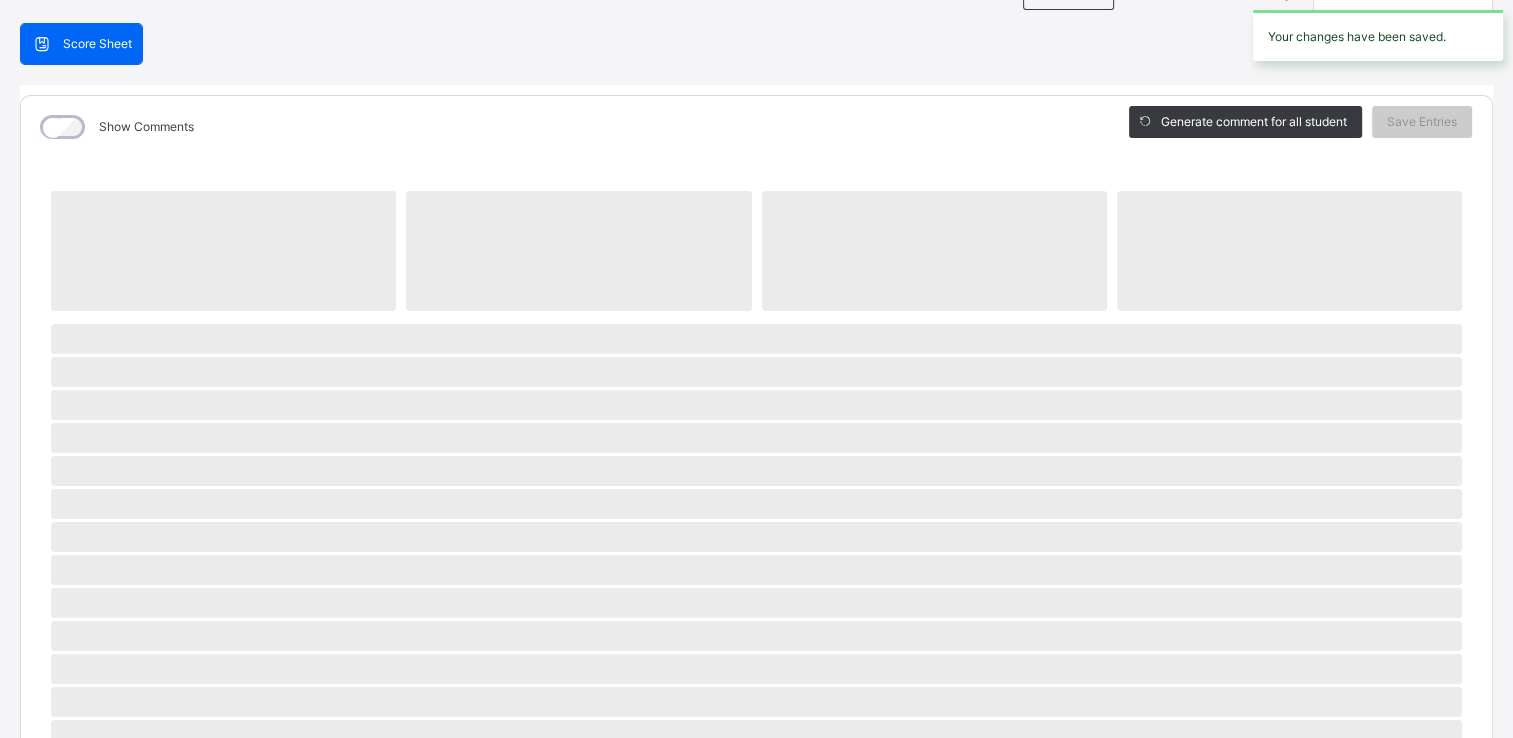 click on "Your changes have been saved." at bounding box center [1378, 35] 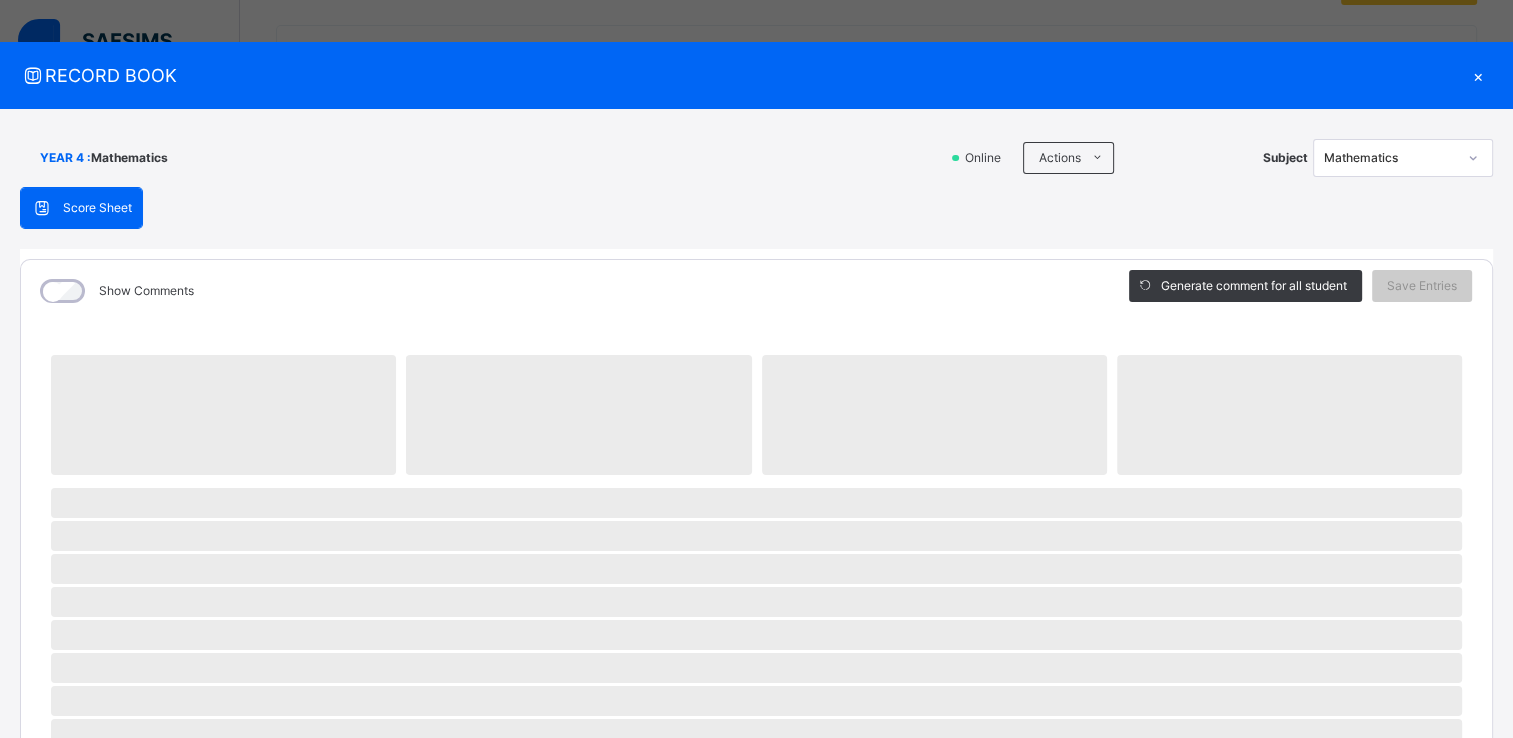 scroll, scrollTop: 0, scrollLeft: 0, axis: both 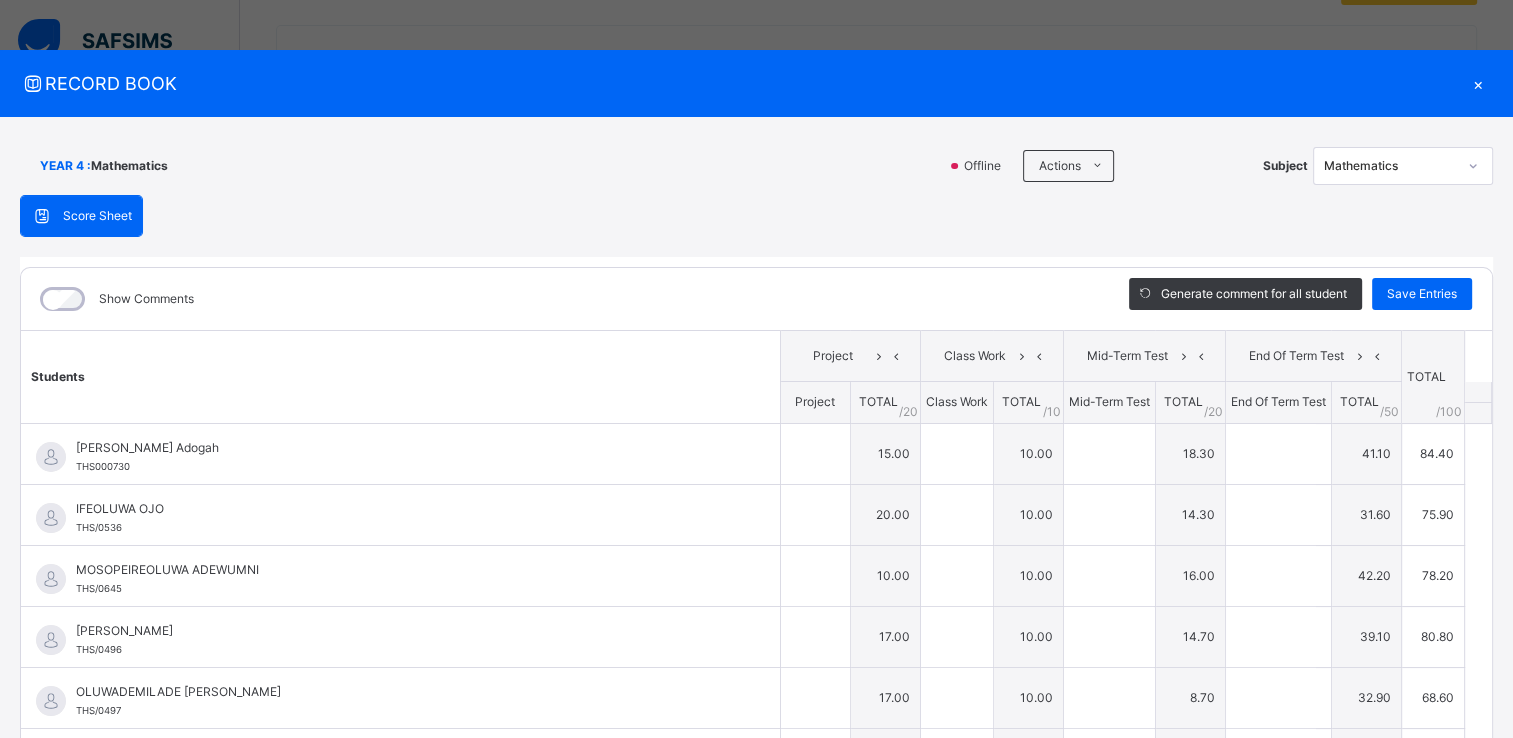 type 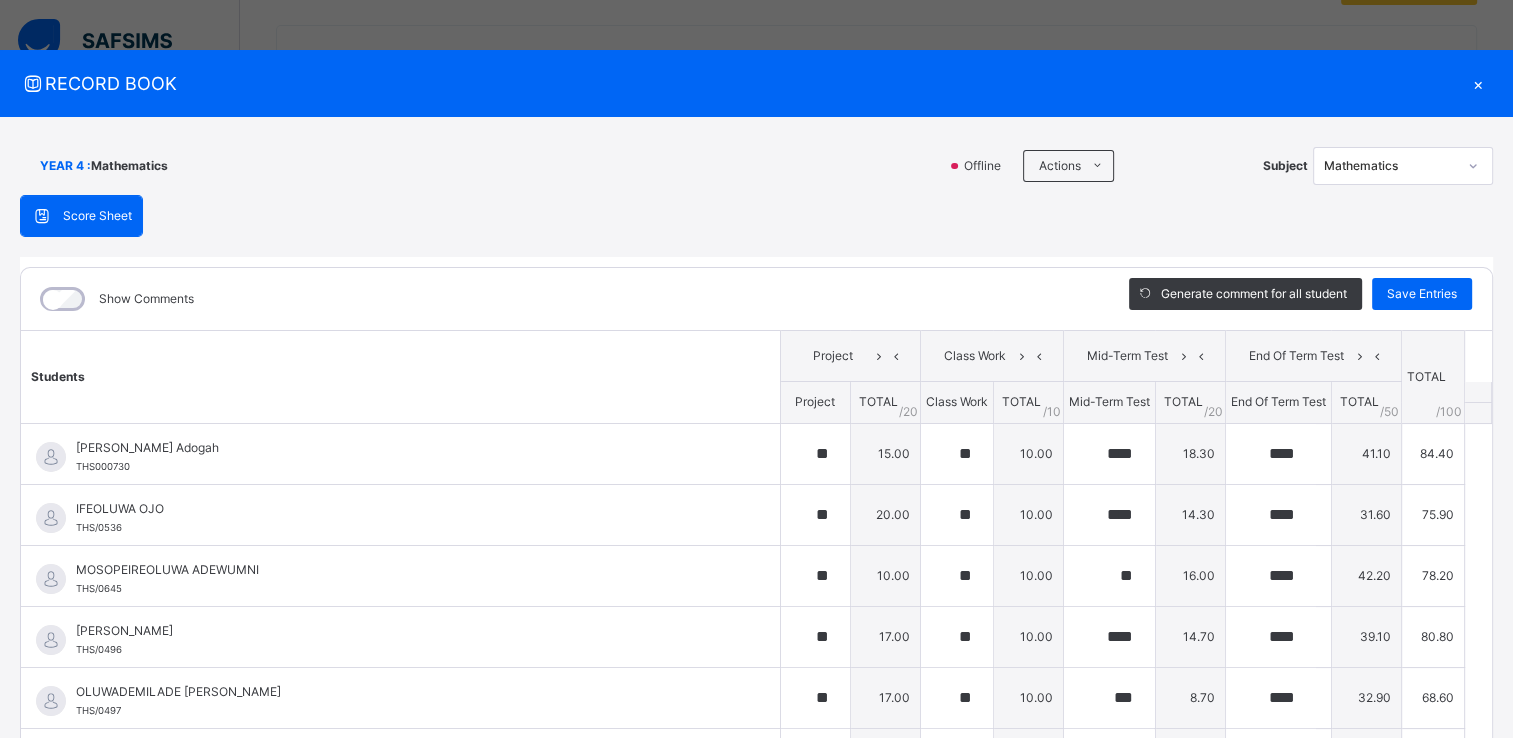 click on "×" at bounding box center [1478, 83] 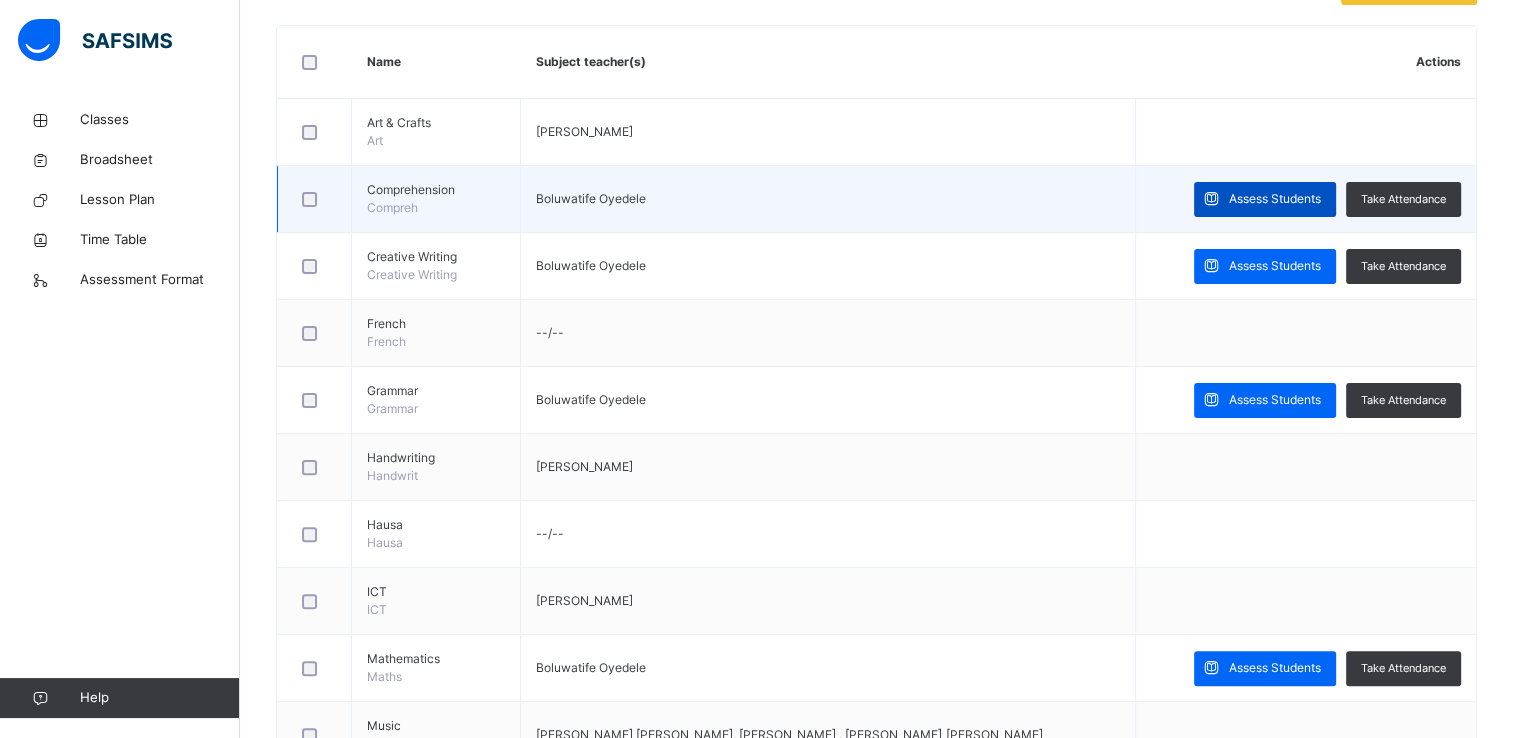 click on "Assess Students" at bounding box center [1275, 199] 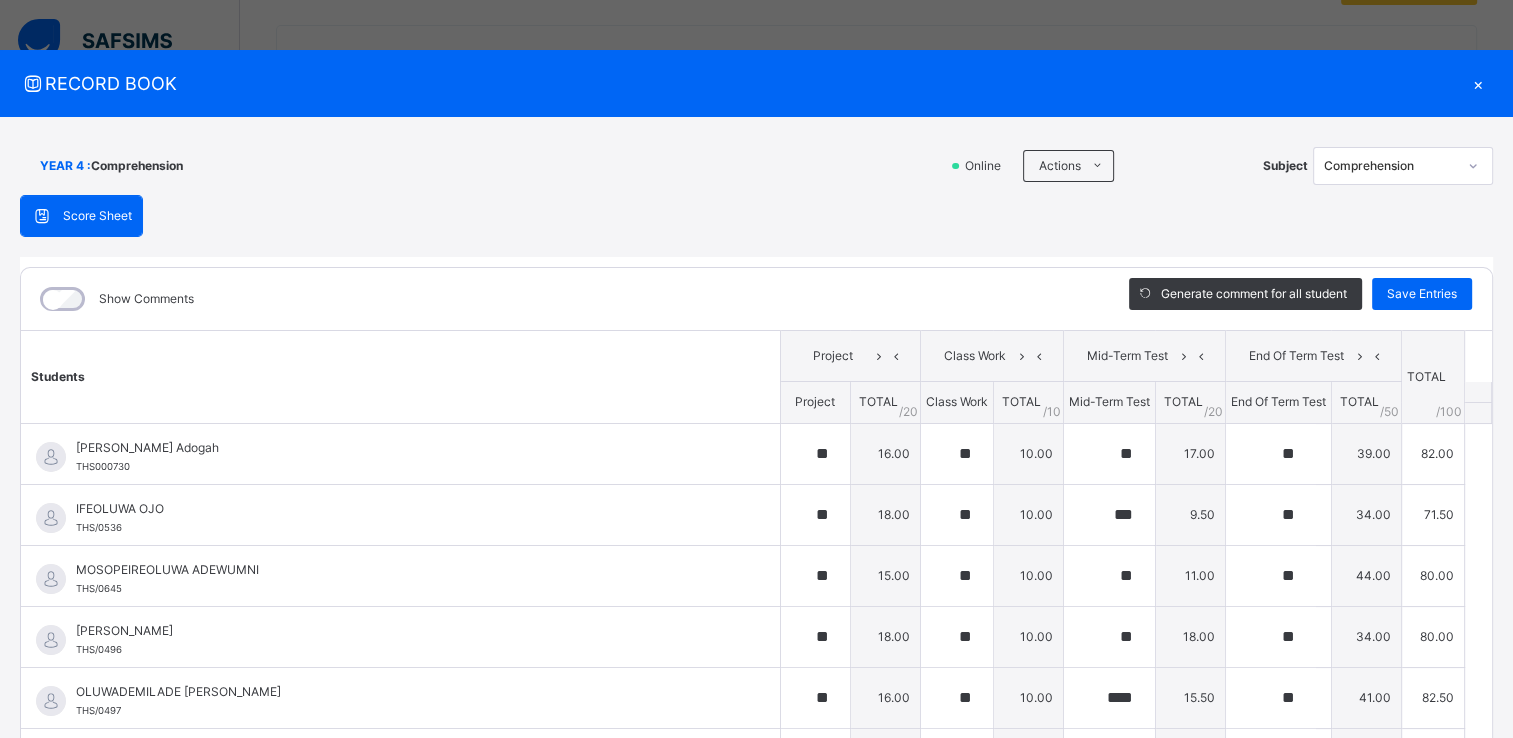 click on "×" at bounding box center [1478, 83] 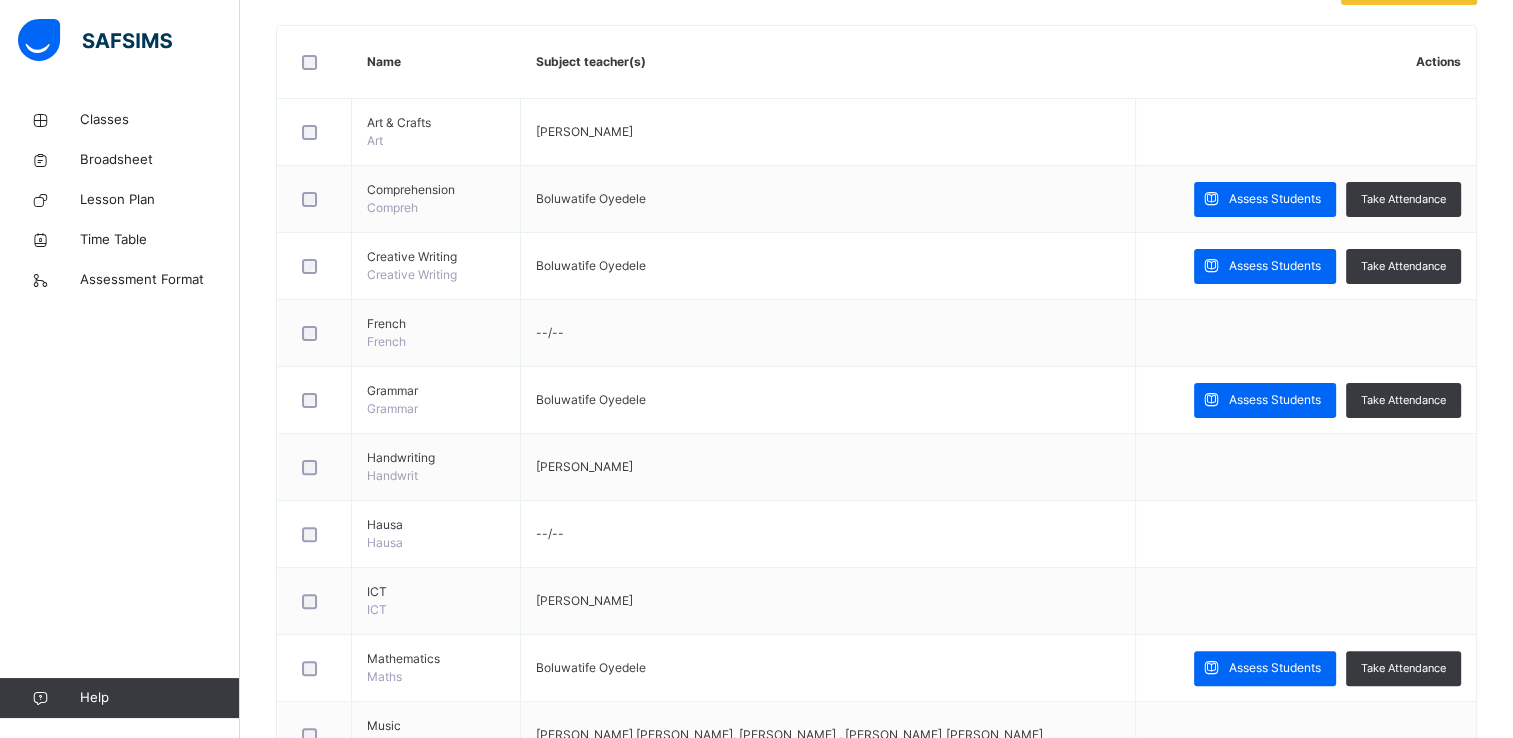 scroll, scrollTop: 1020, scrollLeft: 0, axis: vertical 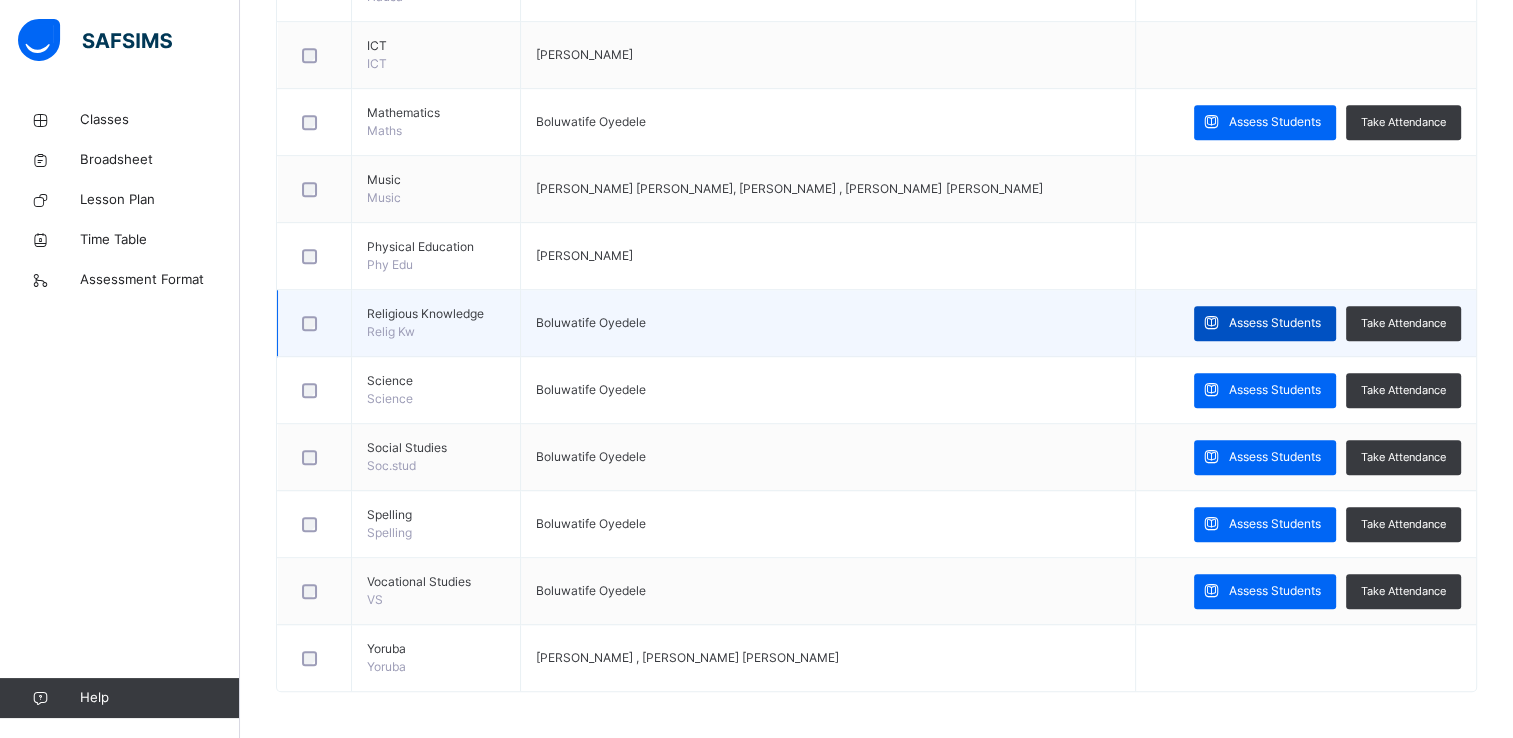 click on "Assess Students" at bounding box center (1265, 323) 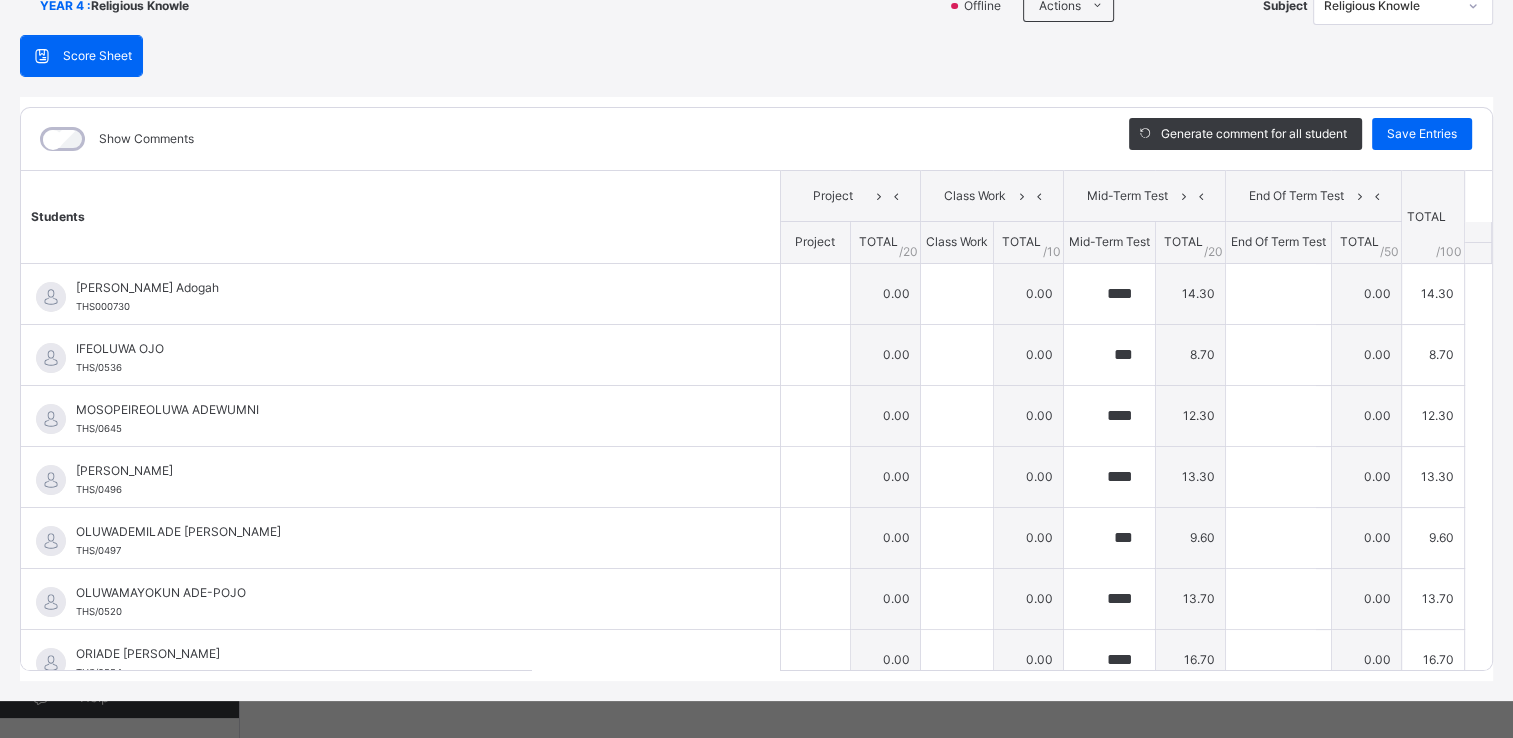 scroll, scrollTop: 172, scrollLeft: 0, axis: vertical 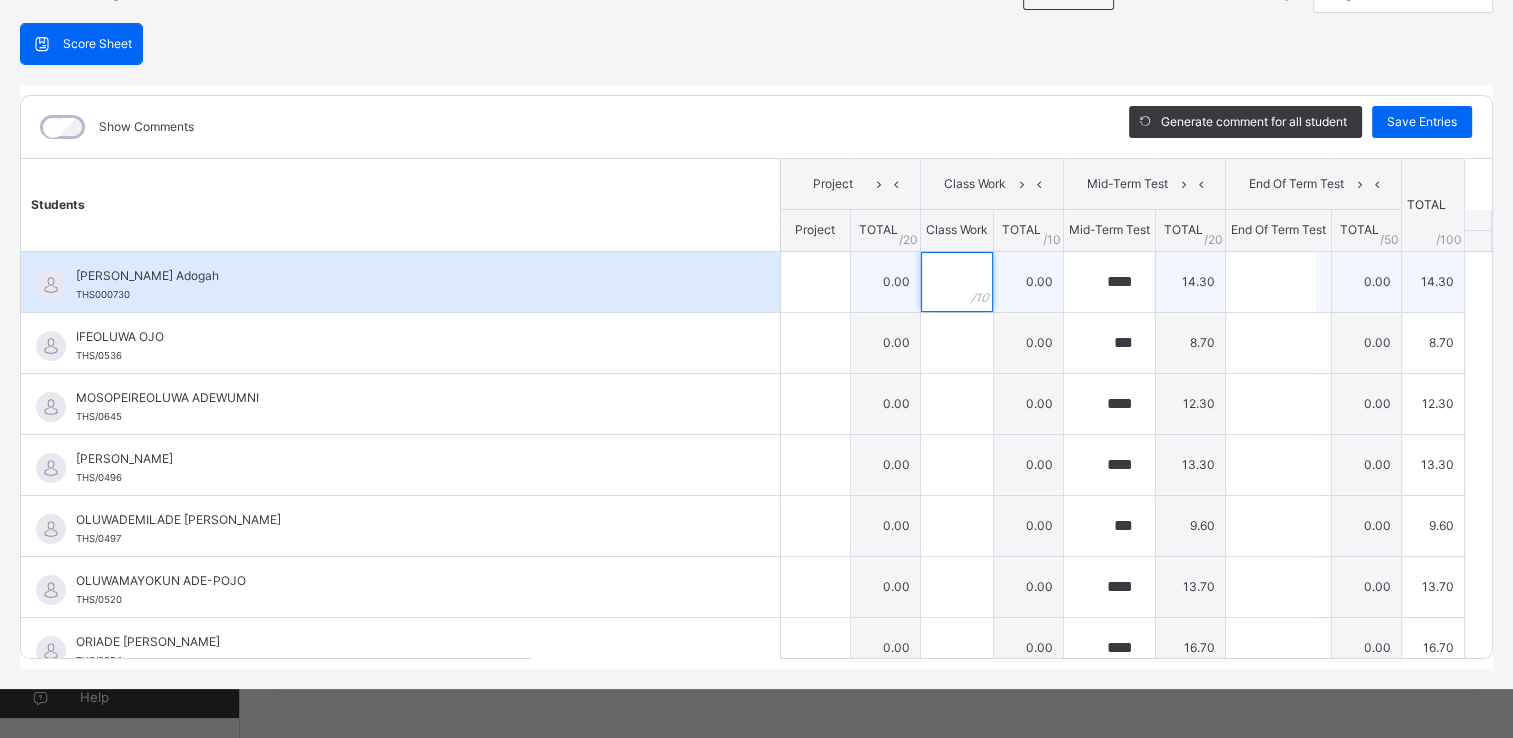 click at bounding box center (957, 282) 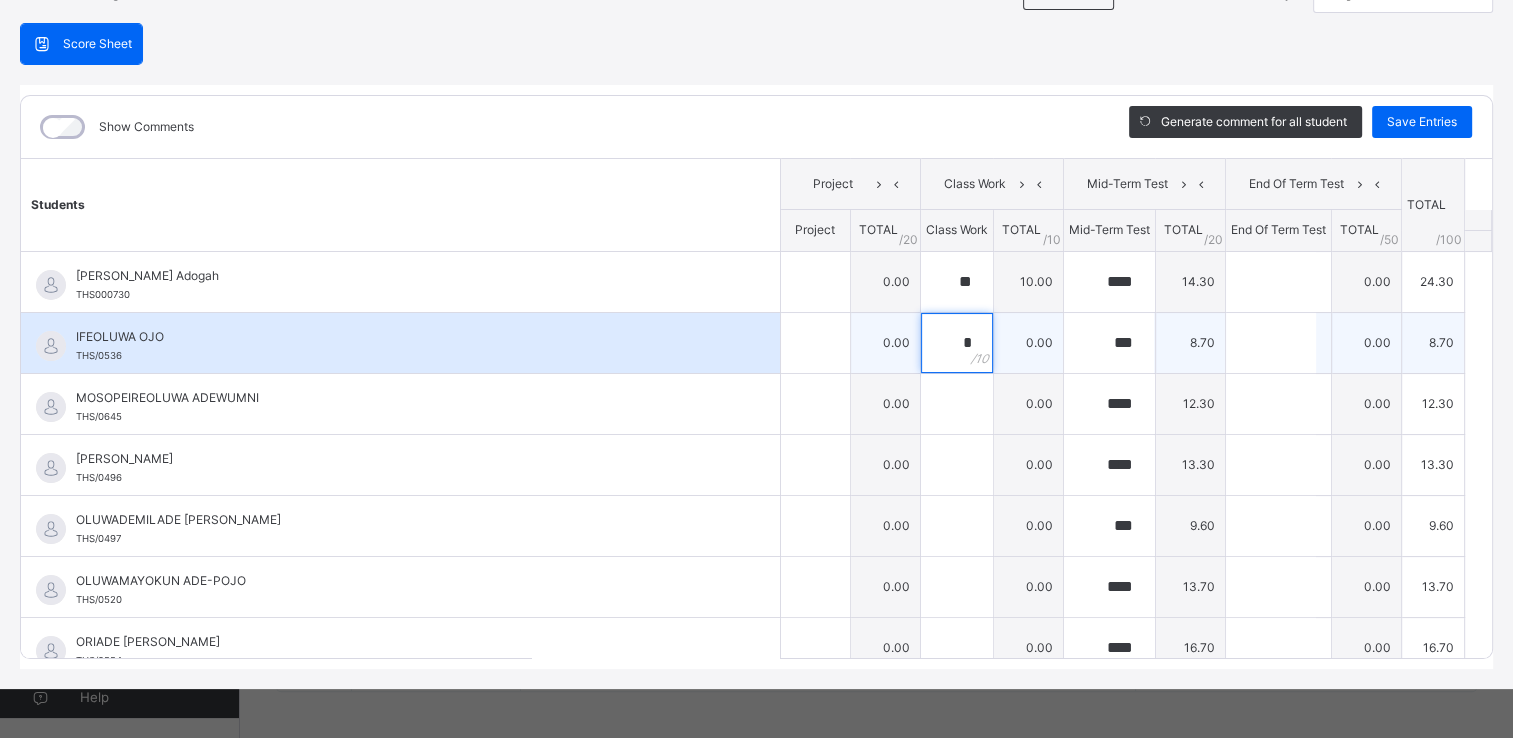 click on "*" at bounding box center [957, 343] 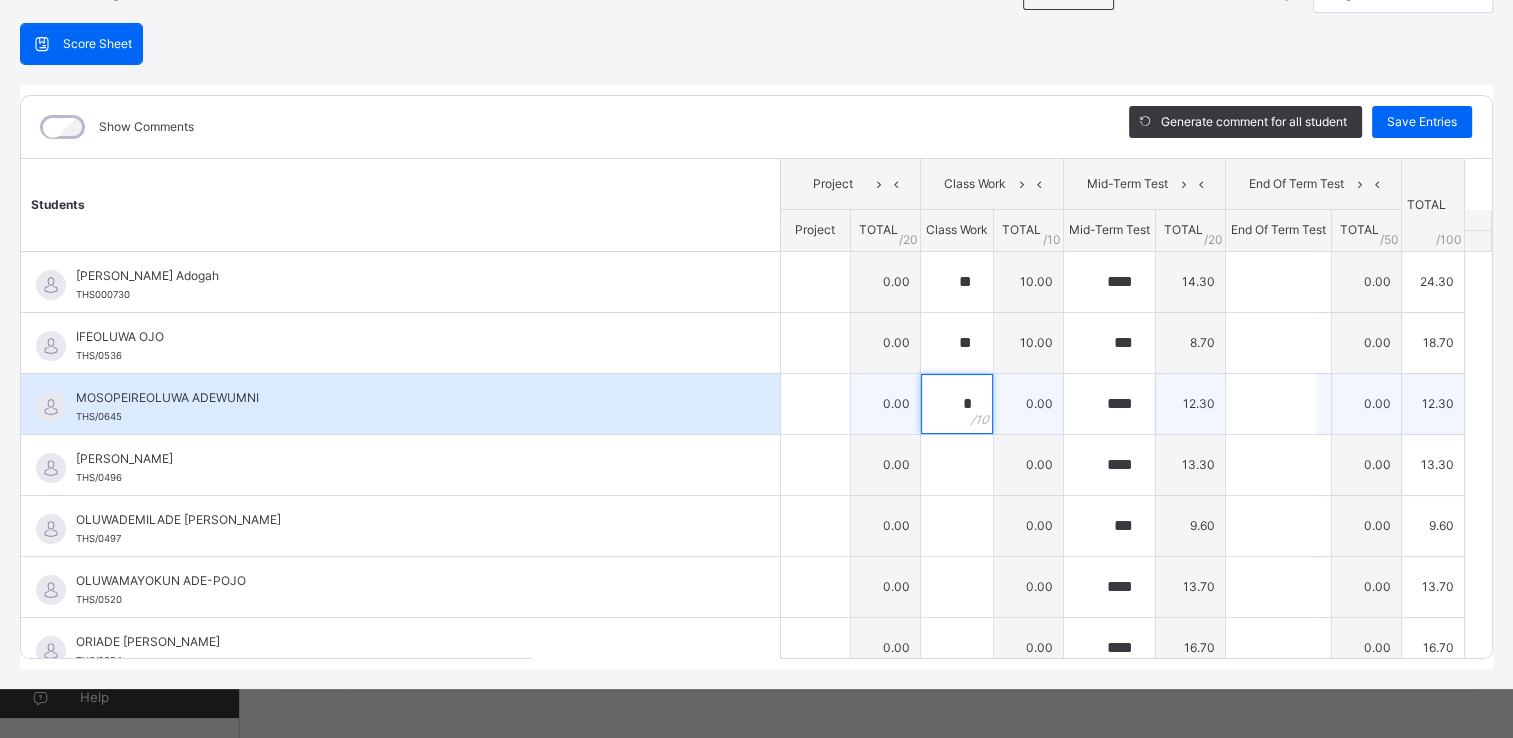 click on "*" at bounding box center (957, 404) 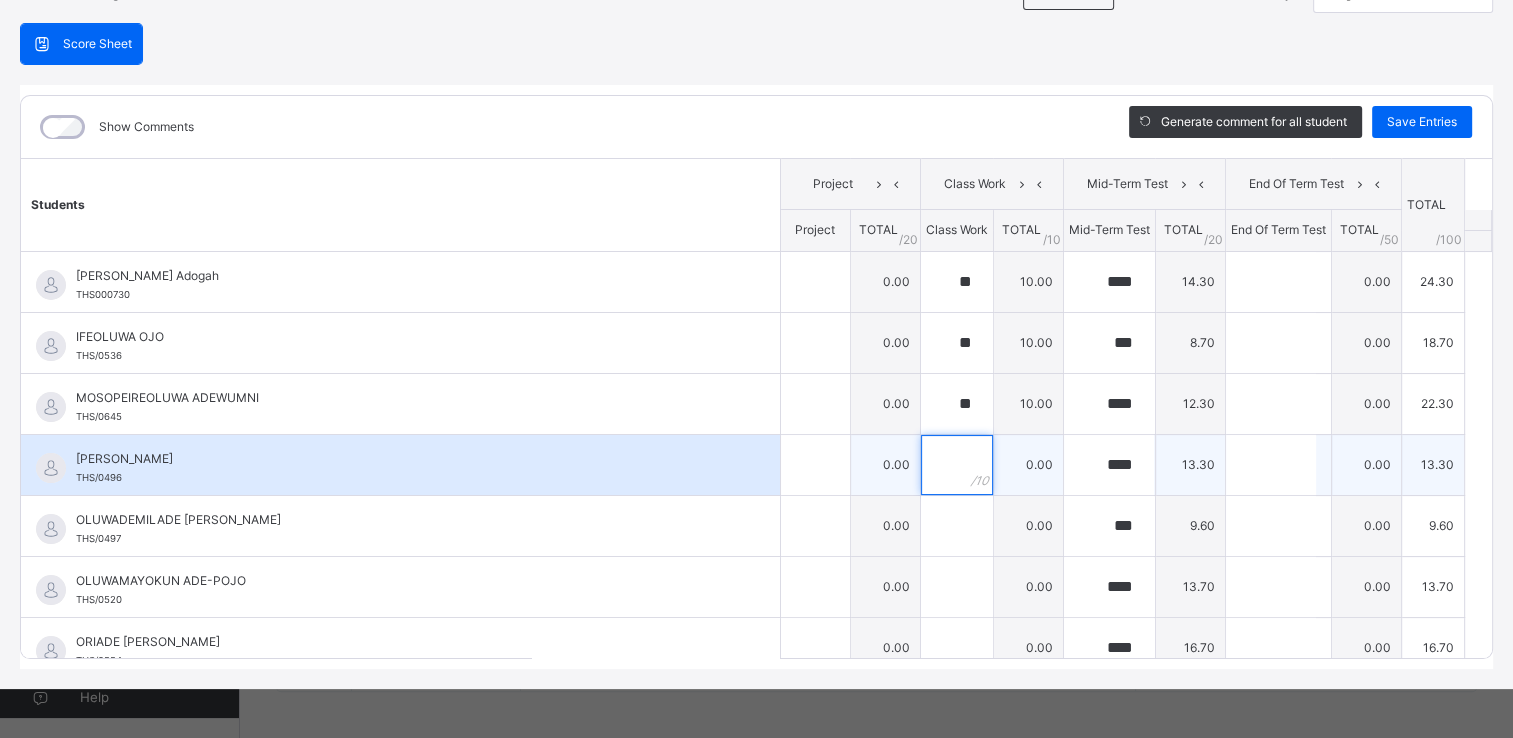 click at bounding box center (957, 465) 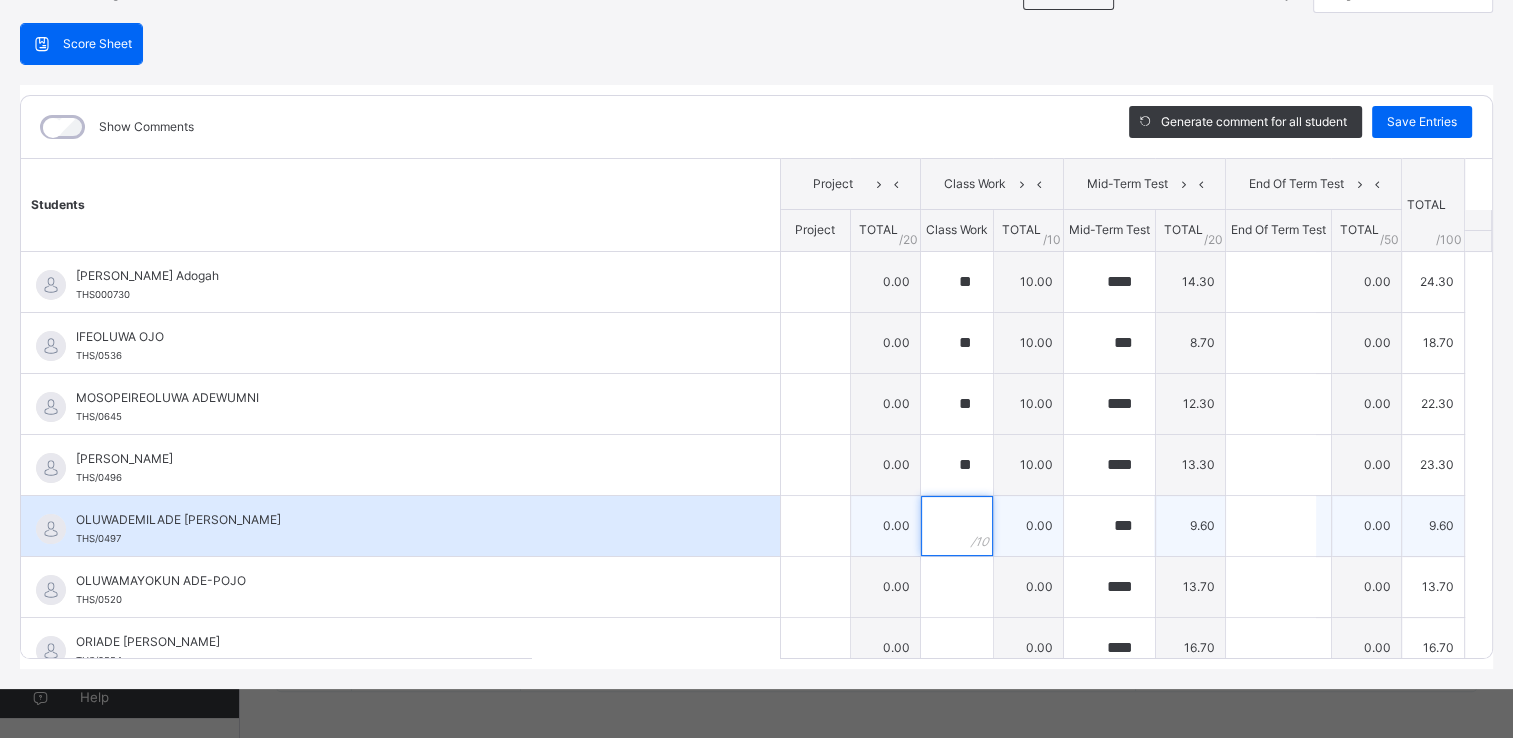 click at bounding box center [957, 526] 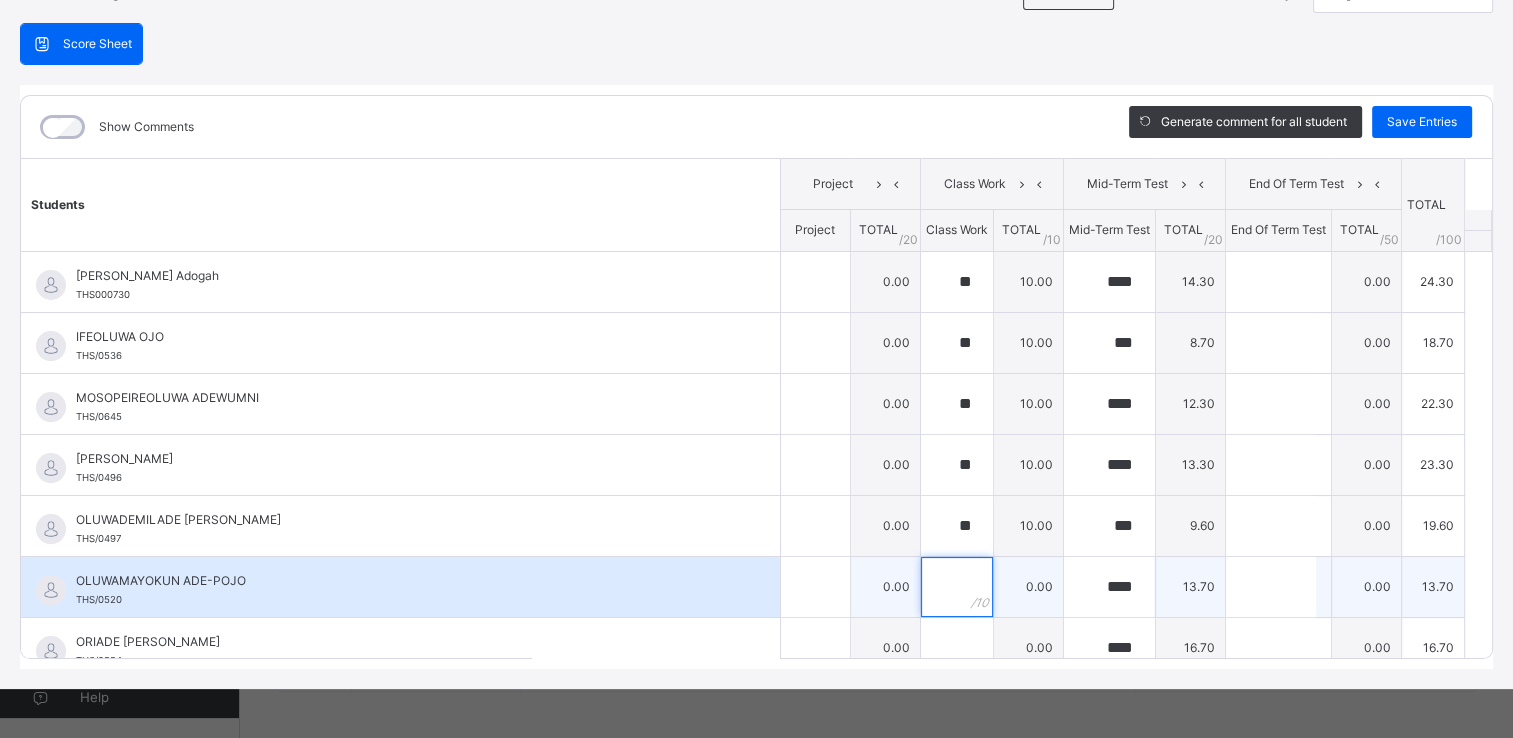 click at bounding box center (957, 587) 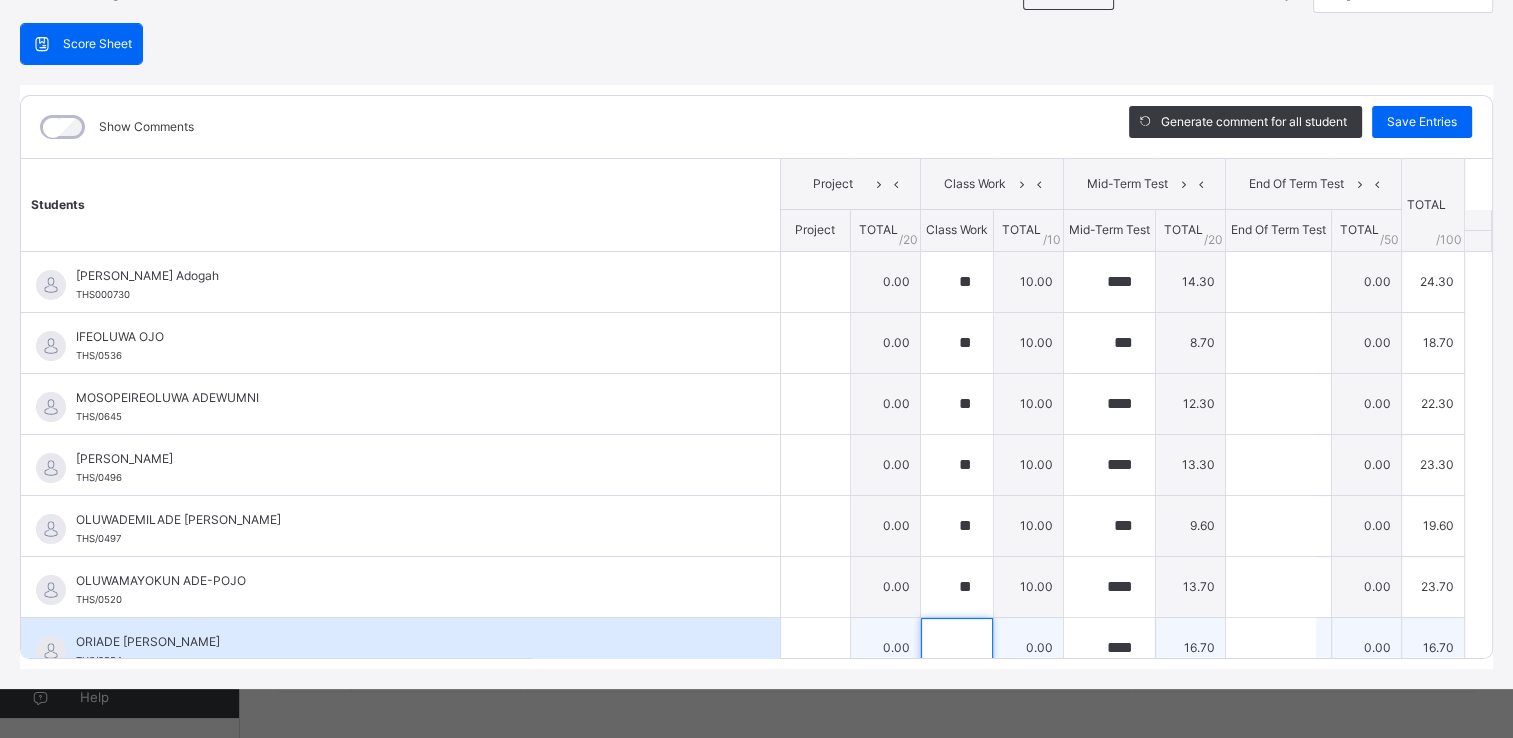 click at bounding box center [957, 648] 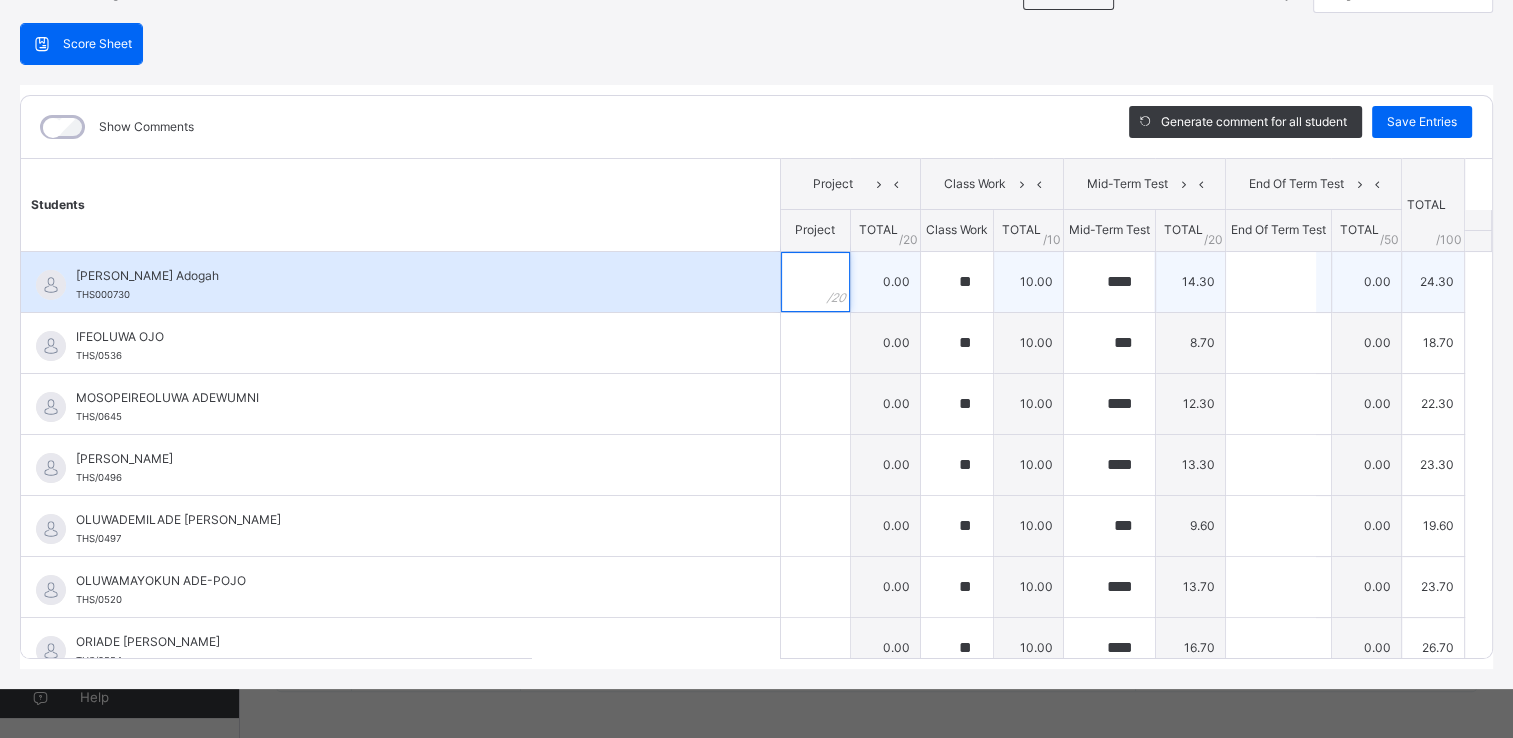 click at bounding box center [815, 282] 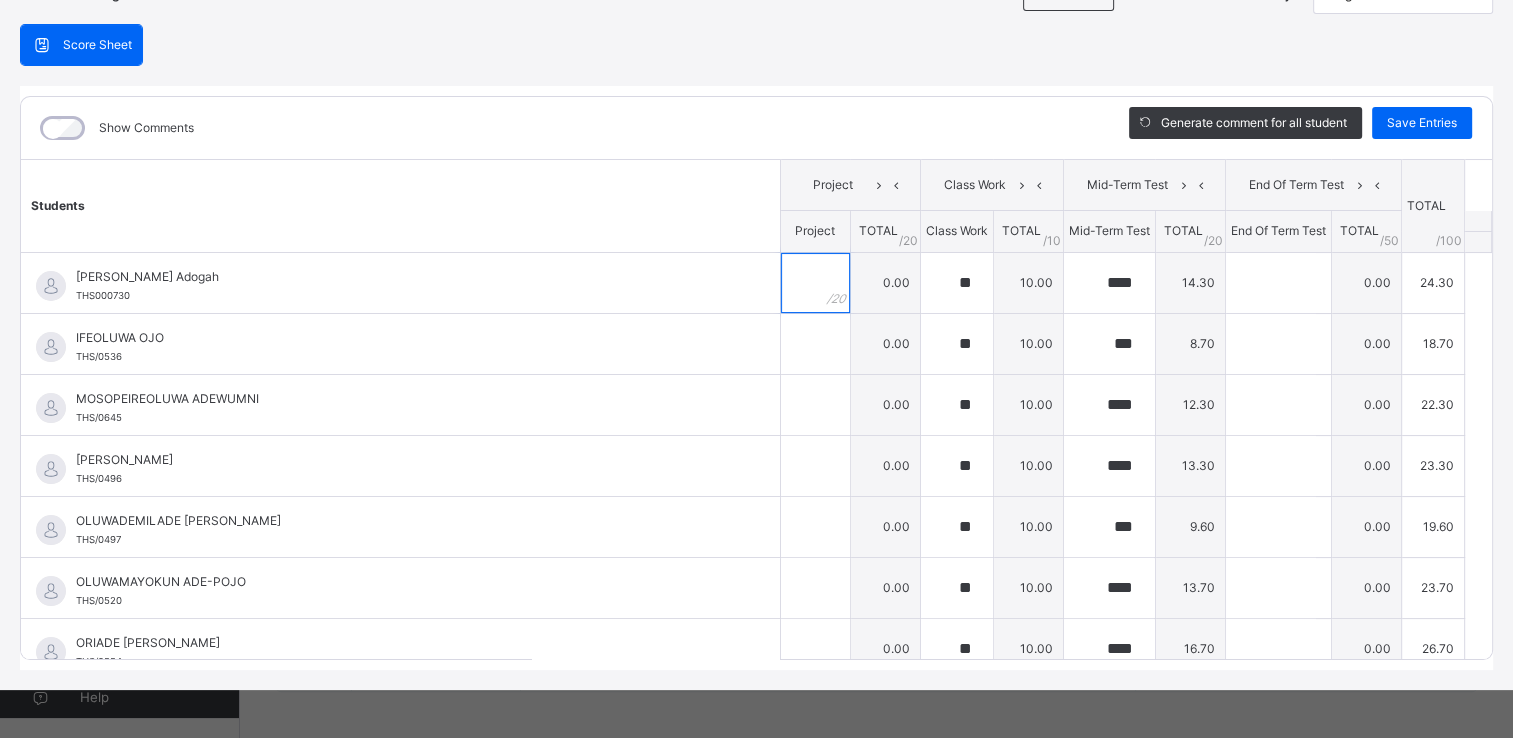 scroll, scrollTop: 172, scrollLeft: 0, axis: vertical 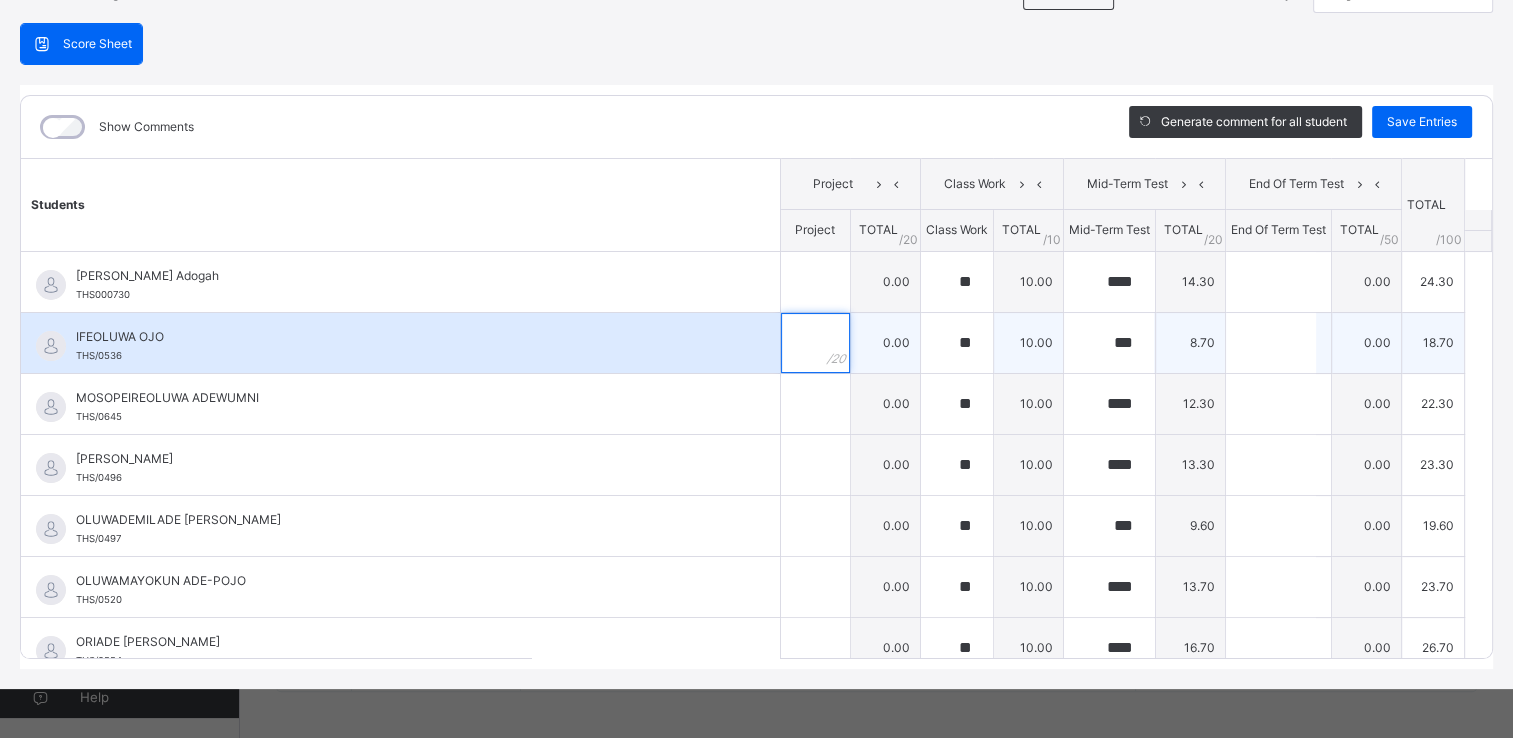 click at bounding box center [815, 343] 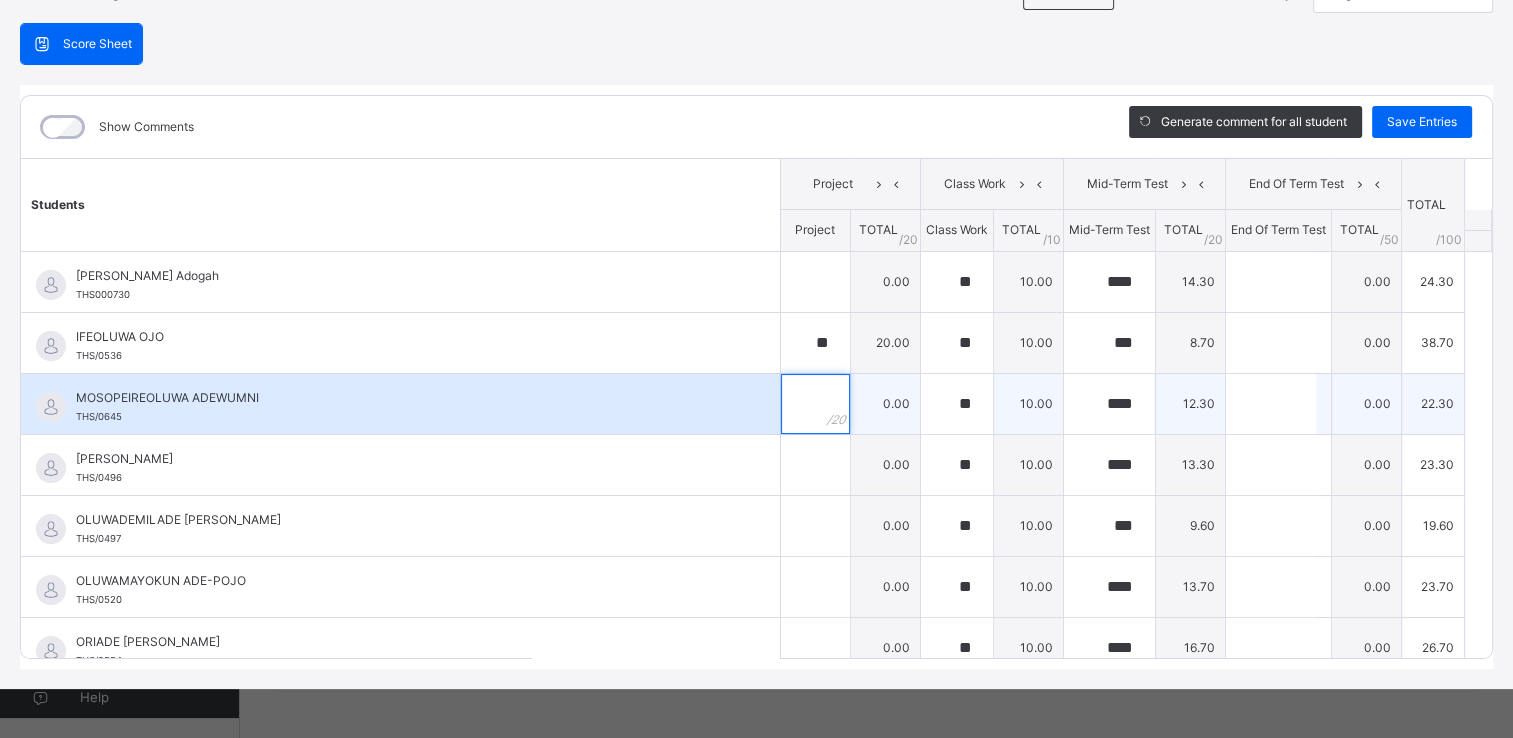 click at bounding box center [815, 404] 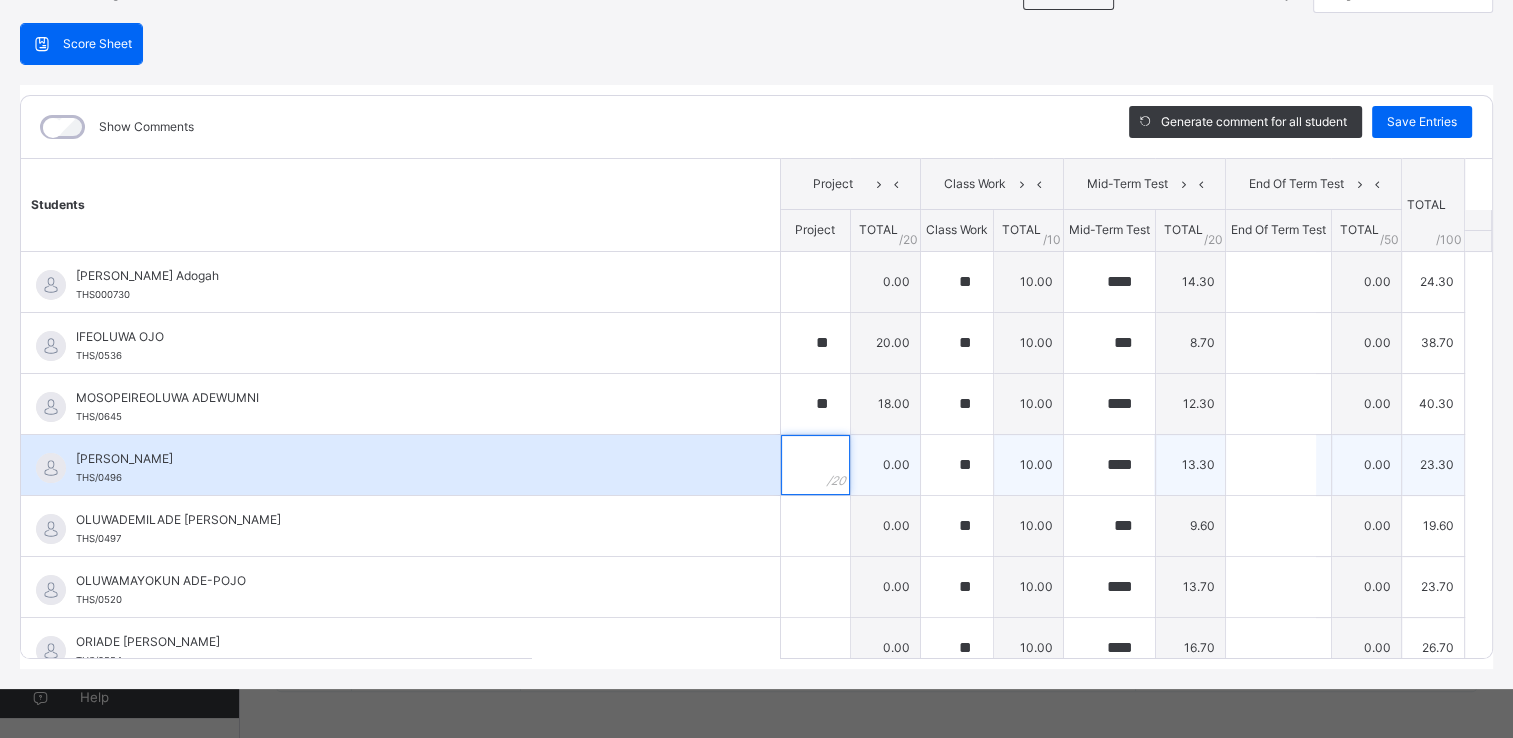 click at bounding box center [815, 465] 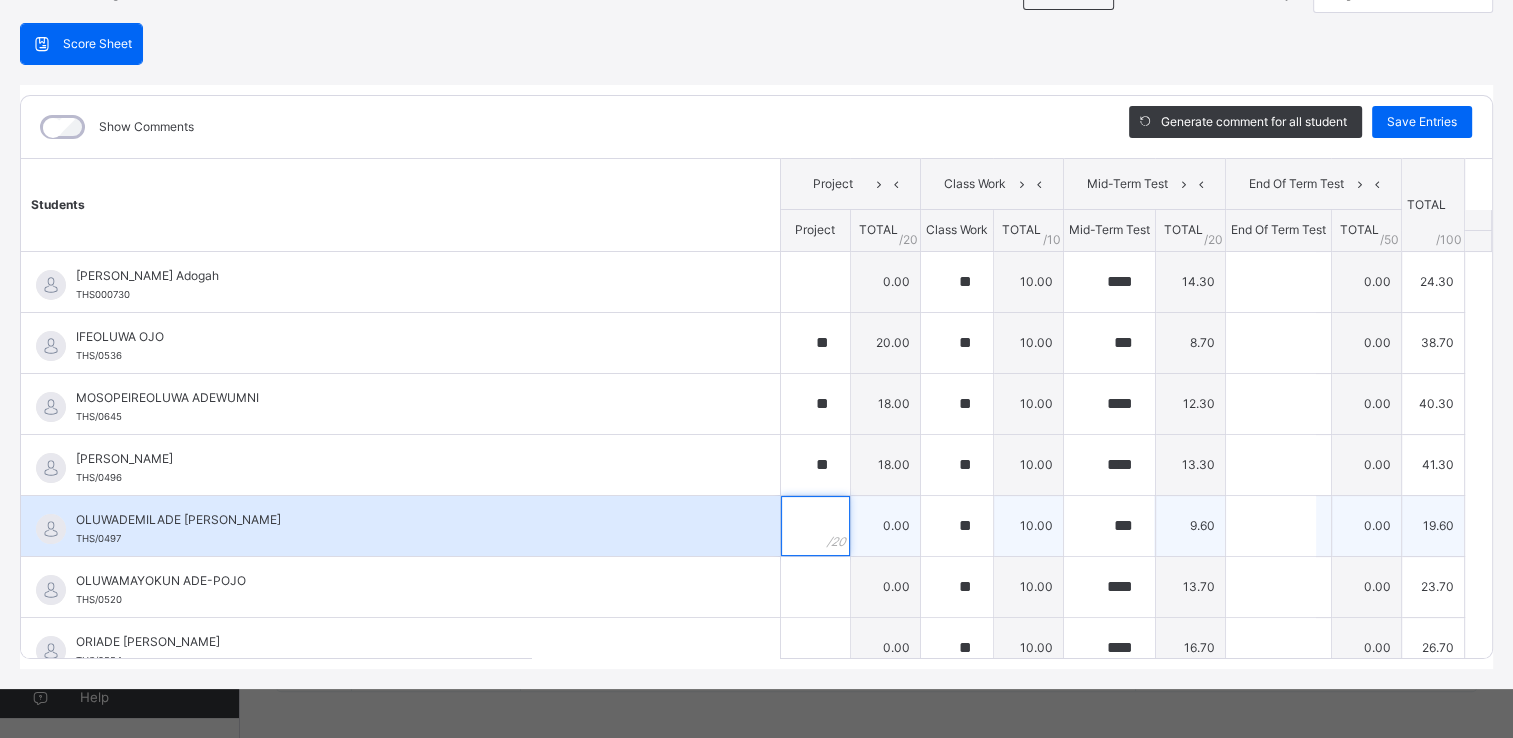 click at bounding box center [815, 526] 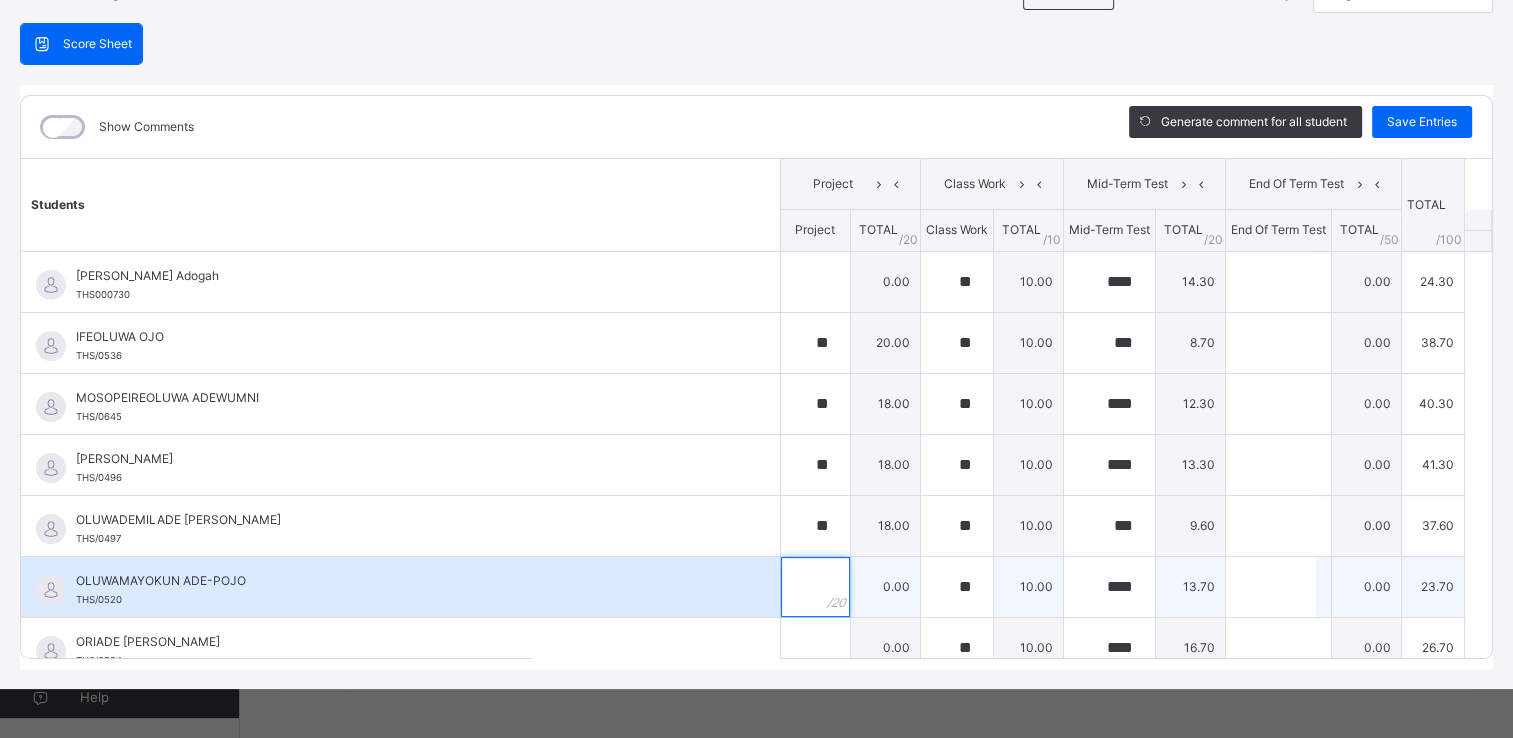 click at bounding box center (815, 587) 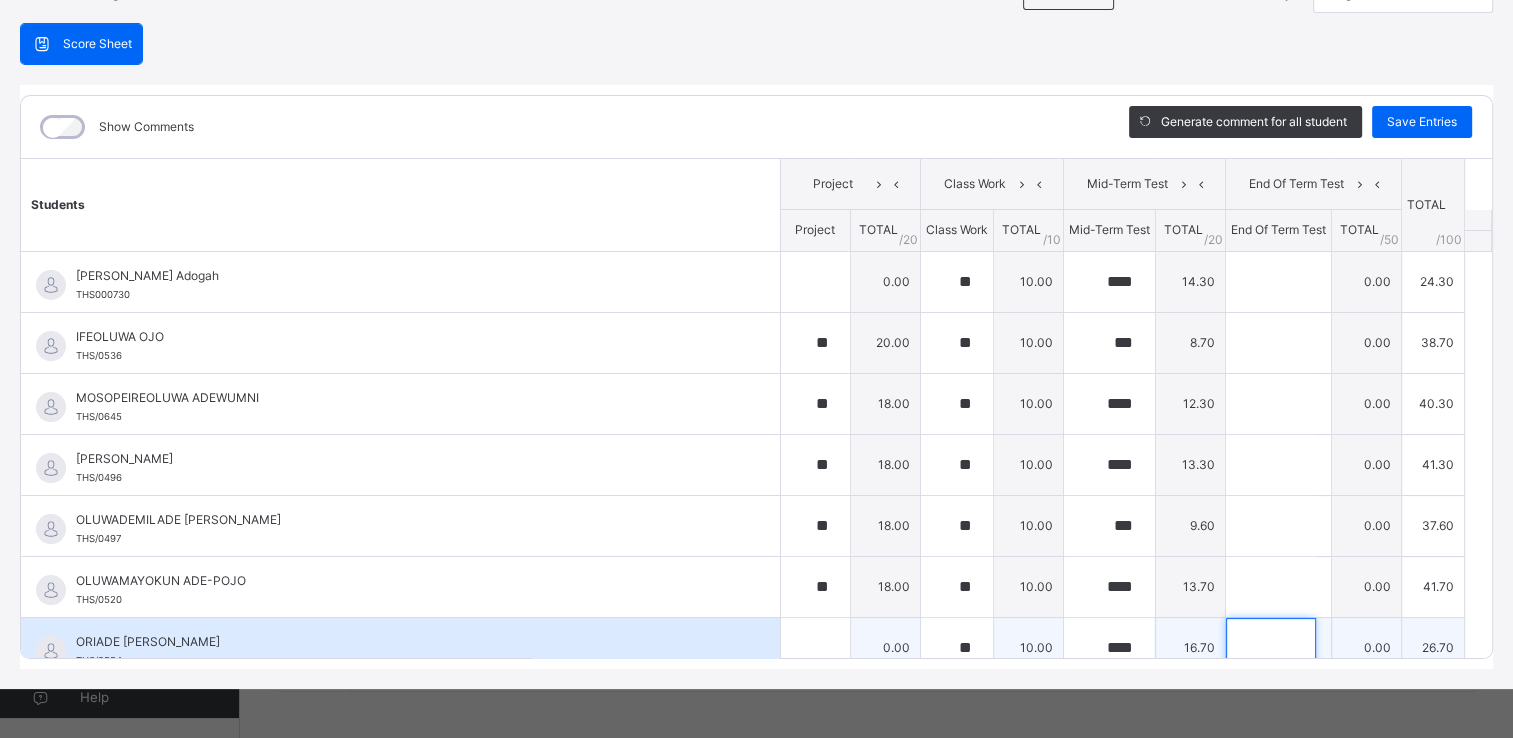 click at bounding box center (1271, 648) 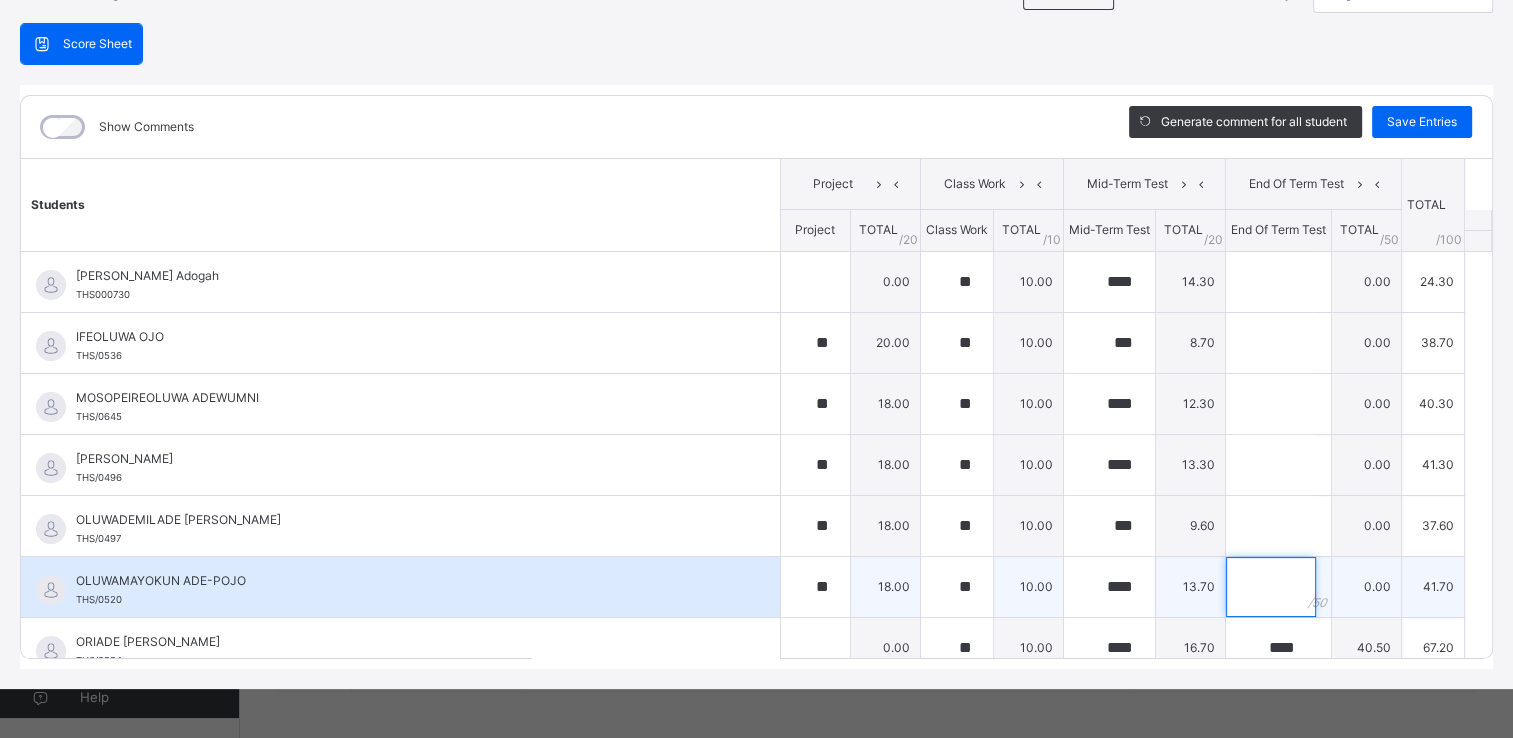 click at bounding box center [1271, 587] 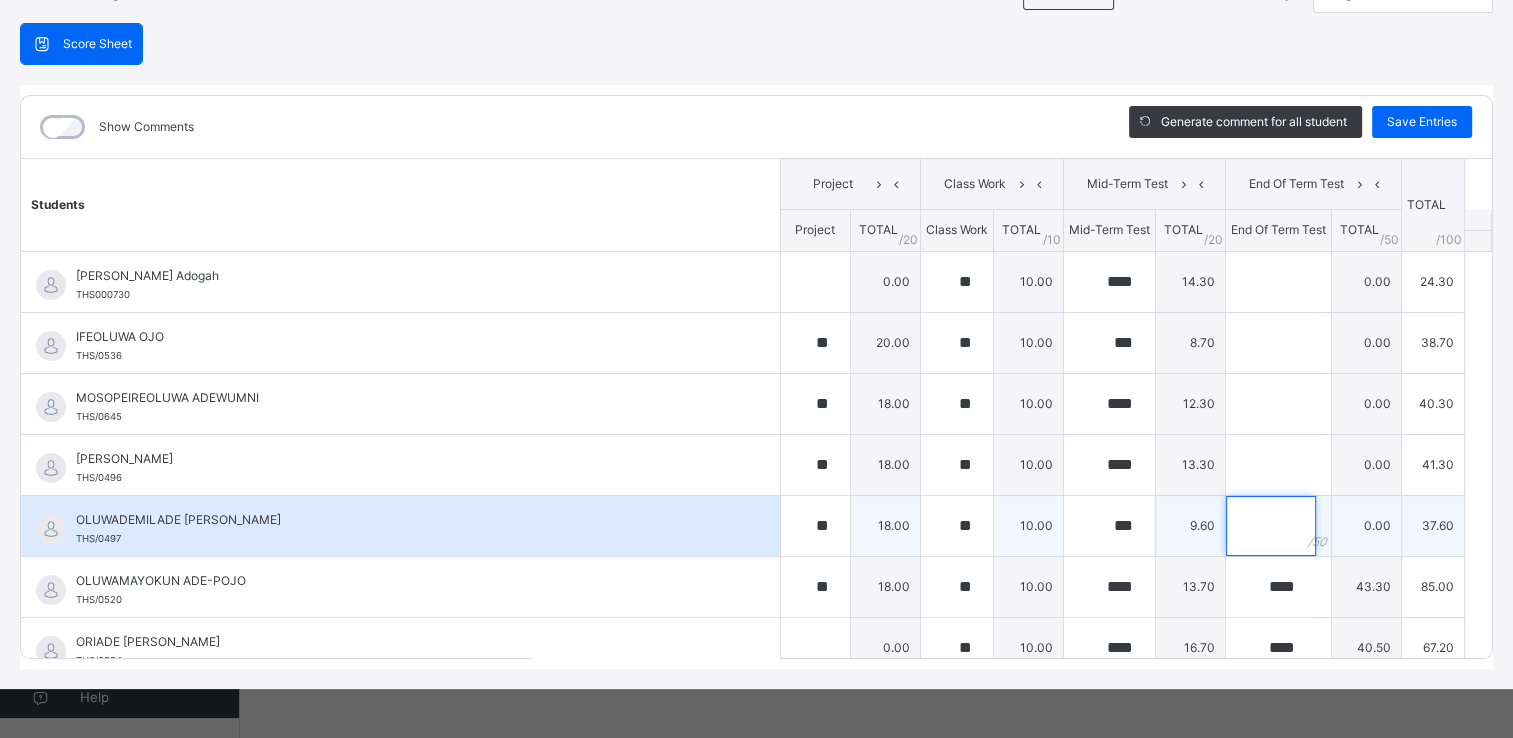 click at bounding box center [1271, 526] 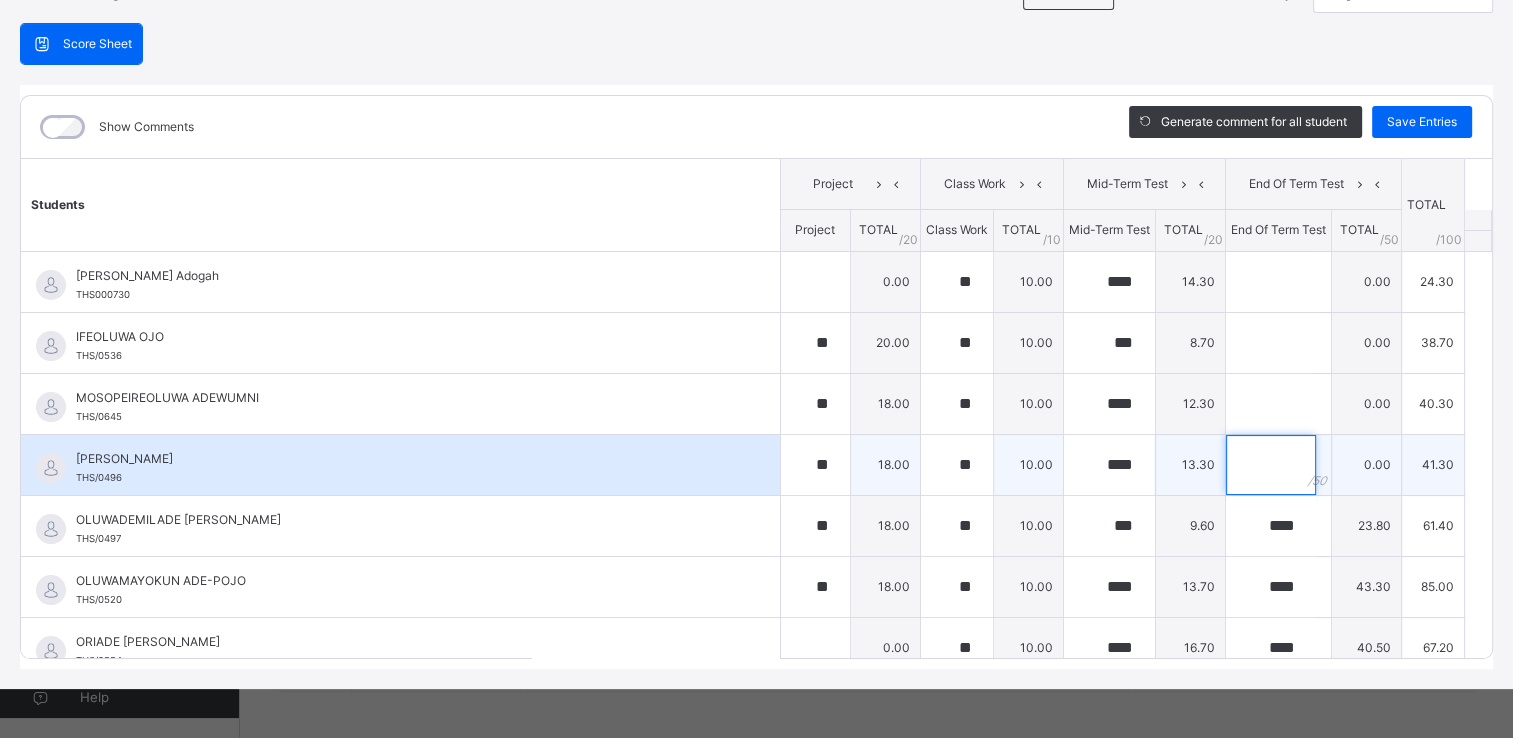 click at bounding box center (1271, 465) 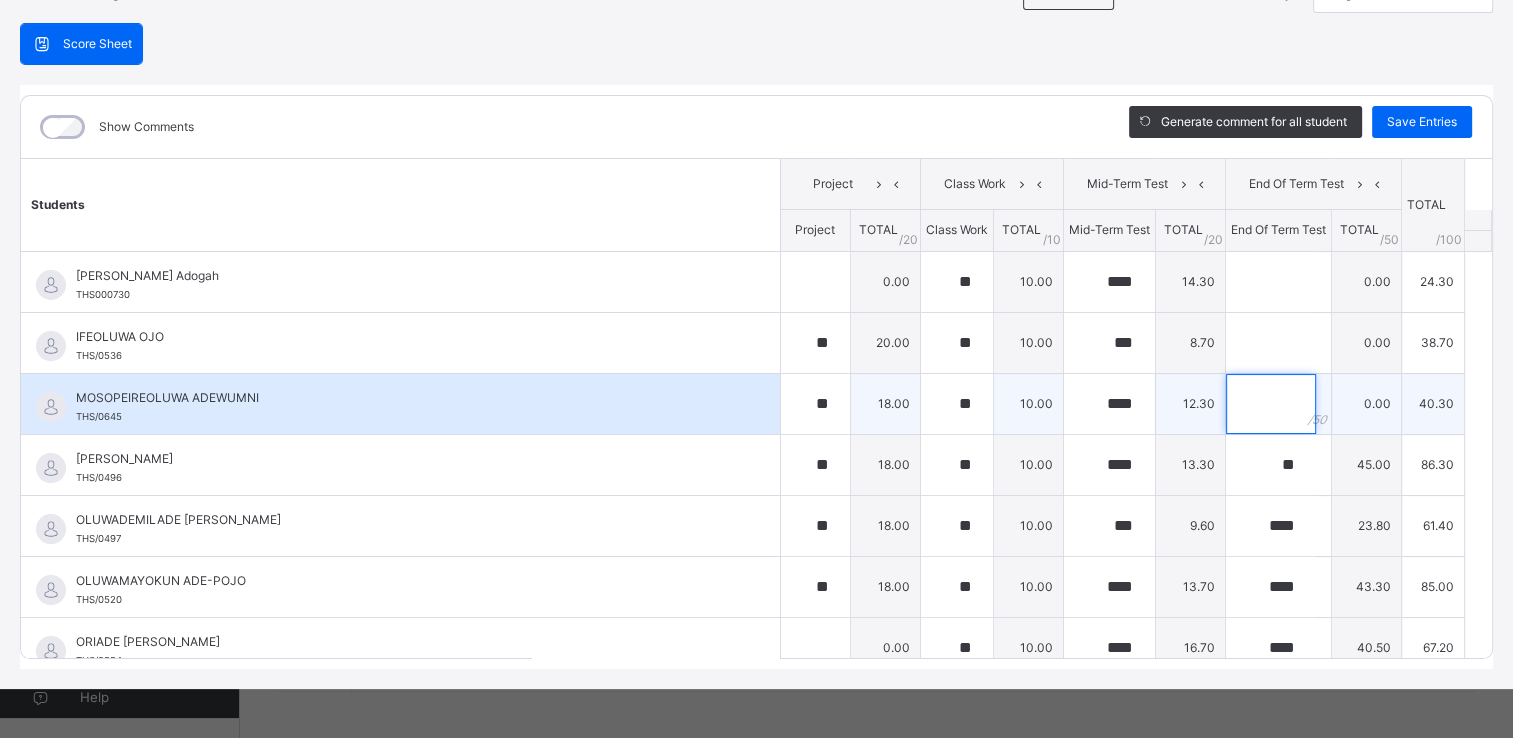 click at bounding box center [1271, 404] 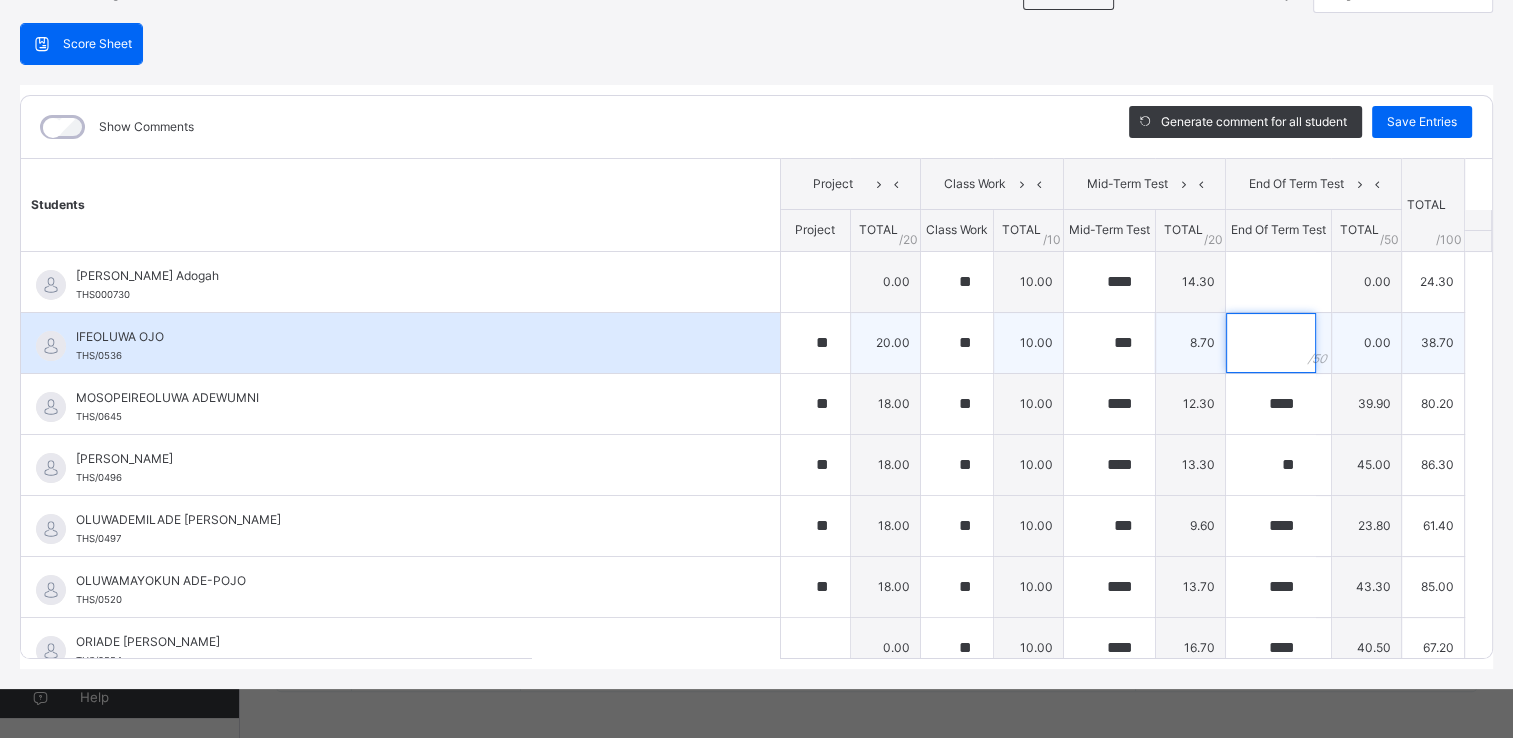 click at bounding box center [1271, 343] 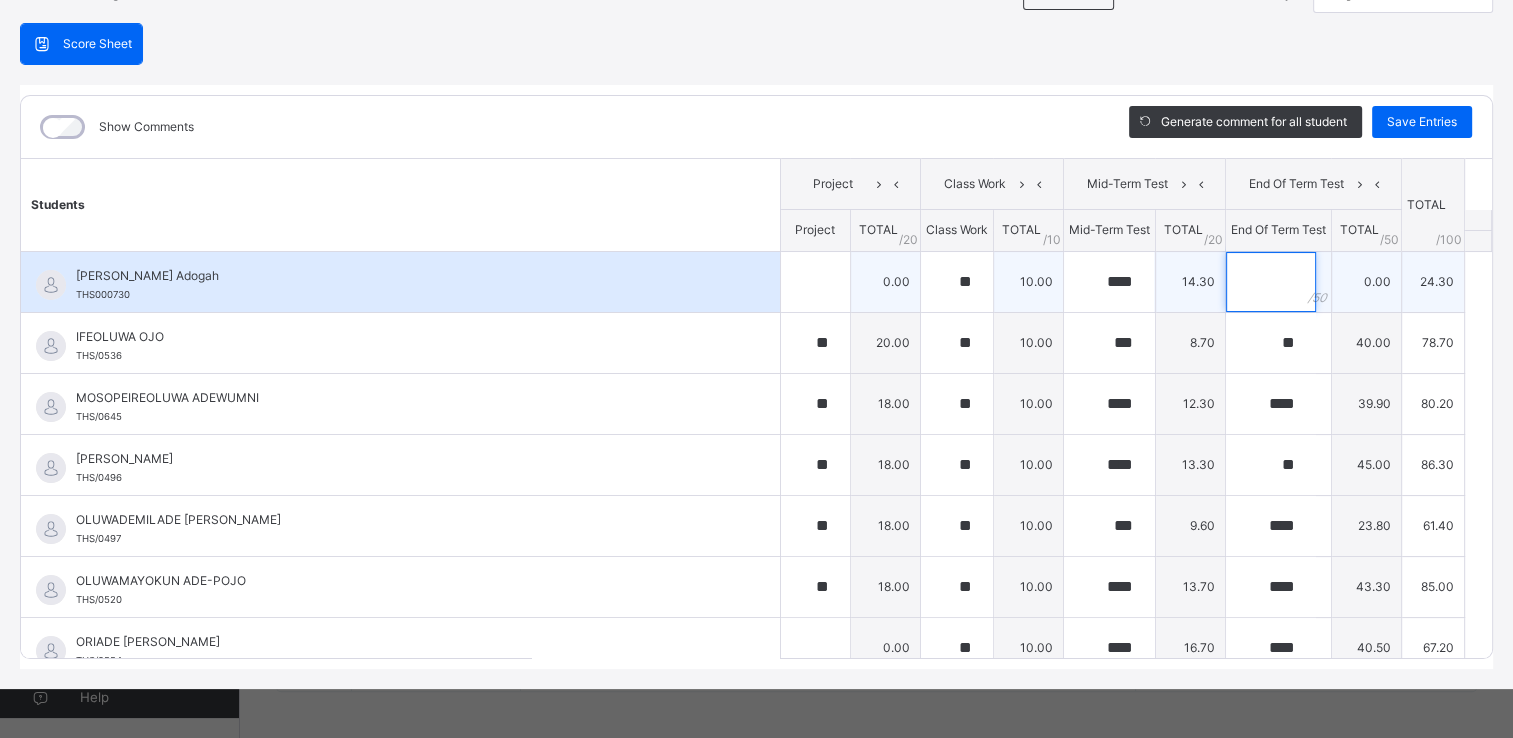 click at bounding box center (1271, 282) 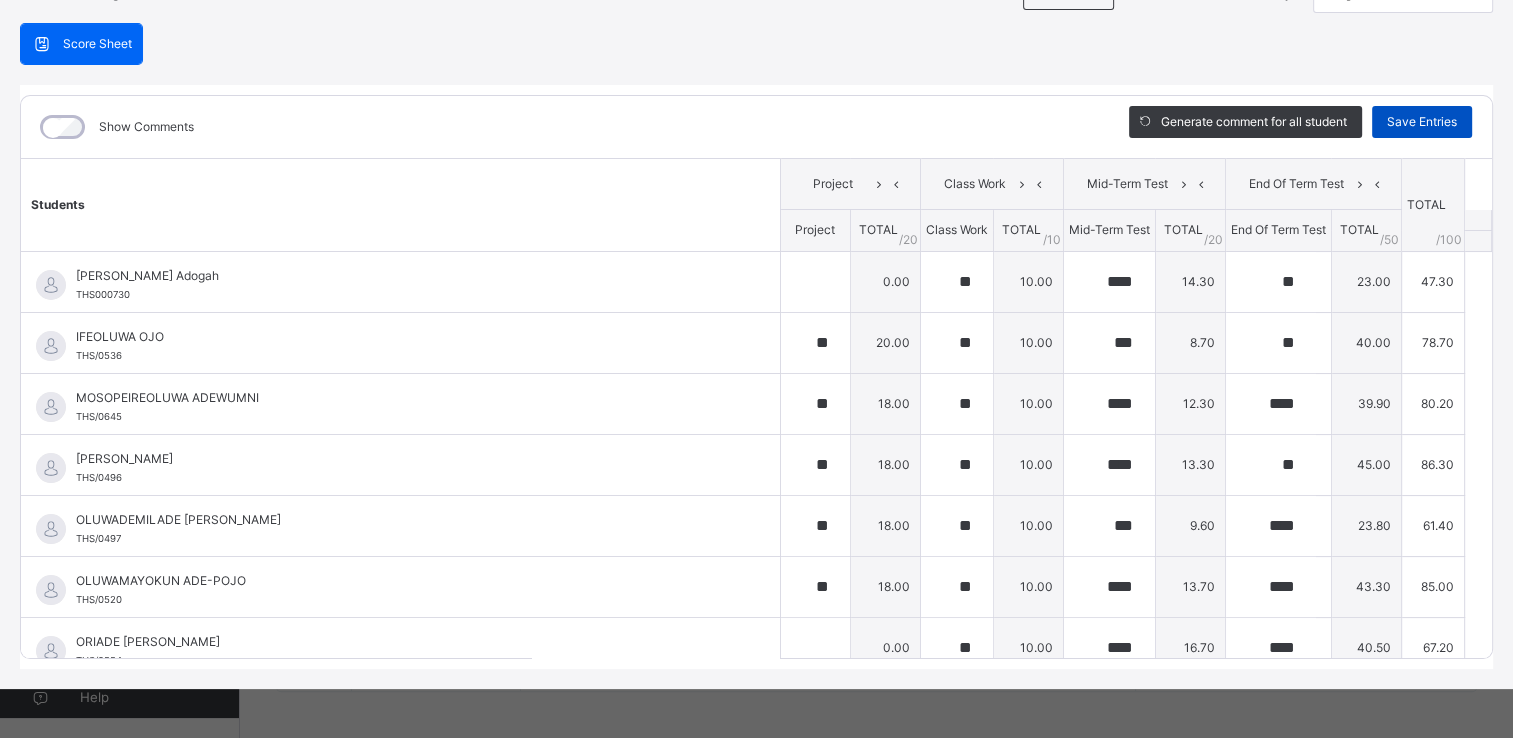 click on "Save Entries" at bounding box center [1422, 122] 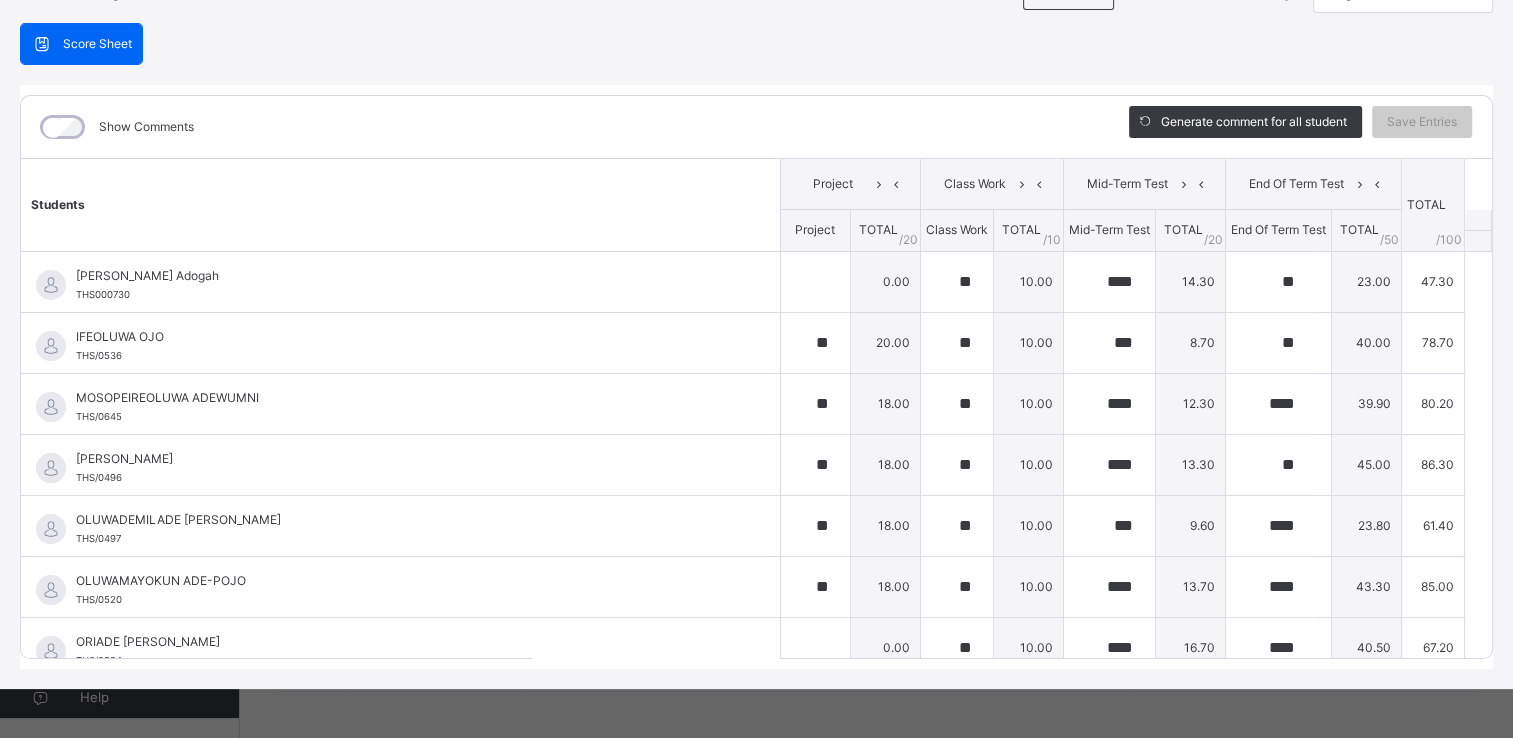 scroll, scrollTop: 35, scrollLeft: 0, axis: vertical 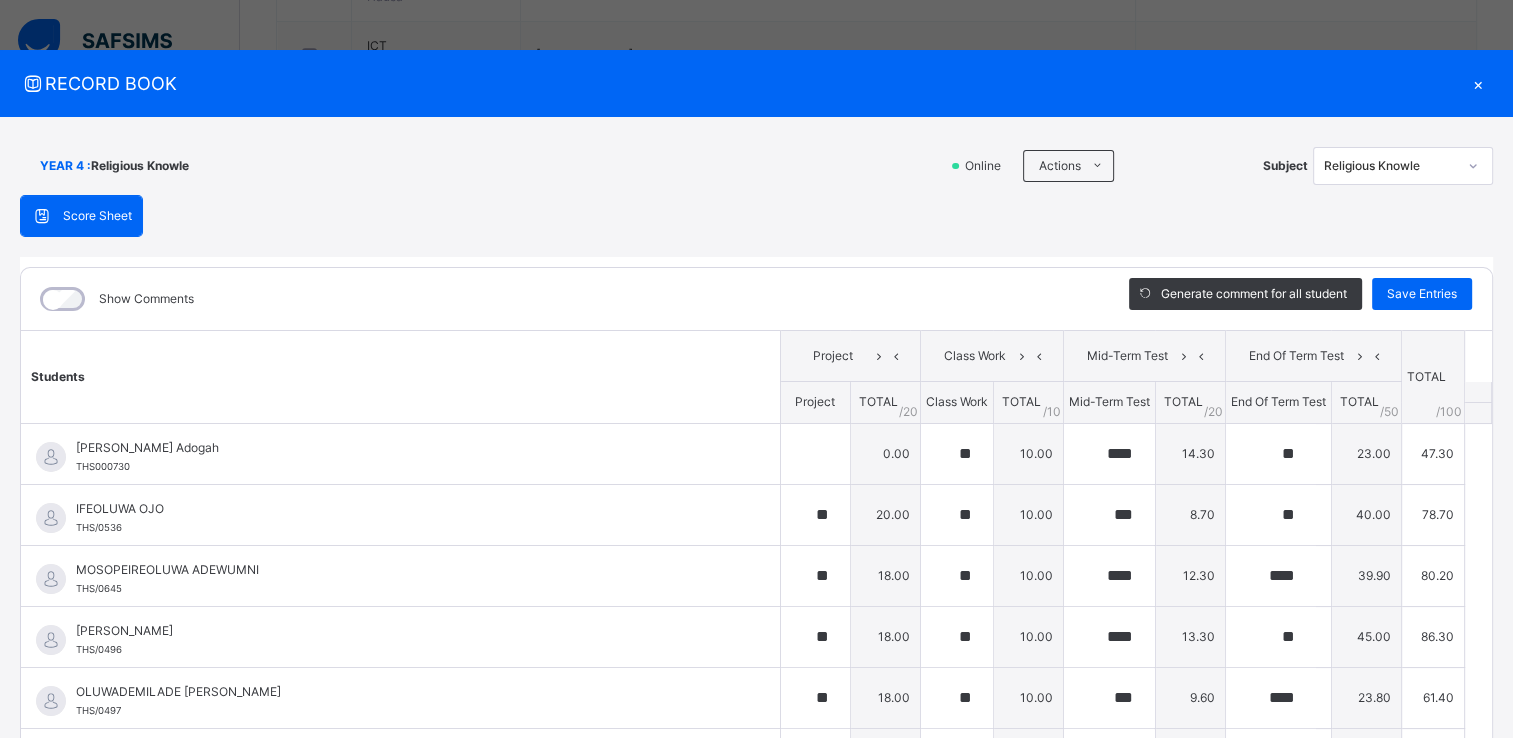 click on "×" at bounding box center (1478, 83) 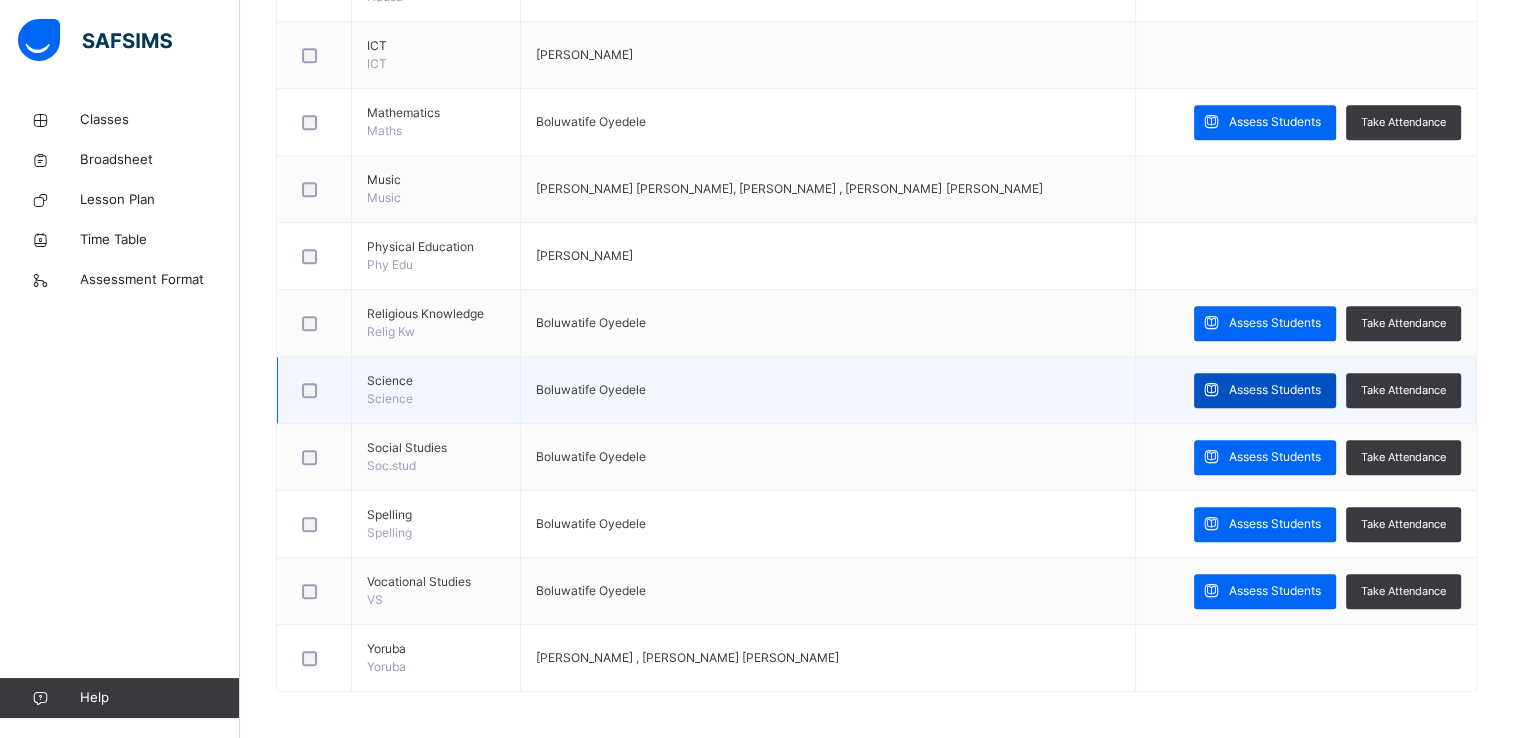 click on "Assess Students" at bounding box center [1275, 390] 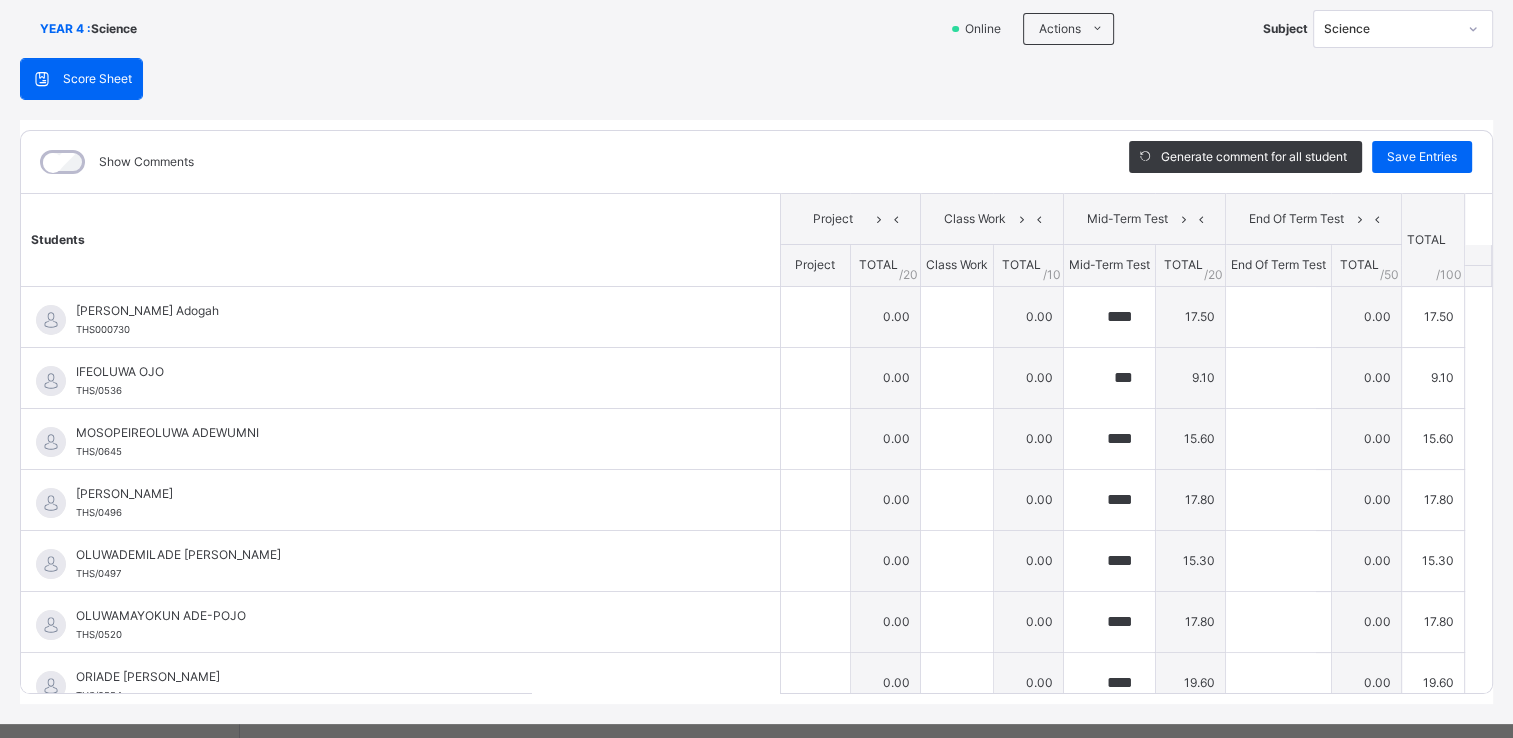 scroll, scrollTop: 172, scrollLeft: 0, axis: vertical 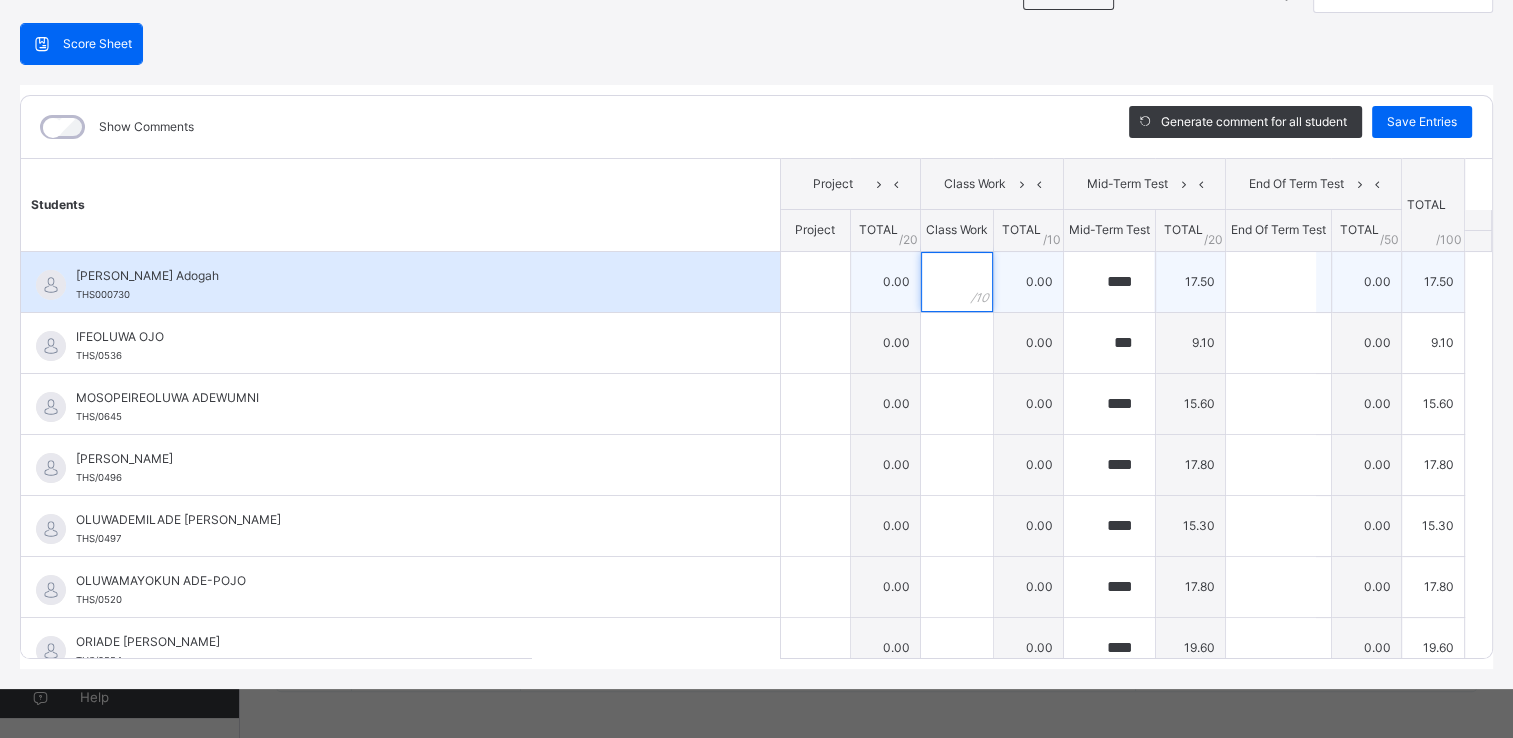 click at bounding box center (957, 282) 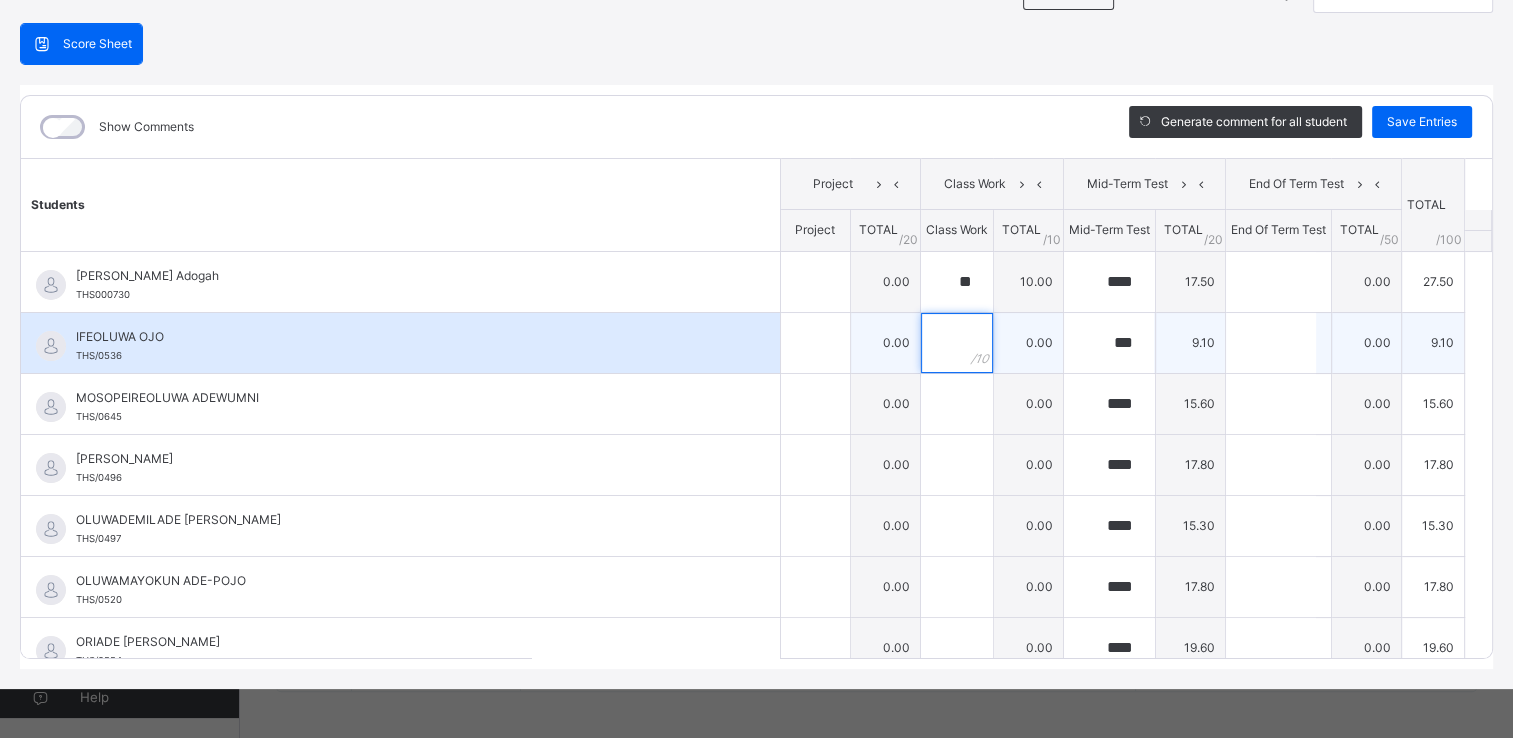click at bounding box center [957, 343] 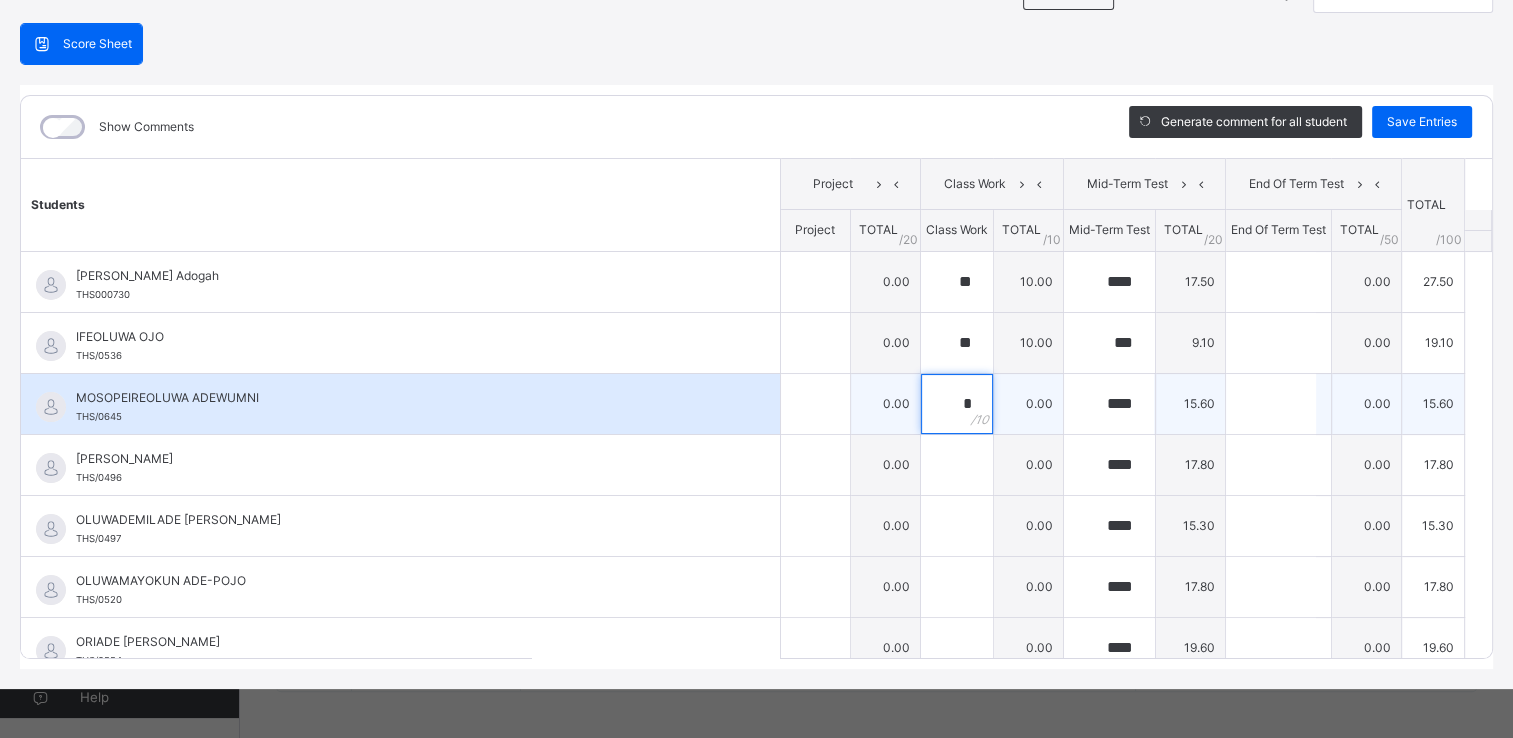 click on "*" at bounding box center [957, 404] 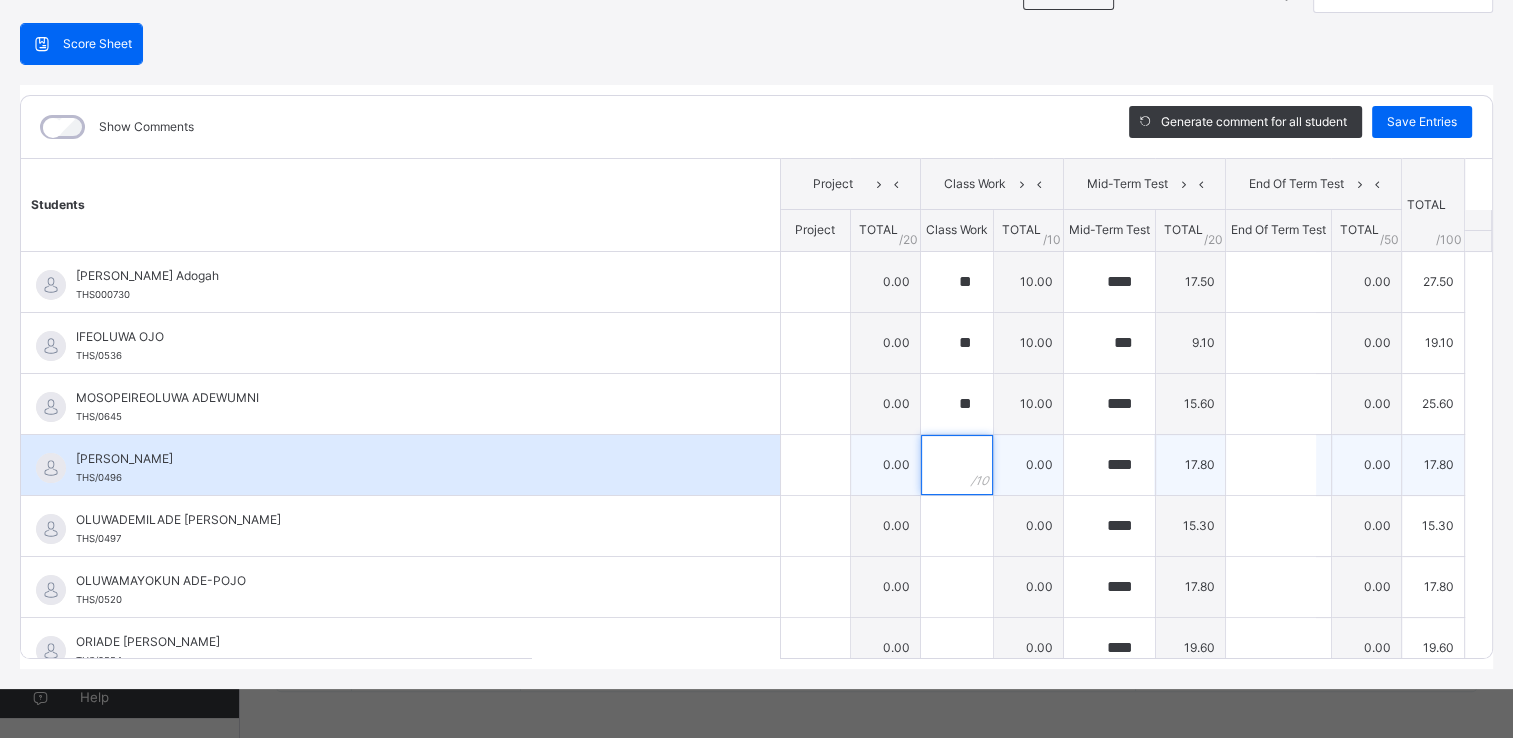 click at bounding box center (957, 465) 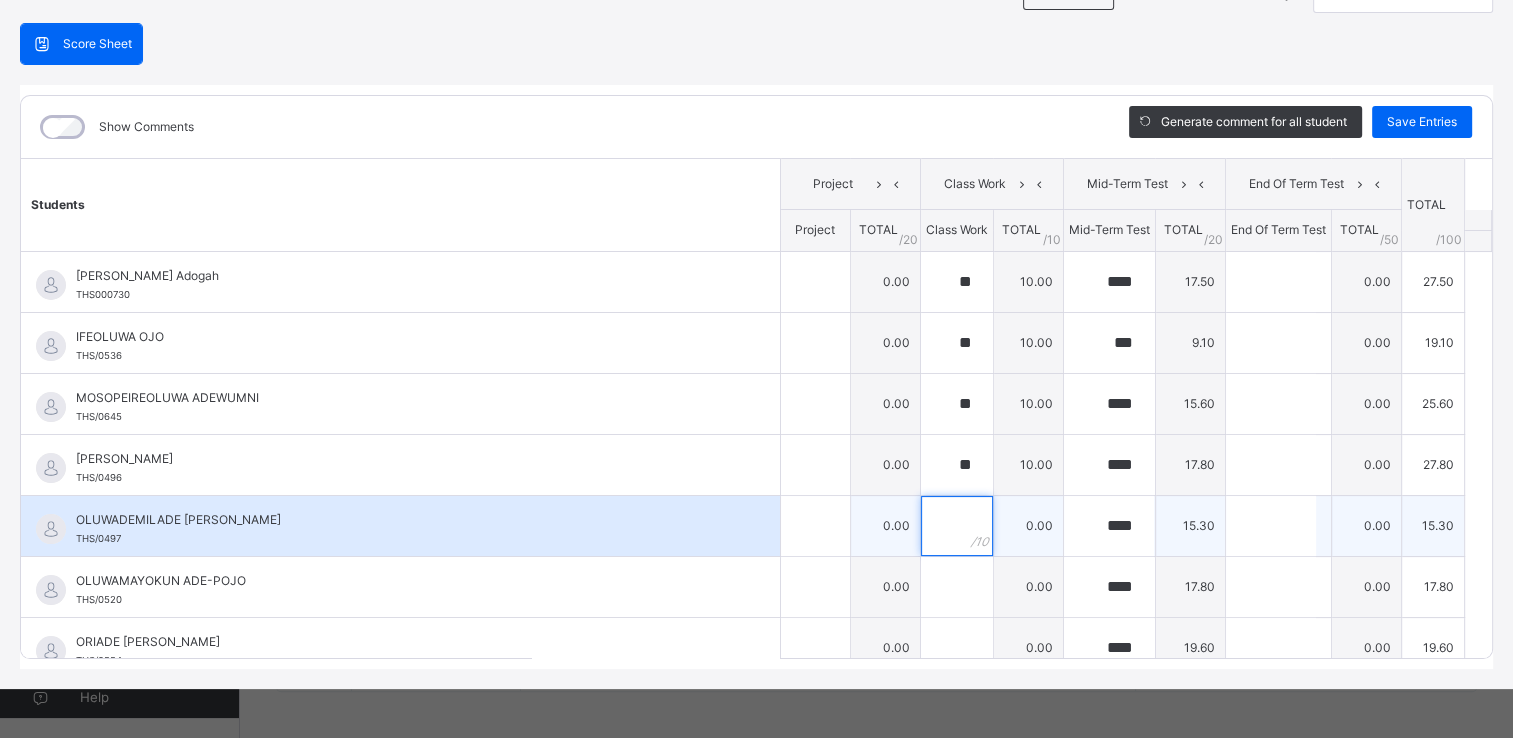 click at bounding box center [957, 526] 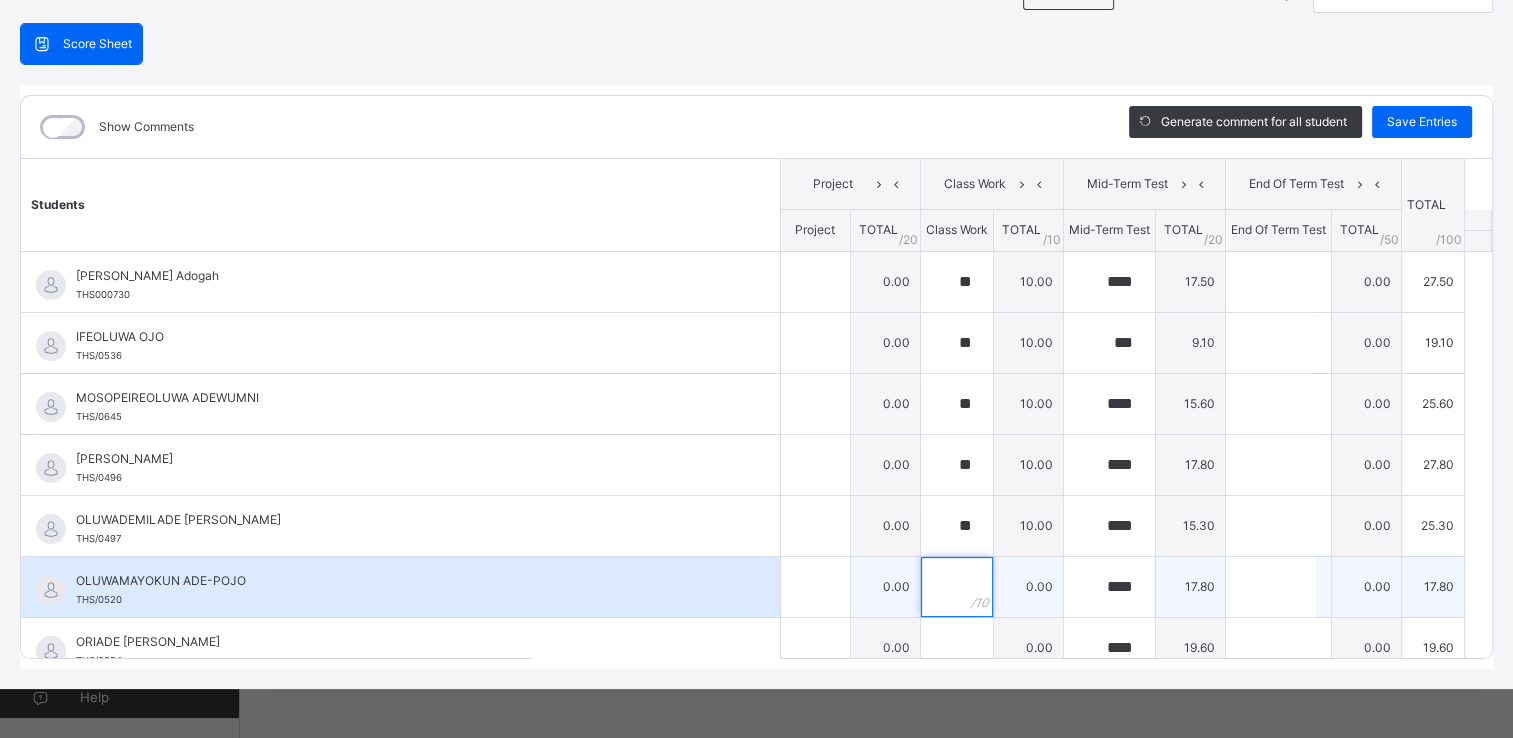 click at bounding box center [957, 587] 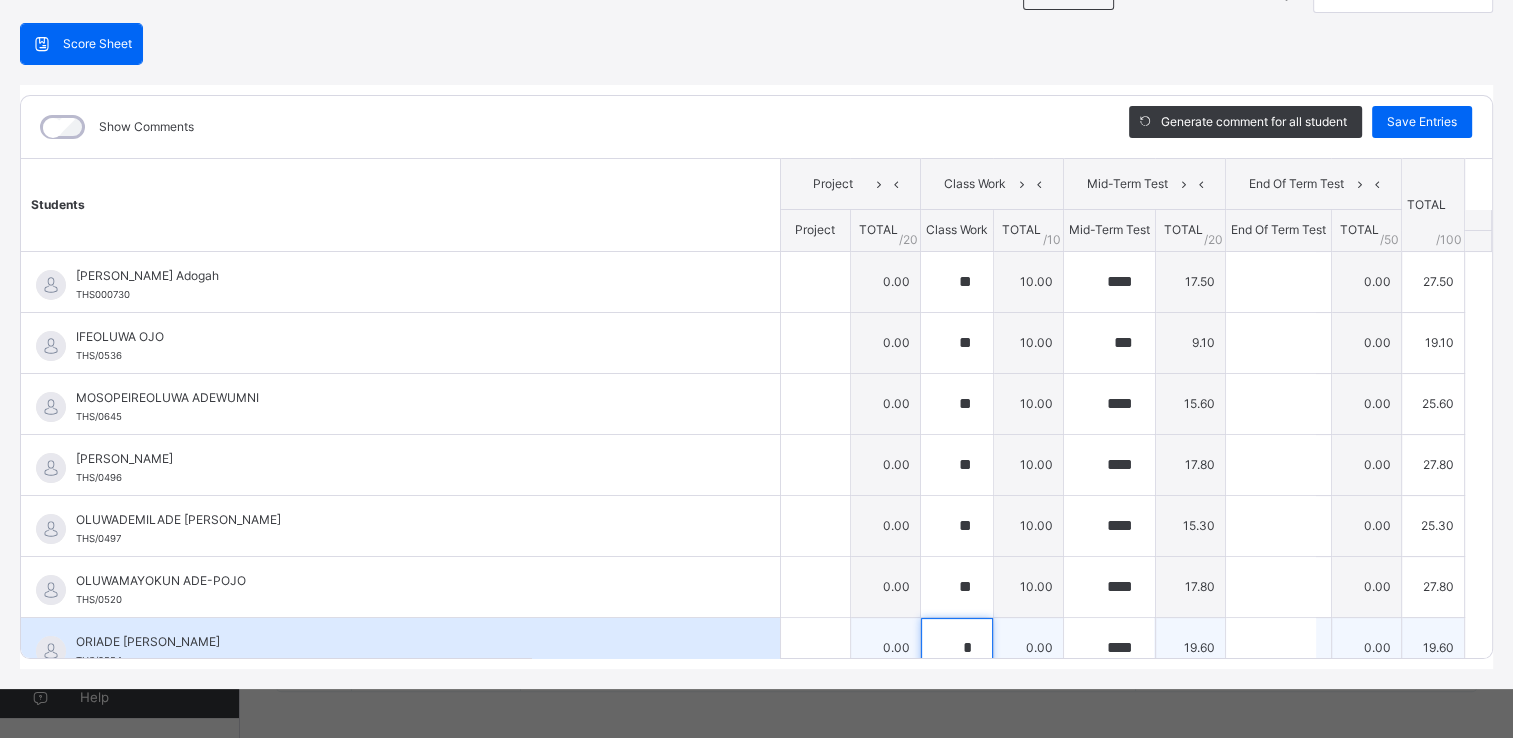 click on "*" at bounding box center [957, 648] 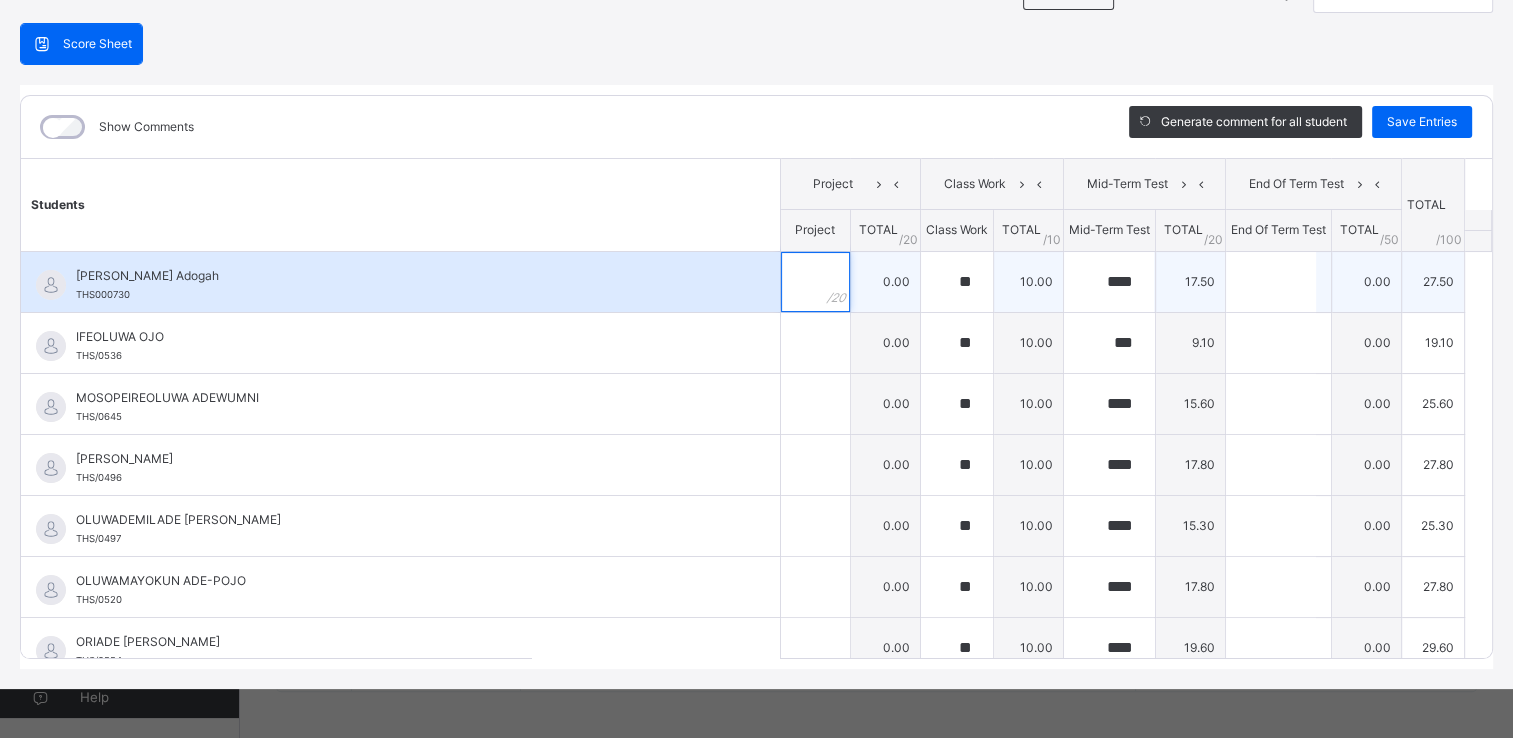 click at bounding box center [815, 282] 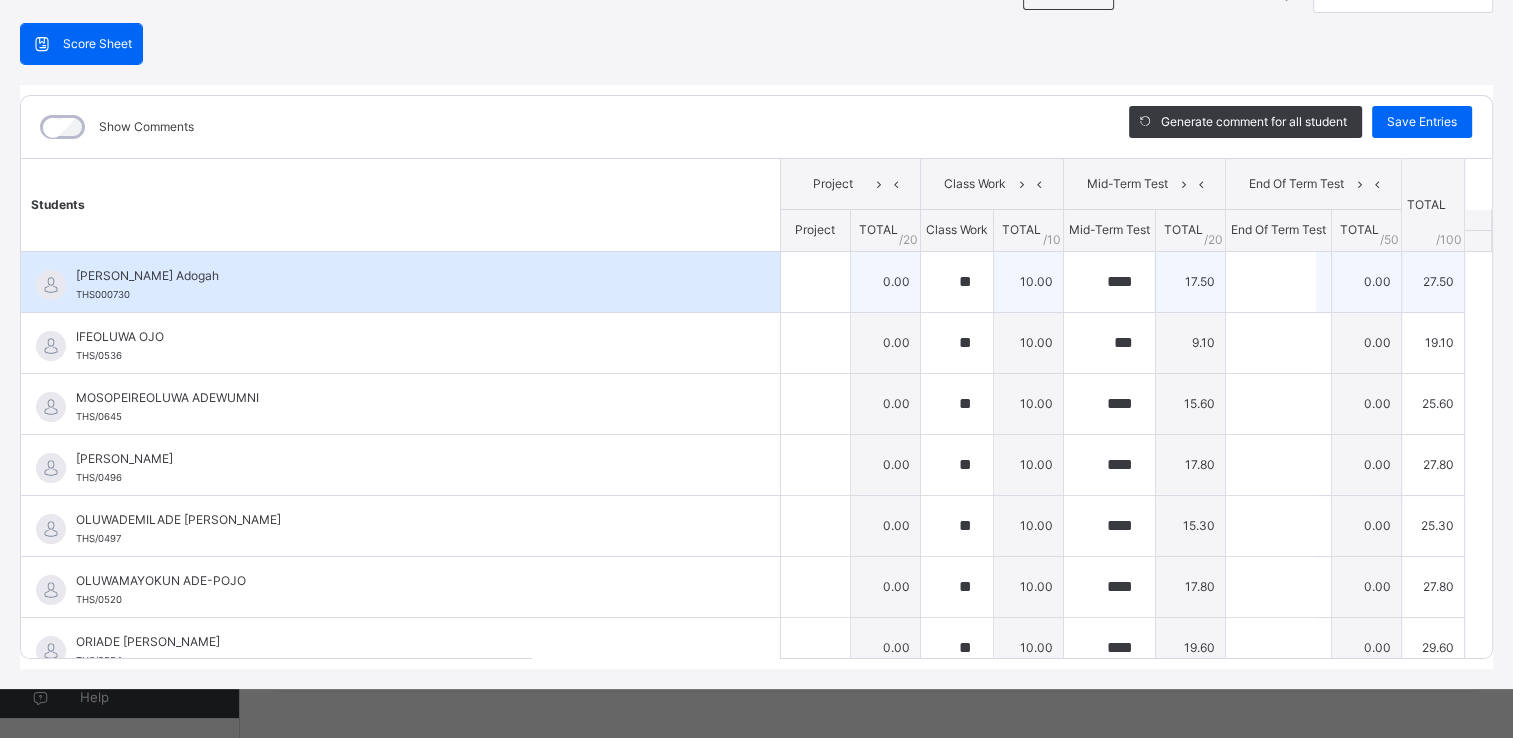 click at bounding box center (815, 282) 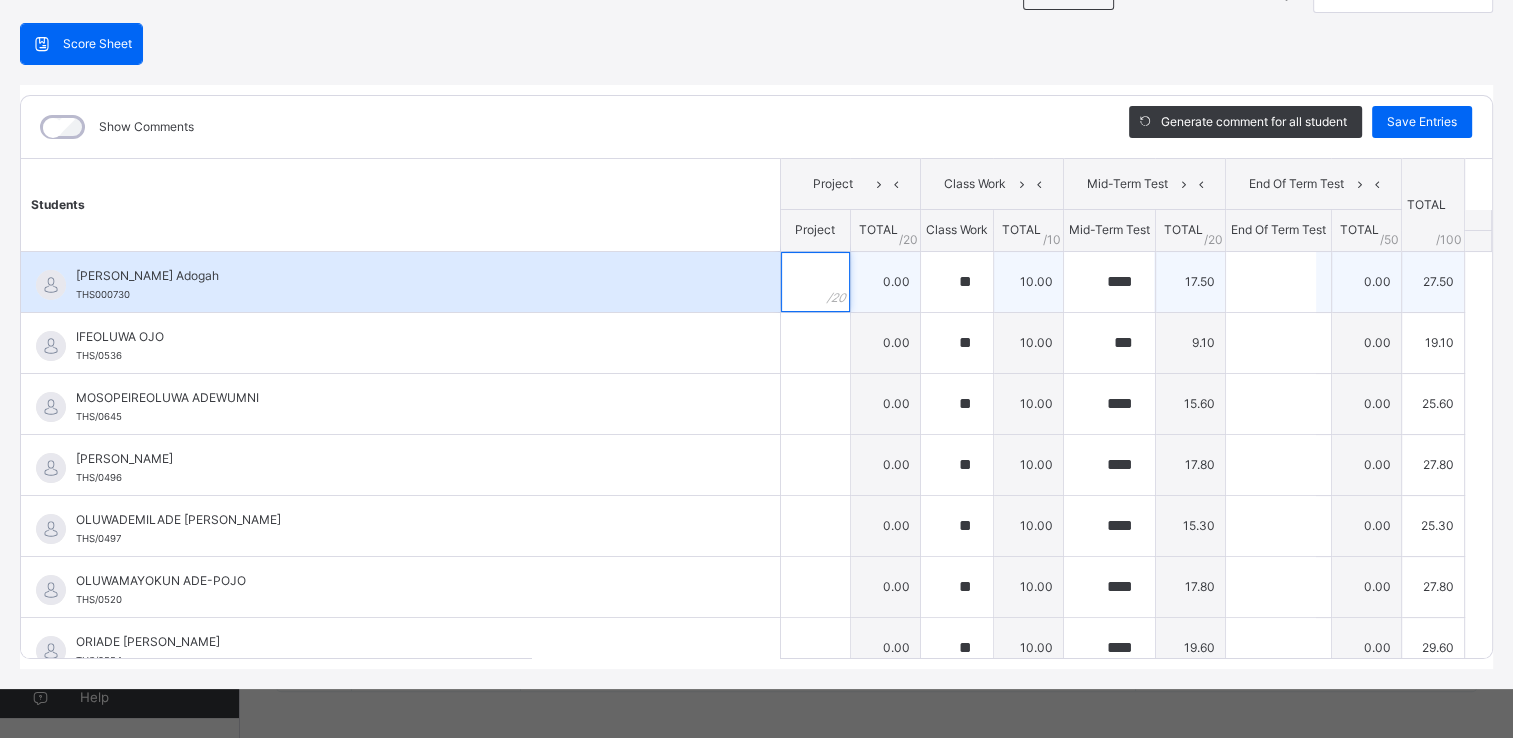 click at bounding box center (815, 282) 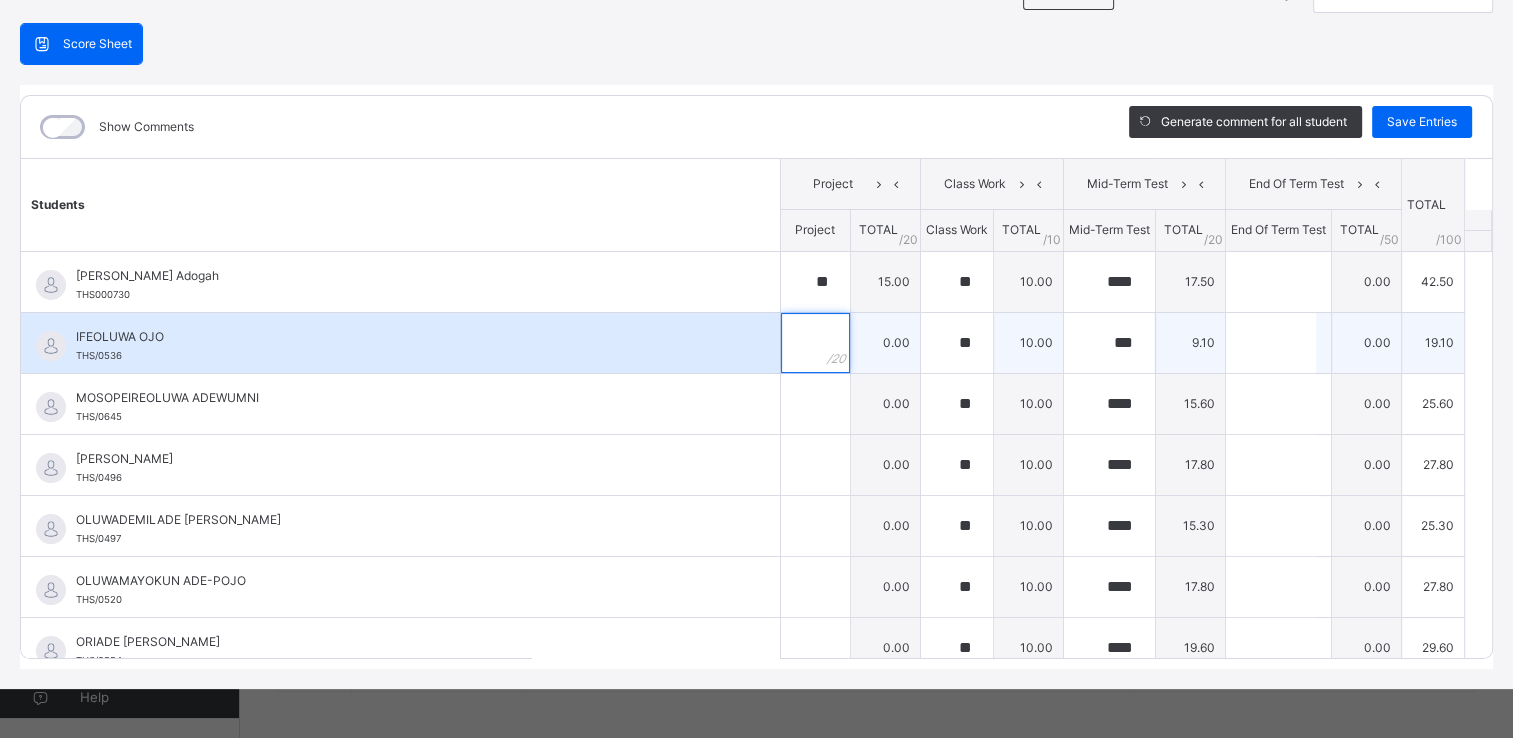 click at bounding box center (815, 343) 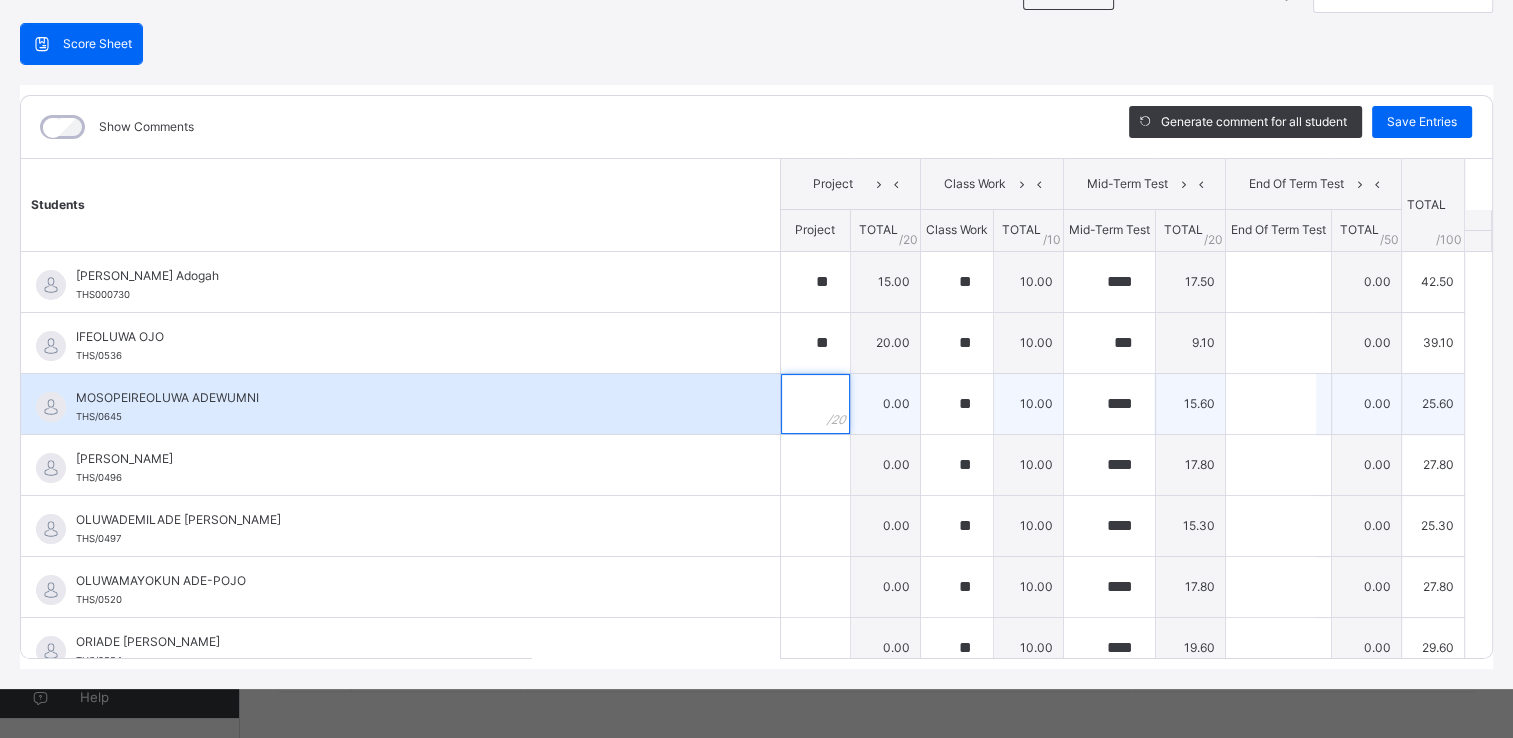 click at bounding box center [815, 404] 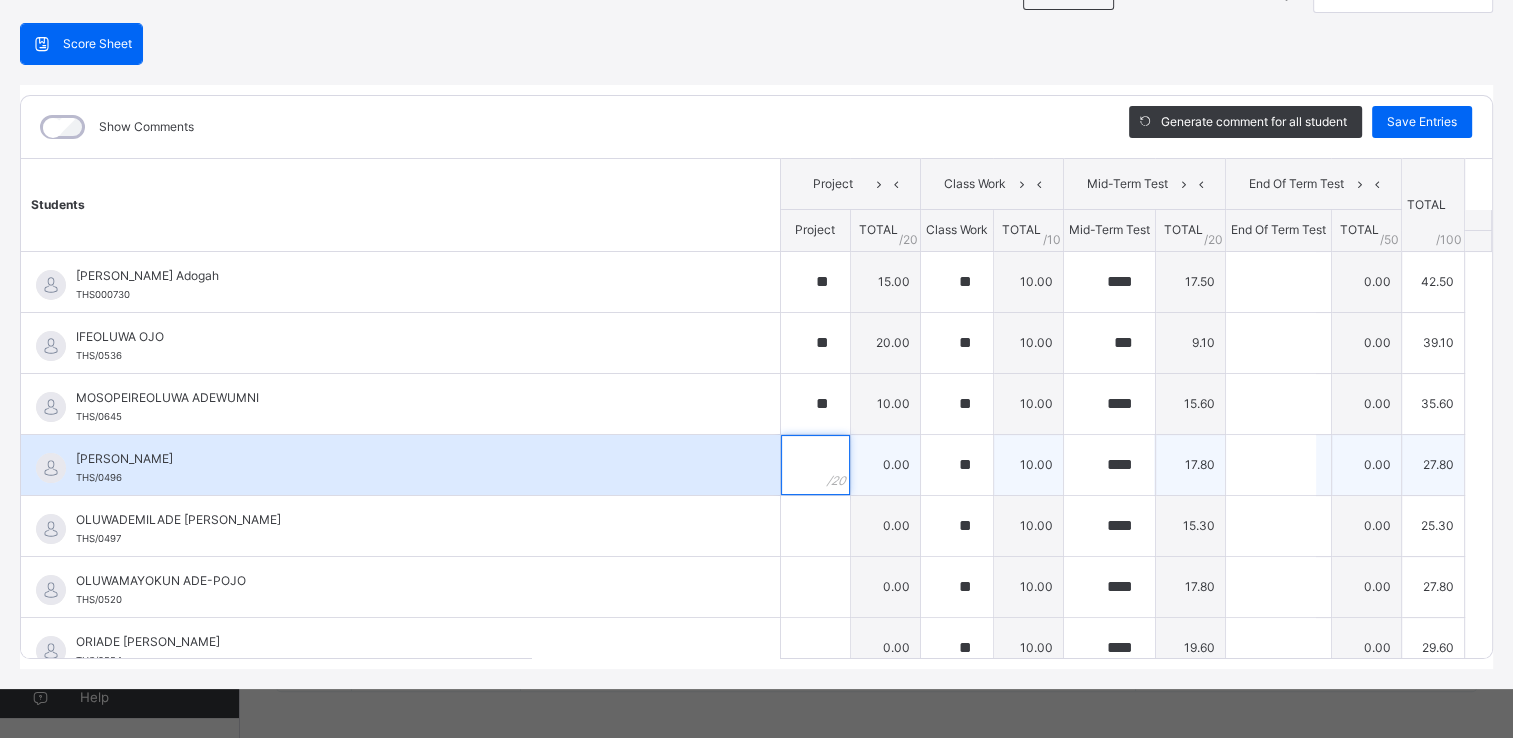 click at bounding box center (815, 465) 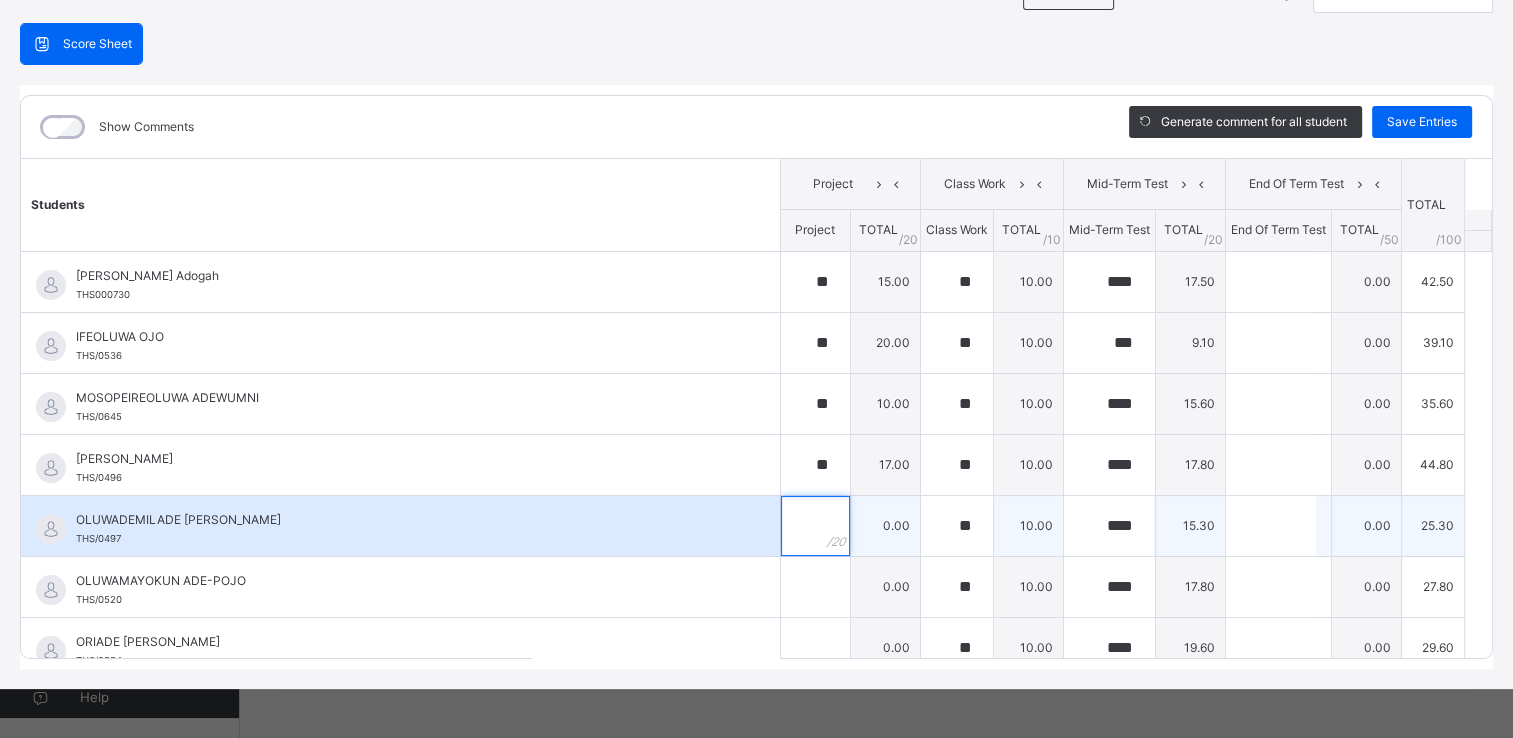 click at bounding box center [815, 526] 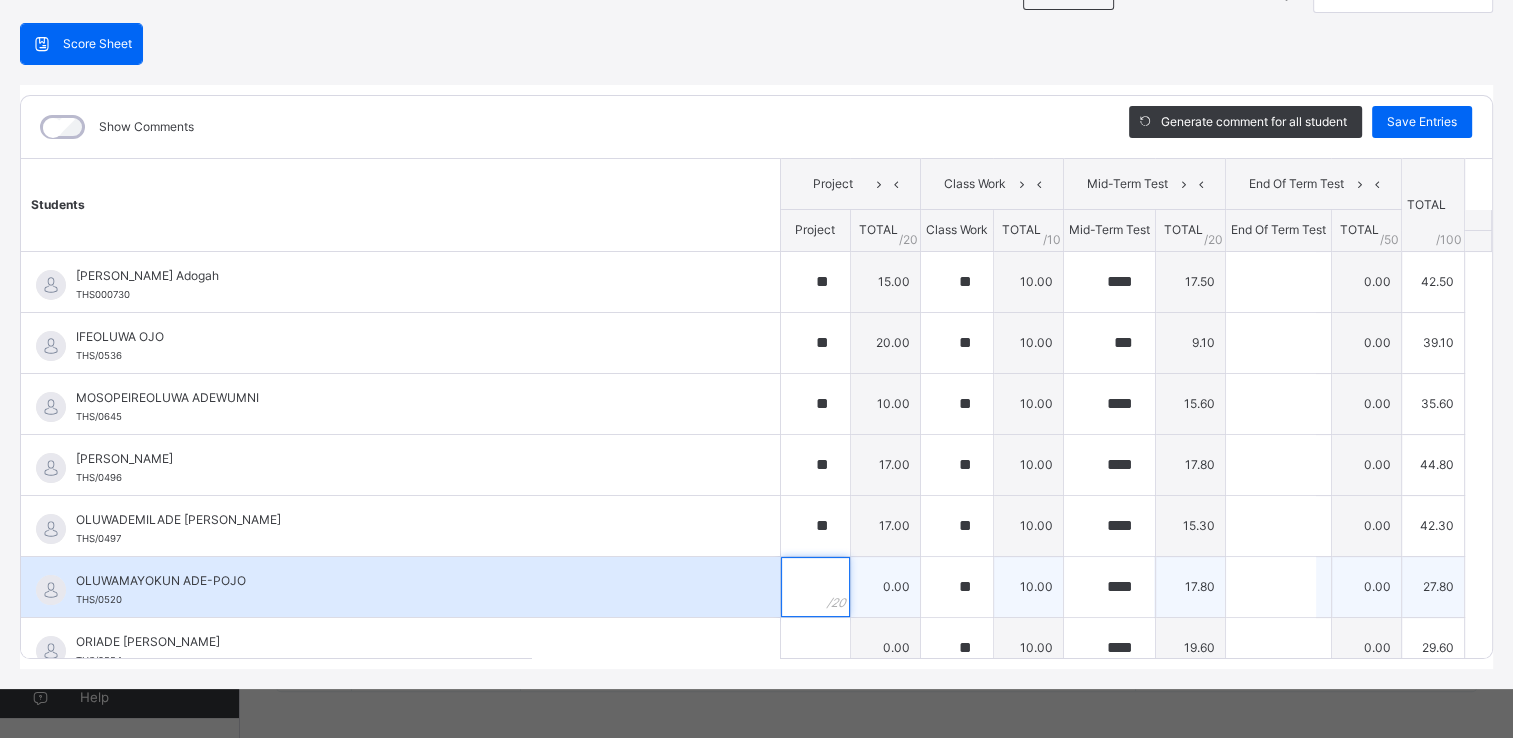 click at bounding box center (815, 587) 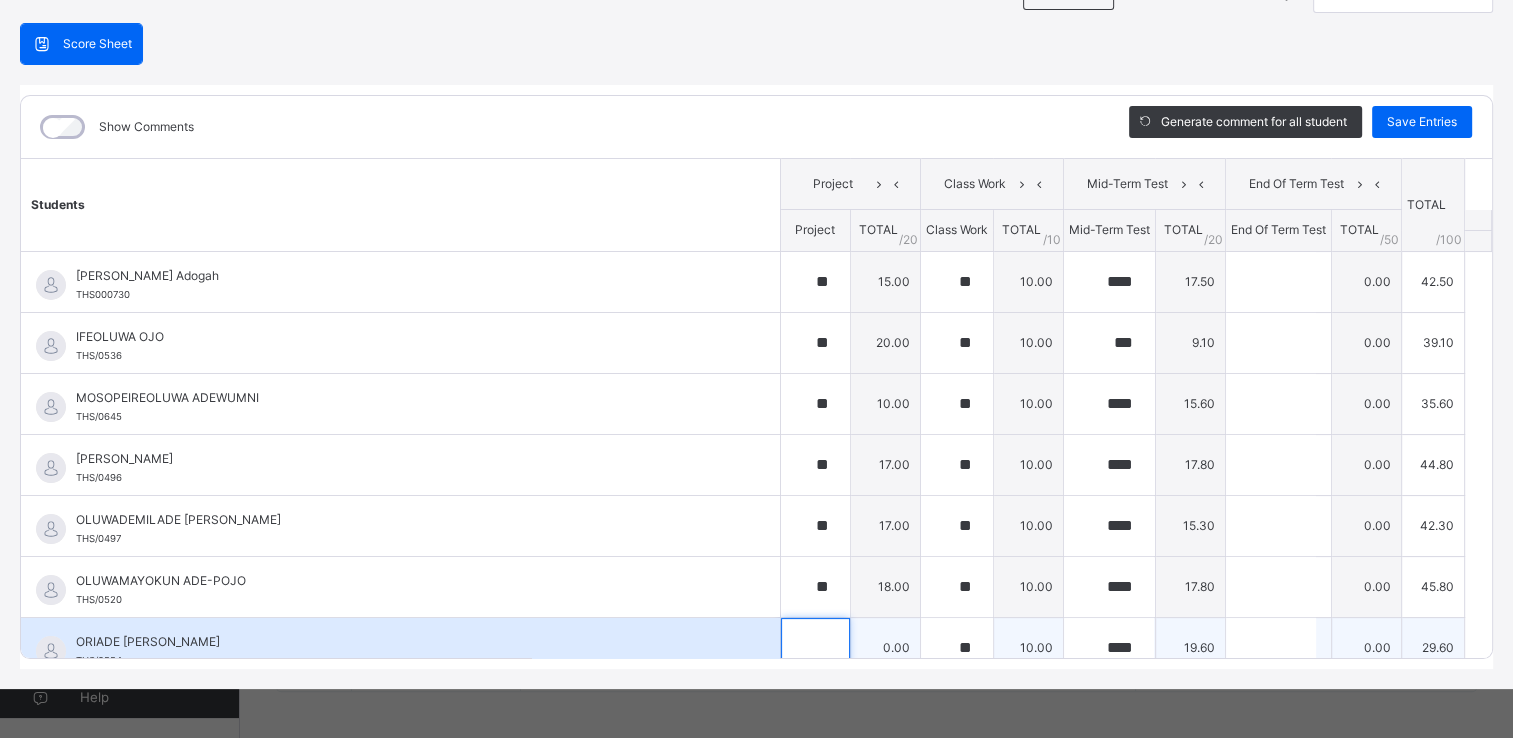 click at bounding box center (815, 648) 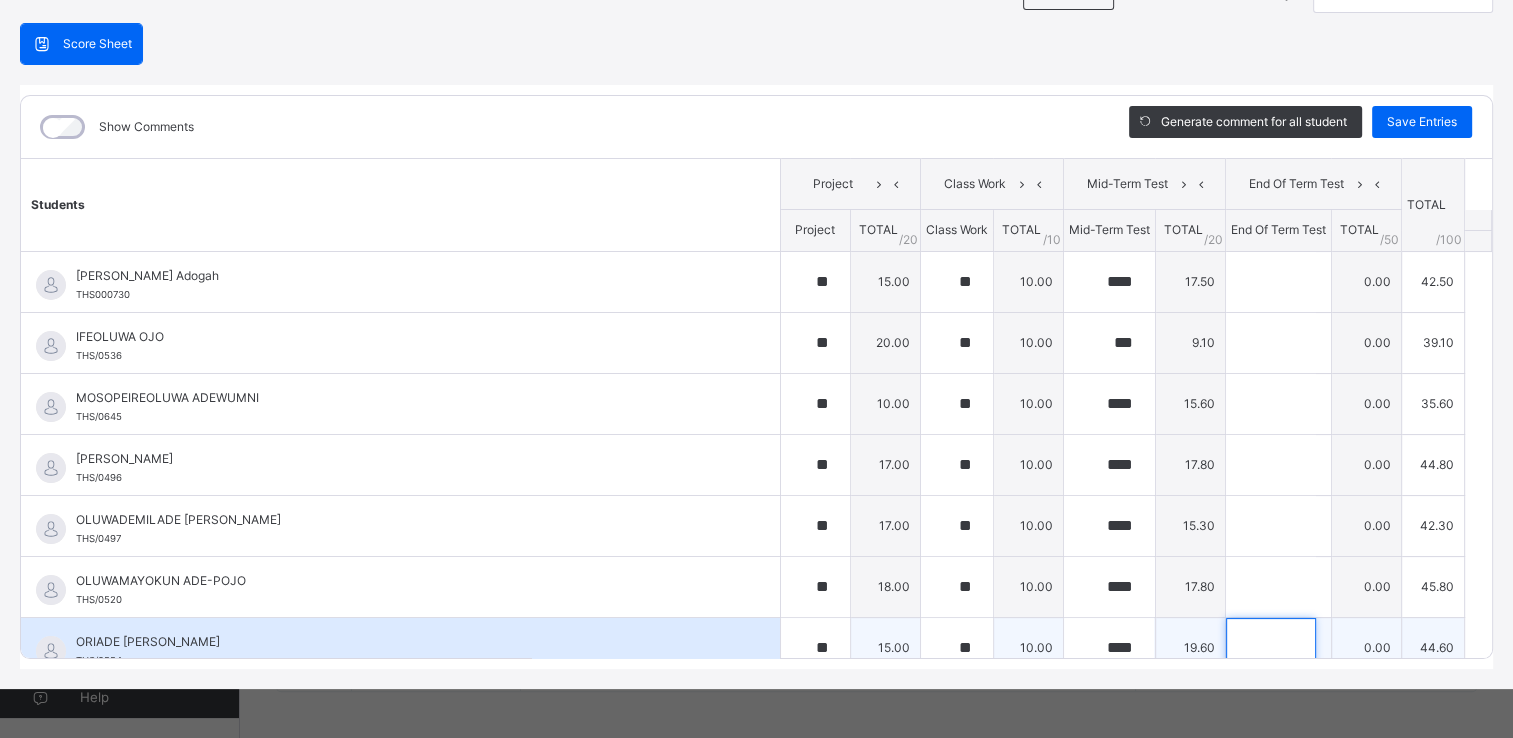 click at bounding box center [1271, 648] 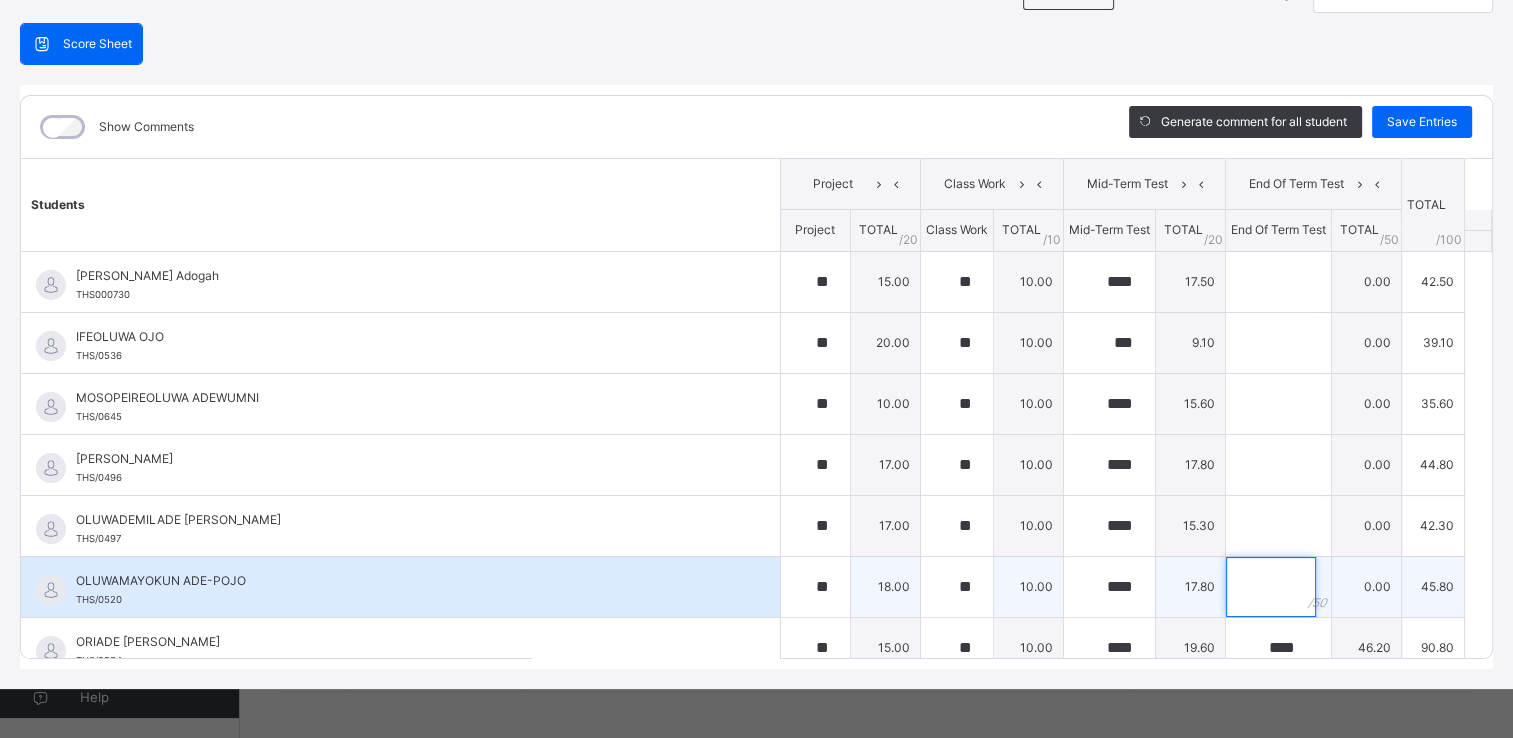 click at bounding box center (1271, 587) 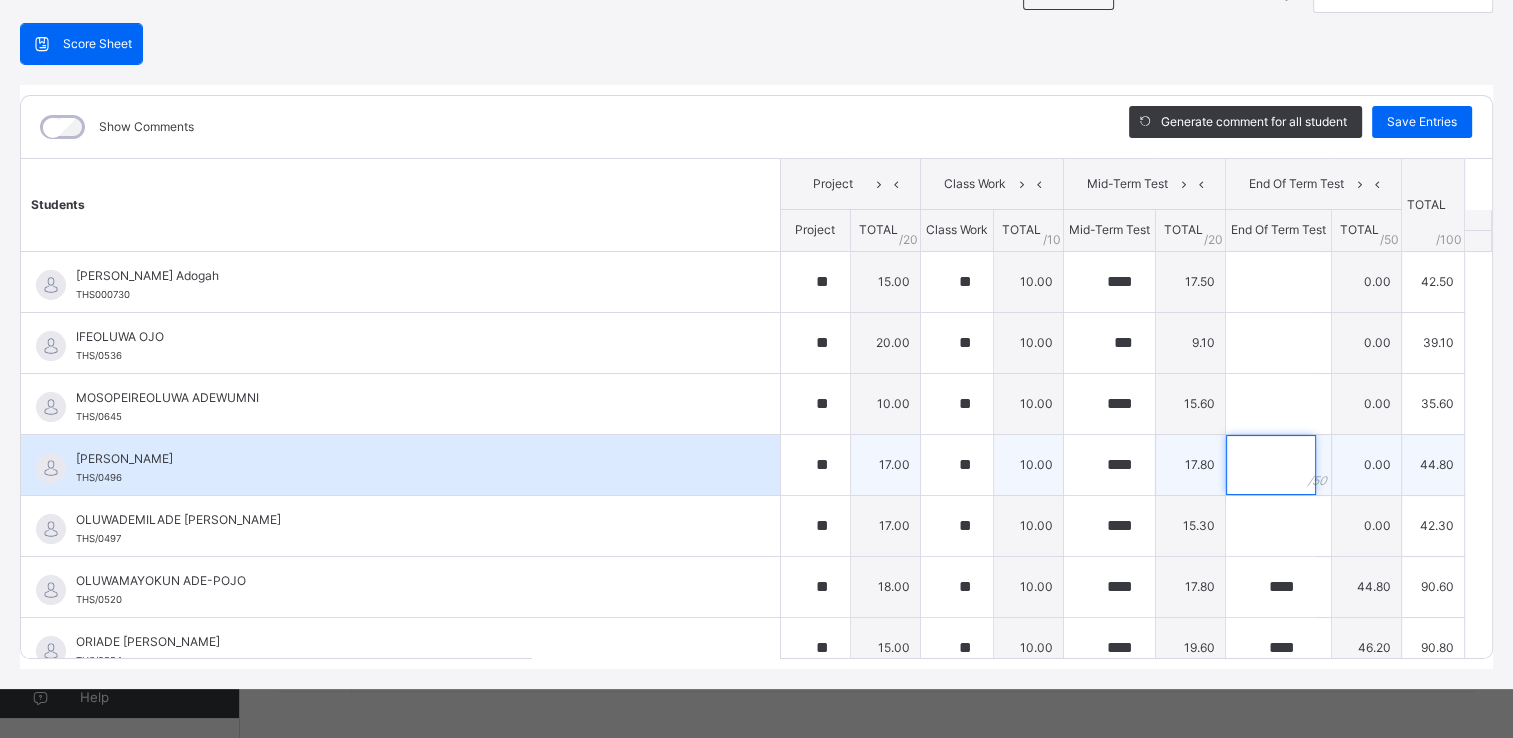 click at bounding box center [1271, 465] 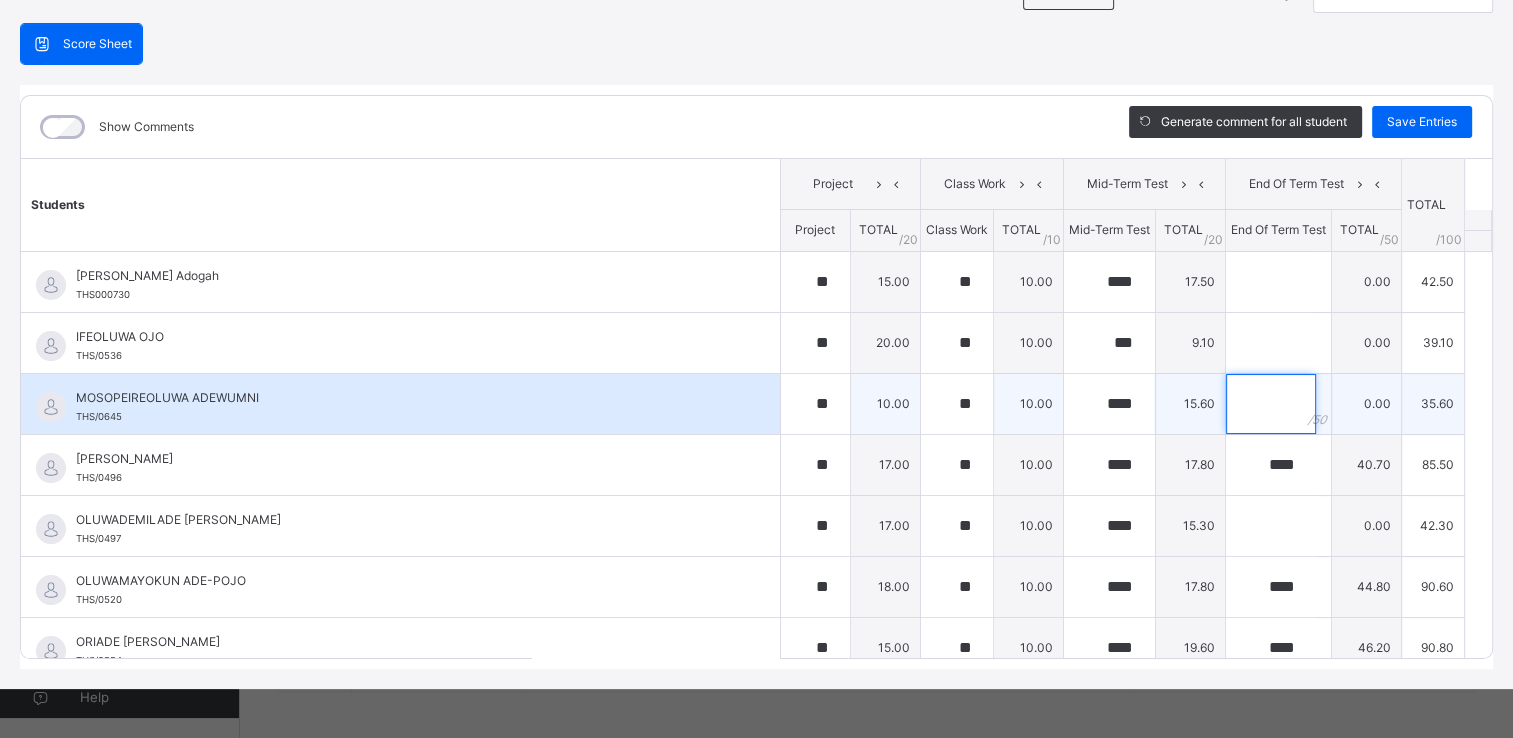 click at bounding box center (1271, 404) 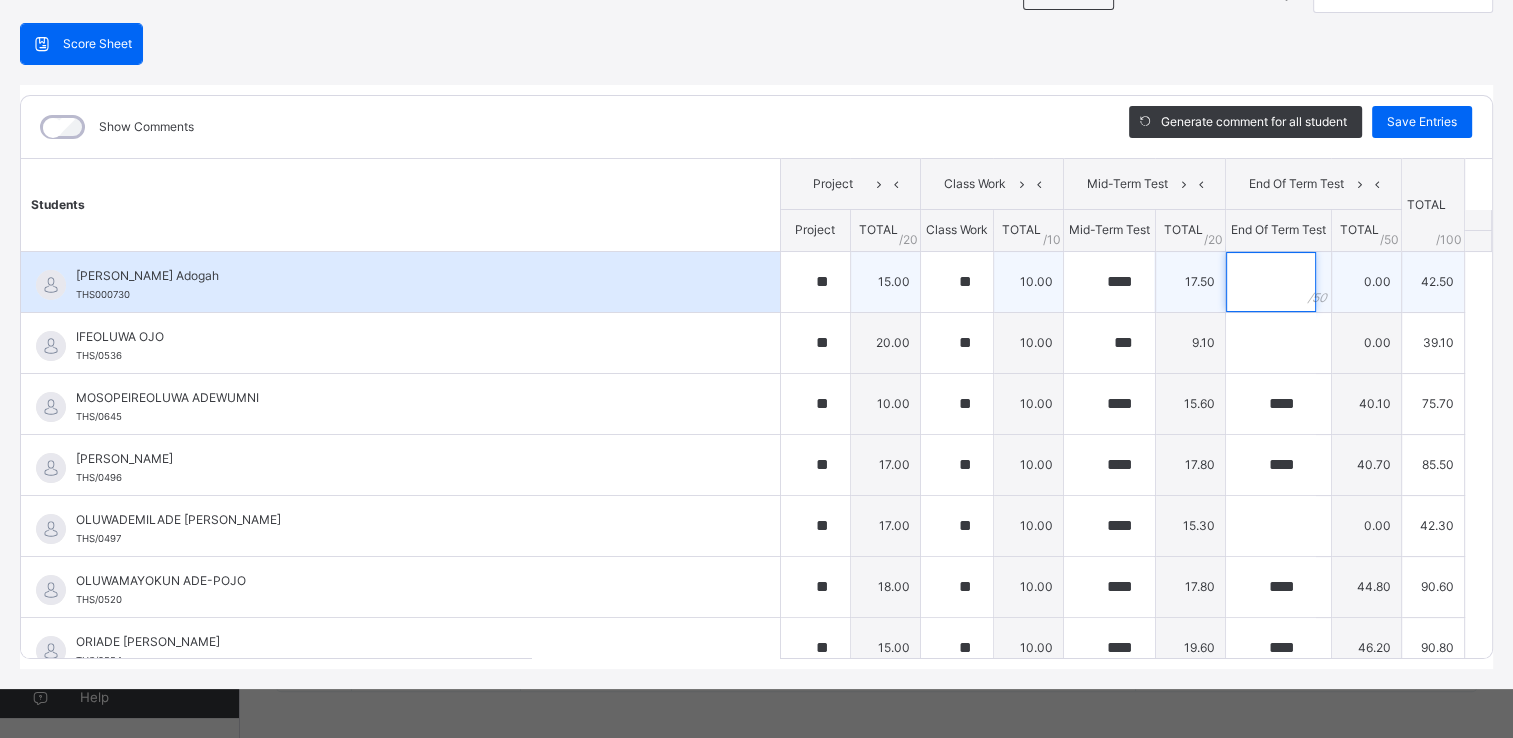 click at bounding box center (1271, 282) 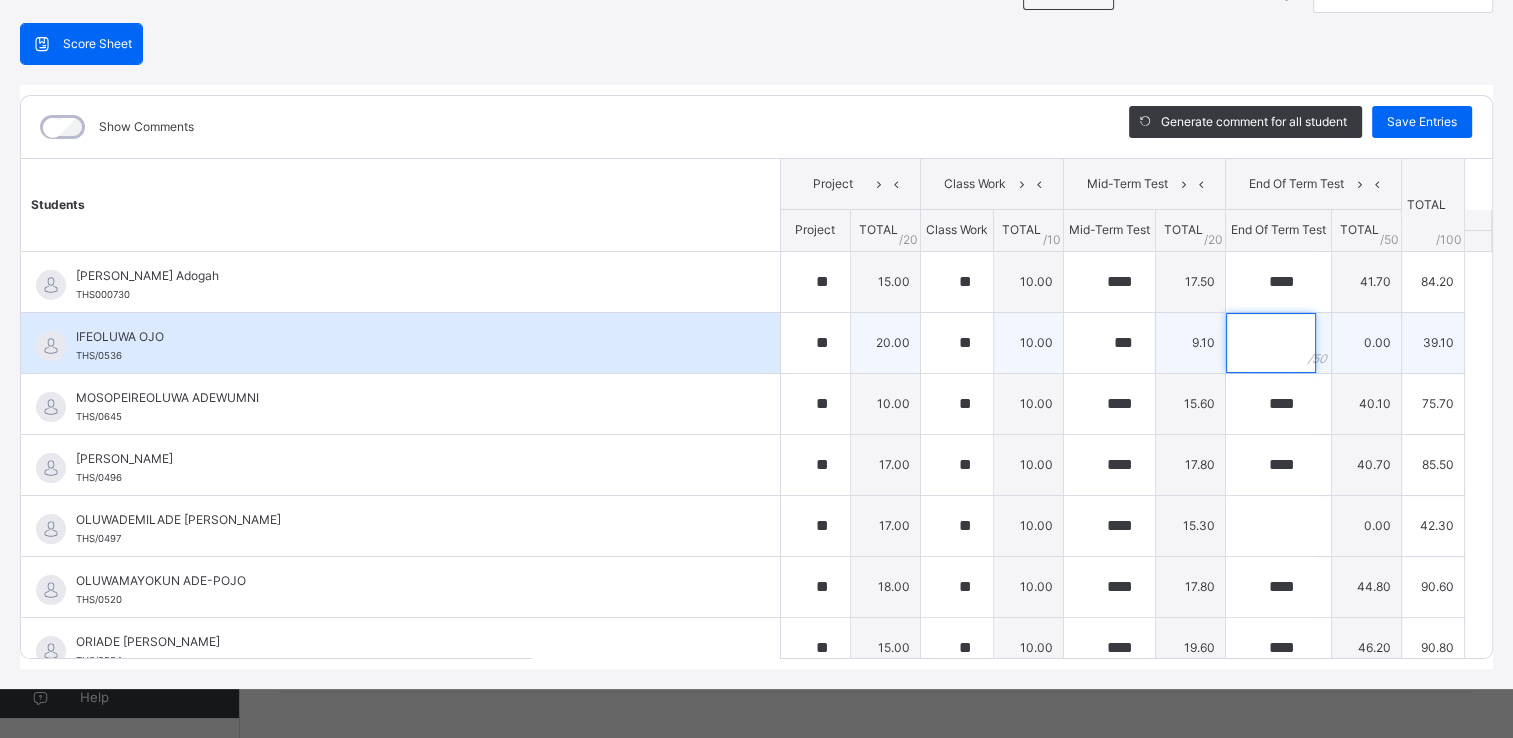 click at bounding box center (1271, 343) 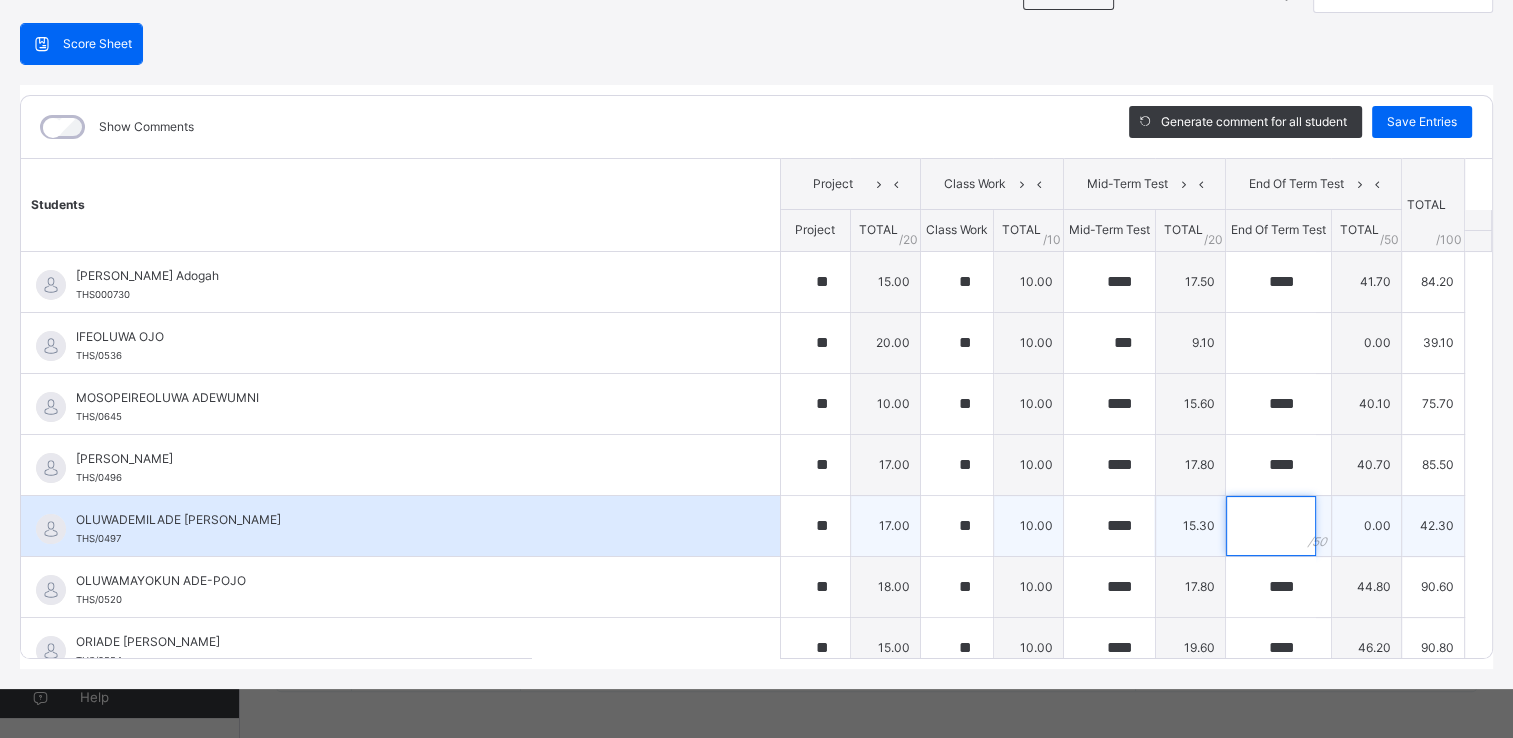 click at bounding box center (1271, 526) 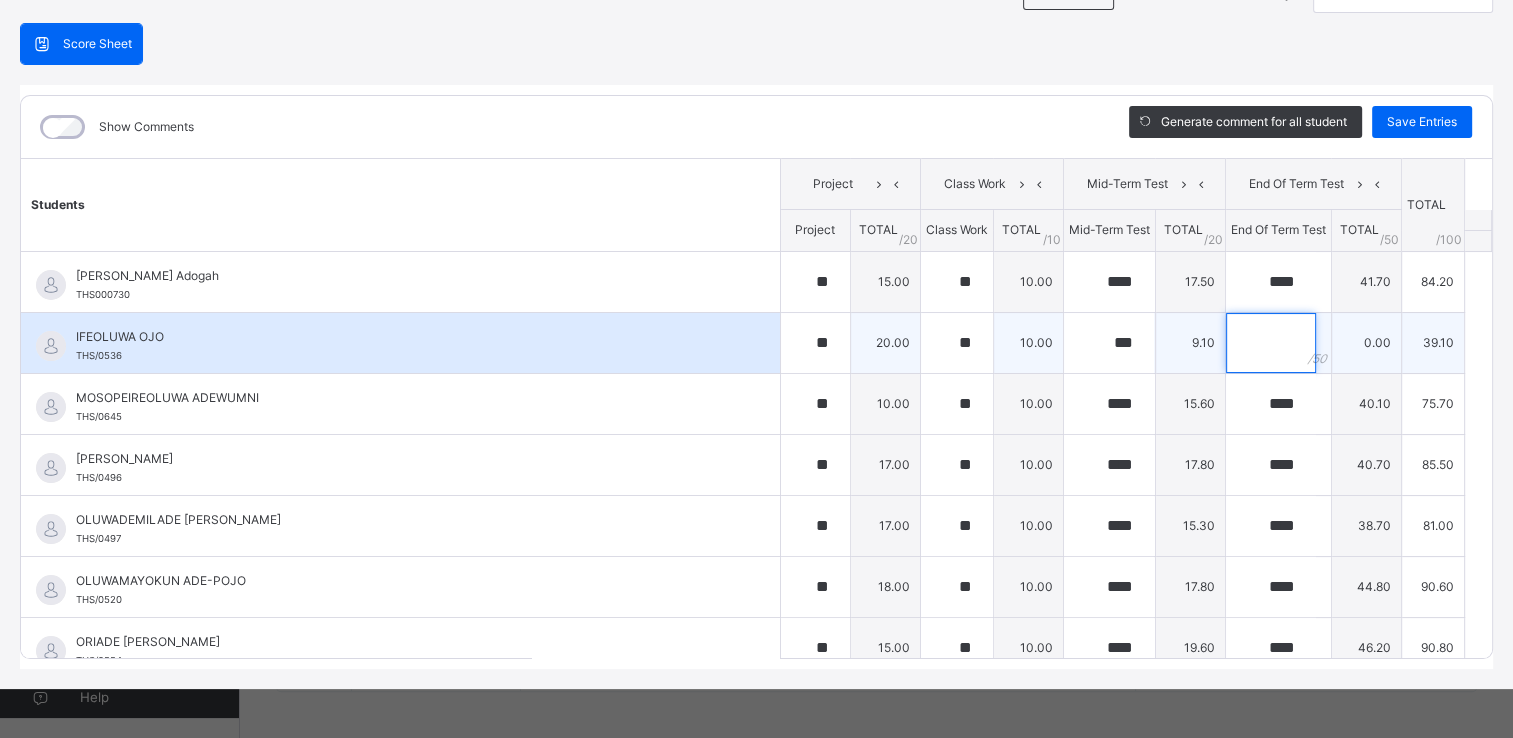 click at bounding box center (1271, 343) 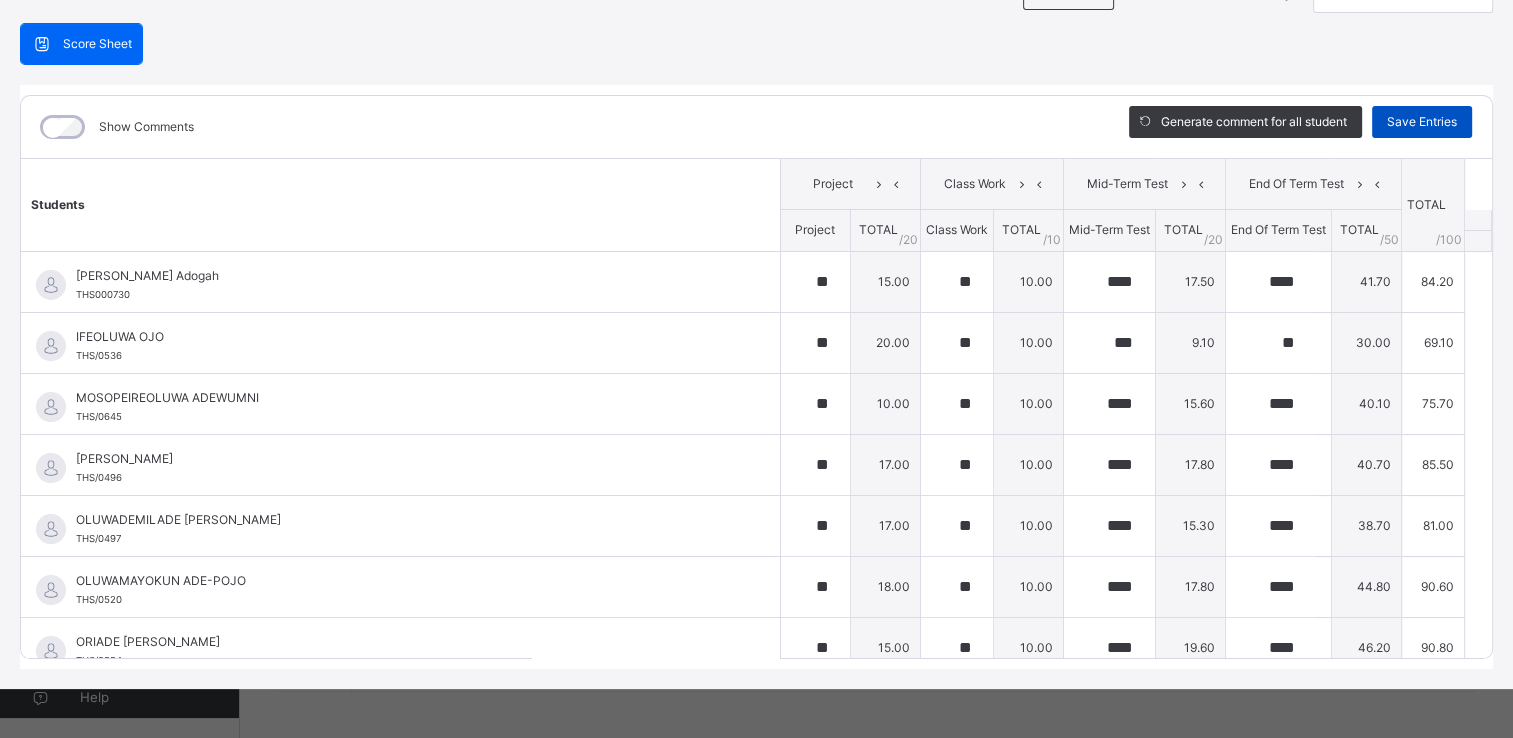 click on "Save Entries" at bounding box center (1422, 122) 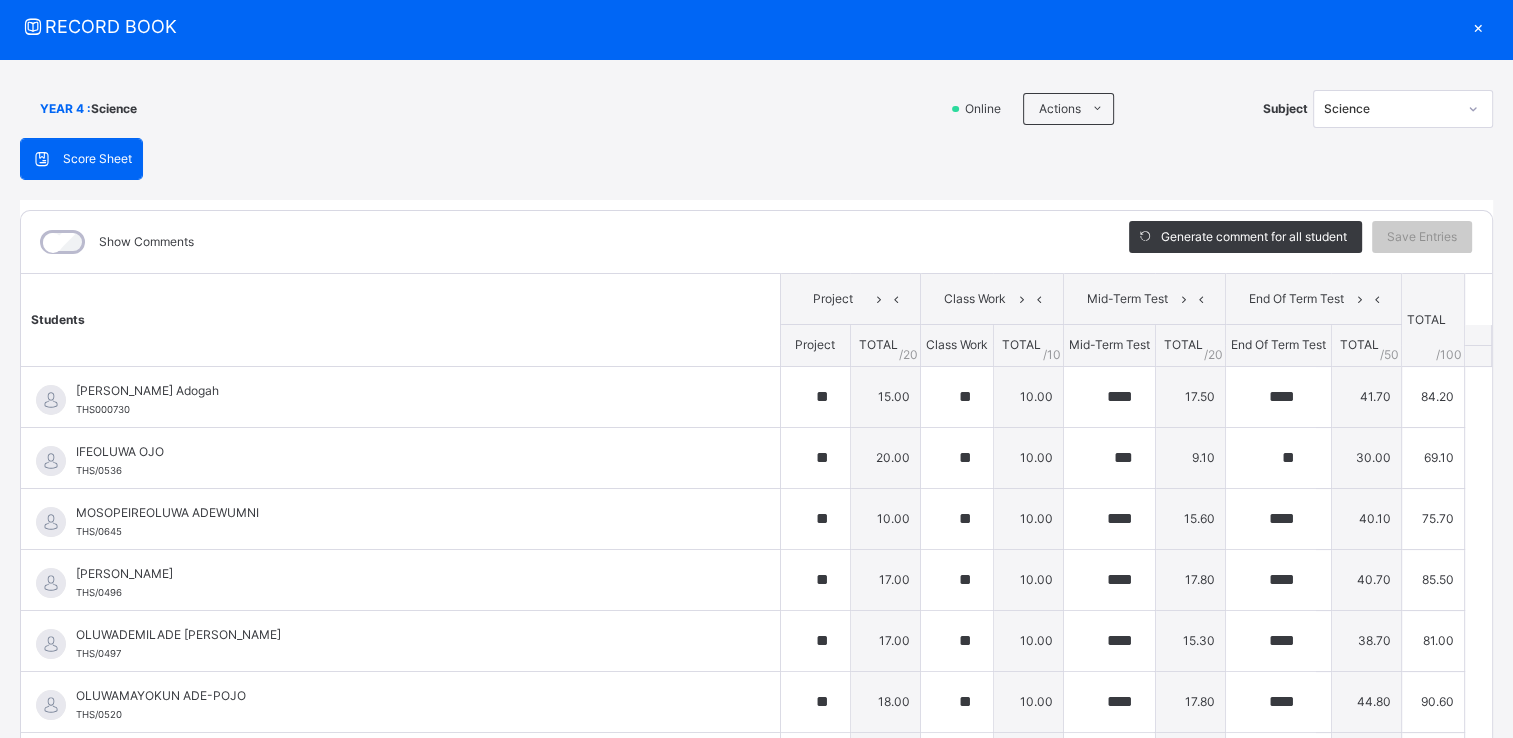 scroll, scrollTop: 0, scrollLeft: 0, axis: both 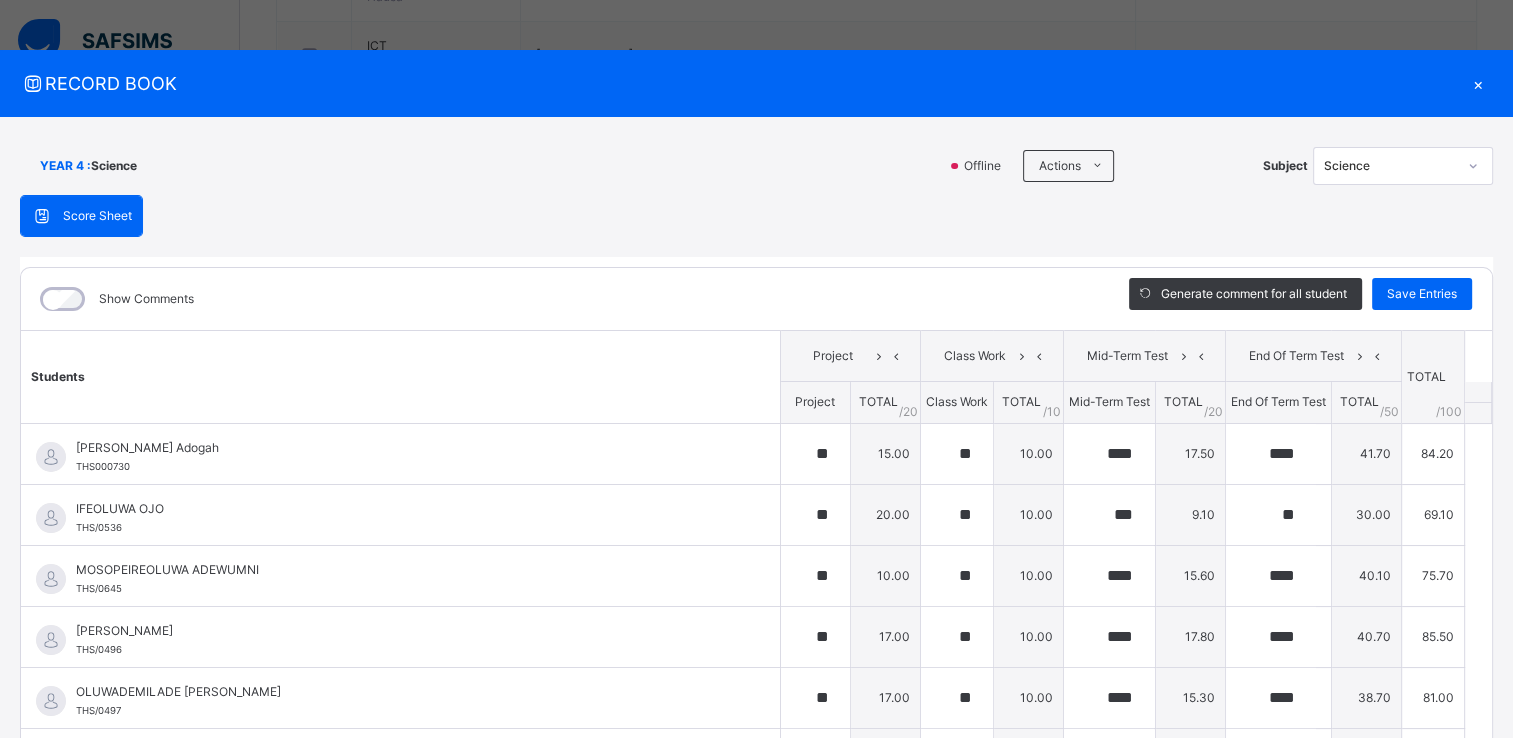 click on "×" at bounding box center [1478, 83] 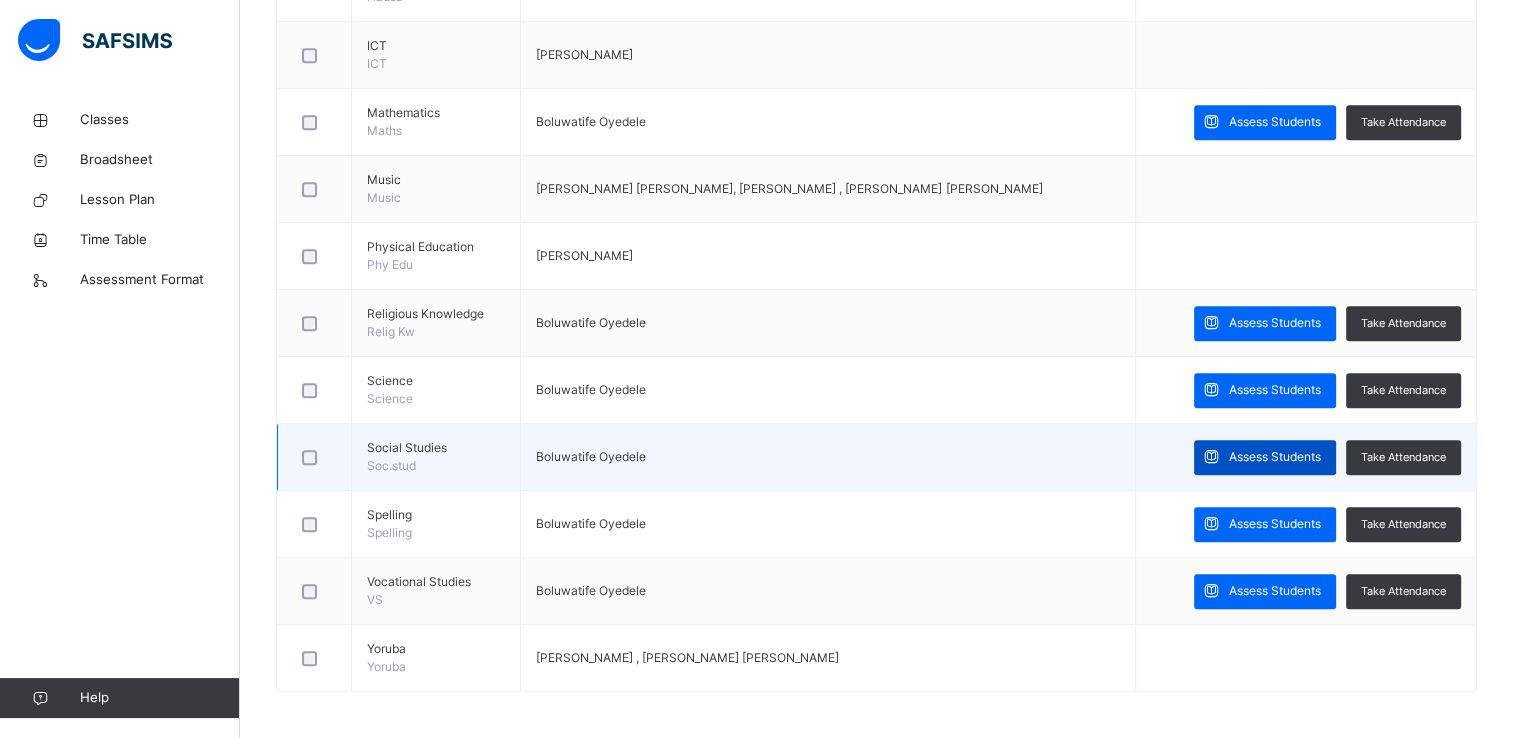 click at bounding box center [1211, 457] 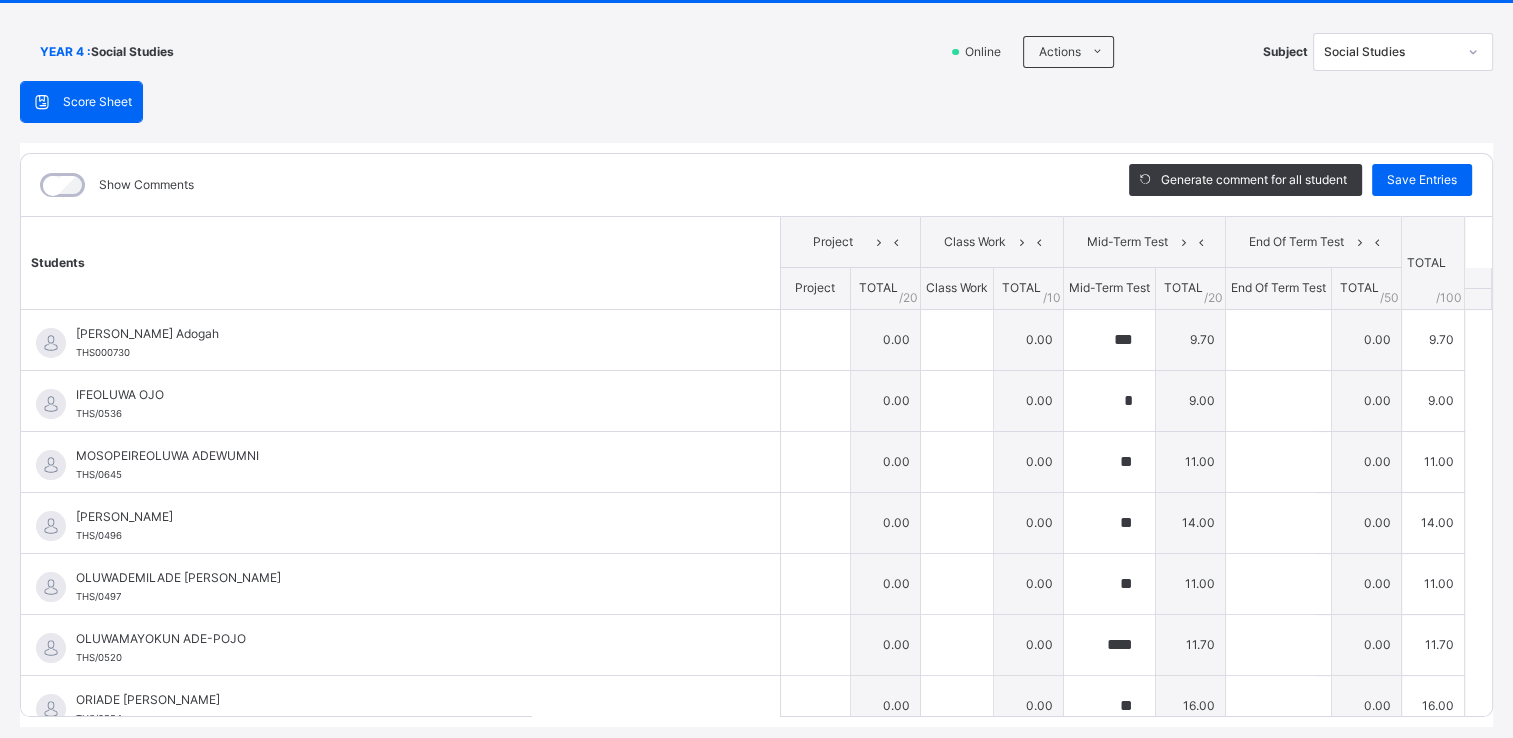 scroll, scrollTop: 172, scrollLeft: 0, axis: vertical 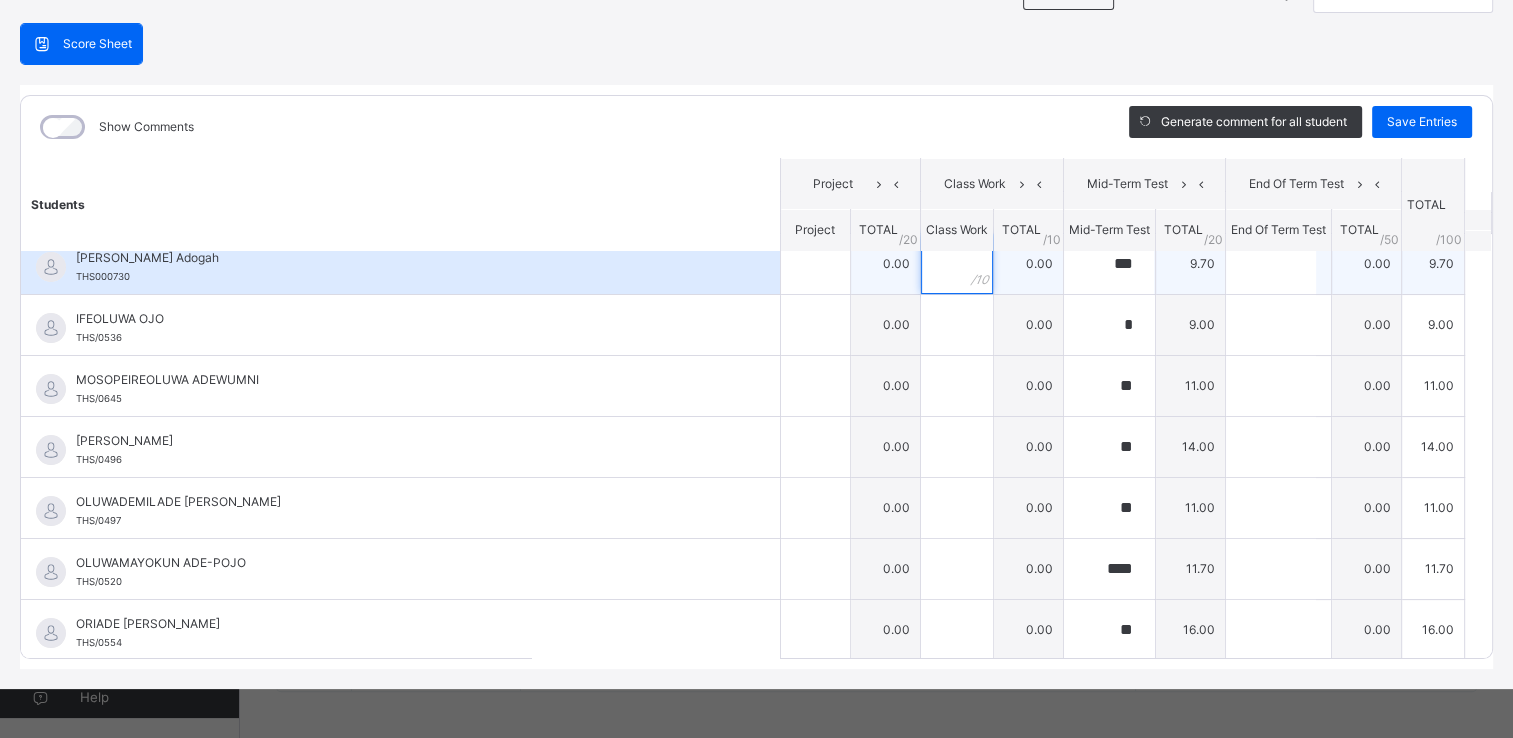 click at bounding box center (957, 264) 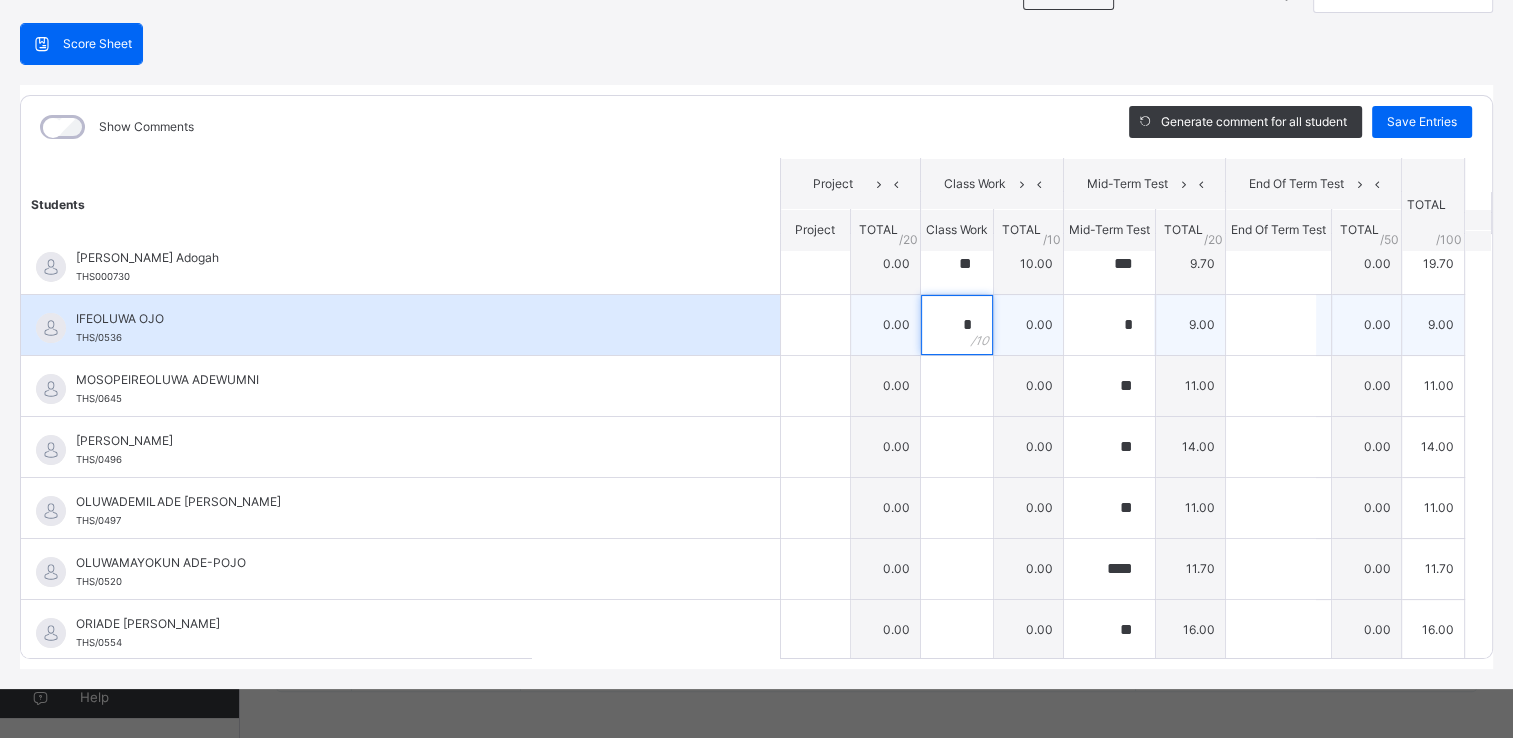 click on "*" at bounding box center [957, 325] 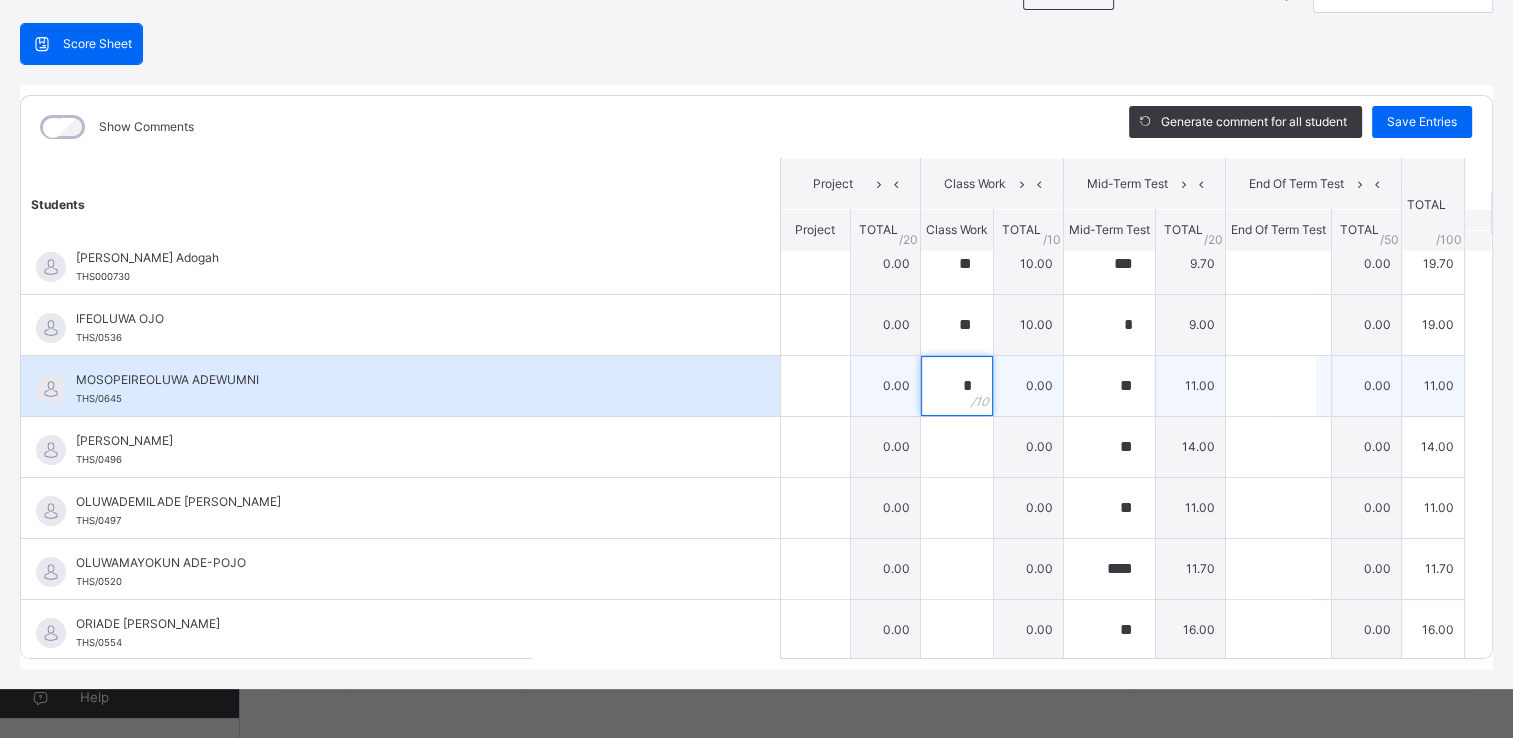 click on "*" at bounding box center (957, 386) 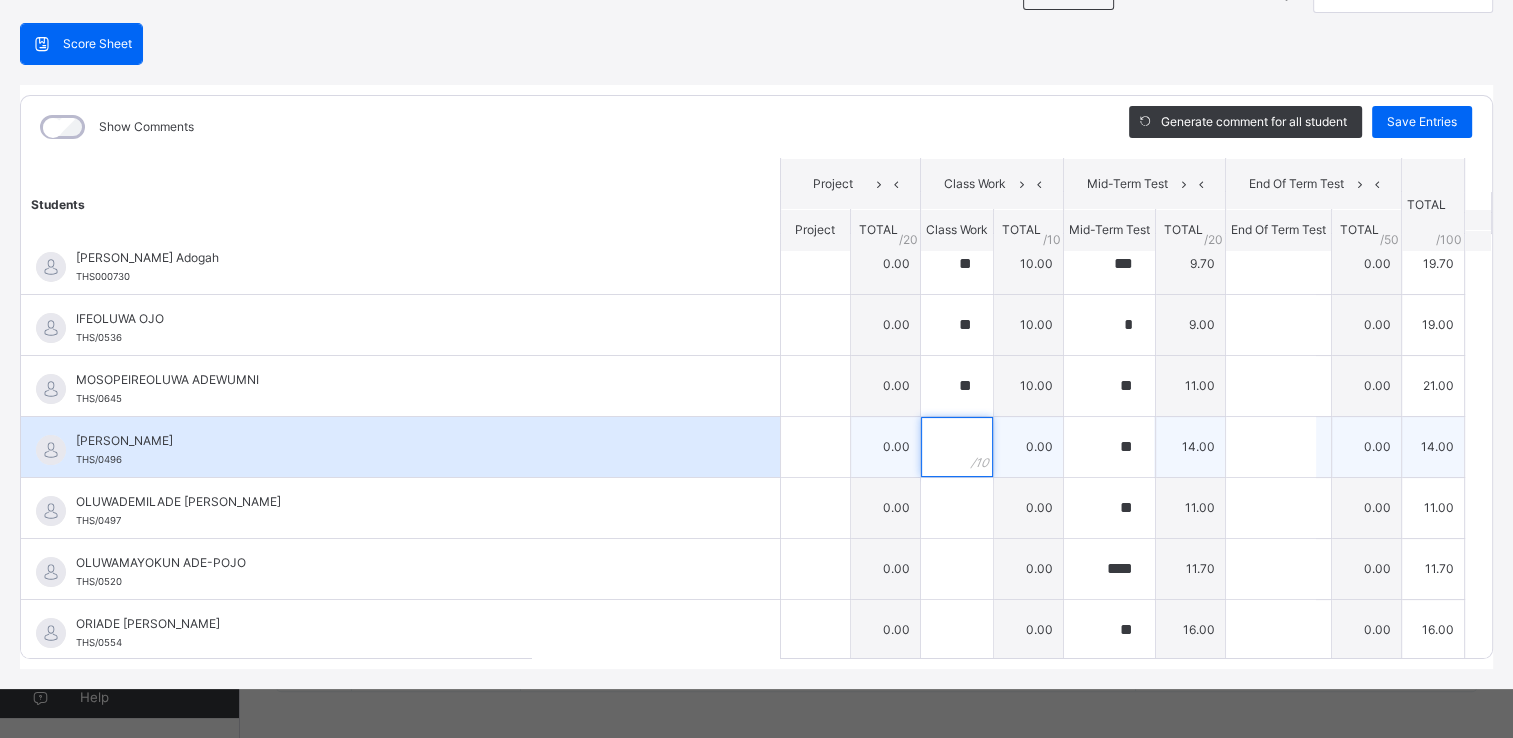 click at bounding box center [957, 447] 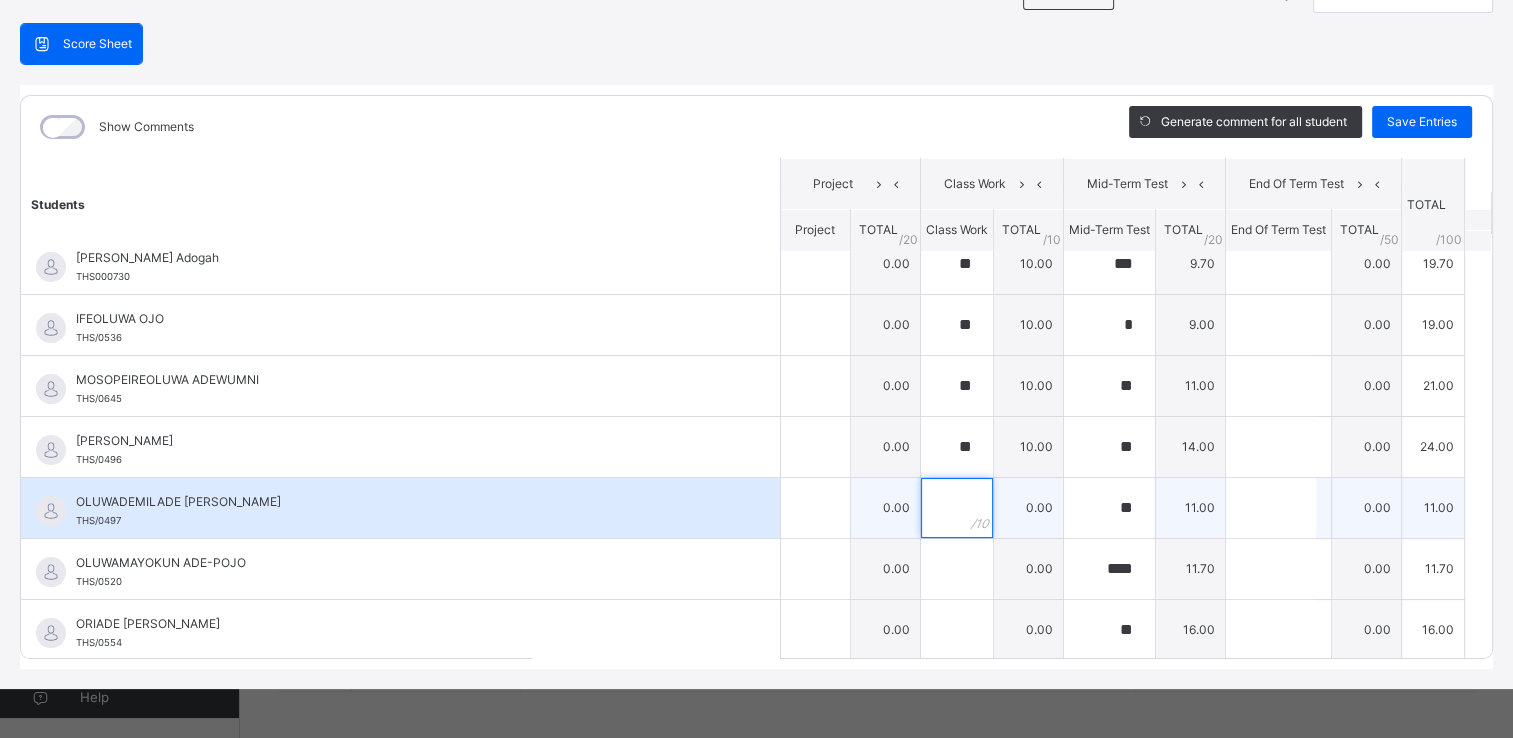 click at bounding box center [957, 508] 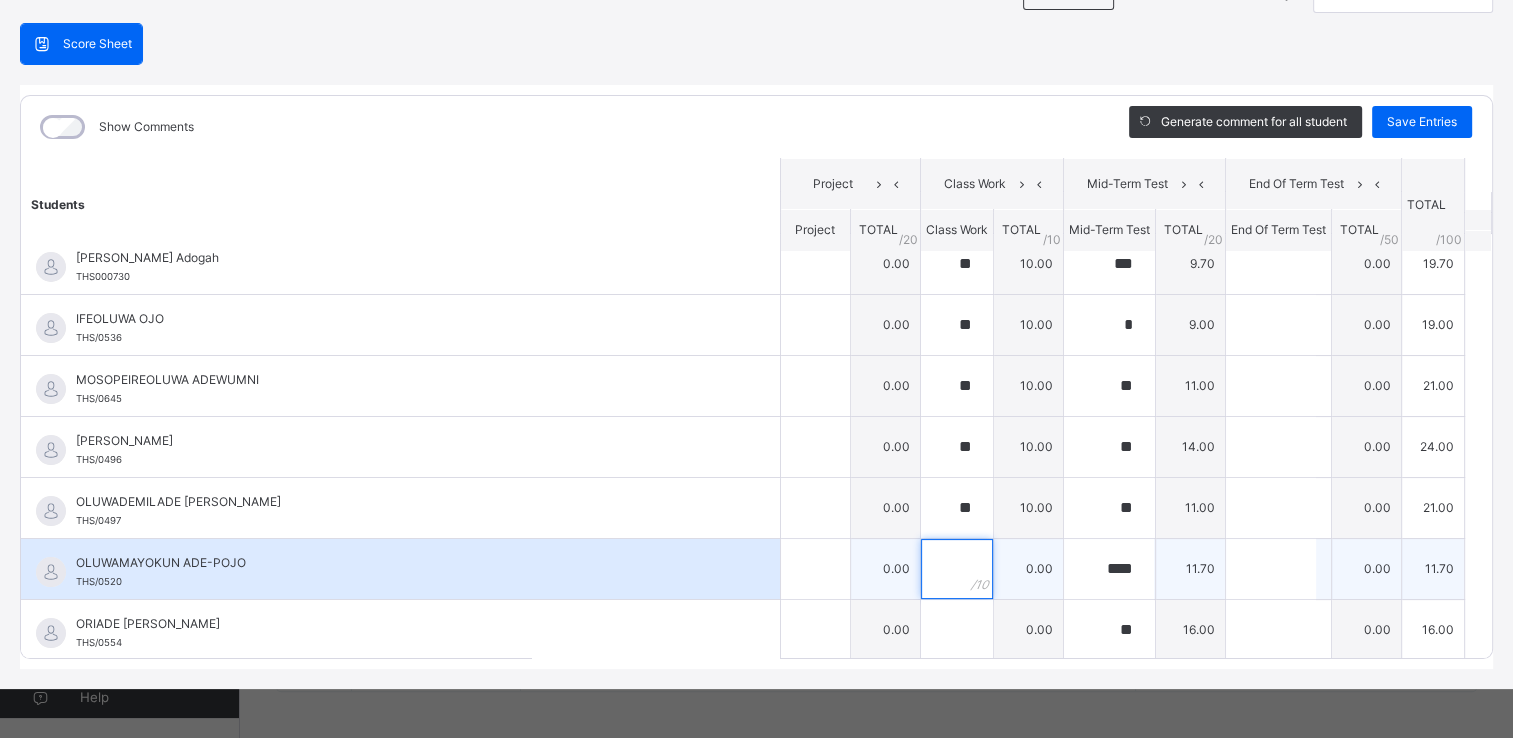 click at bounding box center (957, 569) 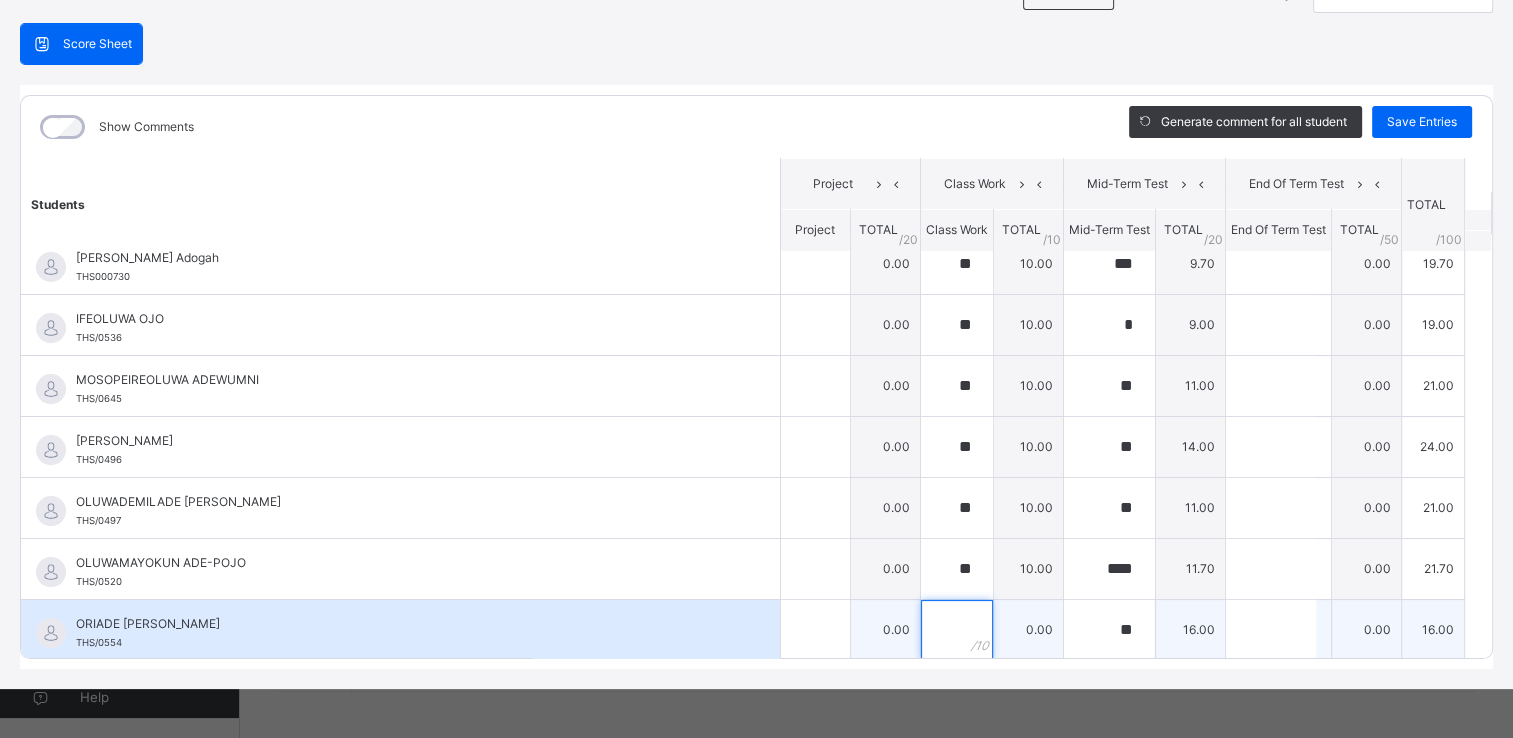 click at bounding box center (957, 630) 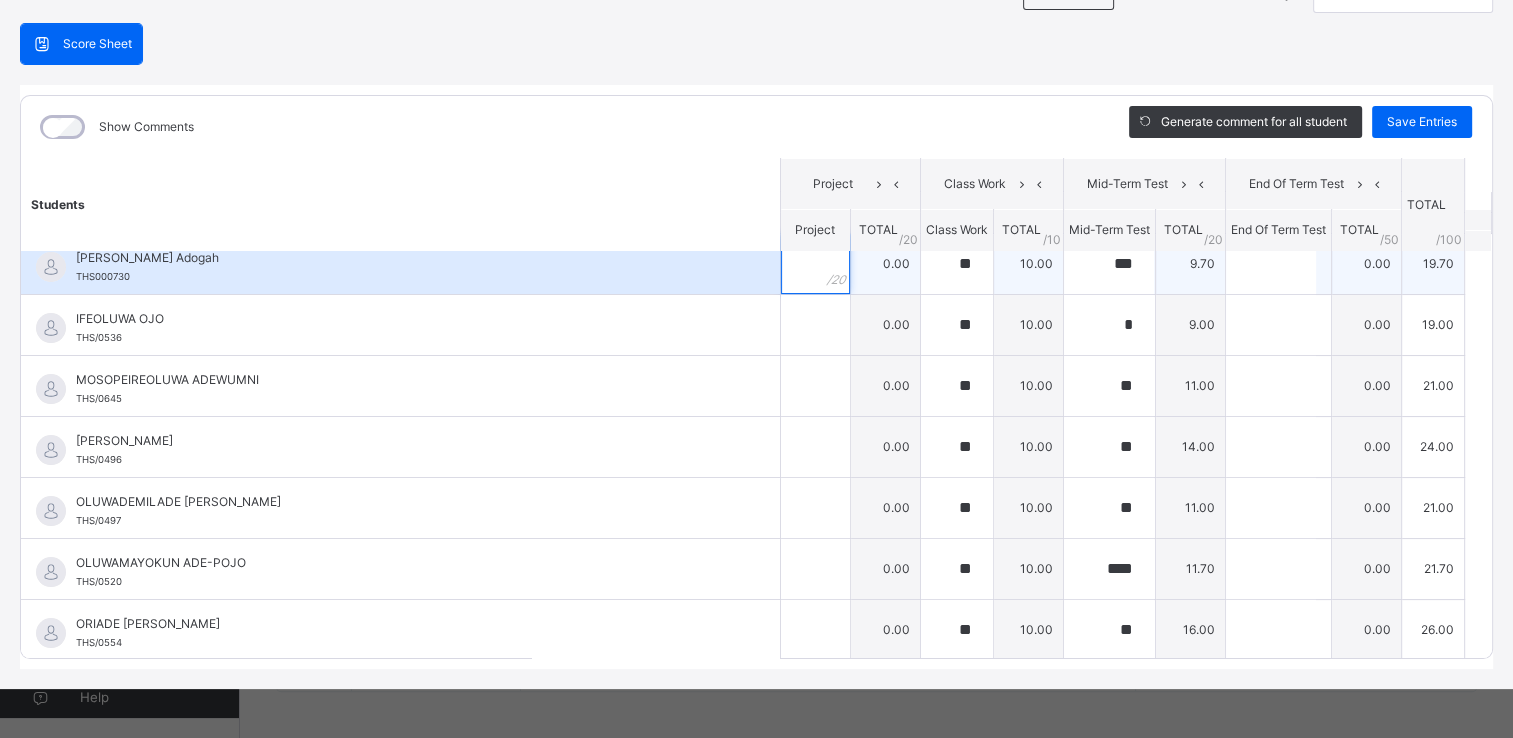 click at bounding box center [815, 264] 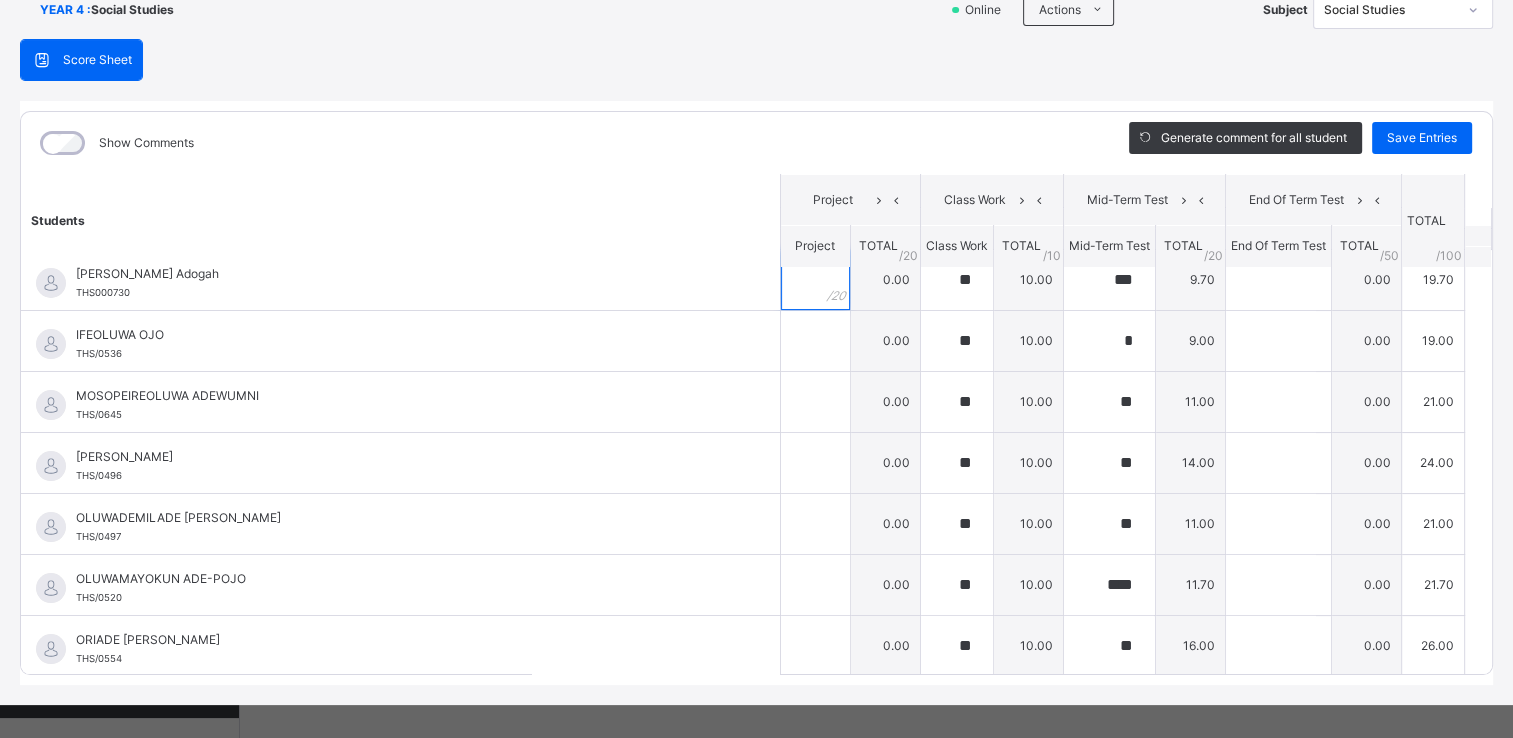scroll, scrollTop: 172, scrollLeft: 0, axis: vertical 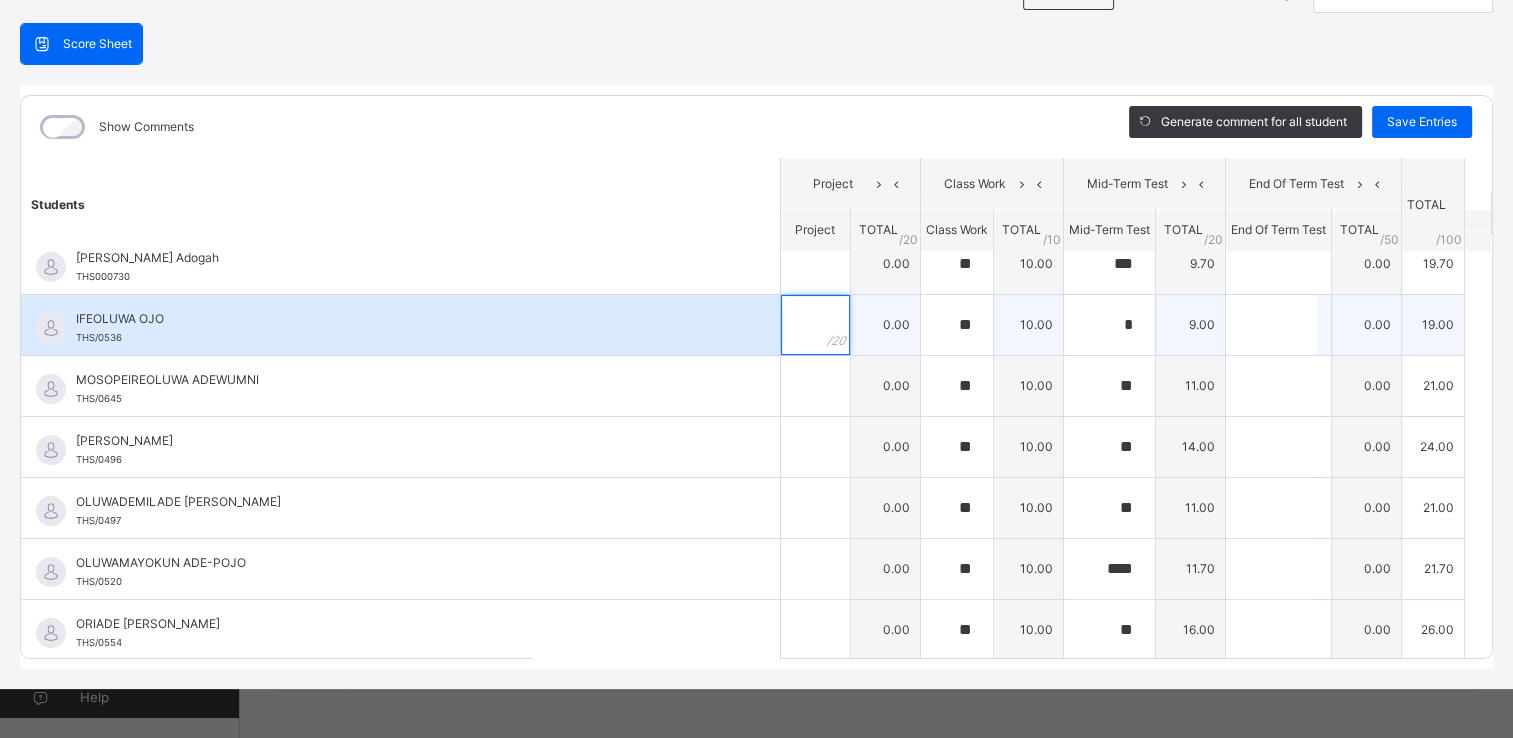 click at bounding box center [815, 325] 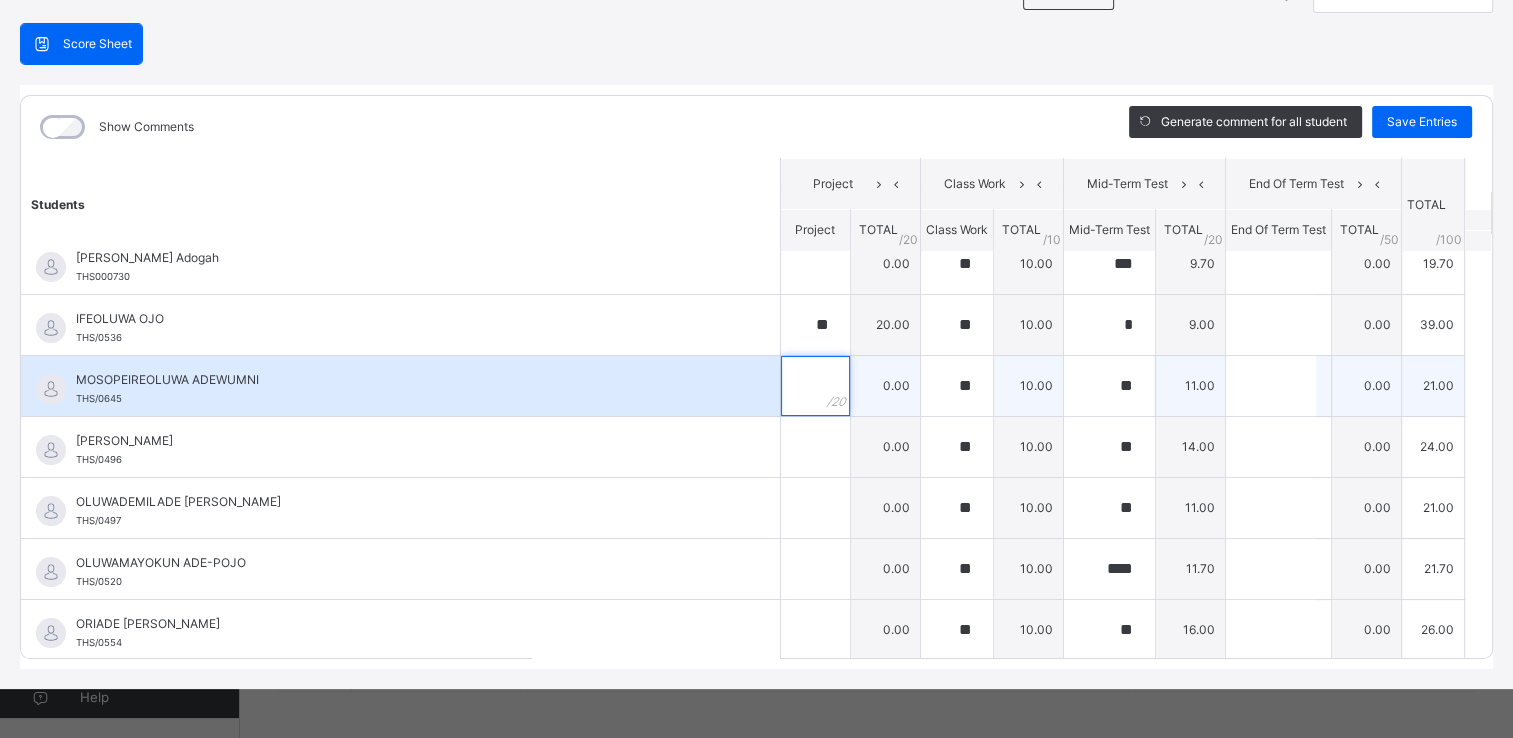 click at bounding box center (815, 386) 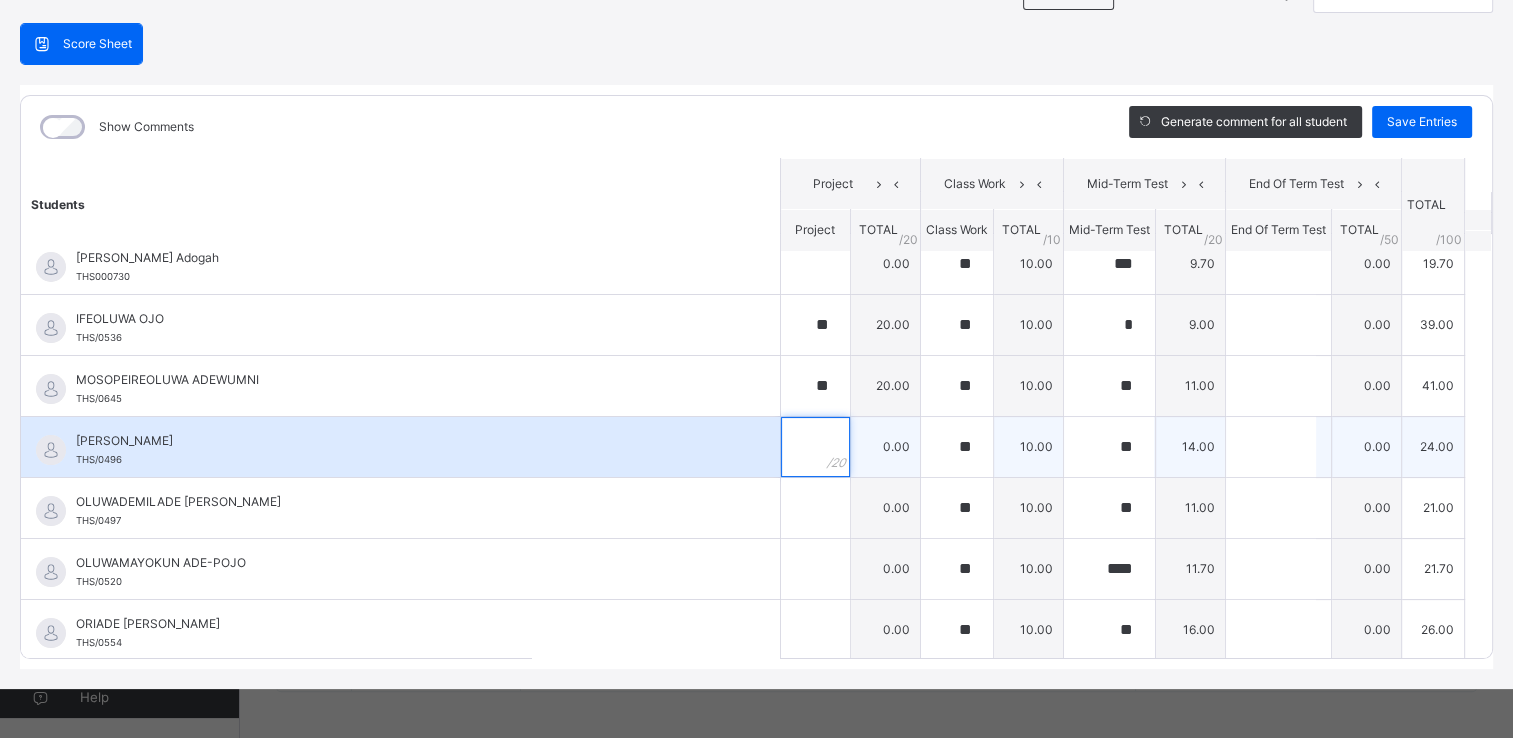 click at bounding box center [815, 447] 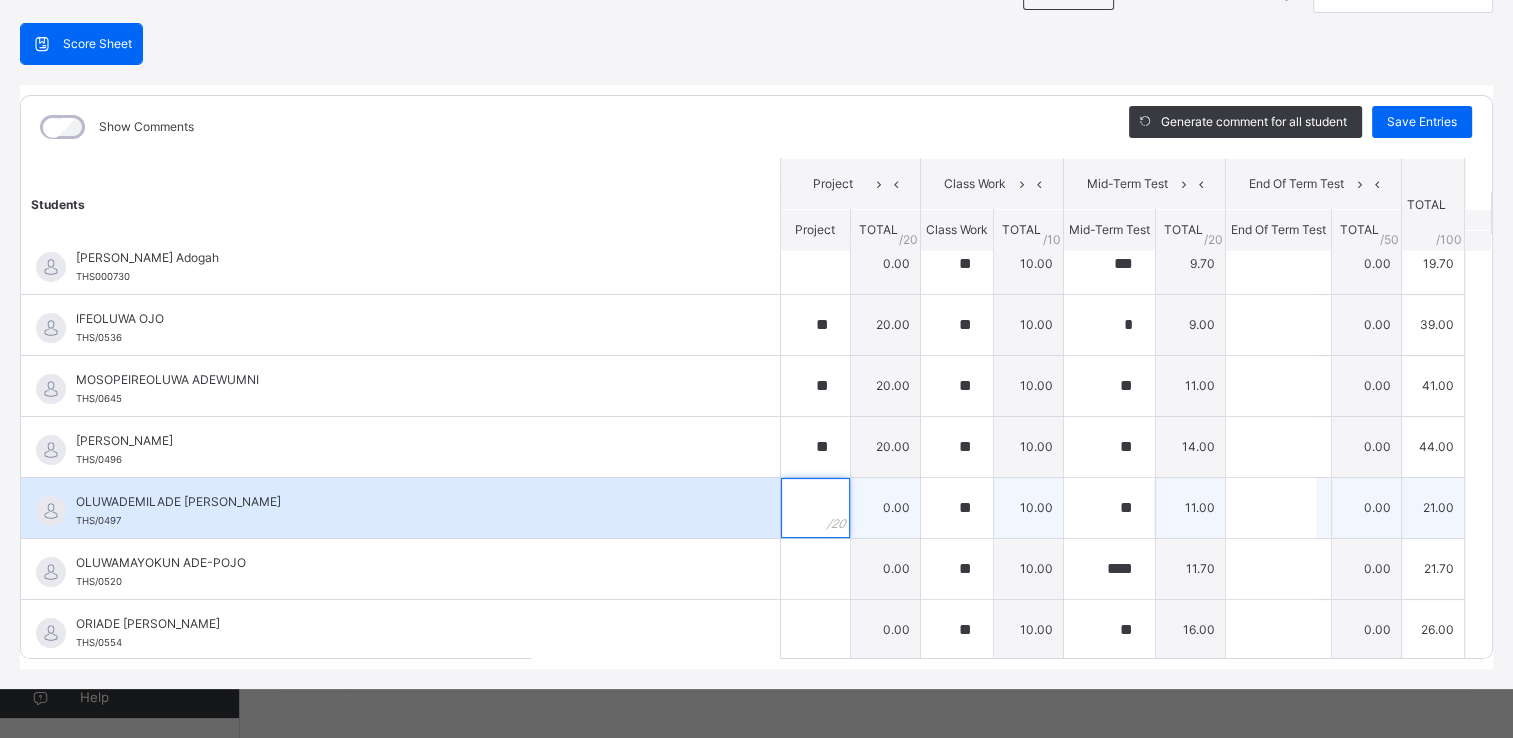 click at bounding box center [815, 508] 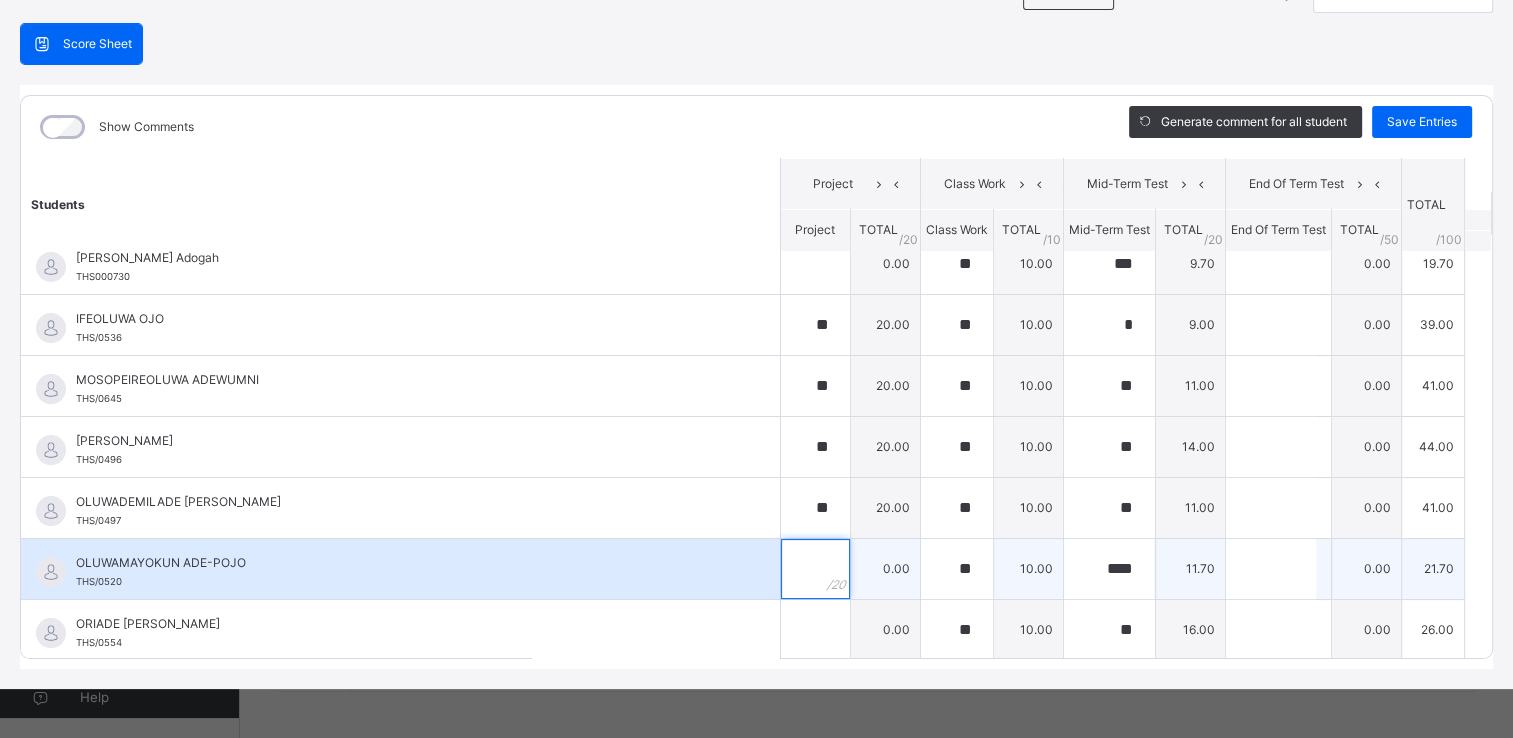 click at bounding box center [815, 569] 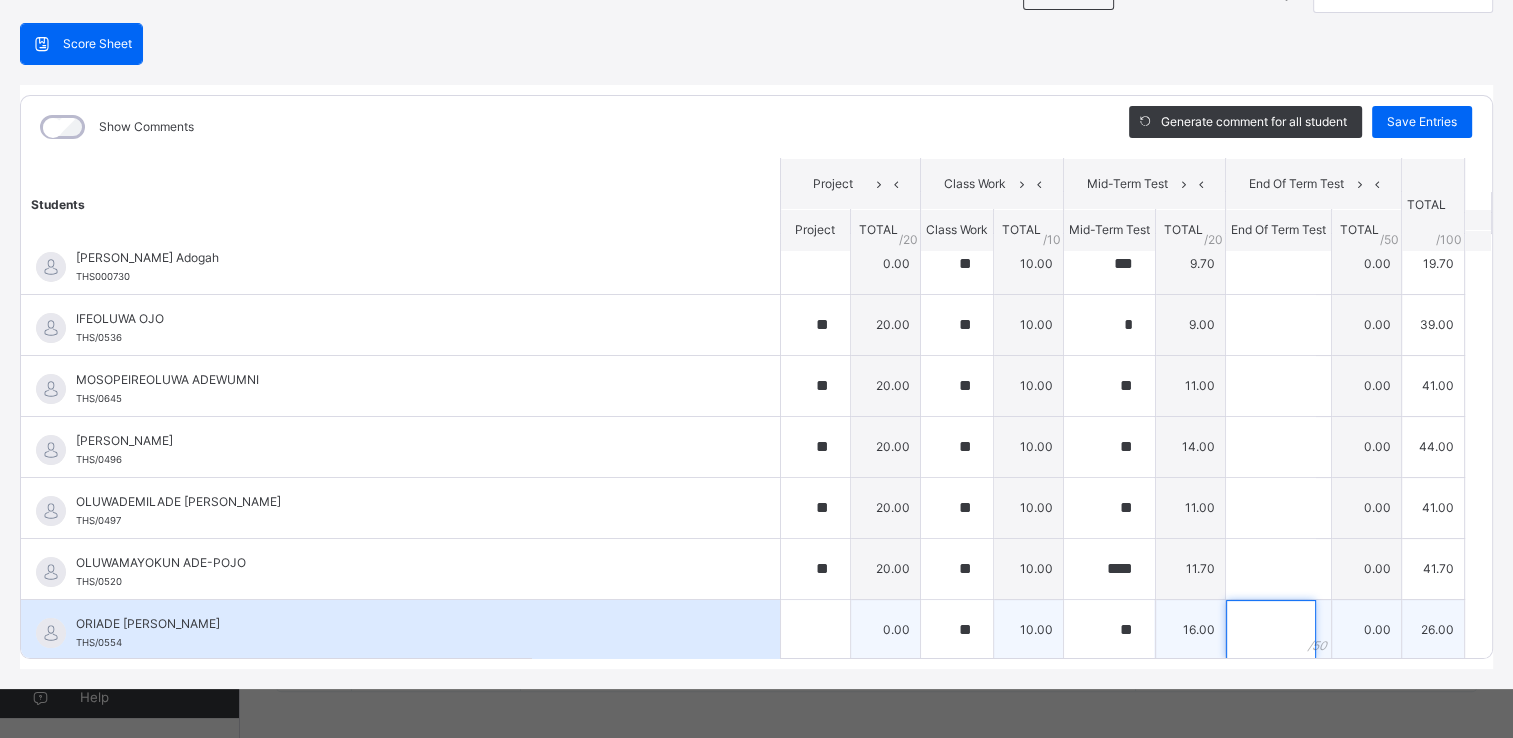 click at bounding box center [1271, 630] 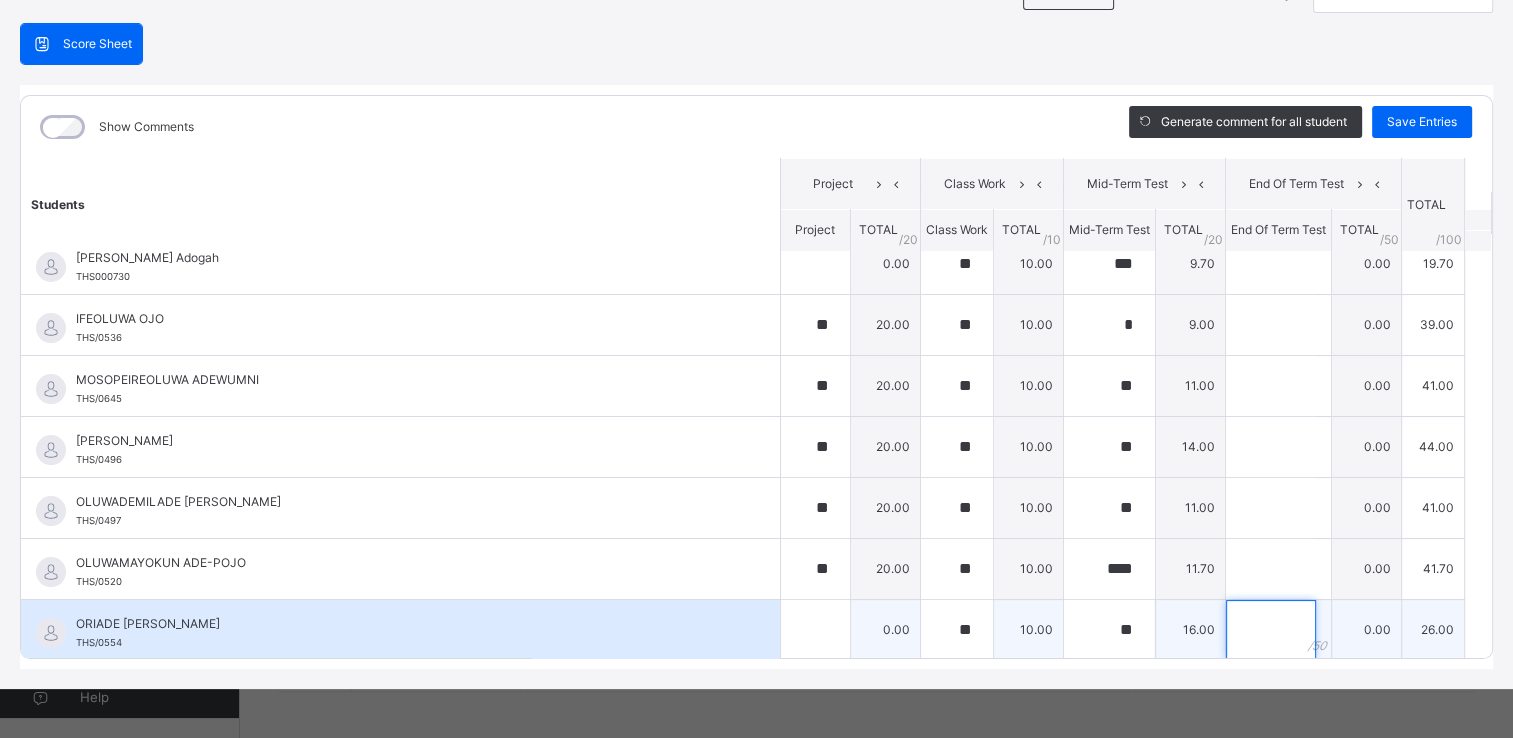 click at bounding box center (1271, 630) 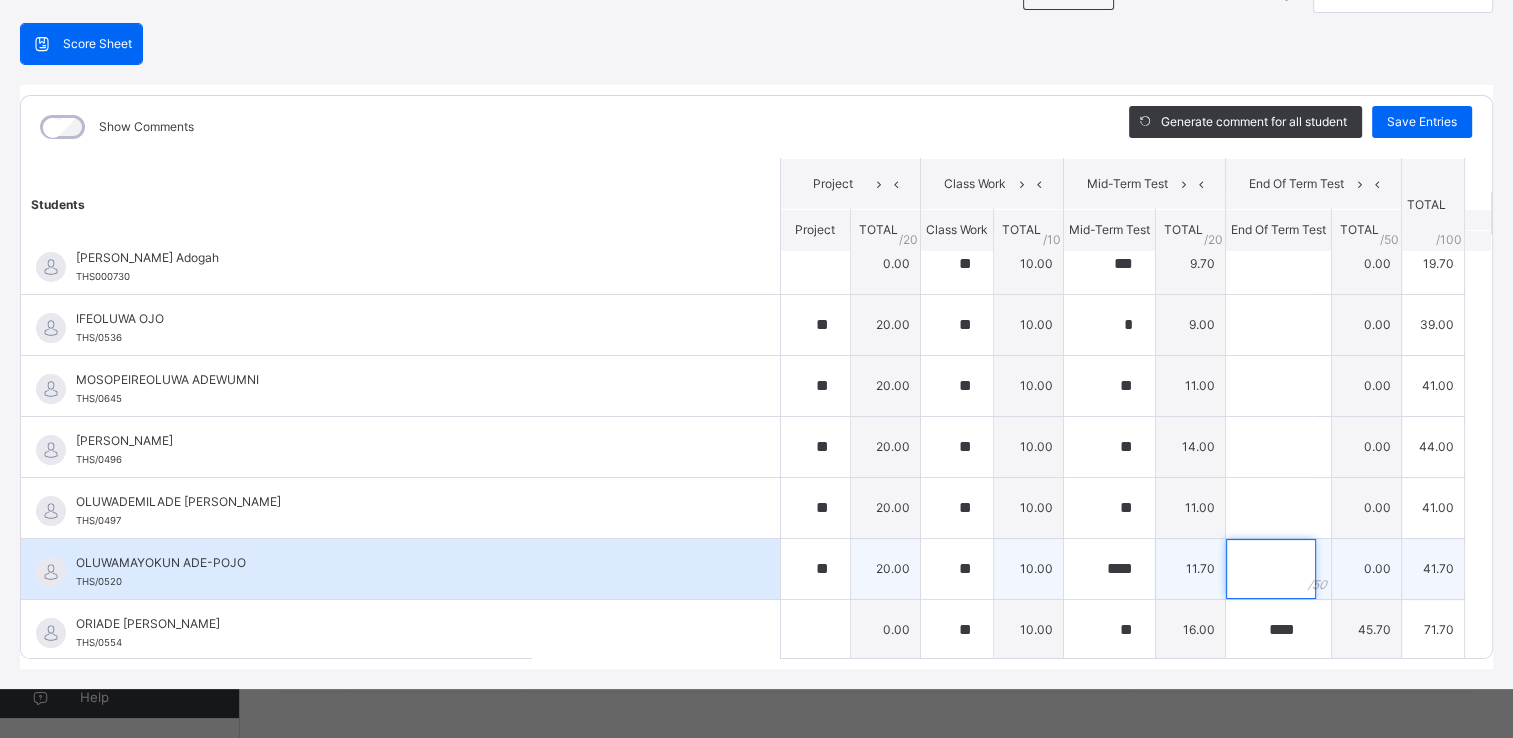 click at bounding box center (1271, 569) 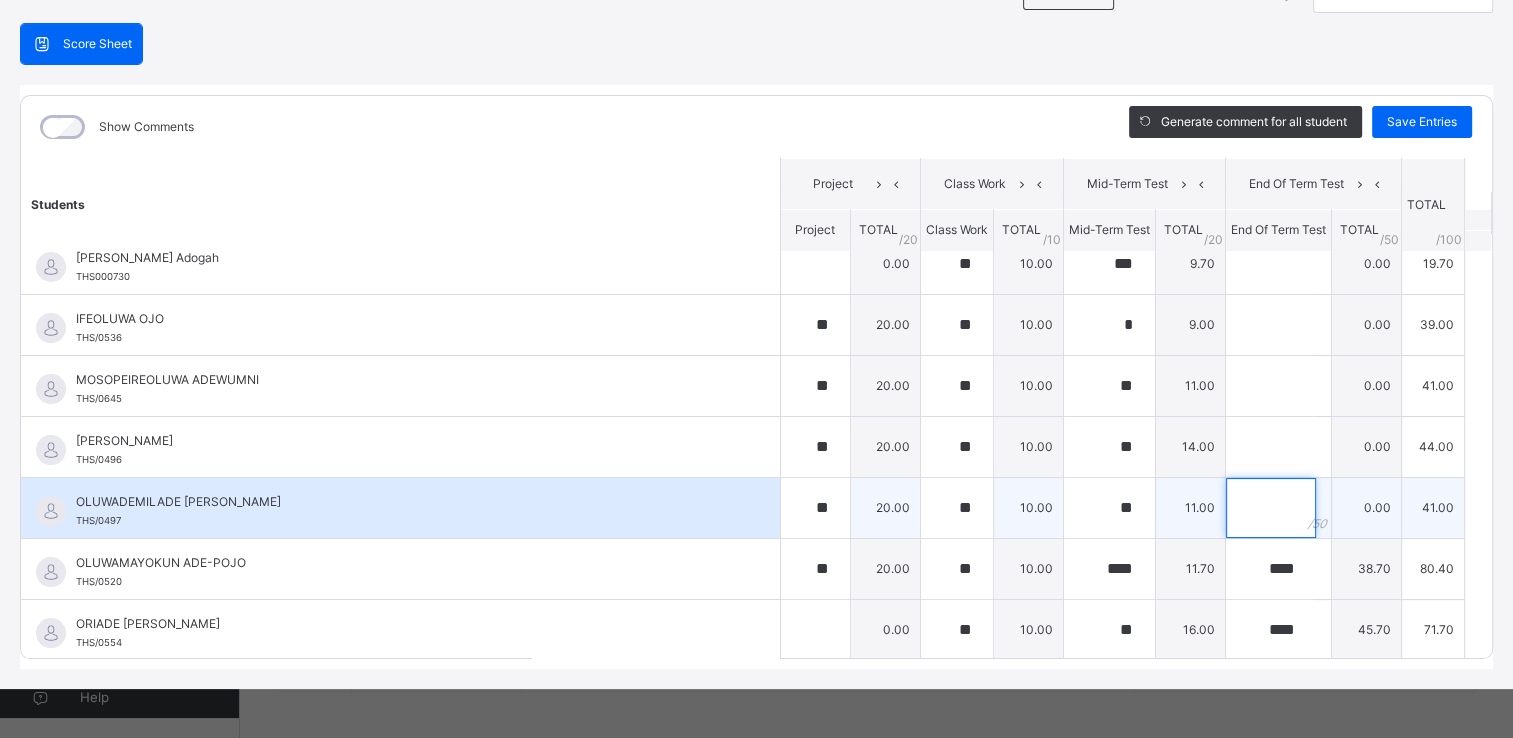 click at bounding box center (1271, 508) 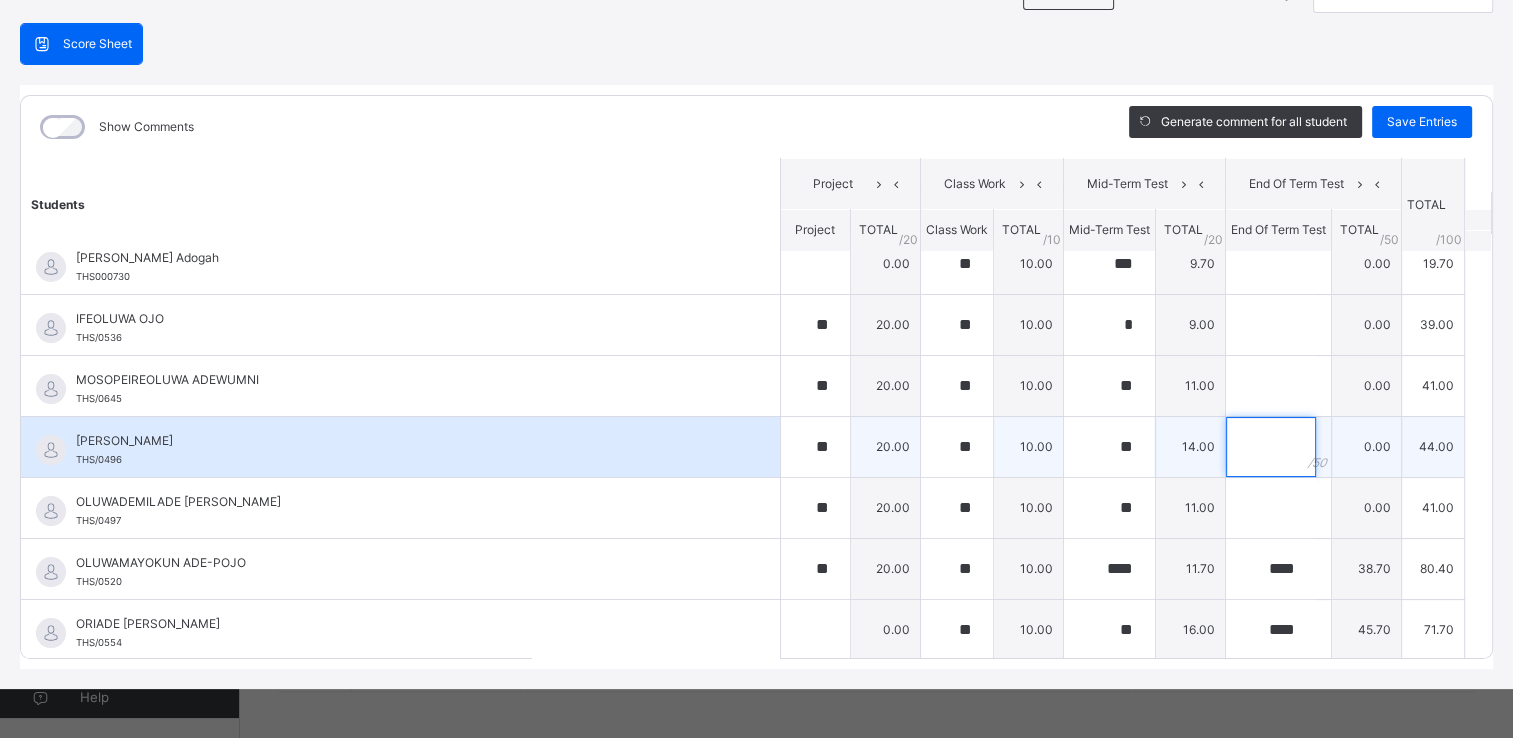 click at bounding box center [1271, 447] 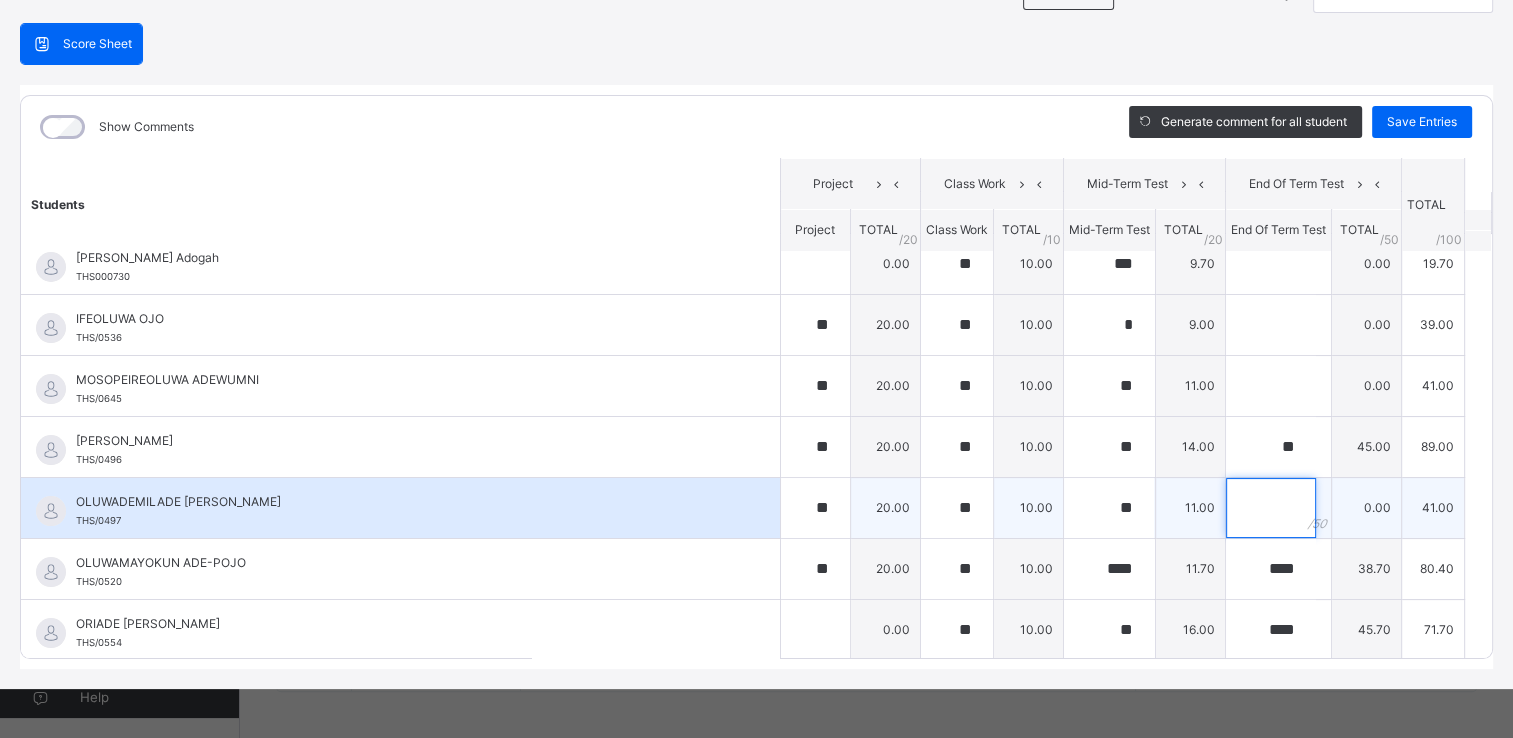 click at bounding box center [1271, 508] 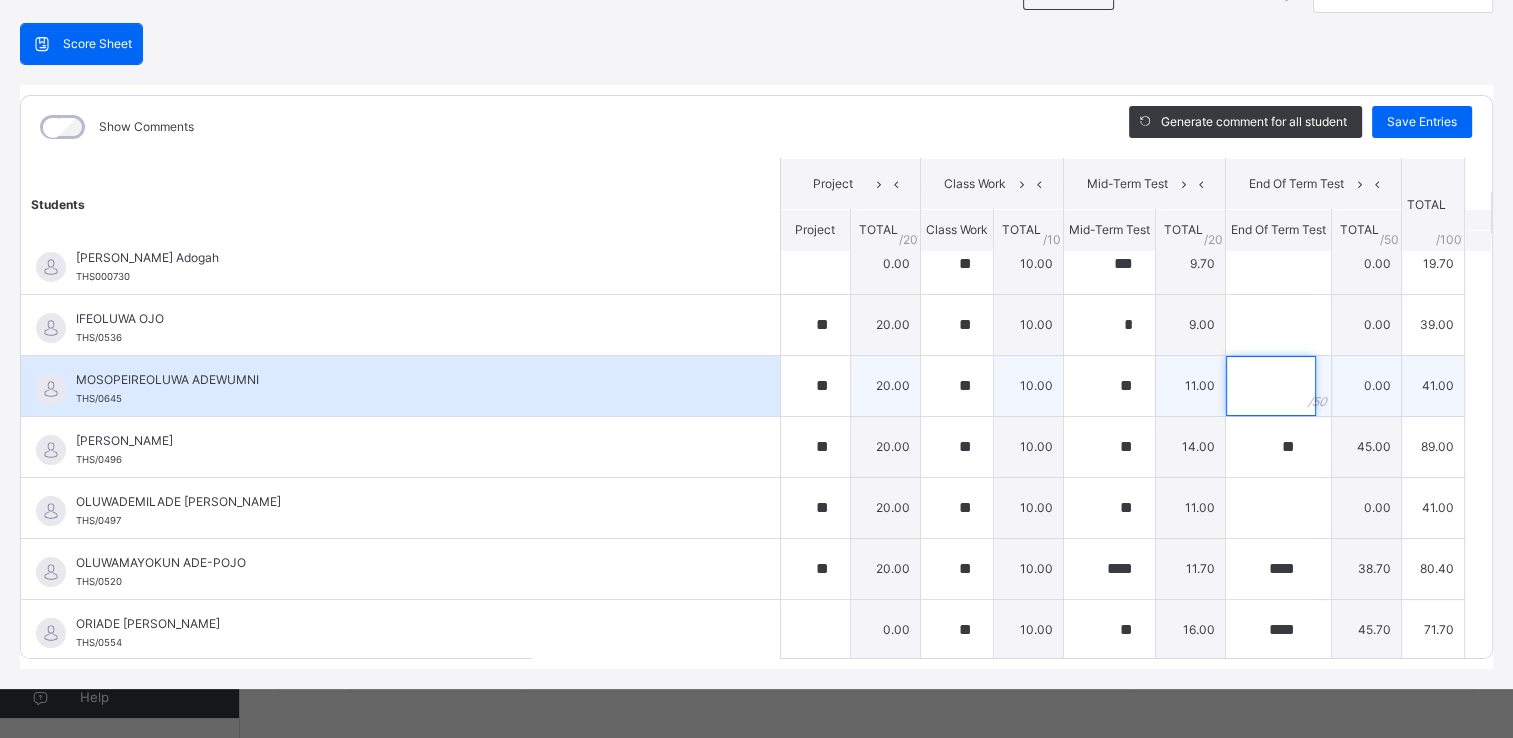 click at bounding box center (1271, 386) 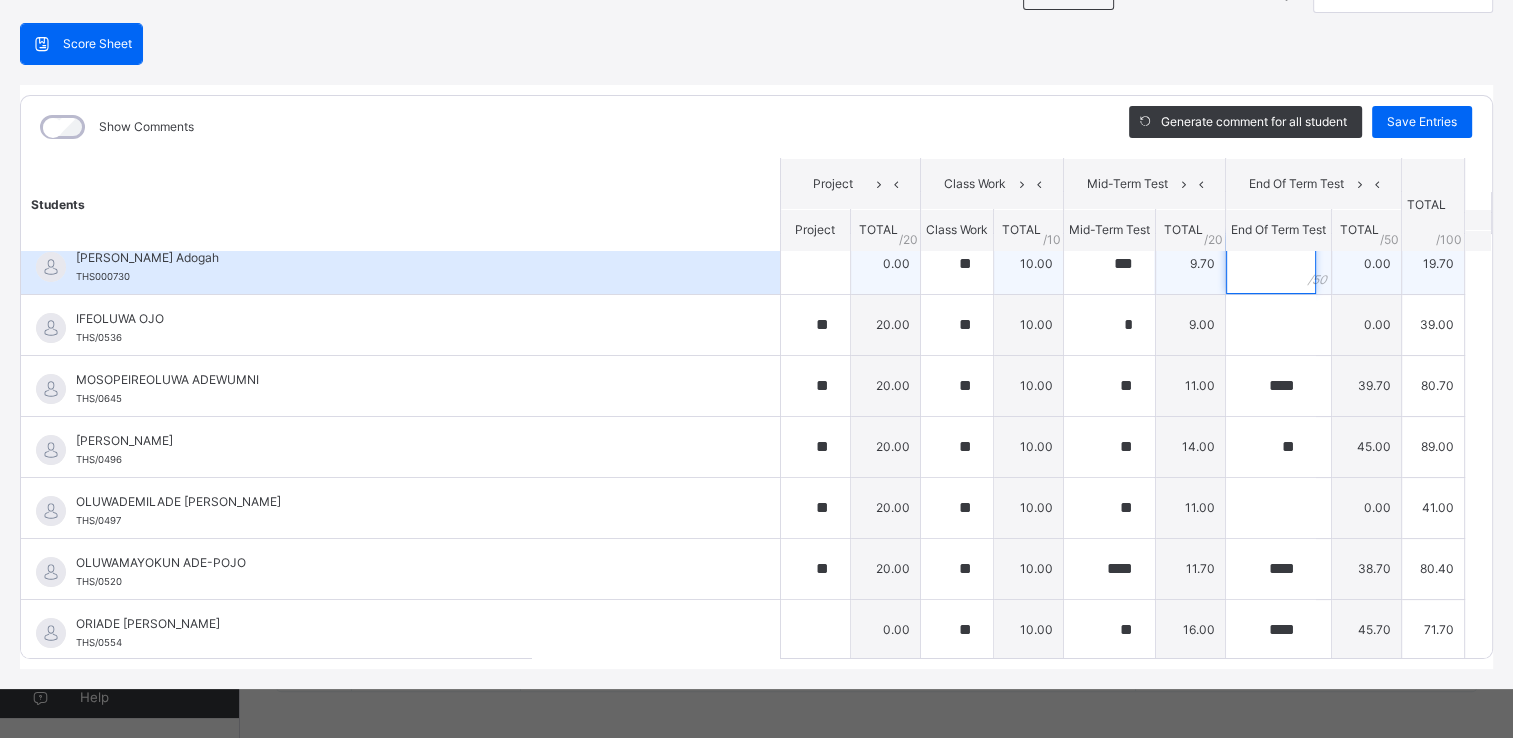 click at bounding box center (1271, 264) 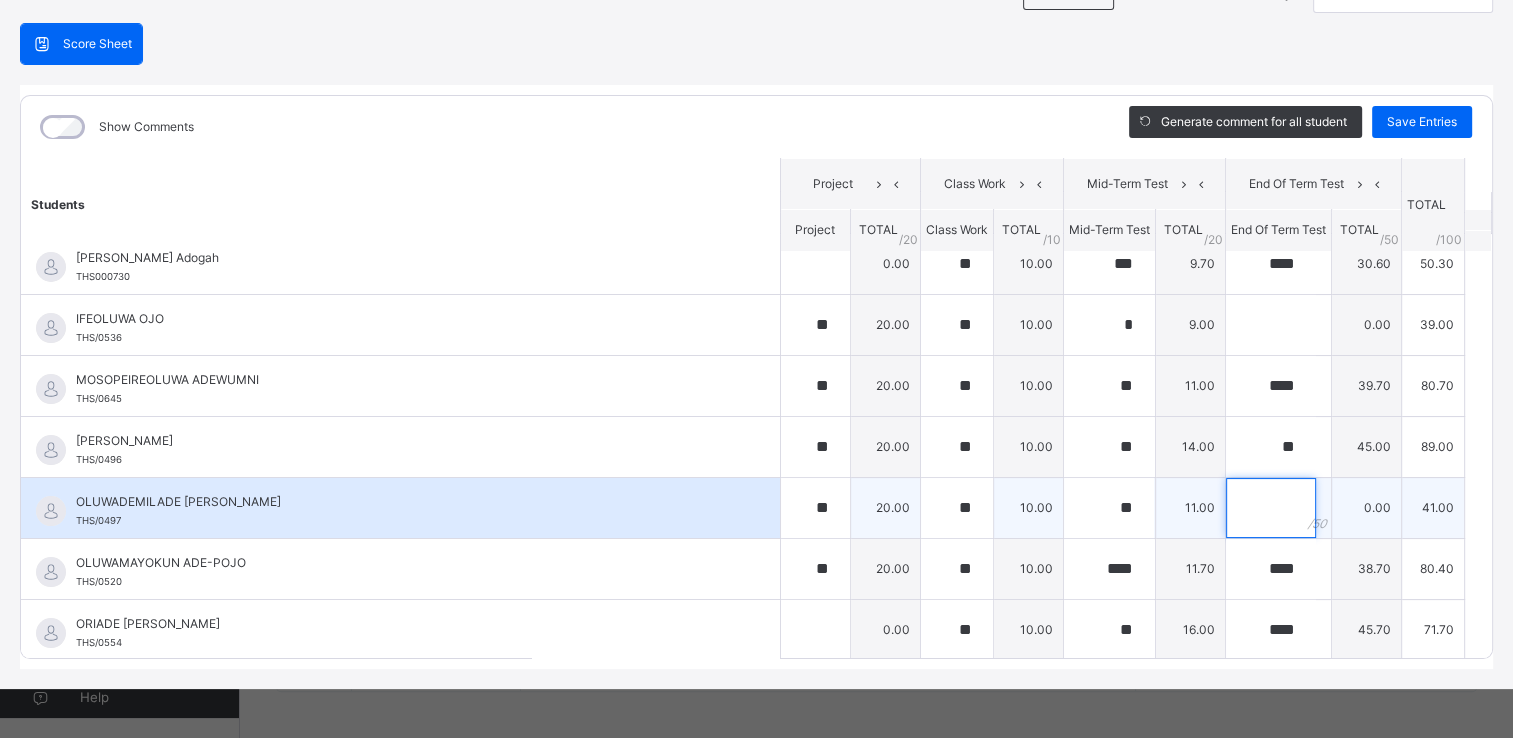 click at bounding box center [1271, 508] 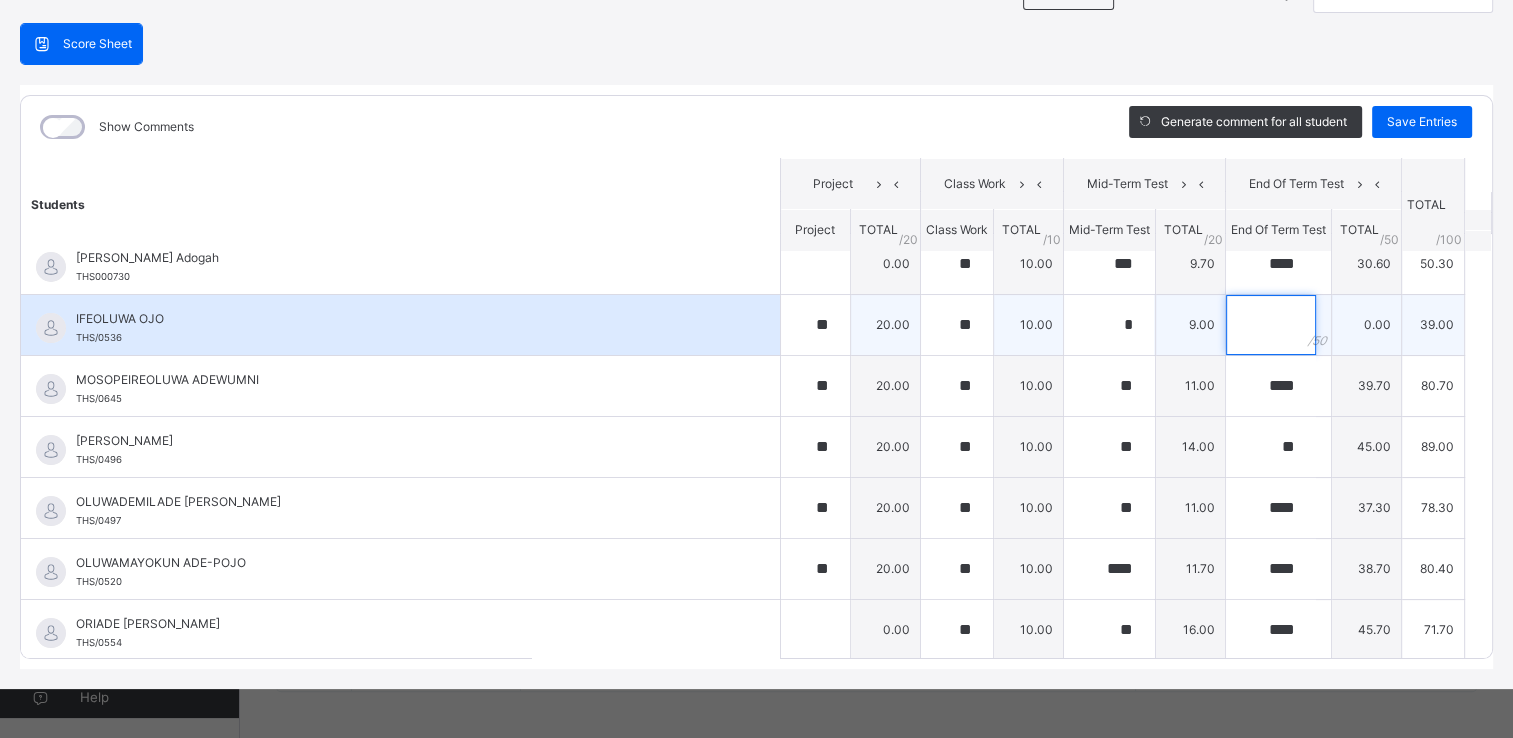 click at bounding box center [1271, 325] 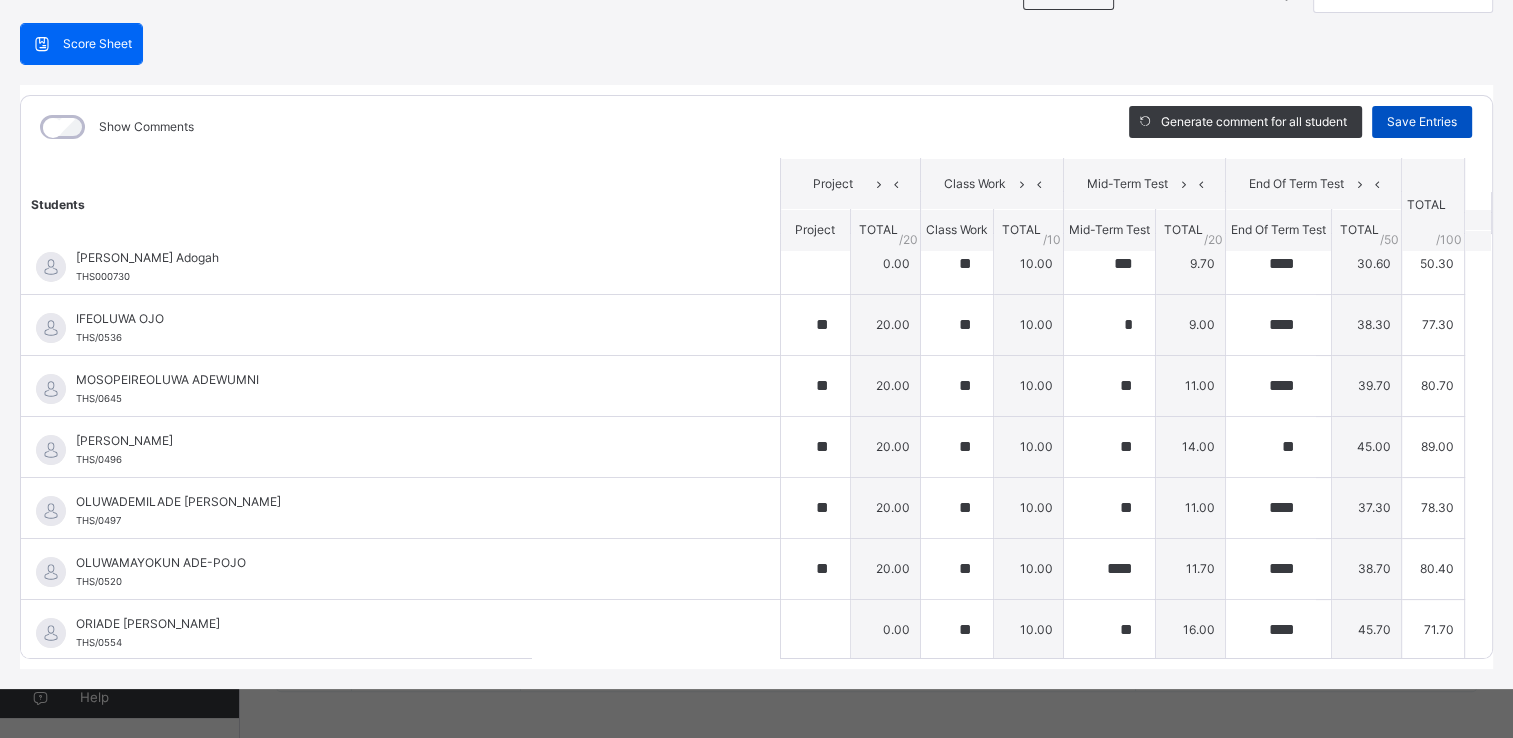 click on "Save Entries" at bounding box center (1422, 122) 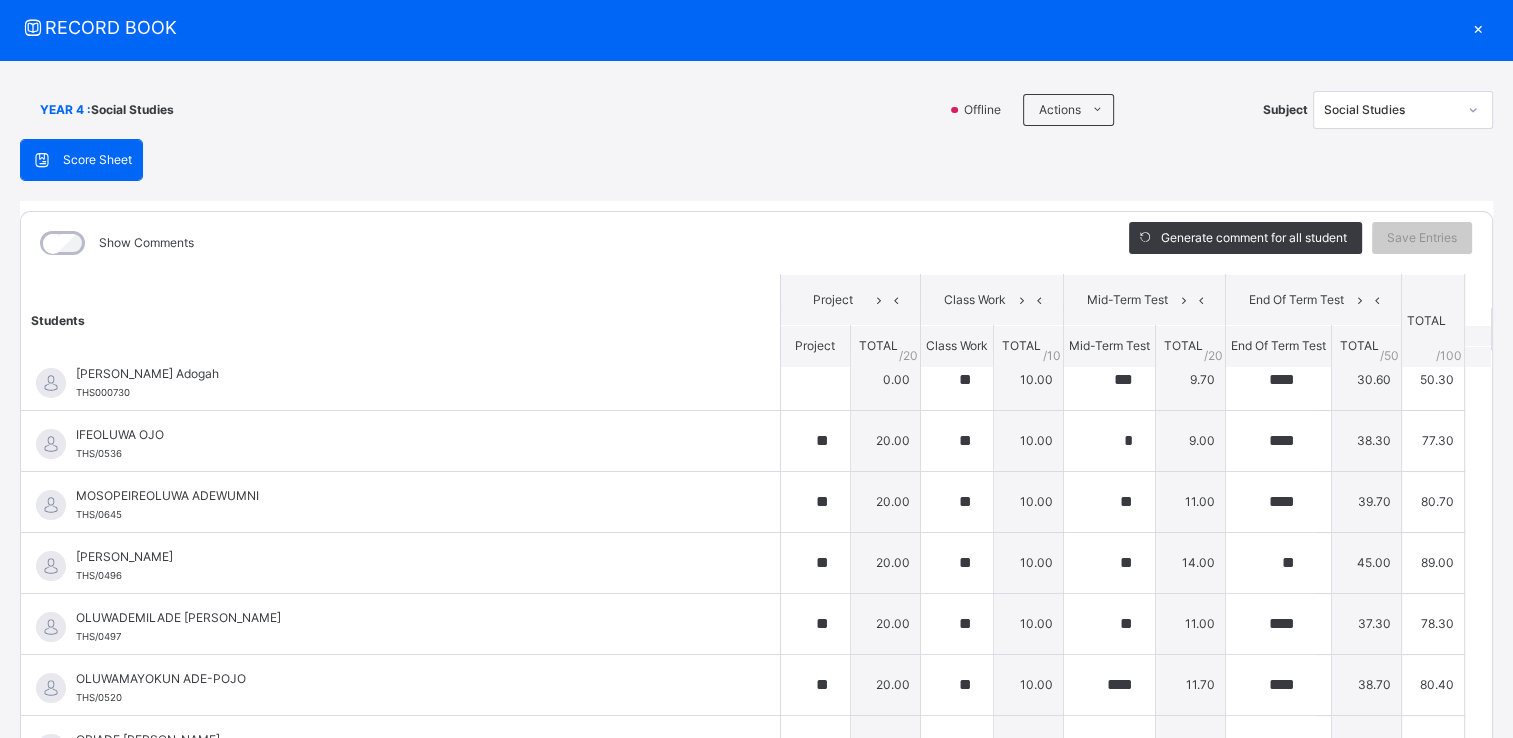 scroll, scrollTop: 0, scrollLeft: 0, axis: both 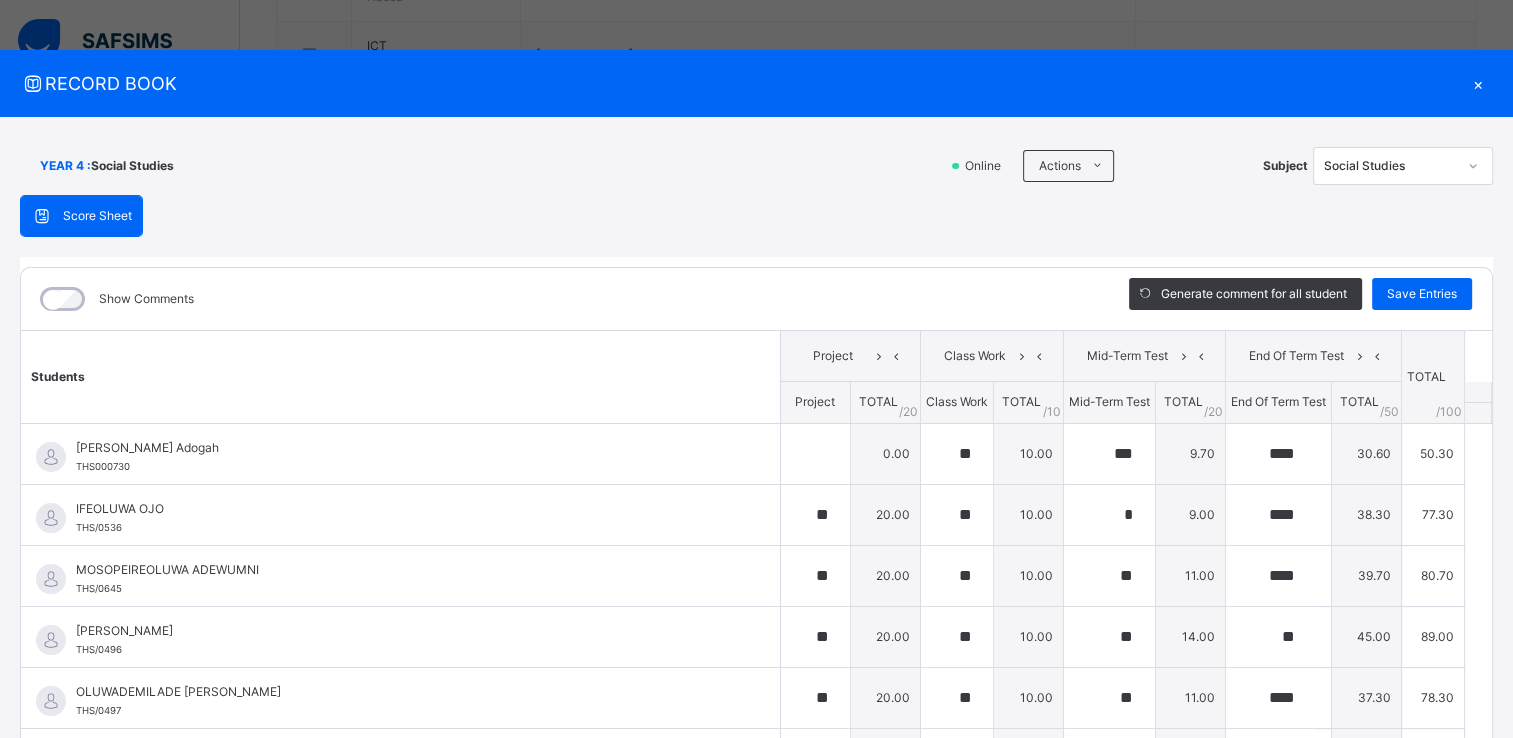 click on "×" at bounding box center (1478, 83) 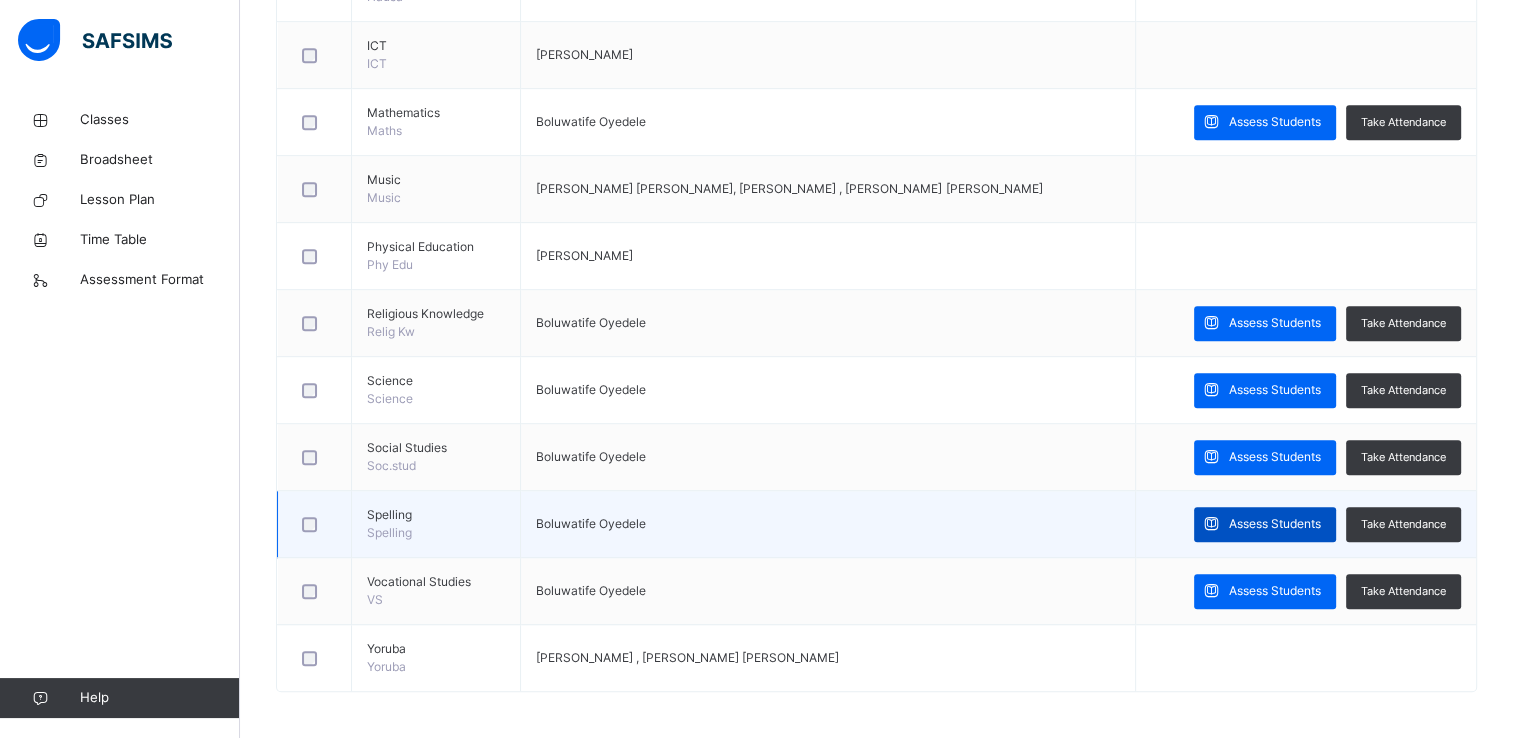 click on "Assess Students" at bounding box center [1275, 524] 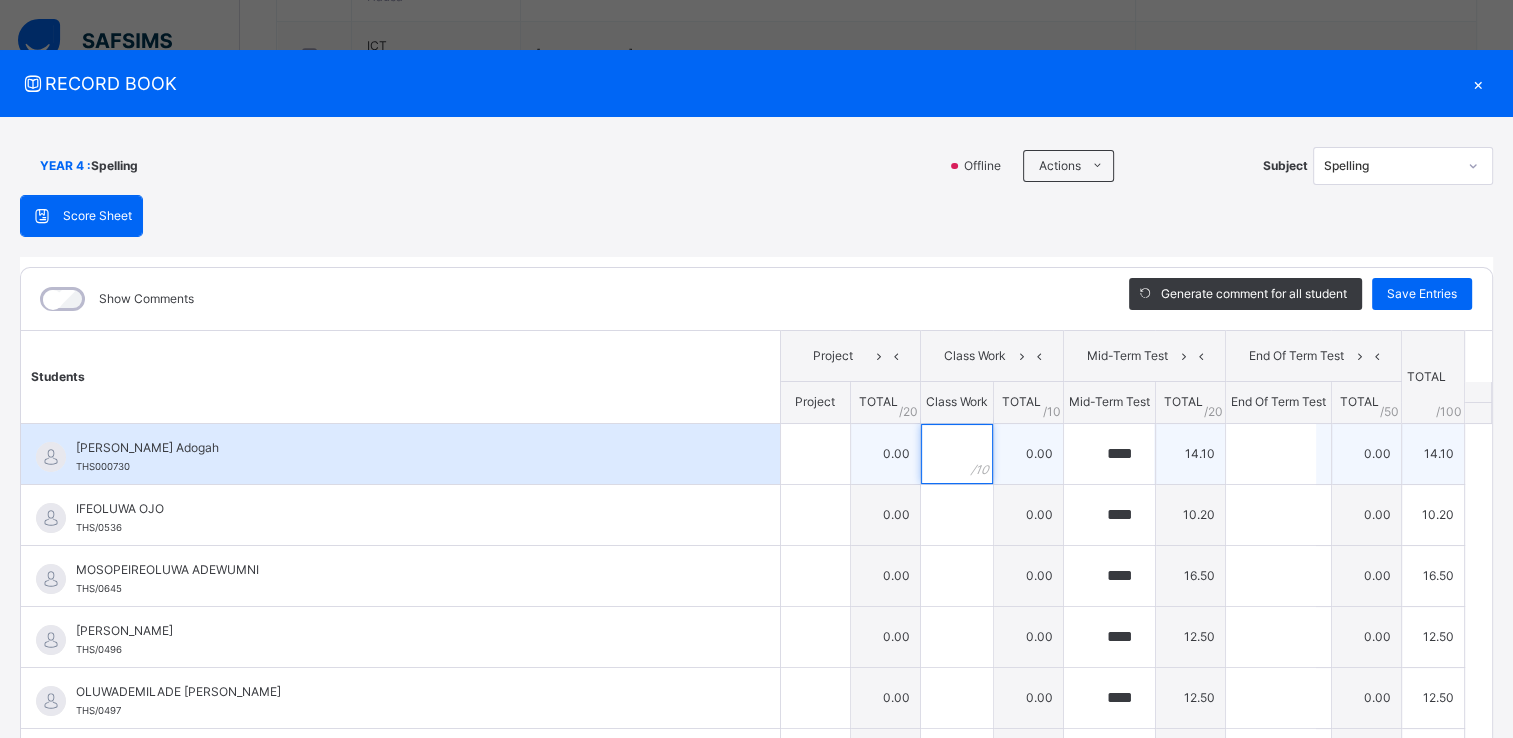 click at bounding box center [957, 454] 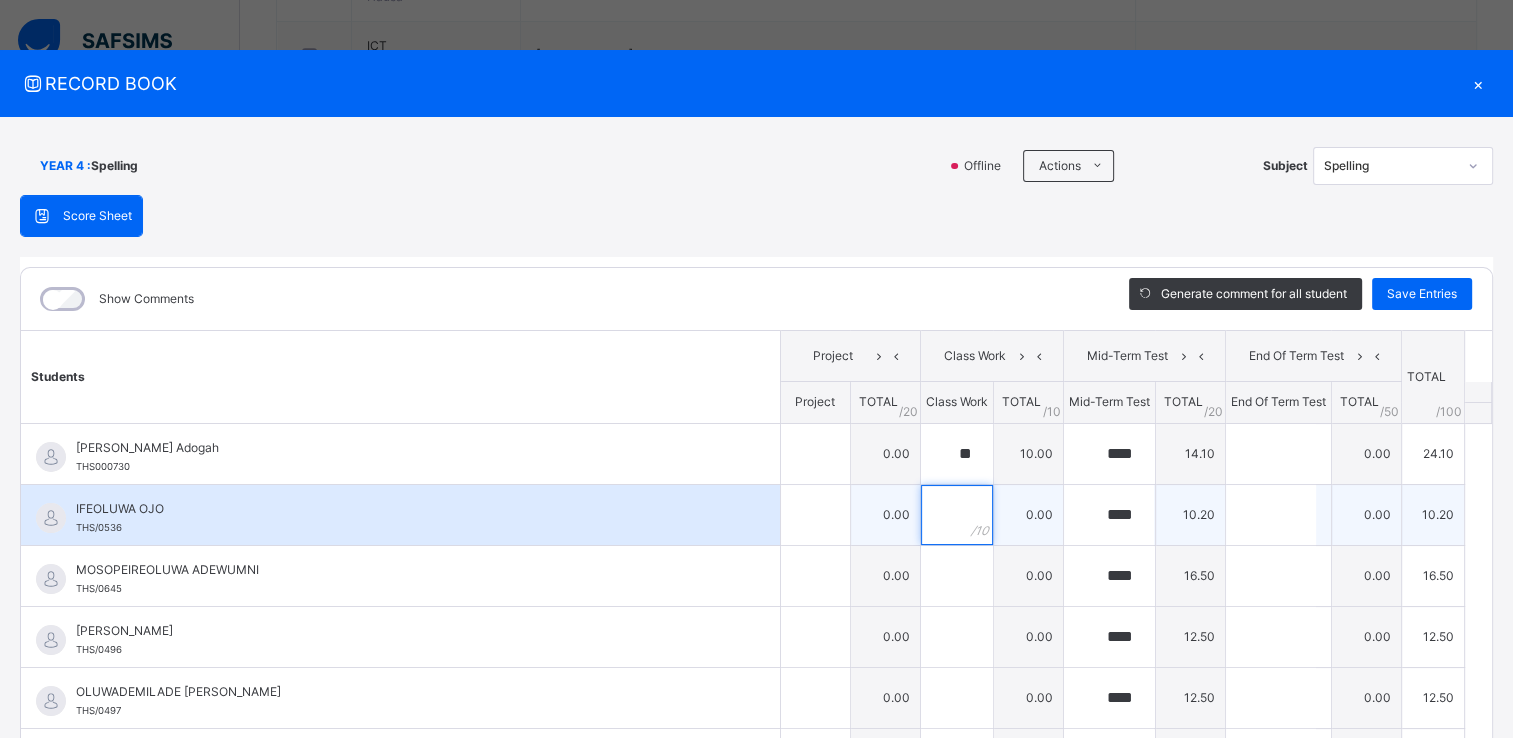 click at bounding box center (957, 515) 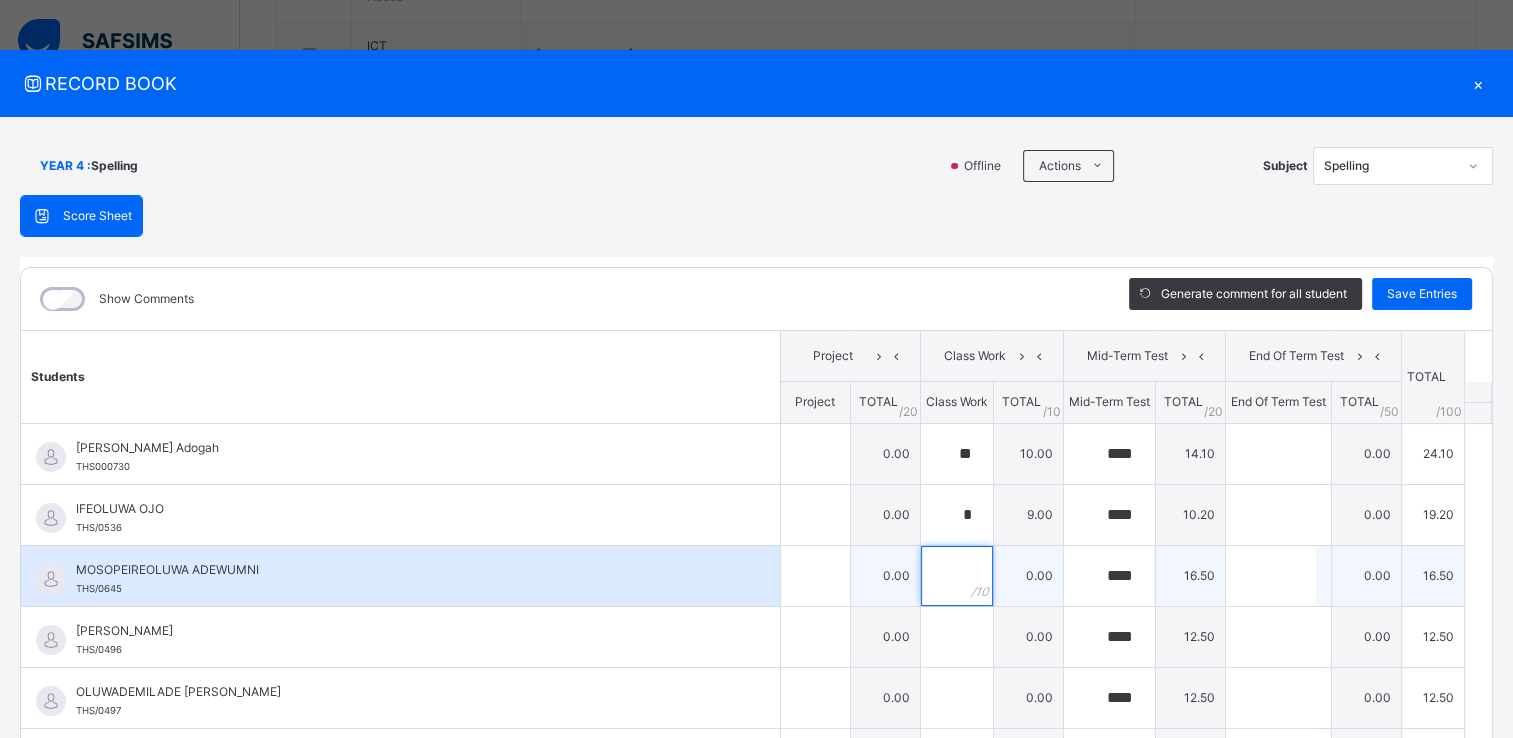 click at bounding box center [957, 576] 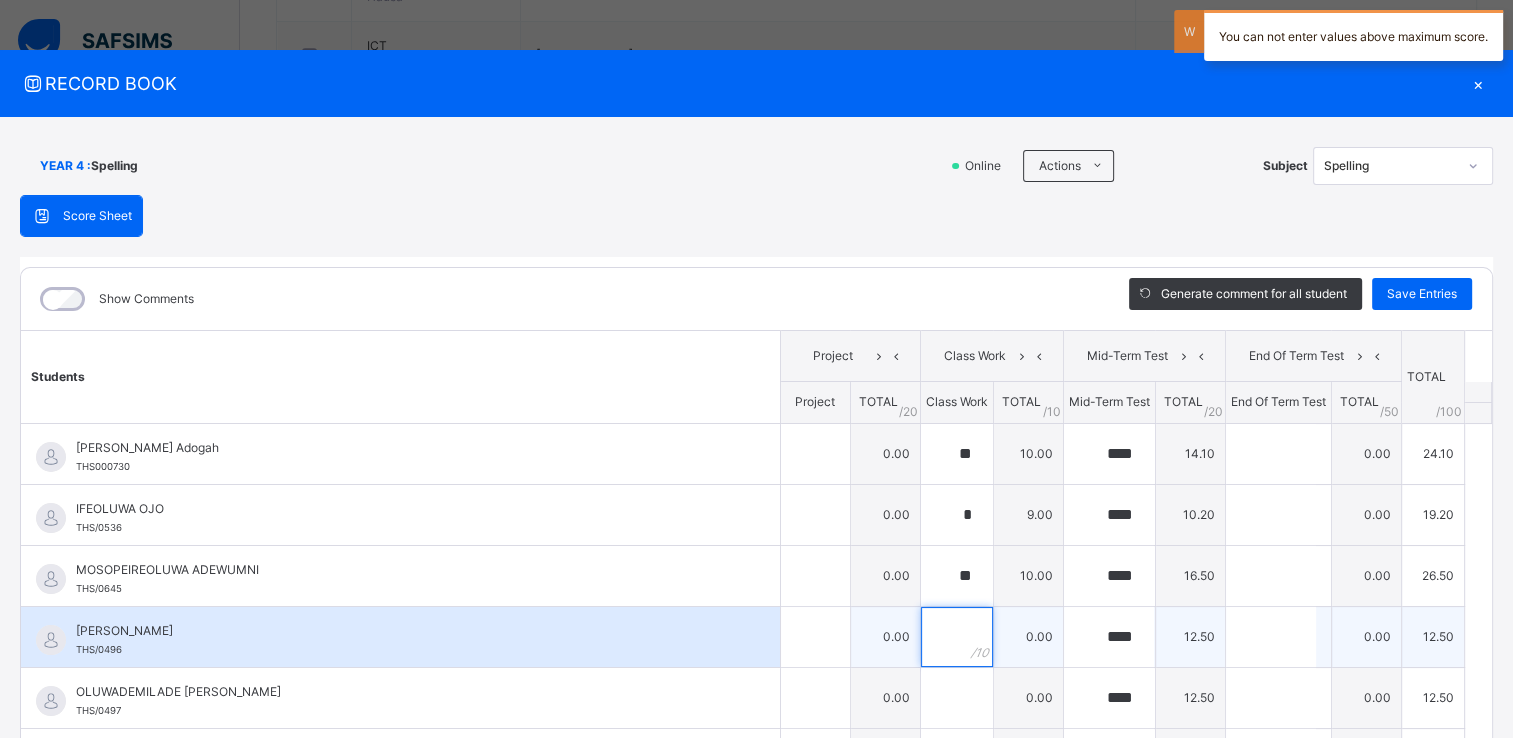 click at bounding box center (957, 637) 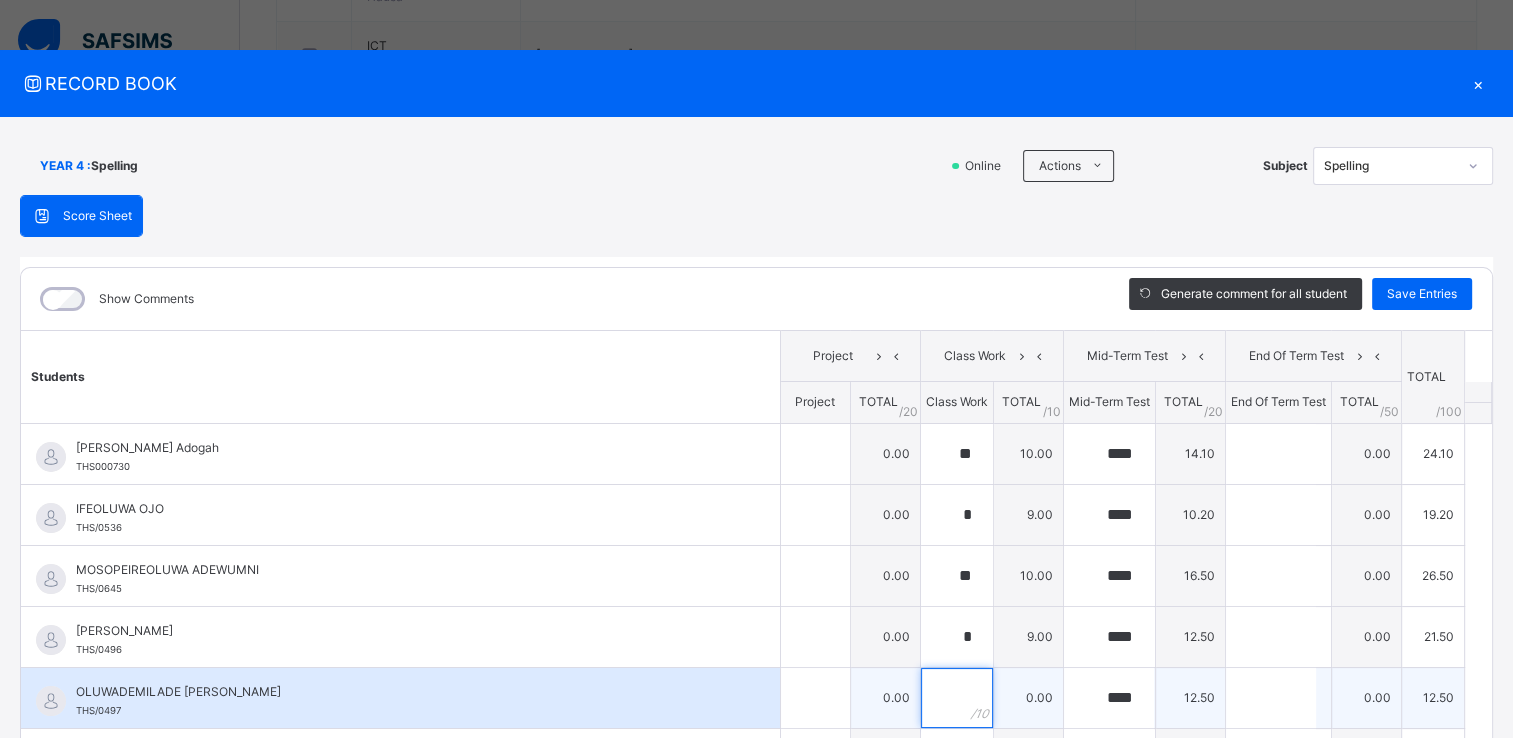 click at bounding box center [957, 698] 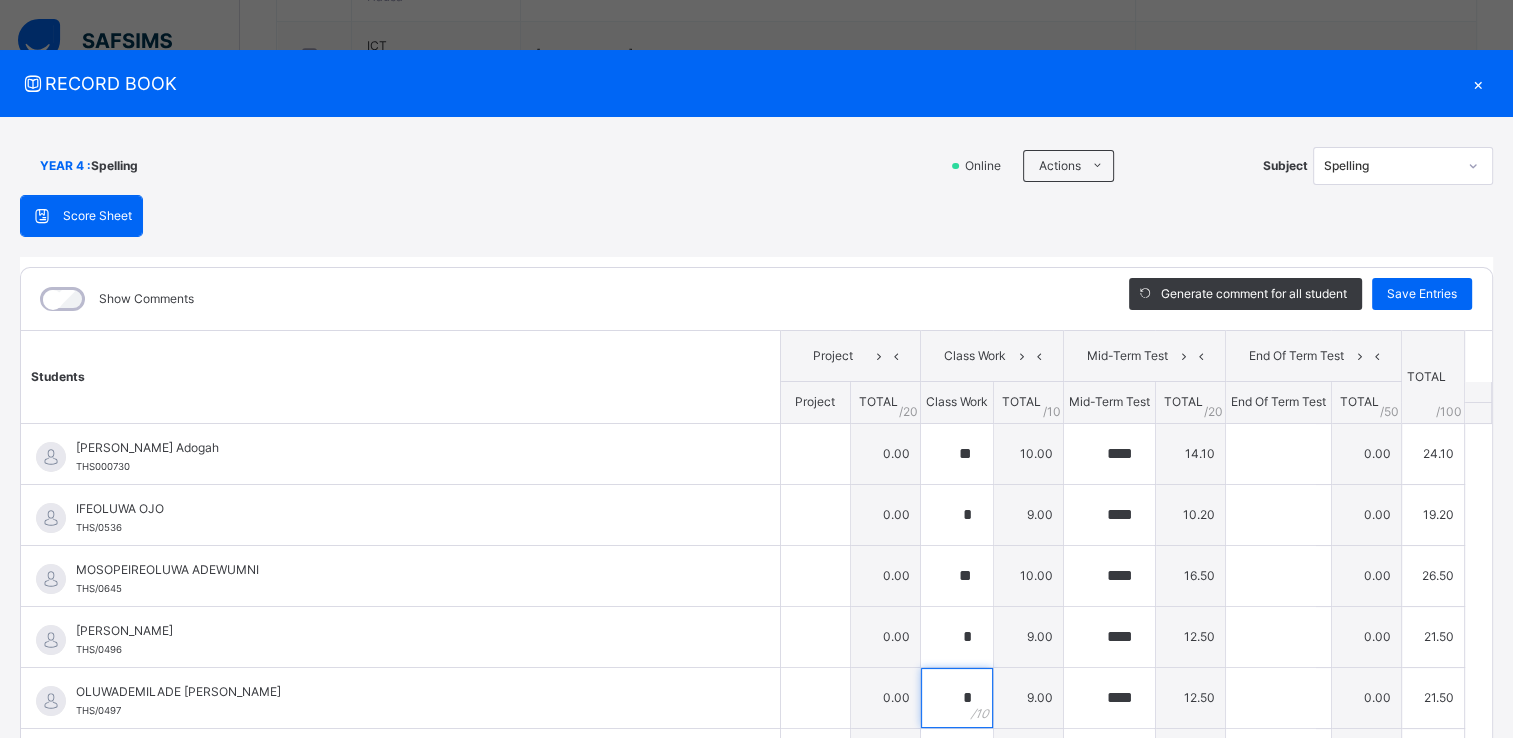 scroll, scrollTop: 172, scrollLeft: 0, axis: vertical 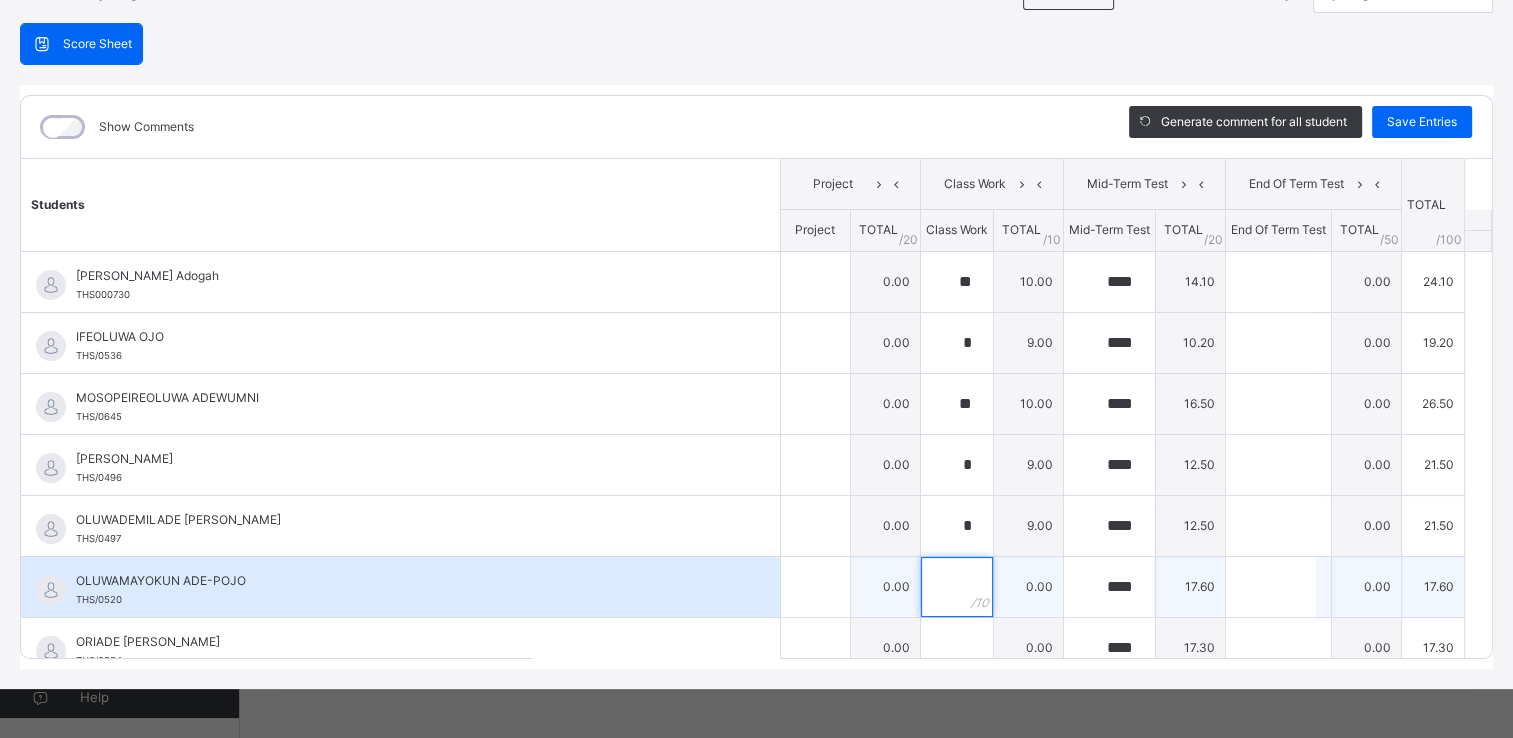 click at bounding box center [957, 587] 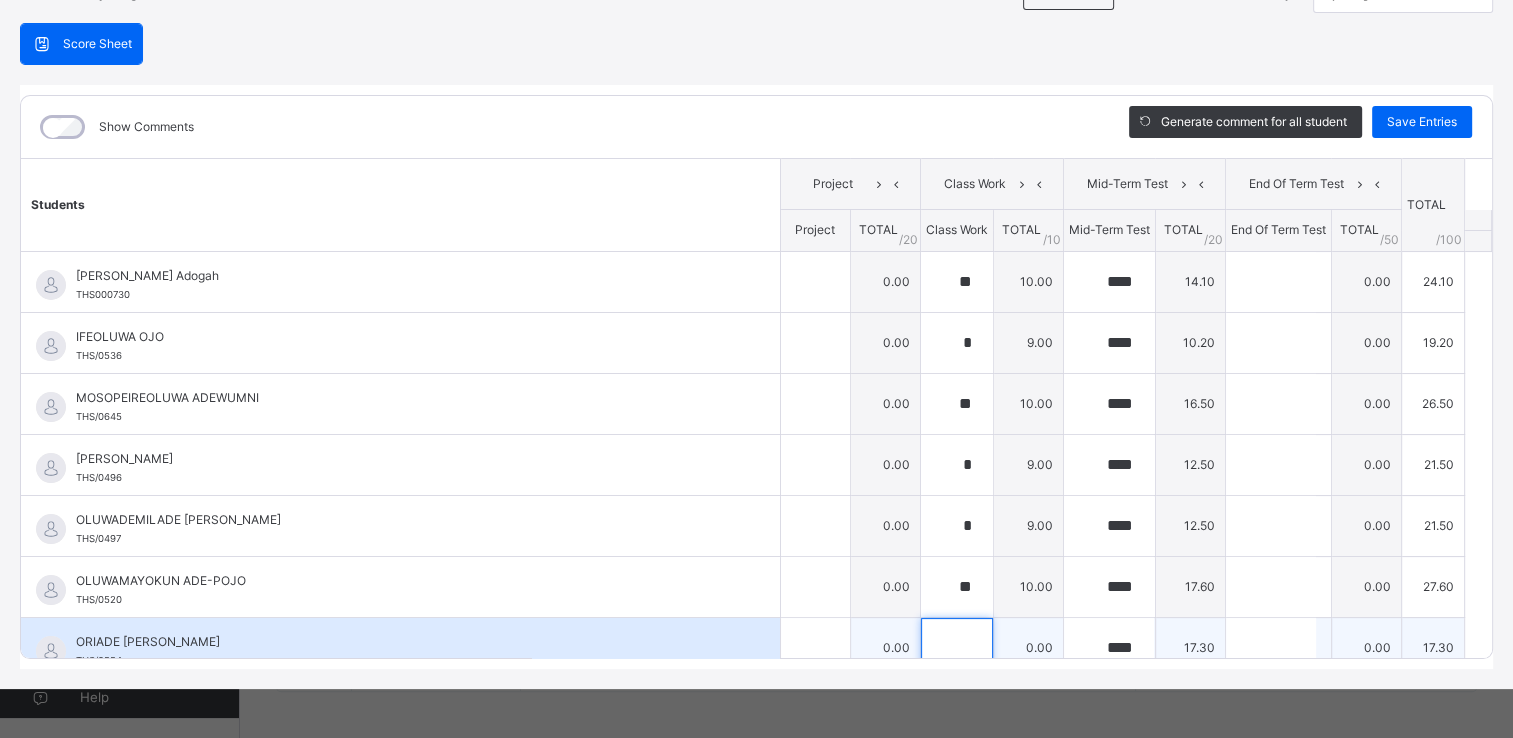 click at bounding box center (957, 648) 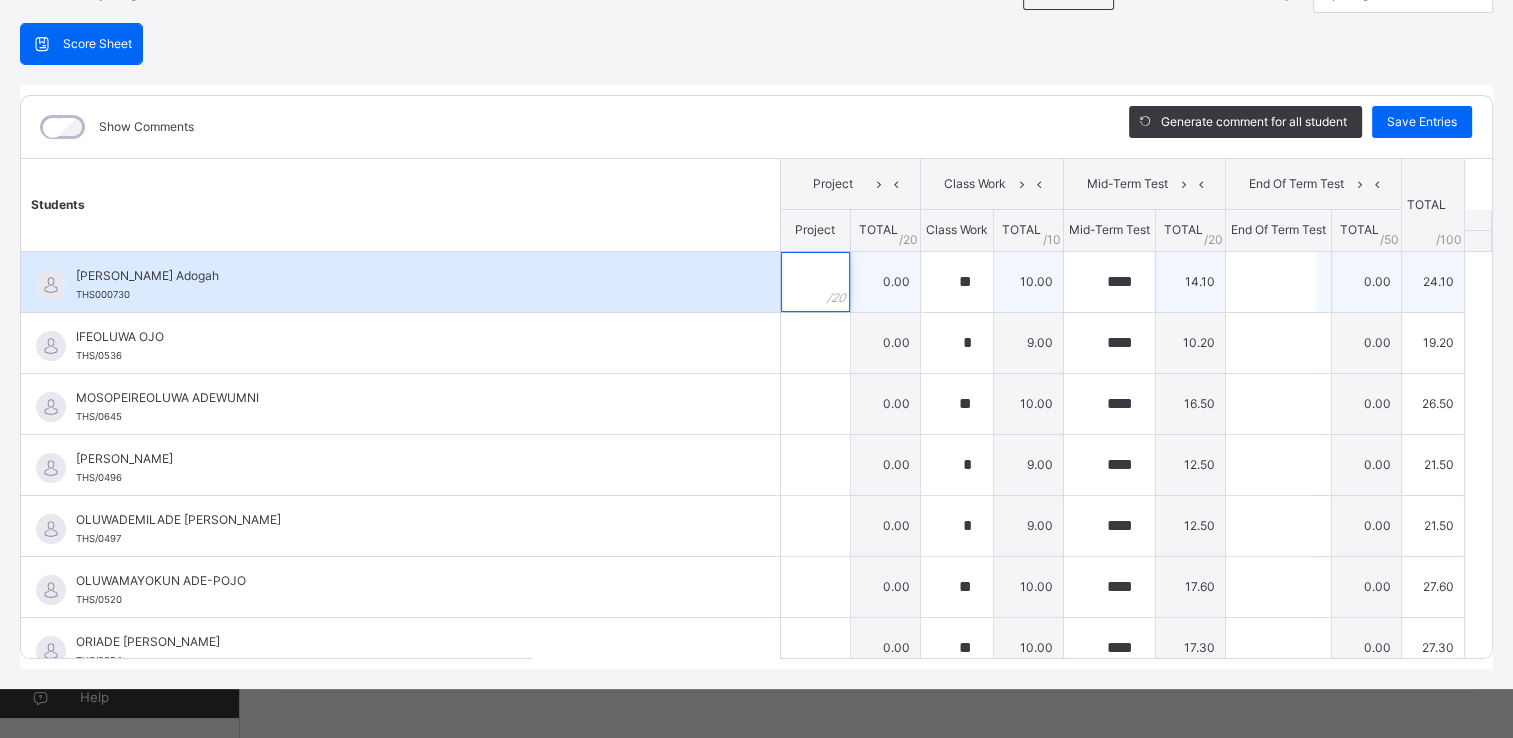 click at bounding box center (815, 282) 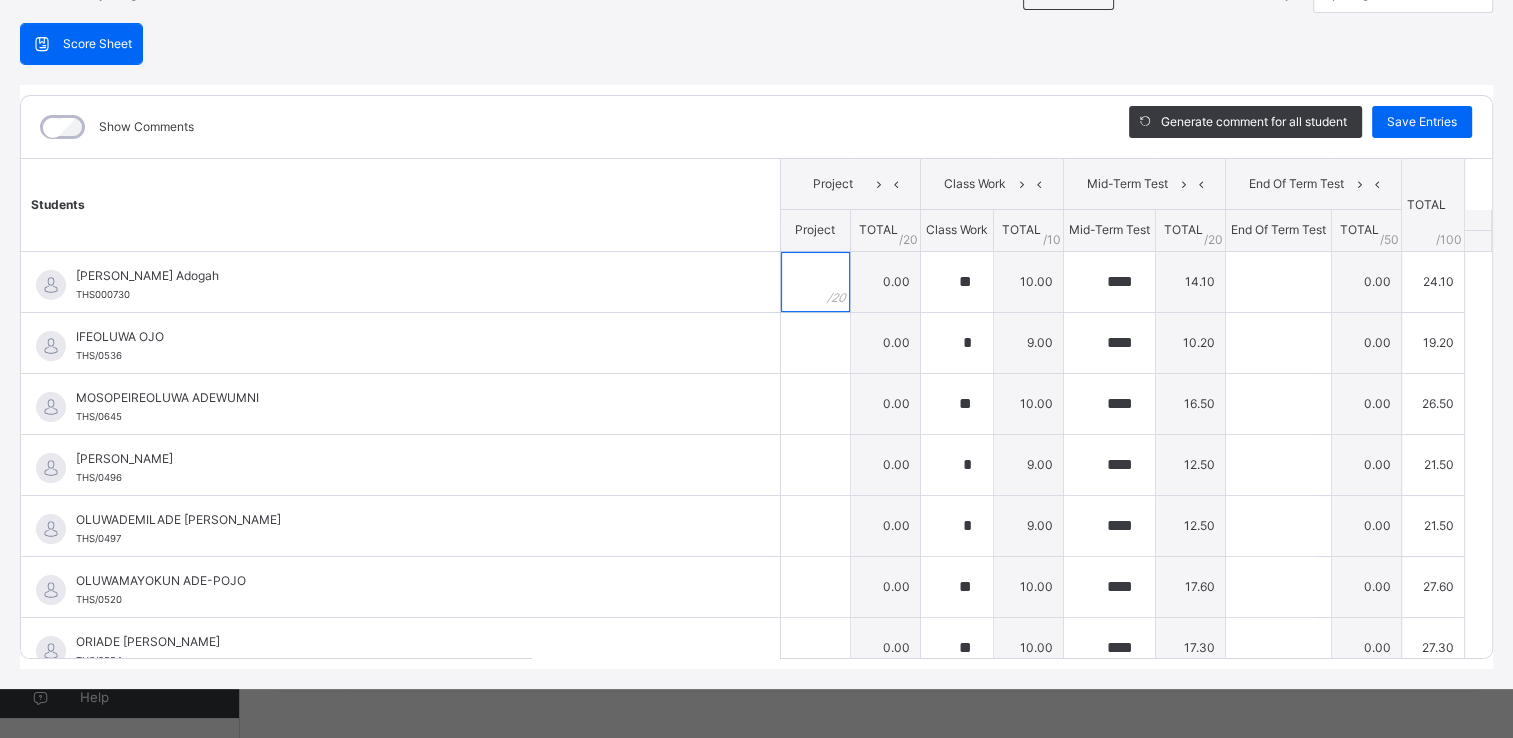 scroll, scrollTop: 54, scrollLeft: 0, axis: vertical 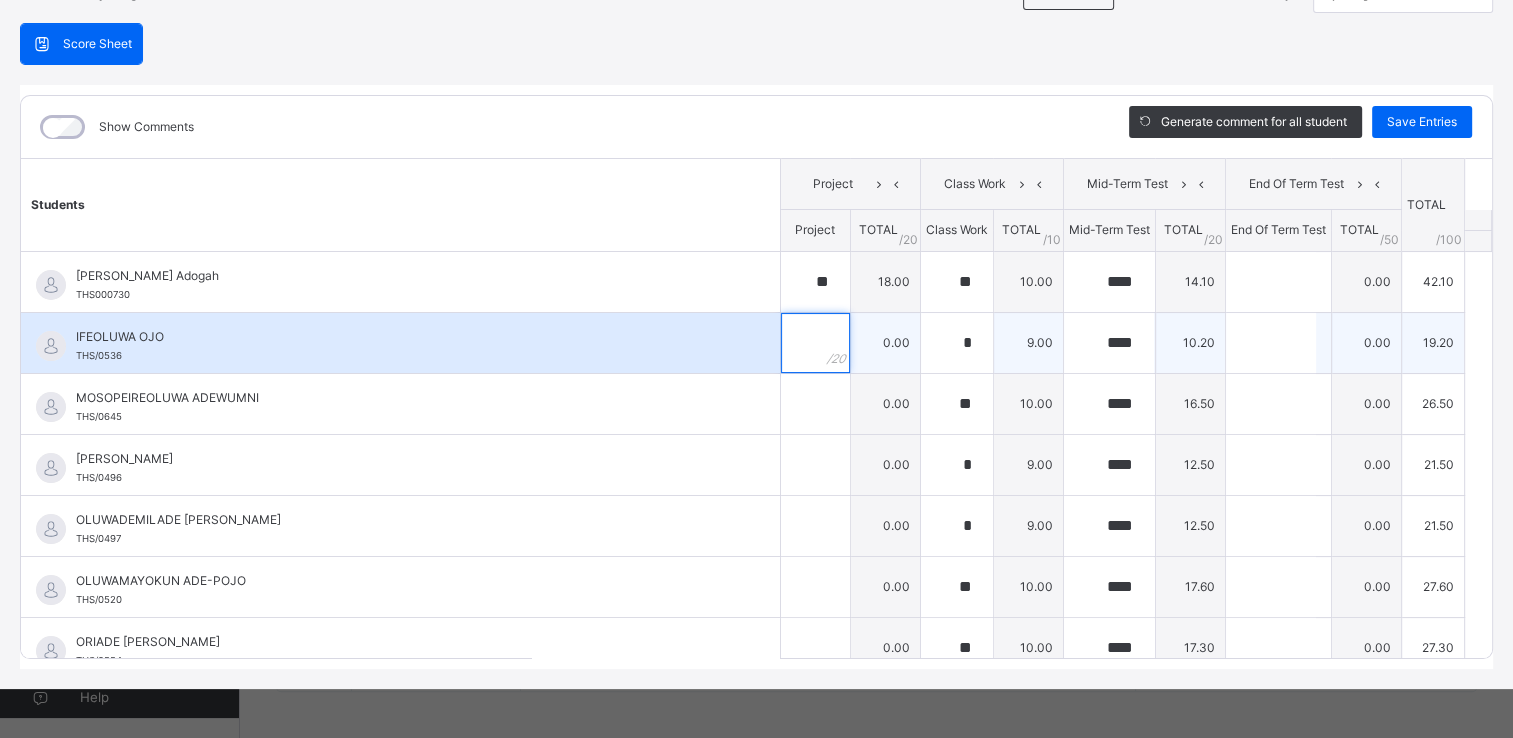click at bounding box center [815, 343] 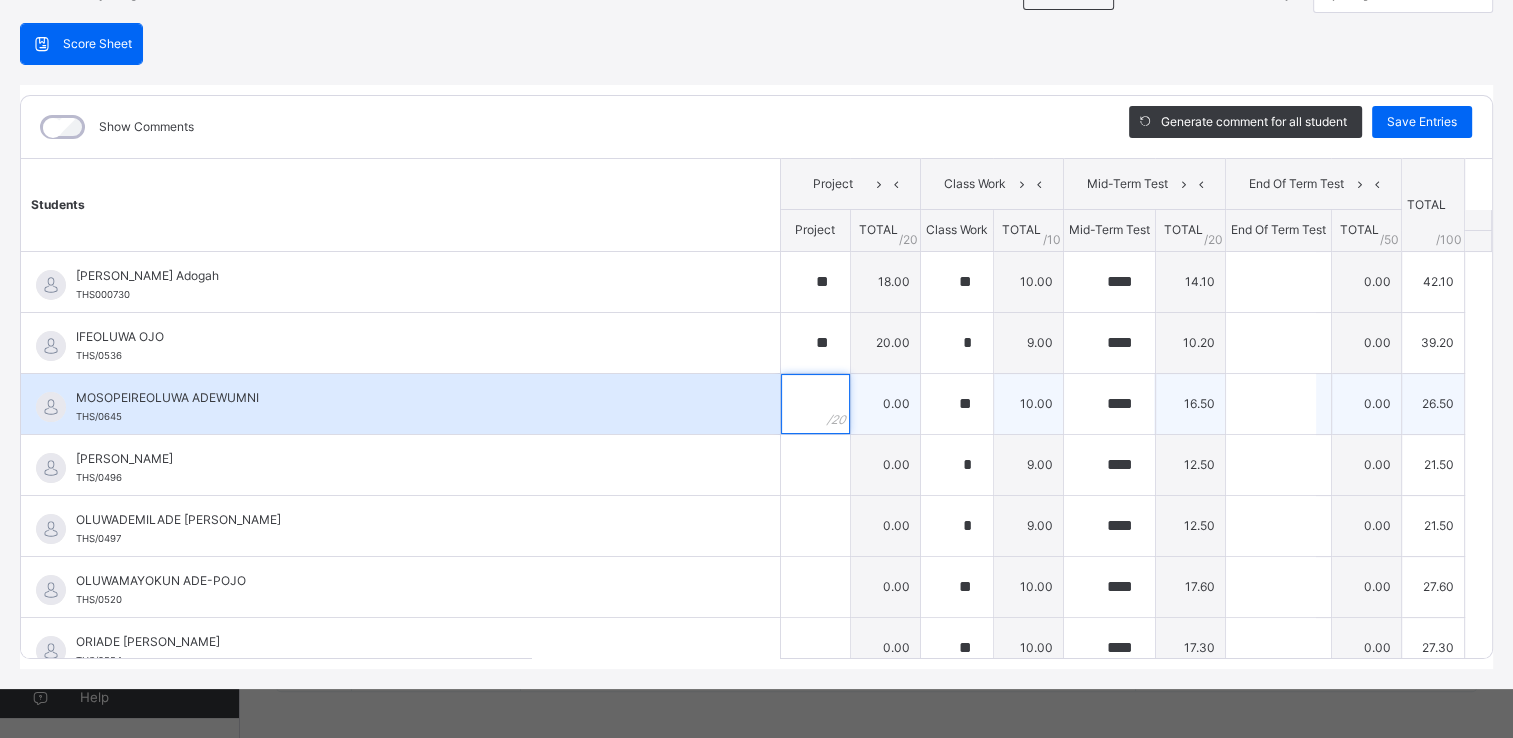click at bounding box center (815, 404) 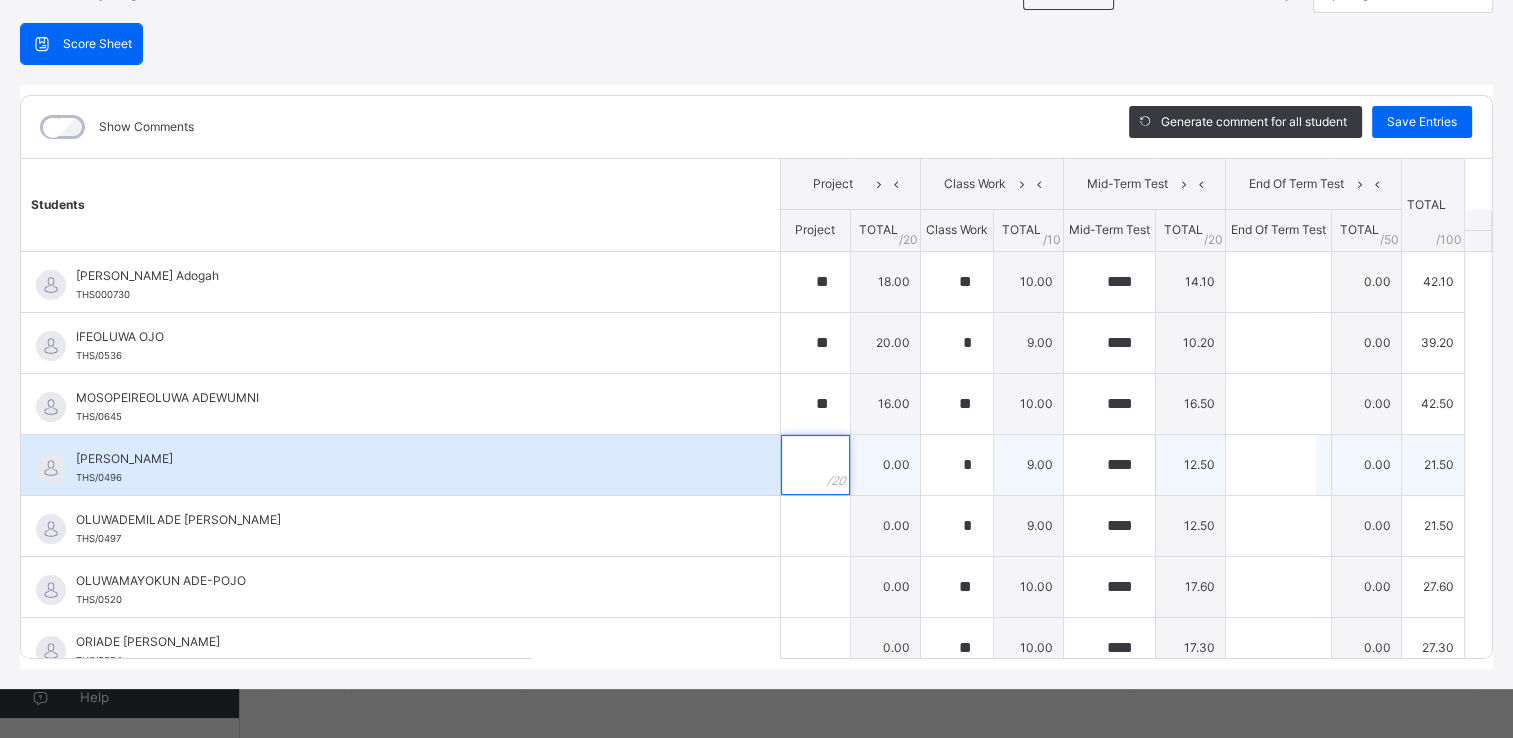 click at bounding box center (815, 465) 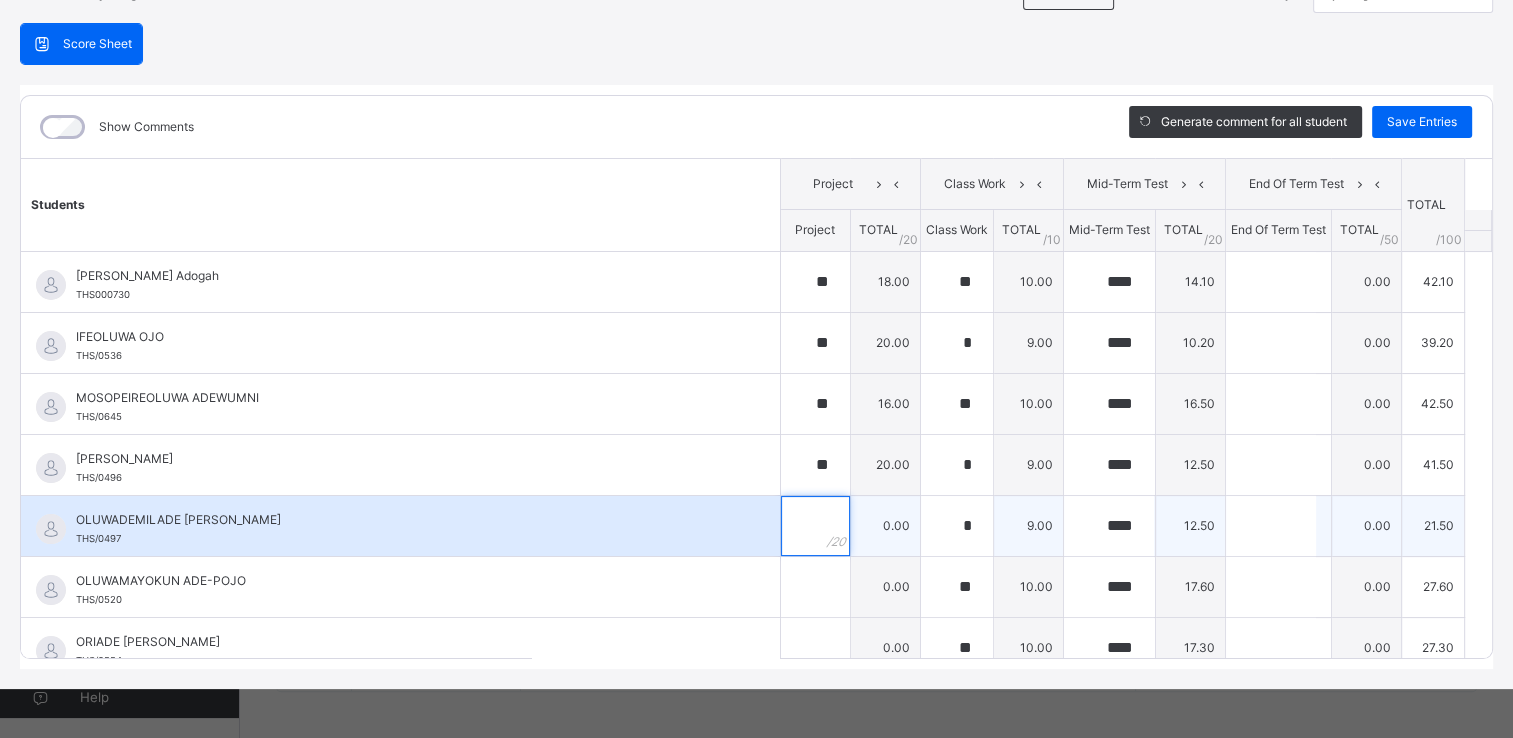 click at bounding box center [815, 526] 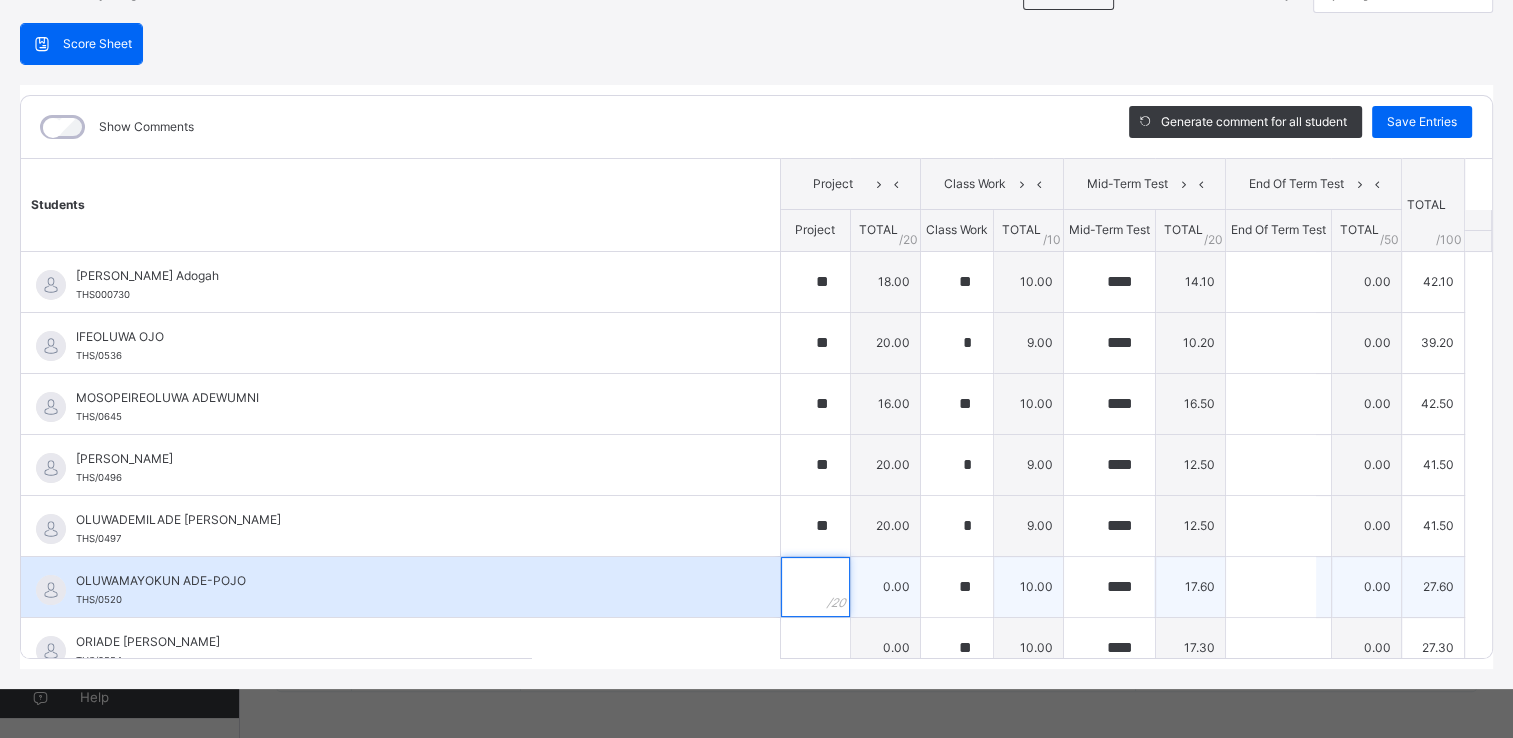 click at bounding box center (815, 587) 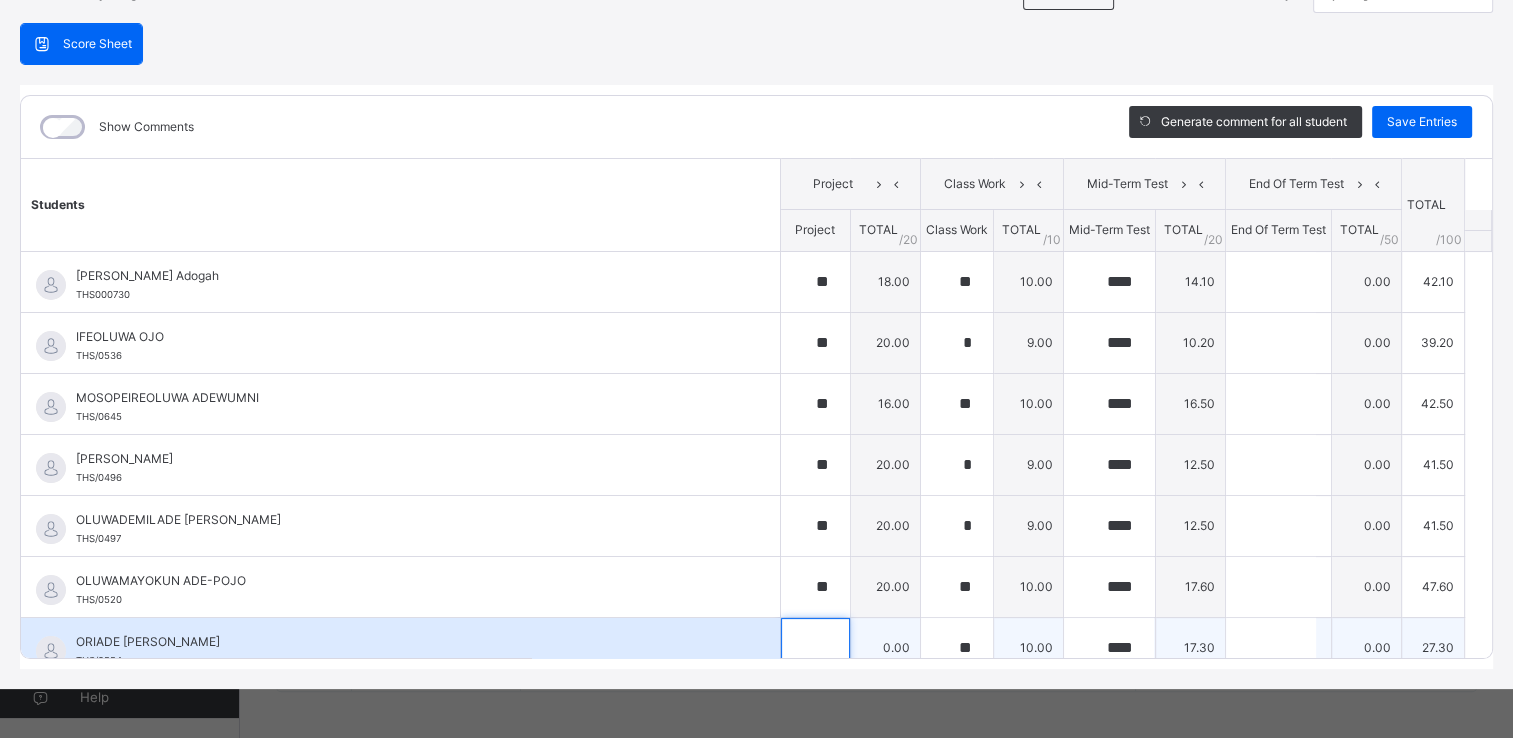 click at bounding box center (815, 648) 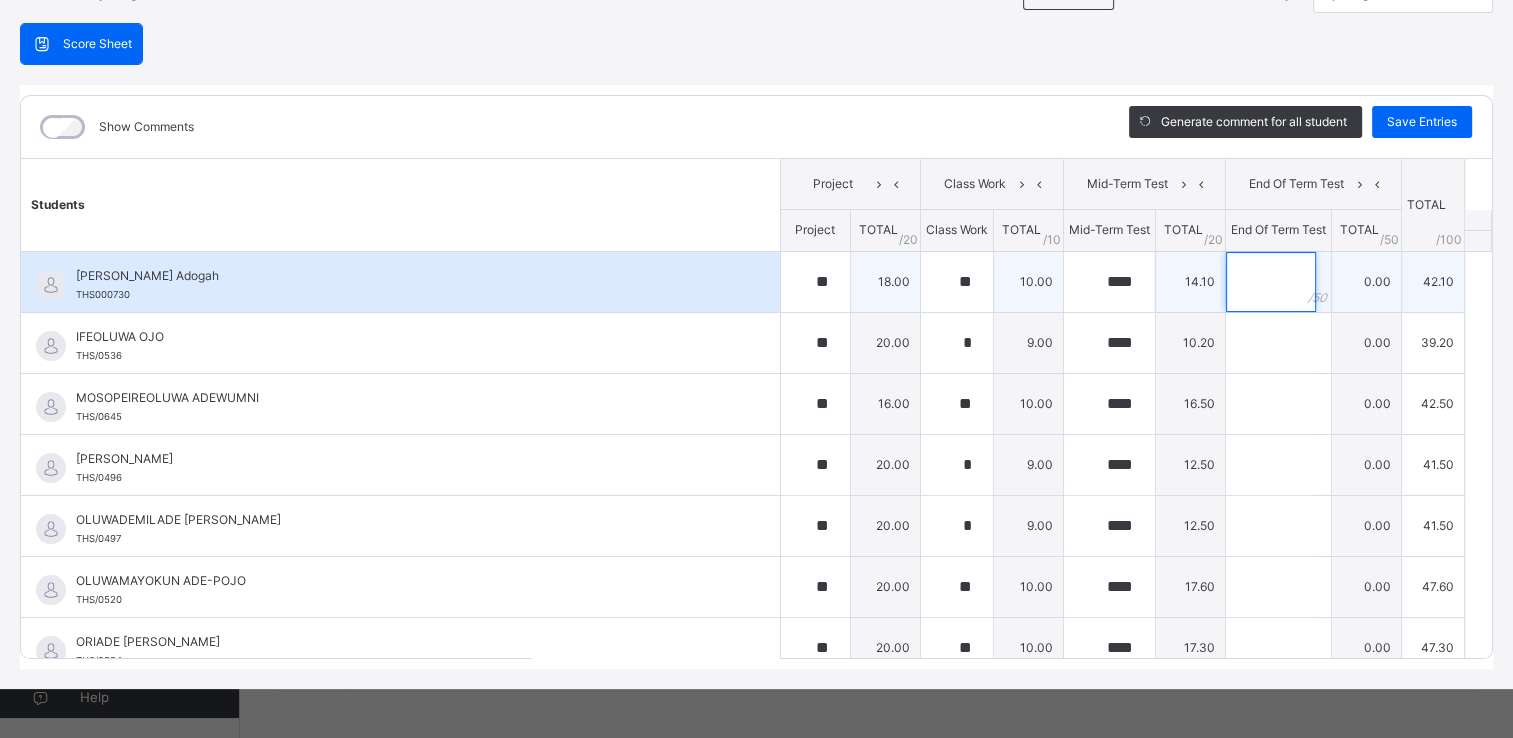 click at bounding box center (1271, 282) 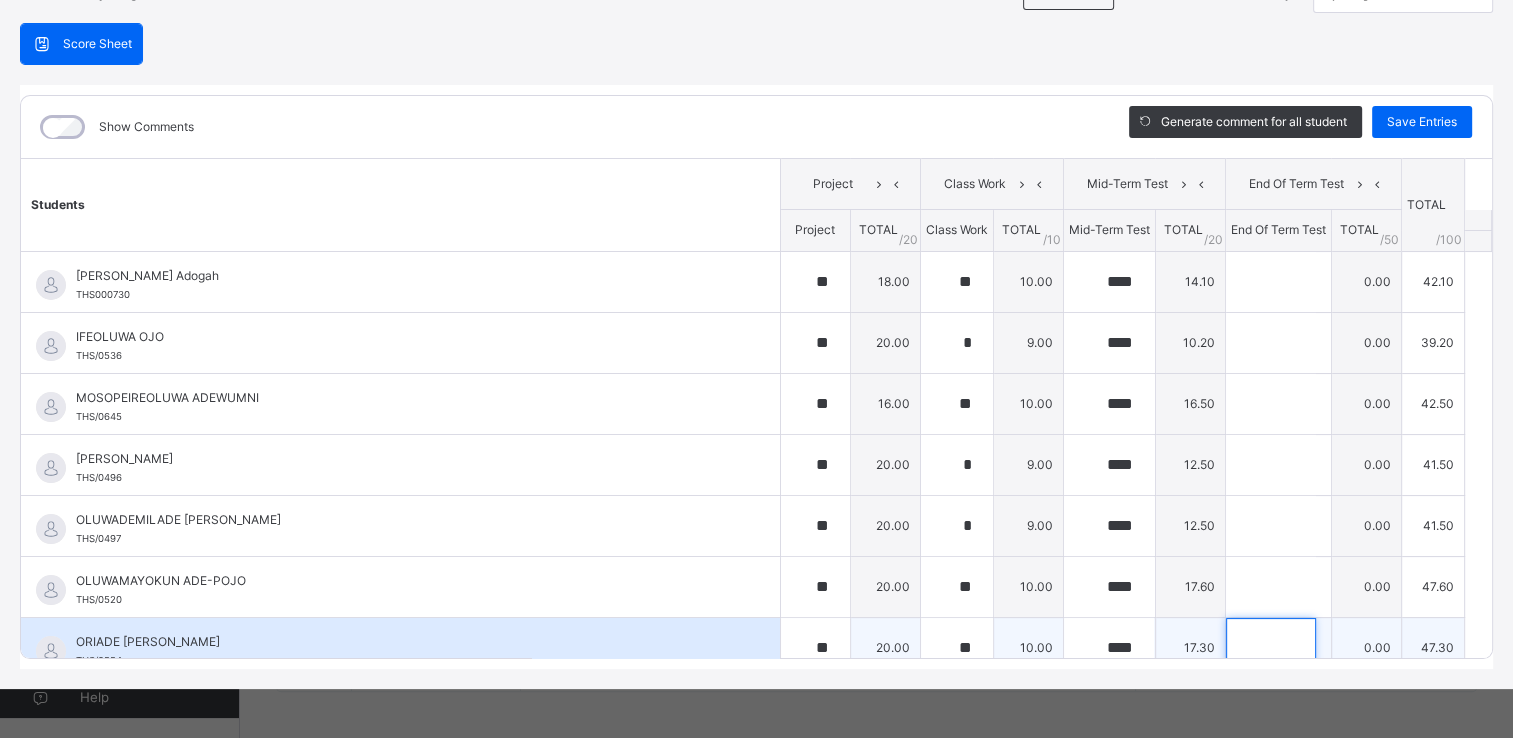 click at bounding box center (1271, 648) 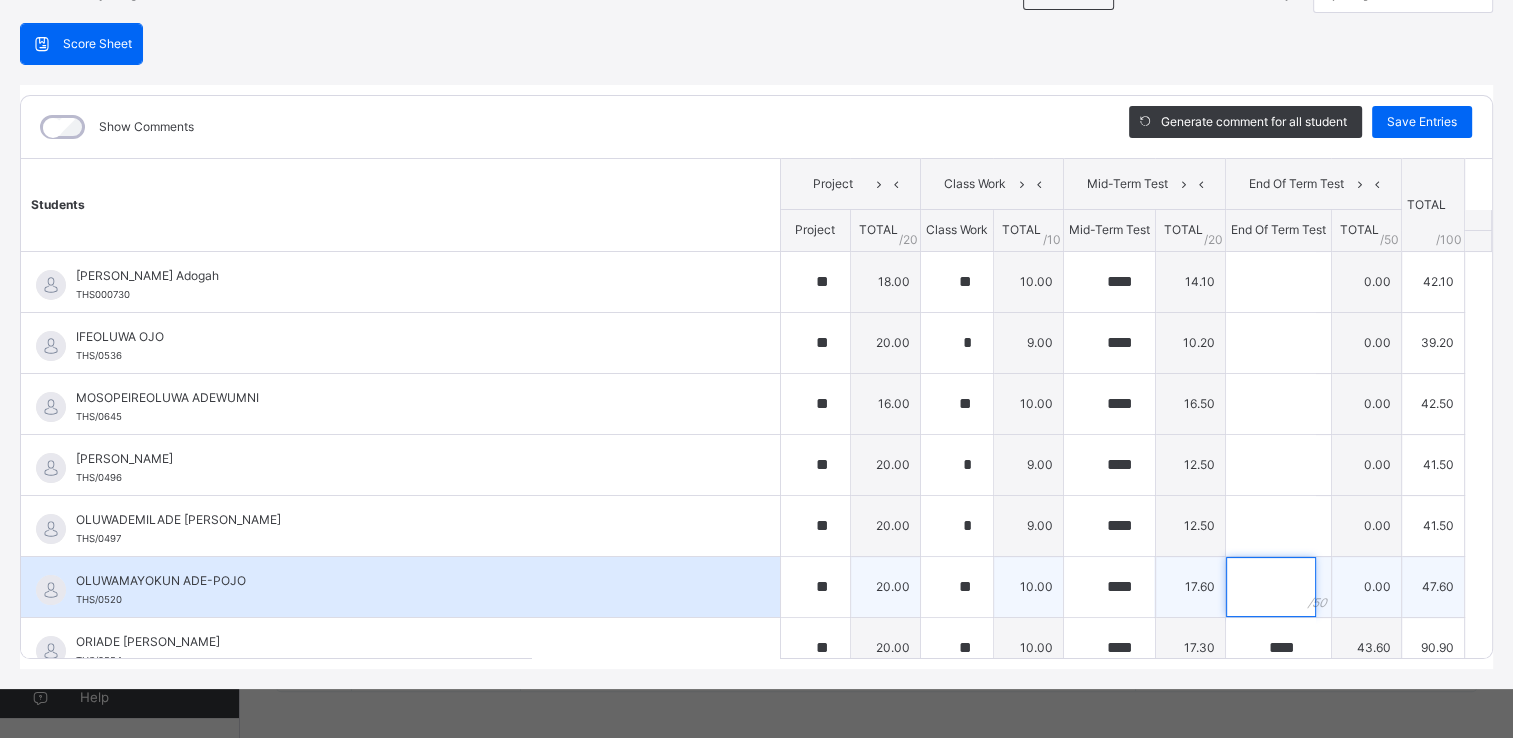 click at bounding box center [1271, 587] 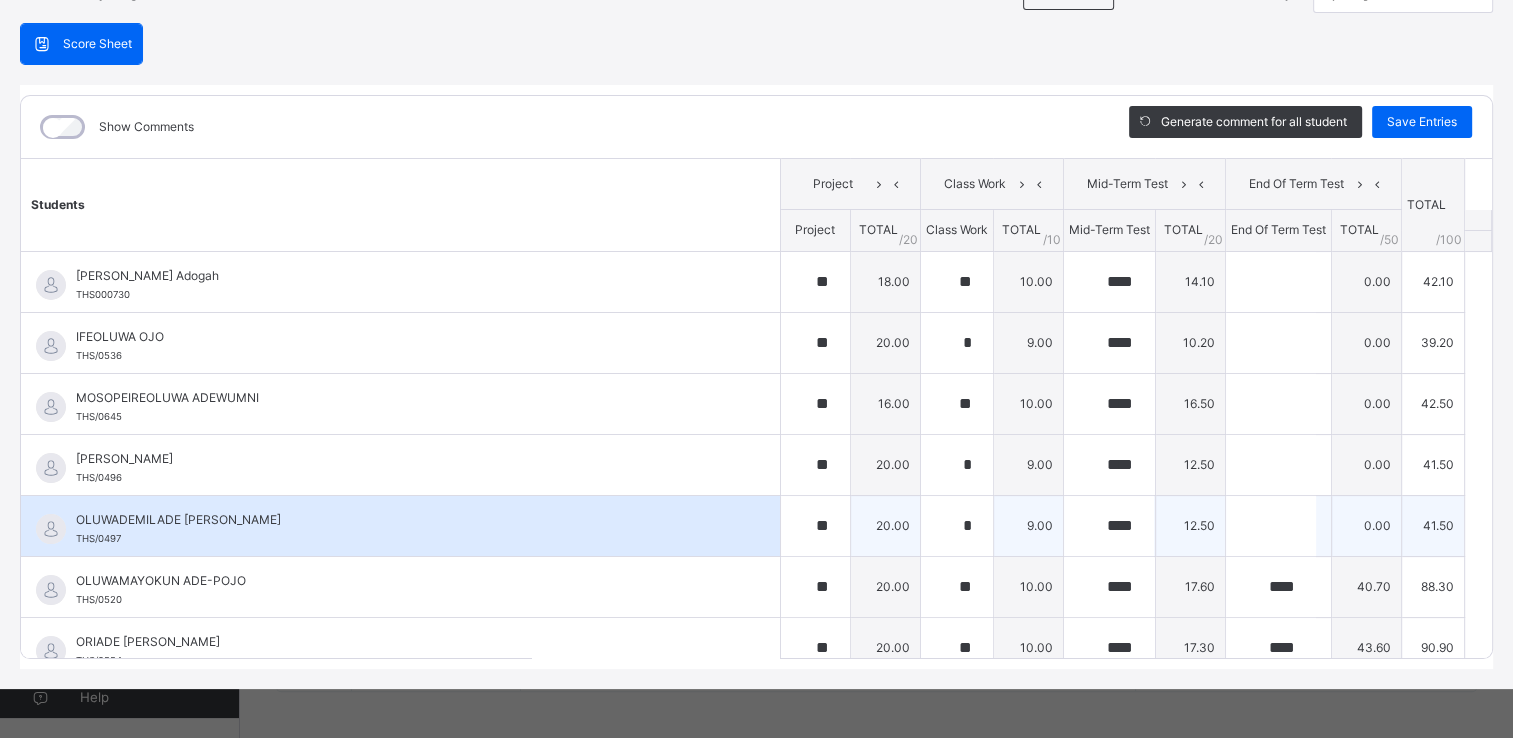 click at bounding box center [1278, 525] 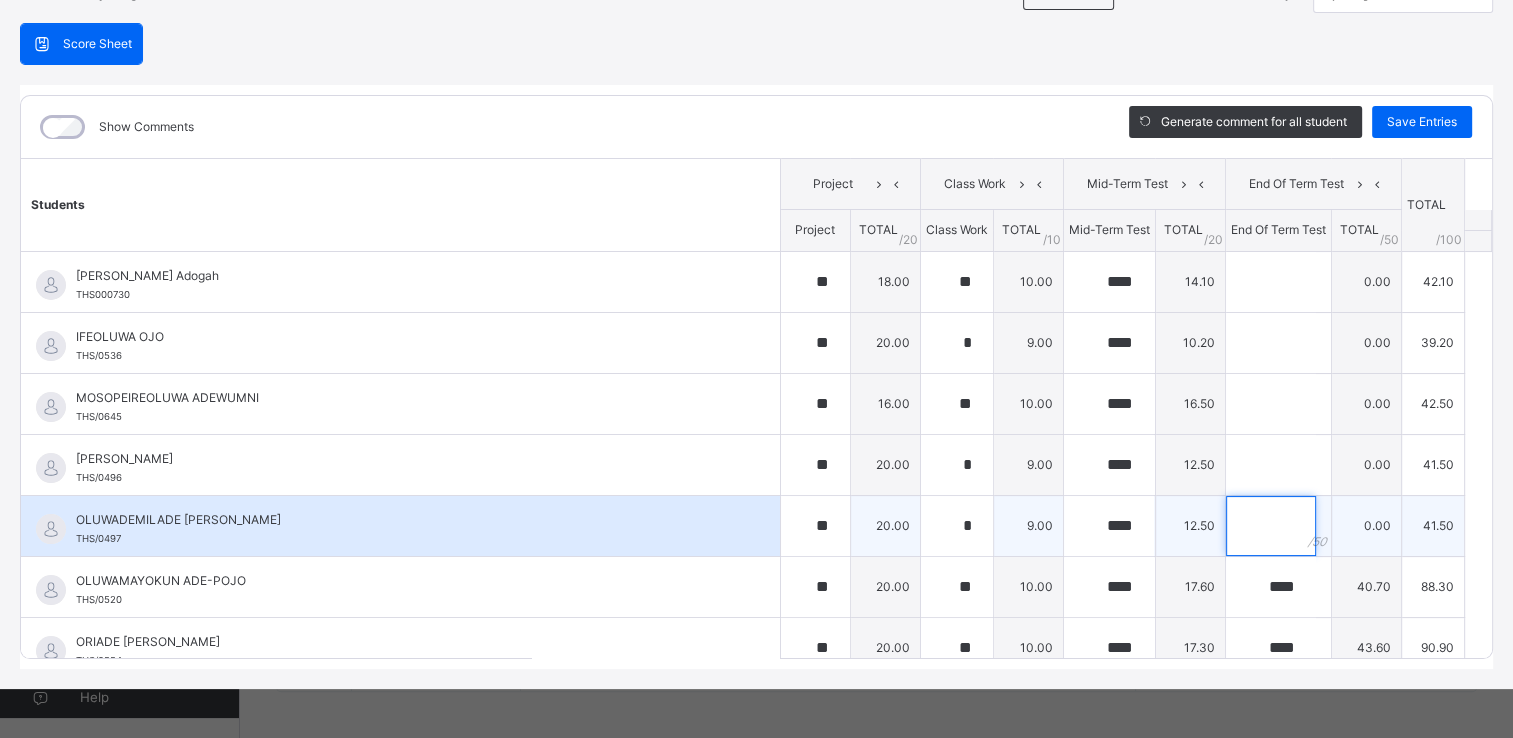 click at bounding box center [1271, 526] 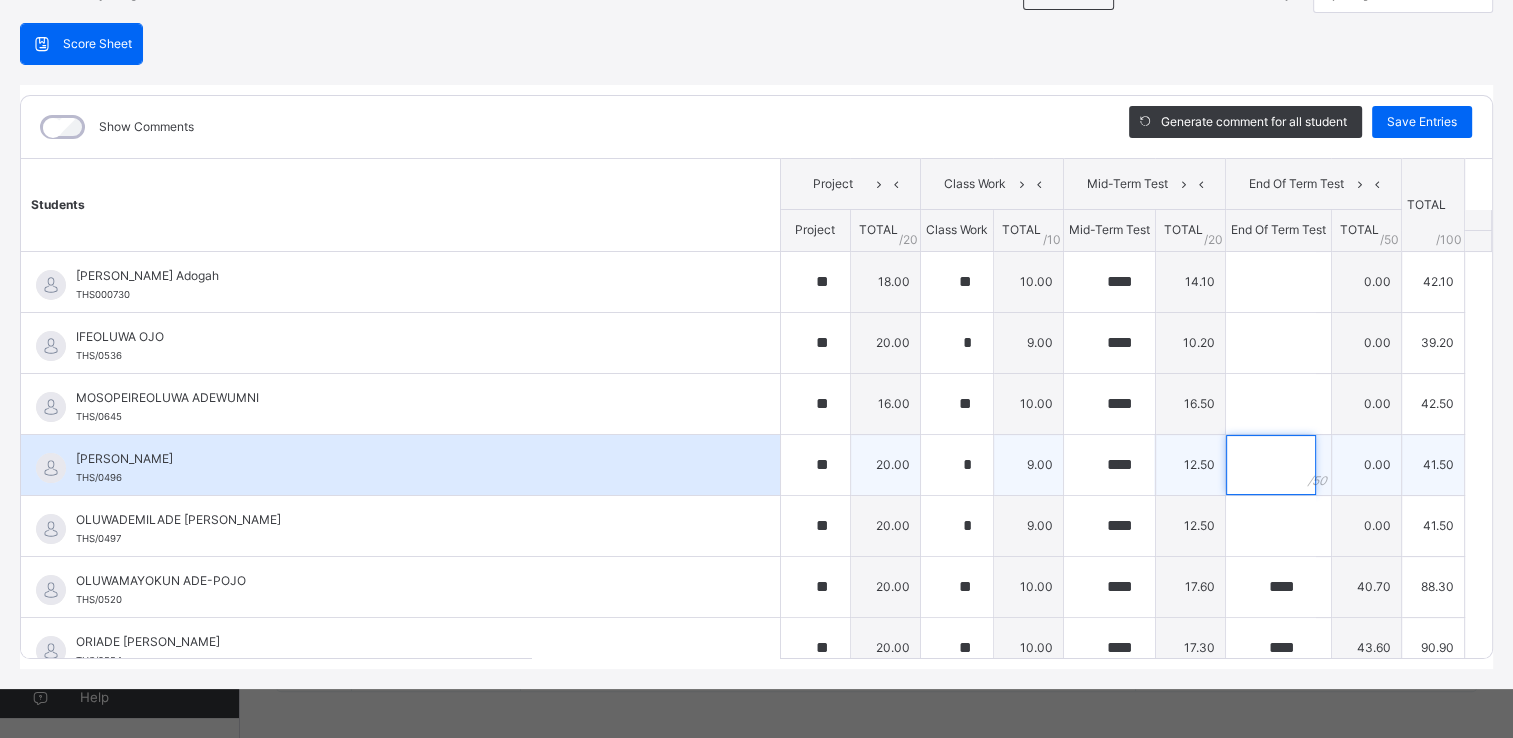 click at bounding box center (1271, 465) 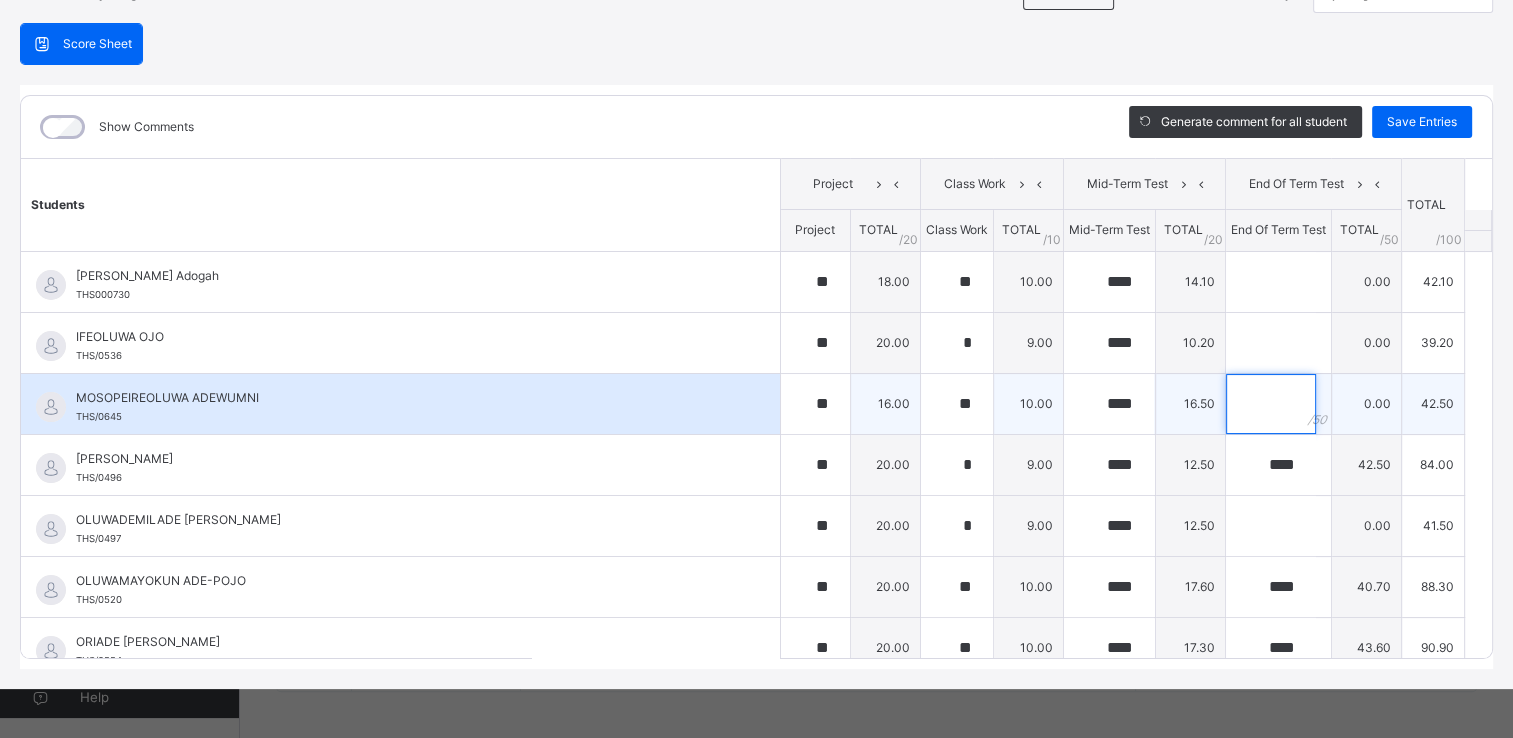click at bounding box center (1271, 404) 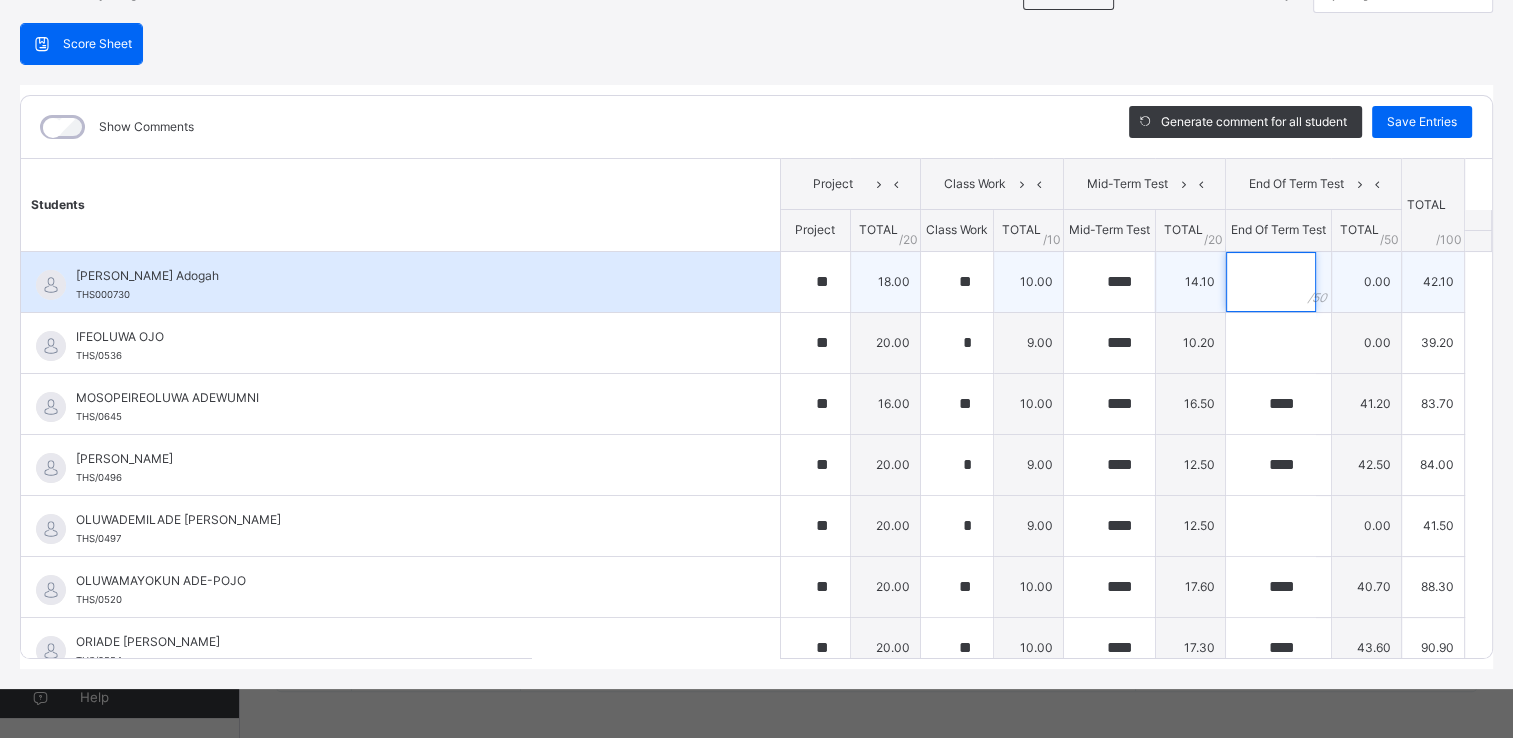 click at bounding box center (1271, 282) 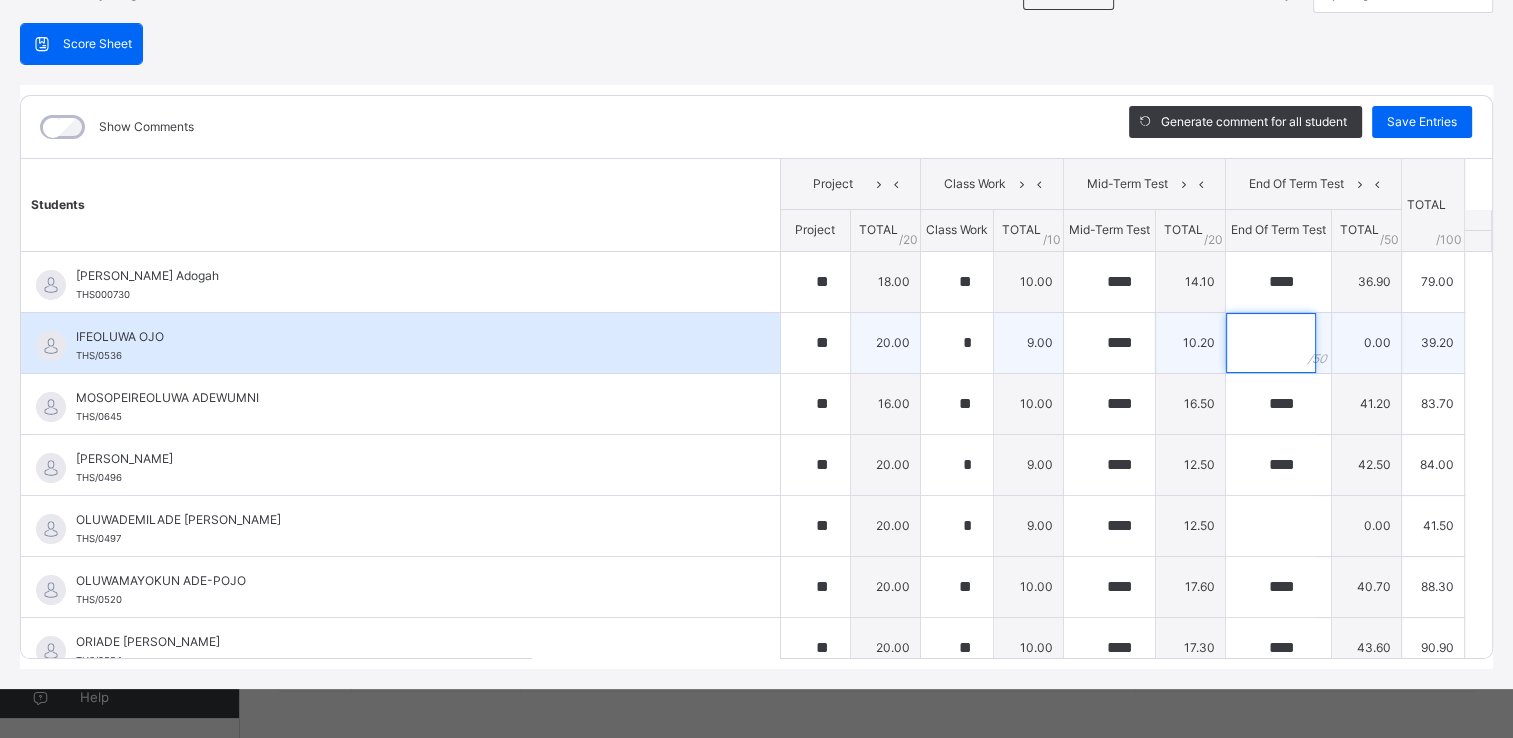click at bounding box center [1271, 343] 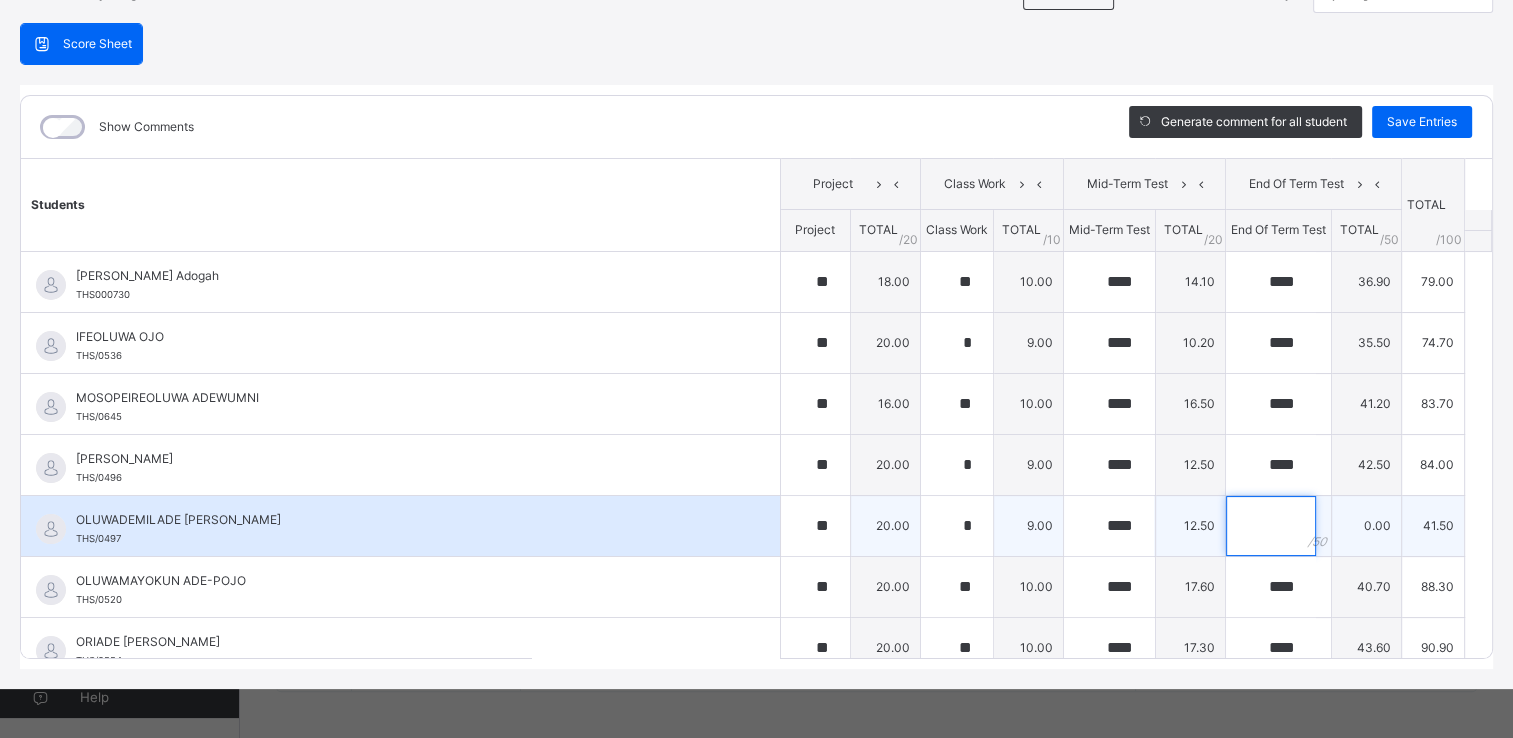 click at bounding box center [1271, 526] 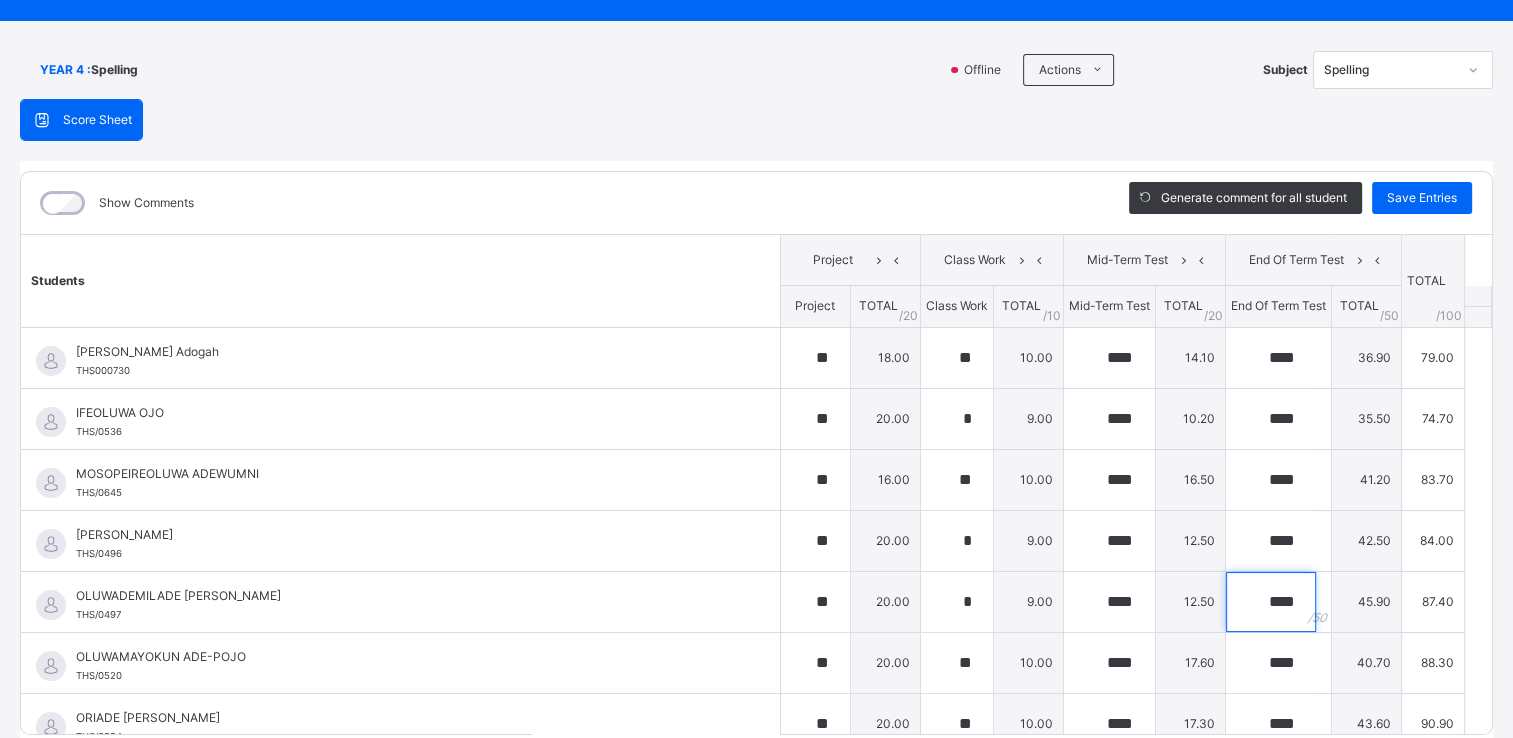 scroll, scrollTop: 84, scrollLeft: 0, axis: vertical 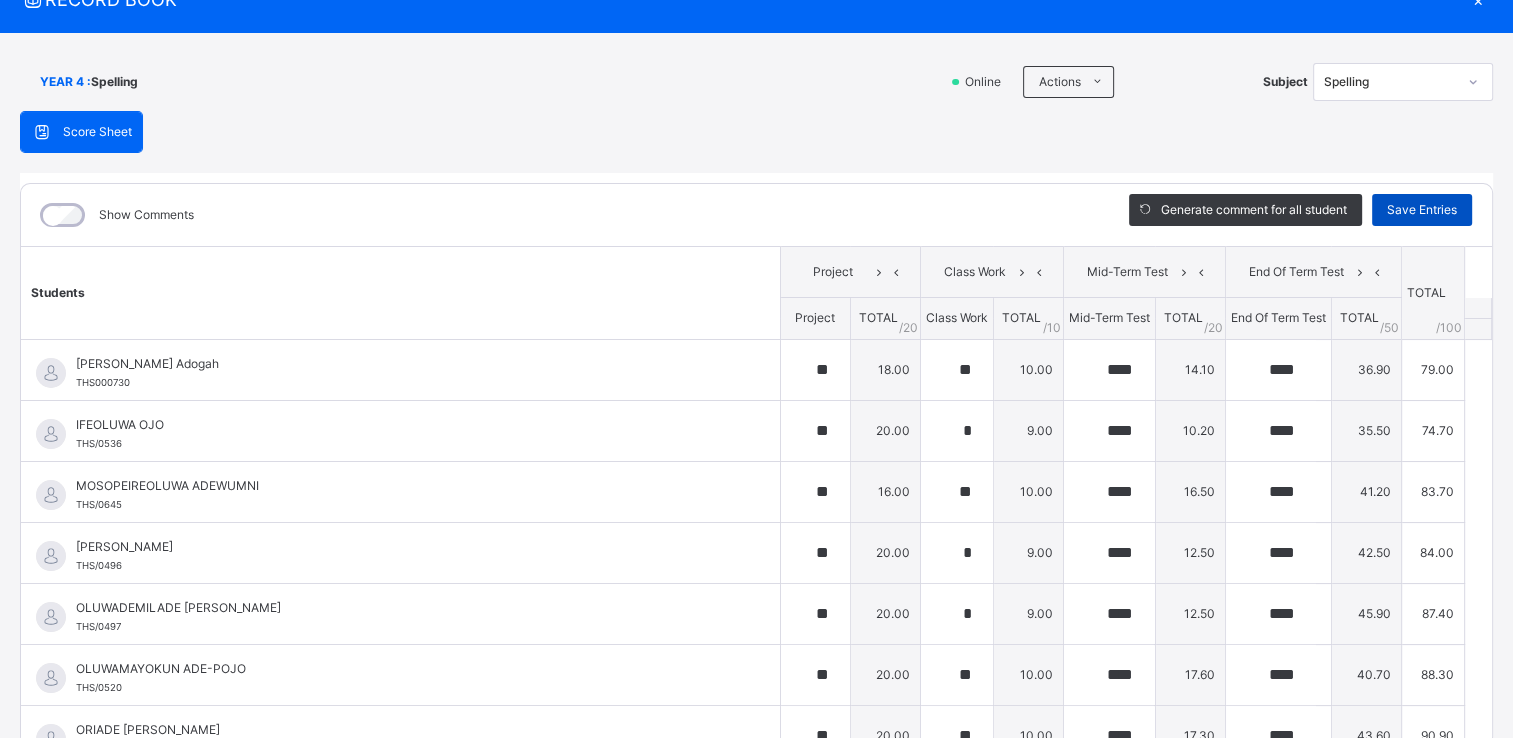click on "Save Entries" at bounding box center (1422, 210) 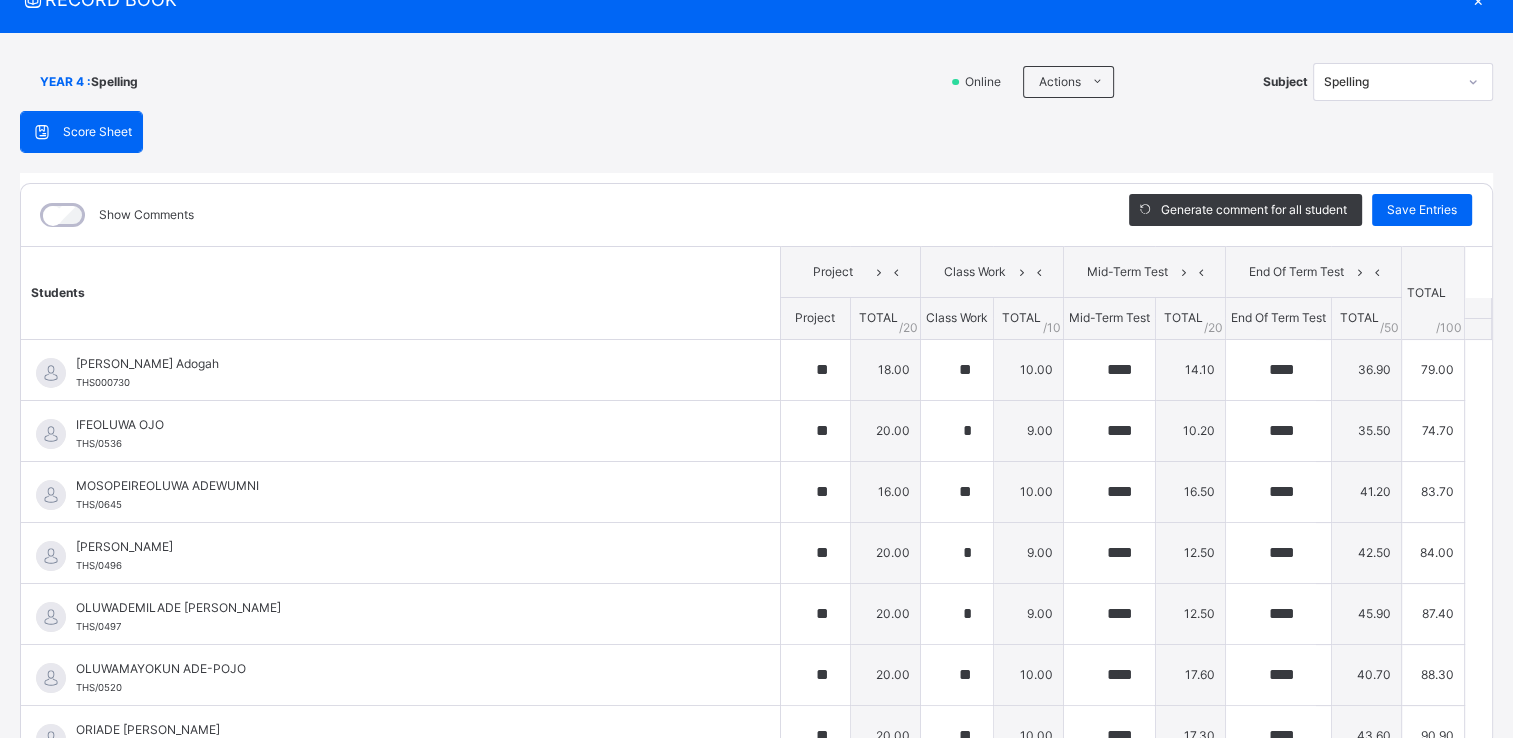 click on "×" at bounding box center (1478, -1) 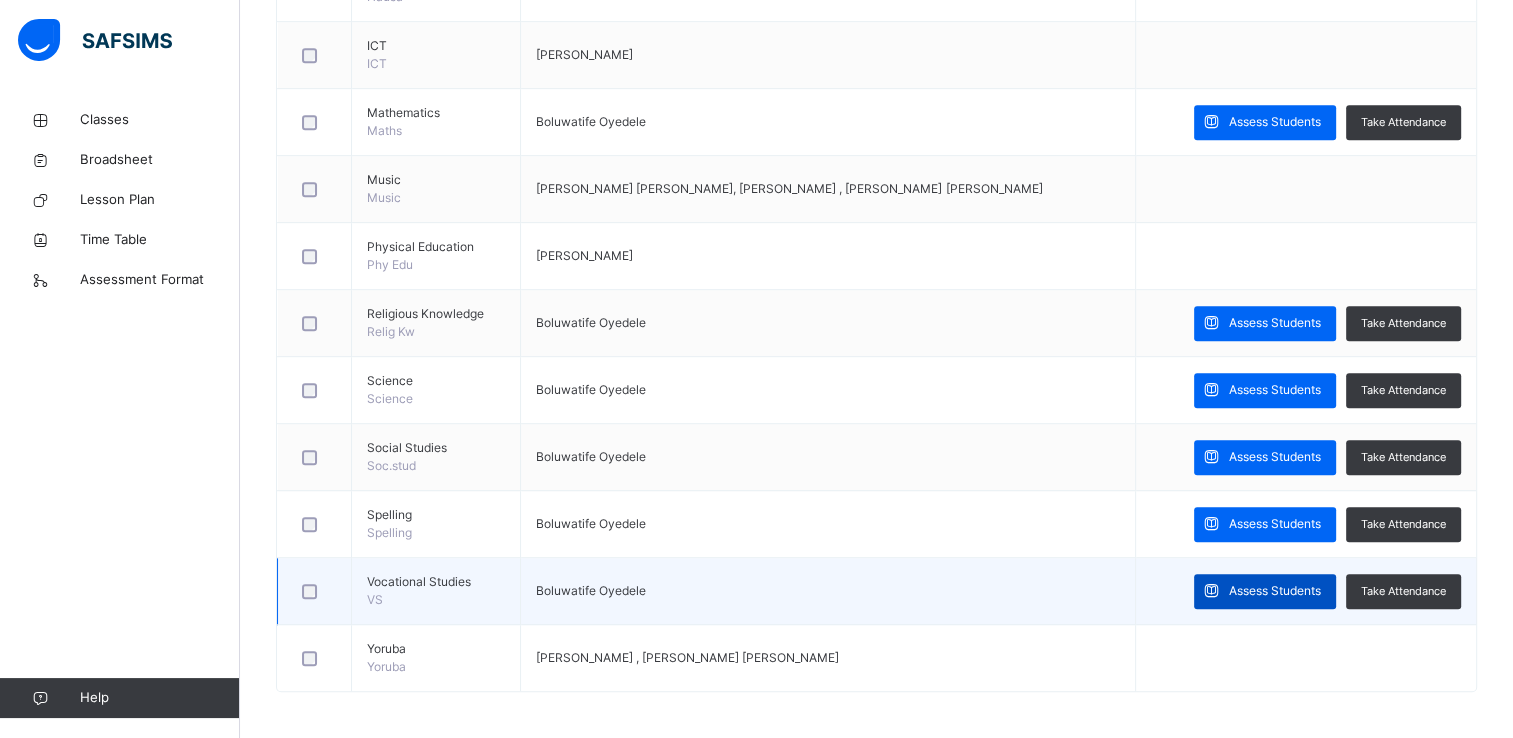 click on "Assess Students" at bounding box center (1275, 591) 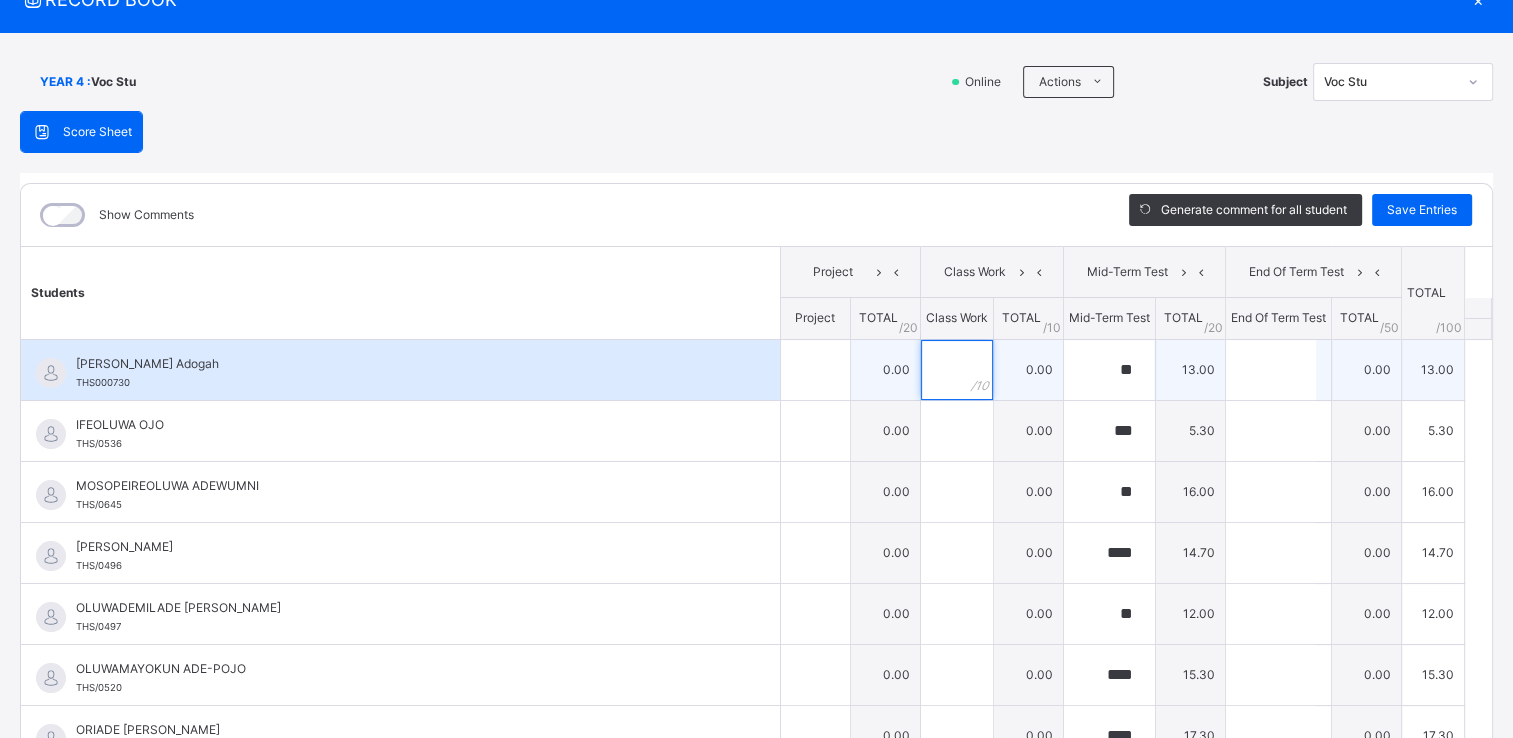 click at bounding box center (957, 370) 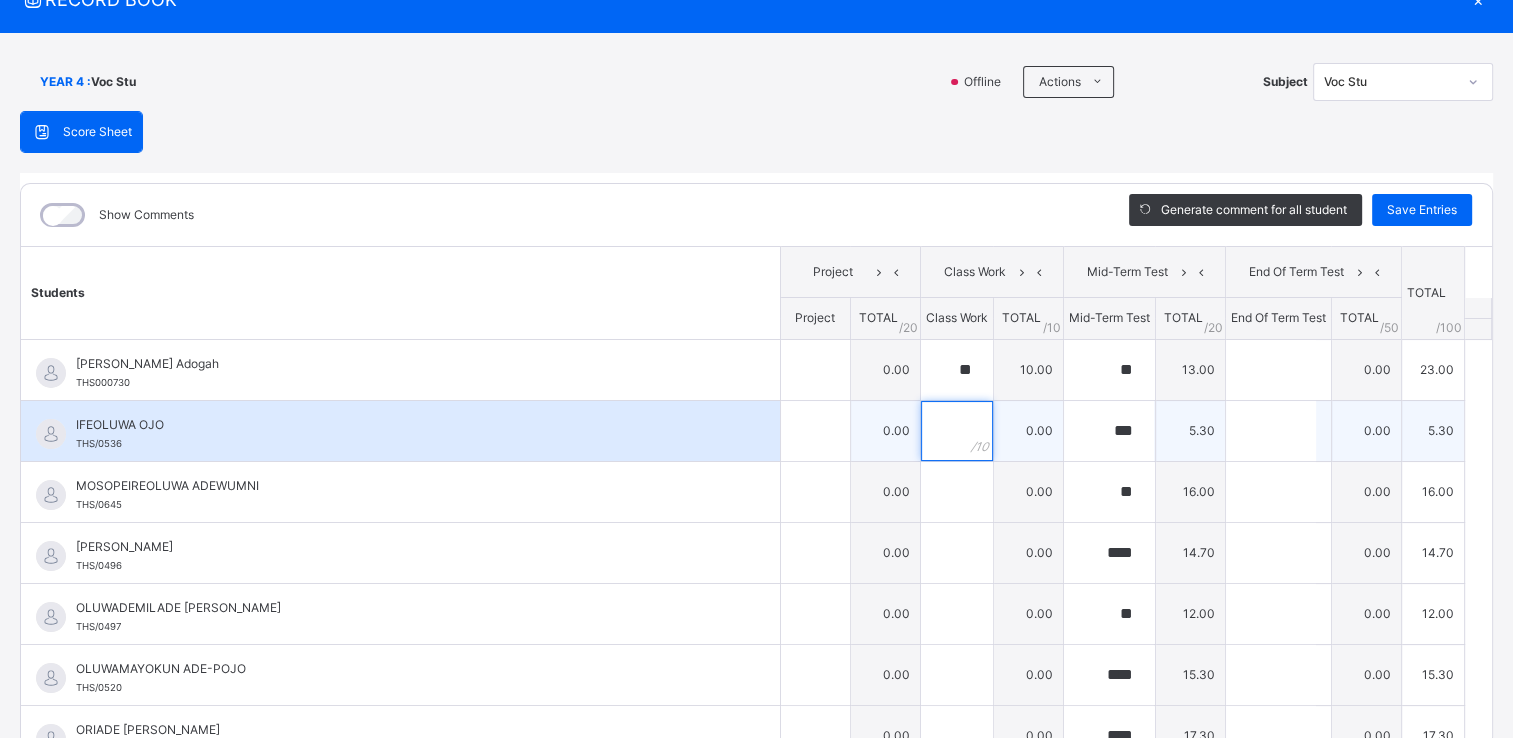 click at bounding box center [957, 431] 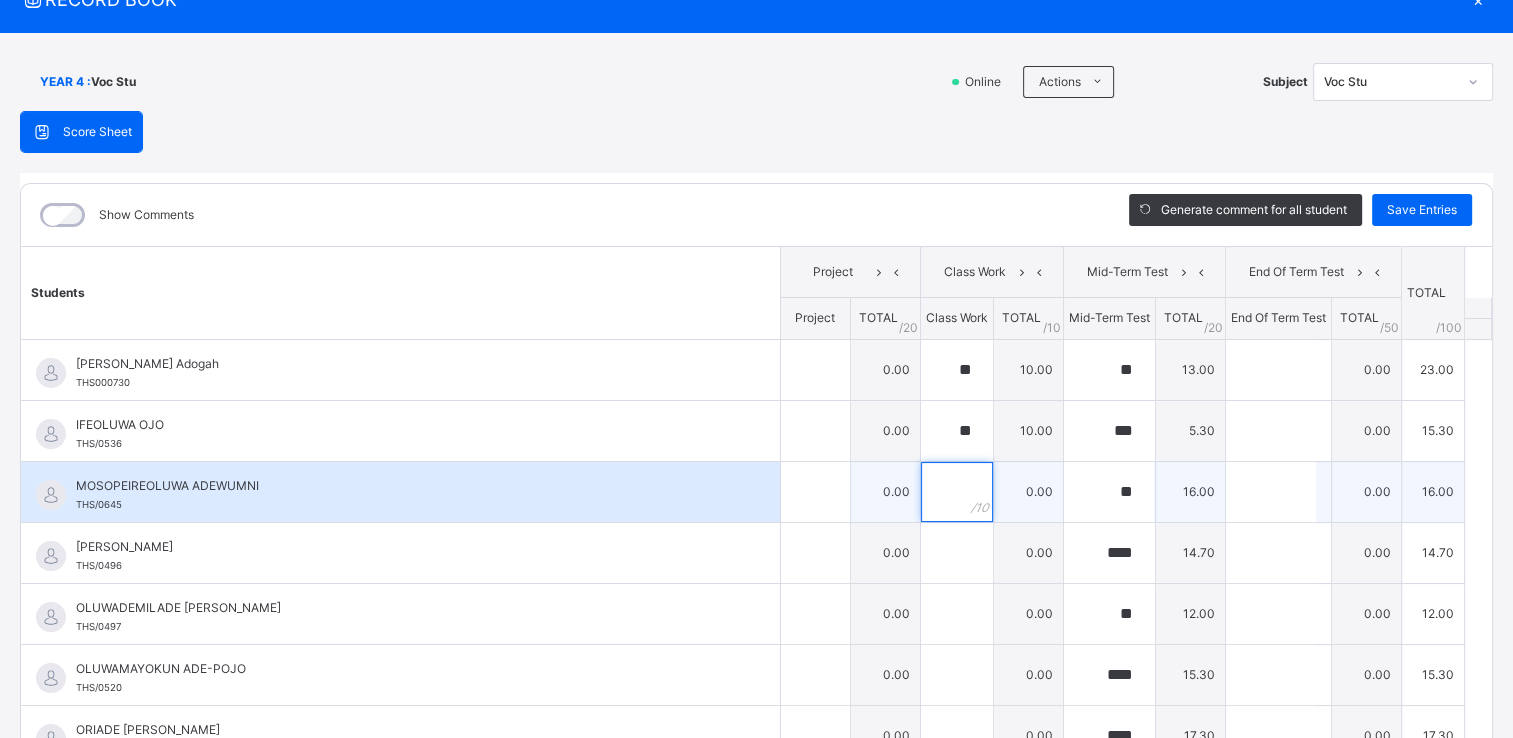 click at bounding box center [957, 492] 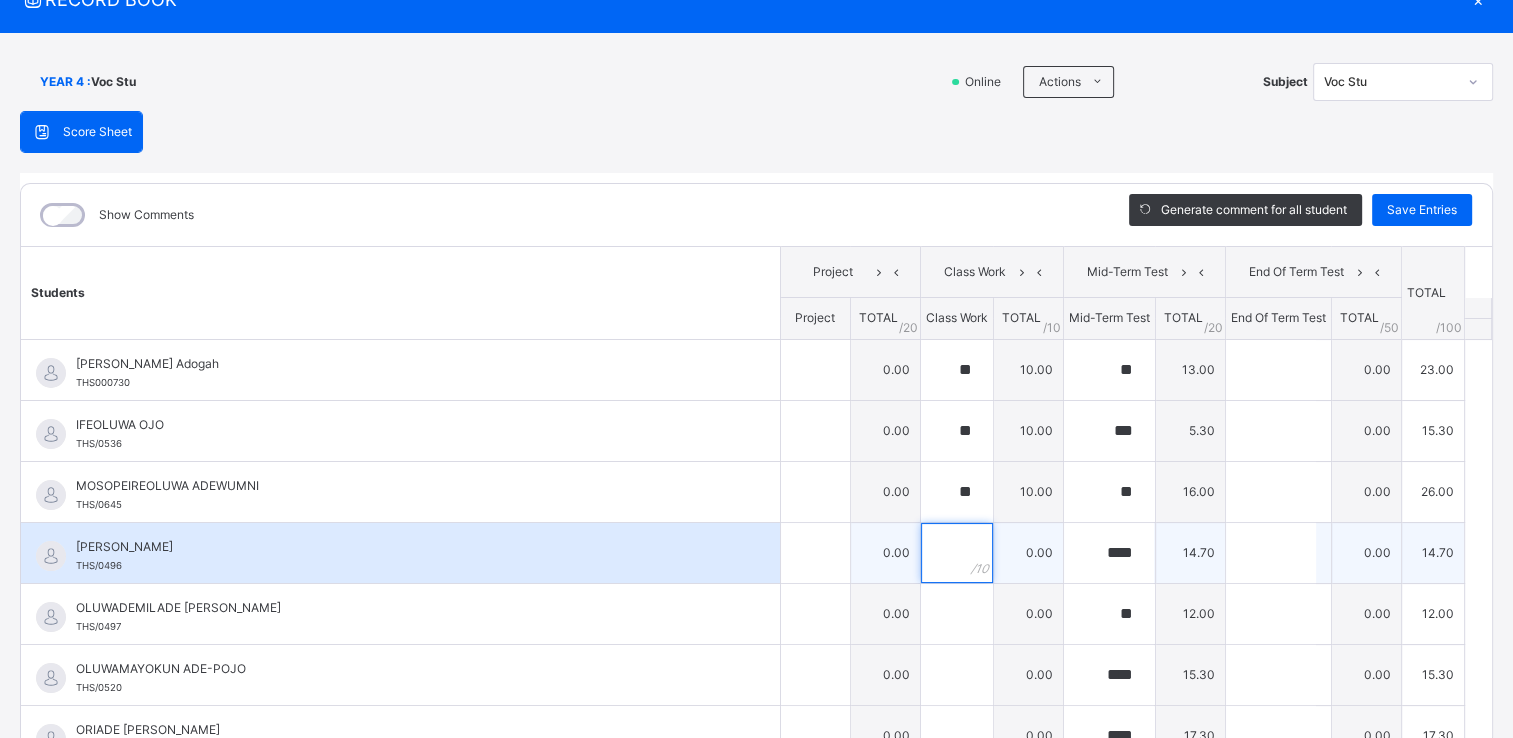 click at bounding box center (957, 553) 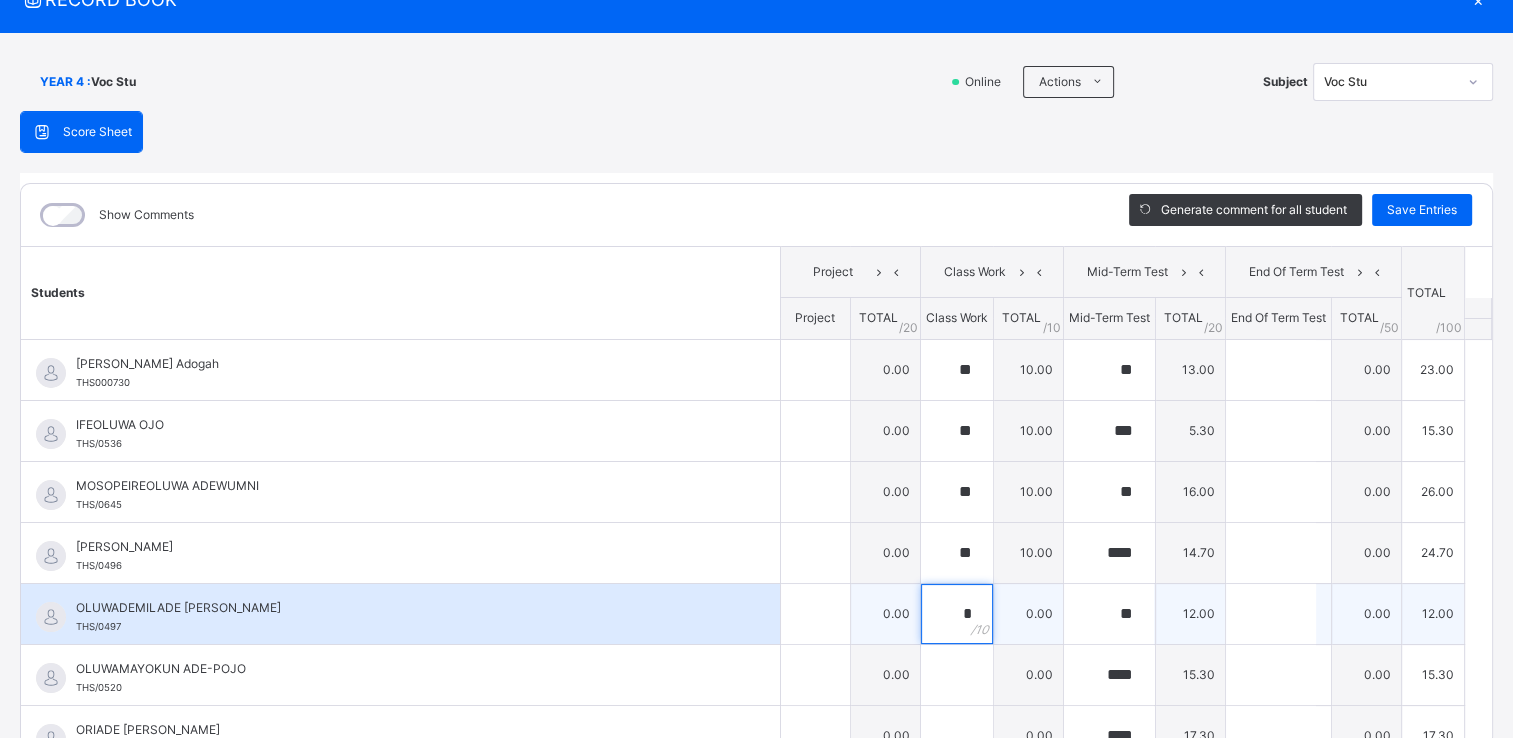 click on "*" at bounding box center [957, 614] 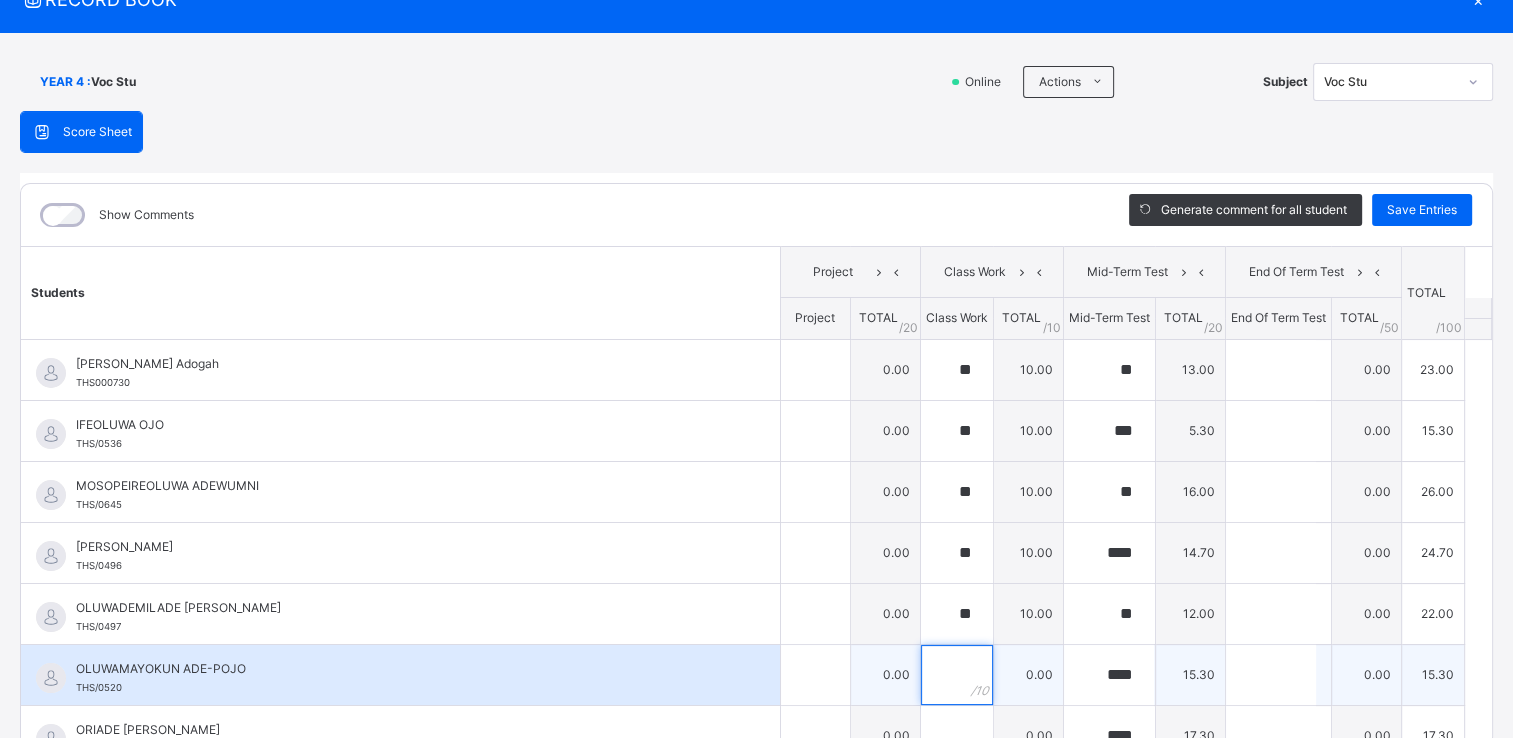 click at bounding box center (957, 675) 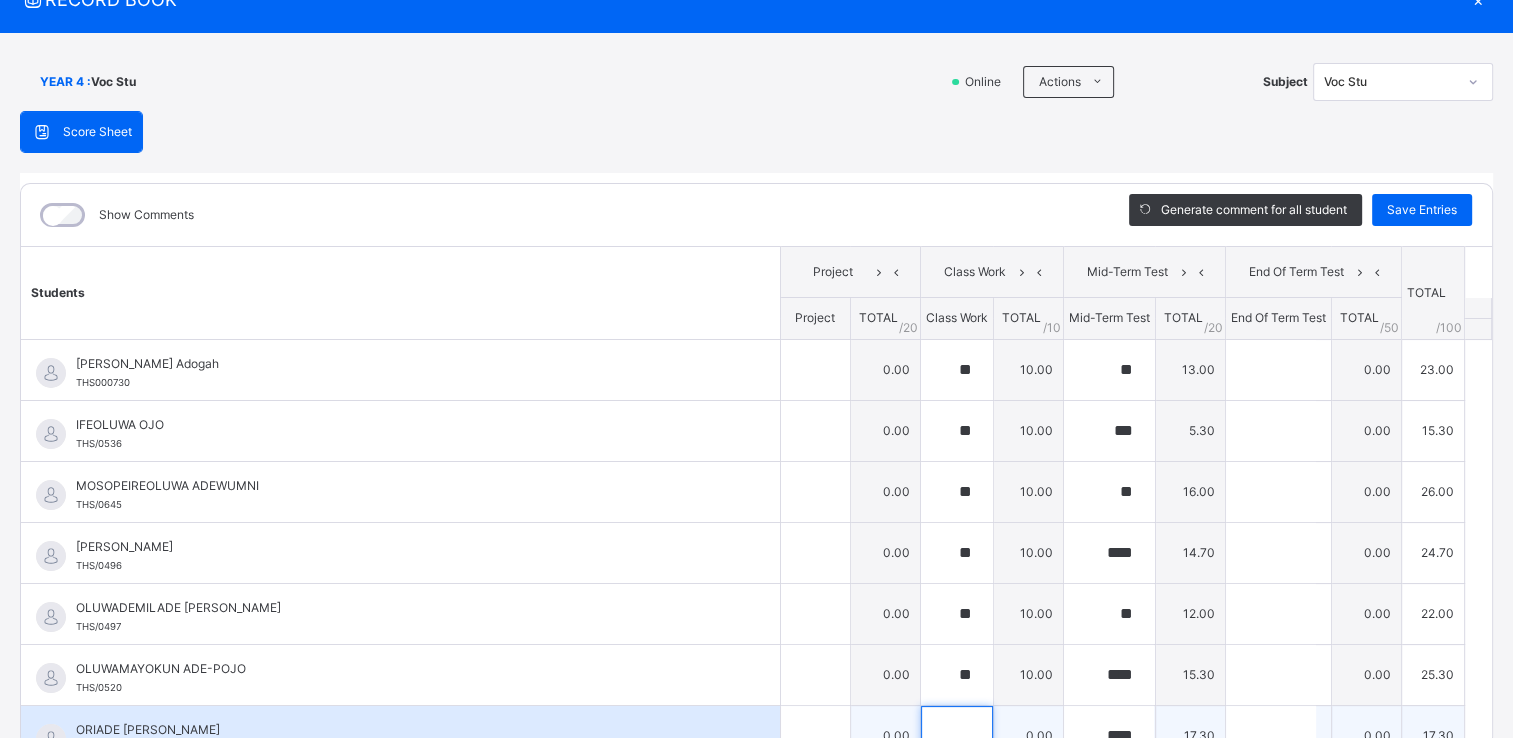 click at bounding box center [957, 736] 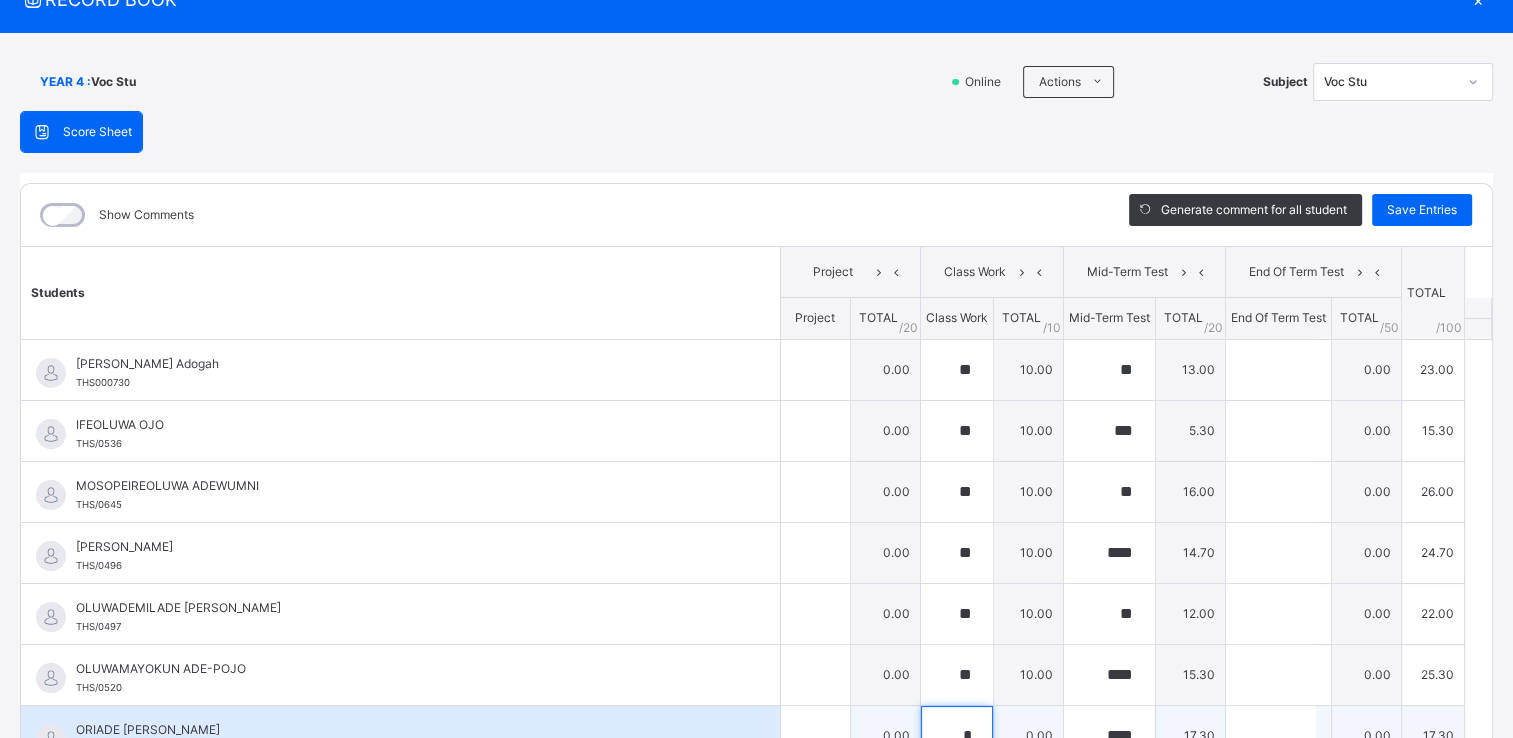 scroll, scrollTop: 88, scrollLeft: 0, axis: vertical 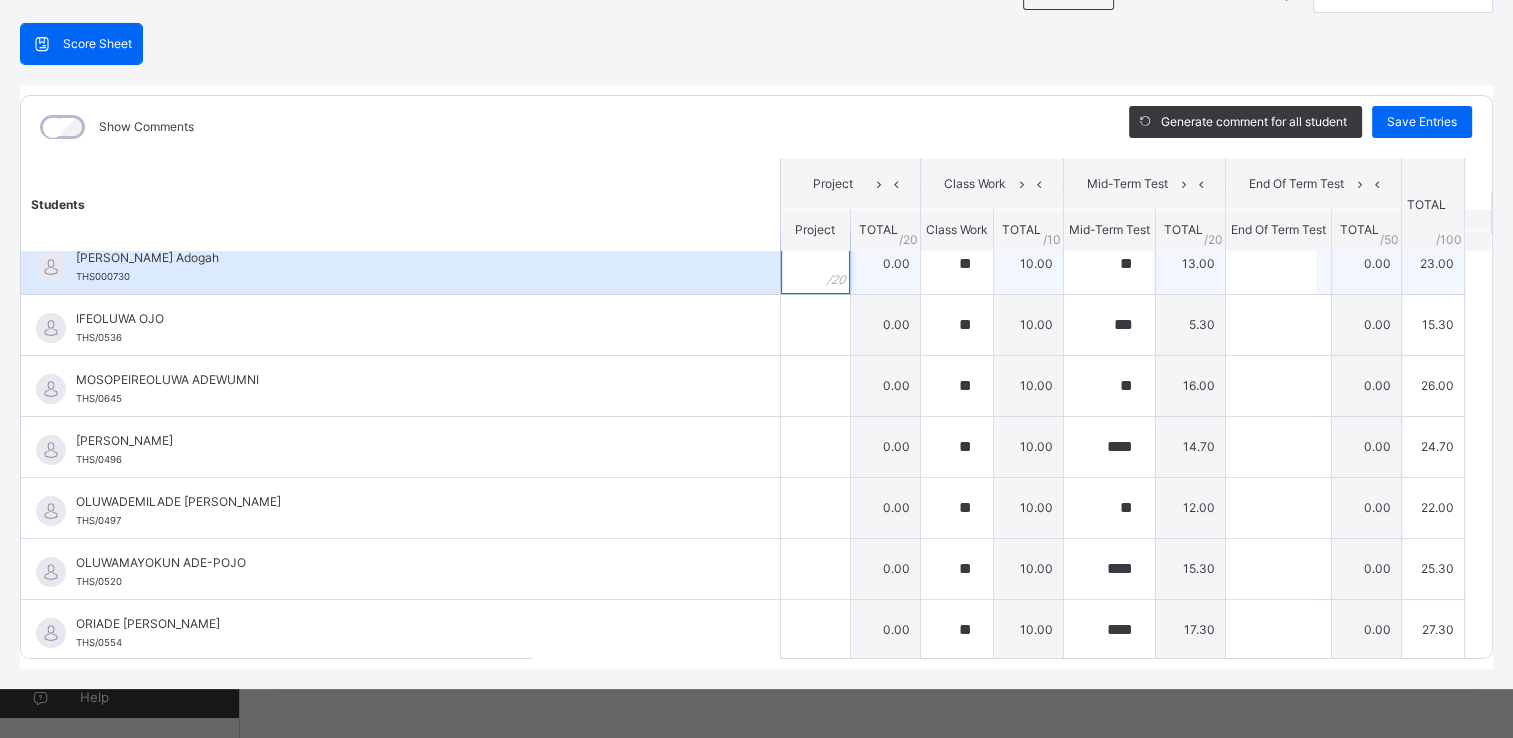 click at bounding box center [815, 264] 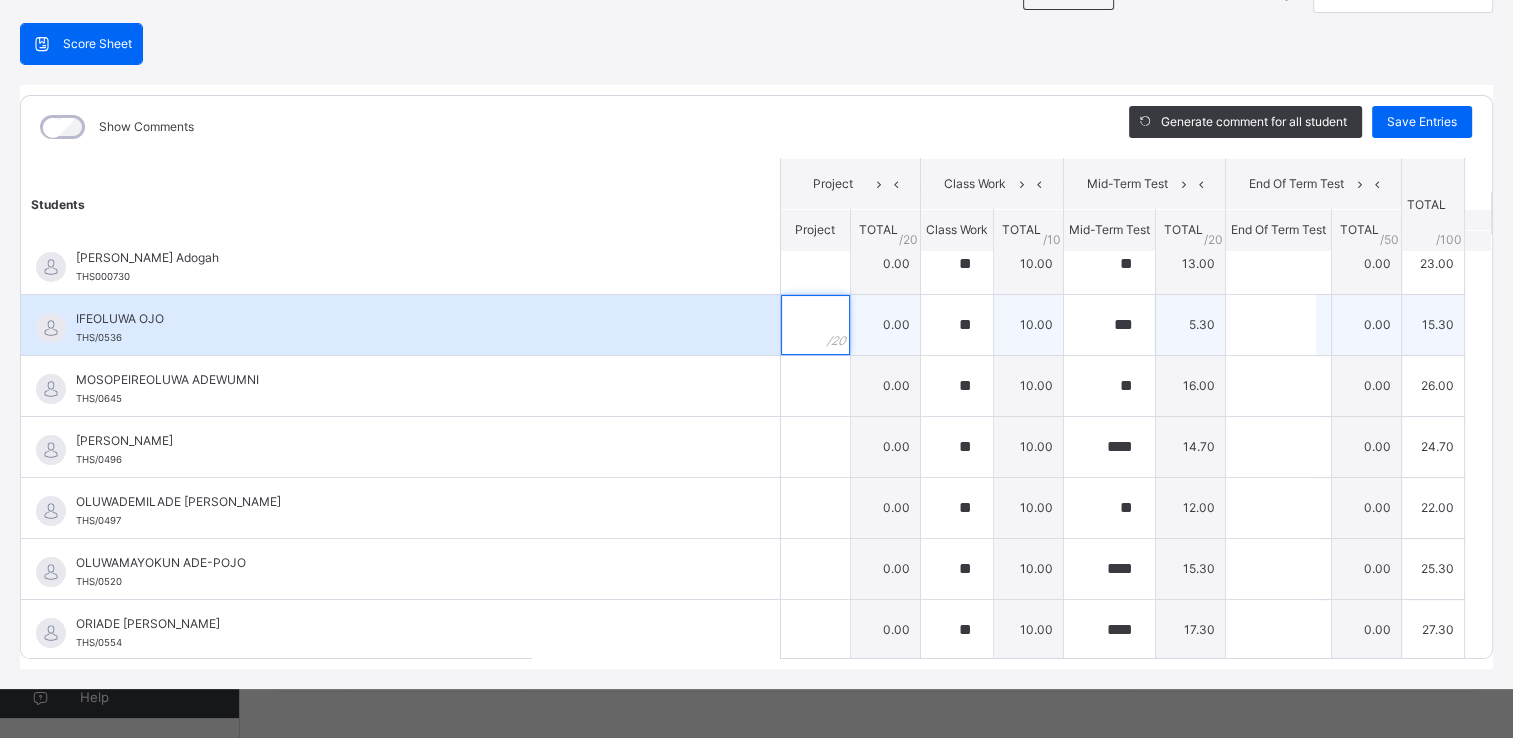 click at bounding box center [815, 325] 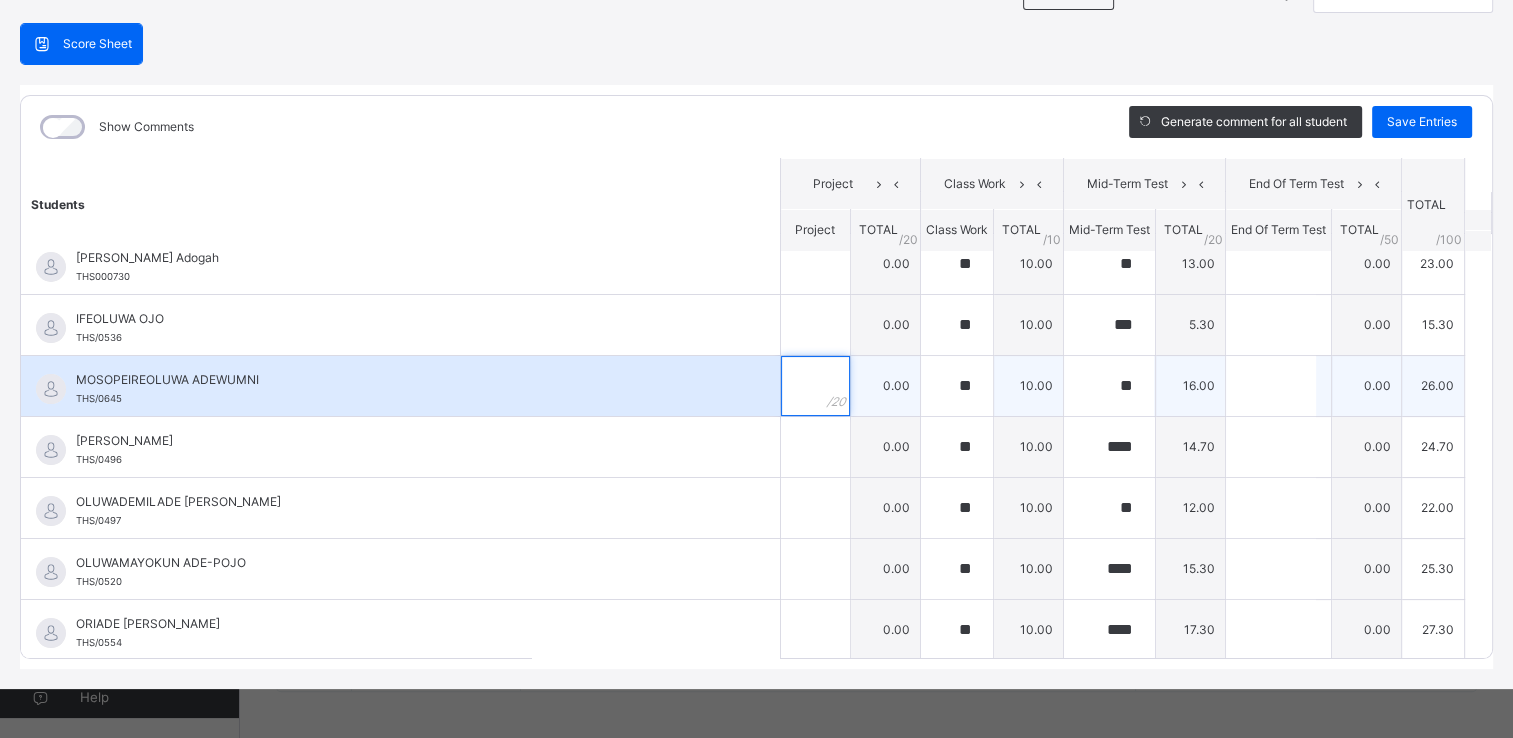 click at bounding box center [815, 386] 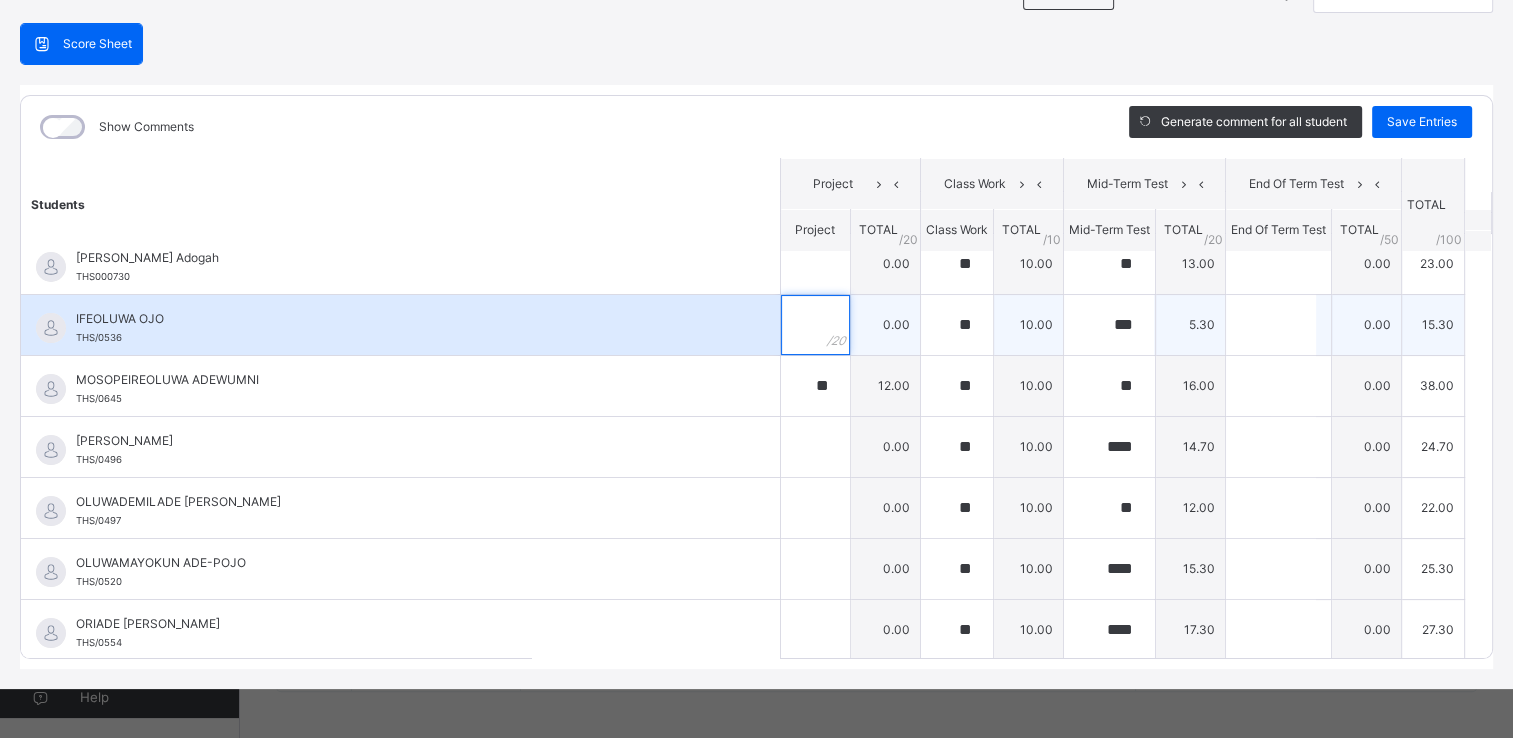 click at bounding box center [815, 325] 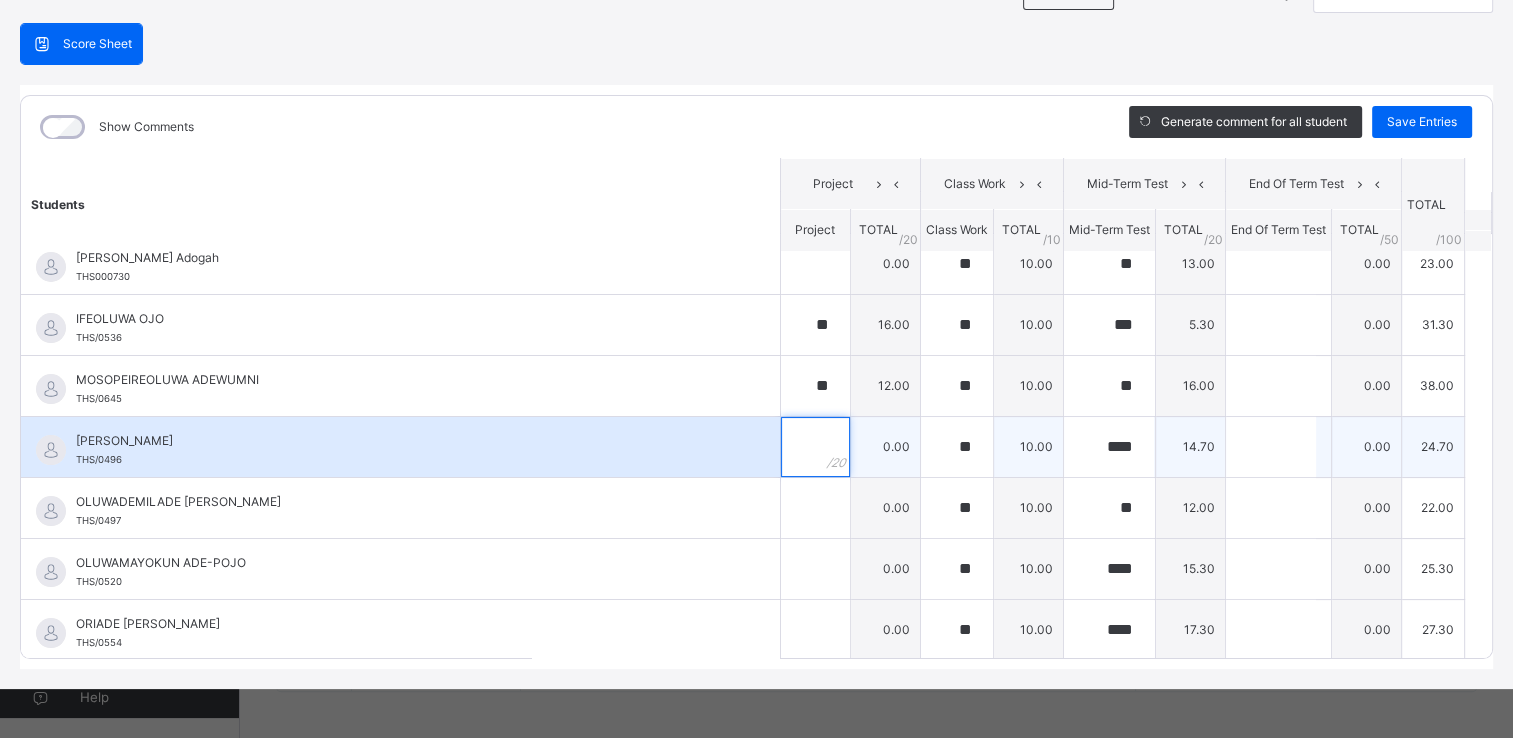 click at bounding box center [815, 447] 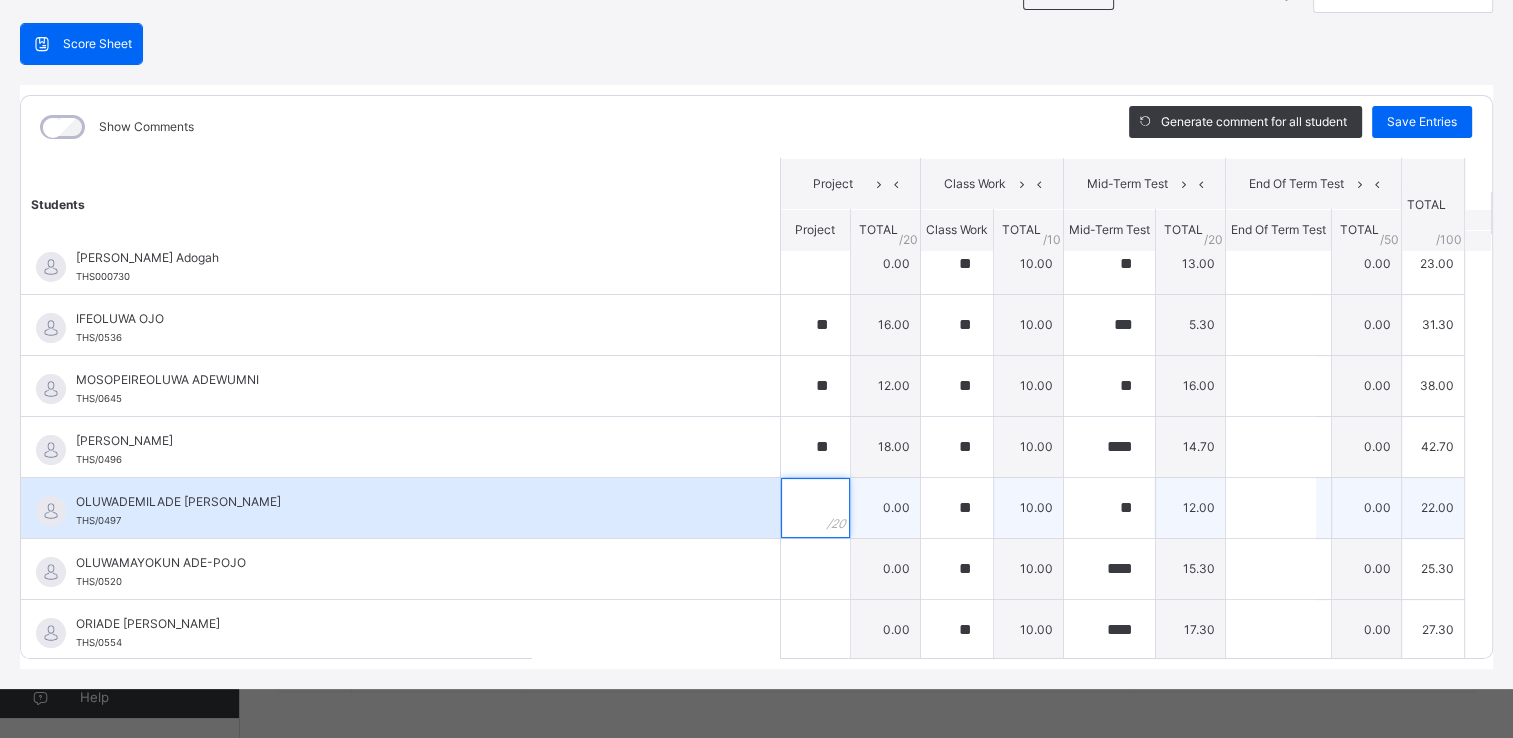 click at bounding box center (815, 508) 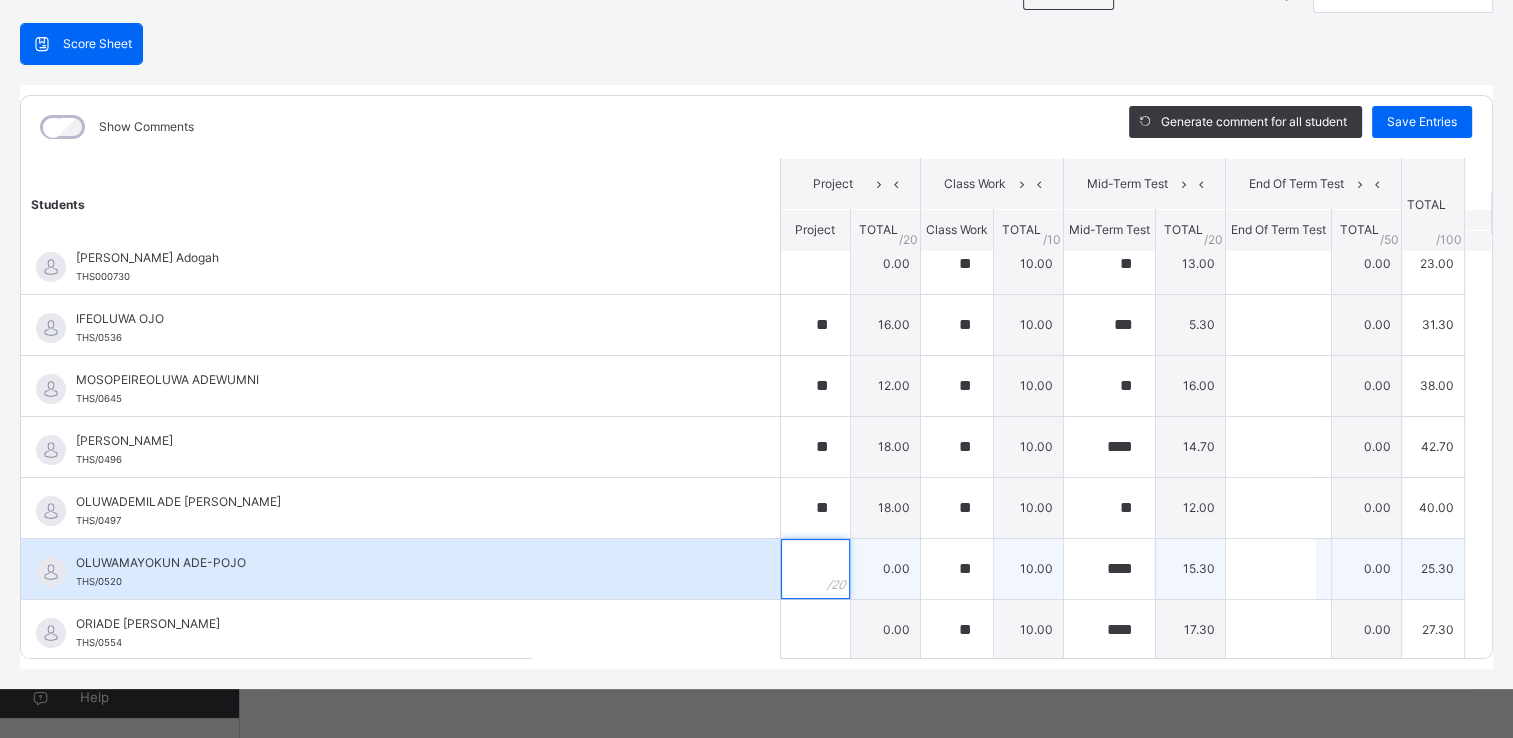 click at bounding box center [815, 569] 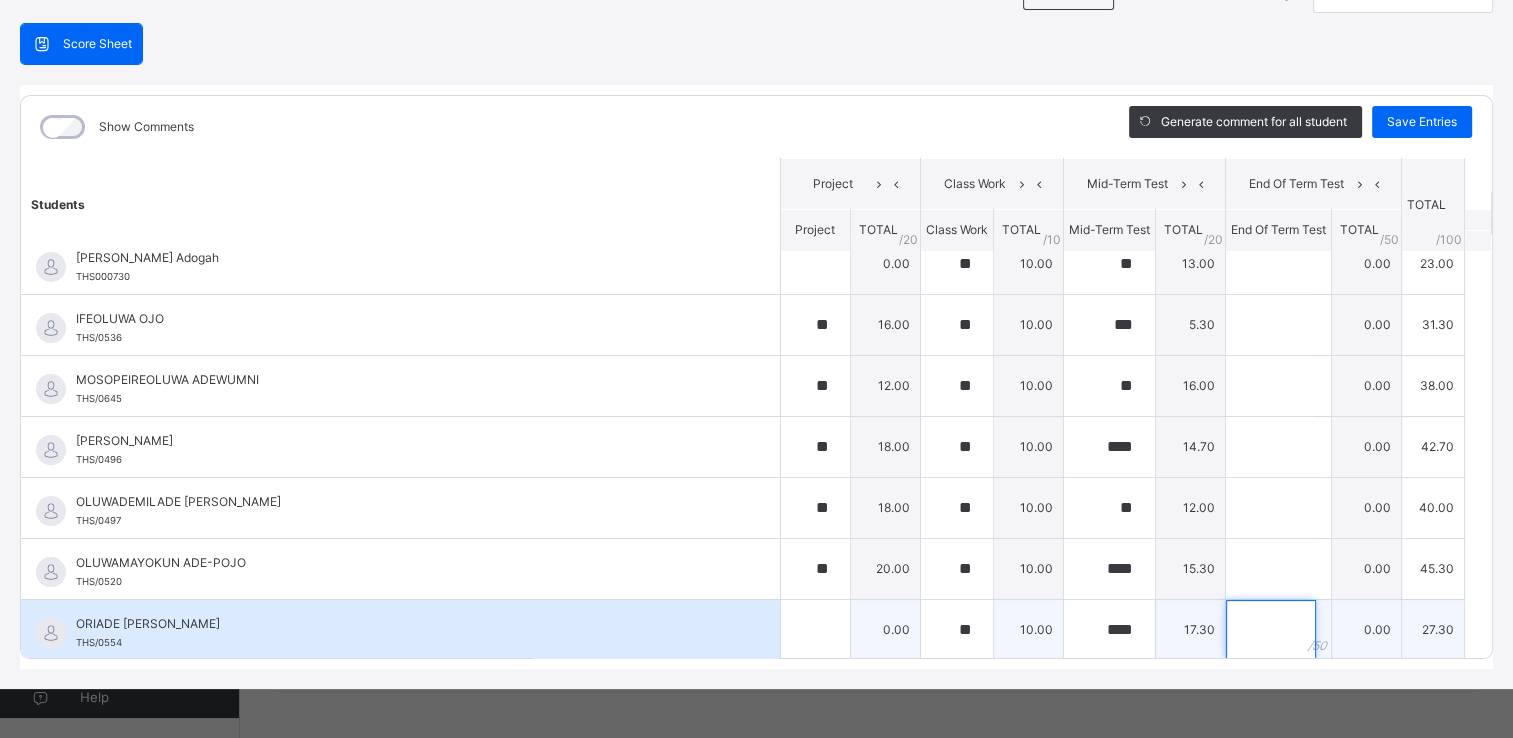click at bounding box center (1271, 630) 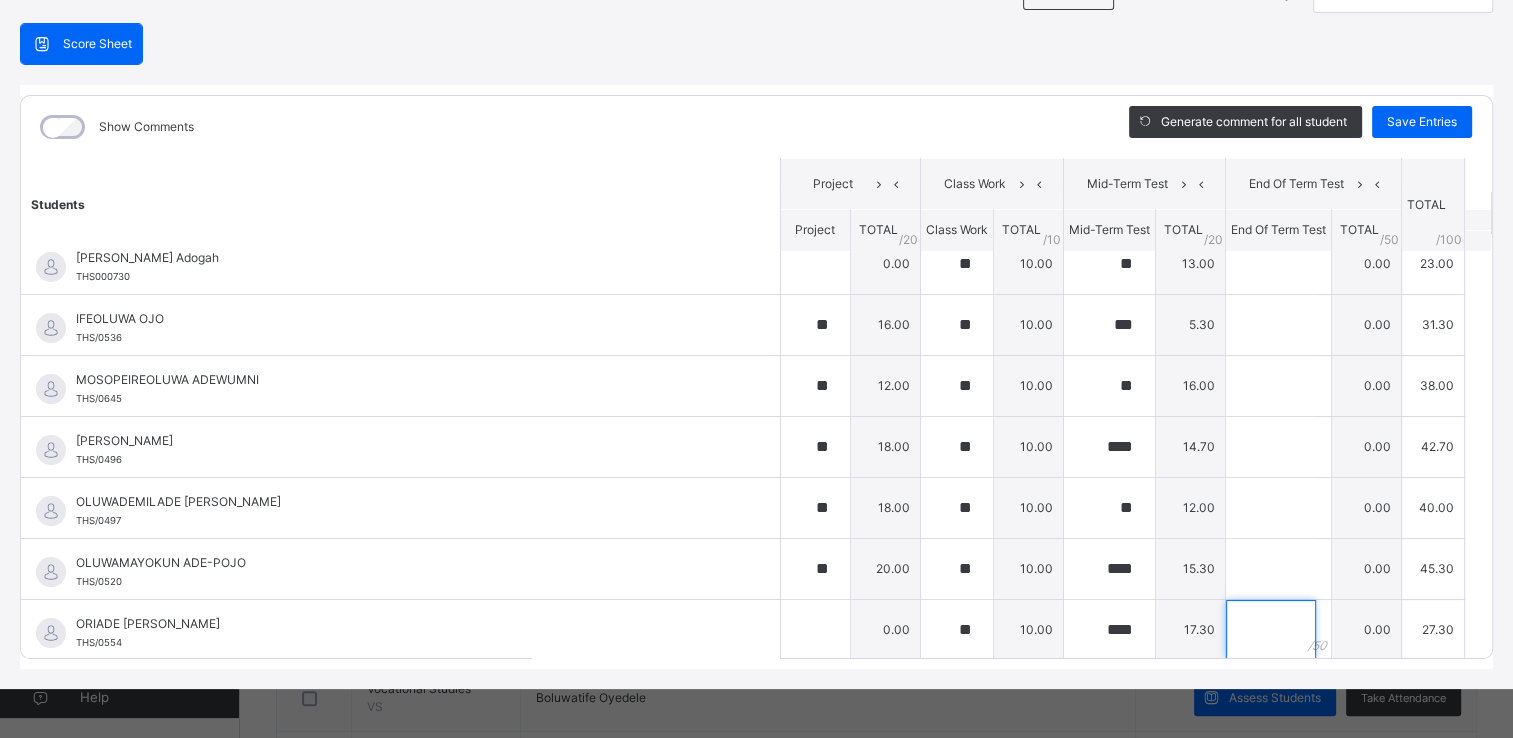 scroll, scrollTop: 1020, scrollLeft: 0, axis: vertical 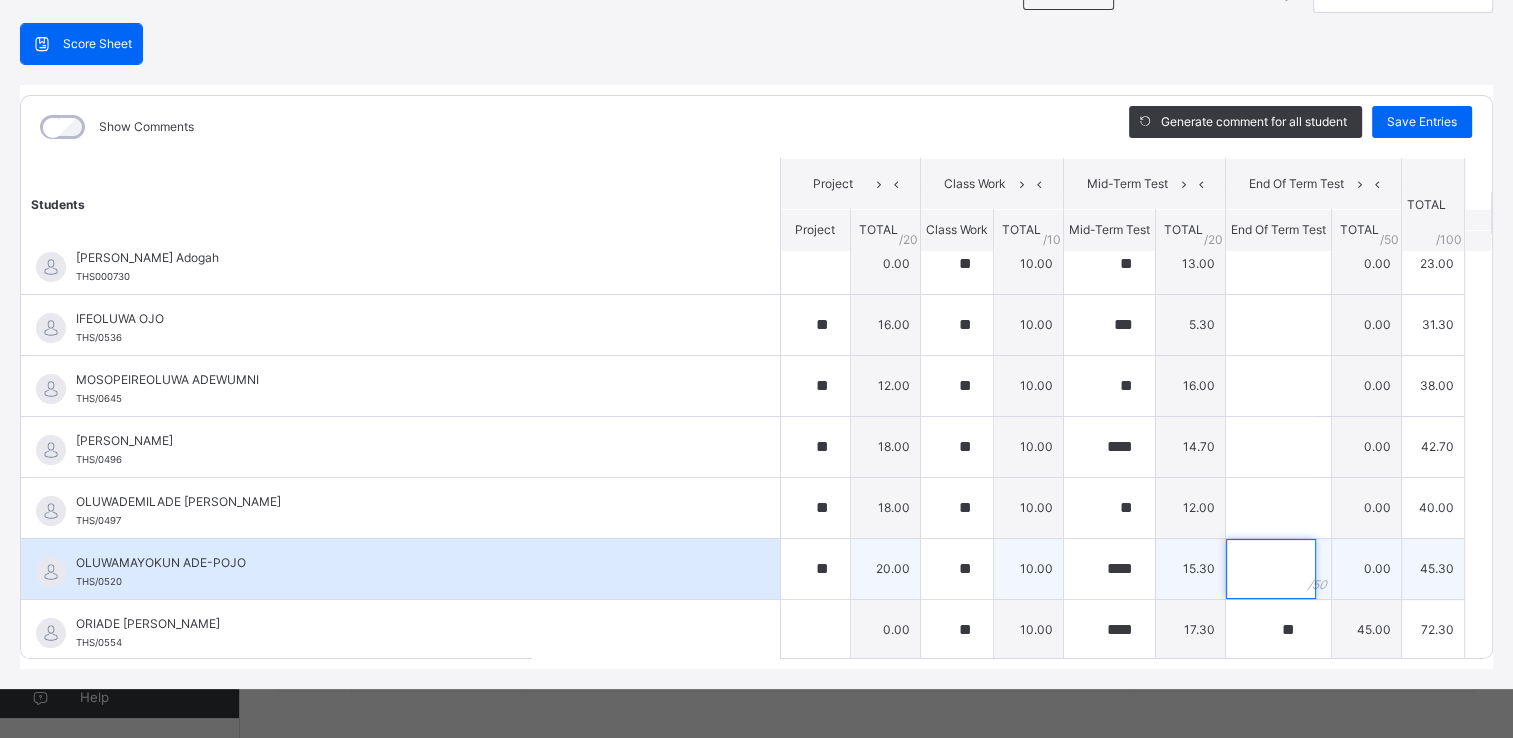 click at bounding box center [1271, 569] 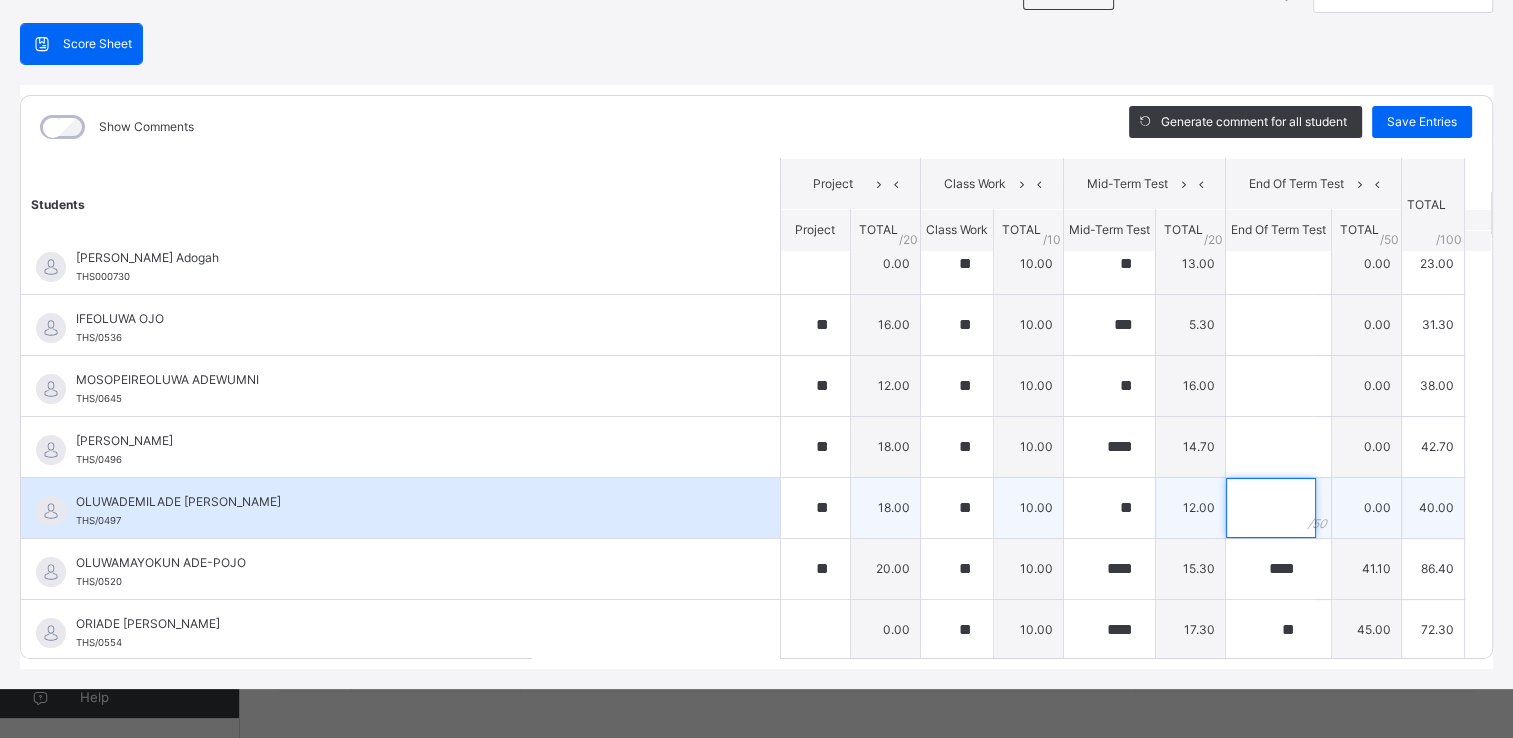 click at bounding box center (1271, 508) 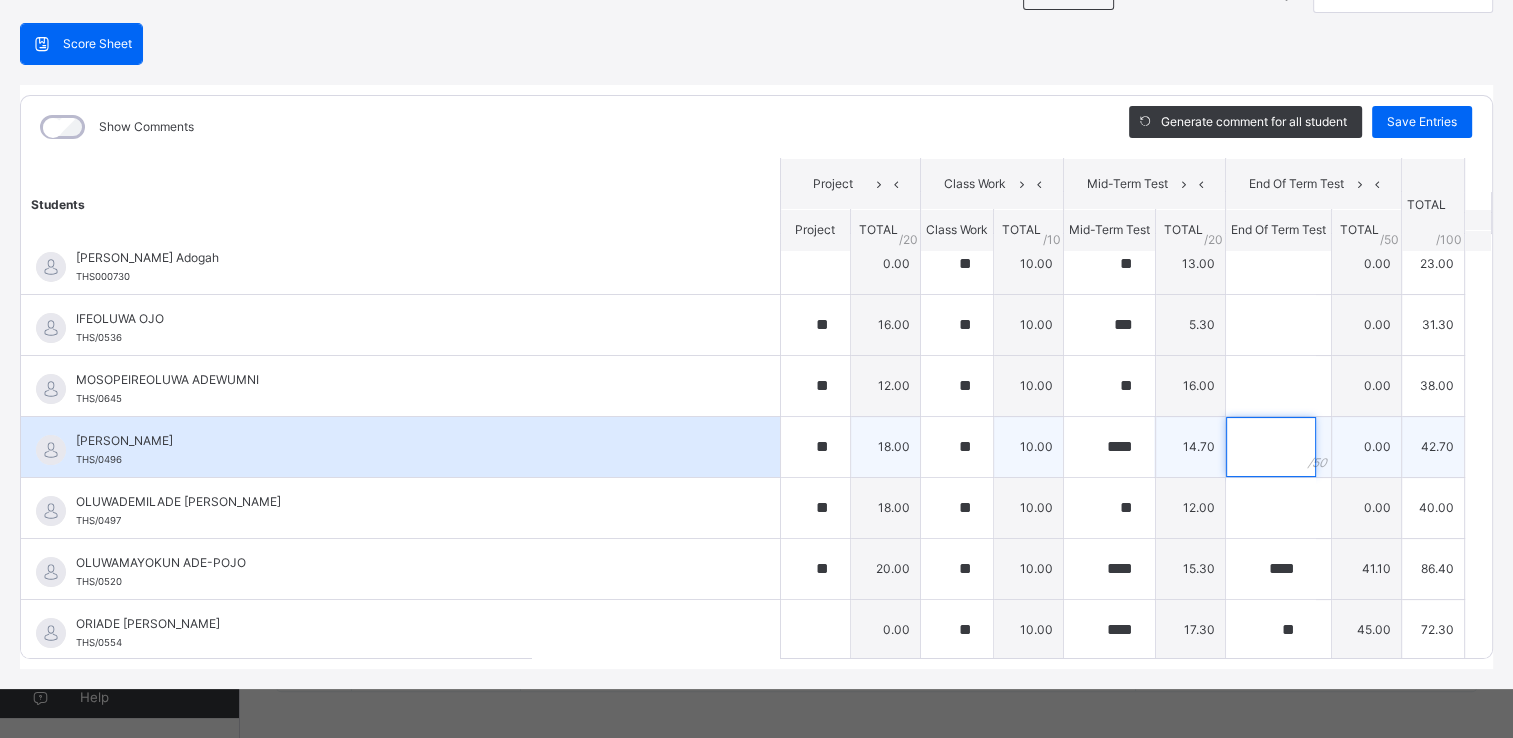 click at bounding box center [1271, 447] 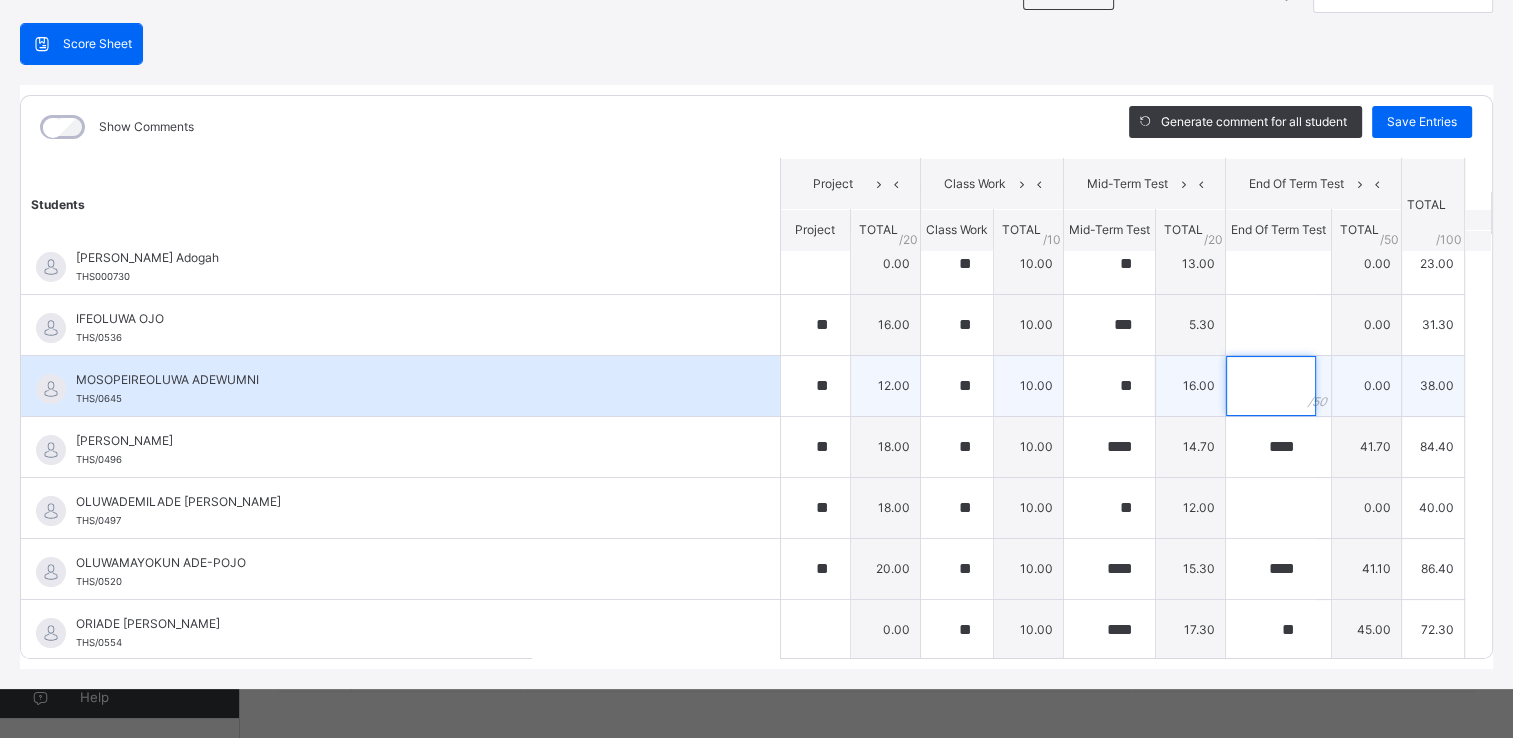 click at bounding box center (1271, 386) 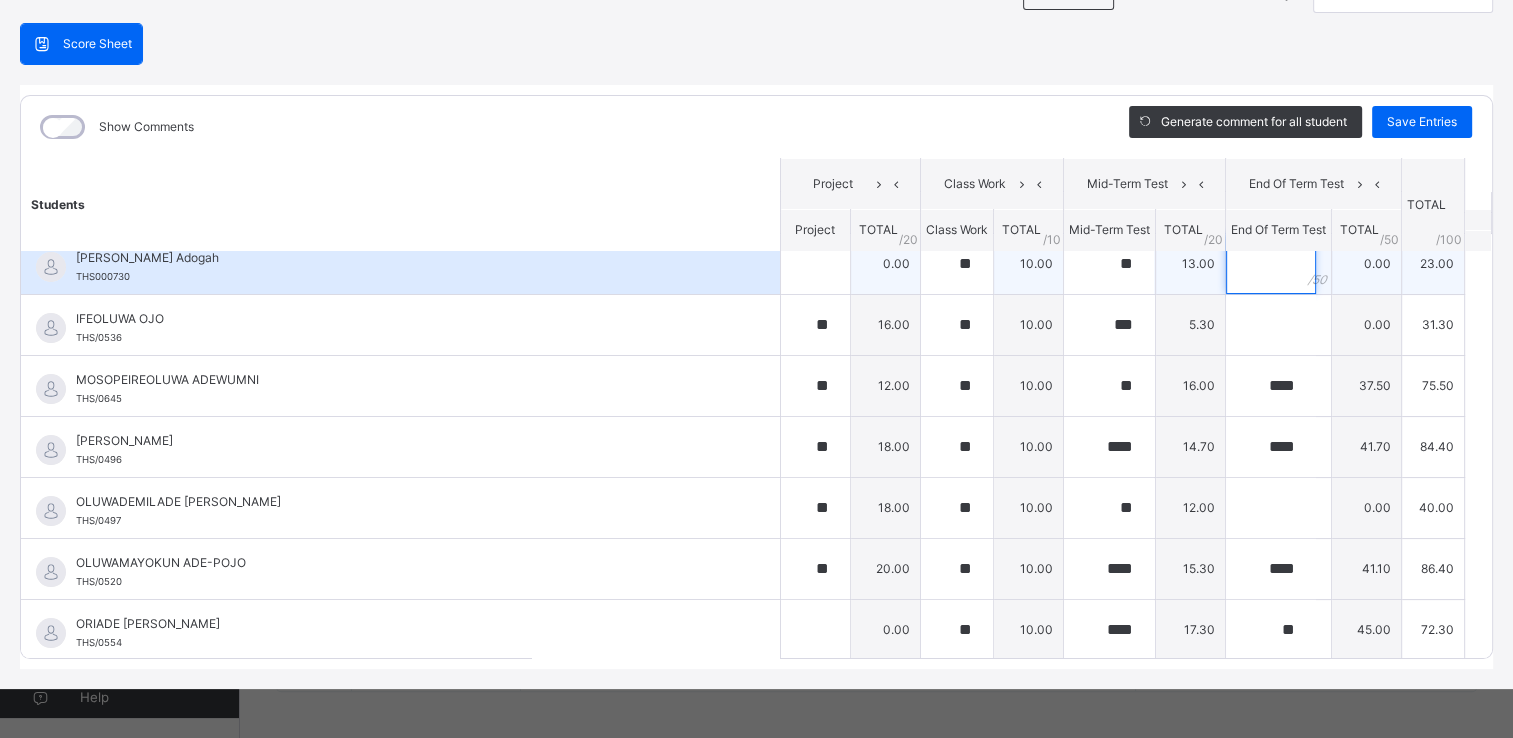 click at bounding box center (1271, 264) 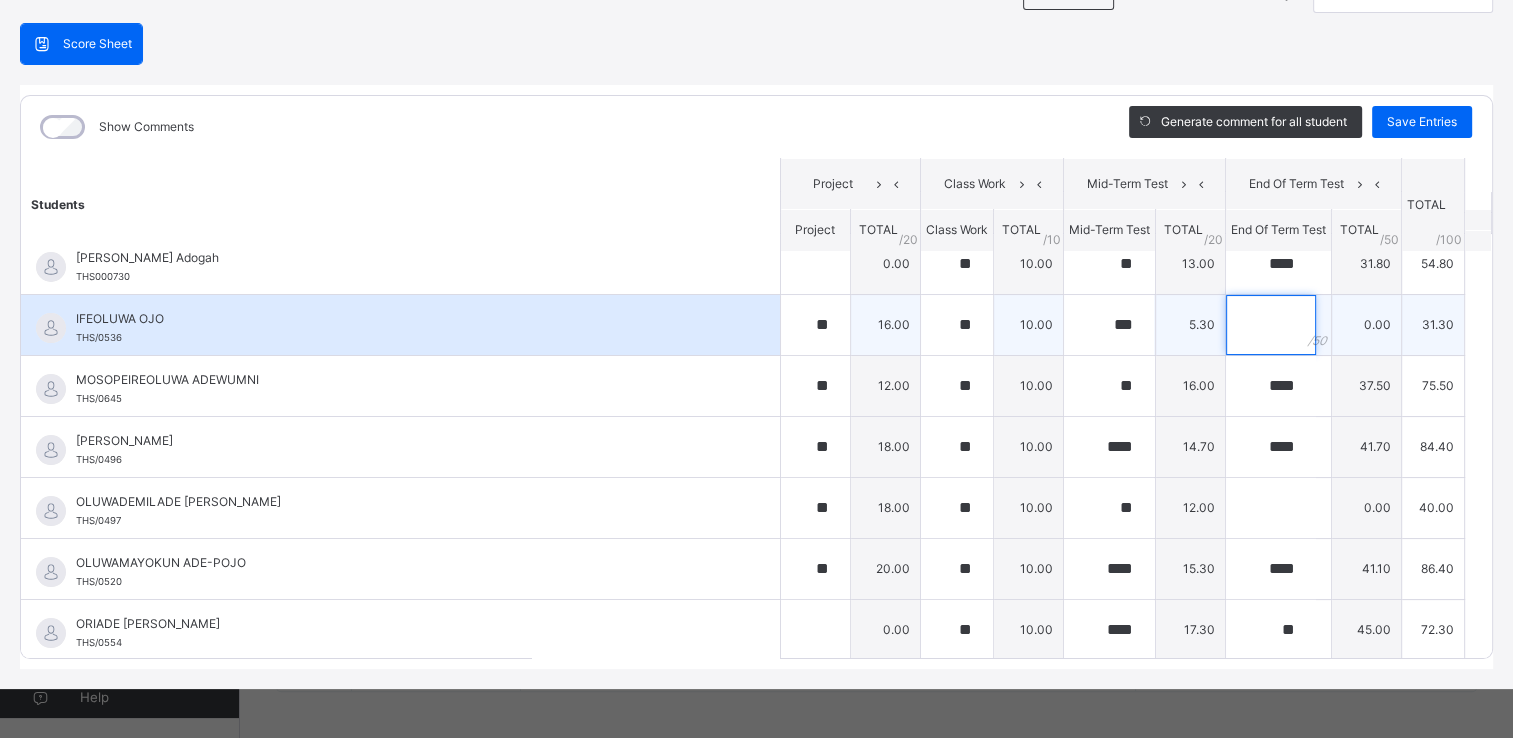click at bounding box center (1271, 325) 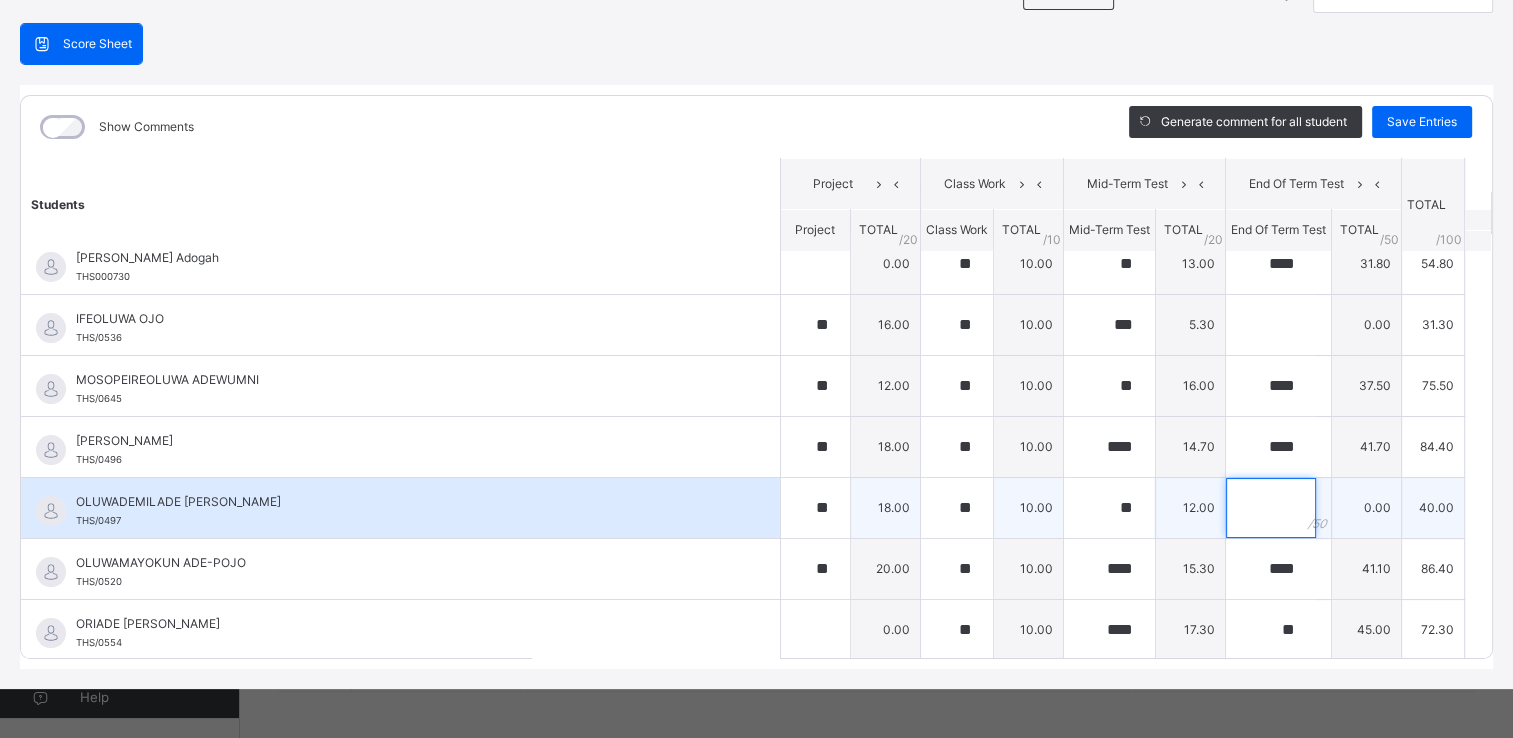 click at bounding box center [1271, 508] 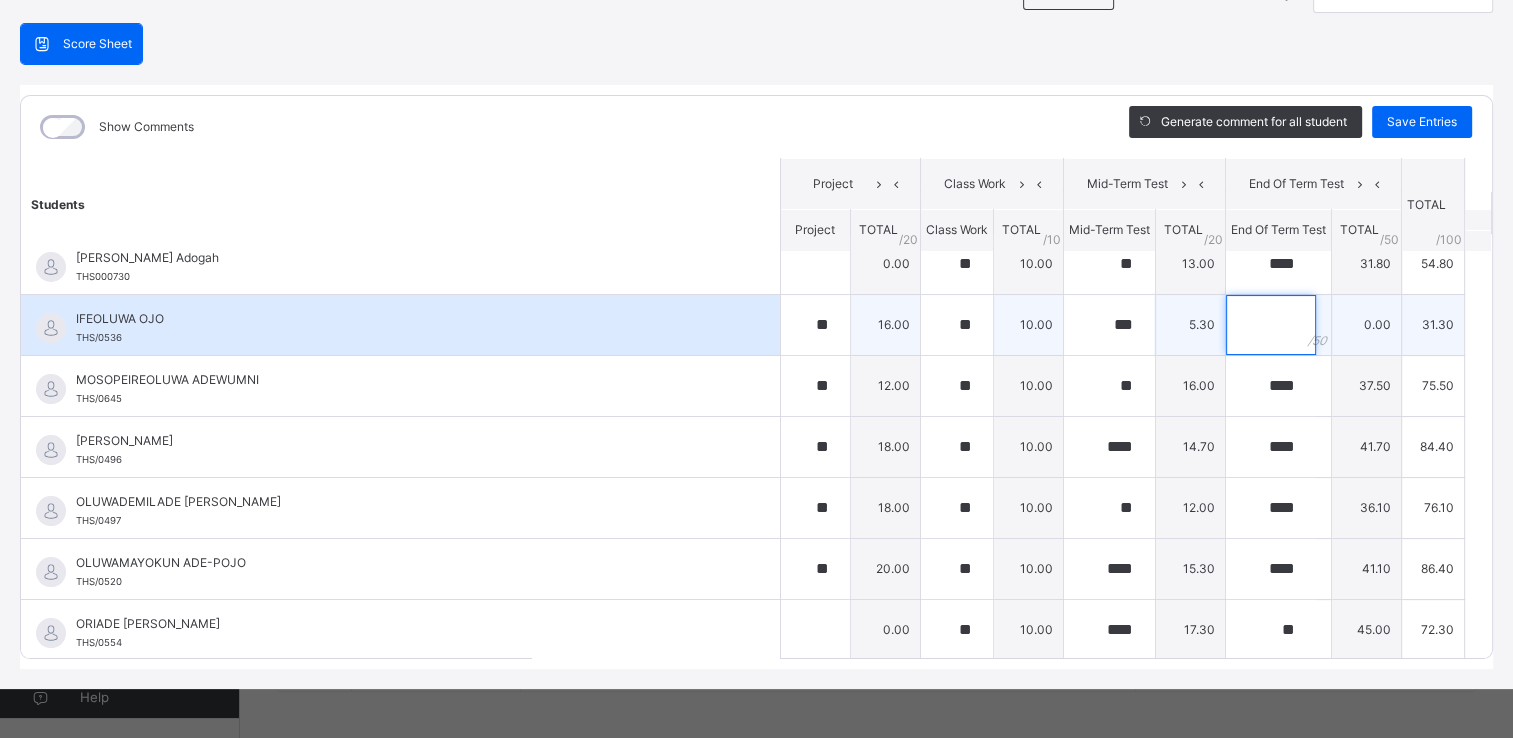click at bounding box center [1271, 325] 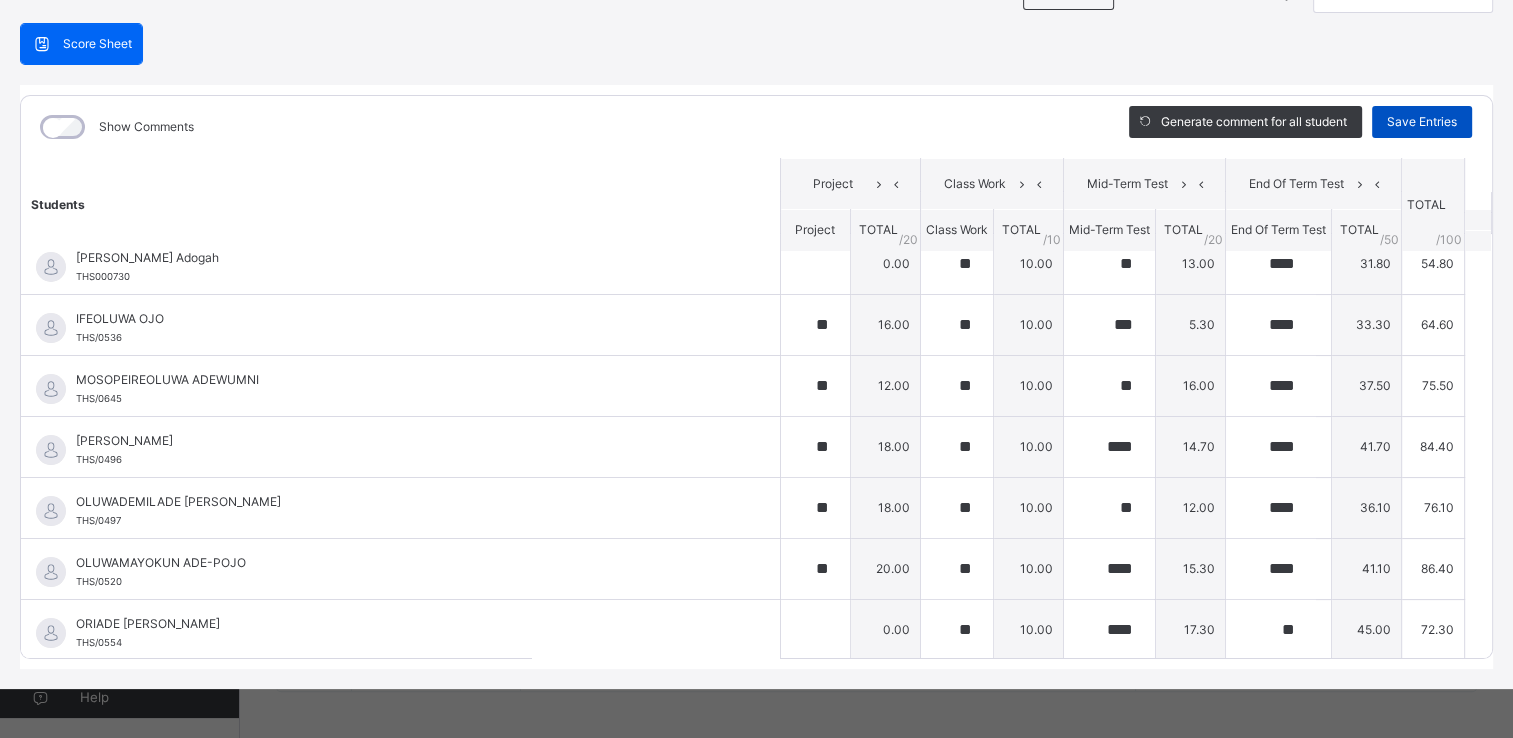 click on "Save Entries" at bounding box center [1422, 122] 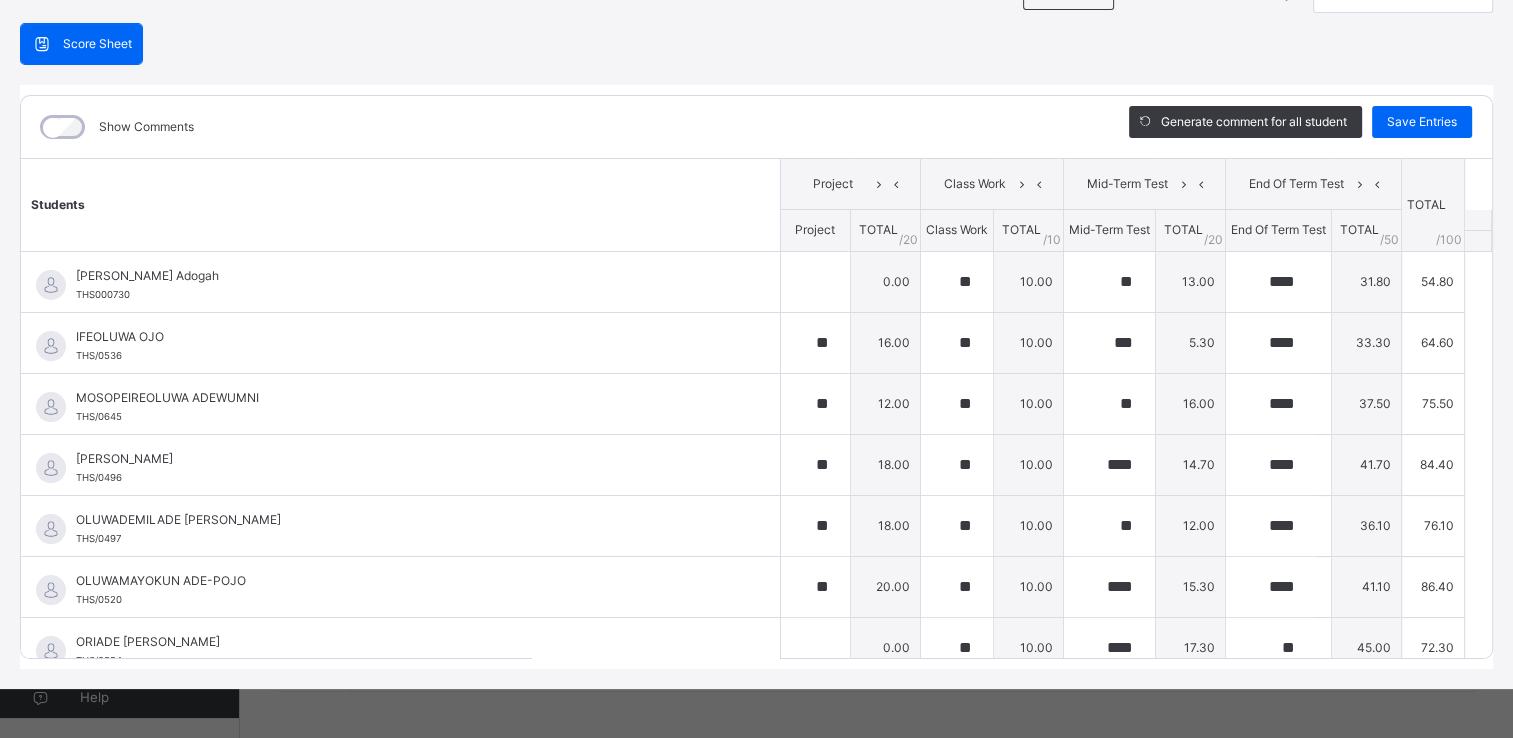 scroll, scrollTop: 0, scrollLeft: 0, axis: both 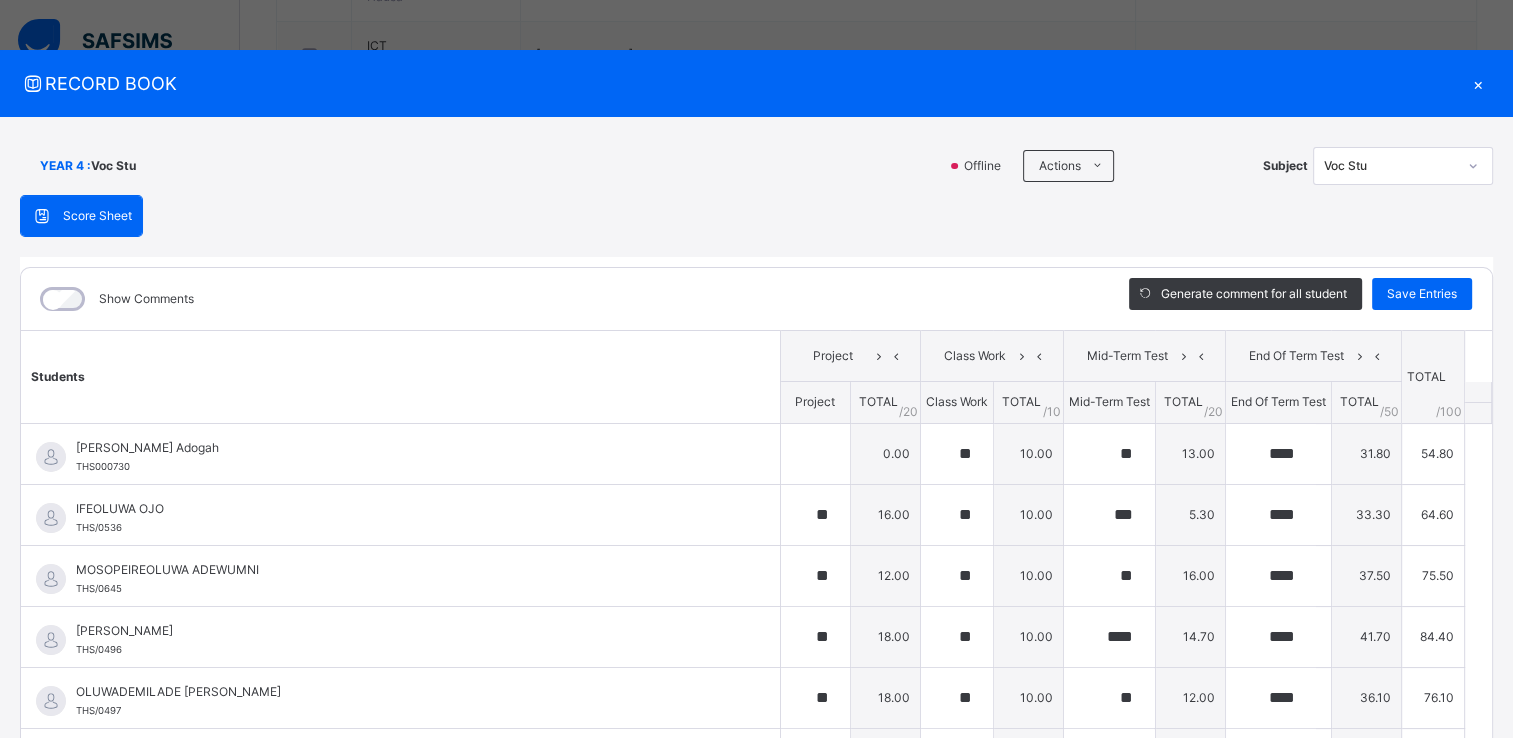 click on "×" at bounding box center [1478, 83] 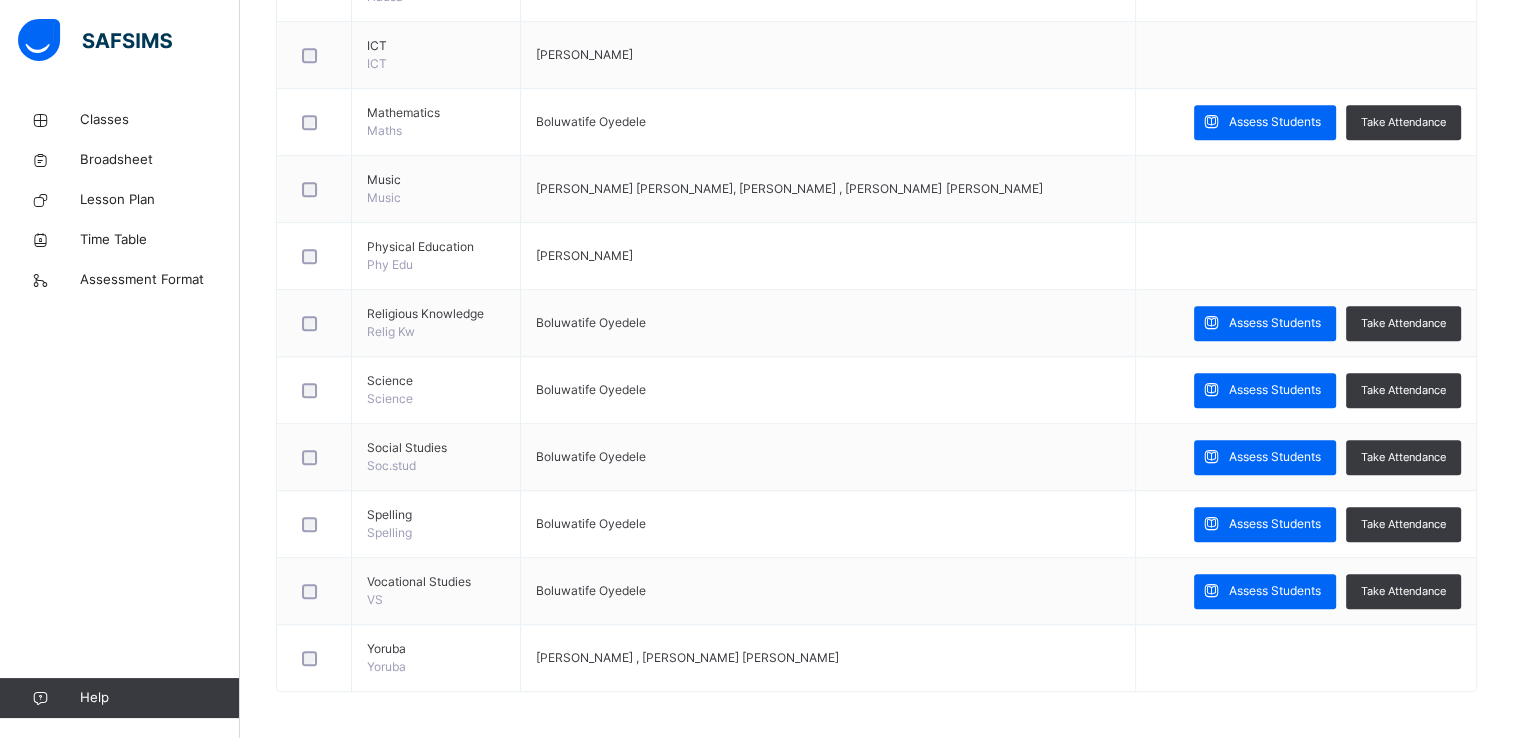 scroll, scrollTop: 374, scrollLeft: 0, axis: vertical 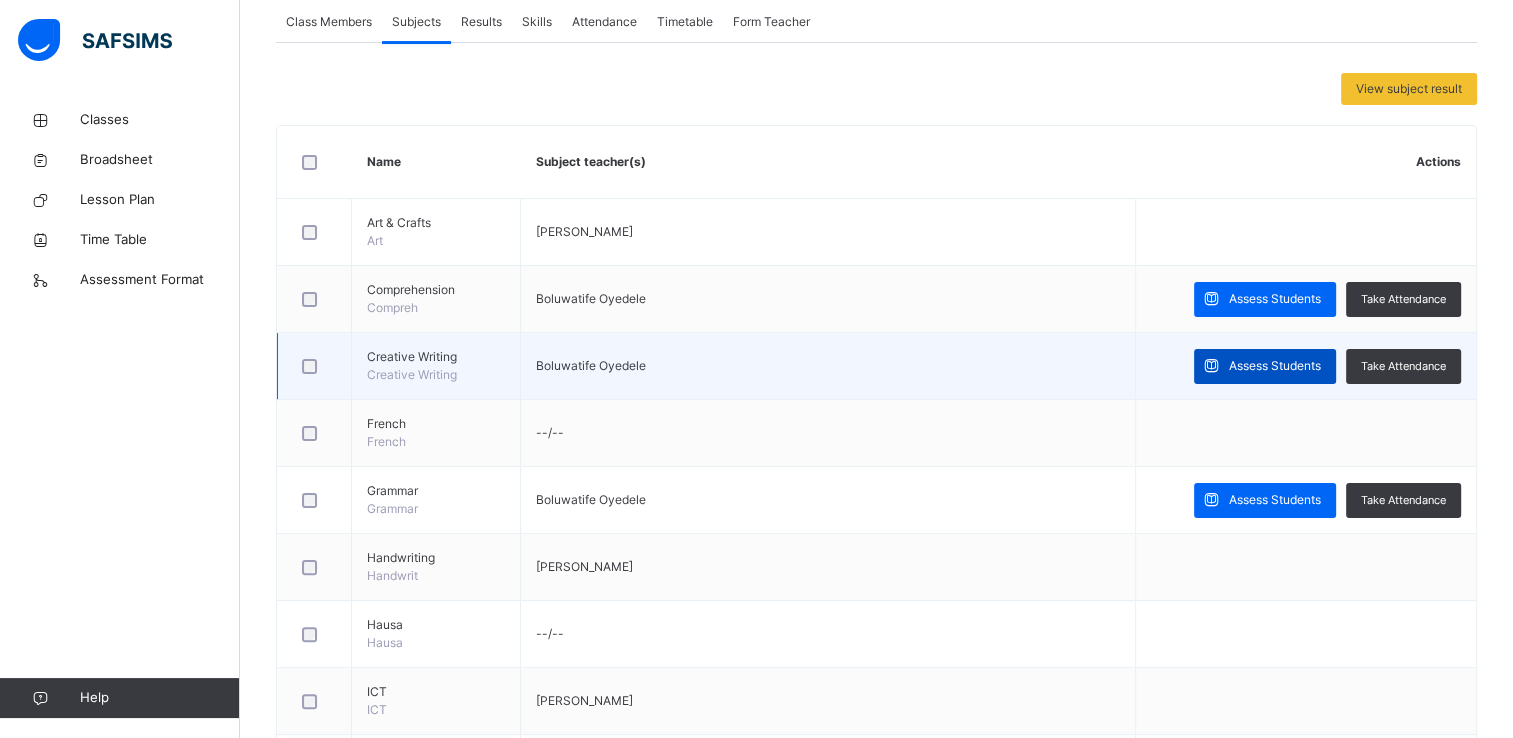 click on "Assess Students" at bounding box center (1275, 366) 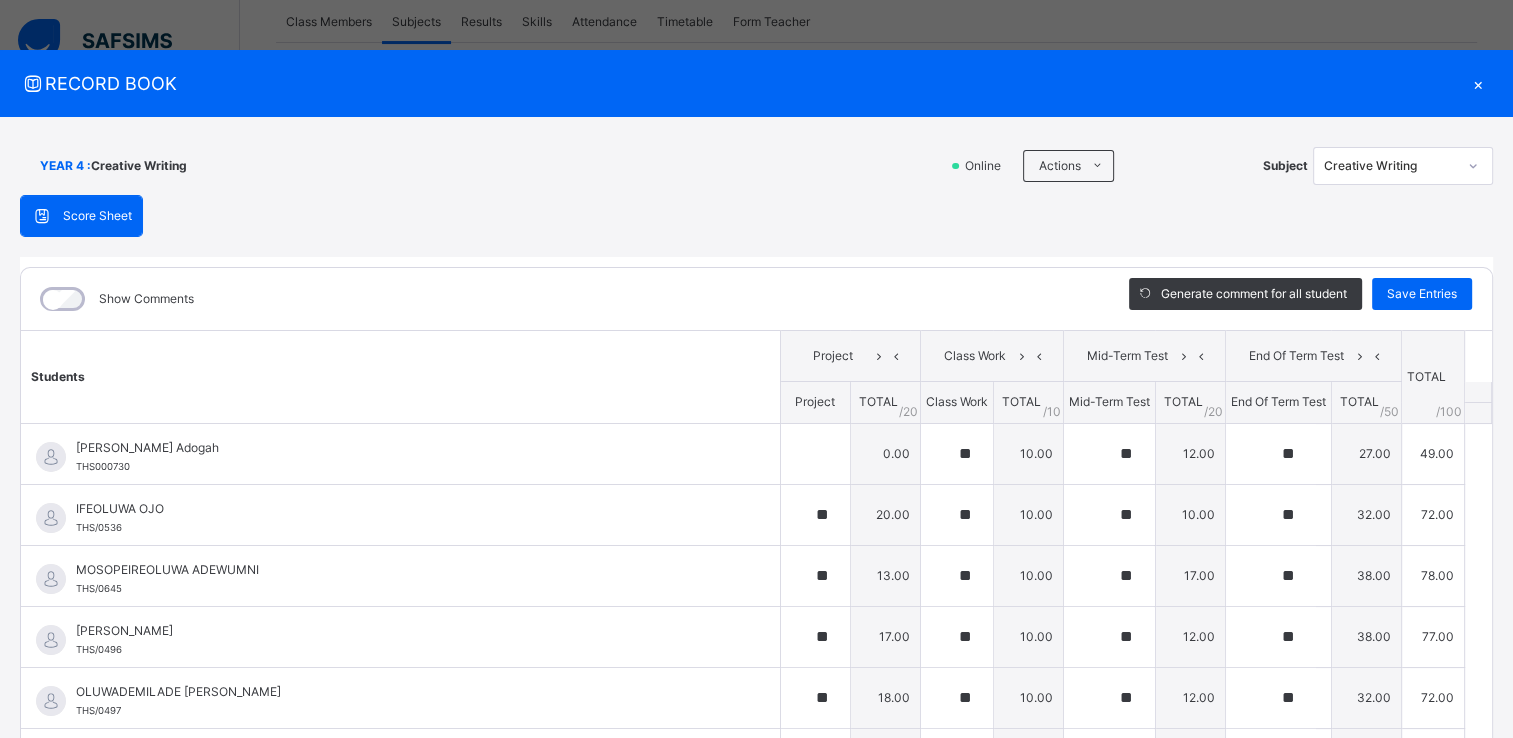 click on "×" at bounding box center (1478, 83) 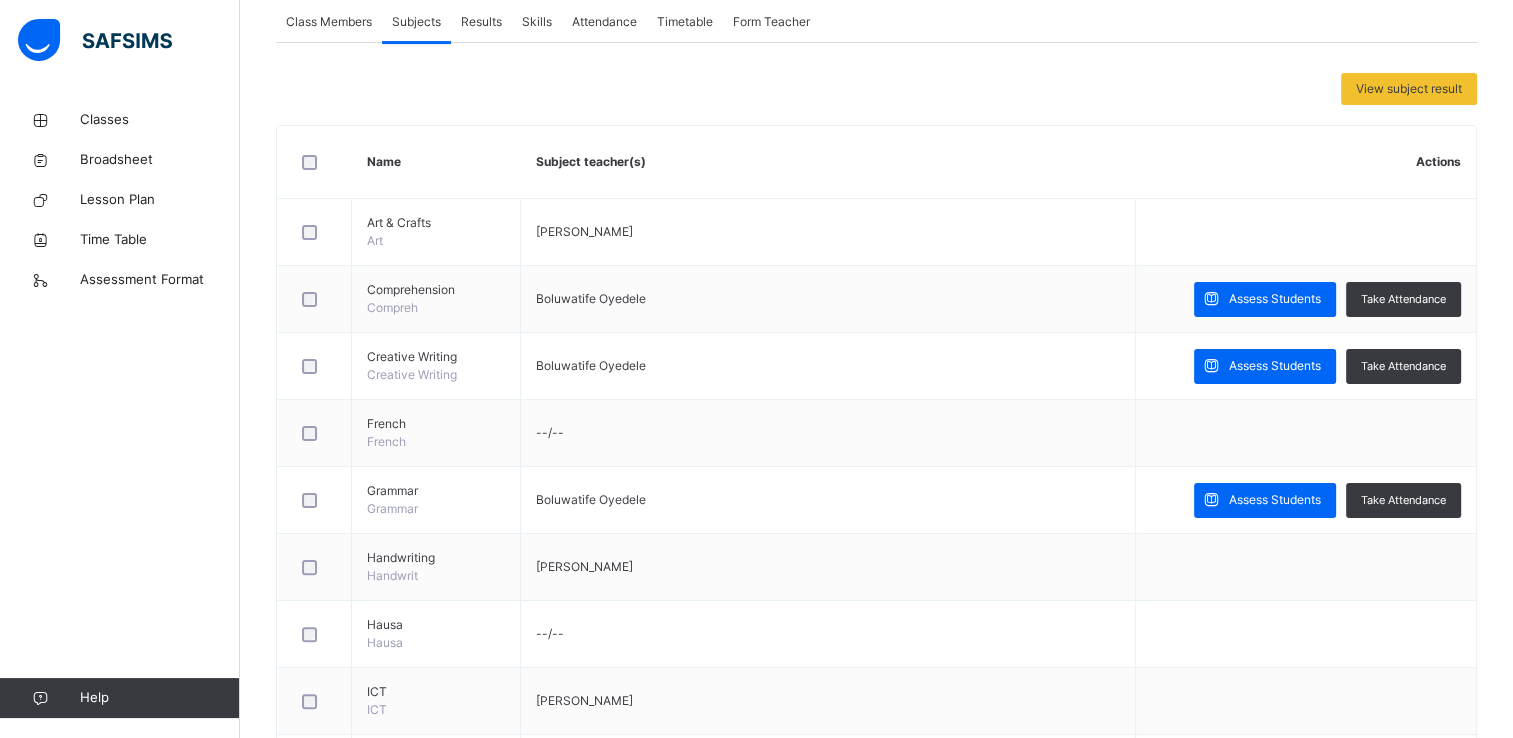 click on "Back  / YEAR 4  YEAR 4  YEAR 4 Third Term [DATE]-[DATE] Class Members Subjects Results Skills Attendance Timetable Form Teacher Subjects More Options   7  Students in class Download Pdf Report Excel Report Hide subject profile Treasure House Schools Ilupeju [GEOGRAPHIC_DATA] Date: [DATE] 2:15:46 pm Class Members Class:  YEAR 4  Total no. of Students:  7 Term:  Third Term Session:  [DATE]-[DATE] S/NO Admission No. Last Name First Name Other Name 1 THS000730 Adogah [PERSON_NAME] 2 THS/0536 OJO IFEOLUWA 3 THS/0645 ADEWUMNI MOSOPEIREOLUWA 4 THS/0496 AUDIFFEREN OLUWADARASIMI [PERSON_NAME] 5 THS/0497 AUDIFFEREN OLUWADEMILADE [PERSON_NAME] 6 THS/0520 ADE-POJO OLUWAMAYOKUN 7 THS/0554 [PERSON_NAME] OMOLAYO Students Subject Profile Save changes   Statistics   Science Students Art   Compreh   Creative Writing   French   Grammar   Handwrit   Hausa   ICT   Maths   Music   Phy Edu   Relig Kw   Science   Soc.stud   Spelling   VS   Yoruba     [PERSON_NAME] Adogah   THS000730   IFEOLUWA  OJO   THS/0536   MOSOPEIREOLUWA  ADEWUMNI   THS/0645" at bounding box center (876, 557) 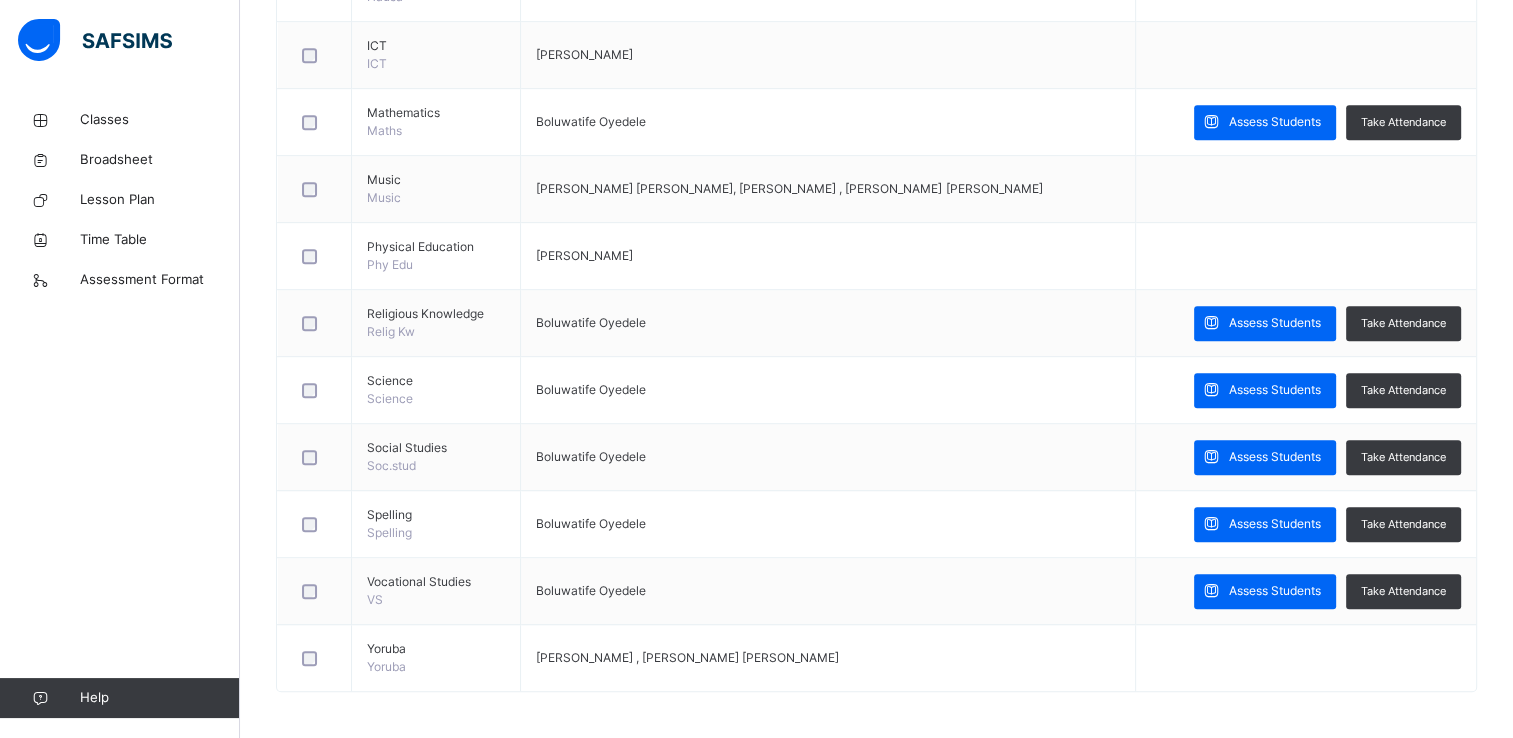 scroll, scrollTop: 374, scrollLeft: 0, axis: vertical 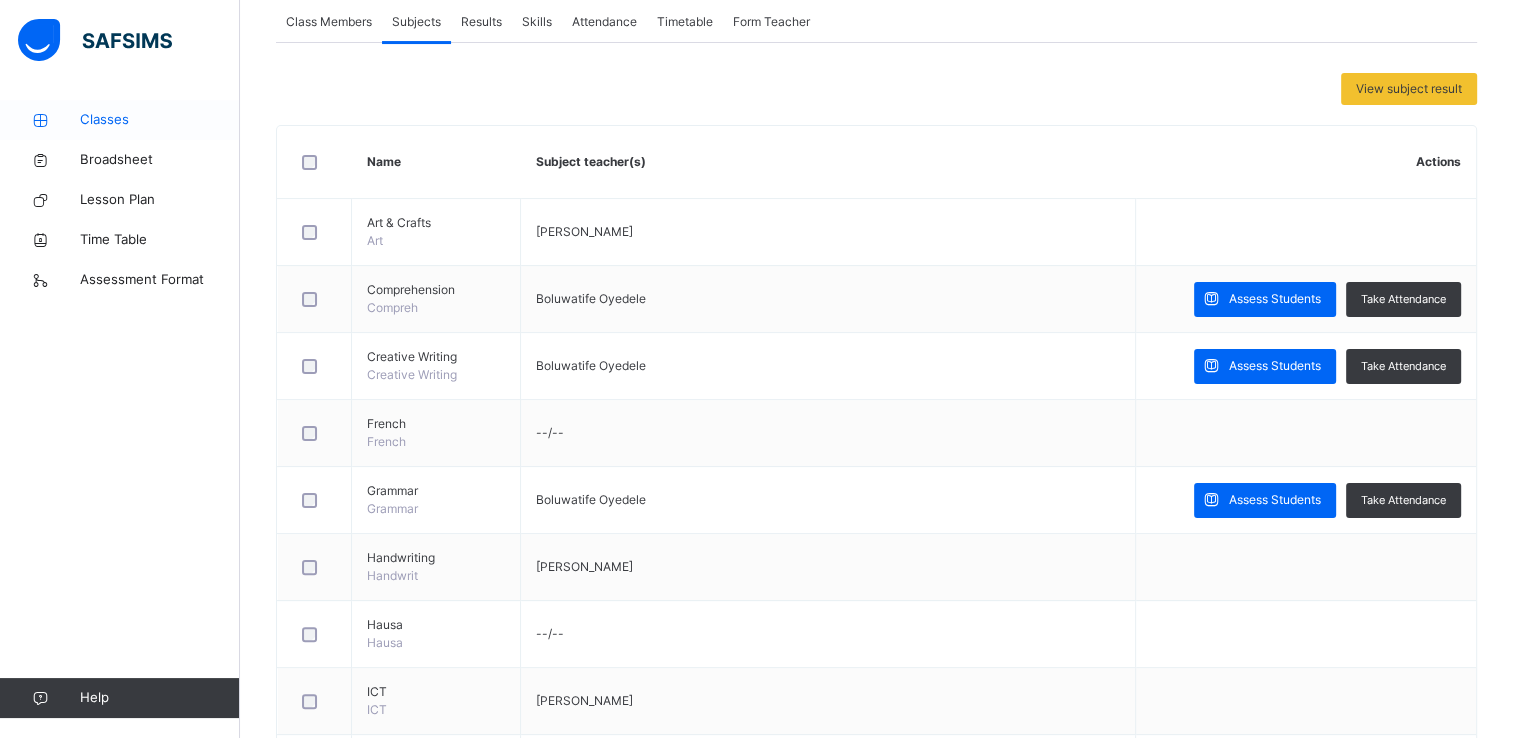 click on "Classes" at bounding box center [120, 120] 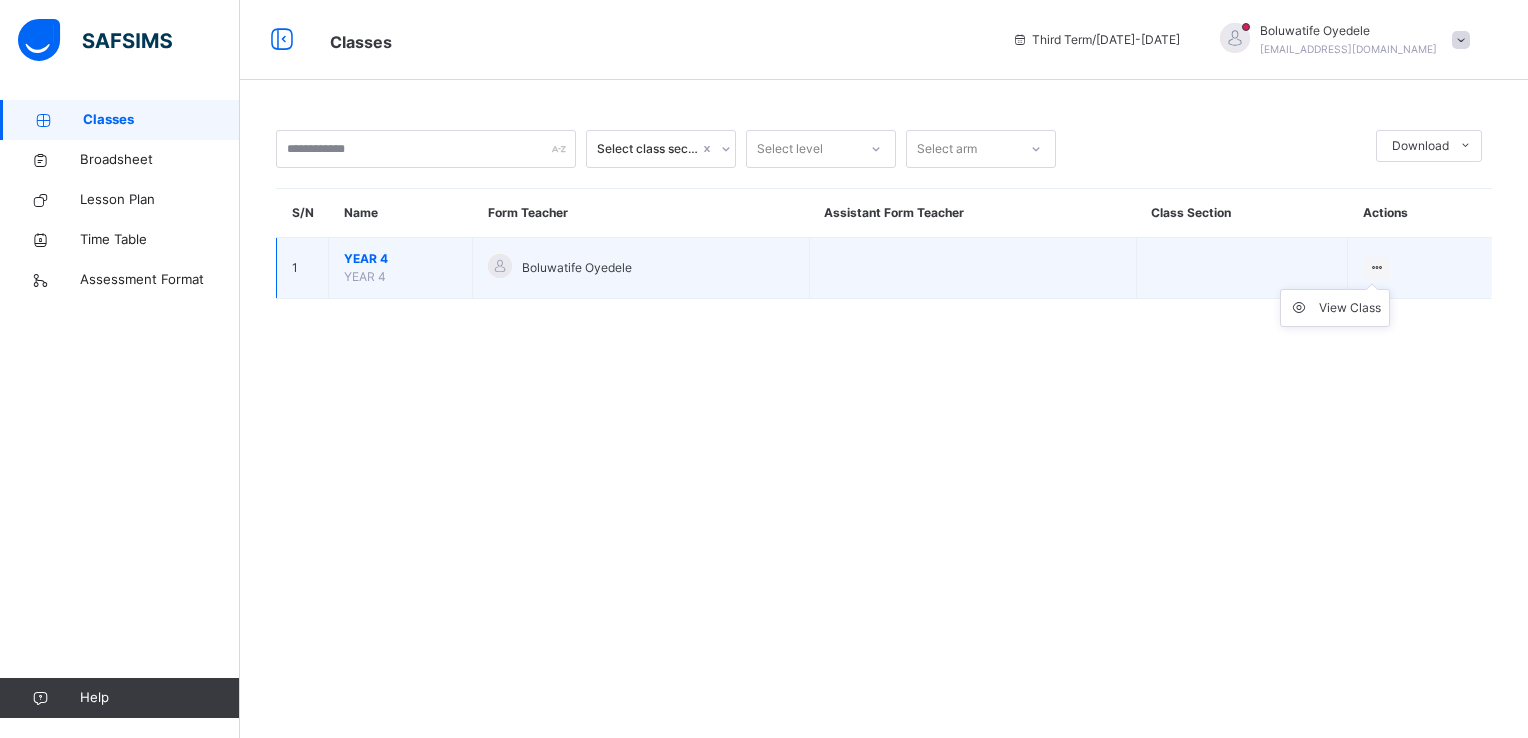 click at bounding box center [1376, 267] 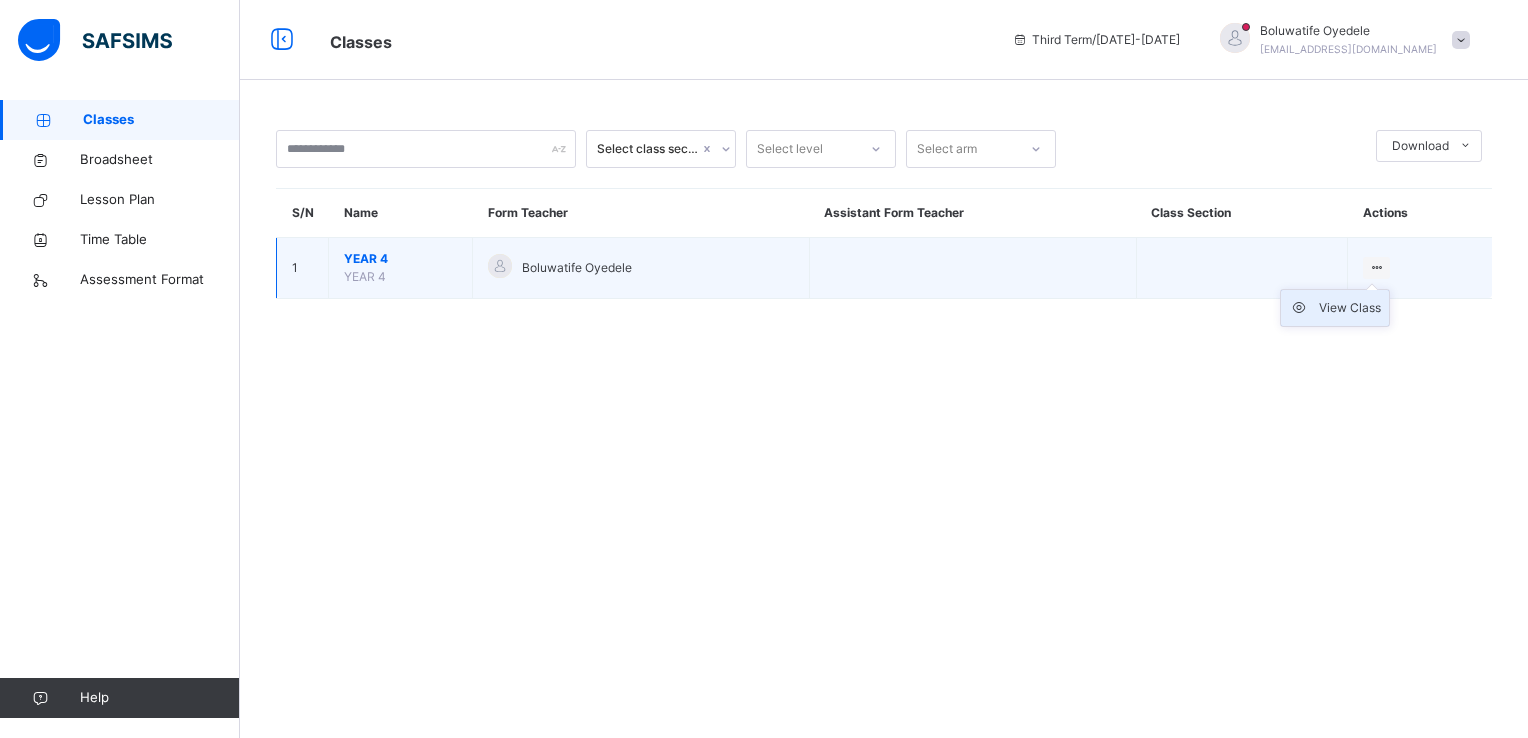 click on "View Class" at bounding box center [1350, 308] 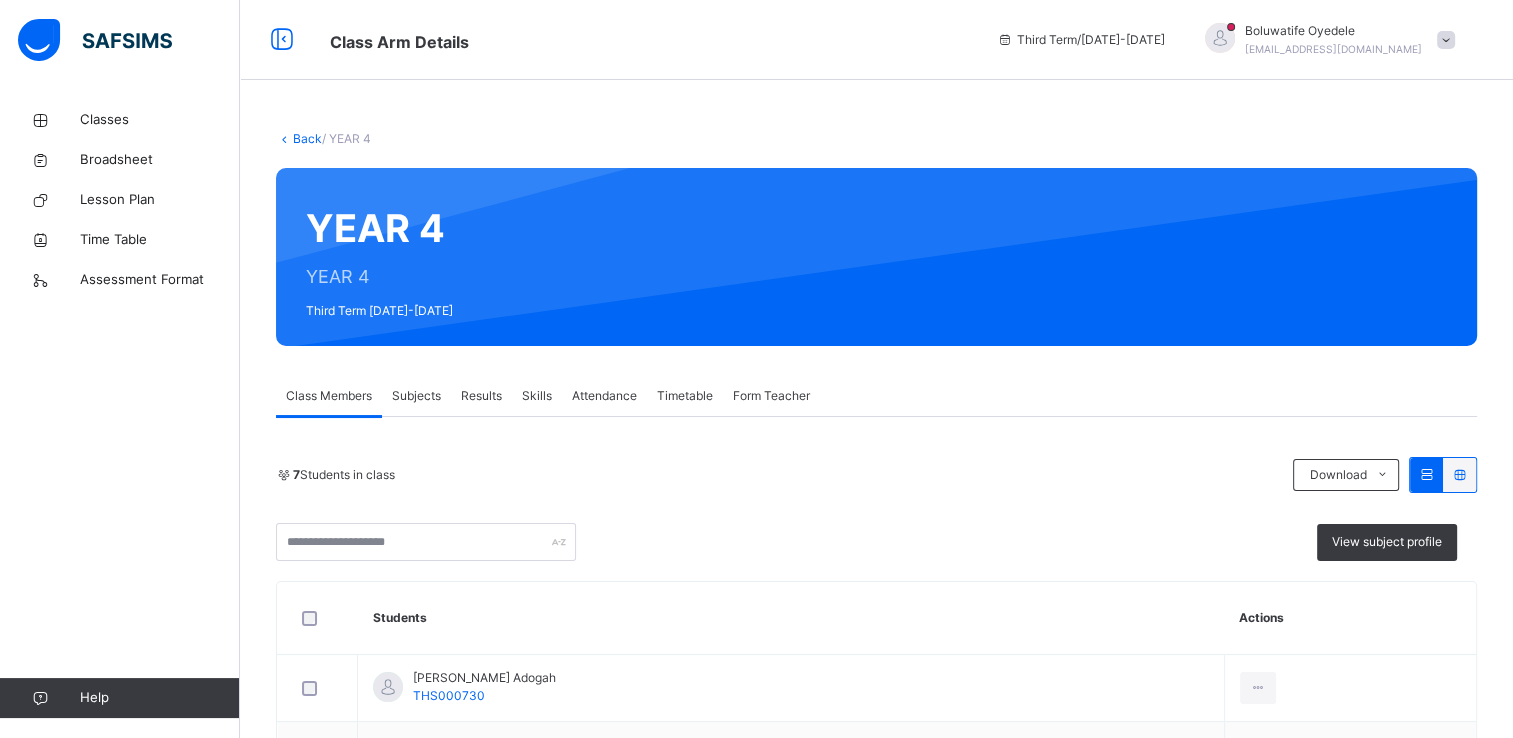 click on "Results" at bounding box center [481, 396] 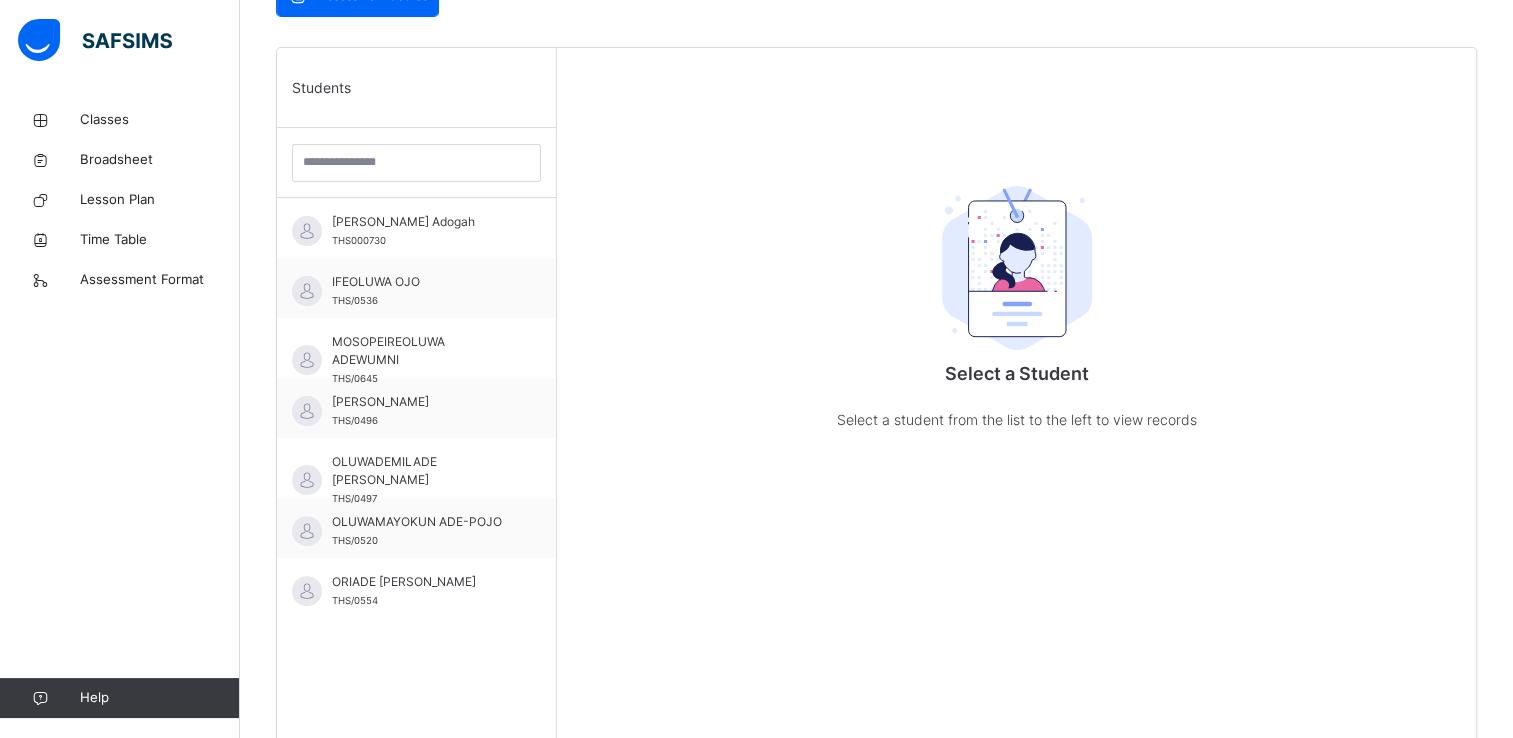 scroll, scrollTop: 474, scrollLeft: 0, axis: vertical 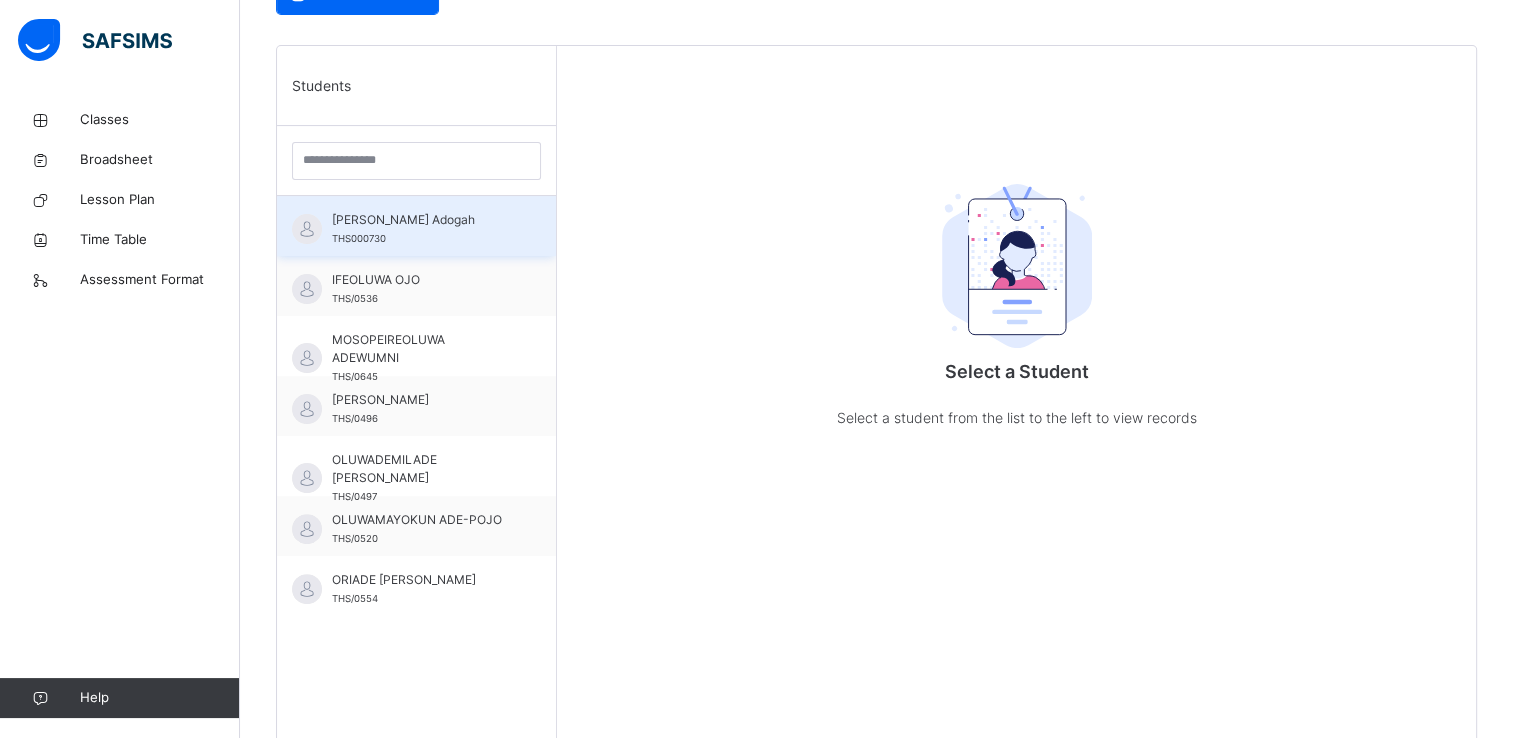 click on "[PERSON_NAME] Adogah THS000730" at bounding box center [416, 226] 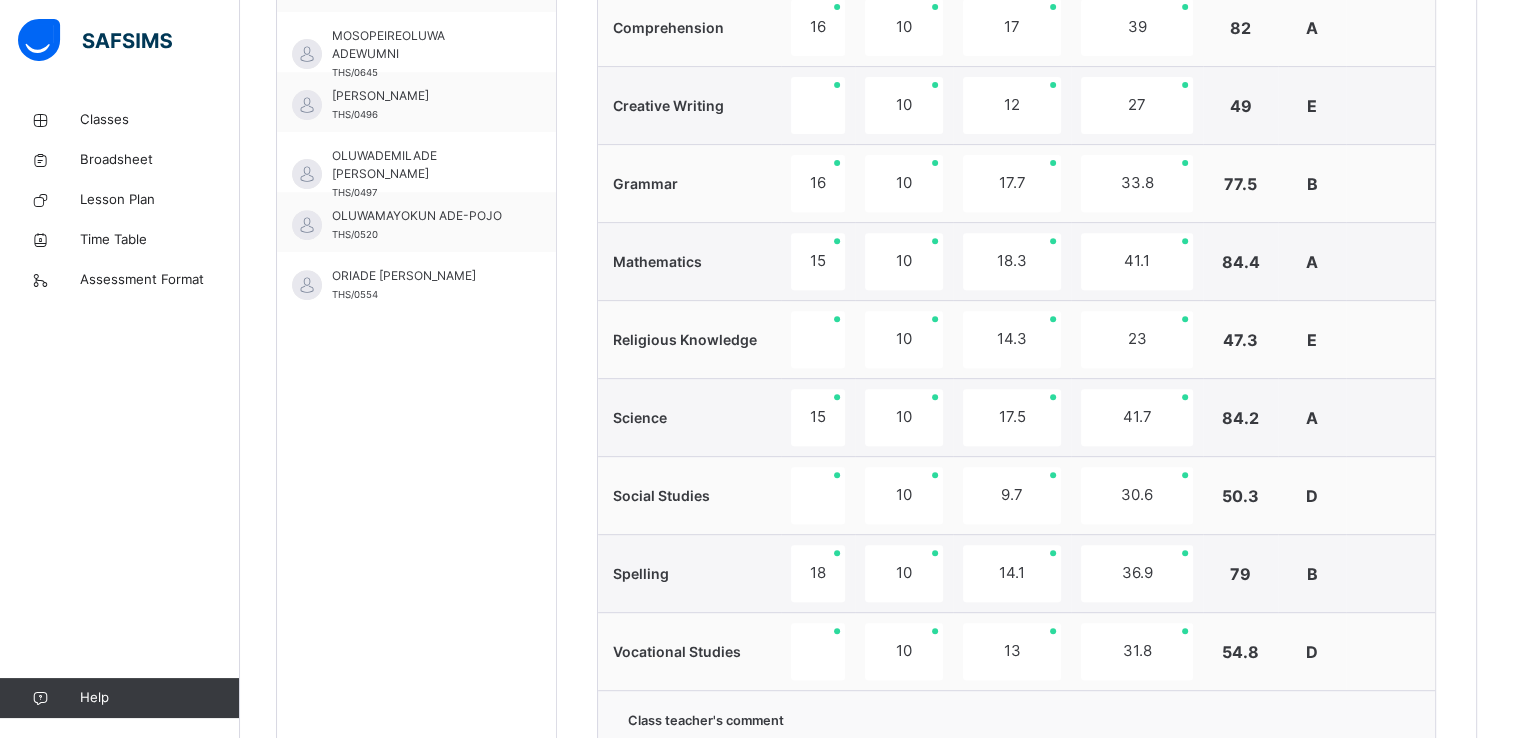 scroll, scrollTop: 841, scrollLeft: 0, axis: vertical 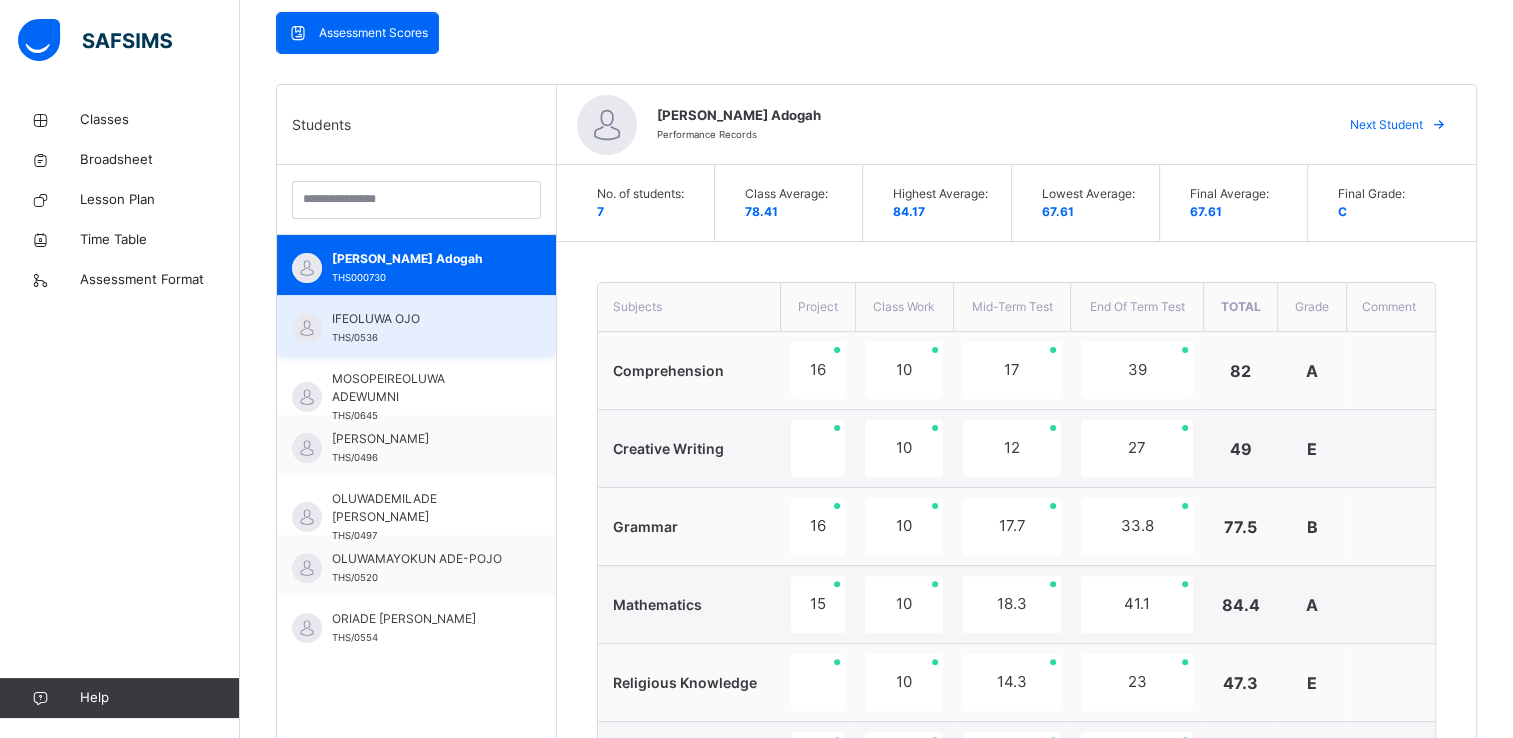 click on "IFEOLUWA  OJO" at bounding box center [421, 319] 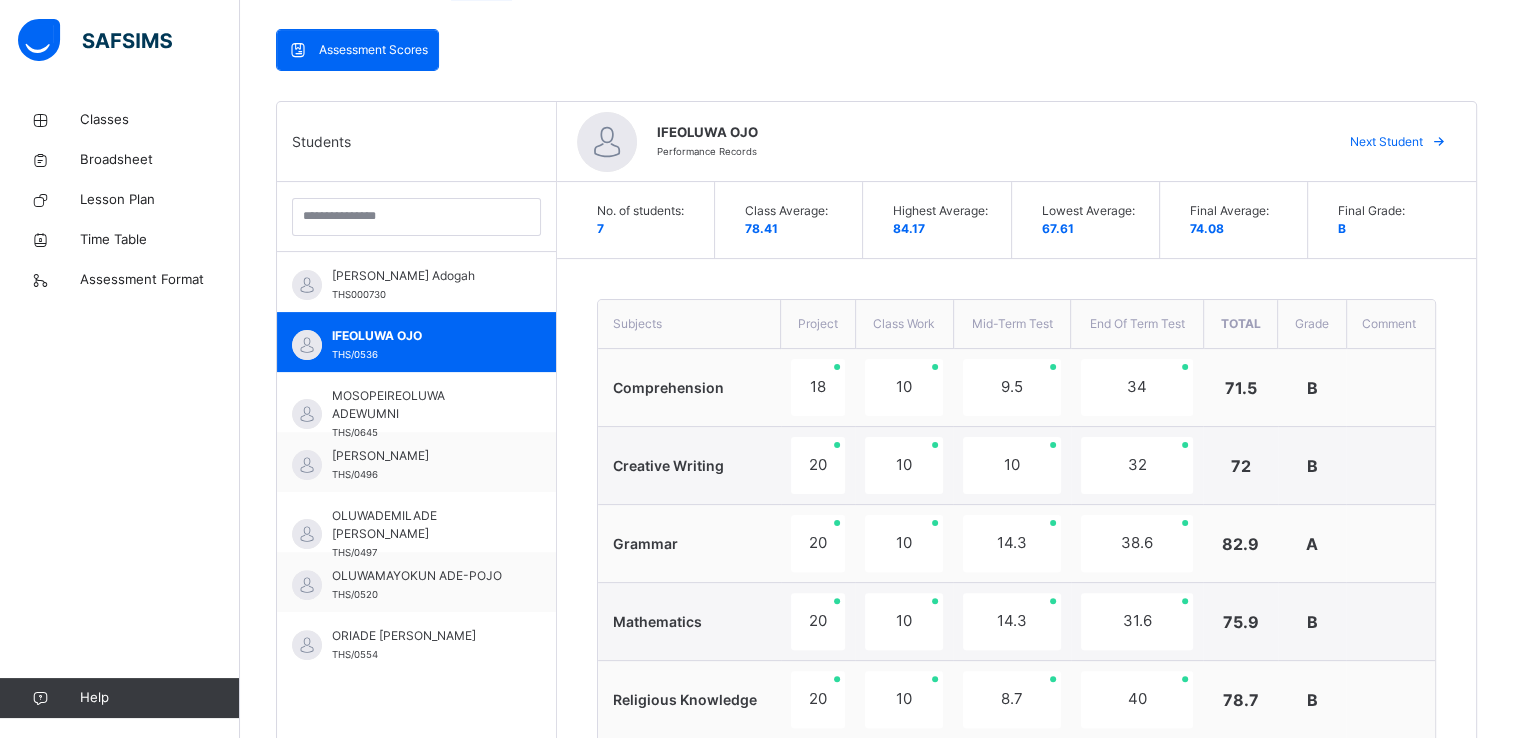 scroll, scrollTop: 416, scrollLeft: 0, axis: vertical 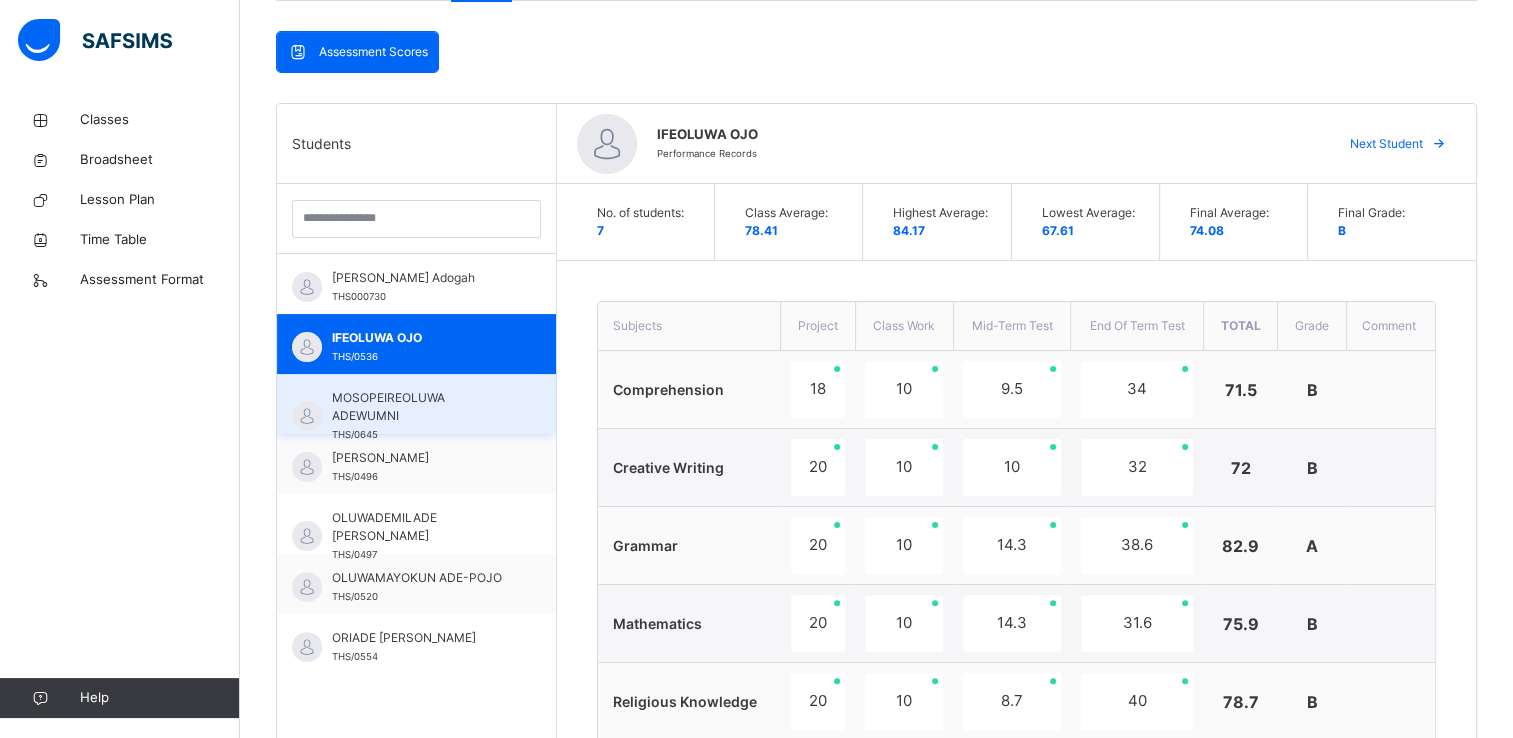 click on "MOSOPEIREOLUWA  ADEWUMNI THS/0645" at bounding box center [421, 416] 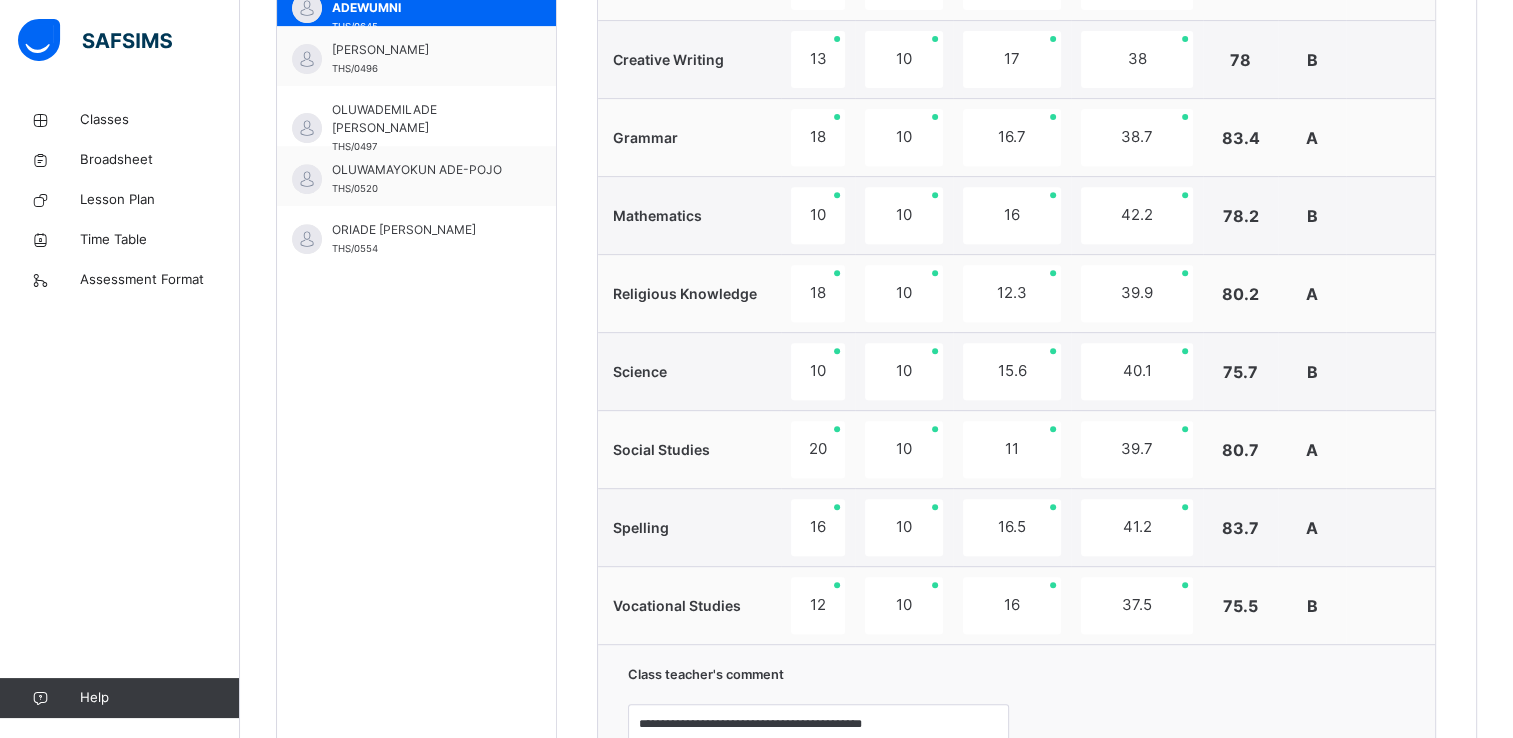 scroll, scrollTop: 822, scrollLeft: 0, axis: vertical 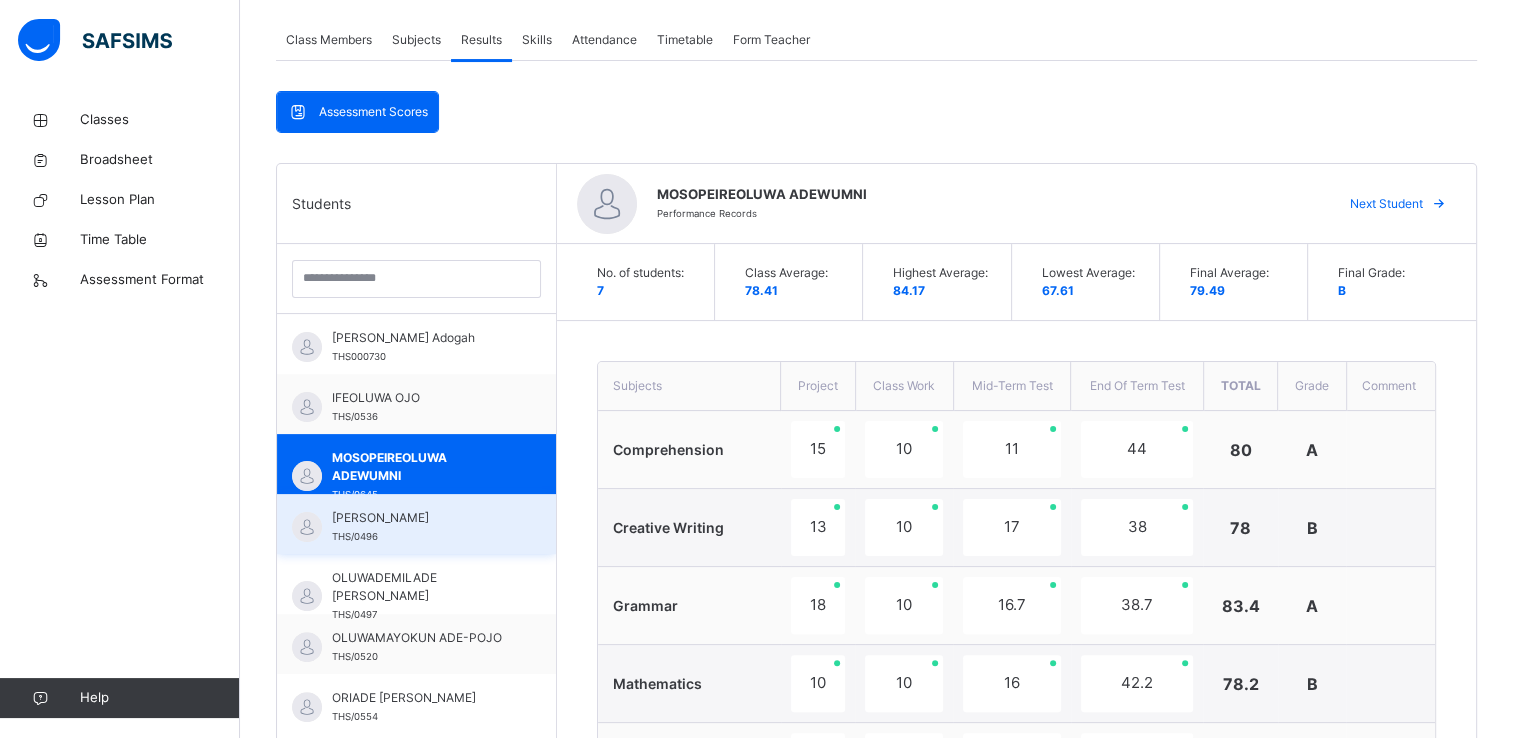 click on "[PERSON_NAME]" at bounding box center [421, 518] 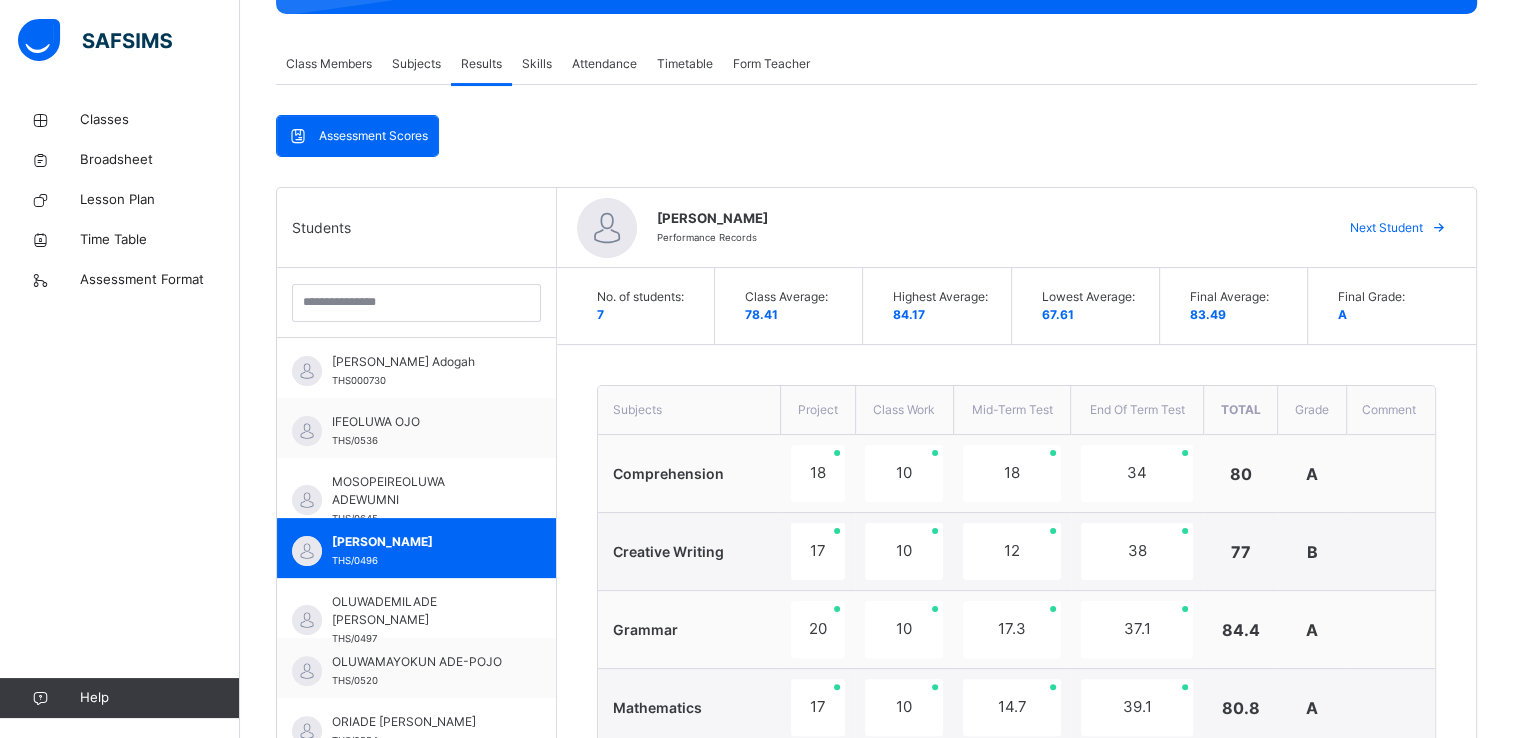 scroll, scrollTop: 331, scrollLeft: 0, axis: vertical 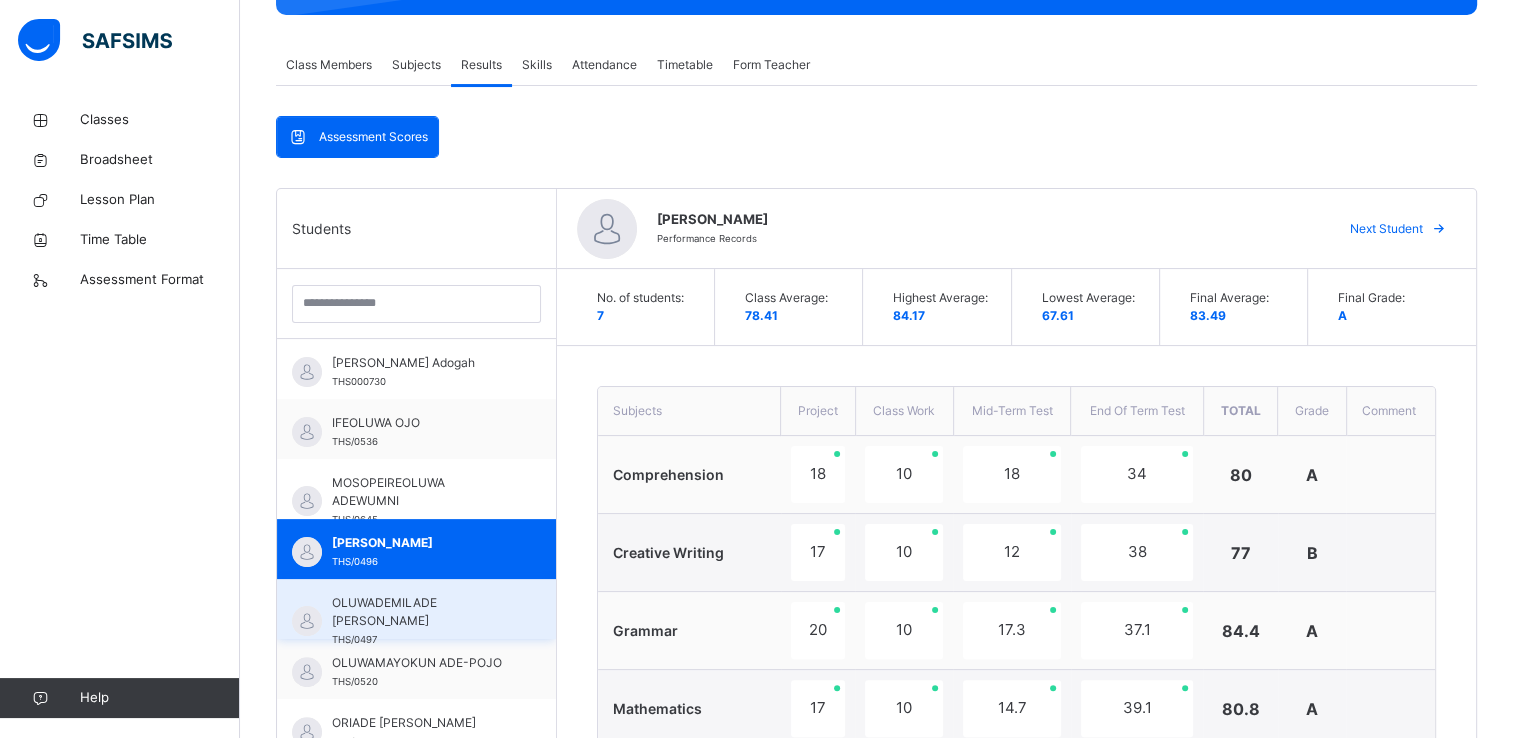 click on "OLUWADEMILADE [PERSON_NAME]" at bounding box center [421, 612] 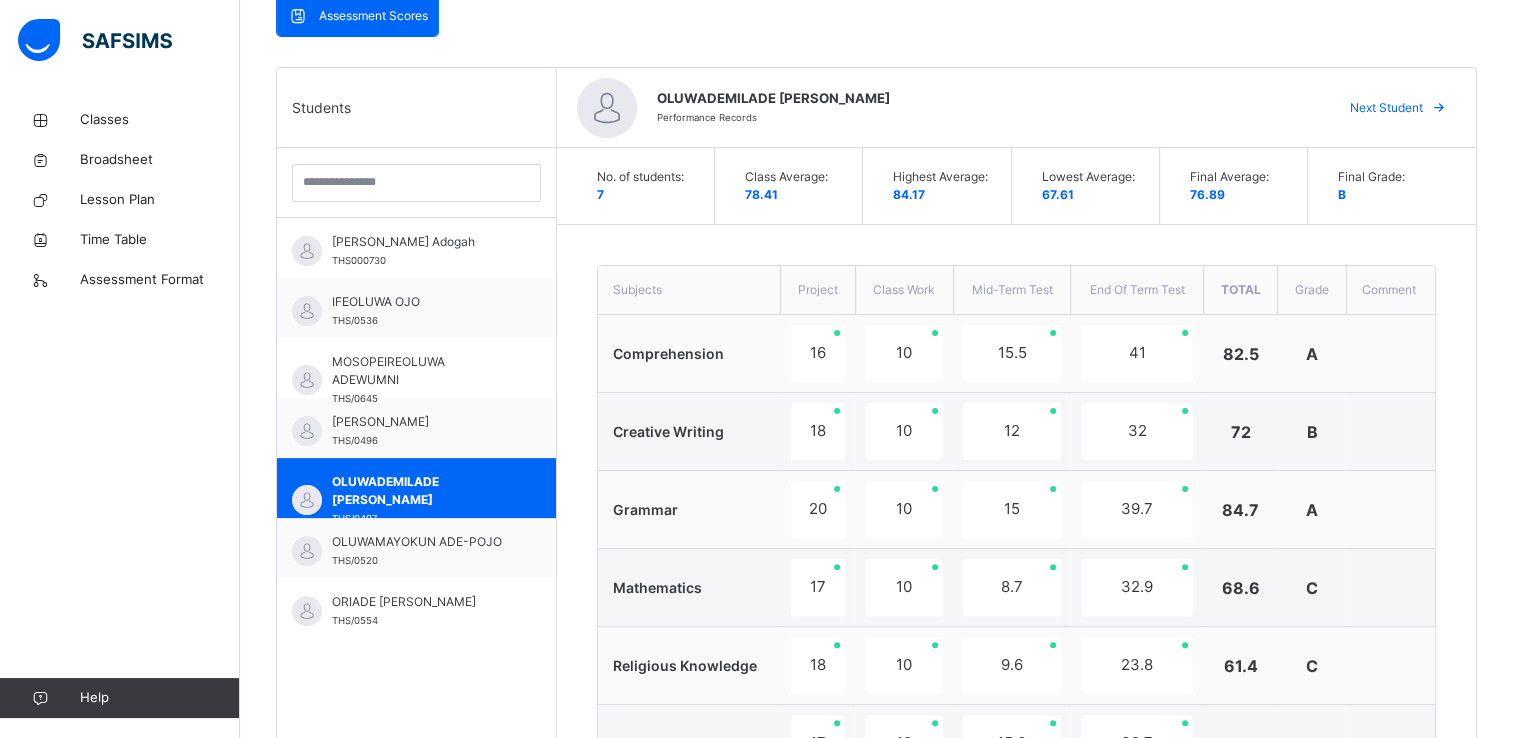 scroll, scrollTop: 407, scrollLeft: 0, axis: vertical 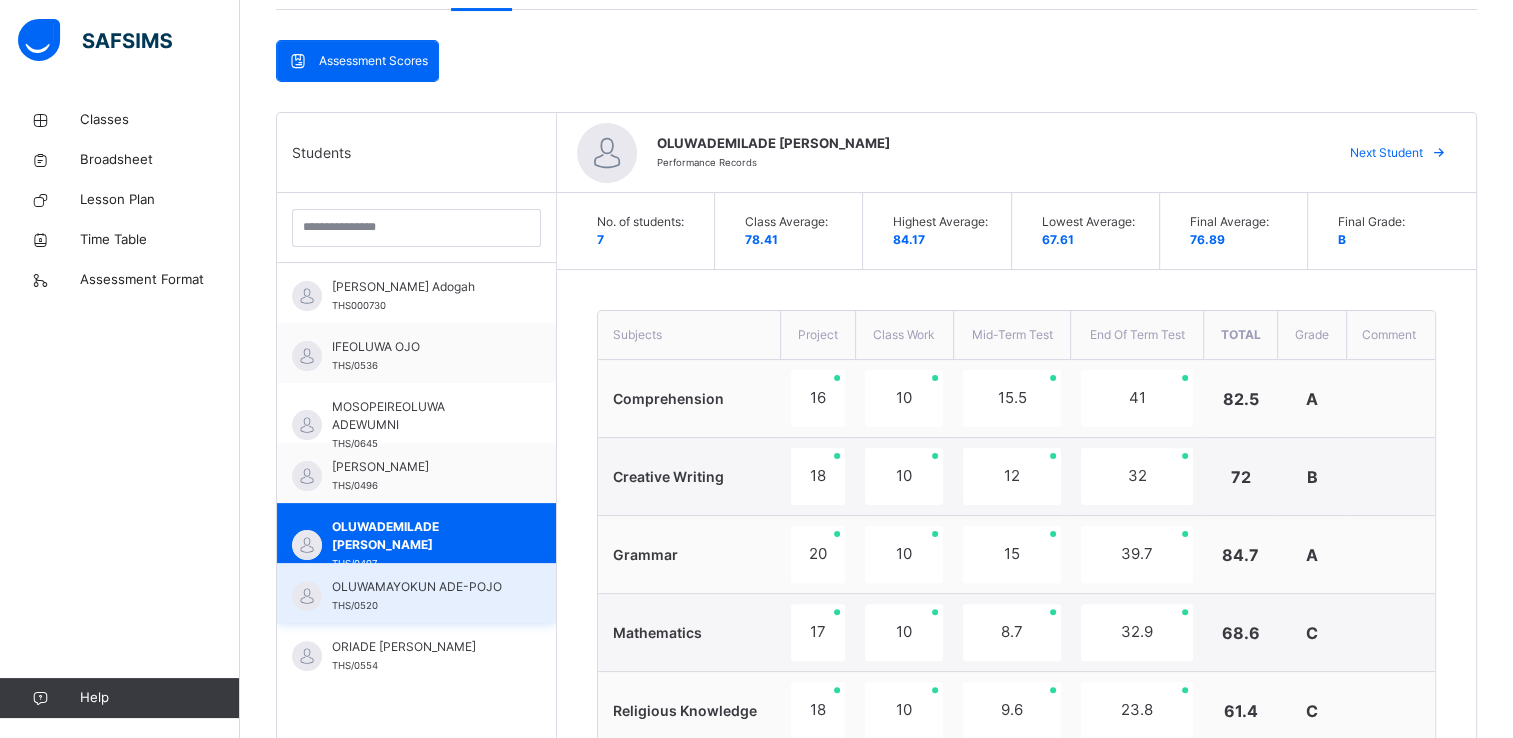 click on "OLUWAMAYOKUN  ADE-POJO" at bounding box center [421, 587] 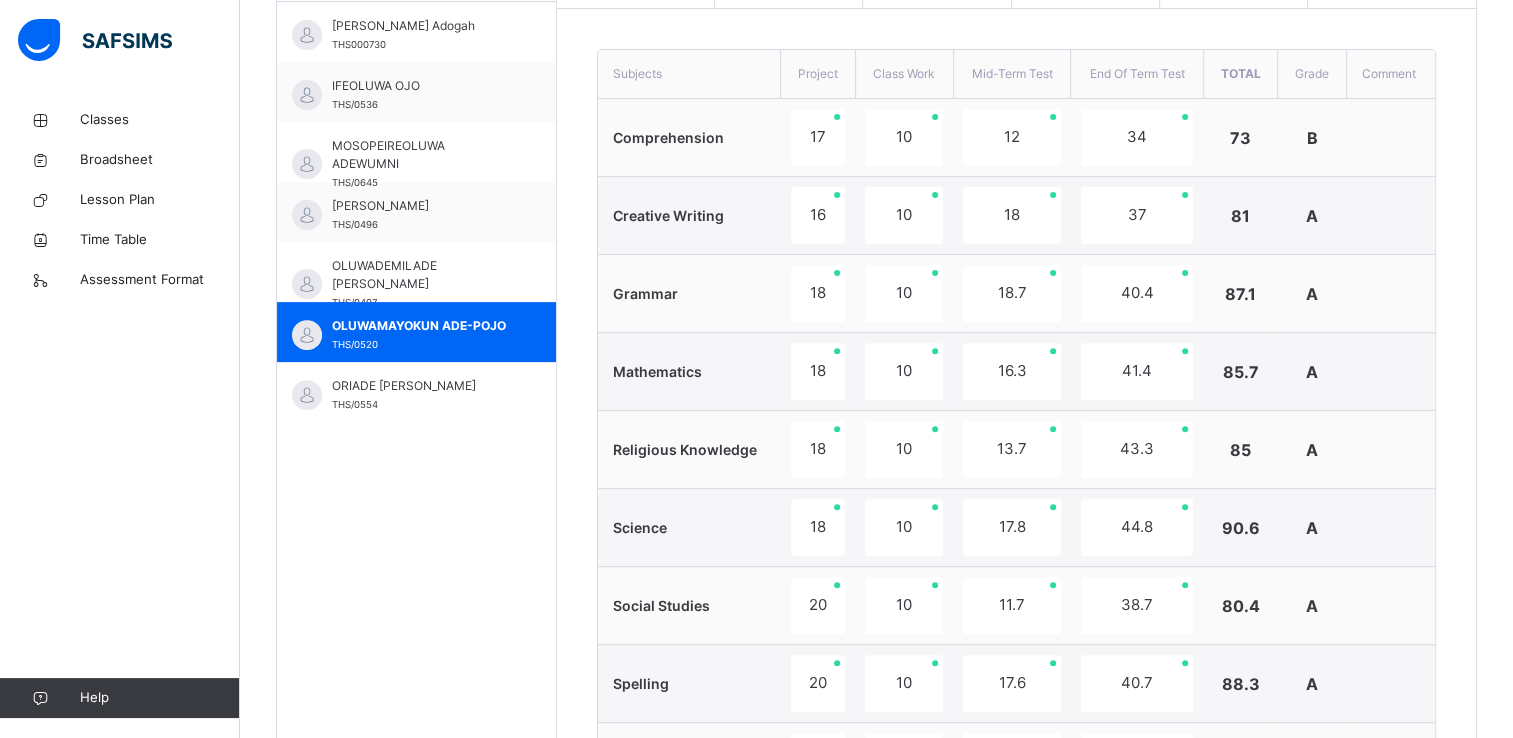 scroll, scrollTop: 665, scrollLeft: 0, axis: vertical 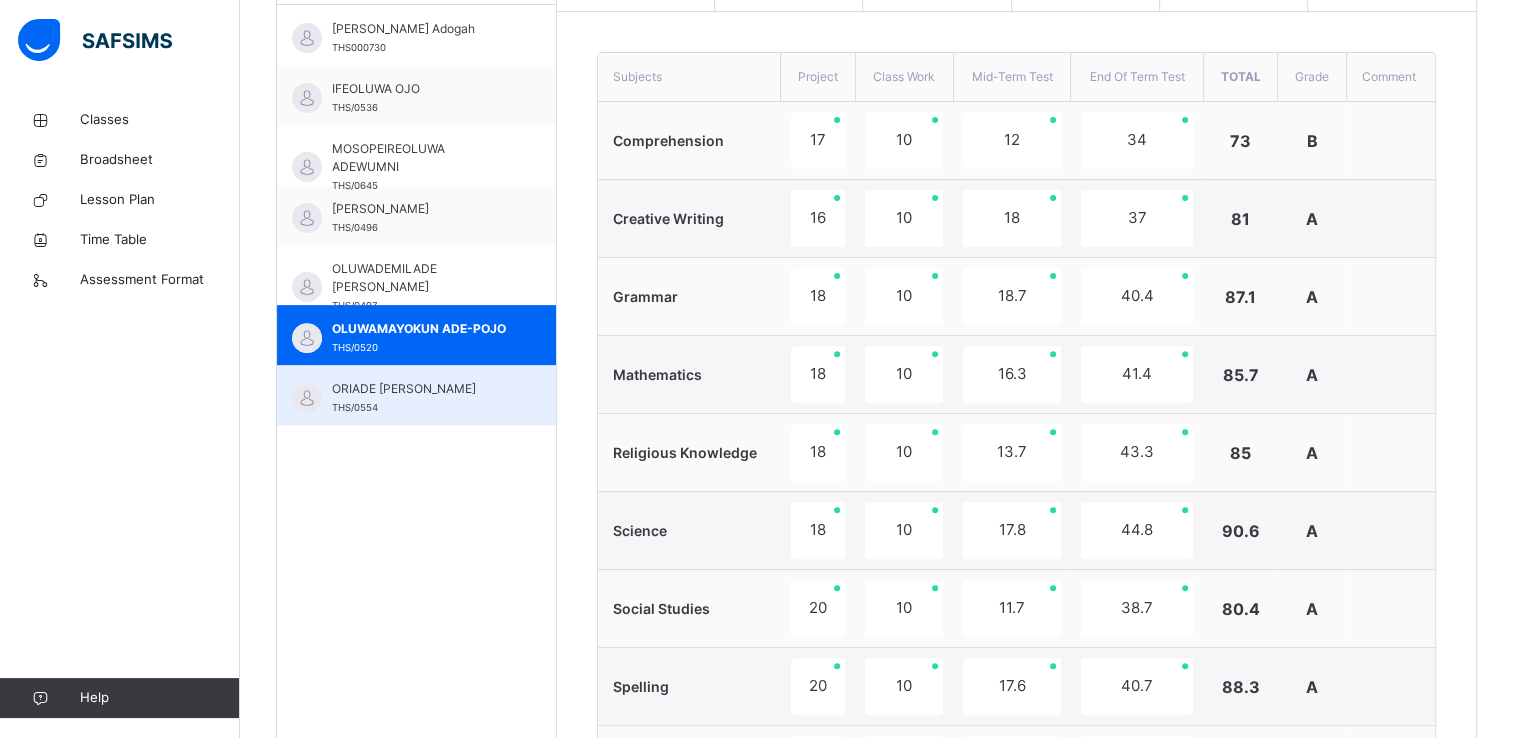 click on "ORIADE [PERSON_NAME]" at bounding box center [421, 389] 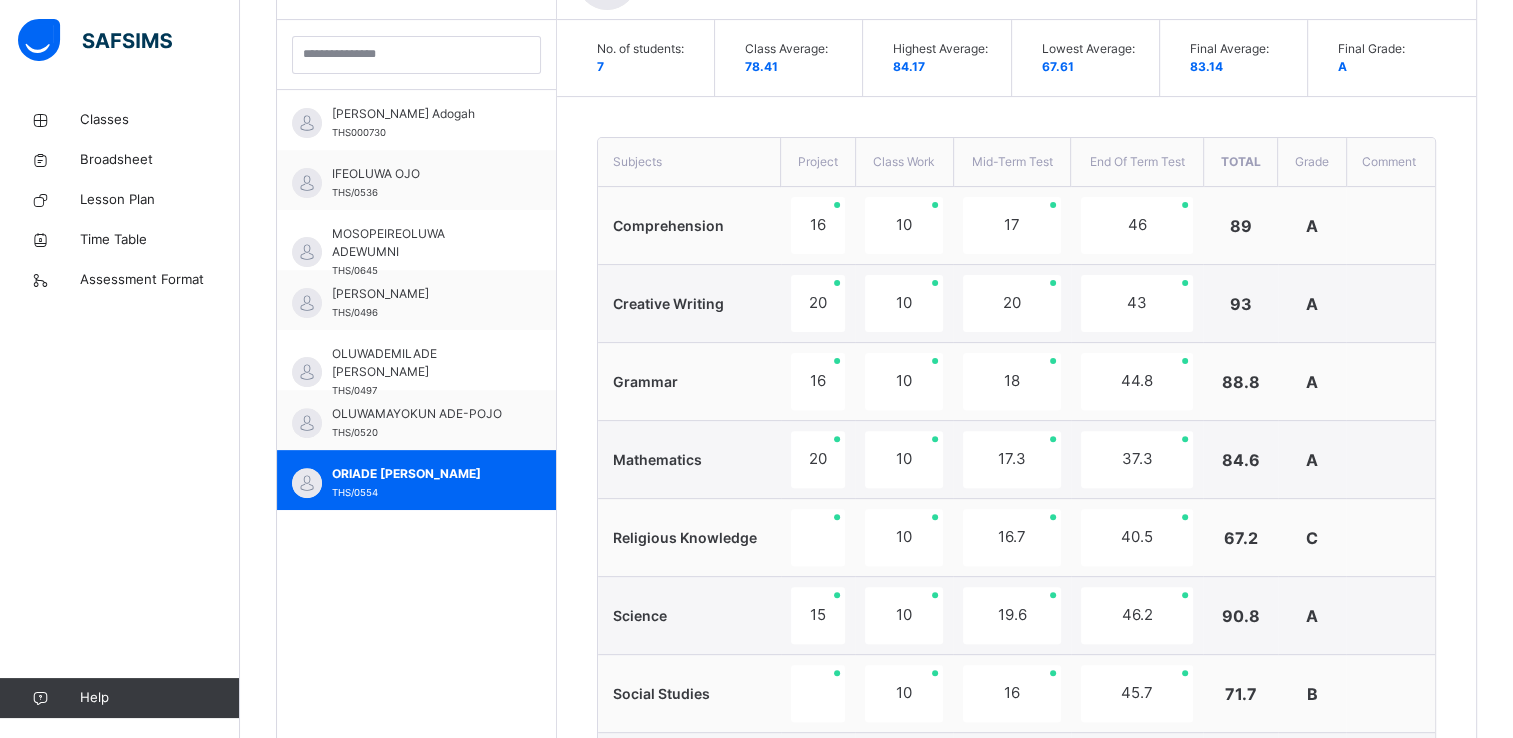 scroll, scrollTop: 665, scrollLeft: 0, axis: vertical 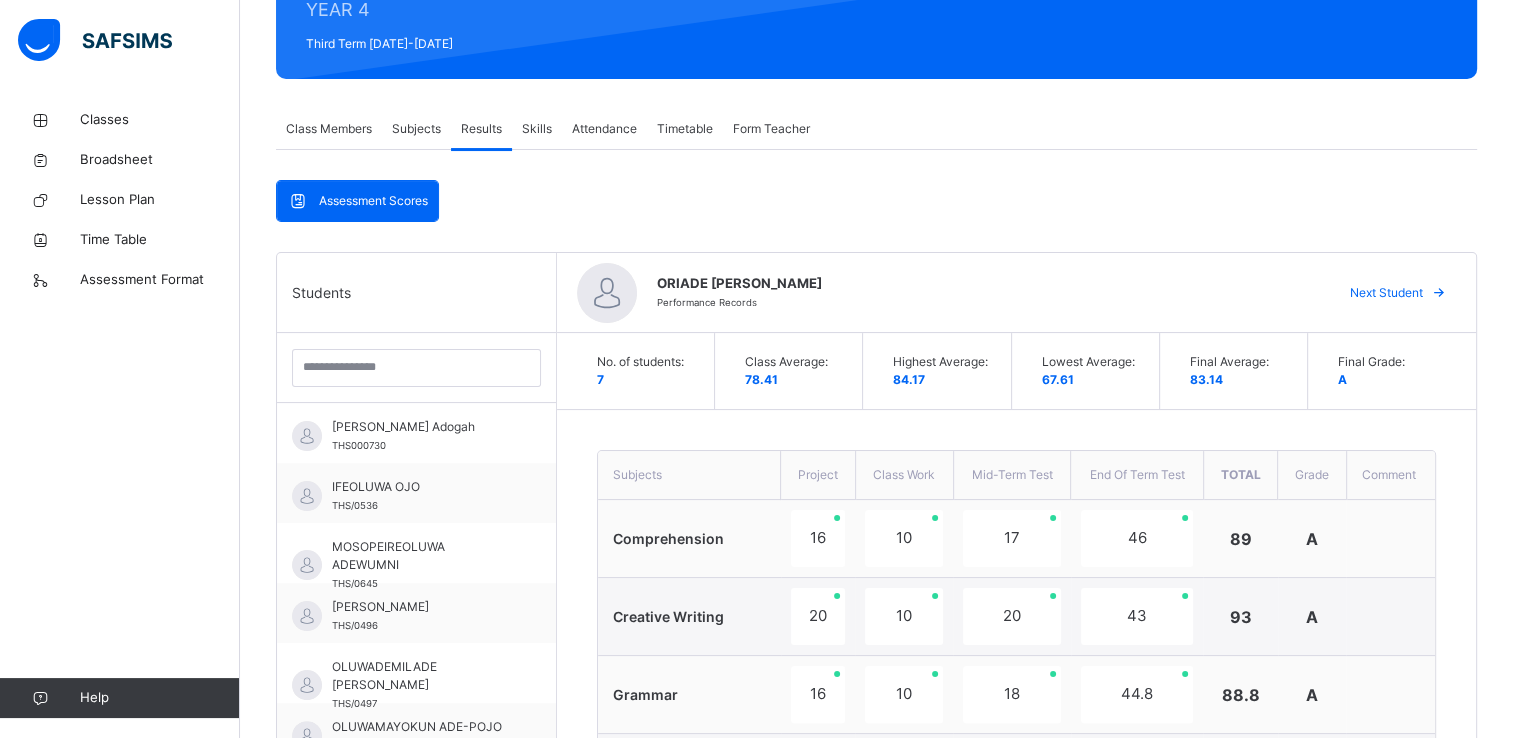 click on "Skills" at bounding box center (537, 129) 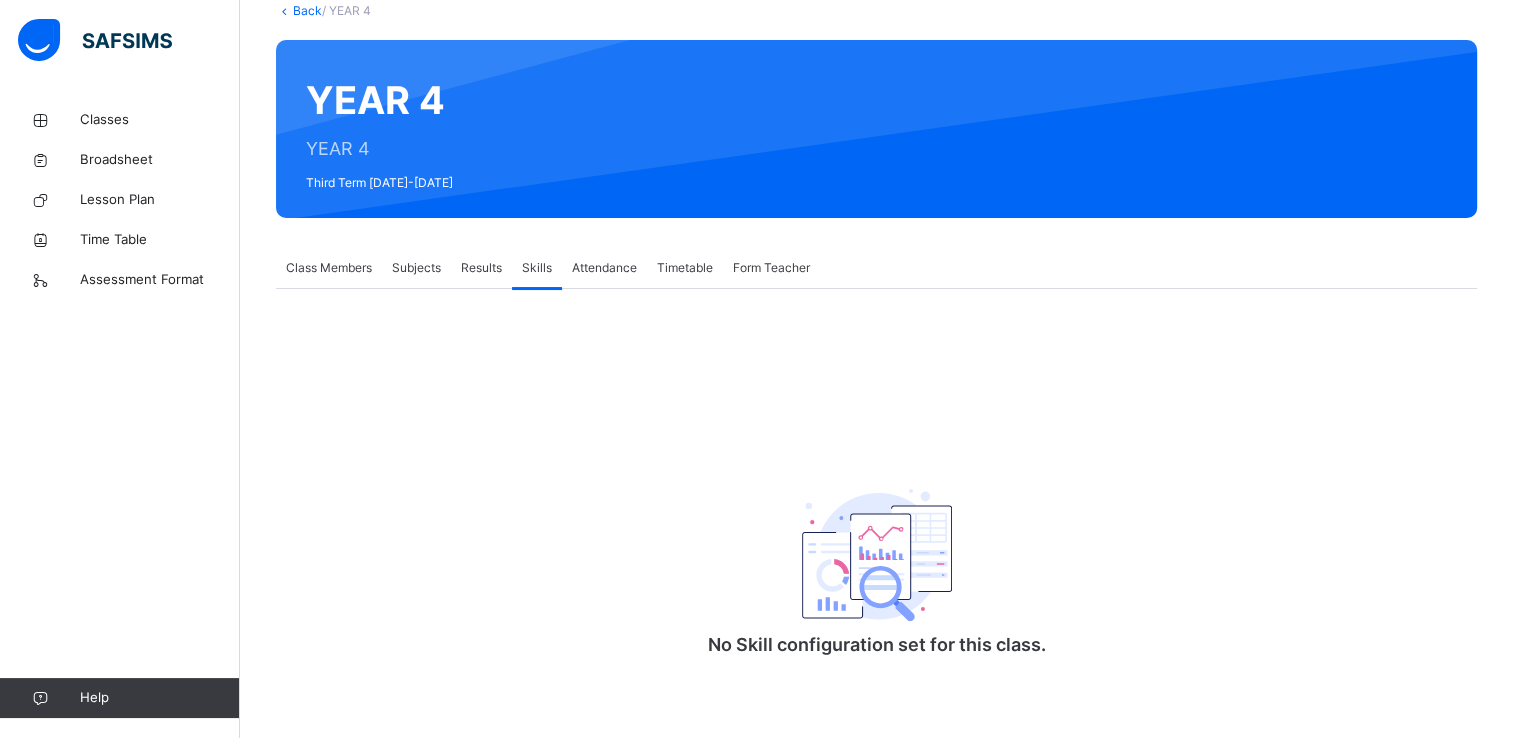 click on "Attendance" at bounding box center [604, 268] 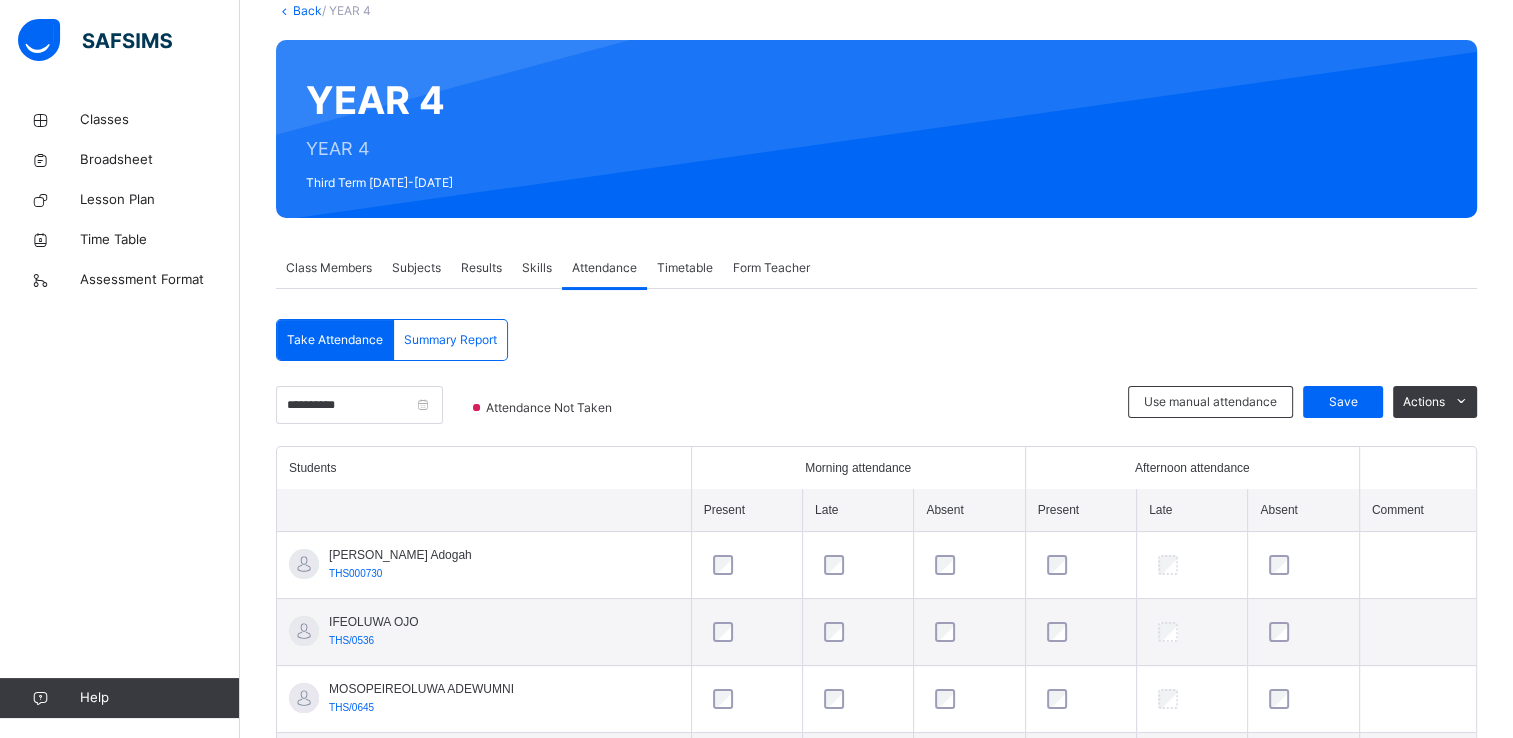 scroll, scrollTop: 267, scrollLeft: 0, axis: vertical 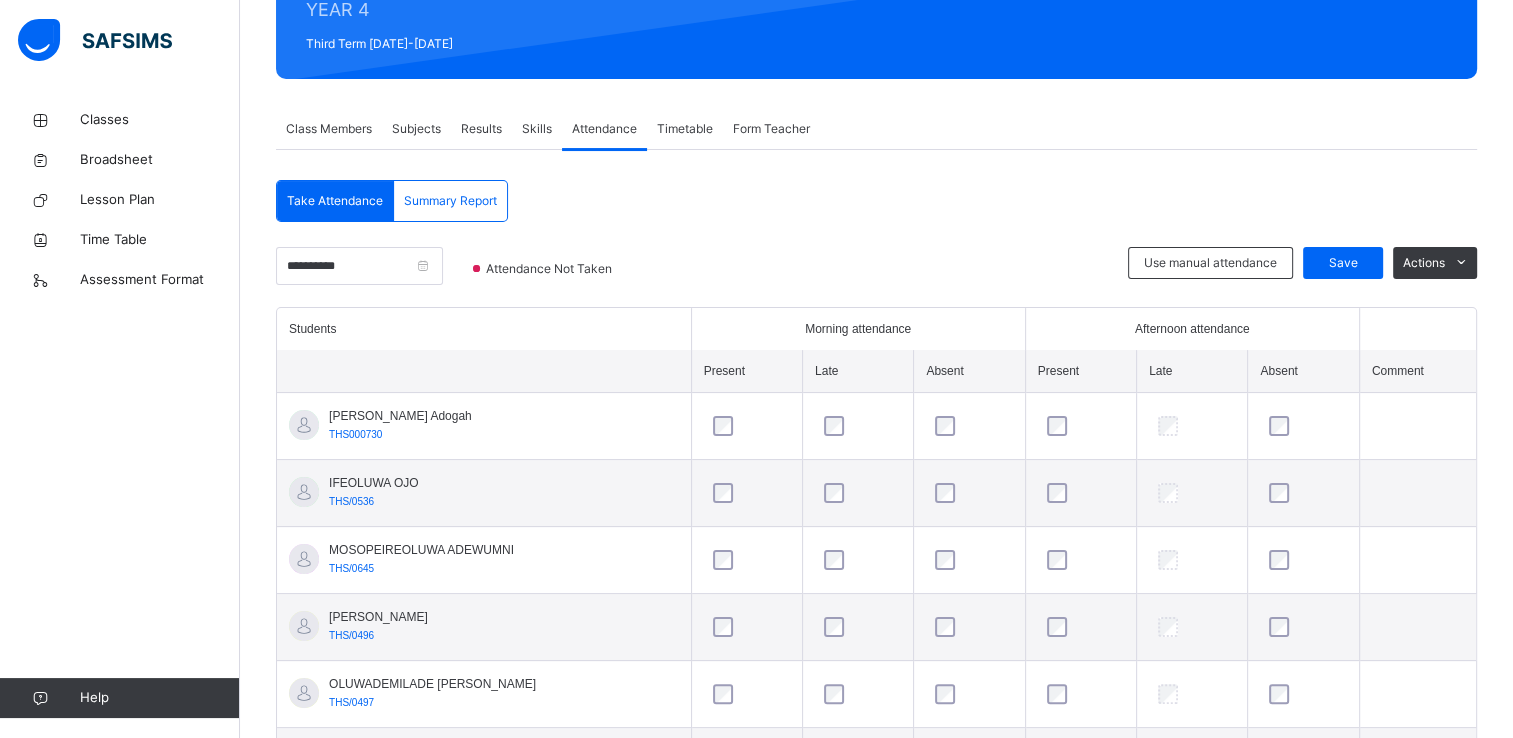 click on "Timetable" at bounding box center (685, 129) 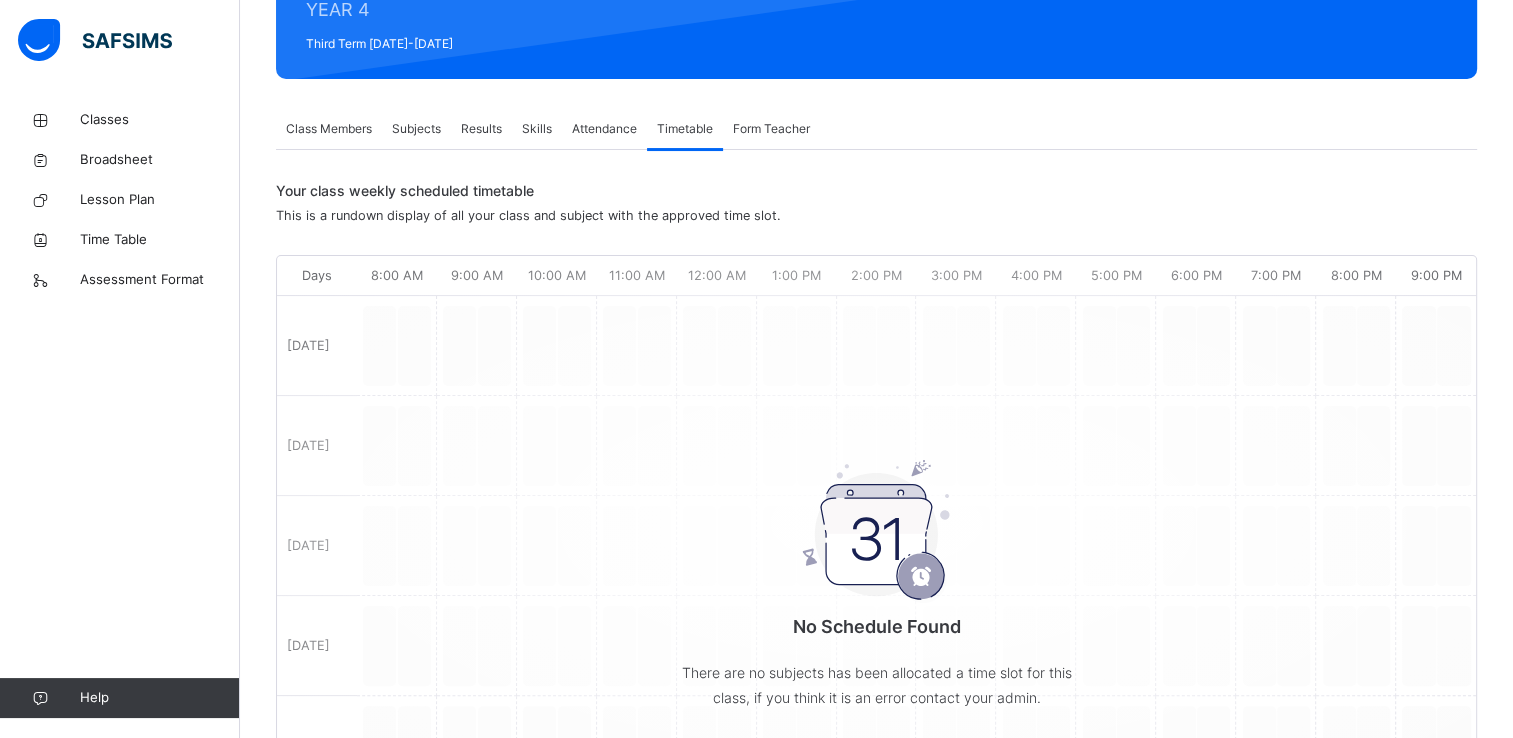 click on "Form Teacher" at bounding box center [771, 129] 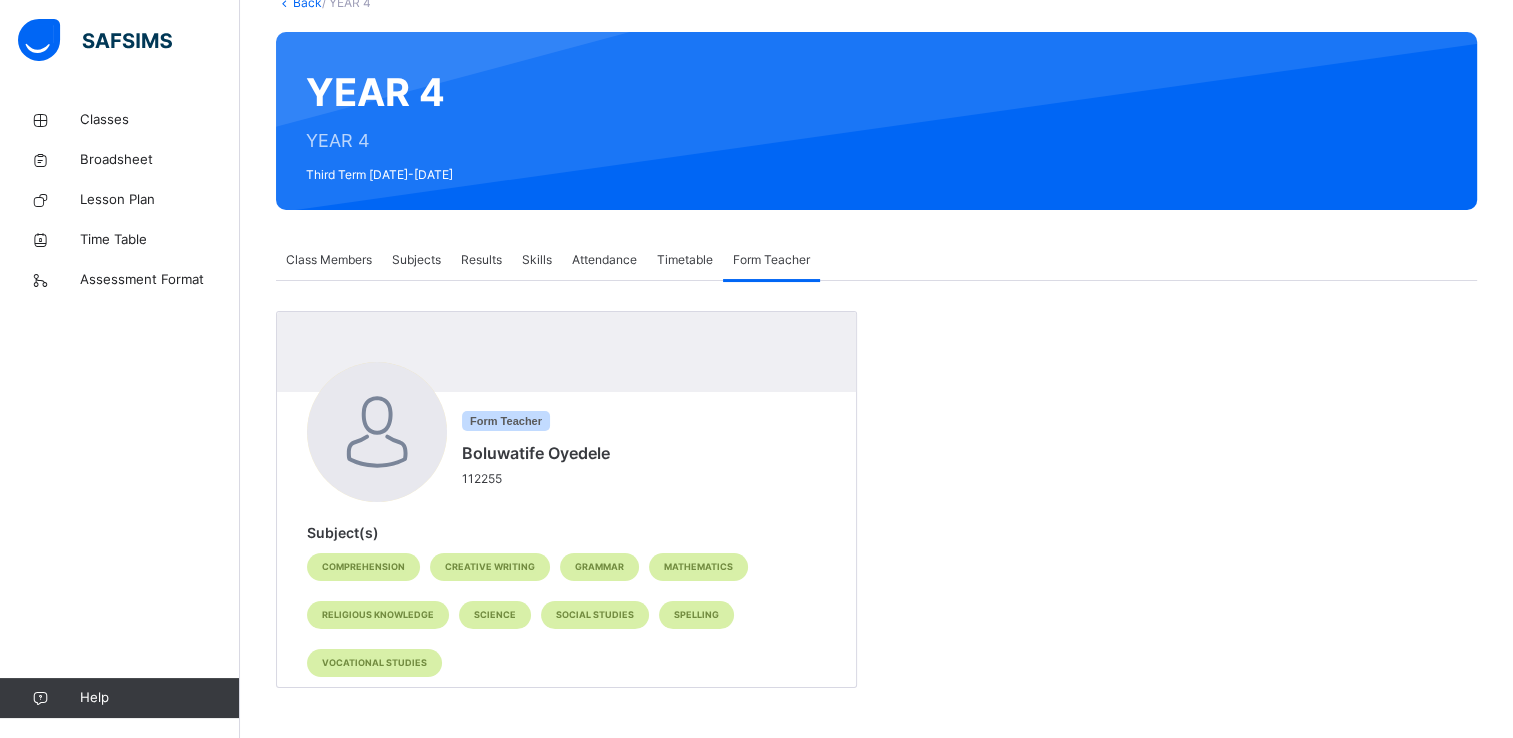 scroll, scrollTop: 135, scrollLeft: 0, axis: vertical 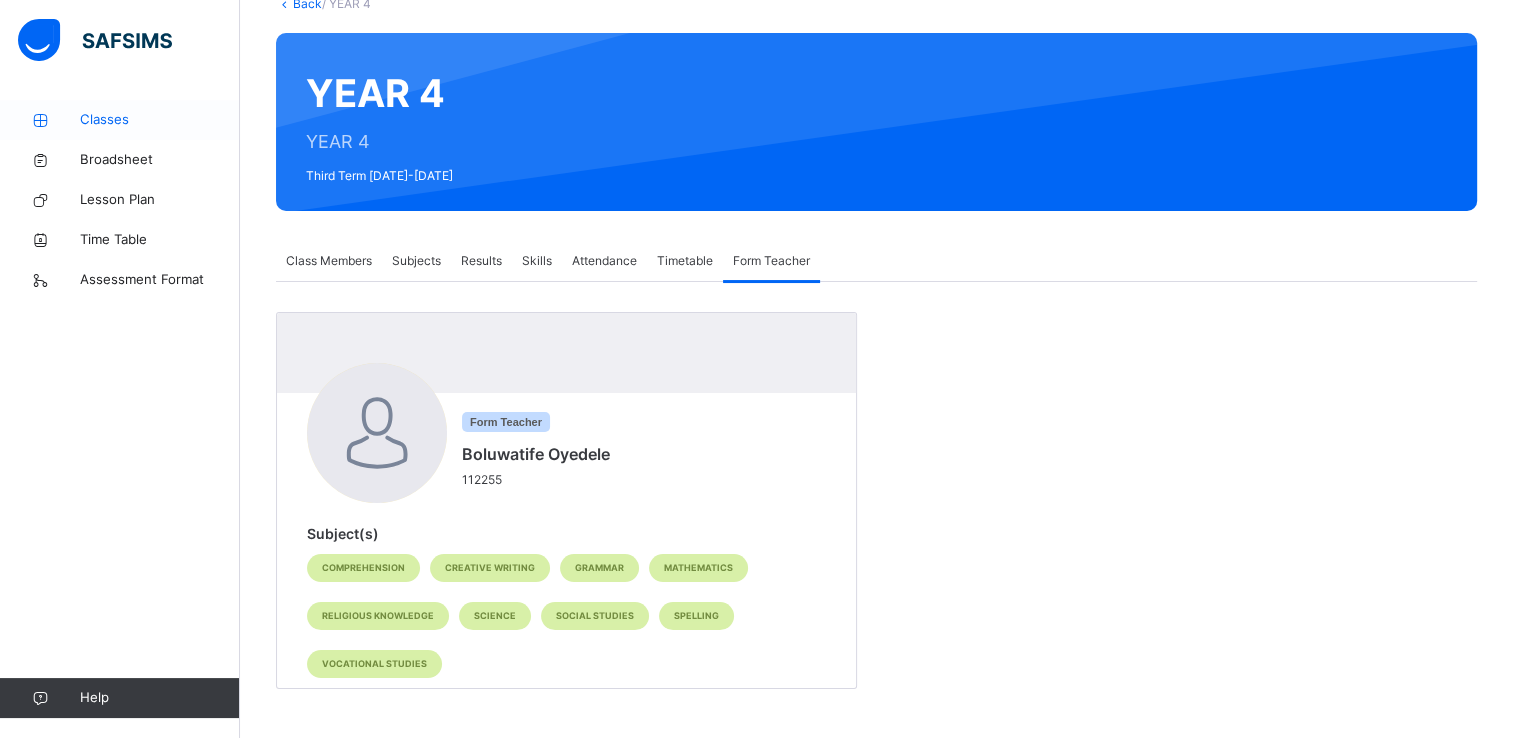 click on "Classes" at bounding box center (160, 120) 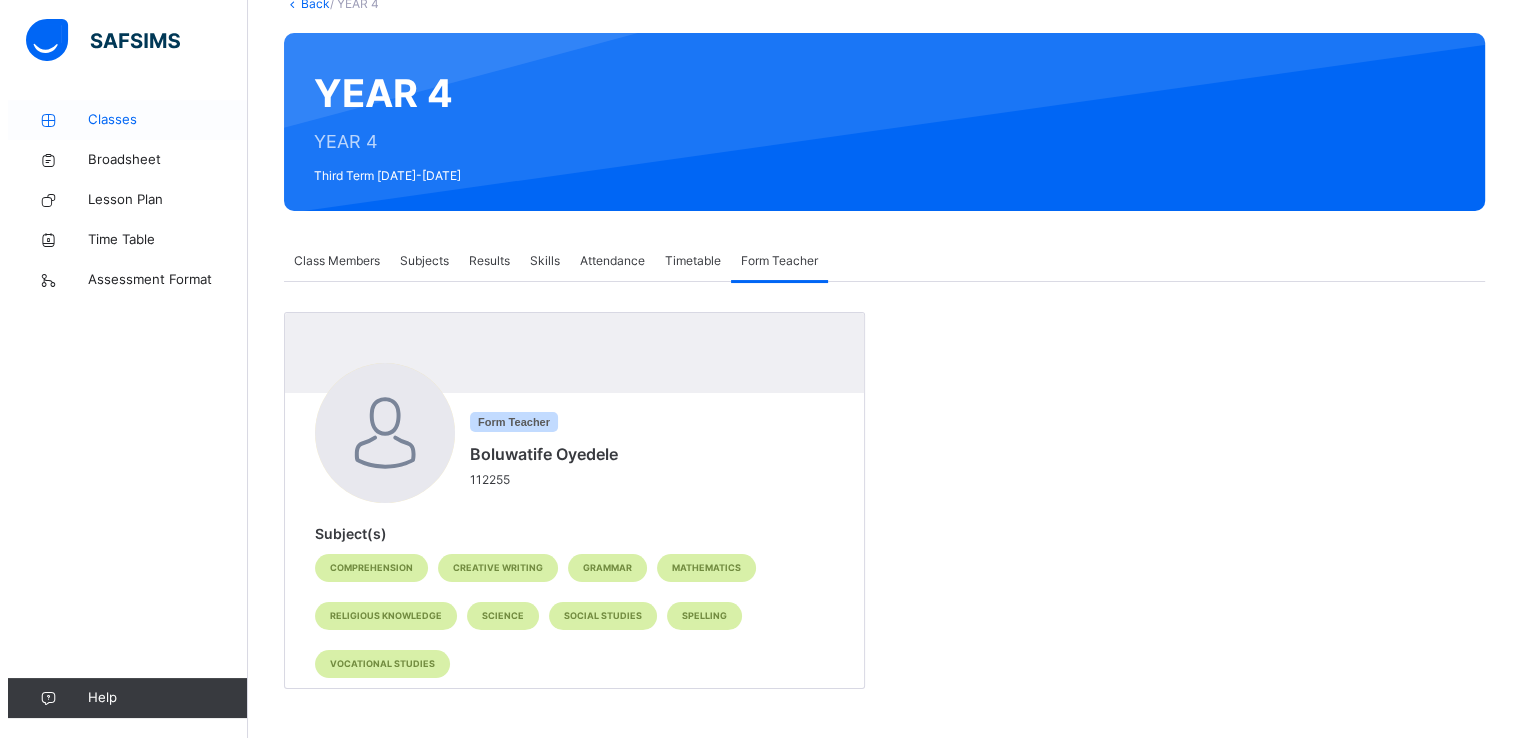 scroll, scrollTop: 0, scrollLeft: 0, axis: both 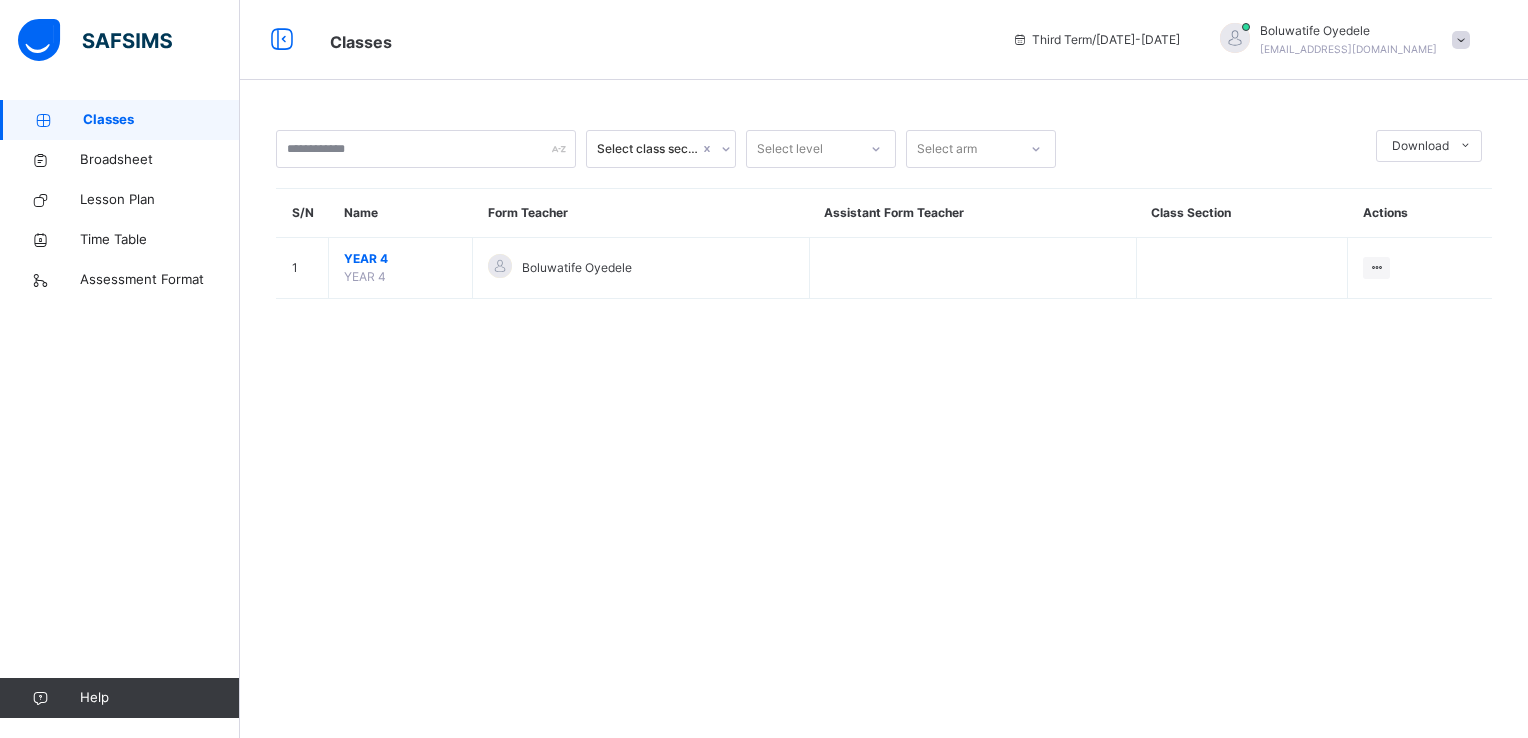 click at bounding box center (1461, 40) 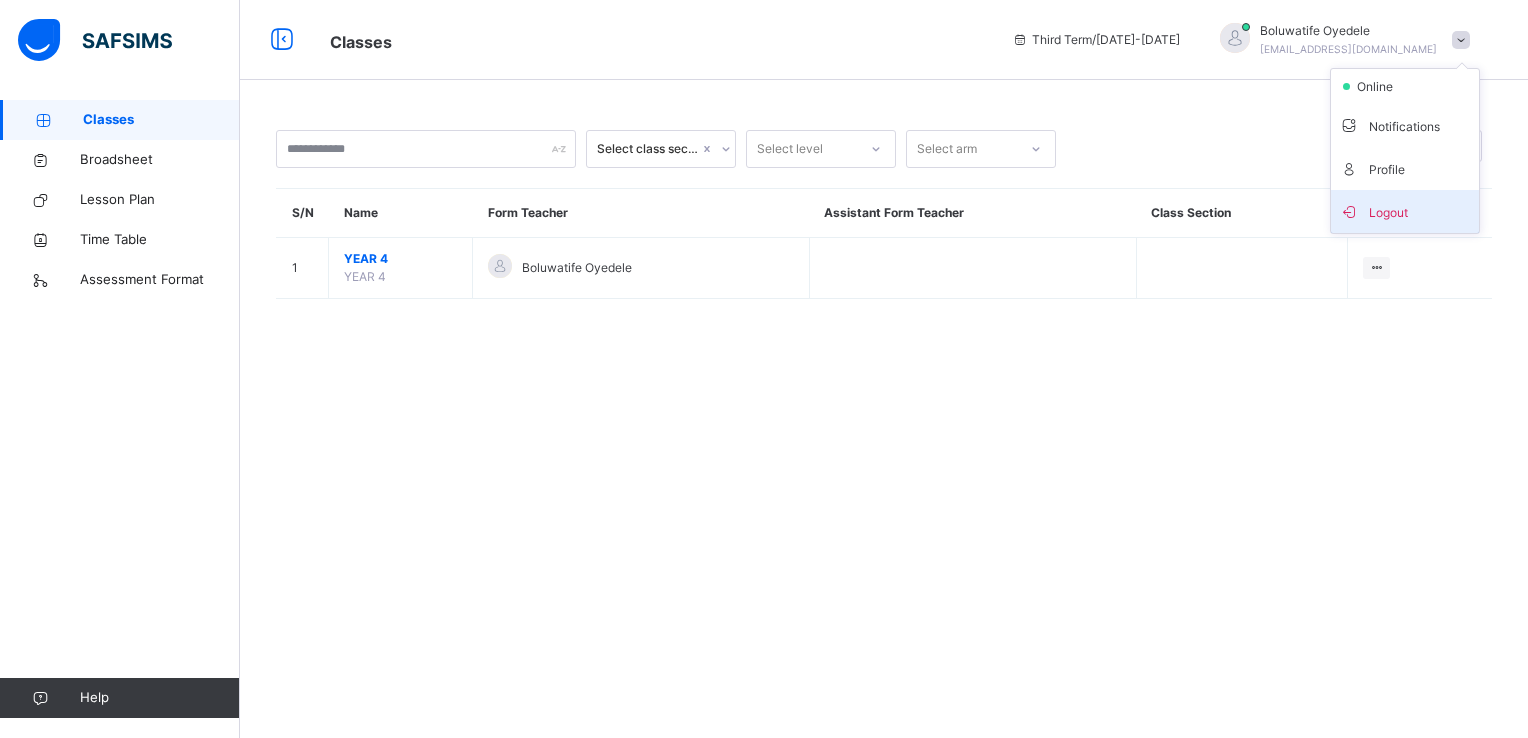 click on "Logout" at bounding box center (1405, 211) 